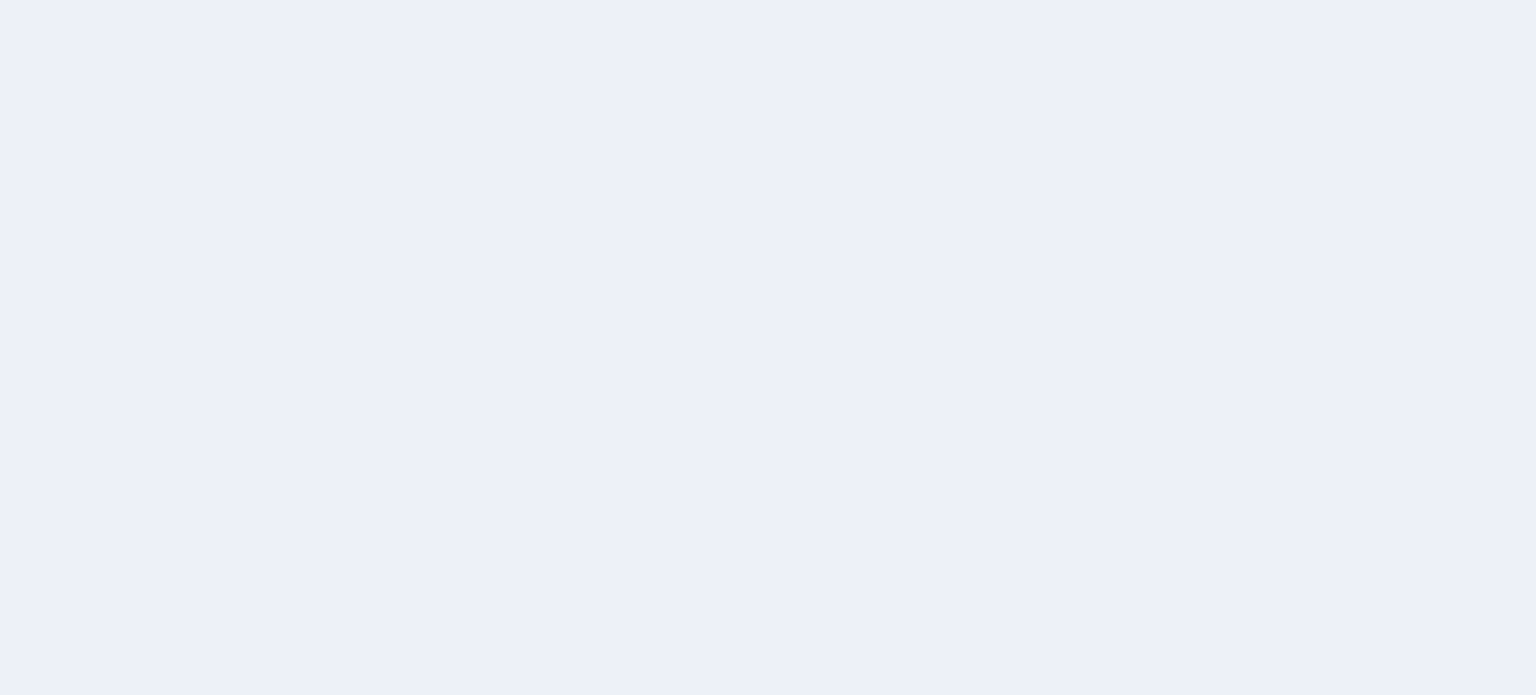 scroll, scrollTop: 0, scrollLeft: 0, axis: both 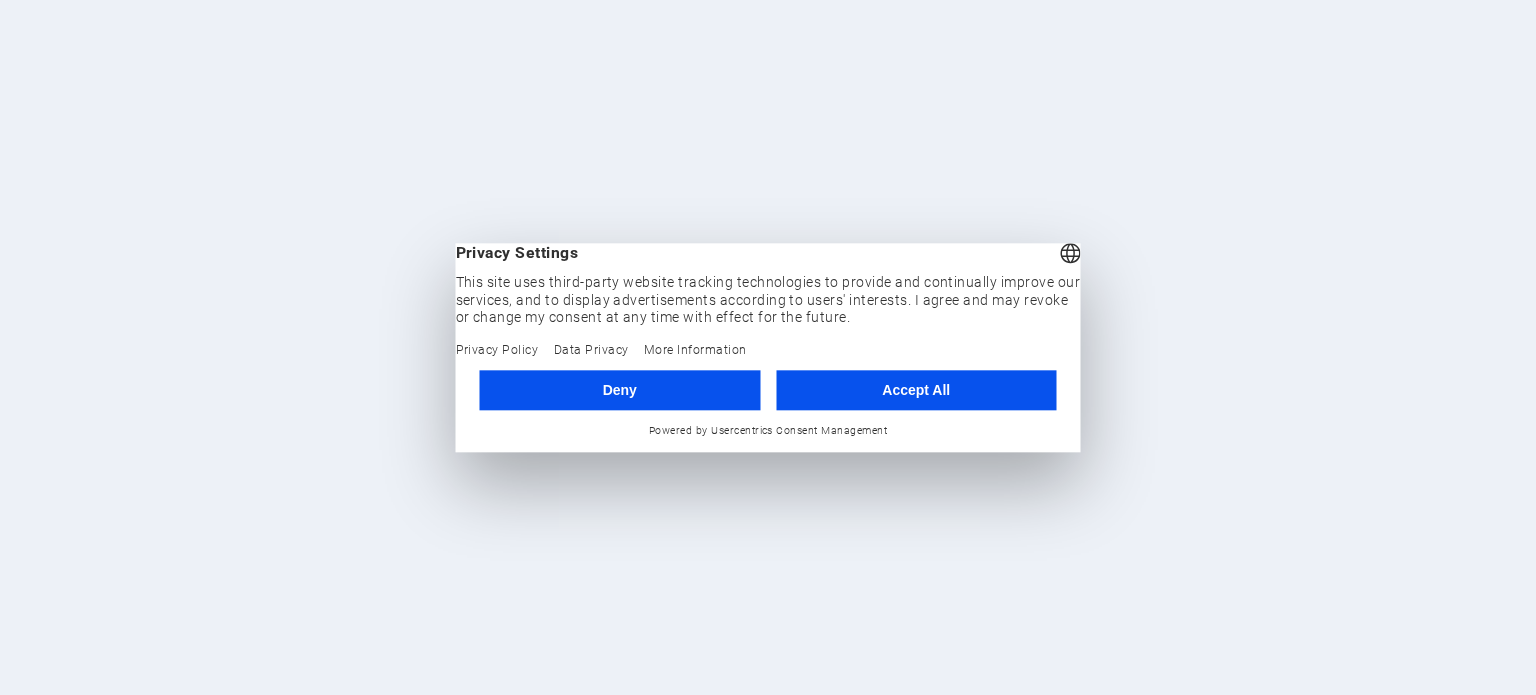 click on "Accept All" at bounding box center [916, 390] 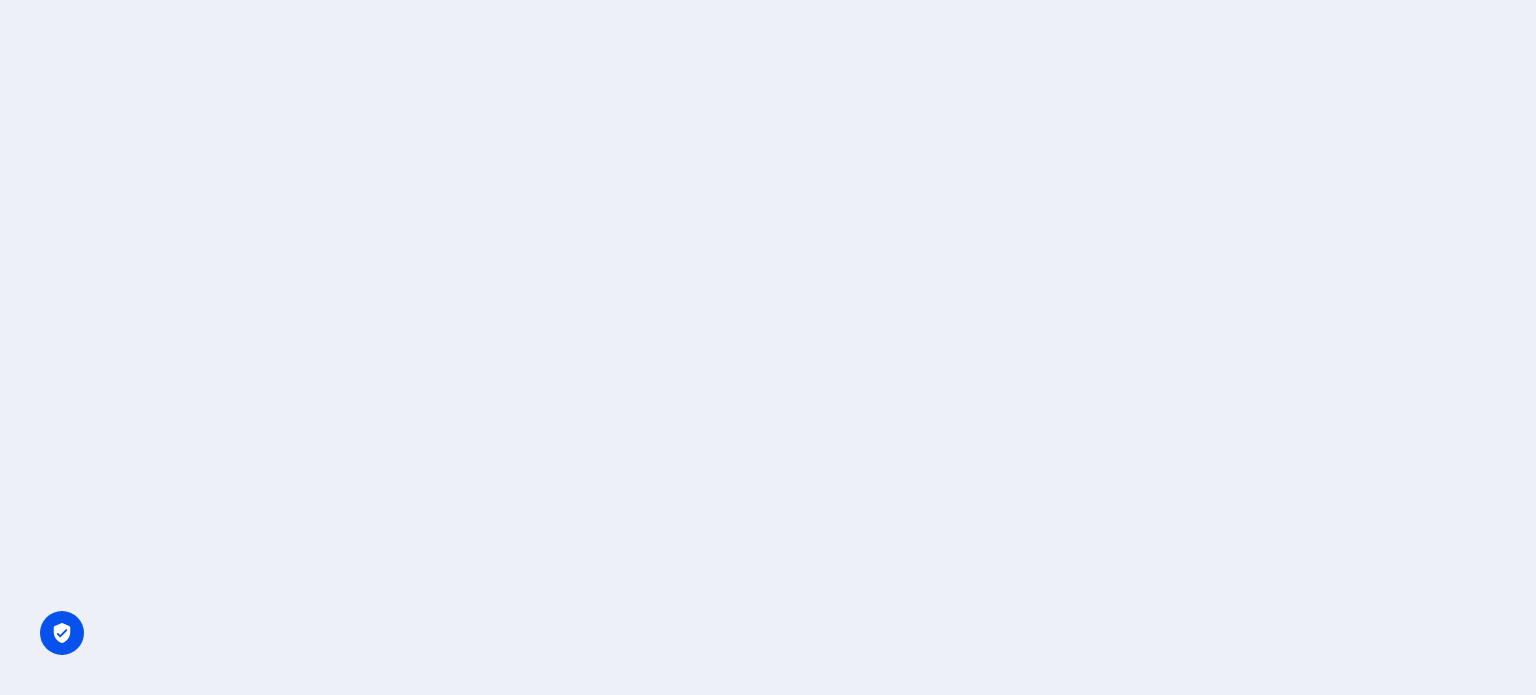 scroll, scrollTop: 0, scrollLeft: 0, axis: both 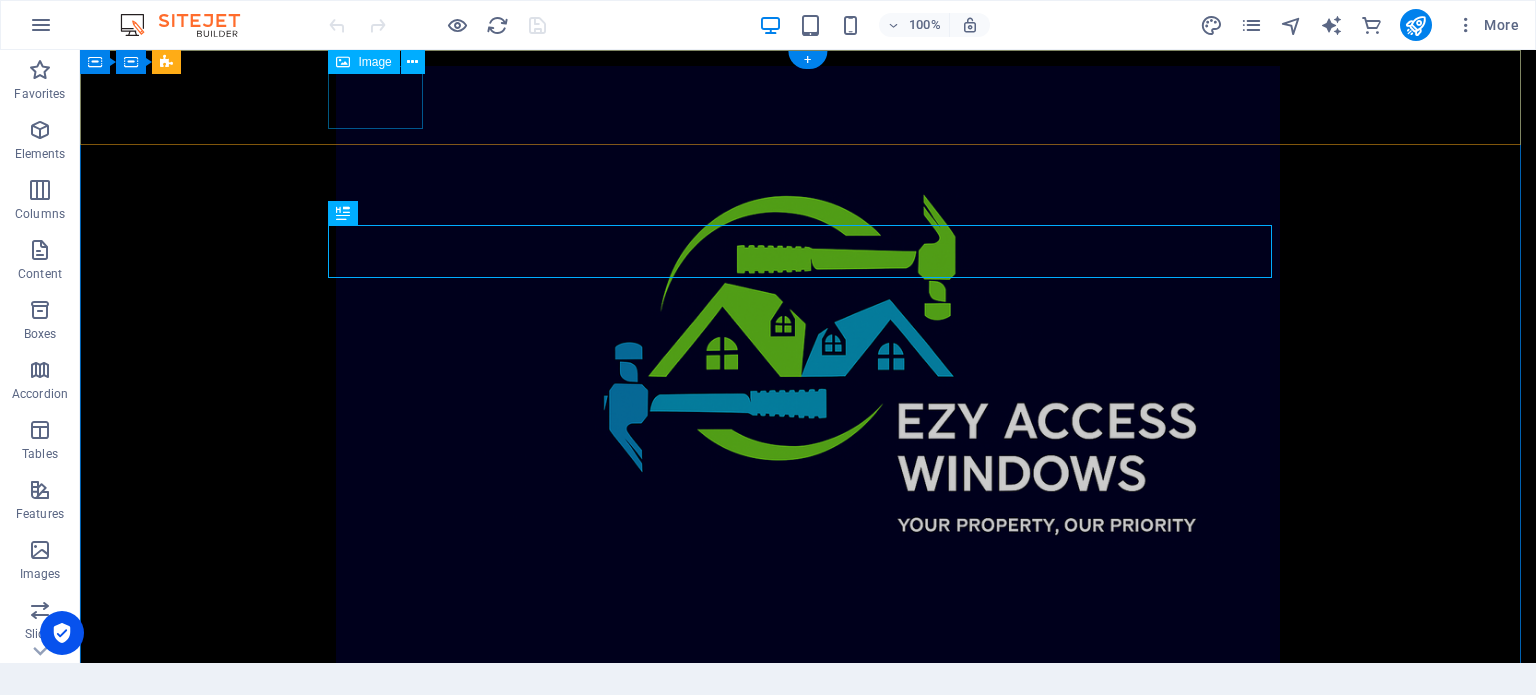 click at bounding box center (808, 381) 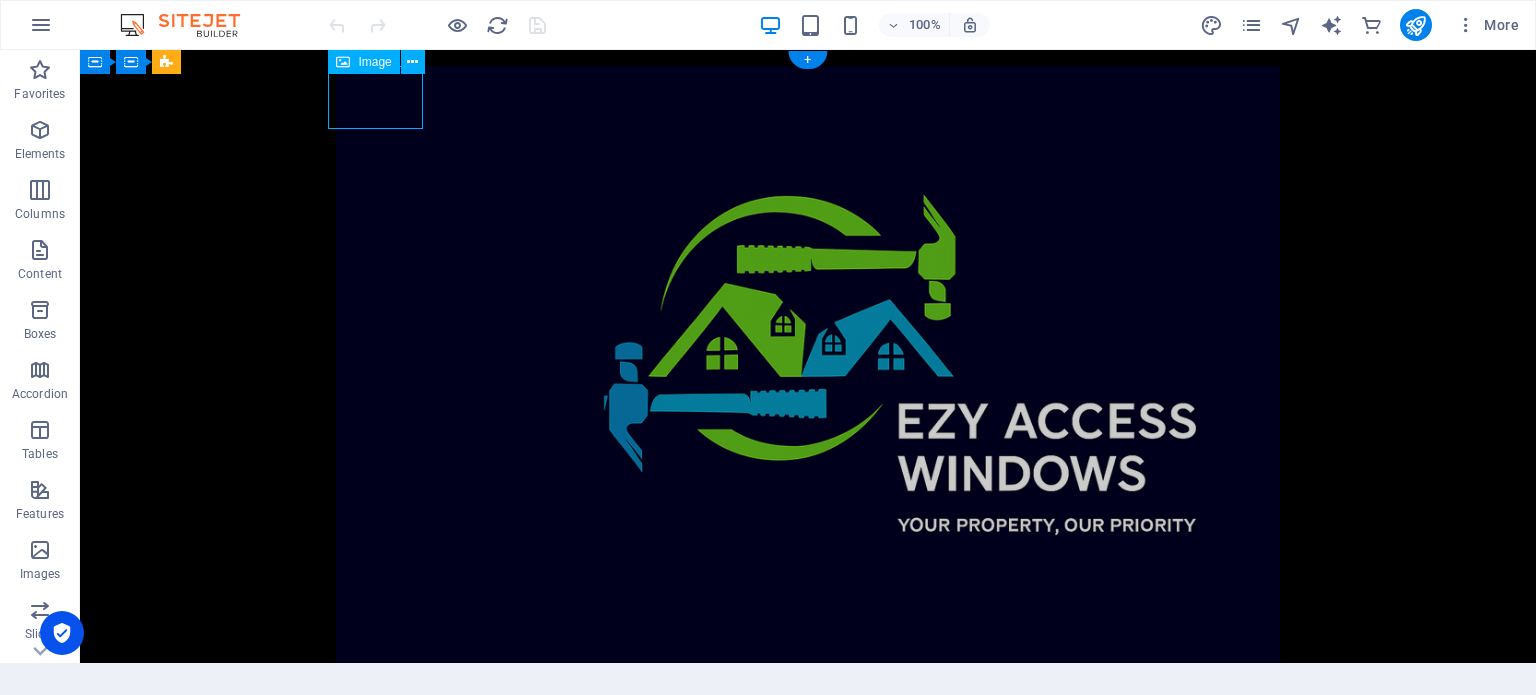 click at bounding box center [808, 381] 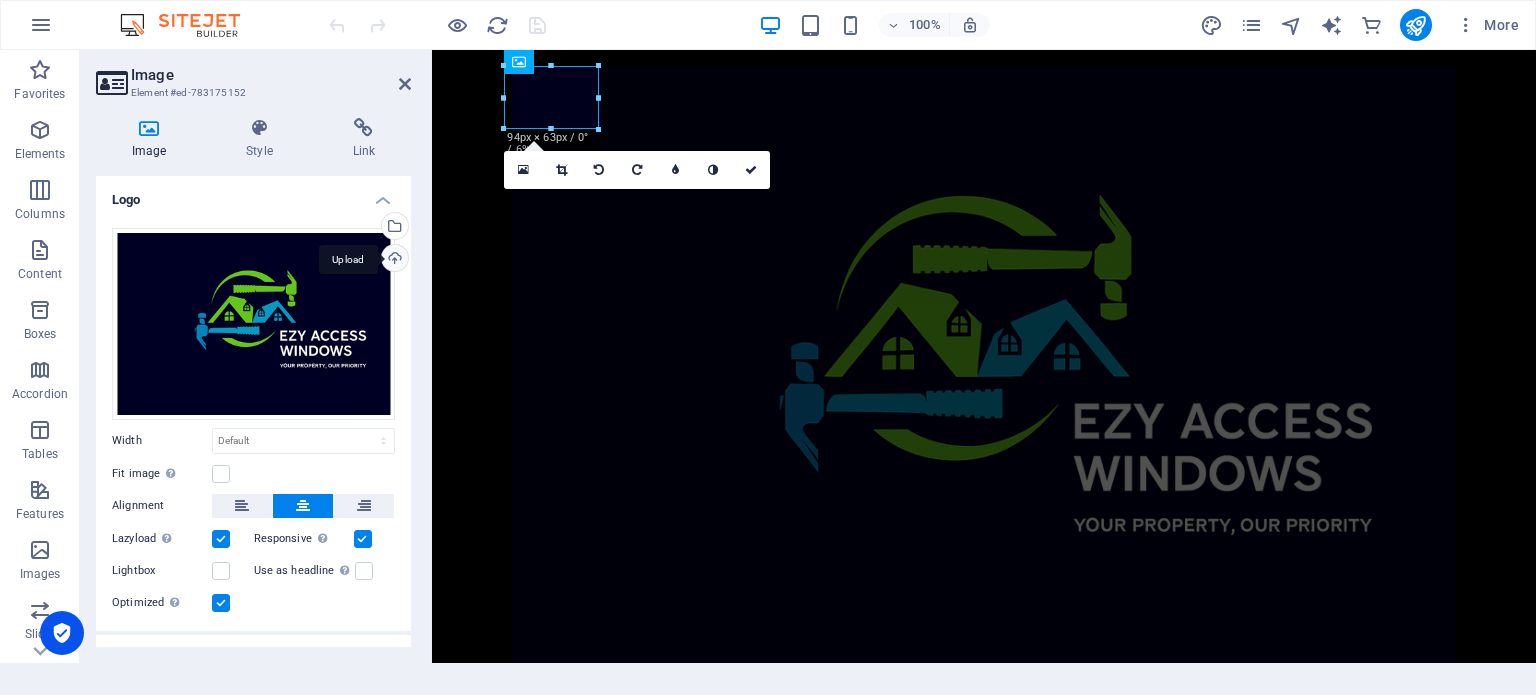 click on "Upload" at bounding box center (393, 260) 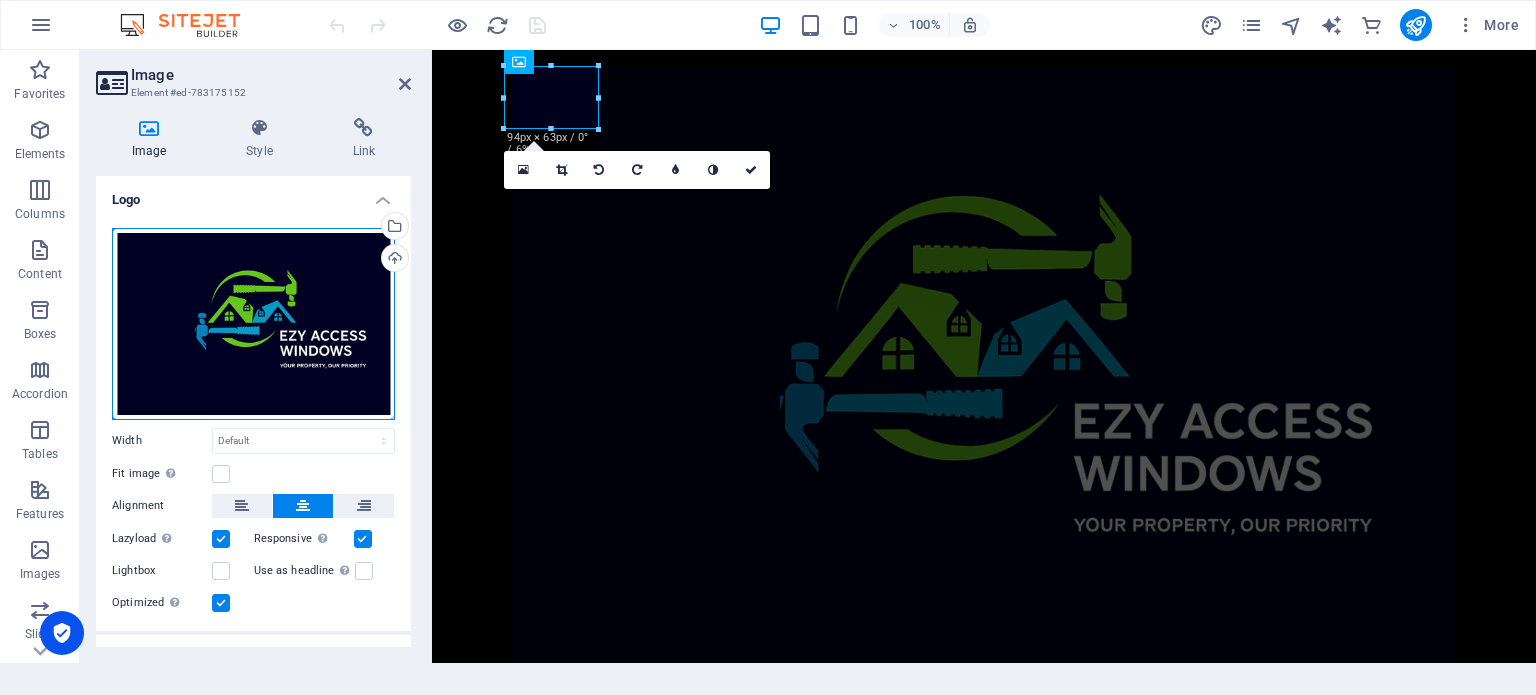 click on "Drag files here, click to choose files or select files from Files or our free stock photos & videos" at bounding box center [253, 324] 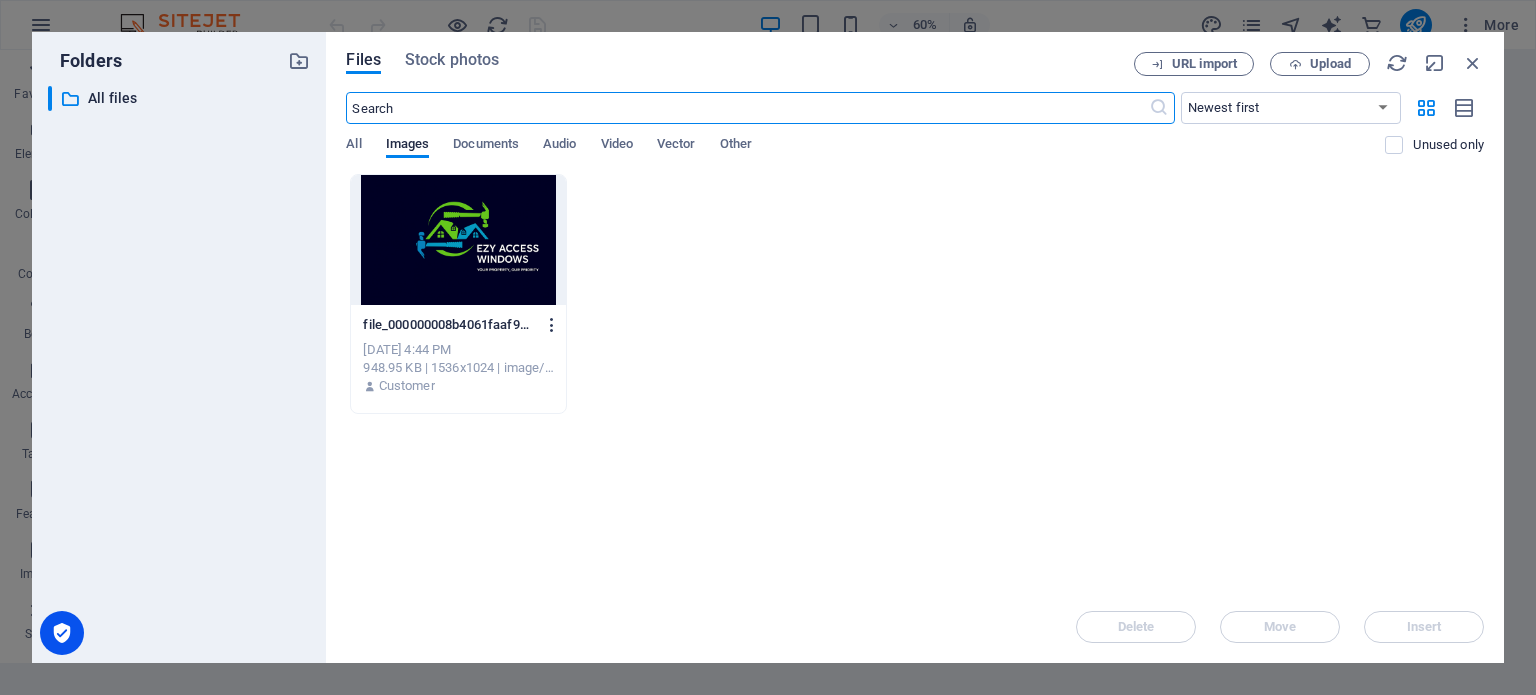 click at bounding box center [552, 325] 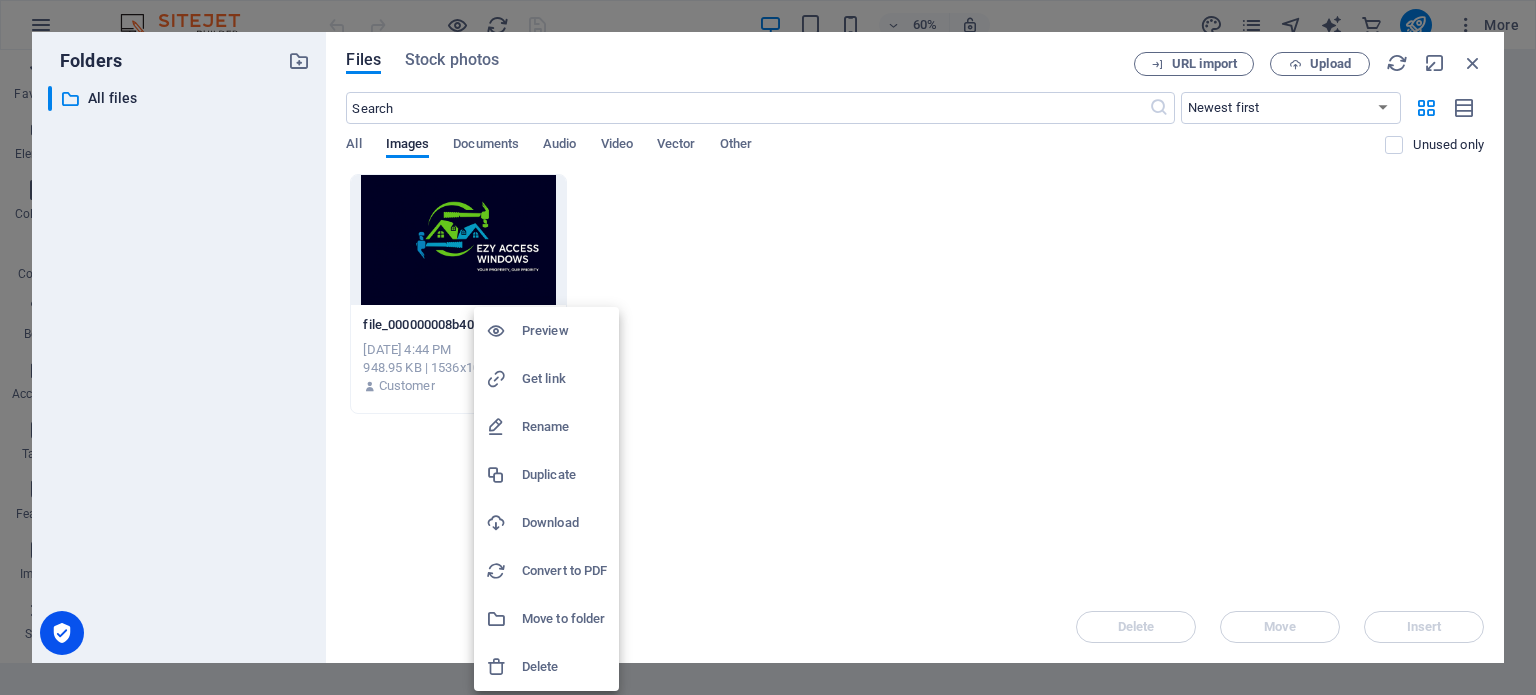 click at bounding box center (768, 347) 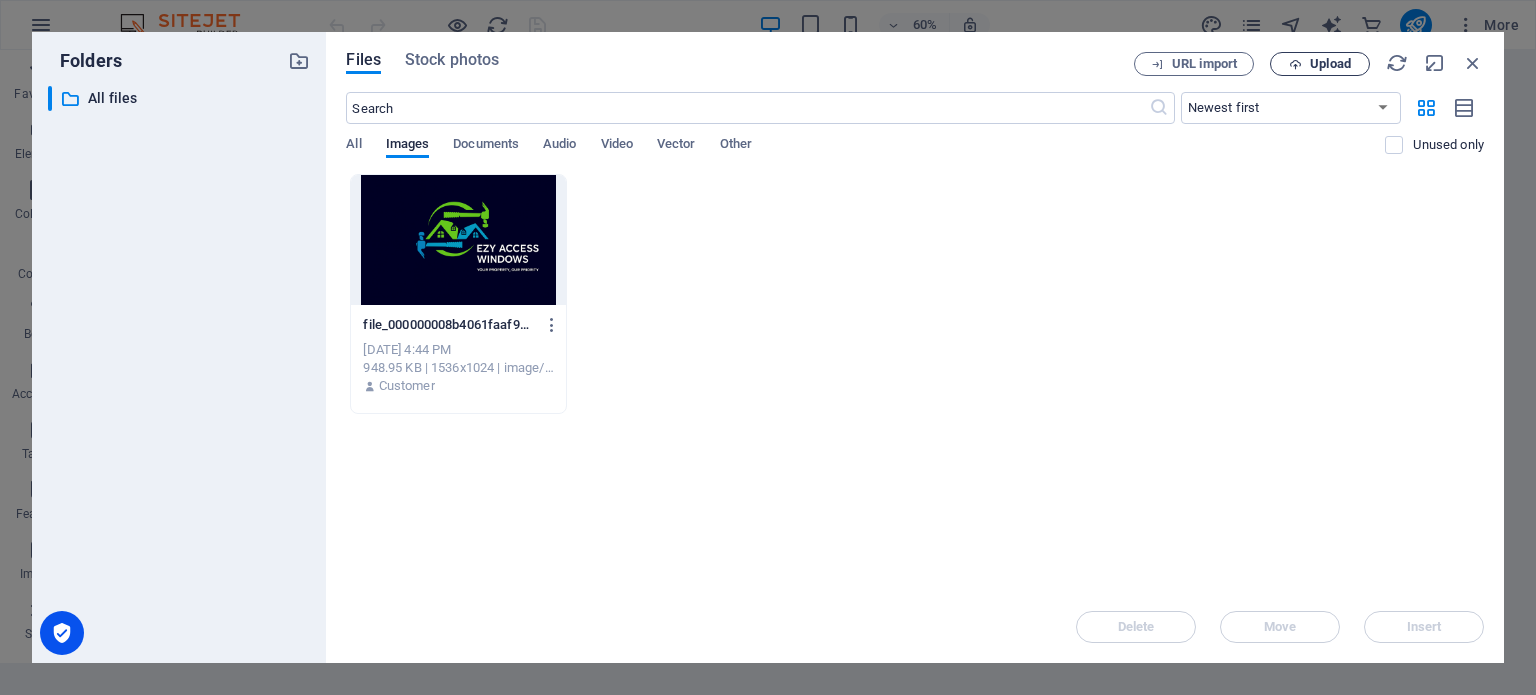 click on "Upload" at bounding box center (1330, 64) 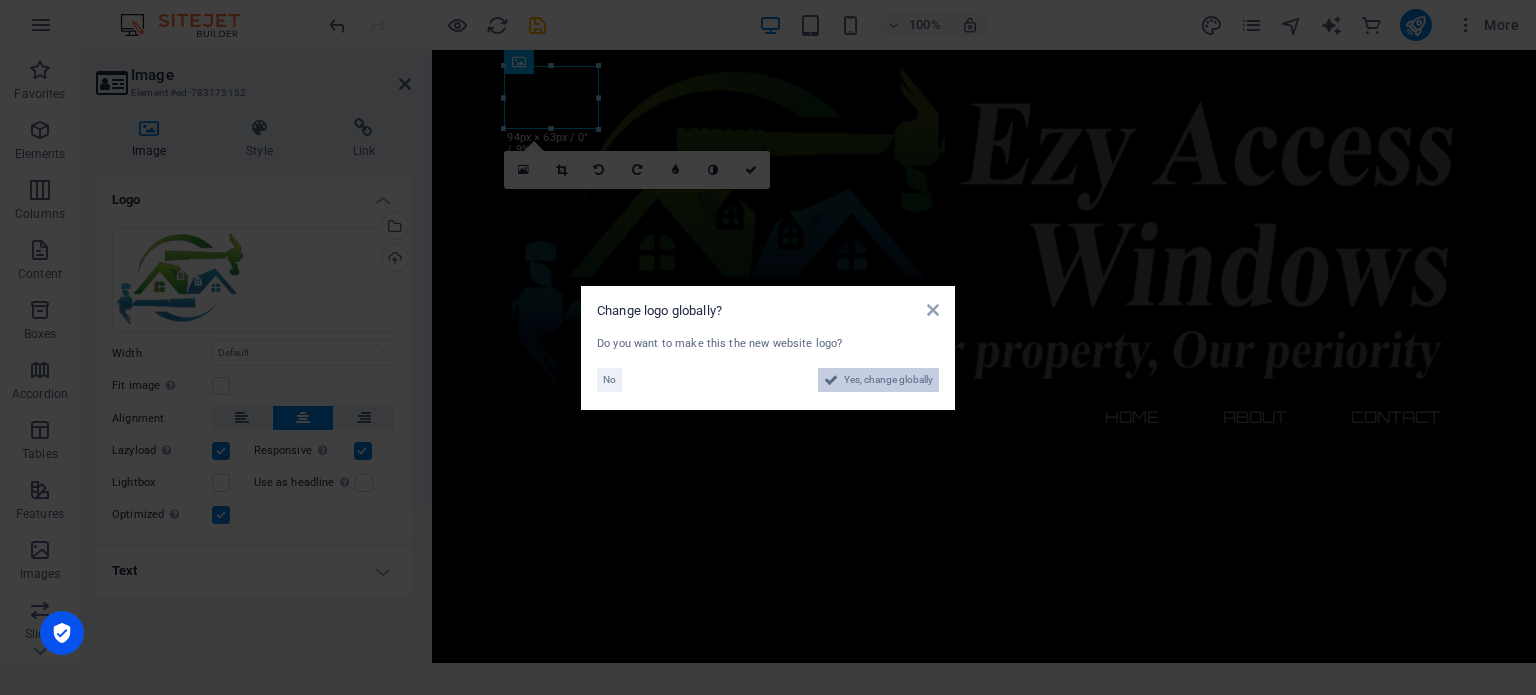 click on "Yes, change globally" at bounding box center [888, 380] 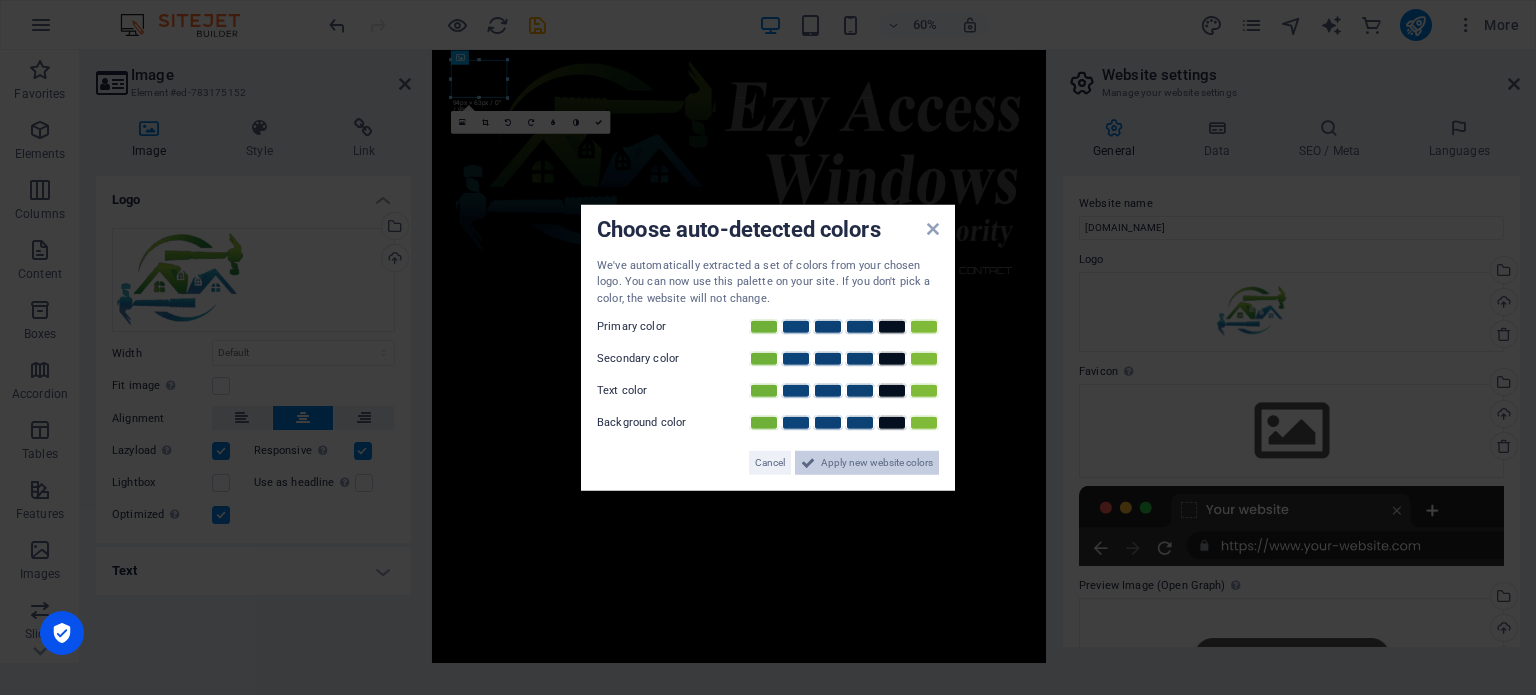 click on "Apply new website colors" at bounding box center [877, 463] 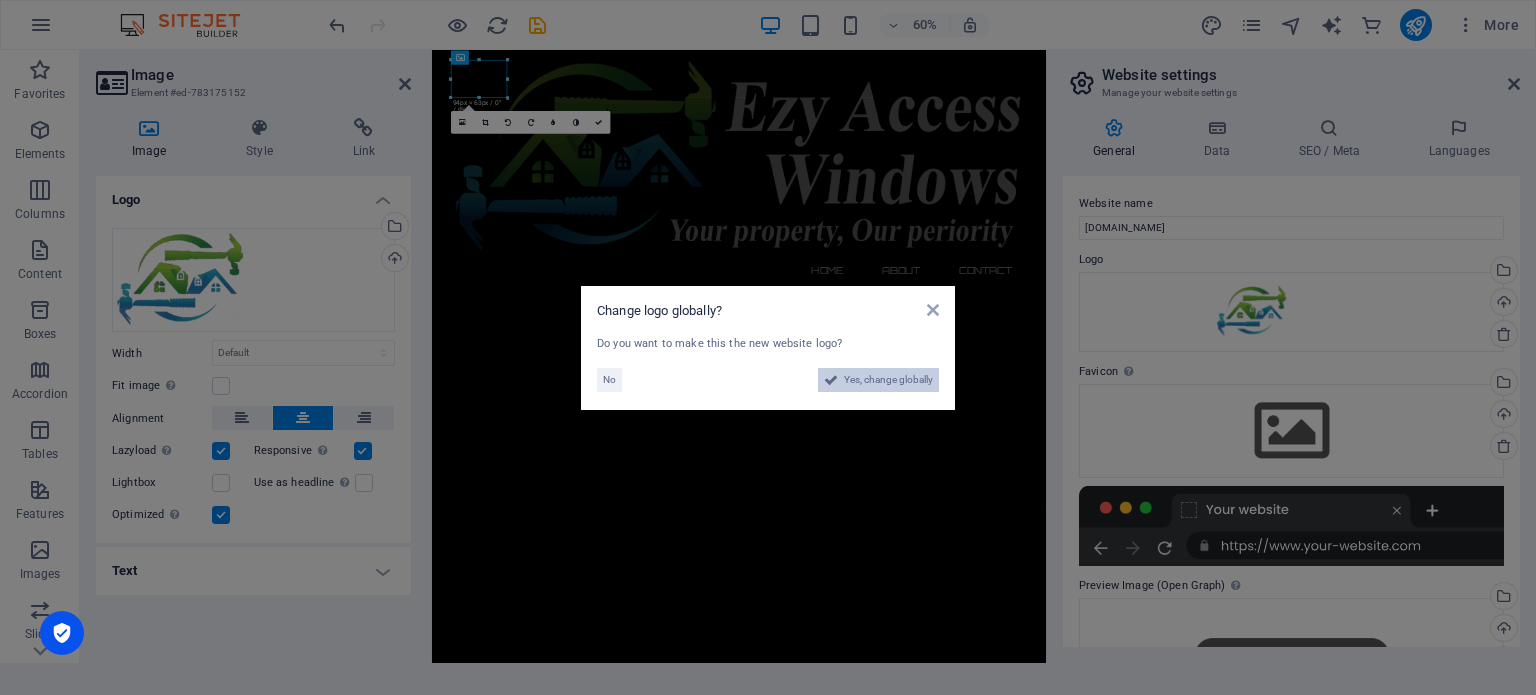 click on "Yes, change globally" at bounding box center (888, 380) 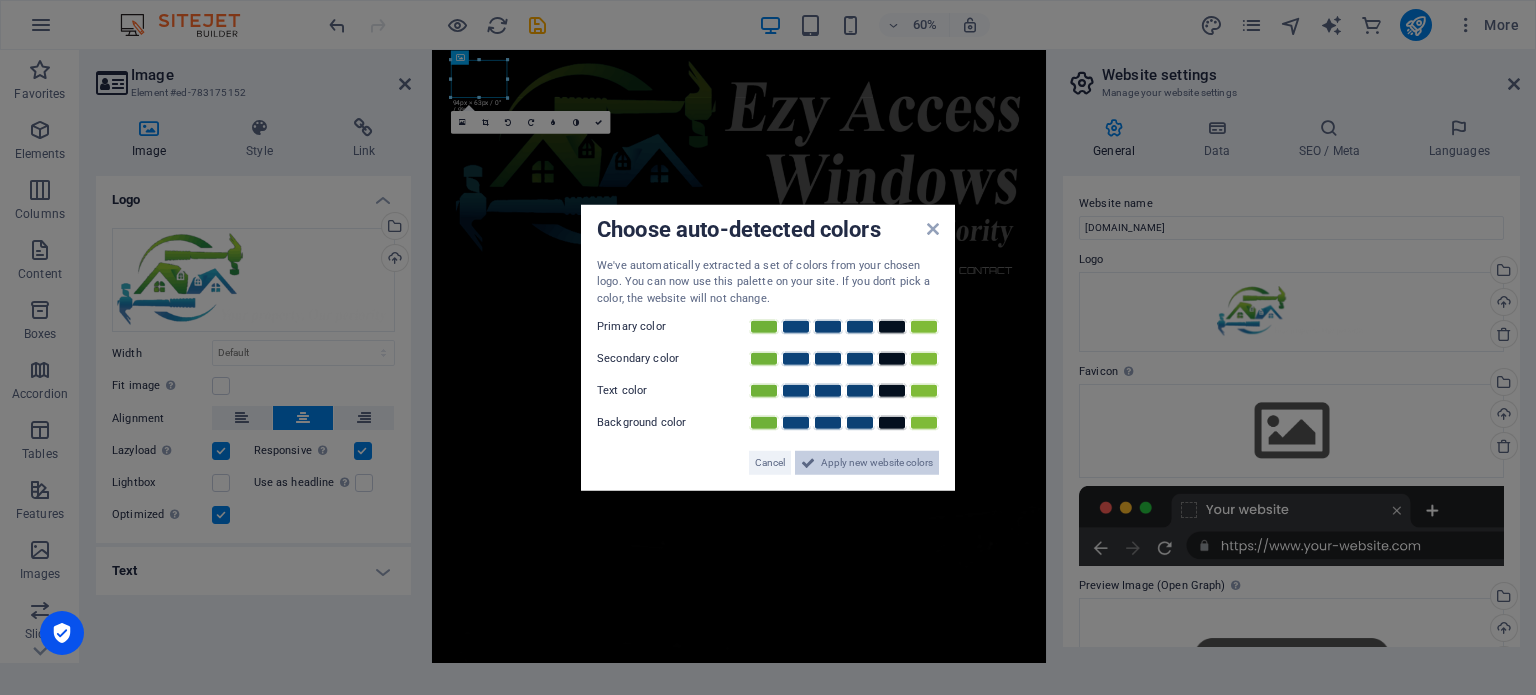 click on "Apply new website colors" at bounding box center [877, 463] 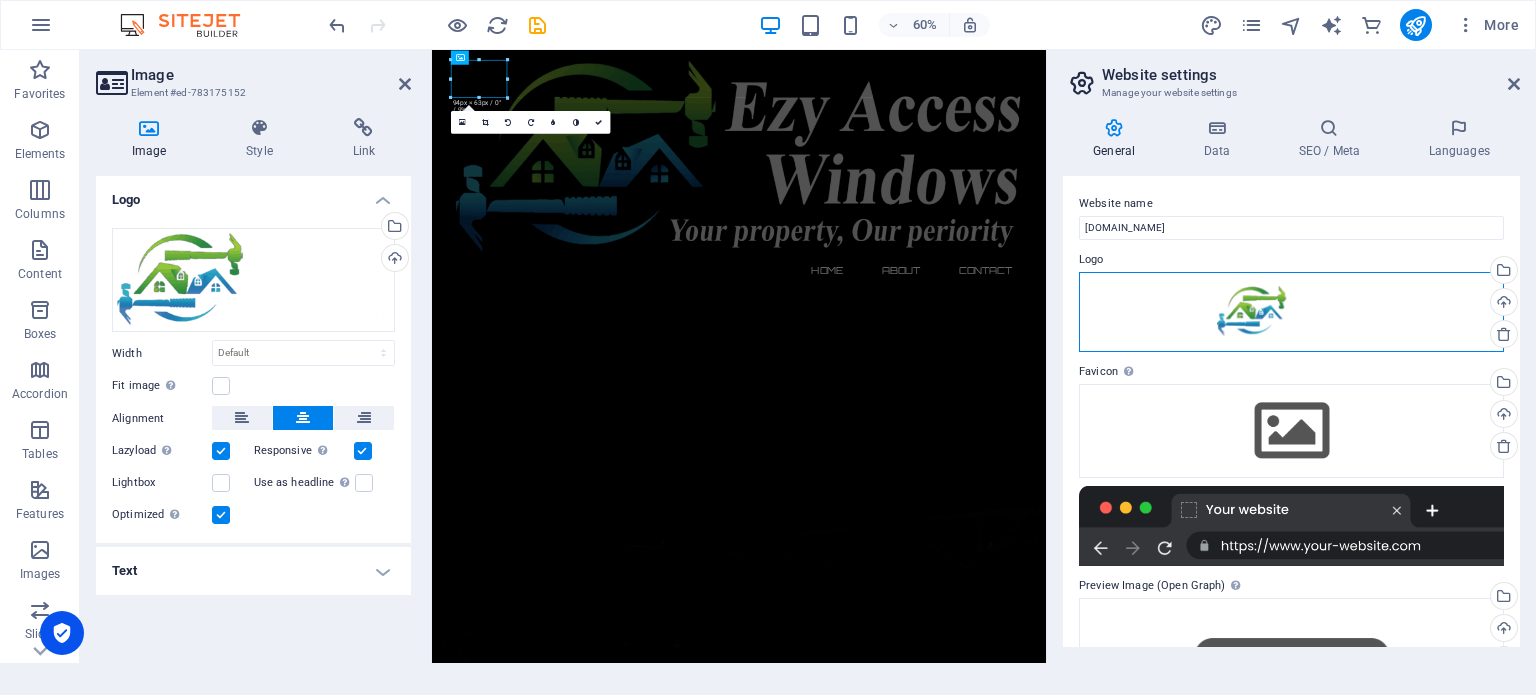 drag, startPoint x: 1252, startPoint y: 308, endPoint x: 1207, endPoint y: 308, distance: 45 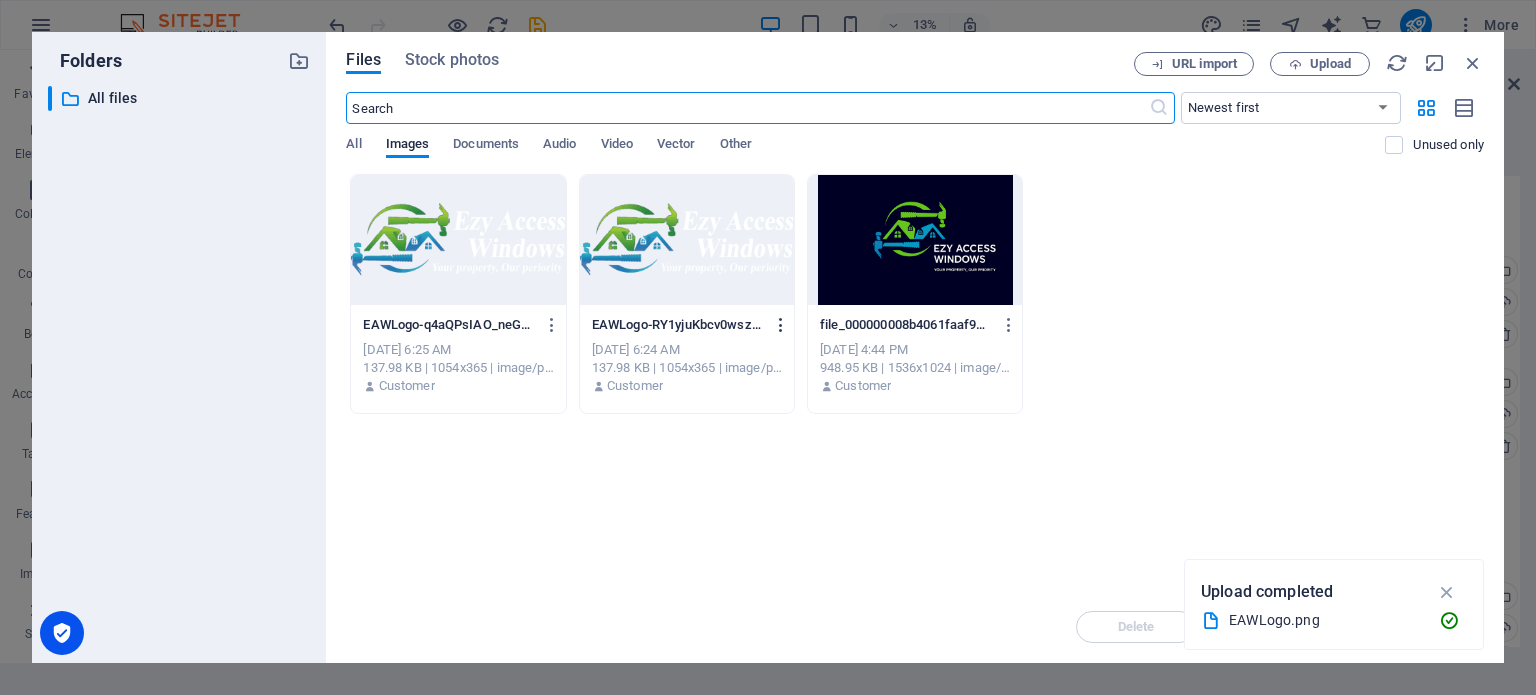 click at bounding box center [781, 325] 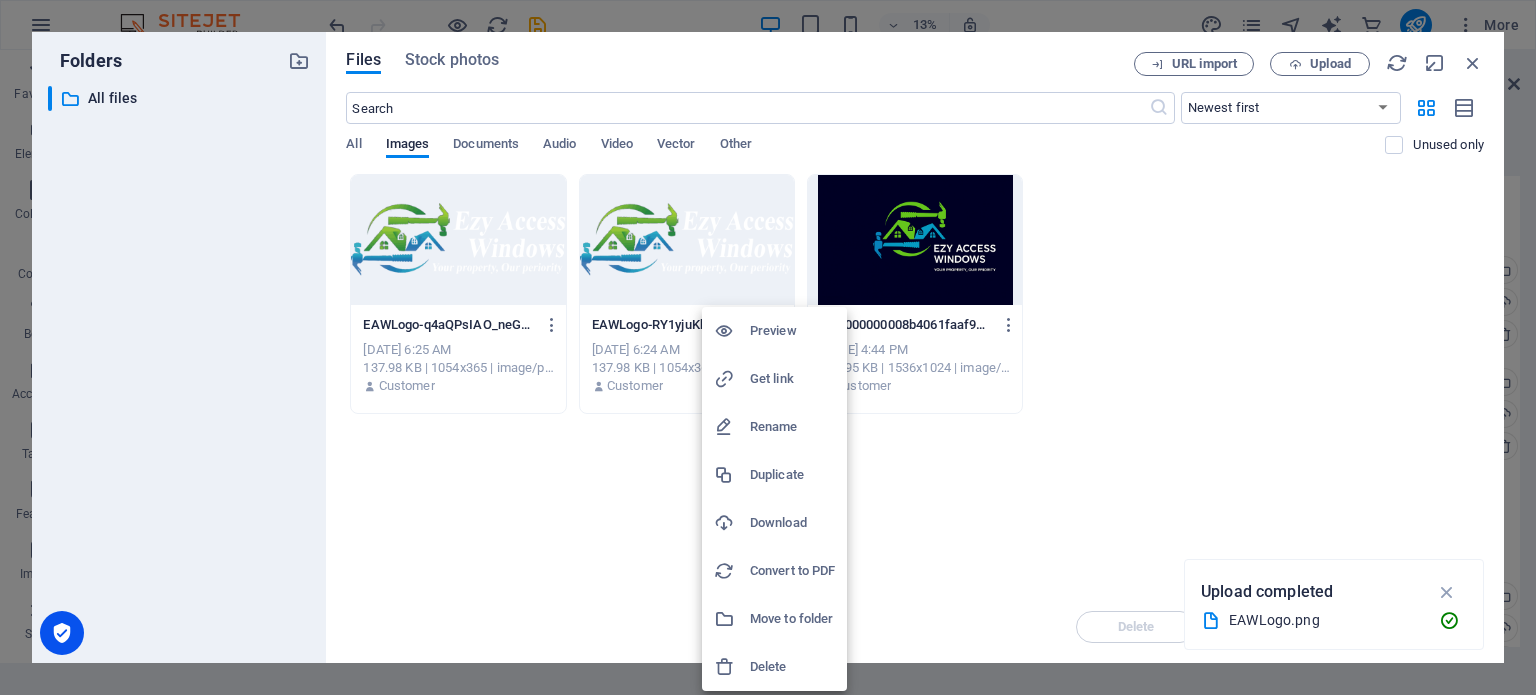 click on "Delete" at bounding box center (792, 667) 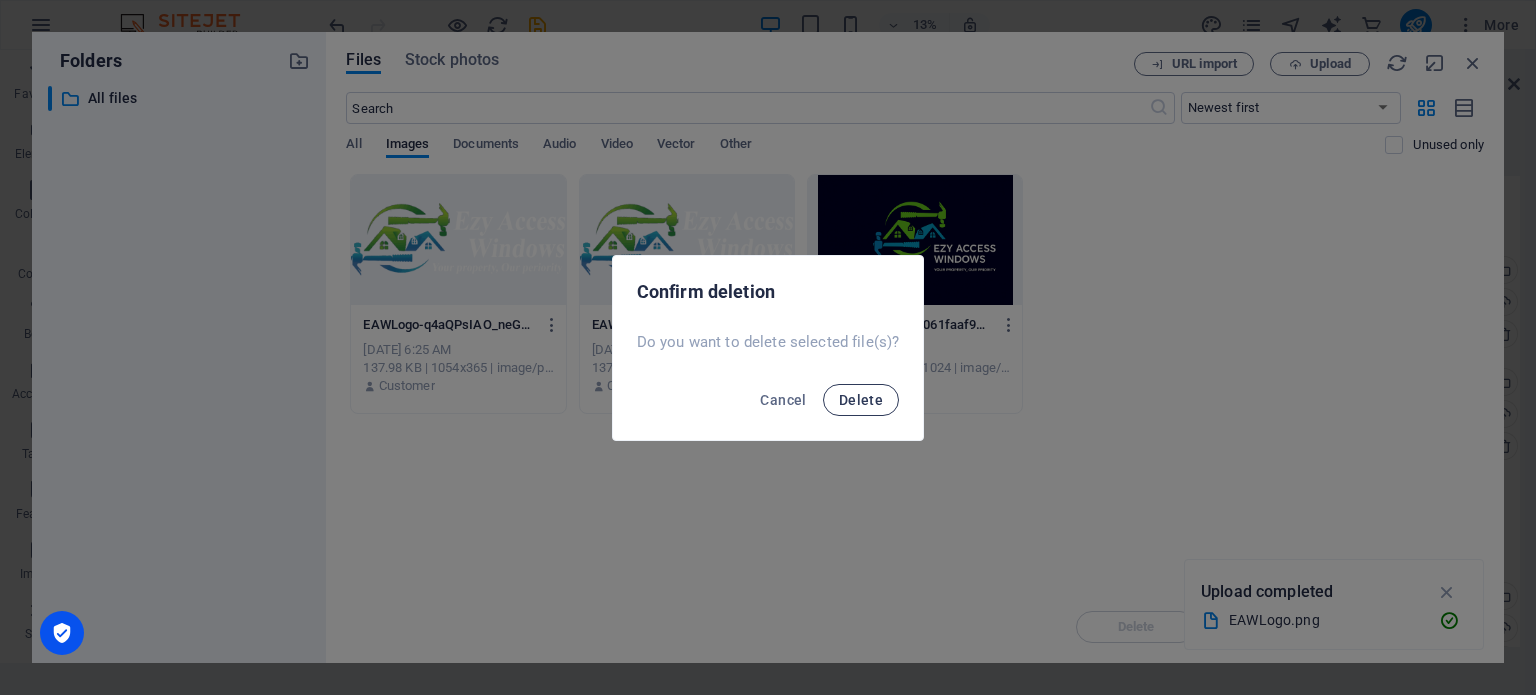 click on "Delete" at bounding box center (861, 400) 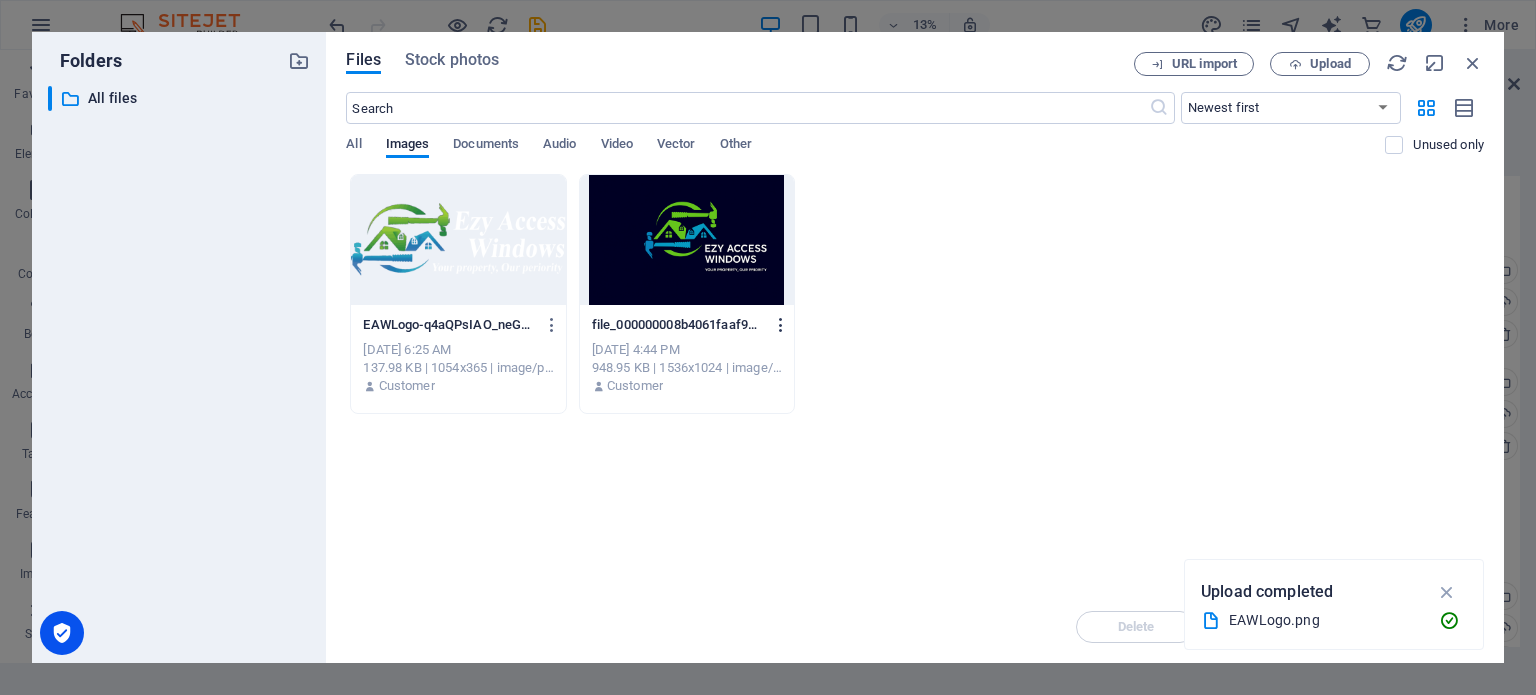 click at bounding box center (781, 325) 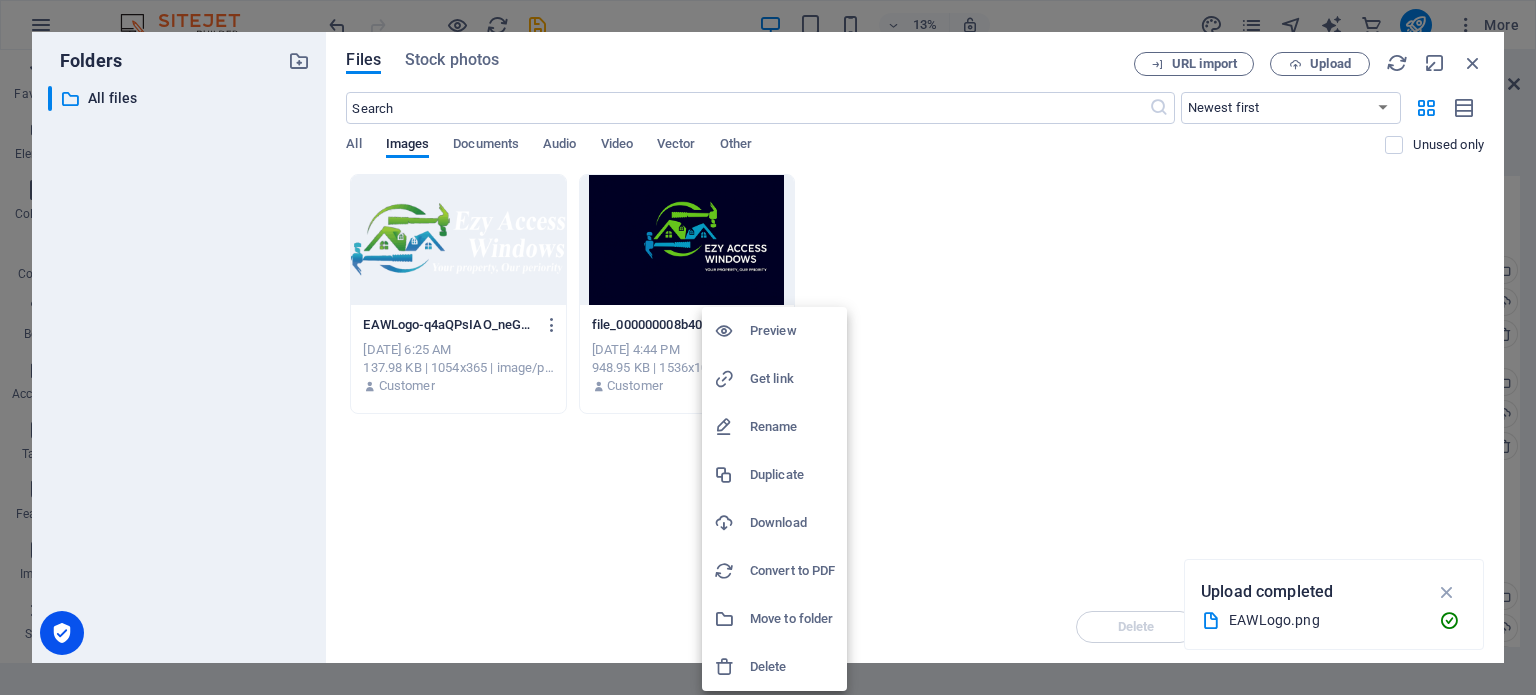 click on "Delete" at bounding box center [792, 667] 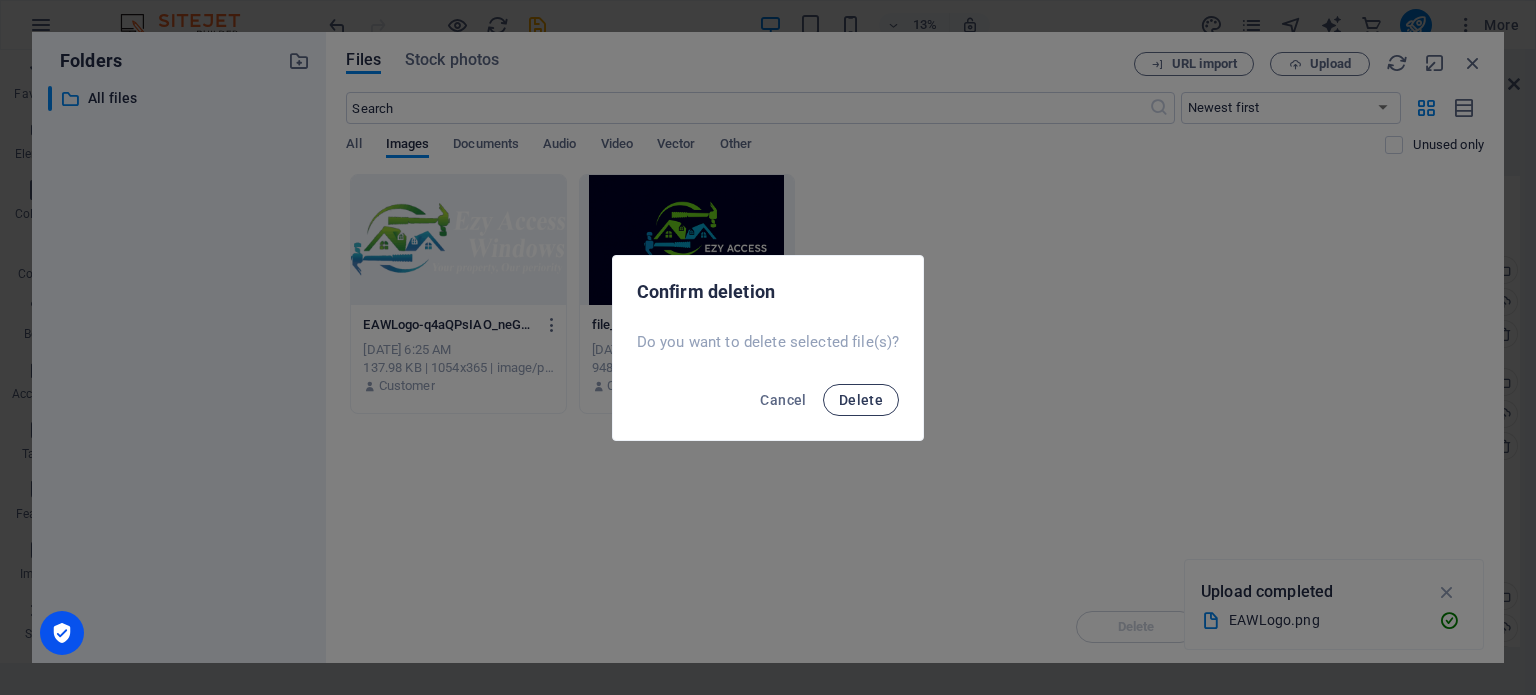 click on "Delete" at bounding box center (861, 400) 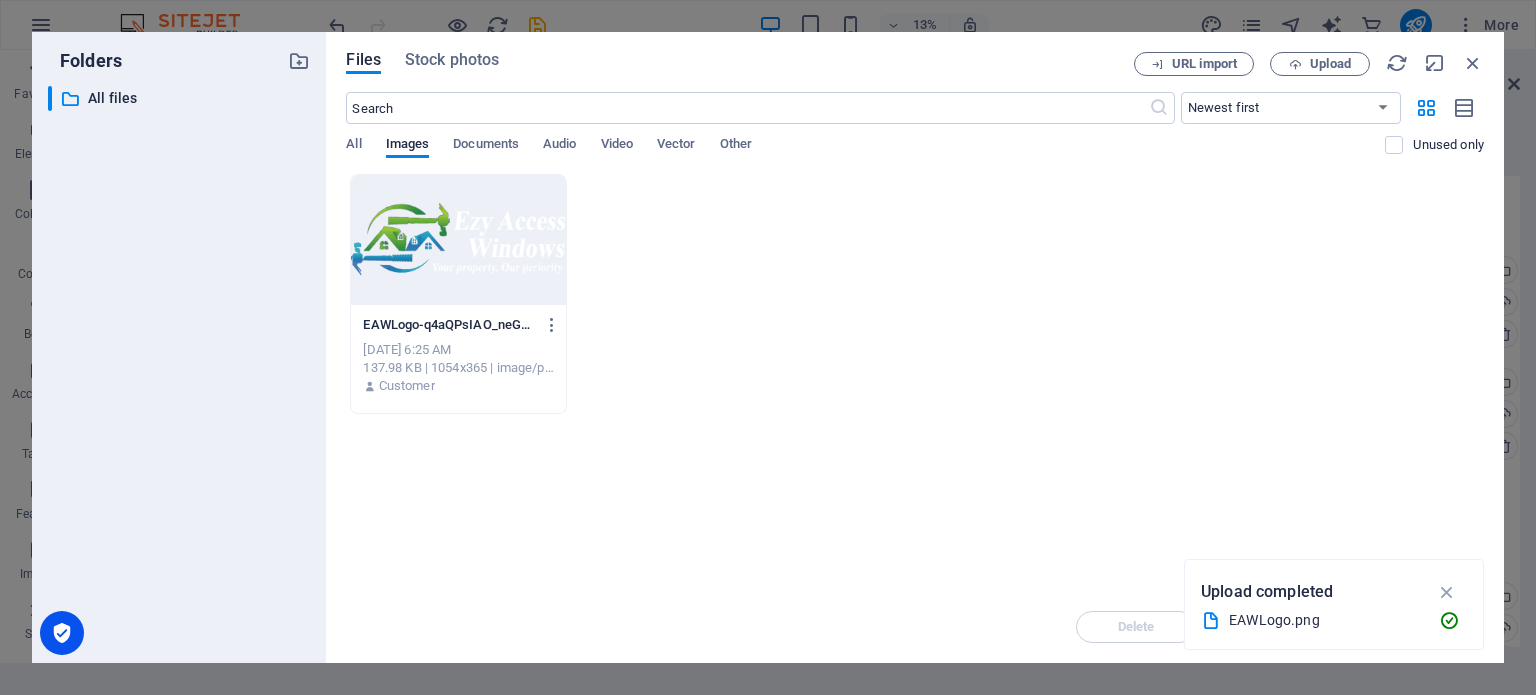 click at bounding box center (458, 240) 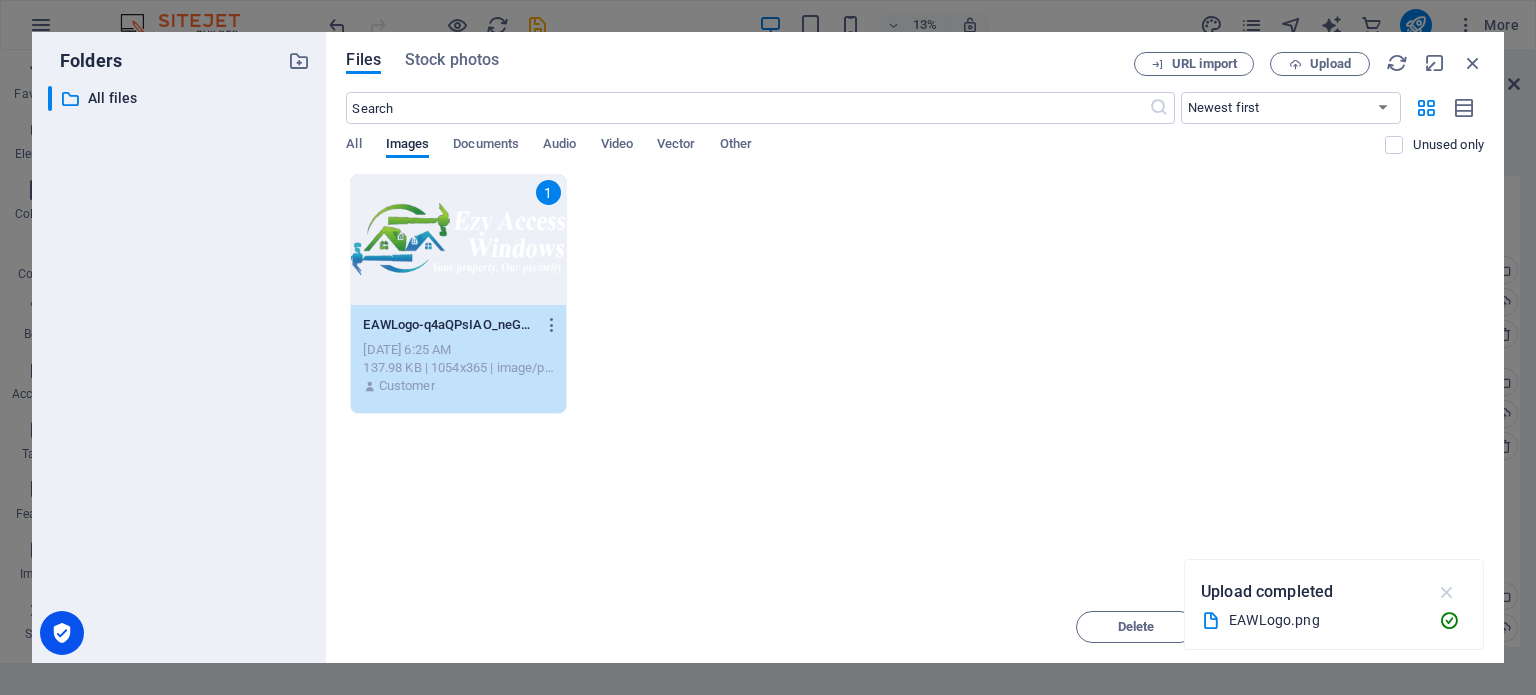 click at bounding box center [1447, 592] 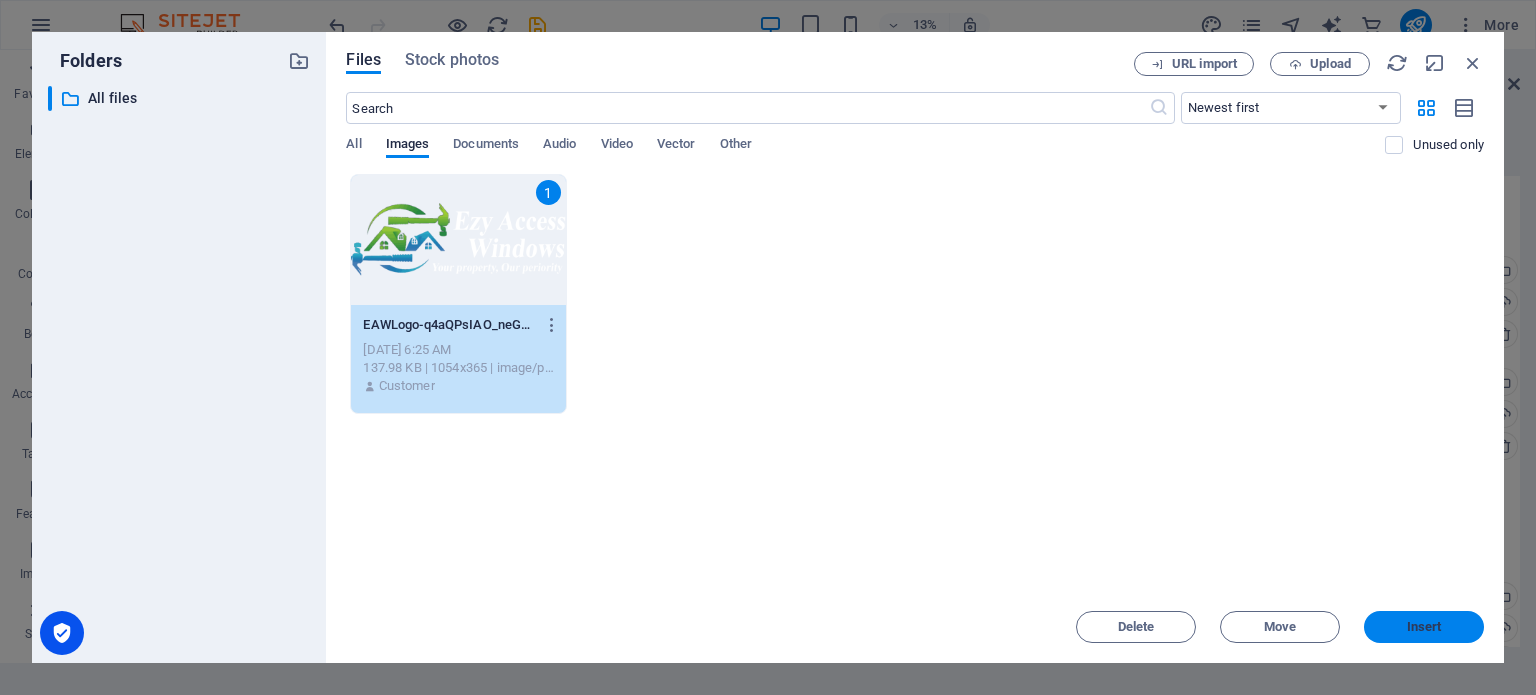 click on "Insert" at bounding box center [1424, 627] 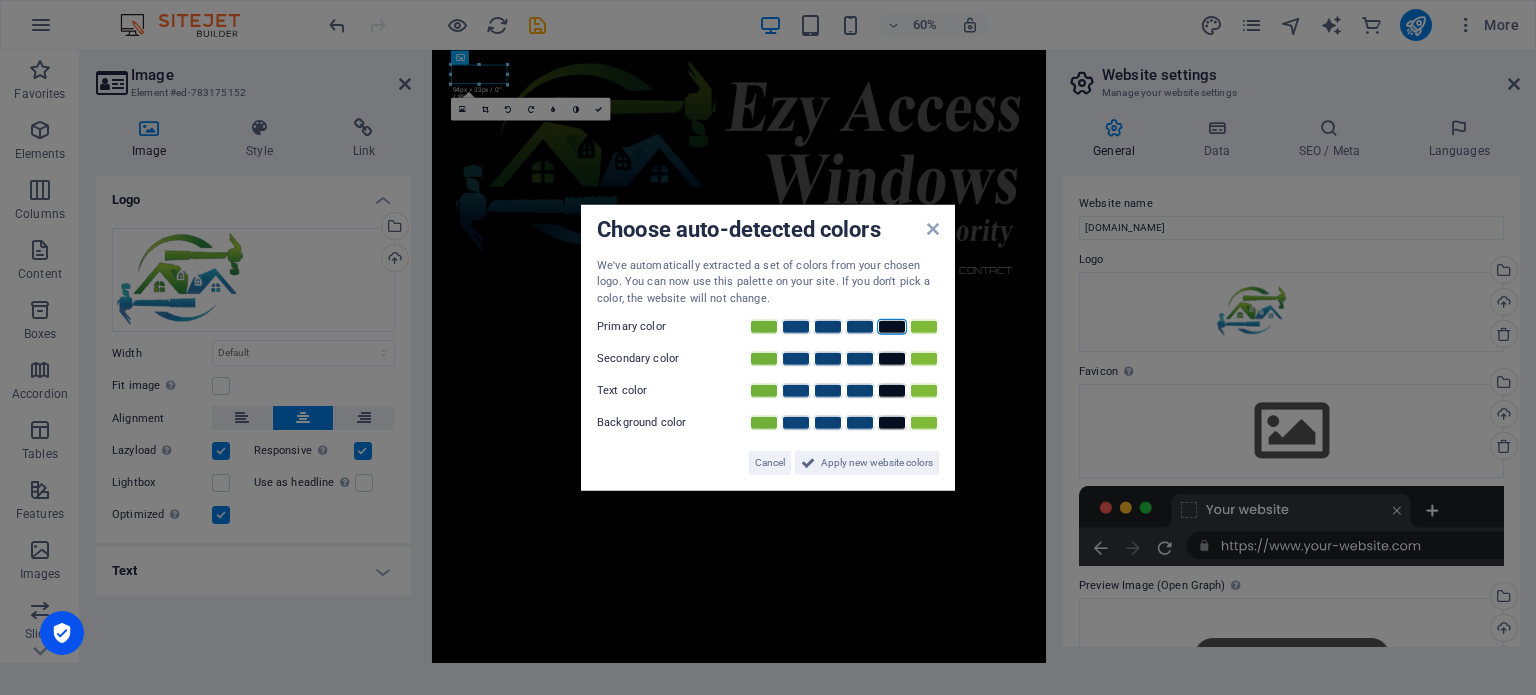 click at bounding box center [892, 327] 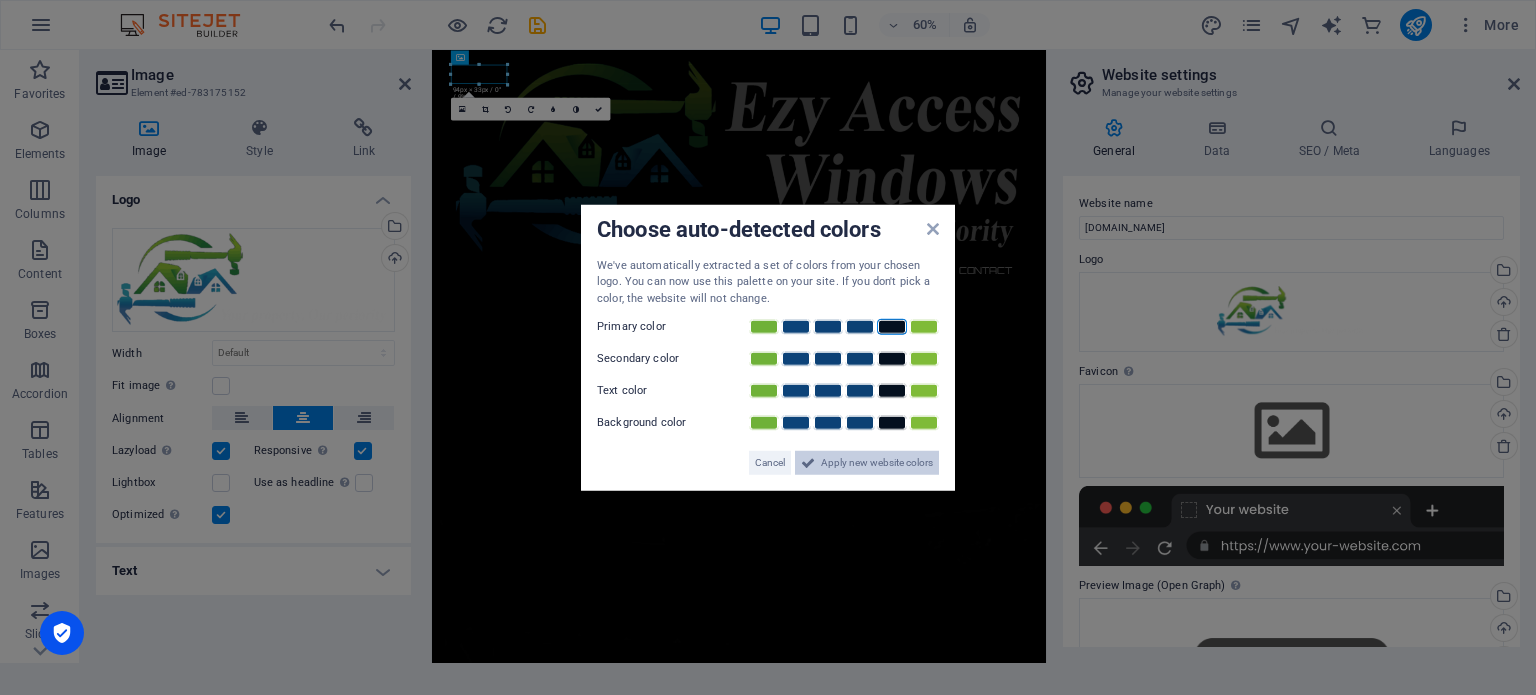 click on "Apply new website colors" at bounding box center [877, 463] 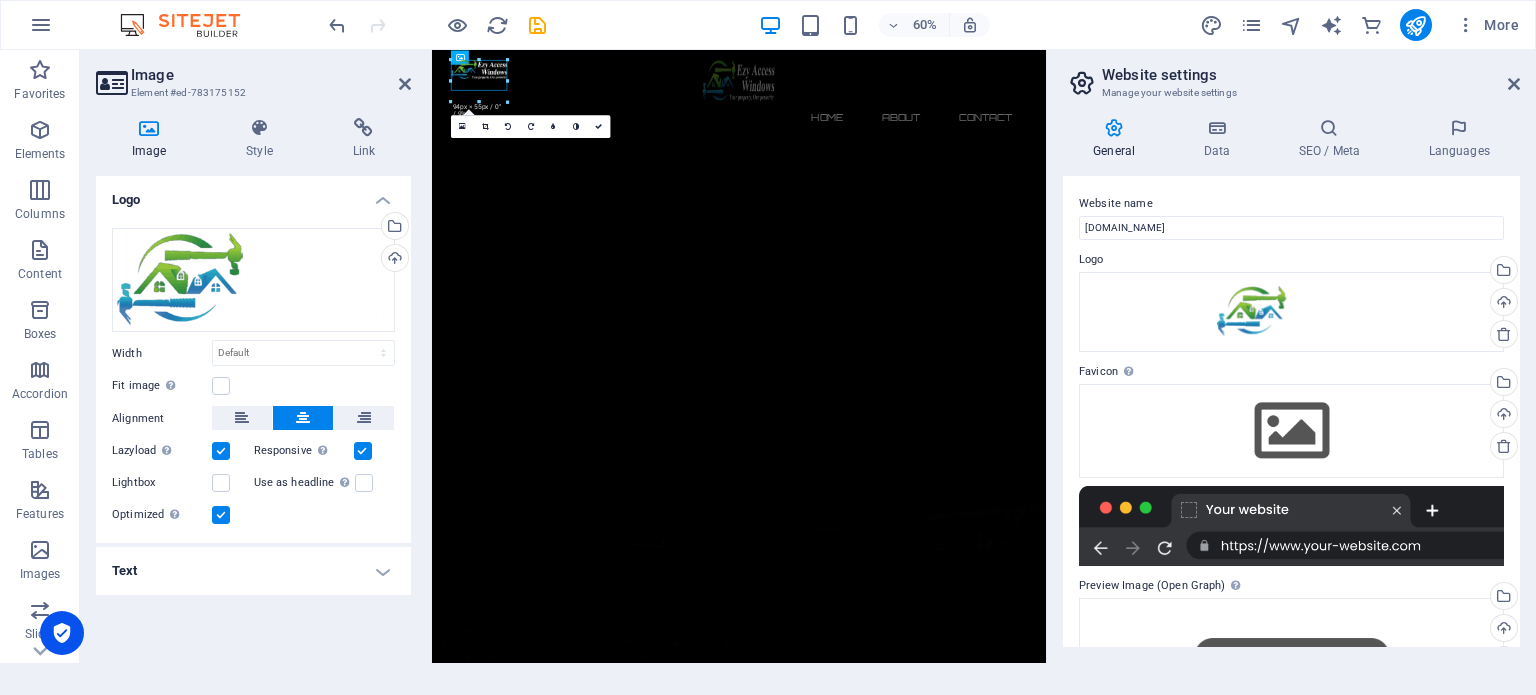 drag, startPoint x: 509, startPoint y: 81, endPoint x: 536, endPoint y: 75, distance: 27.658634 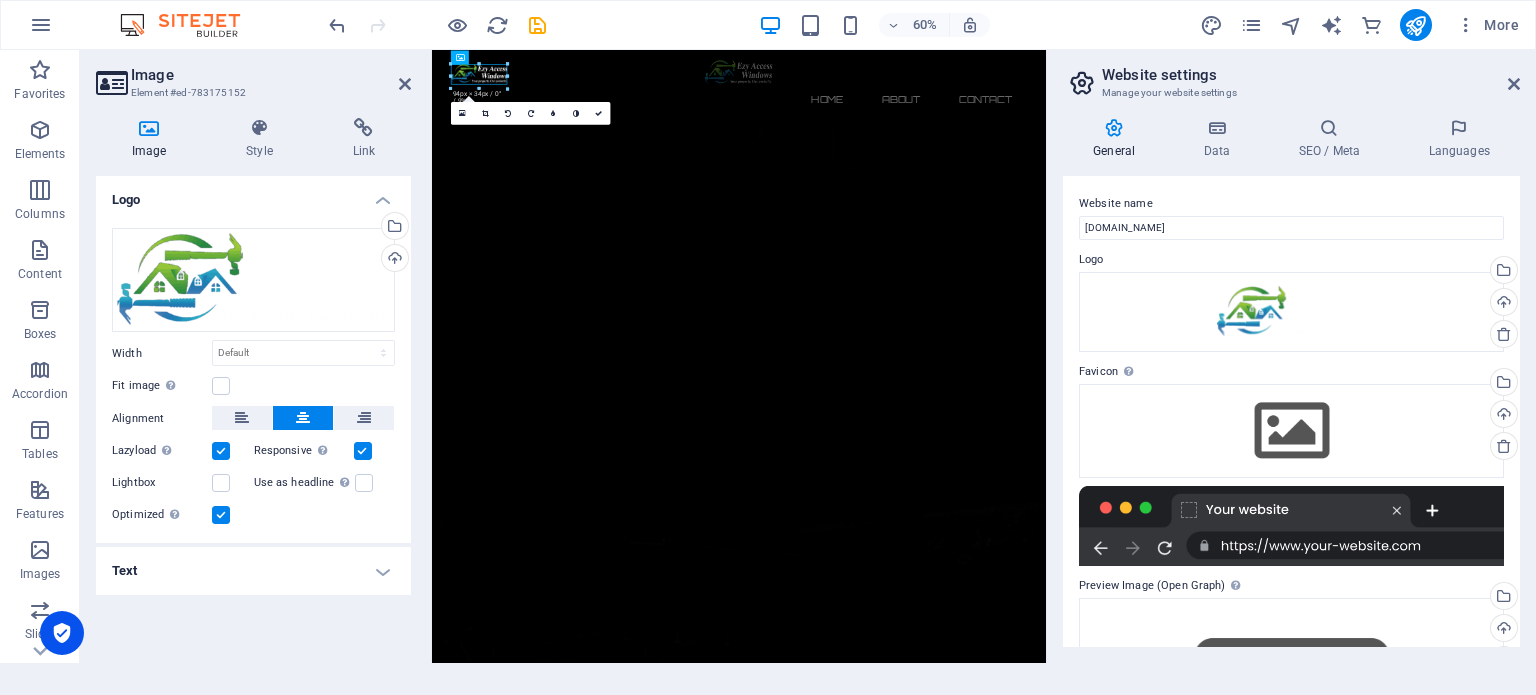 drag, startPoint x: 130, startPoint y: 39, endPoint x: 527, endPoint y: 73, distance: 398.45325 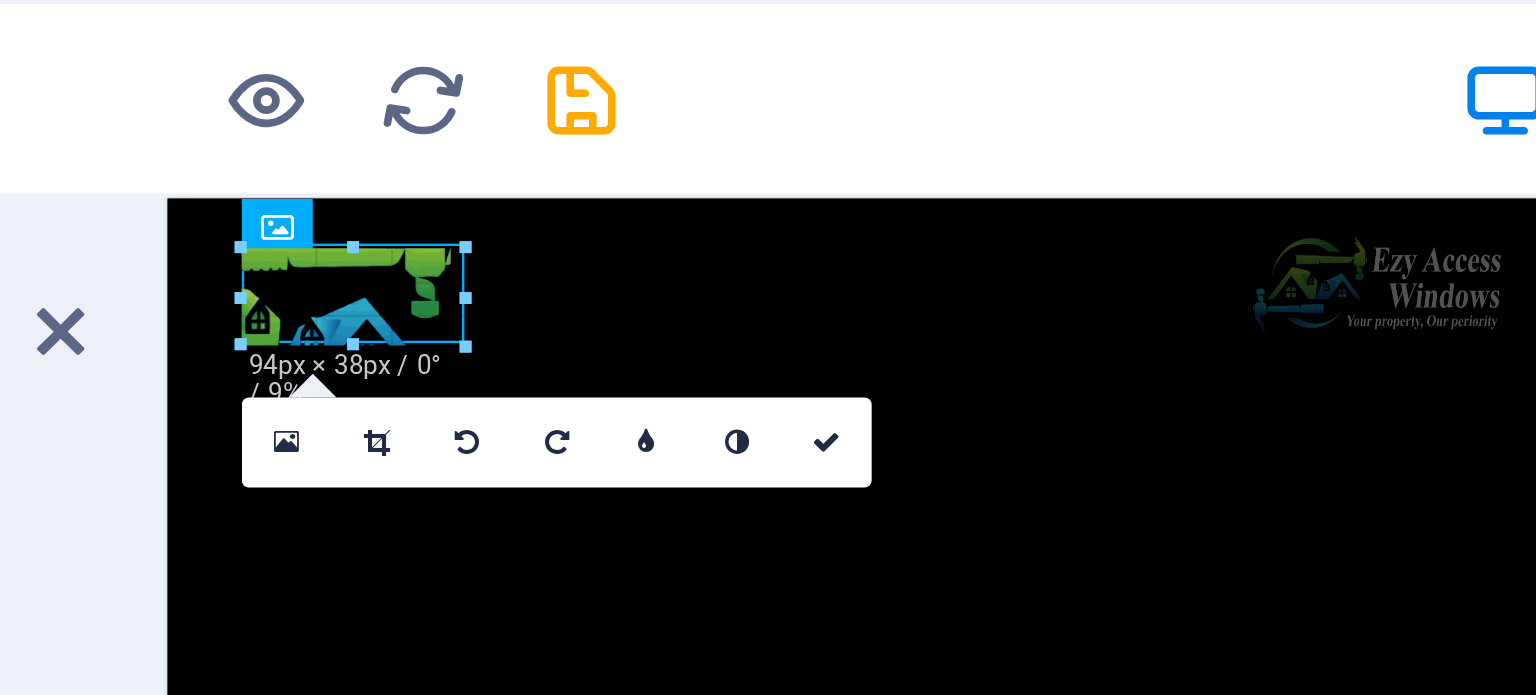 drag, startPoint x: 507, startPoint y: 82, endPoint x: 144, endPoint y: 67, distance: 363.30978 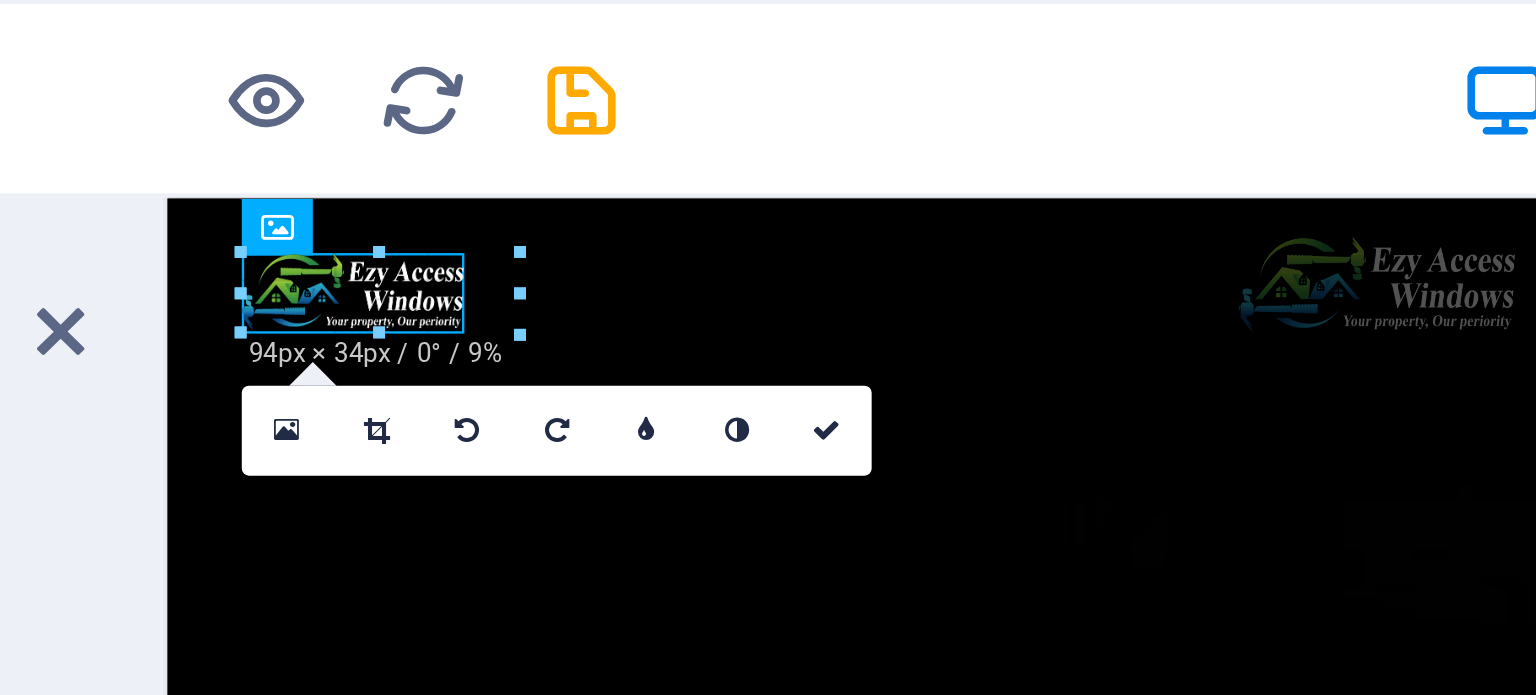 click on "180 170 160 150 140 130 120 110 100 90 80 70 60 50 40 30 20 10 0 -10 -20 -30 -40 -50 -60 -70 -80 -90 -100 -110 -120 -130 -140 -150 -160 -170 94px × 34px / 0° / 9% 16:10 16:9 4:3 1:1 1:2 0" at bounding box center [486, 74] 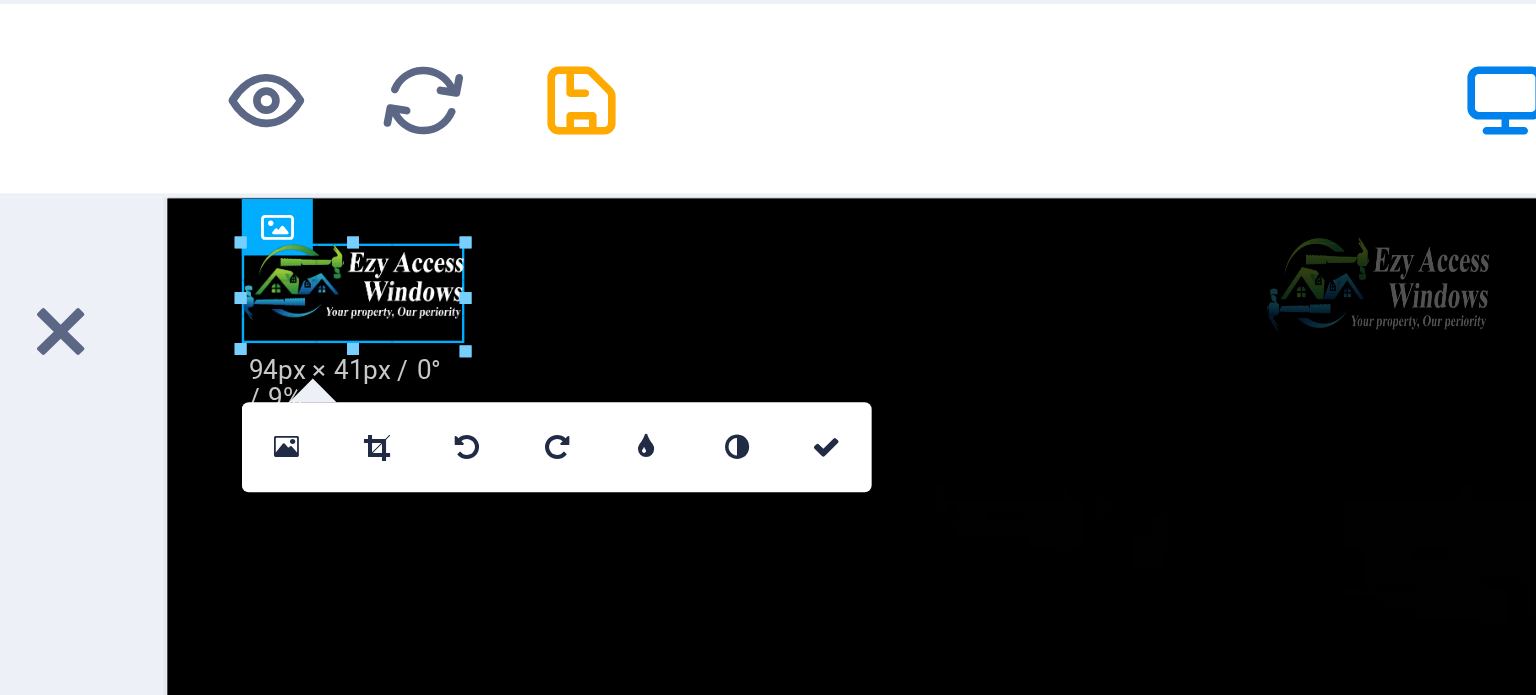 drag, startPoint x: 507, startPoint y: 72, endPoint x: 139, endPoint y: 37, distance: 369.66064 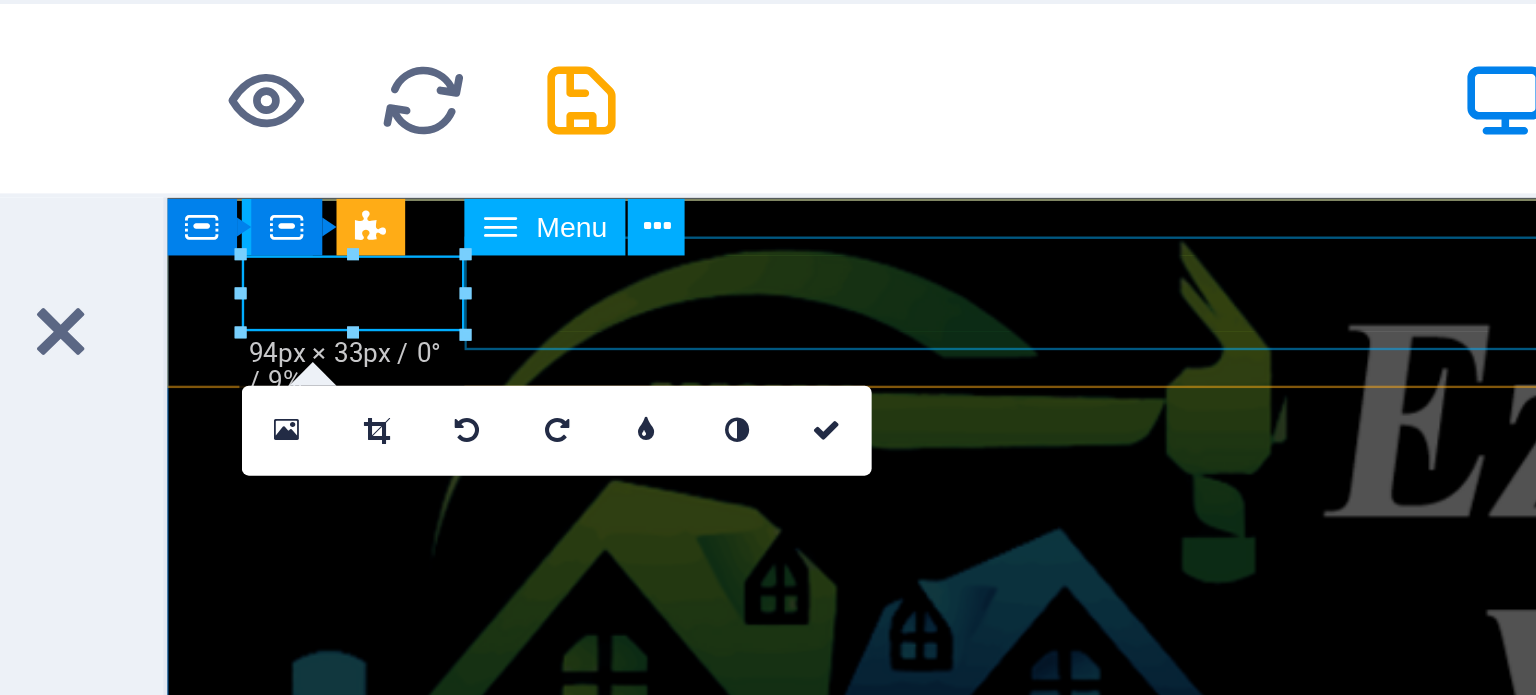 drag, startPoint x: 675, startPoint y: 270, endPoint x: 310, endPoint y: 236, distance: 366.58014 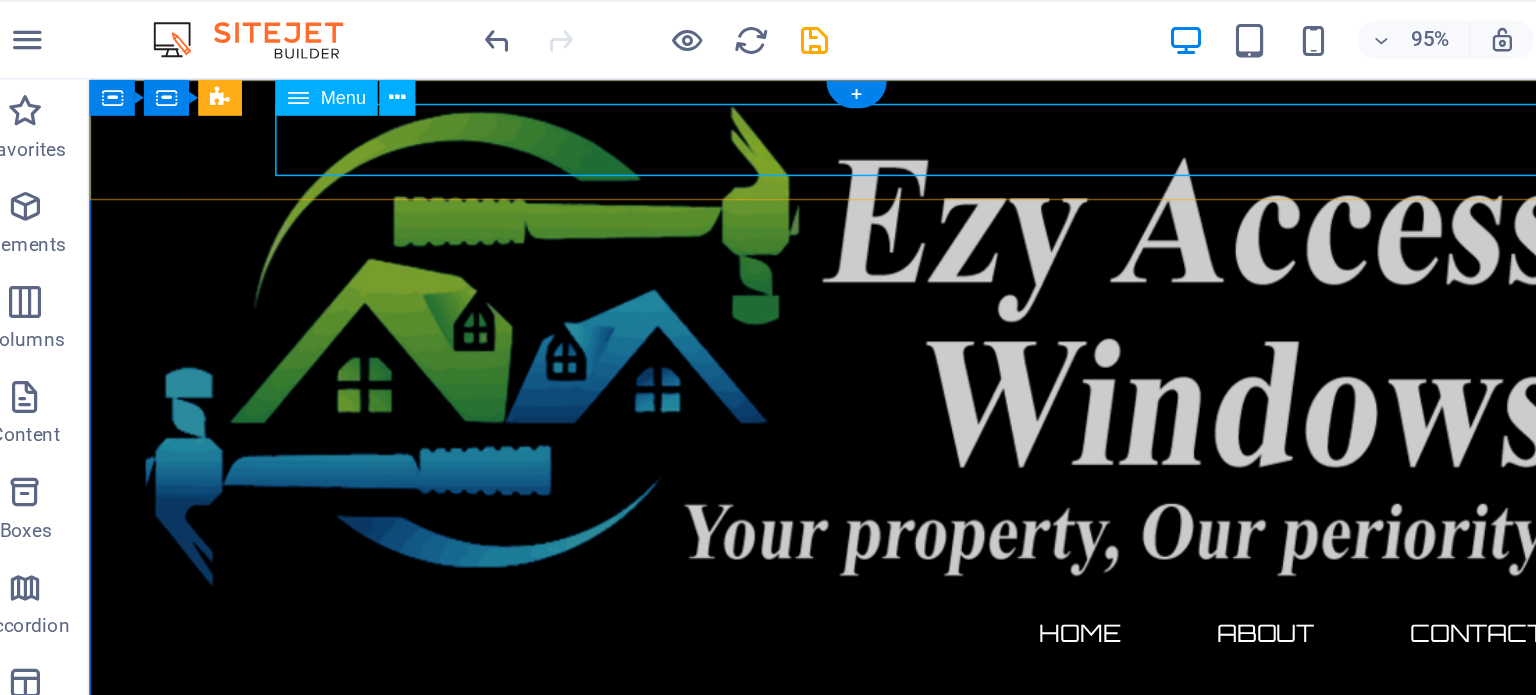 click on "Home About Contact" at bounding box center (597, 446) 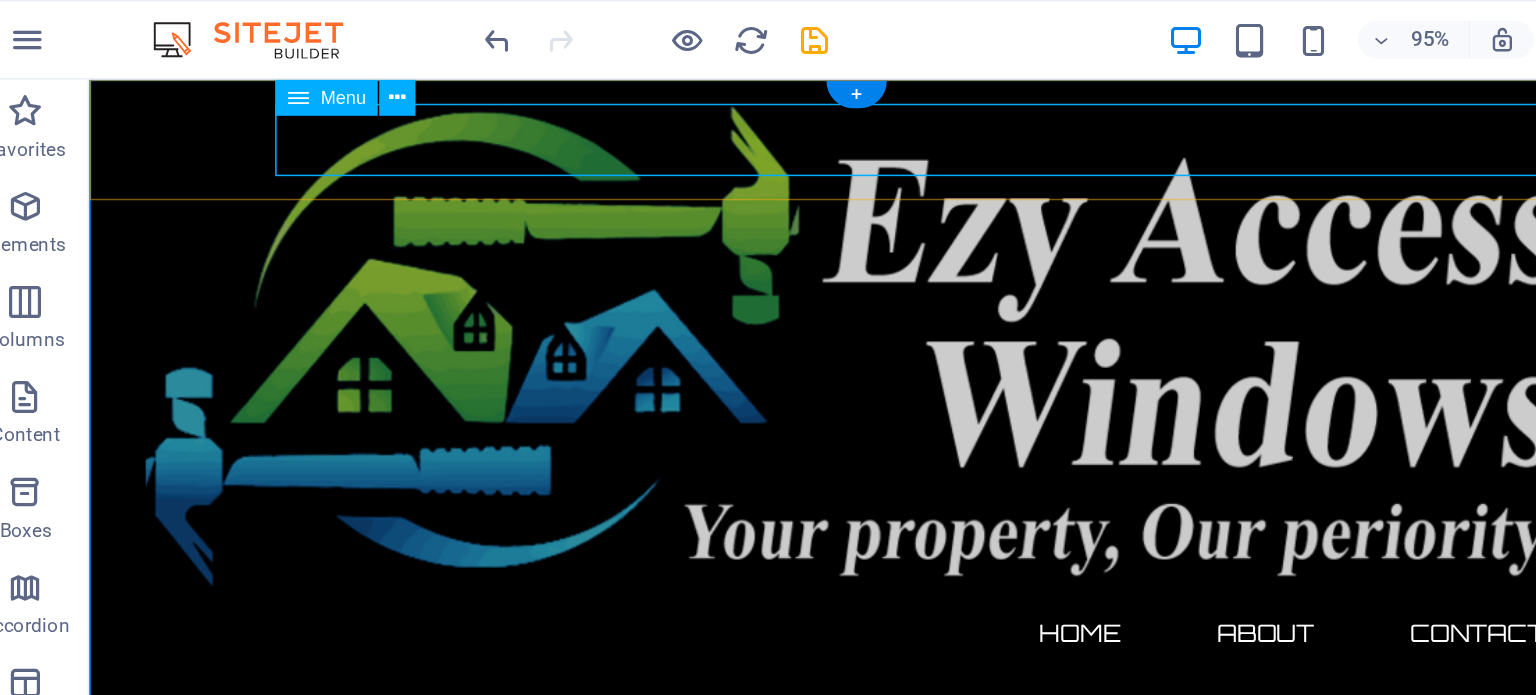 click on "Home About Contact" at bounding box center [597, 446] 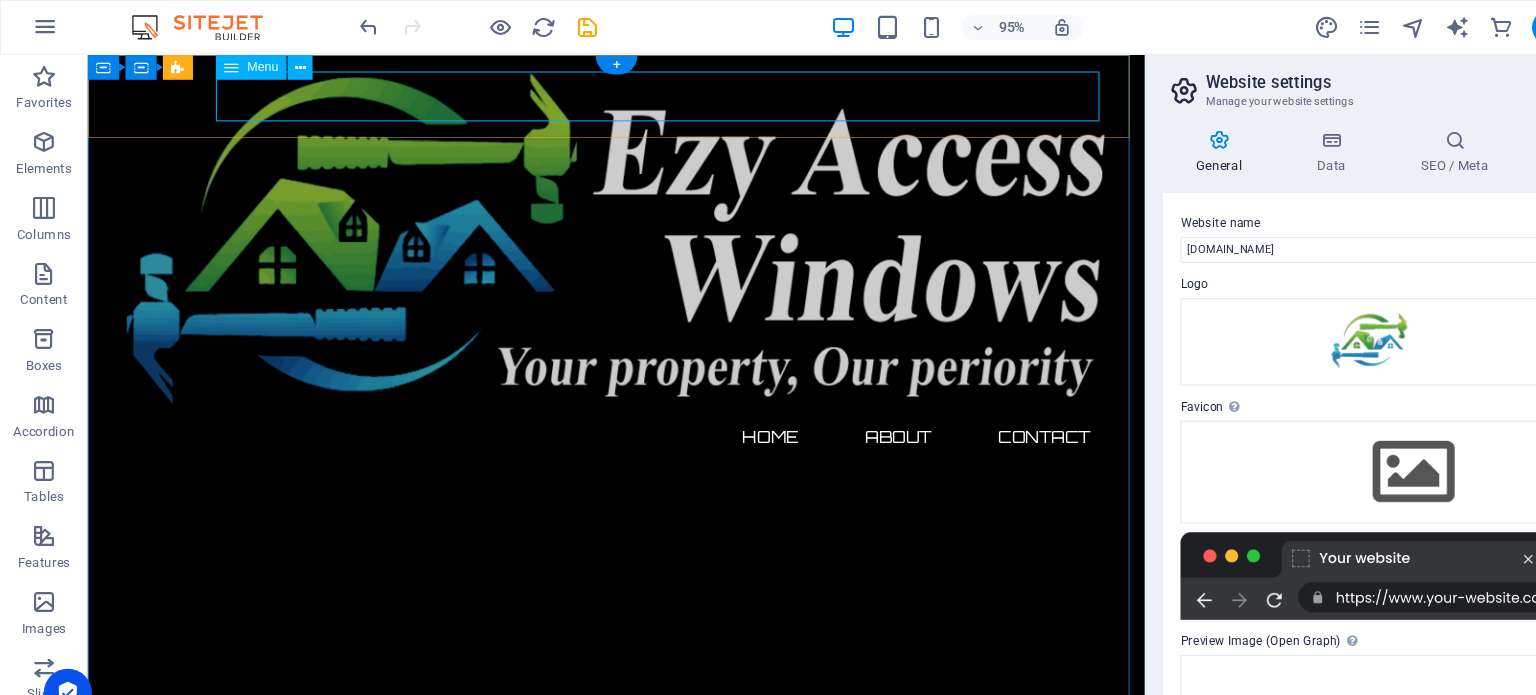 click on "Home About Contact" at bounding box center [596, 421] 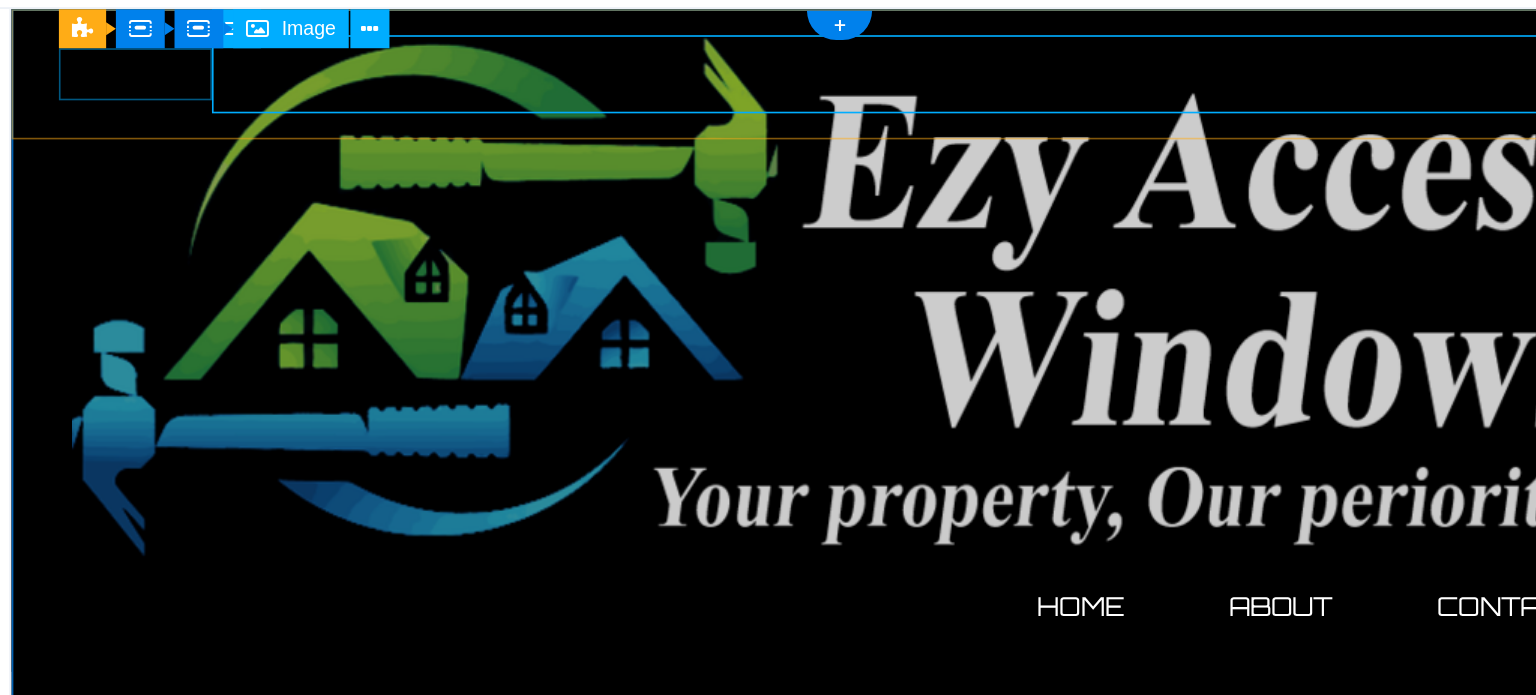 click at bounding box center (520, 187) 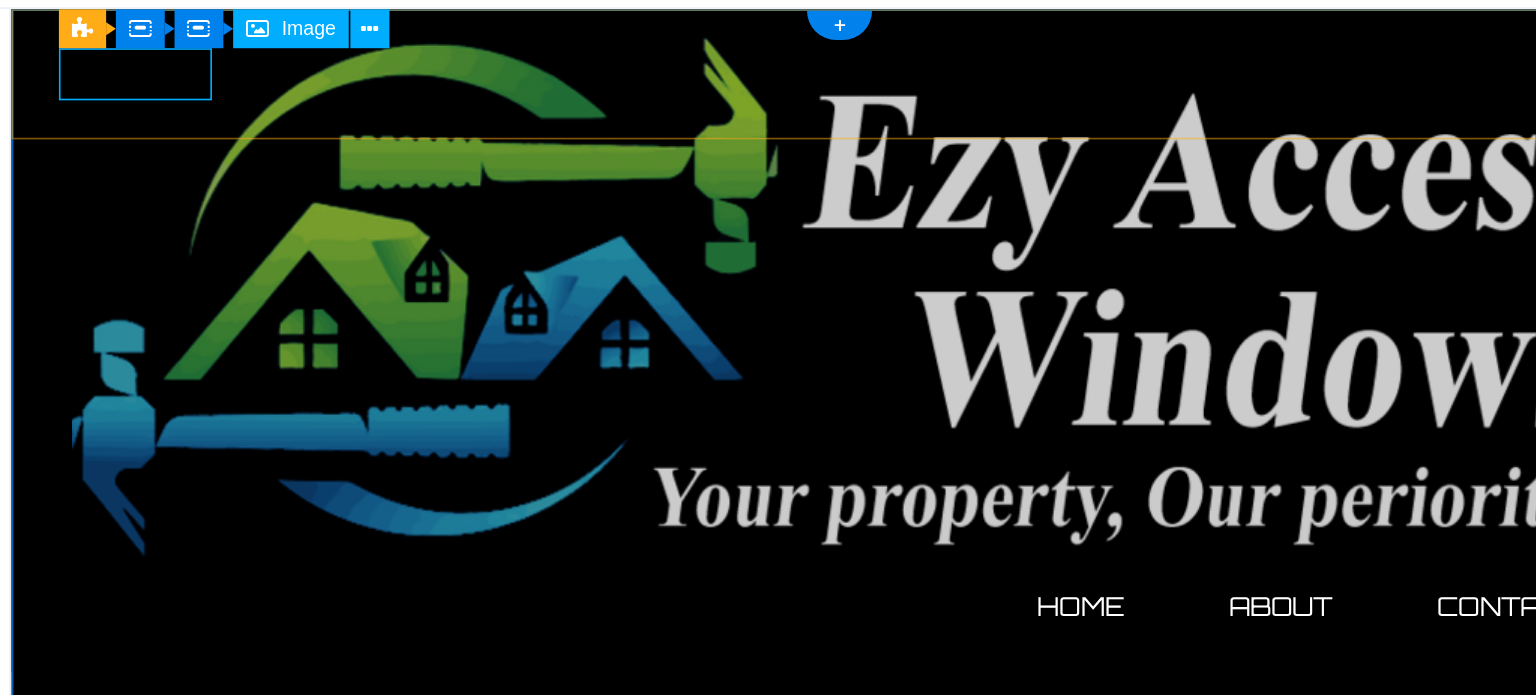 click at bounding box center (520, 187) 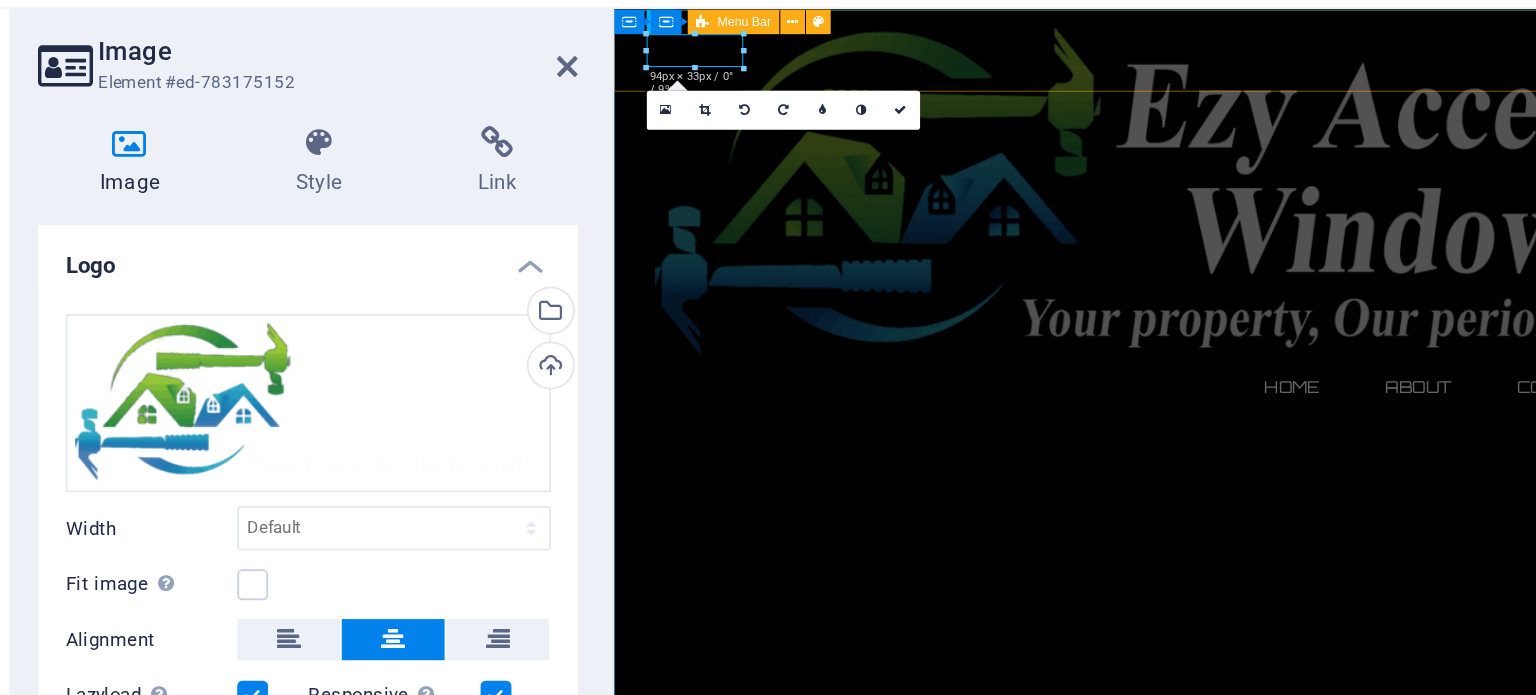 drag, startPoint x: 1095, startPoint y: 90, endPoint x: 696, endPoint y: 74, distance: 399.32068 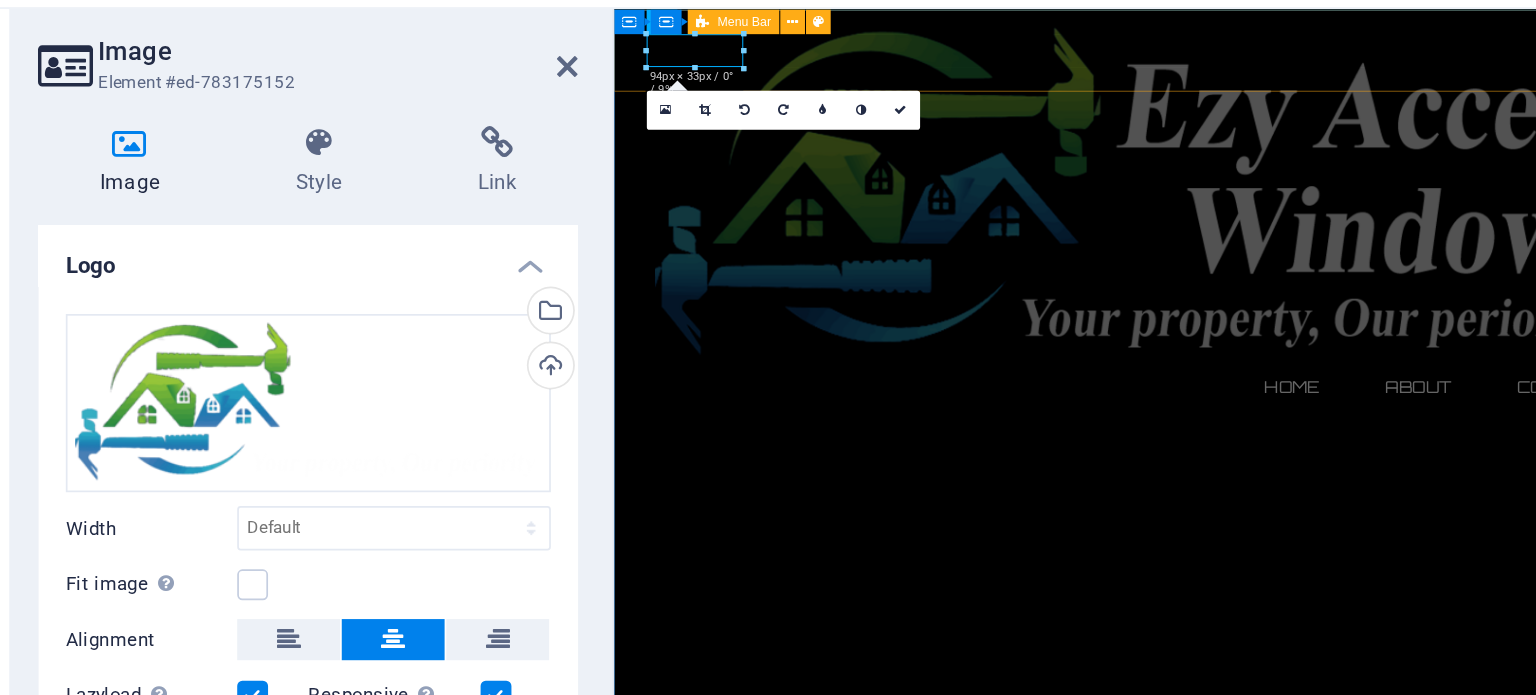 drag, startPoint x: 1122, startPoint y: 93, endPoint x: 761, endPoint y: 81, distance: 361.1994 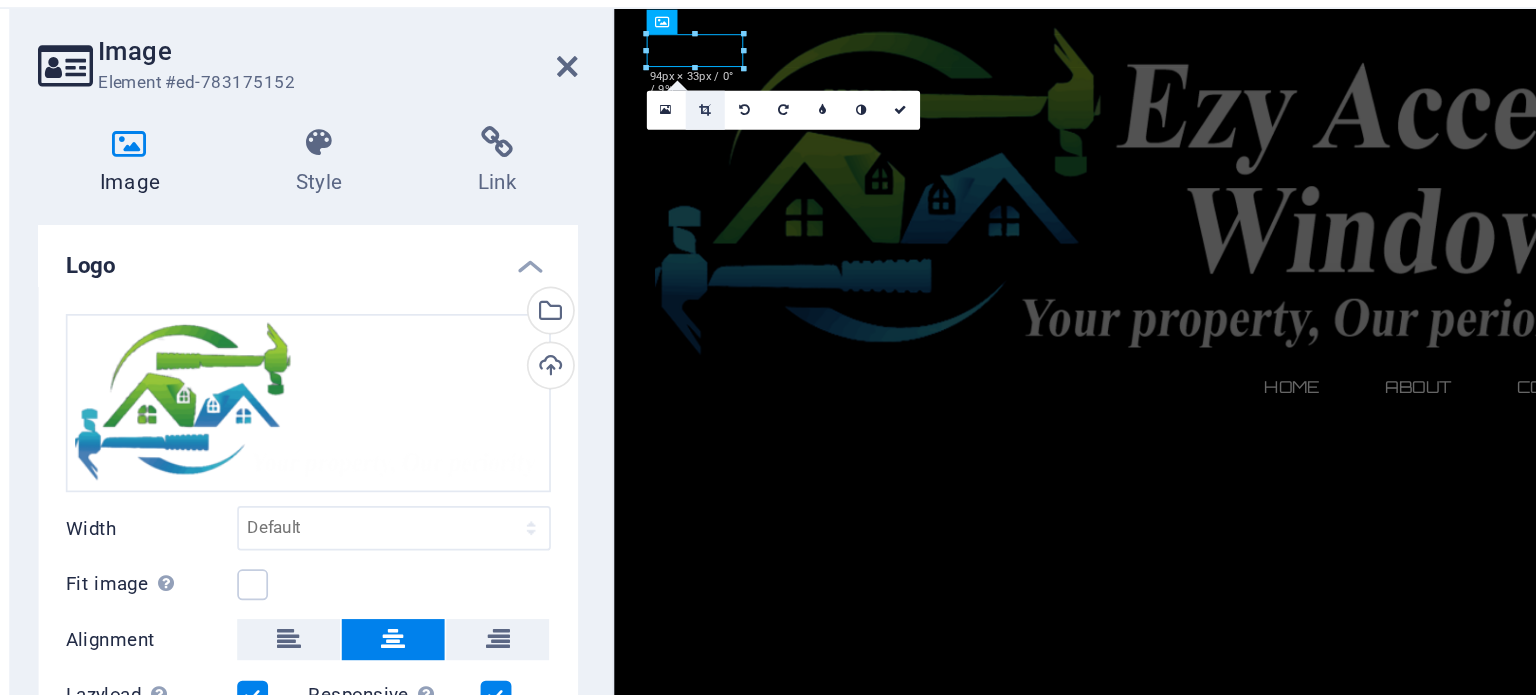 click at bounding box center [485, 108] 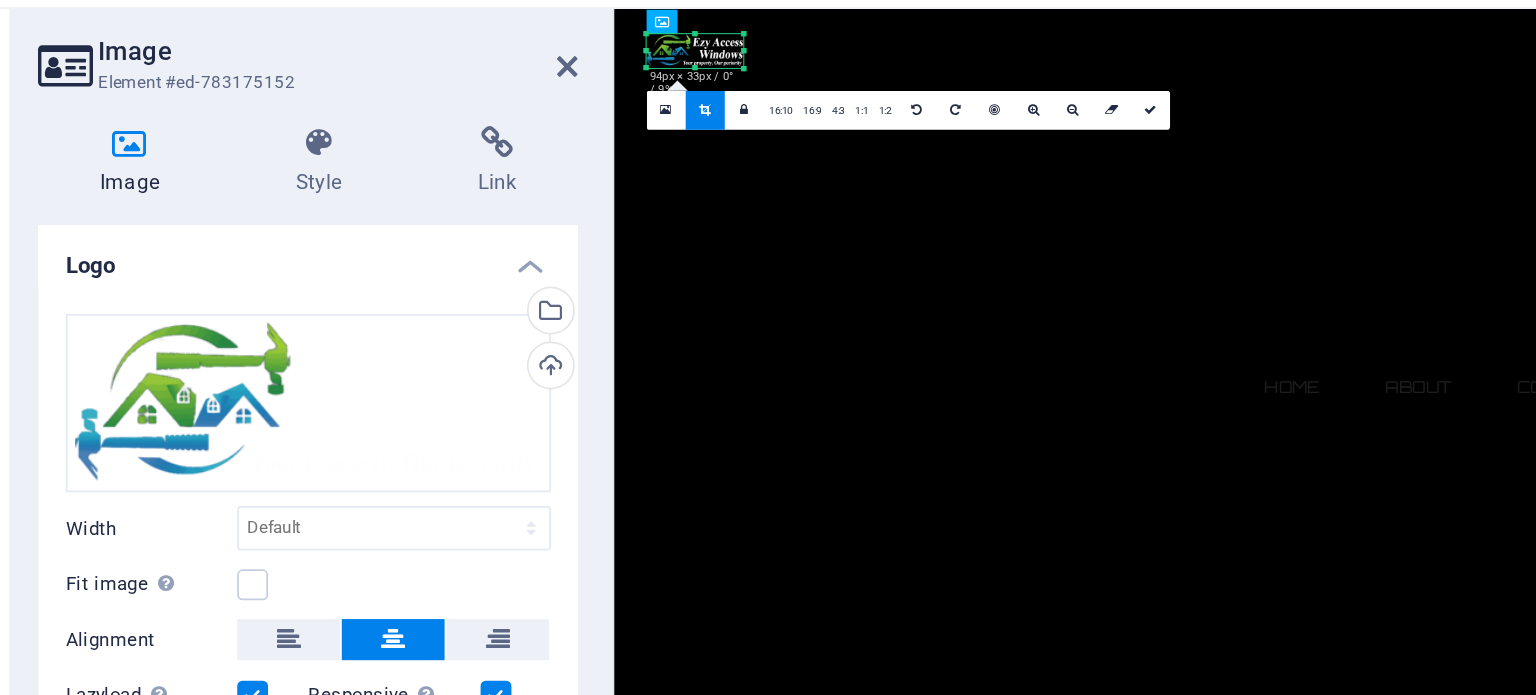 click on "Days" at bounding box center (766, 2424) 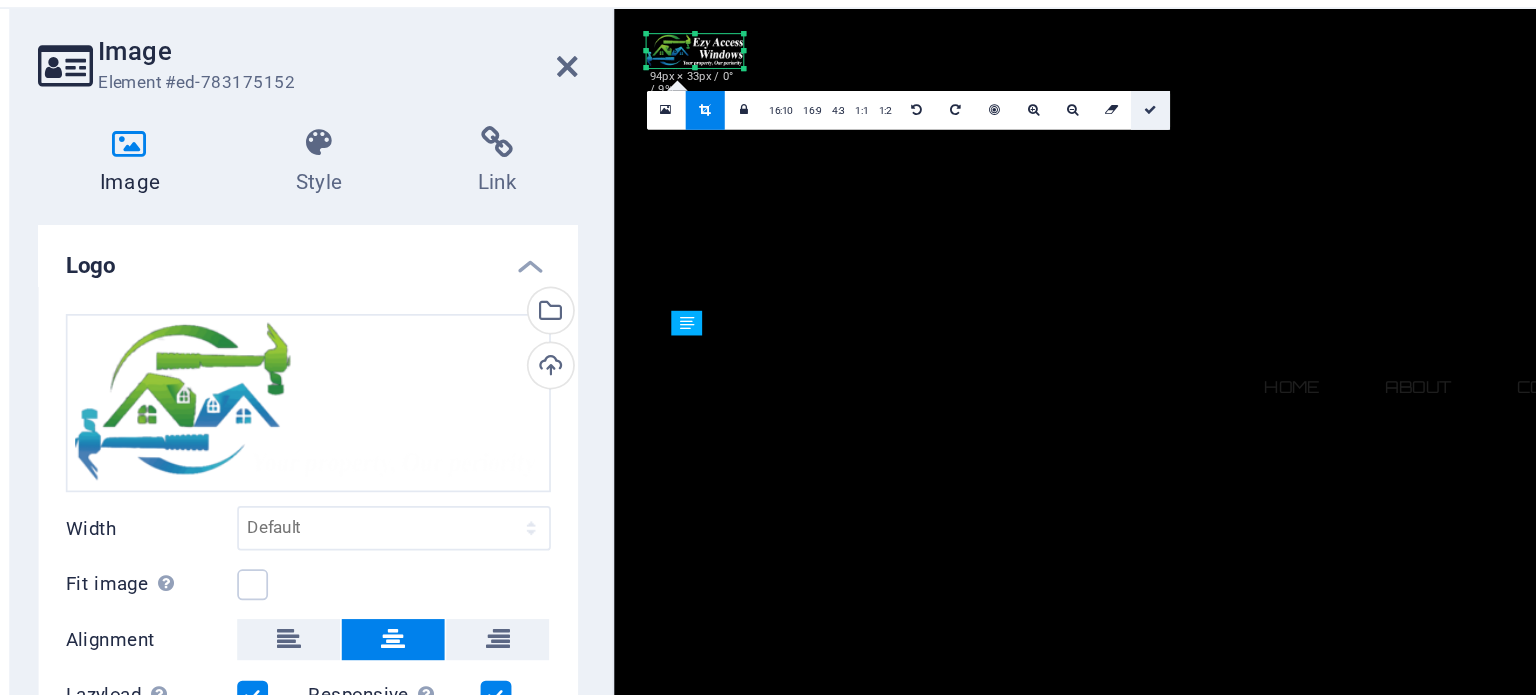 click at bounding box center [745, 108] 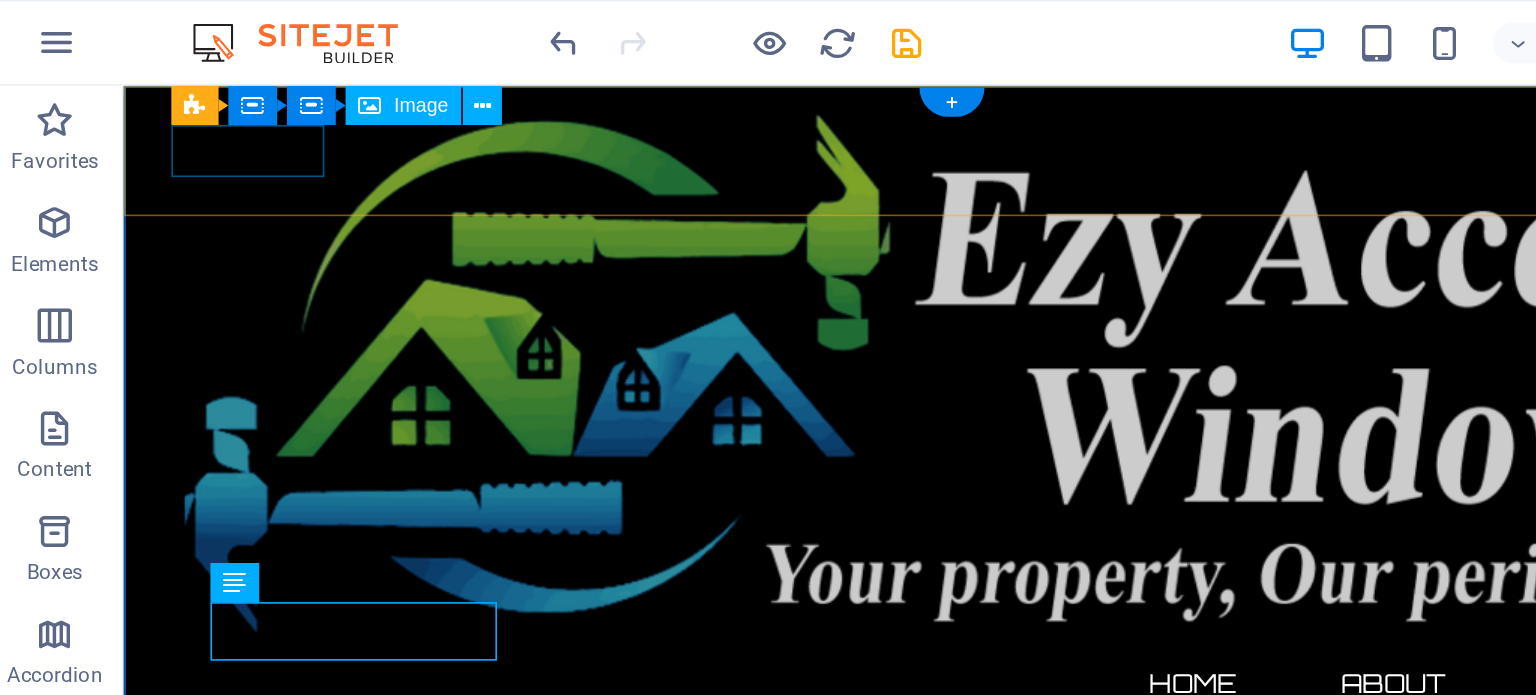 click at bounding box center (632, 264) 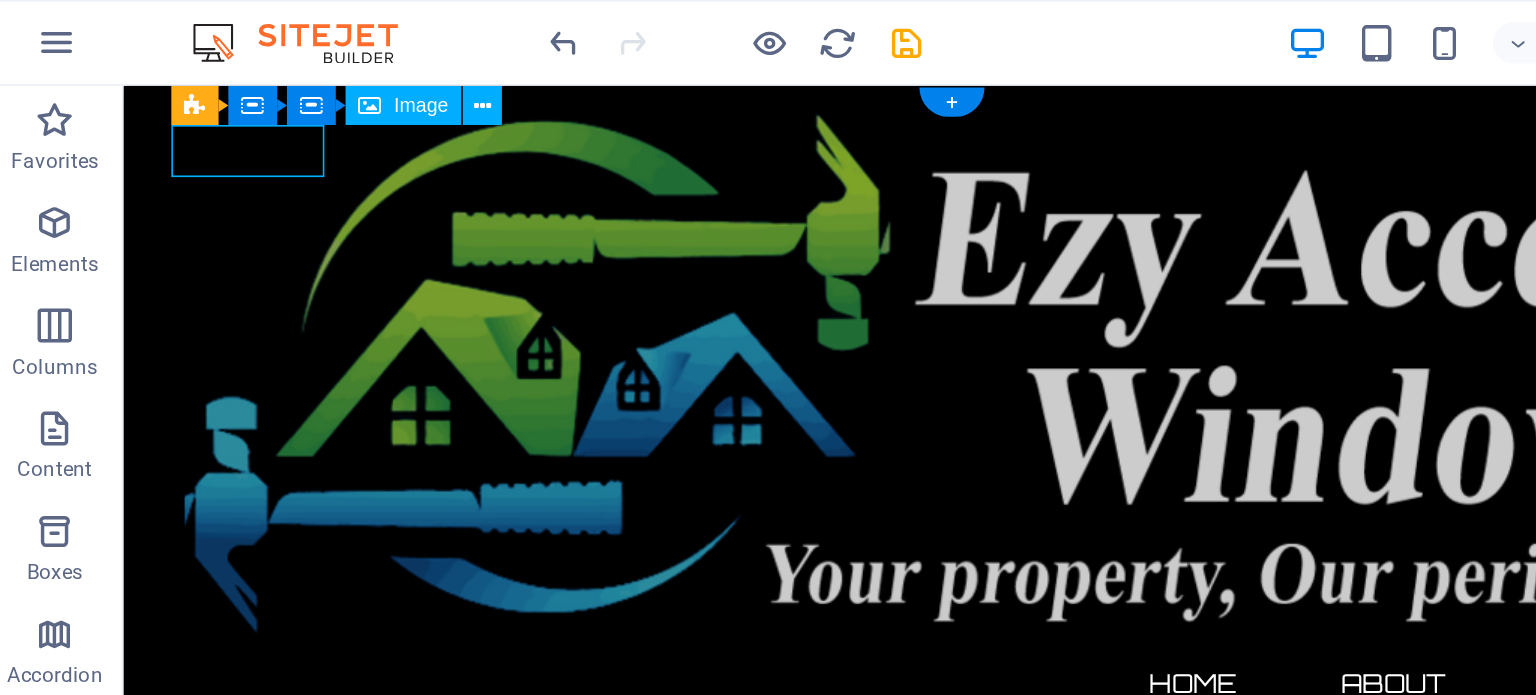 click at bounding box center [632, 264] 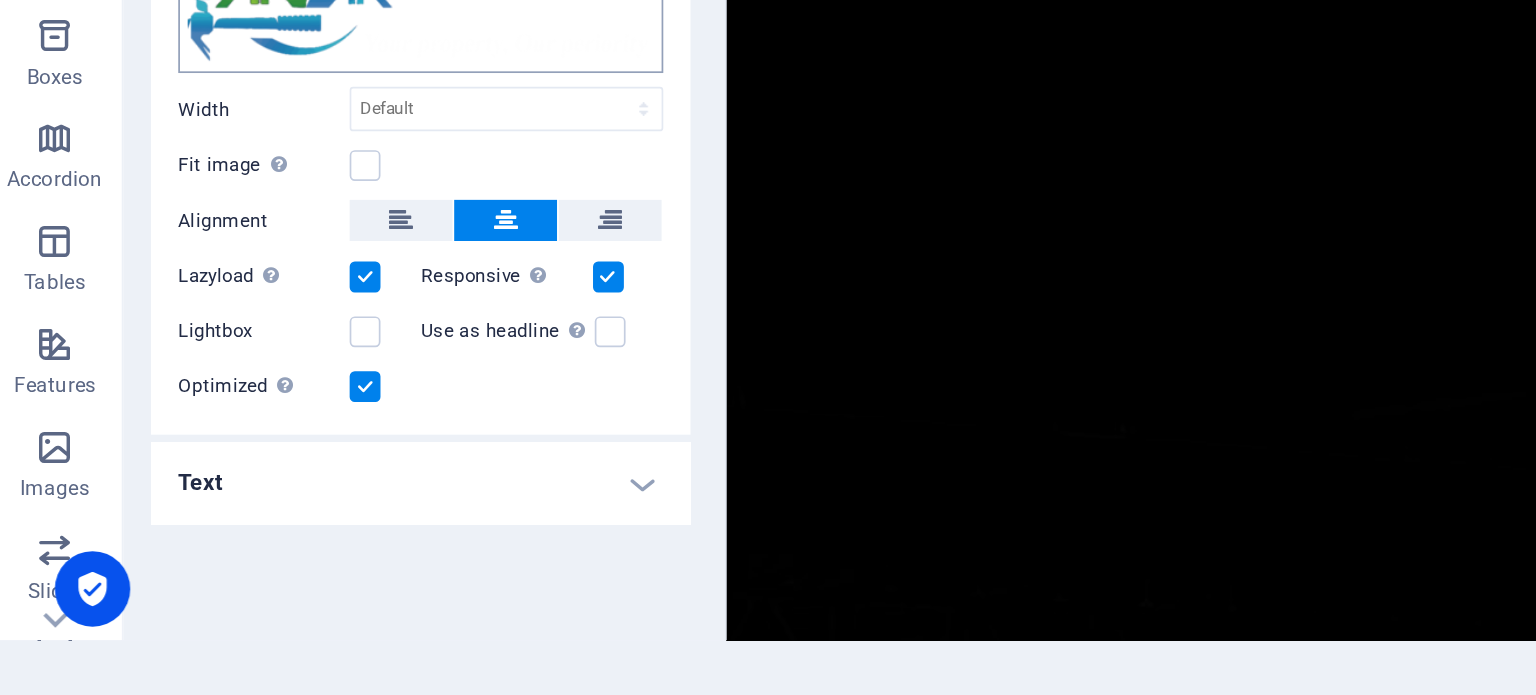 scroll, scrollTop: 0, scrollLeft: 0, axis: both 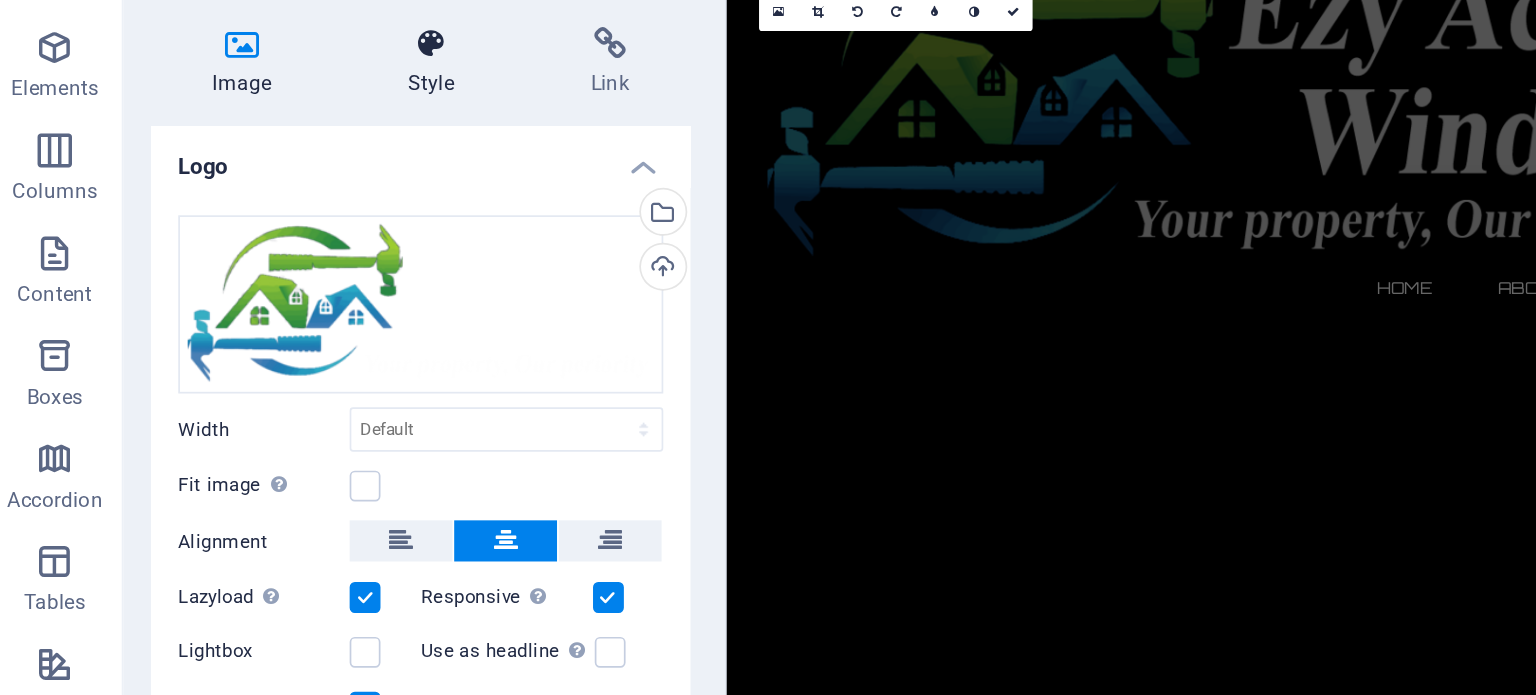 click on "Style" at bounding box center (263, 139) 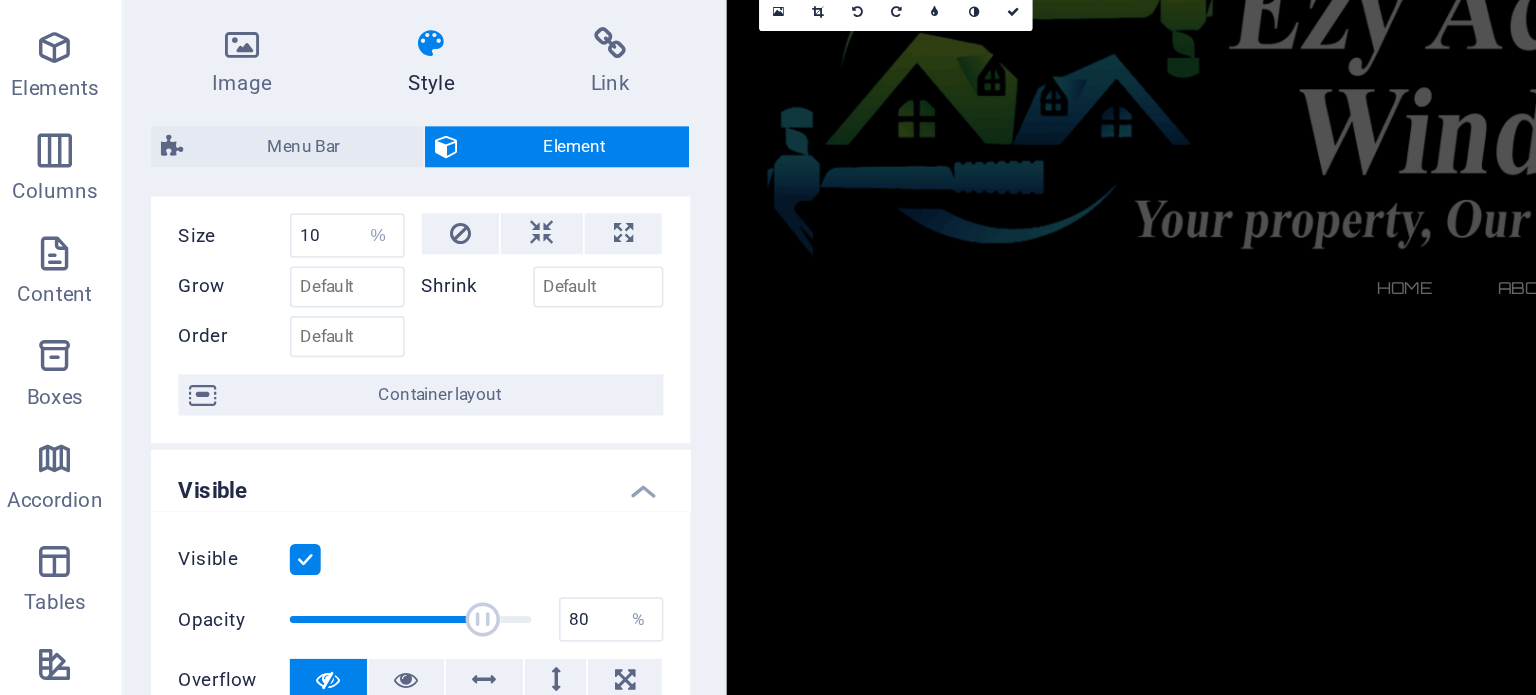 scroll, scrollTop: 0, scrollLeft: 0, axis: both 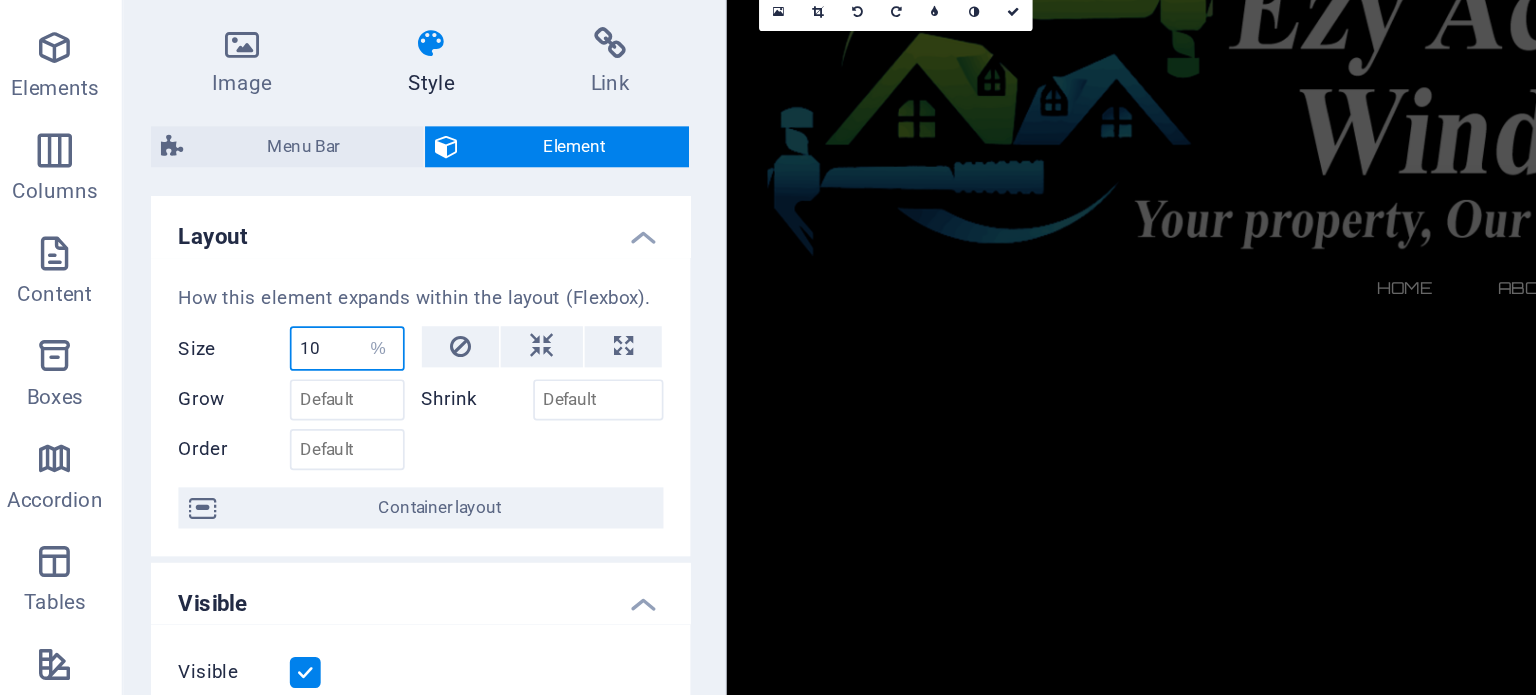 click on "10" at bounding box center [210, 306] 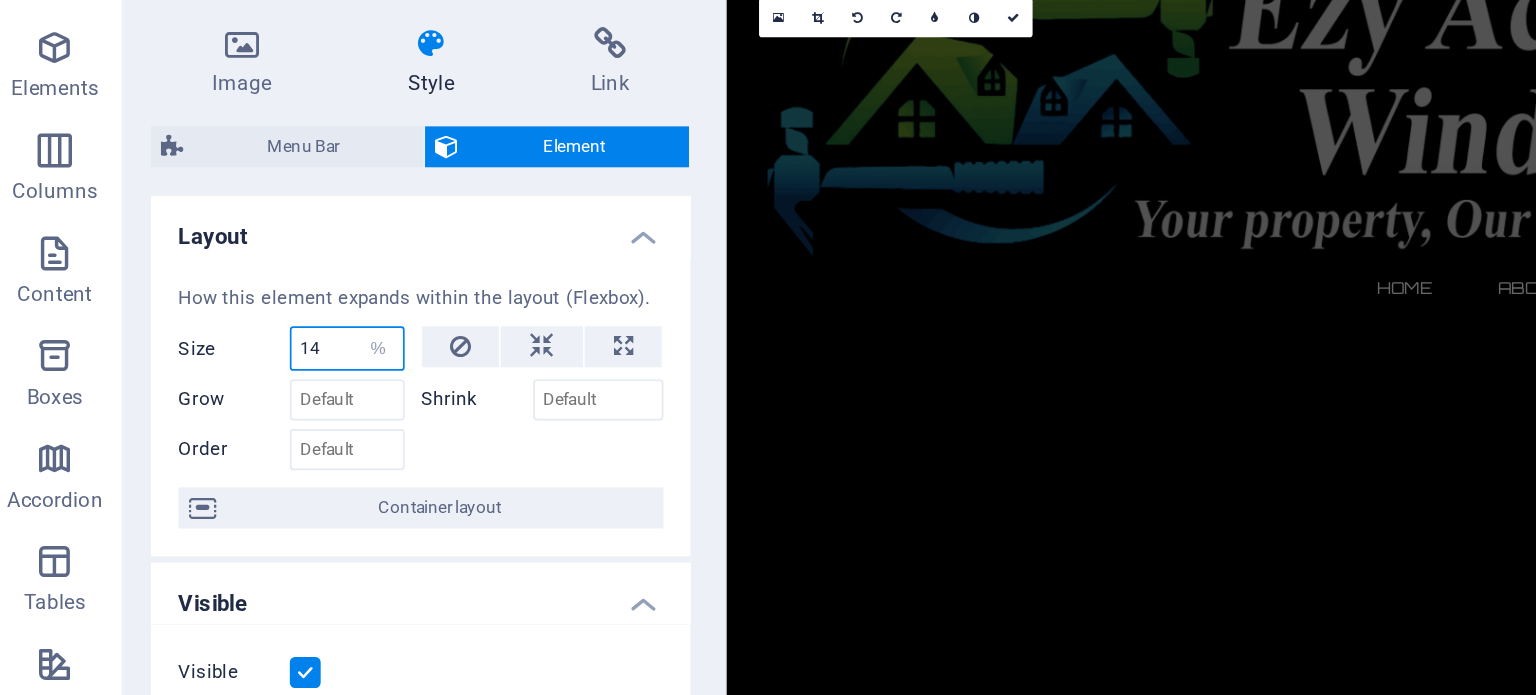 type on "14" 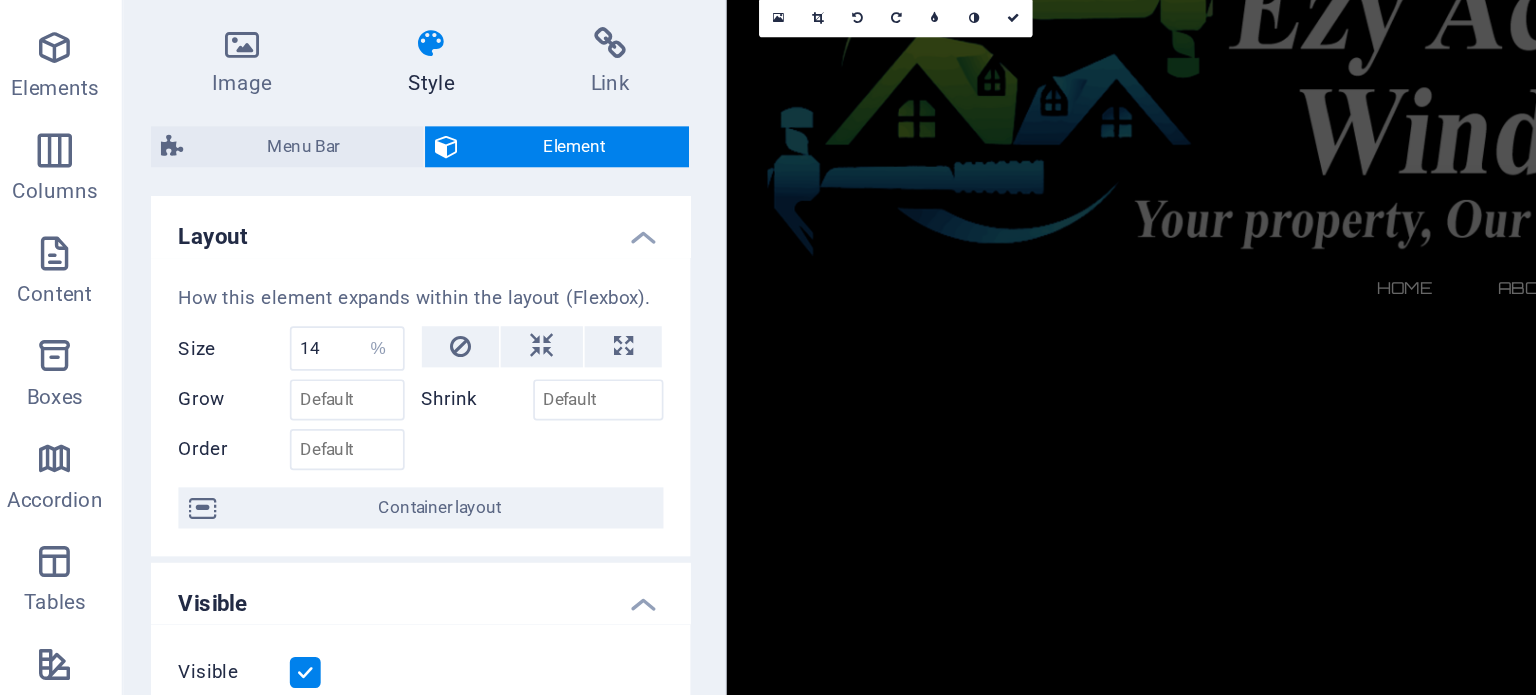 click on "Visible Opacity 80 % Overflow" at bounding box center [253, 530] 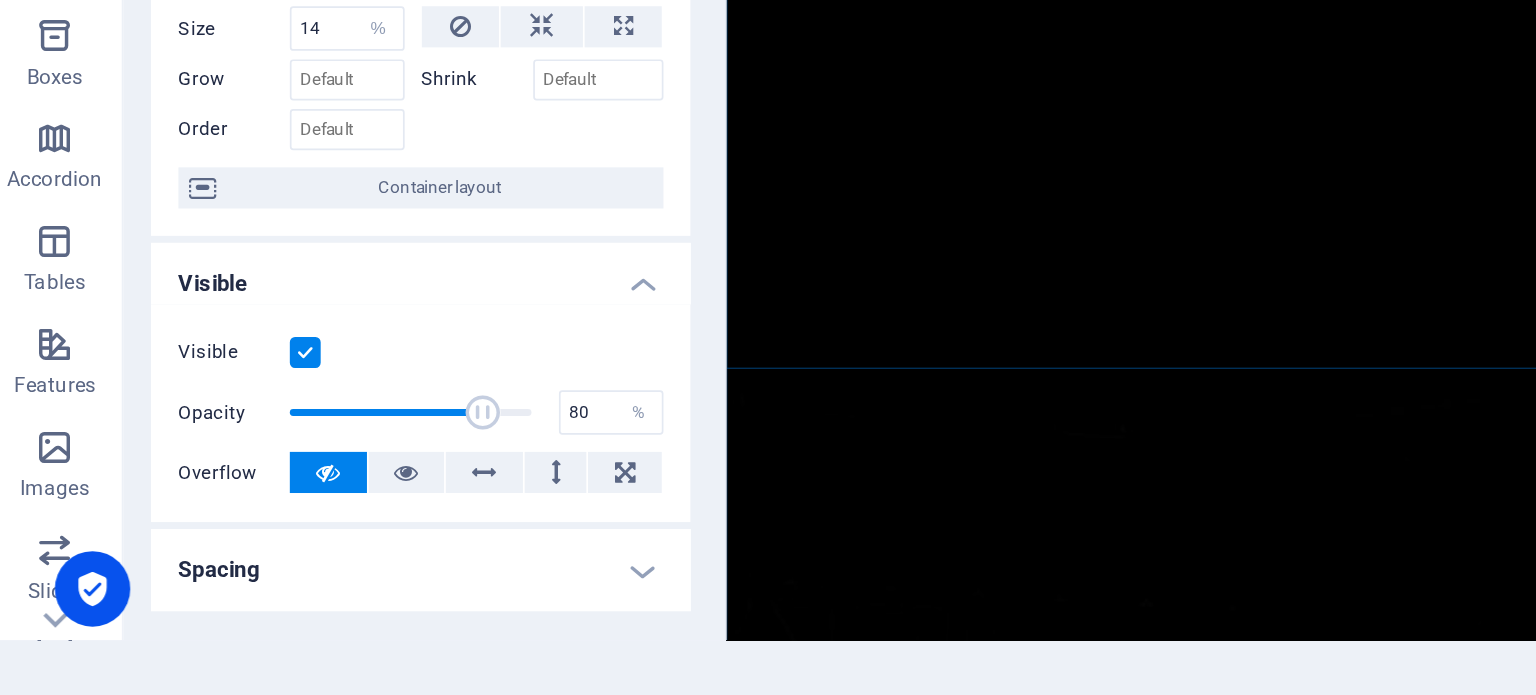 scroll, scrollTop: 0, scrollLeft: 0, axis: both 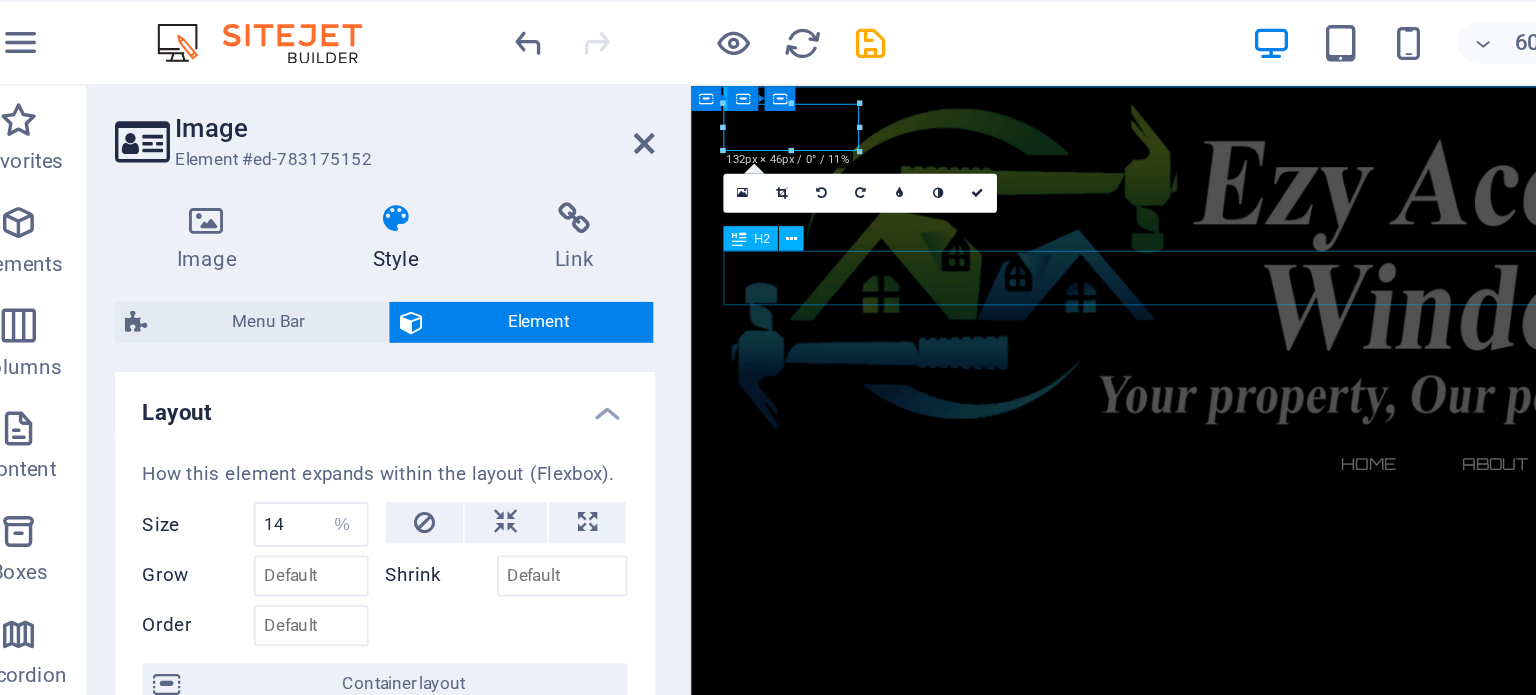 click on "The waiting is going to end soon..." at bounding box center (1203, 2352) 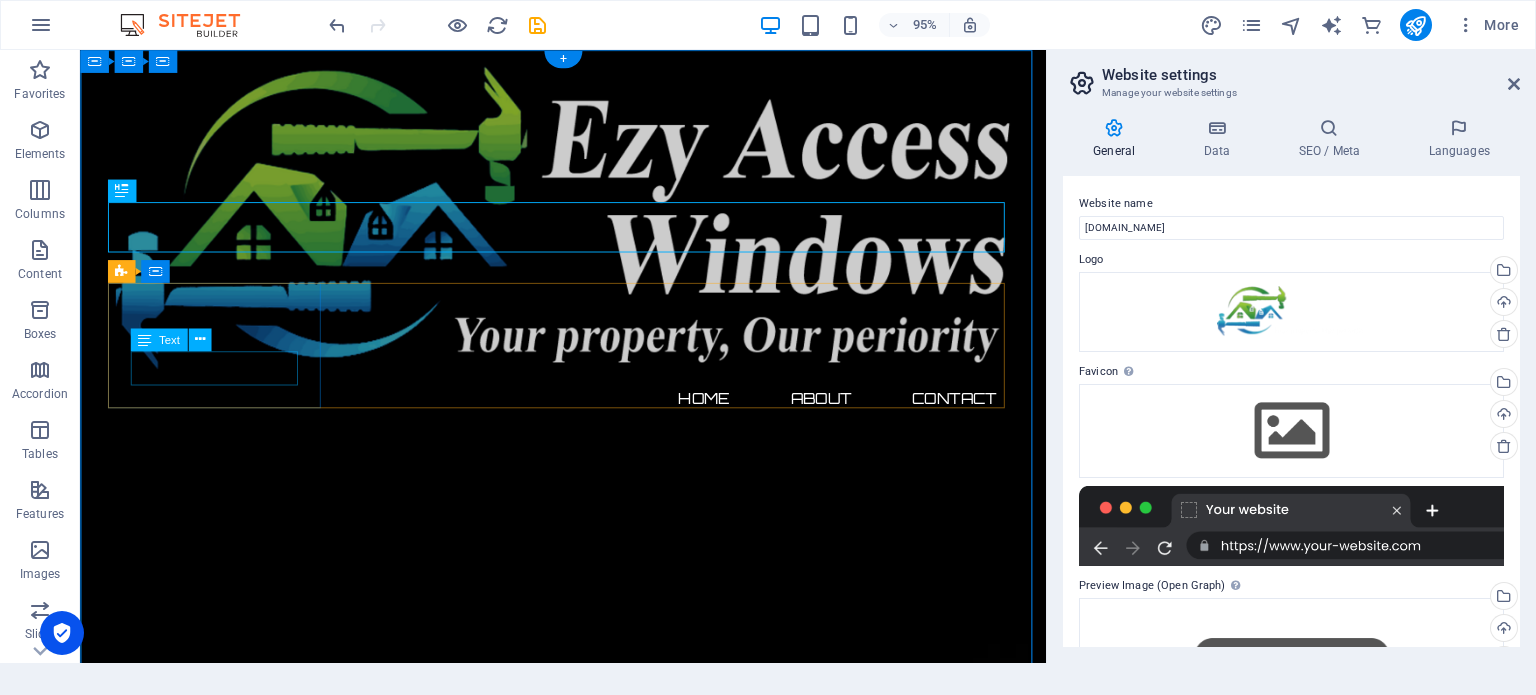 click on "Days" at bounding box center [229, 2466] 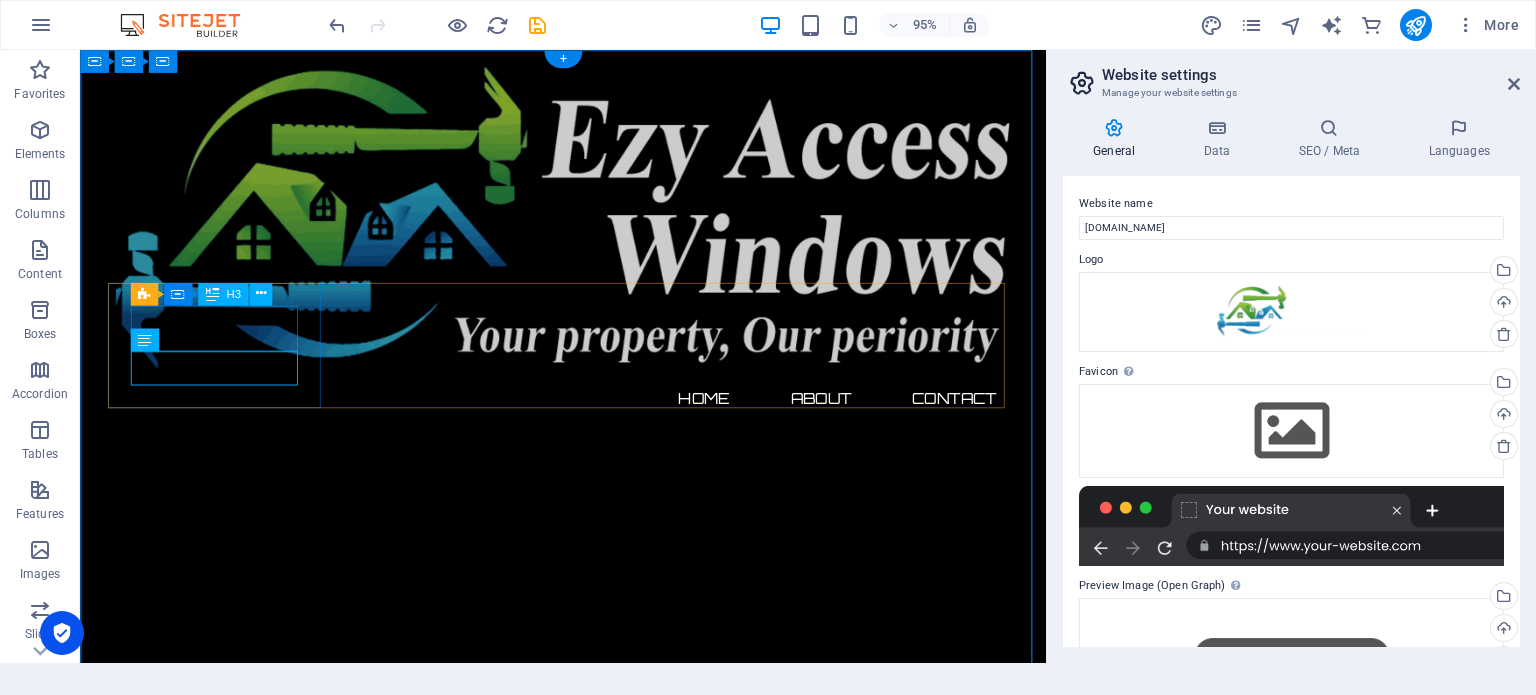 click on "0" at bounding box center [229, 2416] 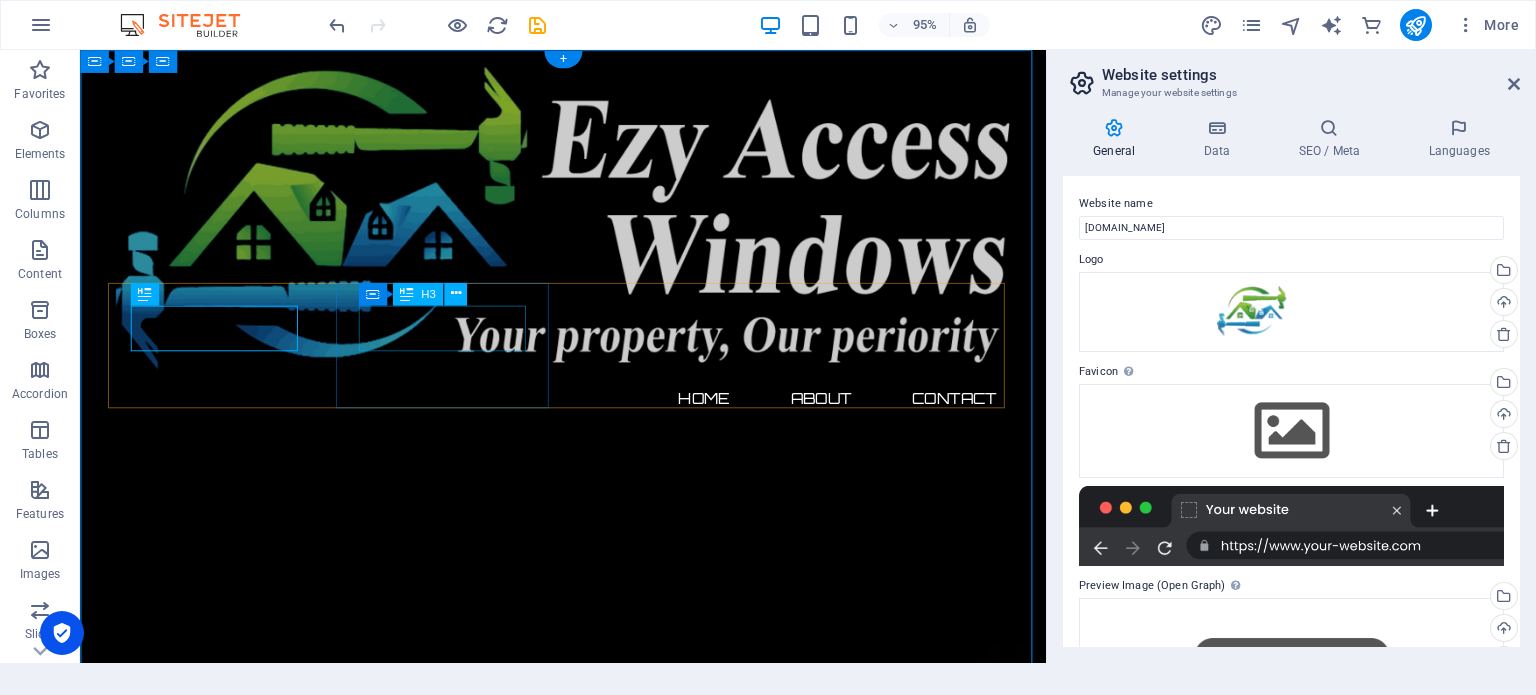 click on "0" at bounding box center [229, 2556] 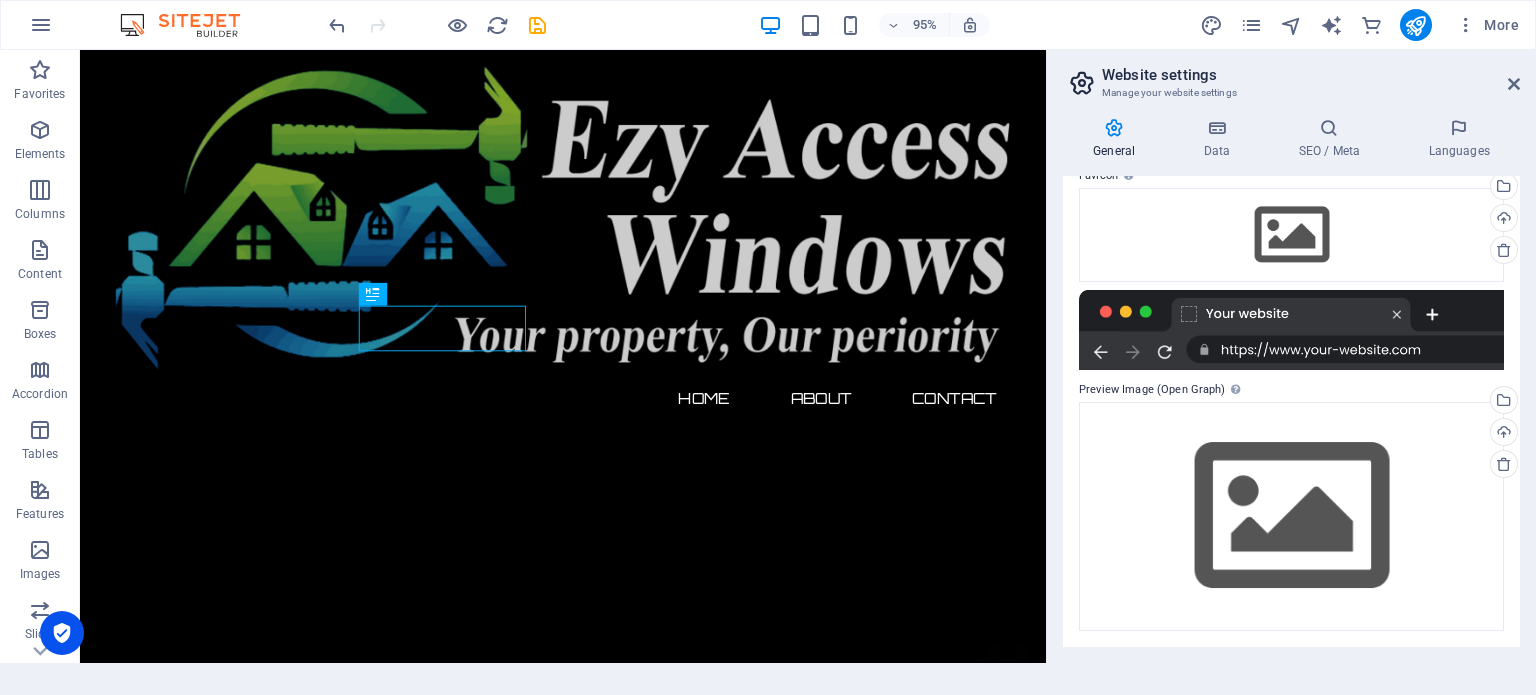 scroll, scrollTop: 0, scrollLeft: 0, axis: both 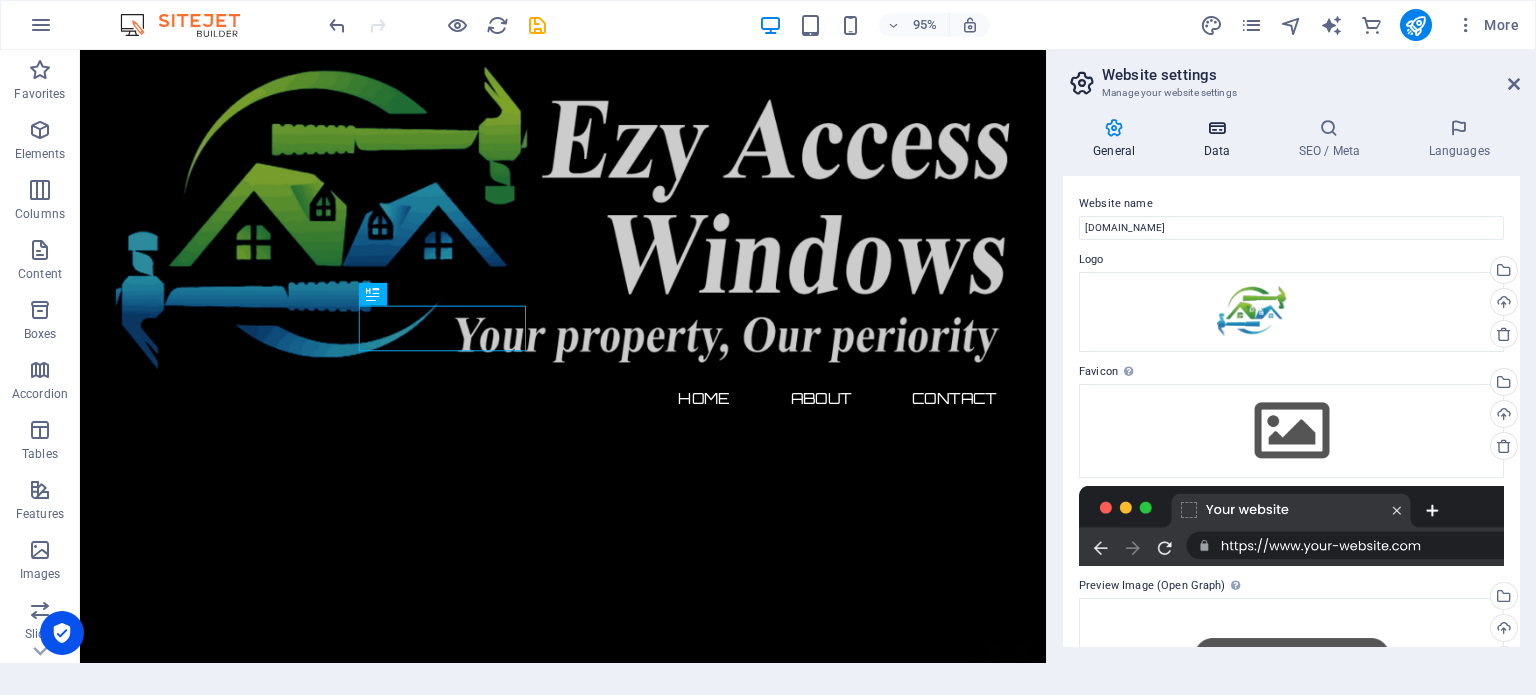 click at bounding box center (1216, 128) 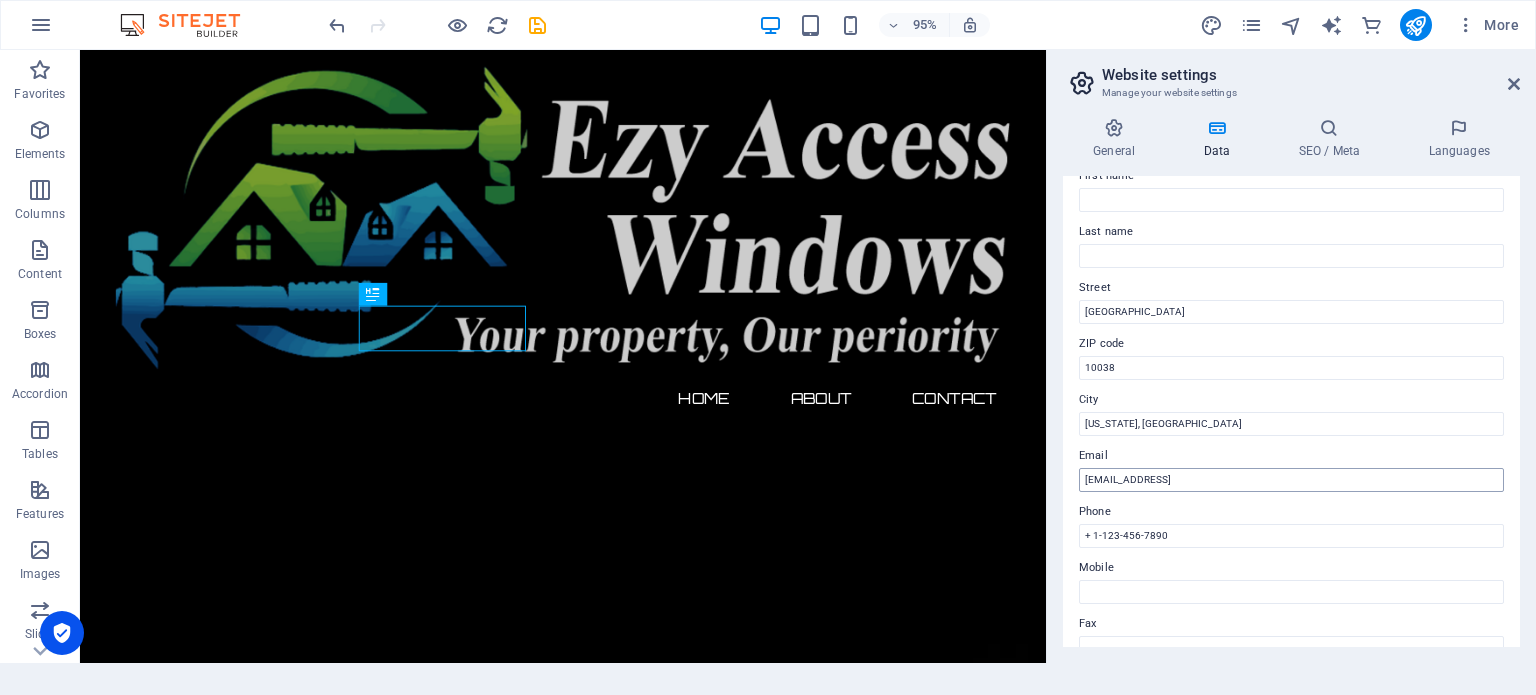 scroll, scrollTop: 0, scrollLeft: 0, axis: both 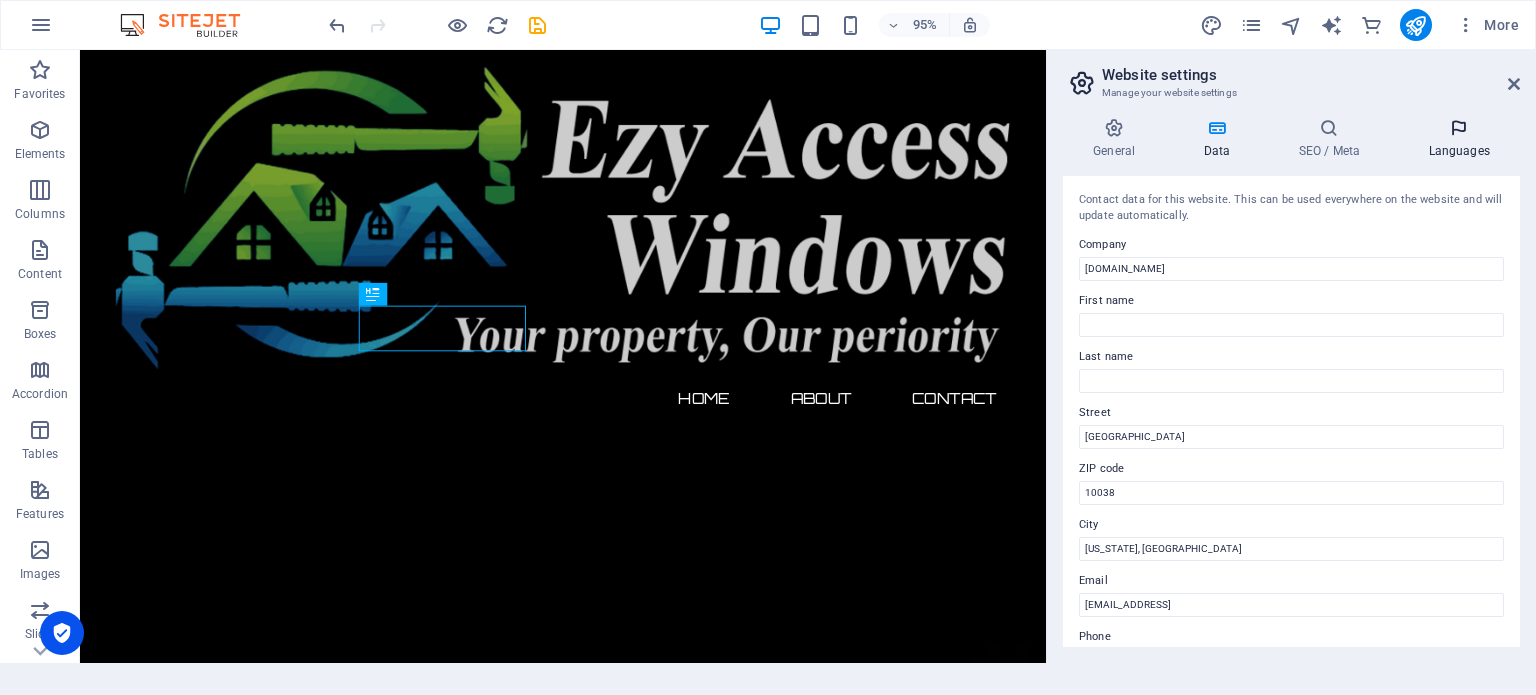 click at bounding box center (1459, 128) 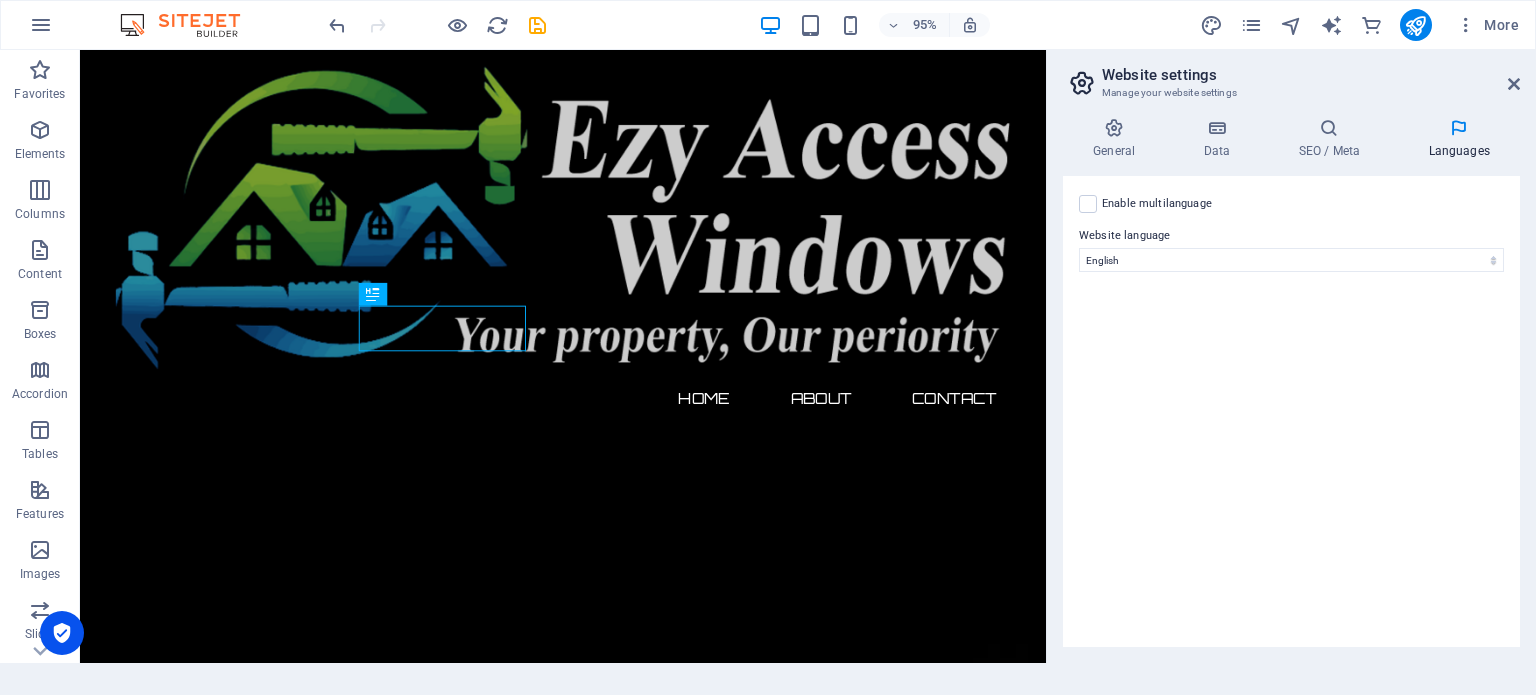 click on "Enable multilanguage To disable multilanguage delete all languages until only one language remains." at bounding box center [1157, 204] 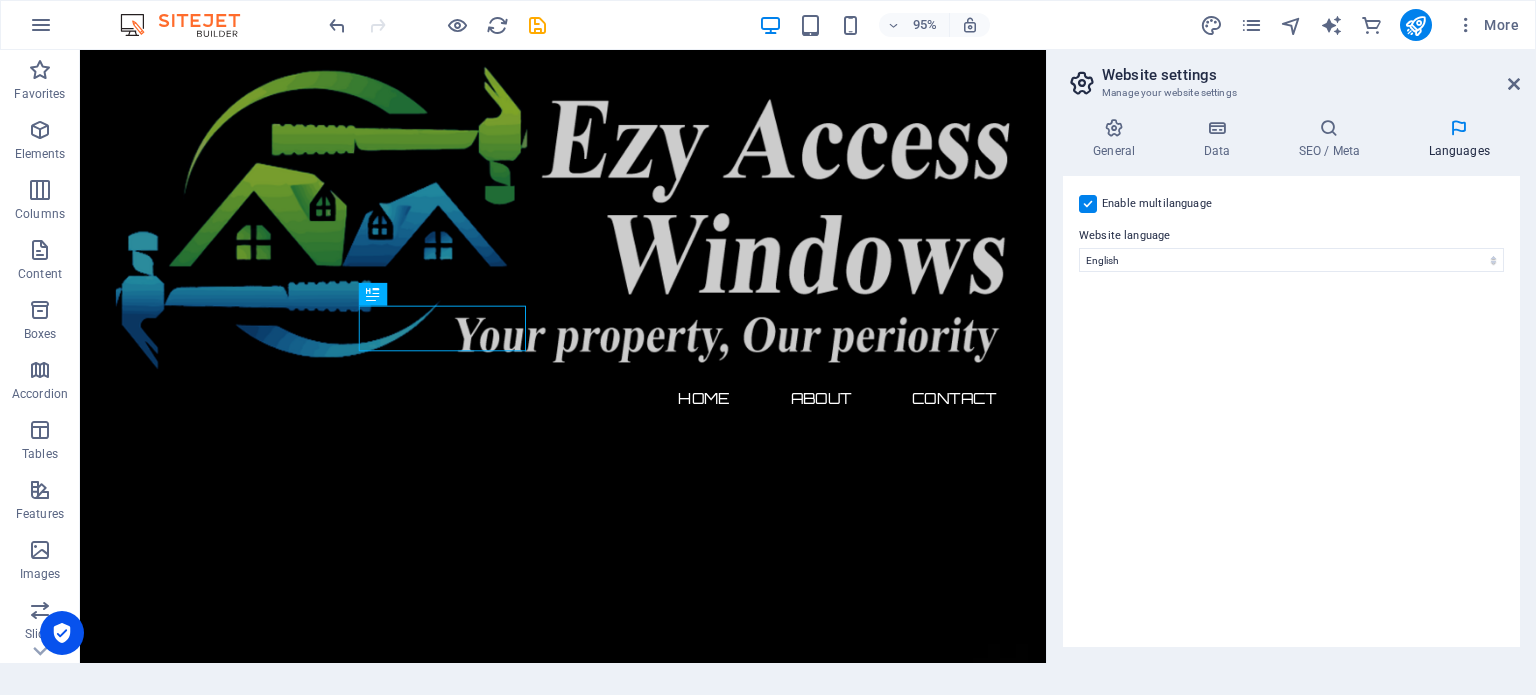 select 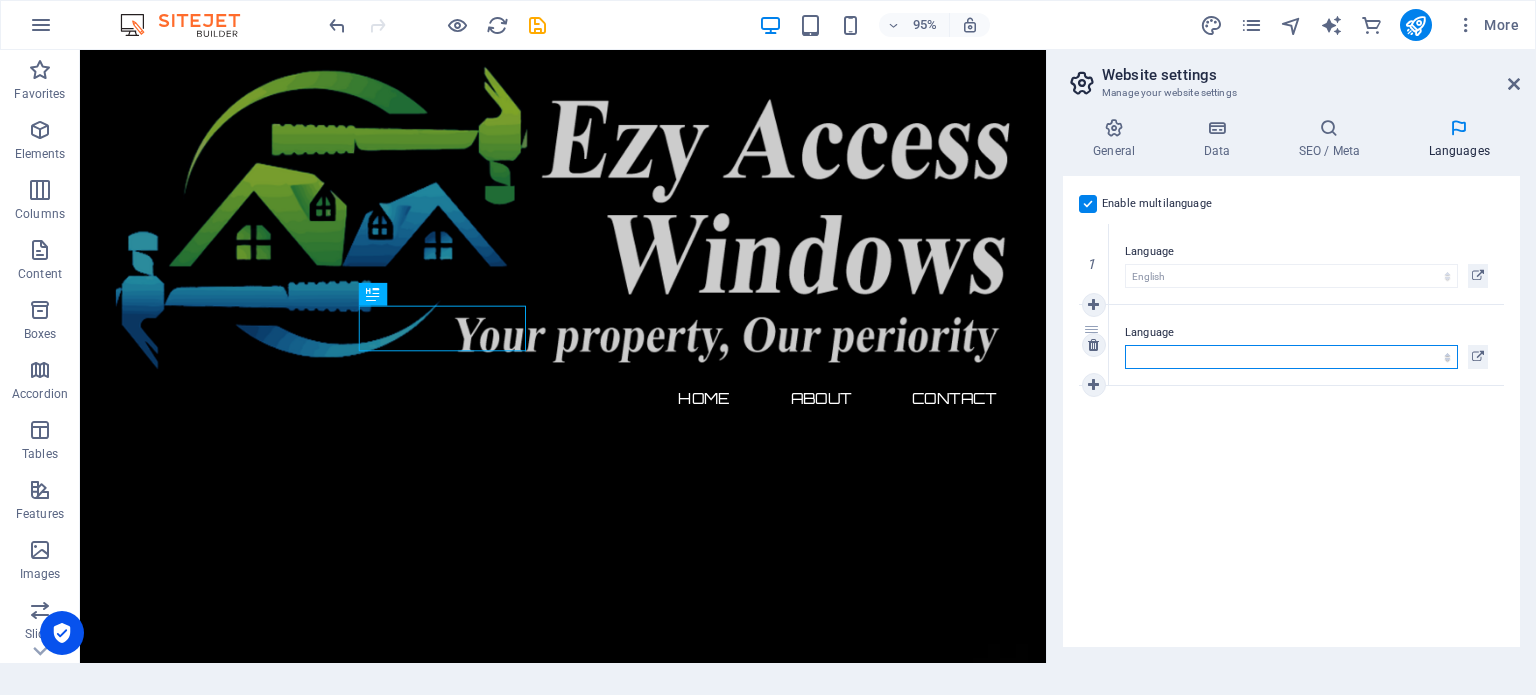 click on "Abkhazian Afar Afrikaans Akan Albanian Amharic Arabic Aragonese Armenian Assamese Avaric Avestan Aymara Azerbaijani Bambara Bashkir Basque Belarusian Bengali Bihari languages Bislama Bokmål Bosnian Breton Bulgarian Burmese Catalan Central Khmer Chamorro Chechen Chinese Church Slavic Chuvash Cornish Corsican Cree Croatian Czech Danish Dutch Dzongkha English Esperanto Estonian Ewe Faroese Farsi (Persian) Fijian Finnish French Fulah Gaelic Galician Ganda Georgian German Greek Greenlandic Guaraní Gujarati Haitian Creole Hausa Hebrew Herero Hindi Hiri Motu Hungarian Icelandic Ido Igbo Indonesian Interlingua Interlingue Inuktitut Inupiaq Irish Italian Japanese Javanese Kannada Kanuri Kashmiri Kazakh Kikuyu Kinyarwanda Komi Kongo Korean Kurdish Kwanyama Kyrgyz Lao Latin Latvian Limburgish Lingala Lithuanian Luba-Katanga Luxembourgish Macedonian Malagasy Malay Malayalam Maldivian Maltese Manx Maori Marathi Marshallese Mongolian Nauru Navajo Ndonga Nepali North Ndebele Northern Sami Norwegian Norwegian Nynorsk Nuosu" at bounding box center (1291, 357) 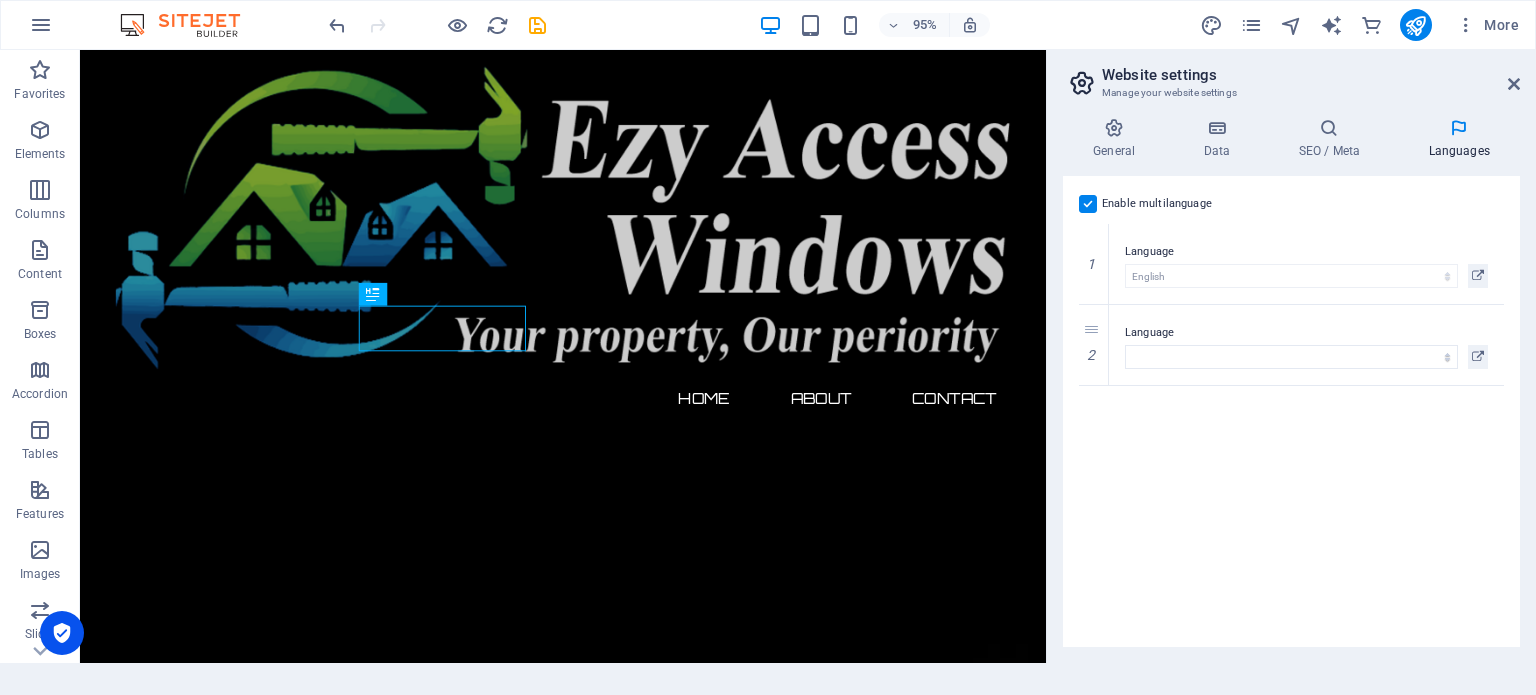 click at bounding box center [1088, 204] 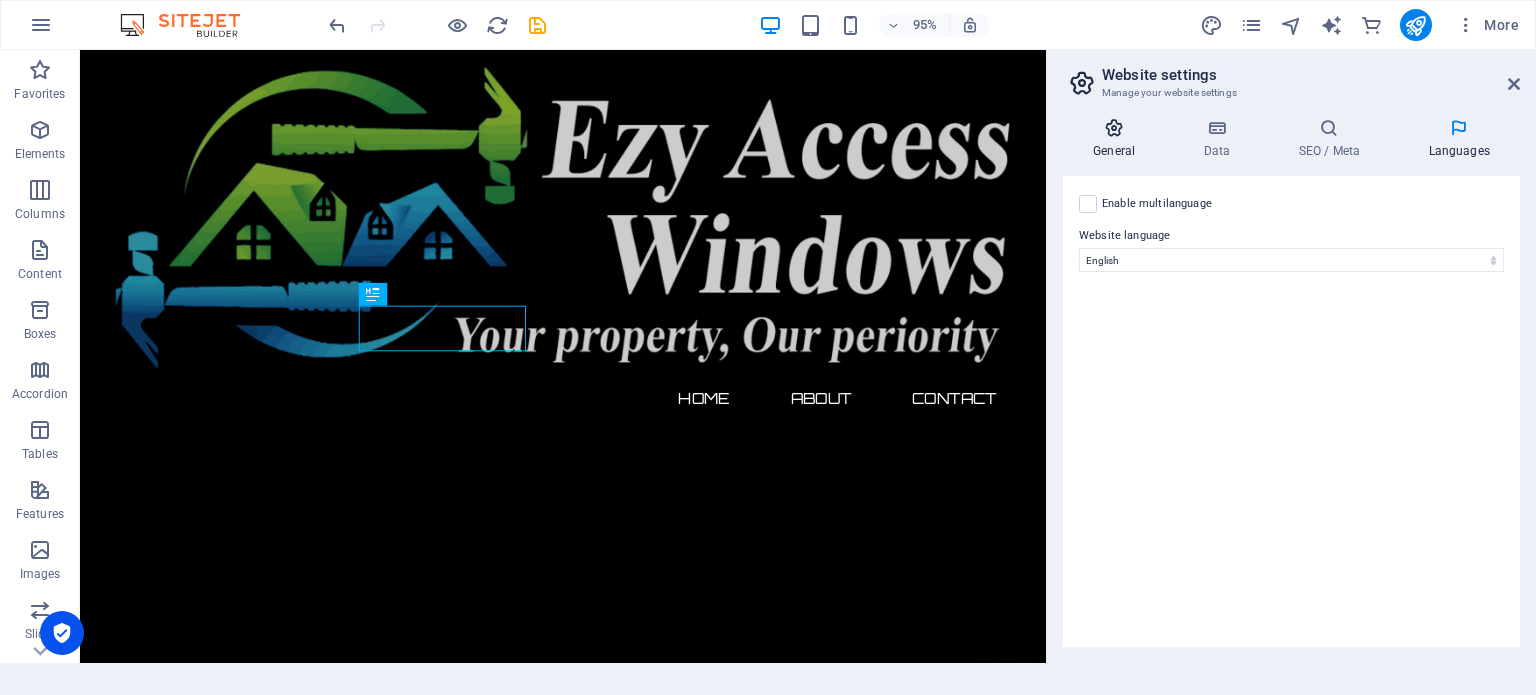 click on "General" at bounding box center (1118, 139) 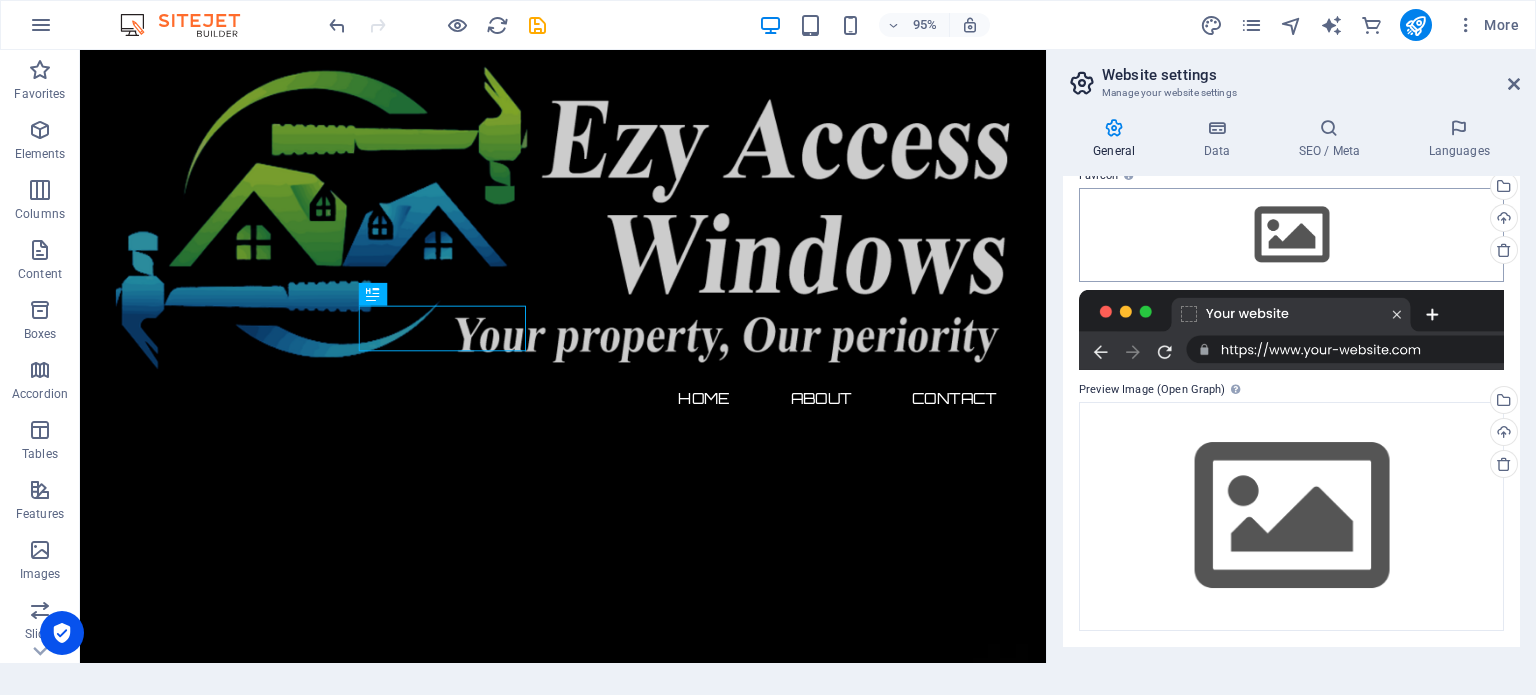 scroll, scrollTop: 0, scrollLeft: 0, axis: both 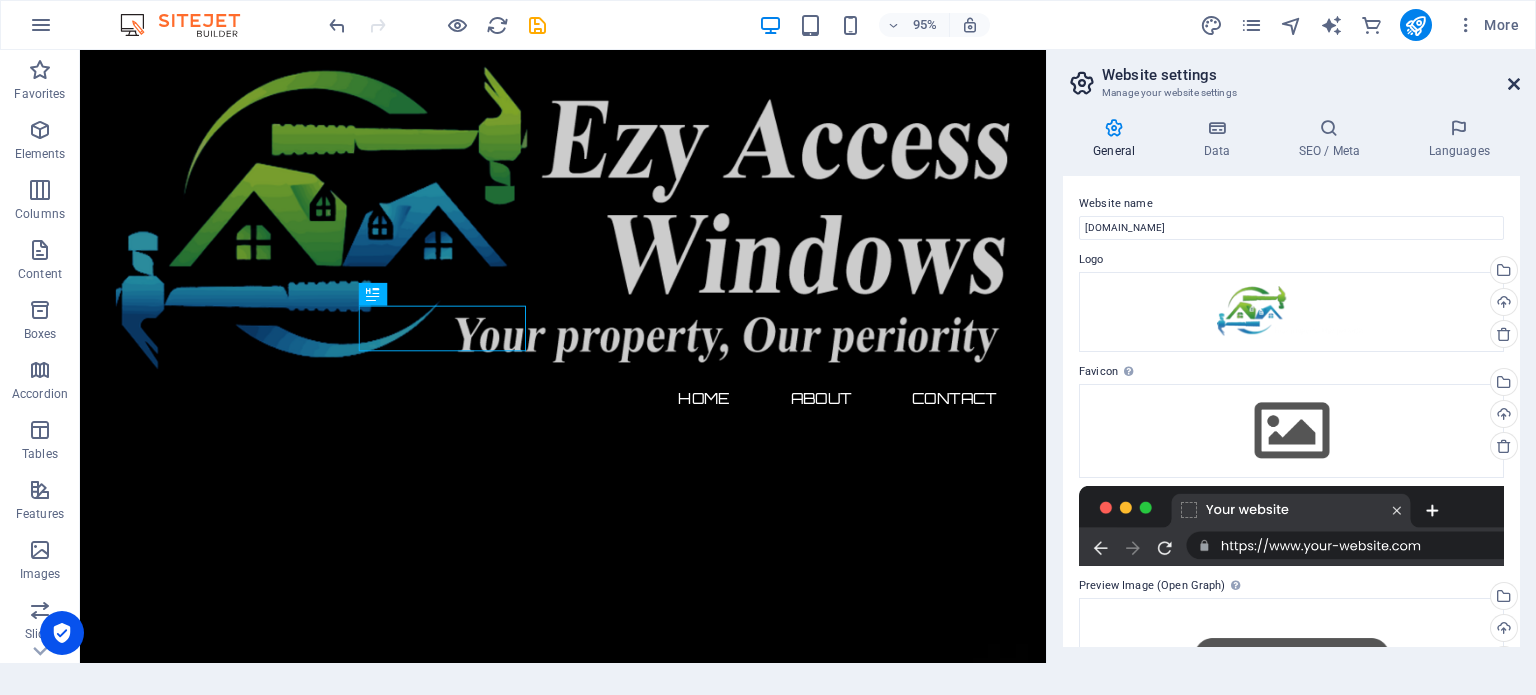 click at bounding box center (1514, 84) 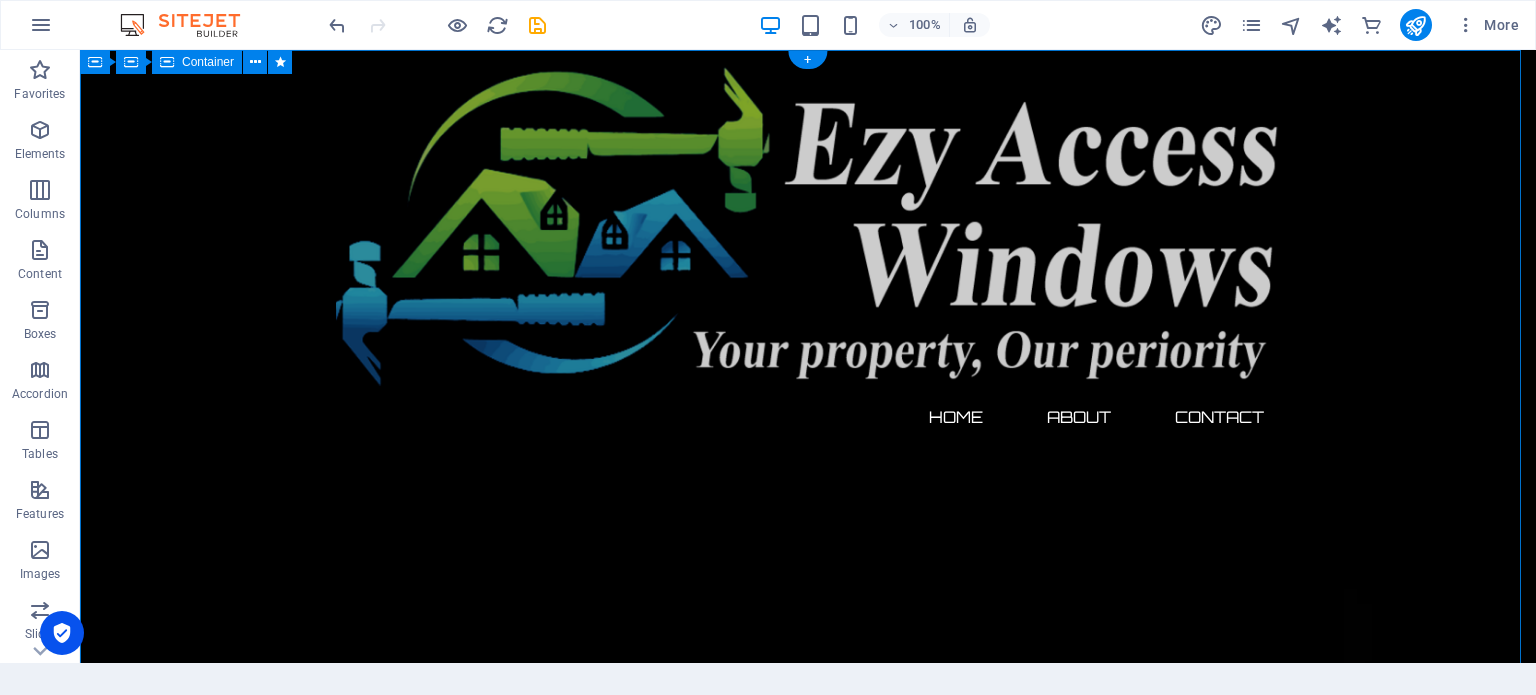 scroll, scrollTop: 0, scrollLeft: 0, axis: both 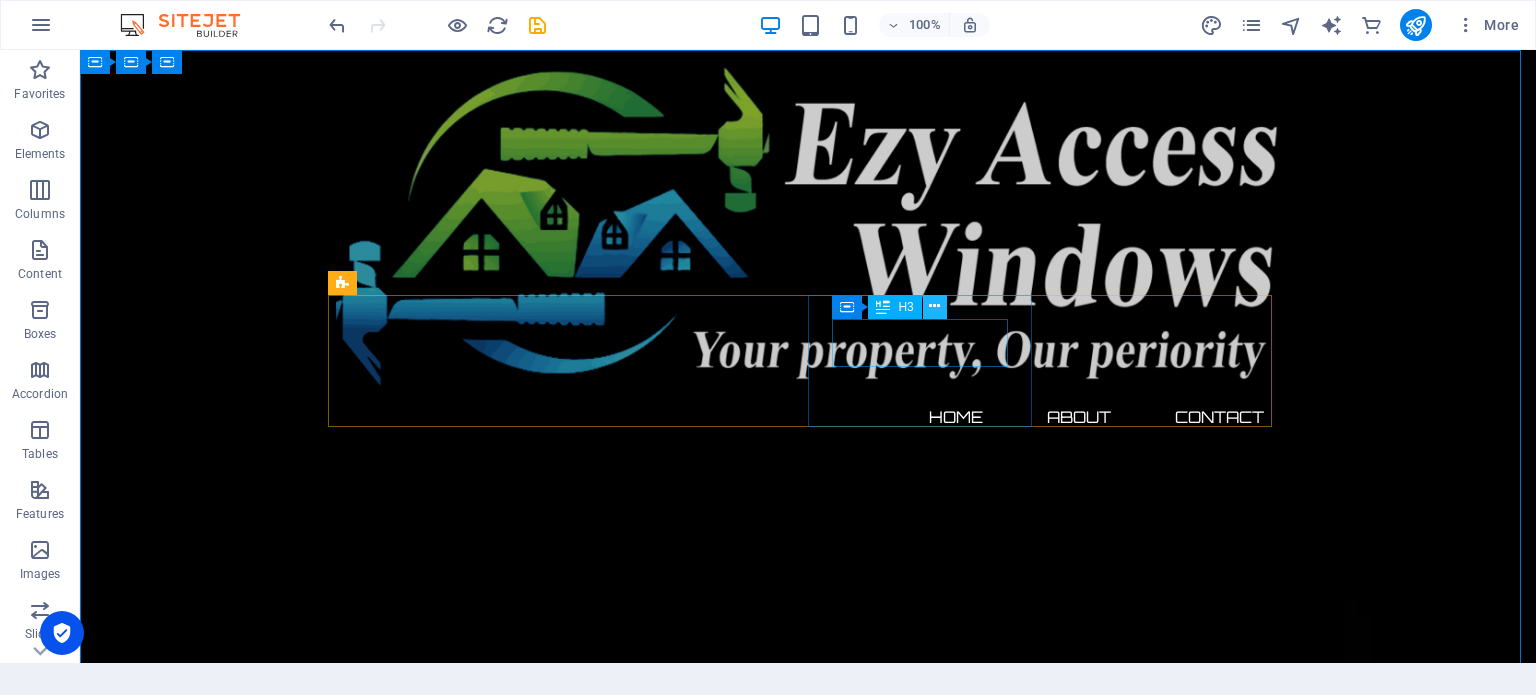 click at bounding box center (934, 306) 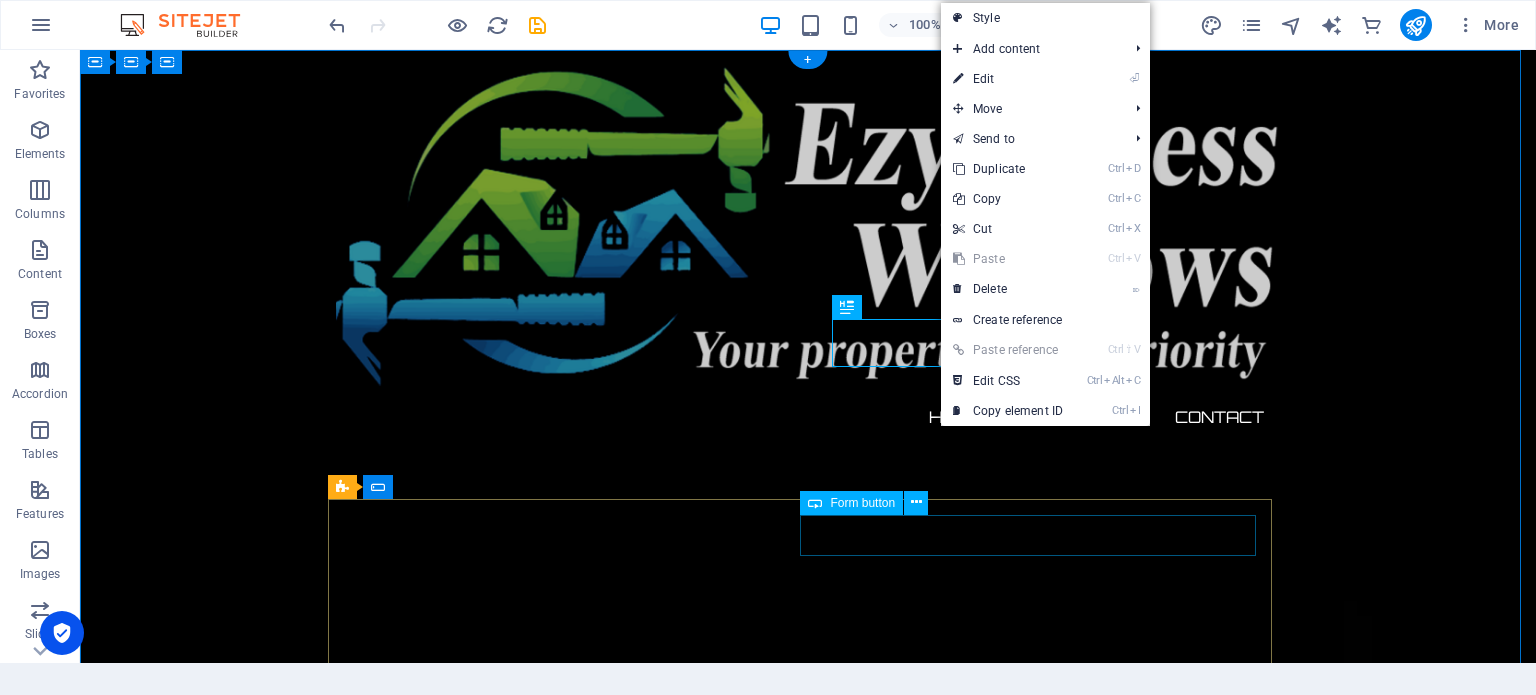 click on "Notify me" 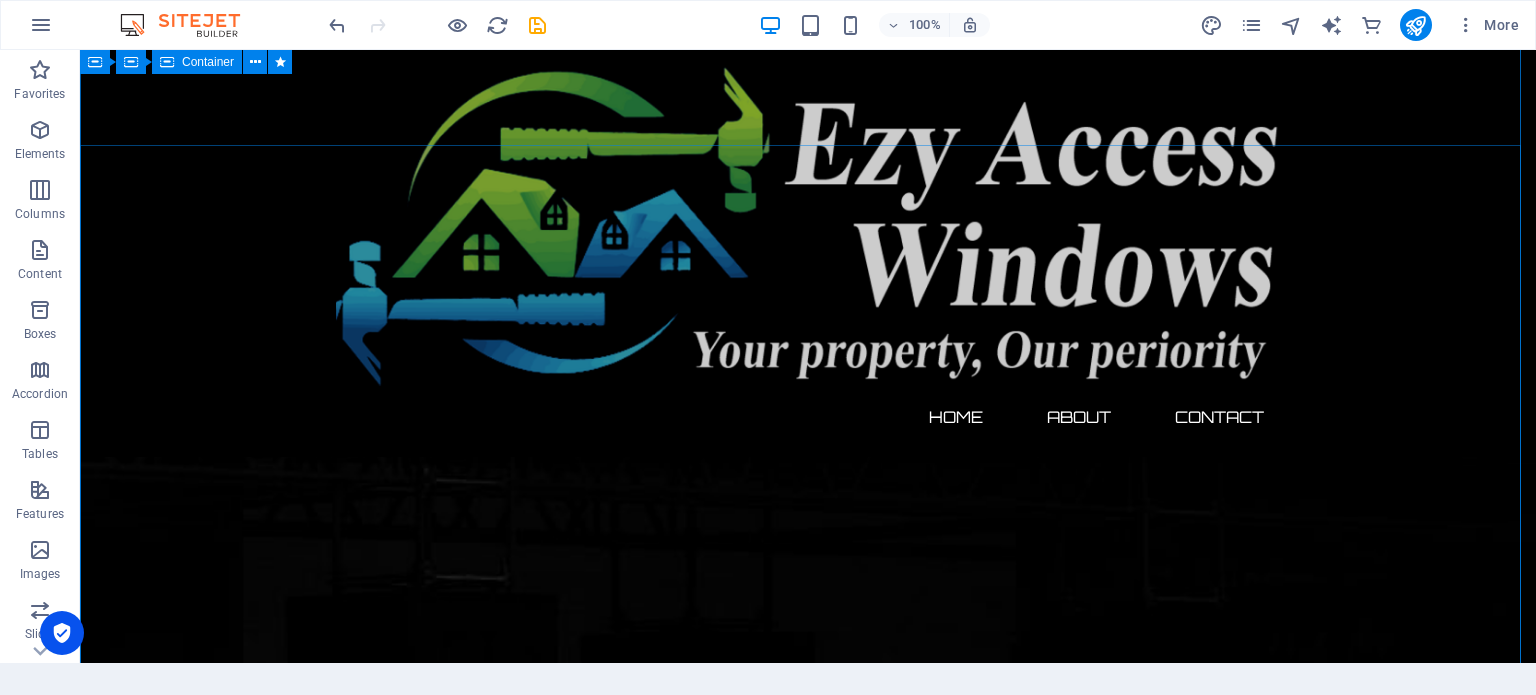 scroll, scrollTop: 642, scrollLeft: 0, axis: vertical 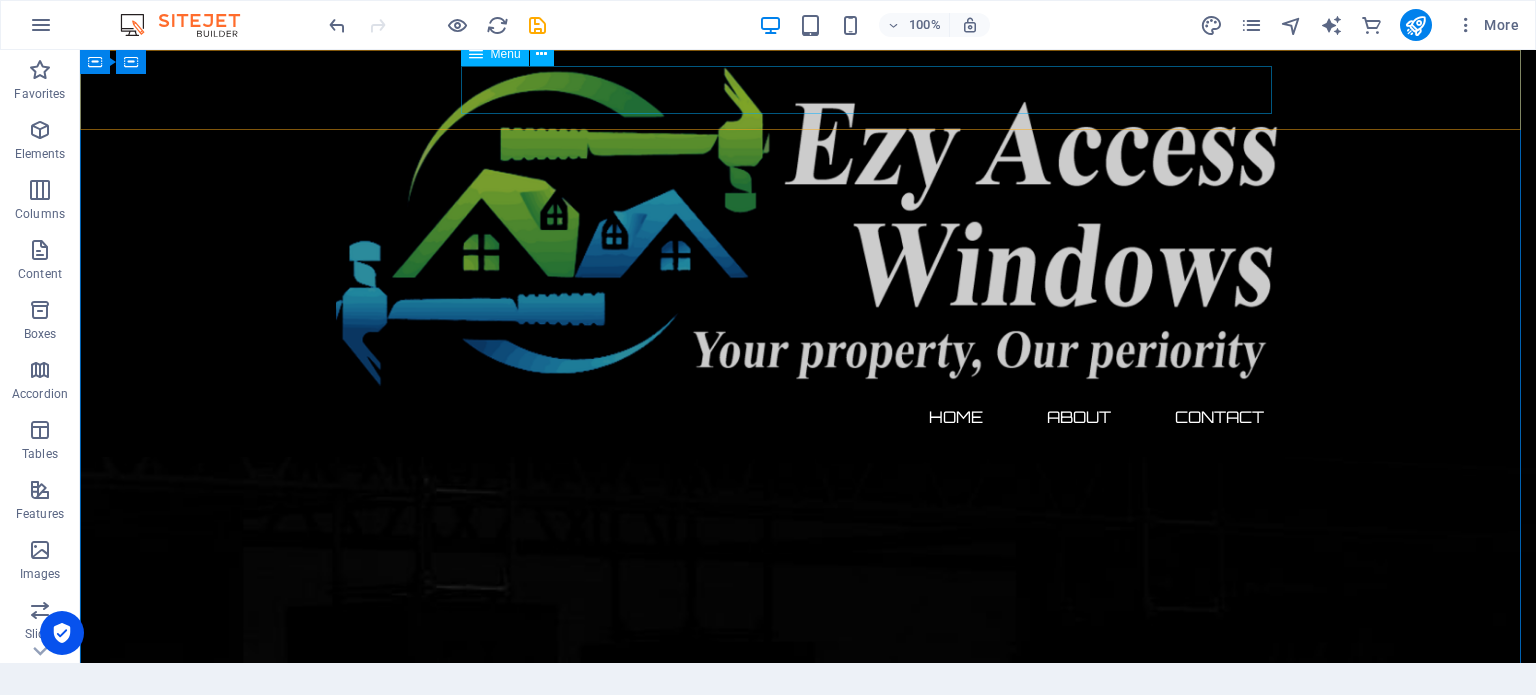 click on "Home About Contact" at bounding box center (808, 417) 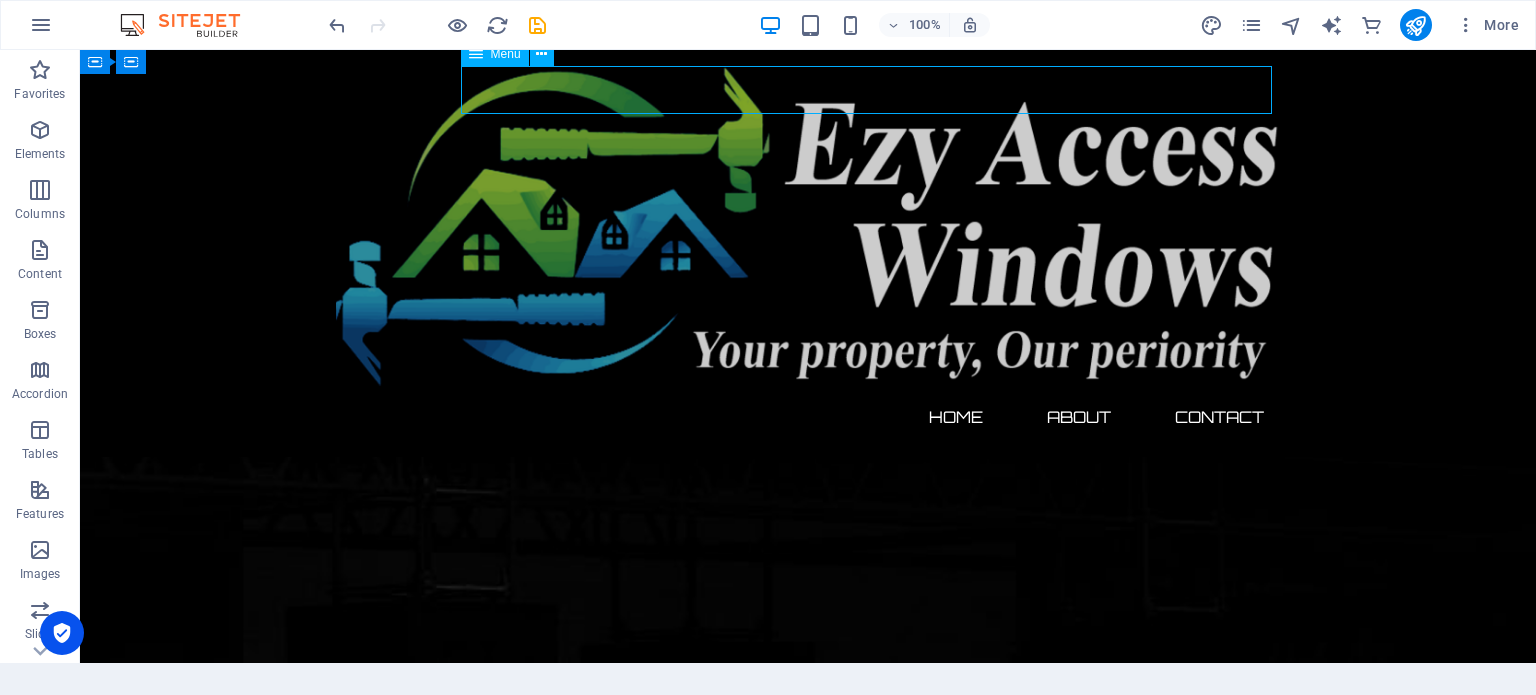 click on "Home About Contact" at bounding box center [808, 417] 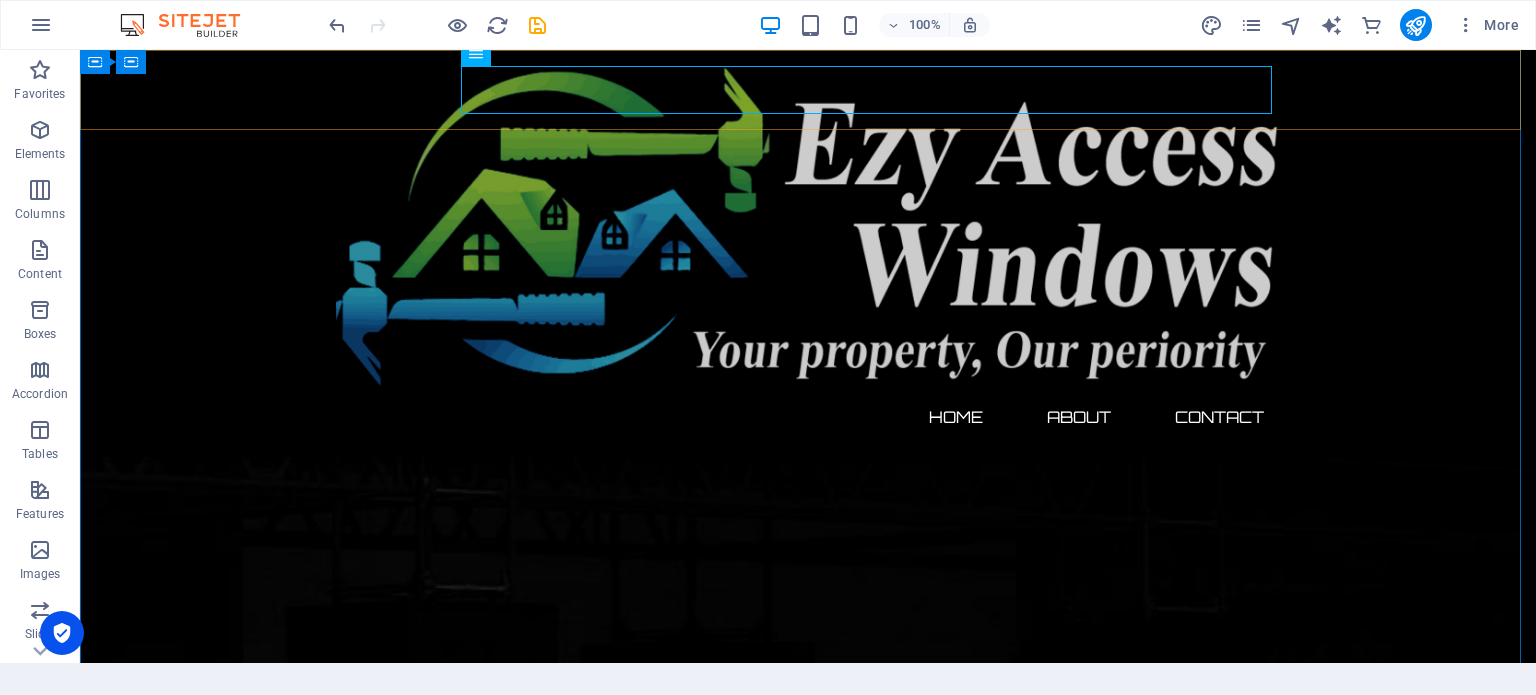 click on "Home About Contact" at bounding box center [808, 253] 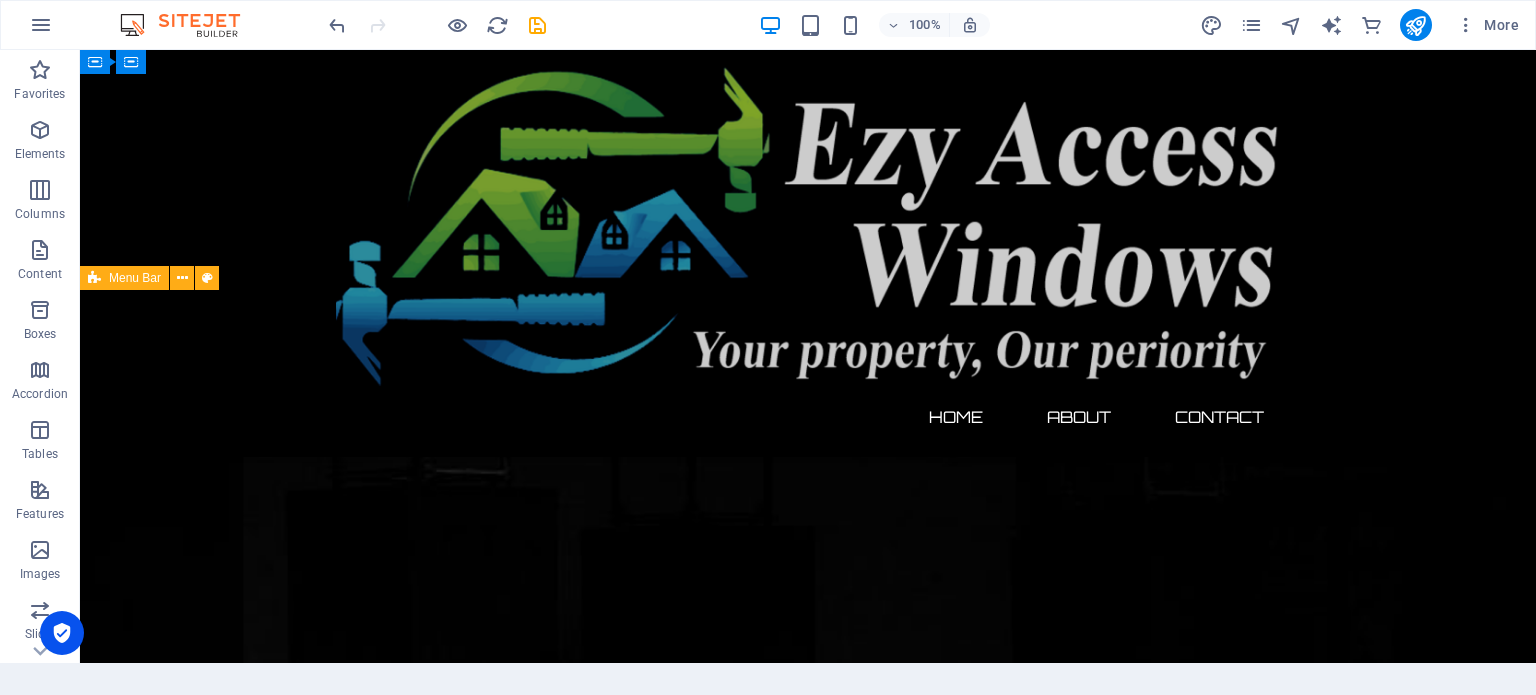 scroll, scrollTop: 716, scrollLeft: 0, axis: vertical 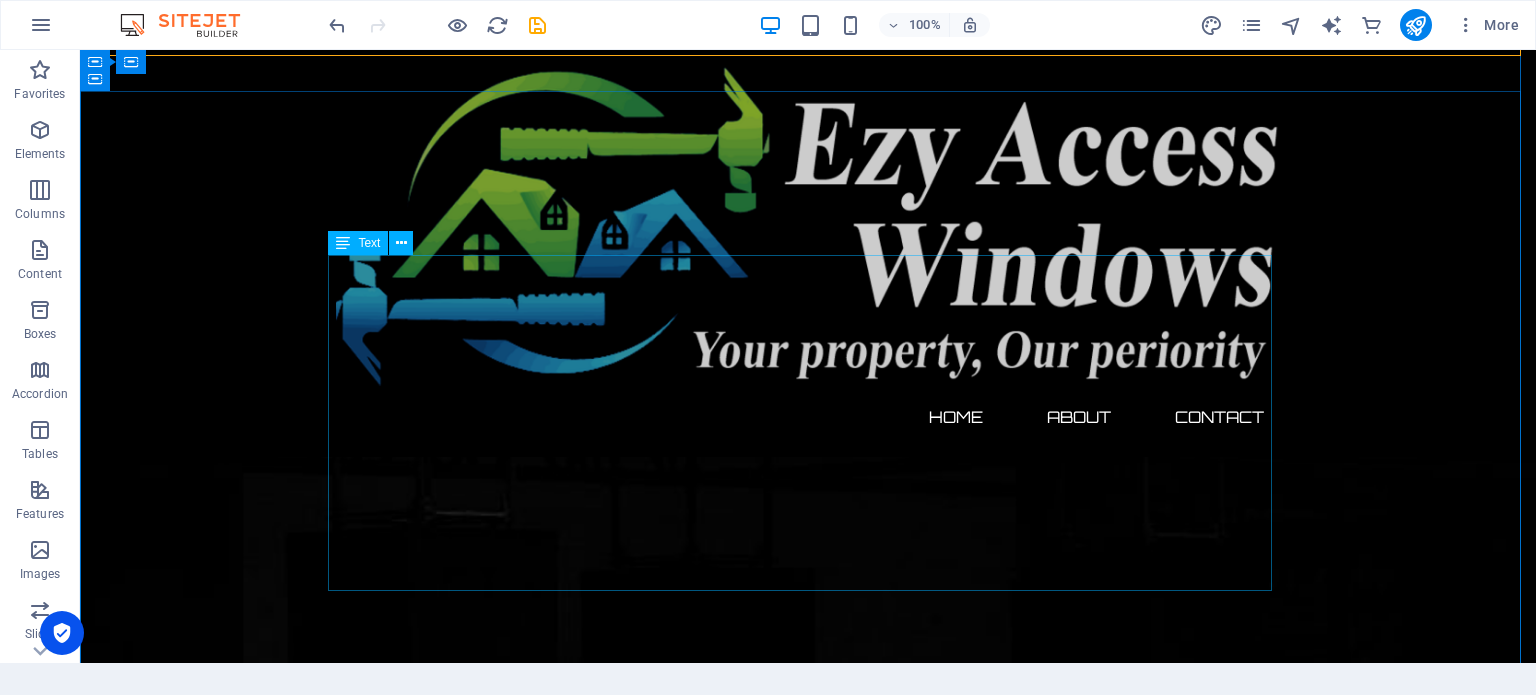 click on "Lorem ipsum dolor sit amet, consetetur sadipscing elitr, sed diam nonumy eirmod tempor invidunt ut labore et dolore magna aliquyam erat, sed diam voluptua. At vero eos et accusam et justo duo dolores et ea rebum. Stet clita kasd gubergren, no sea takimata sanctus est Lorem ipsum dolor sit amet. Lorem ipsum dolor sit amet, consetetur sadipscing elitr, sed diam nonumy eirmod tempor invidunt ut labore et dolore magna aliquyam erat, sed diam voluptua. At vero eos et accusam et justo duo dolores et ea rebum. Stet clita kasd gubergren, no sea takimata sanctus est Lorem ipsum dolor sit amet. Lorem ipsum dolor sit amet, consetetur sadipscing elitr, sed diam nonumy eirmod tempor invidunt ut labore et dolore magna aliquyam erat, sed diam voluptua. At vero eos et accusam et justo duo dolores et ea rebum. Stet clita kasd gubergren, no sea takimata sanctus est Lorem ipsum dolor sit amet." at bounding box center (808, 2967) 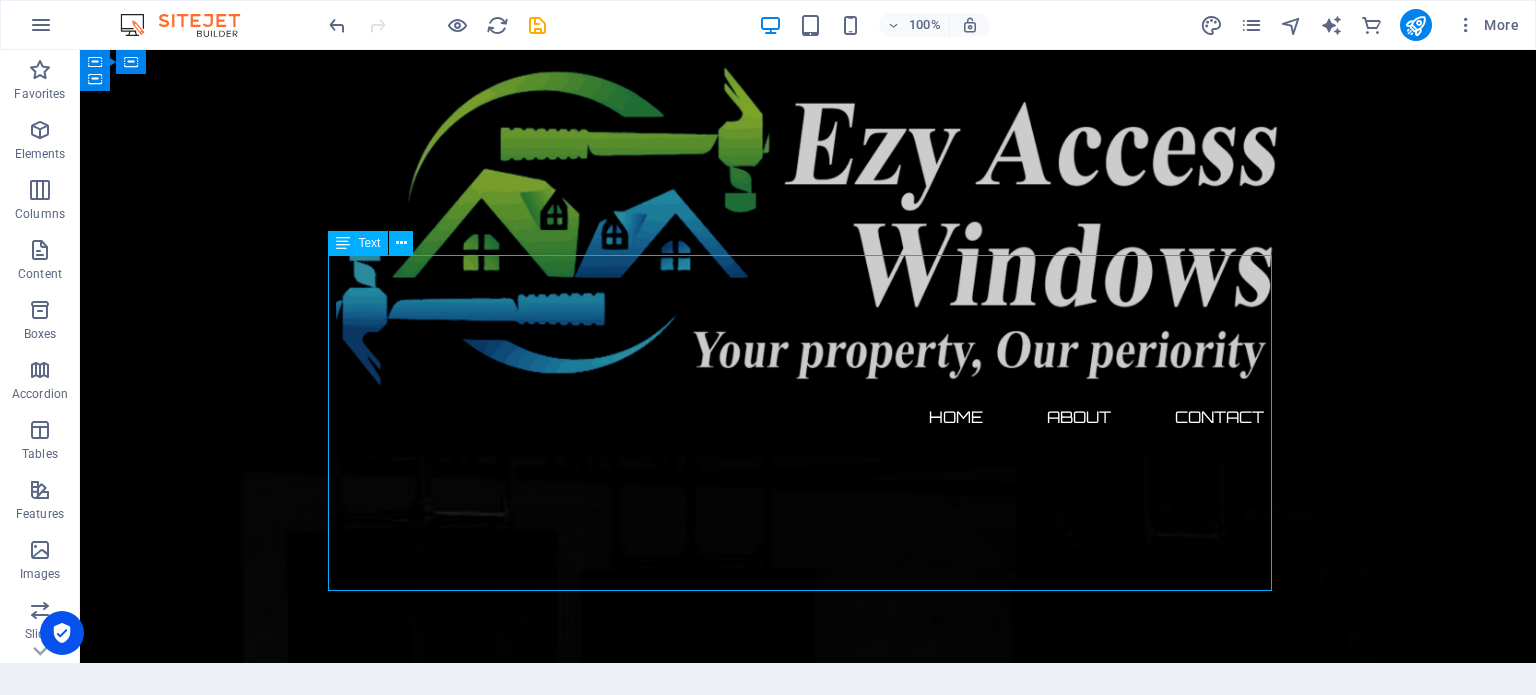 click on "Lorem ipsum dolor sit amet, consetetur sadipscing elitr, sed diam nonumy eirmod tempor invidunt ut labore et dolore magna aliquyam erat, sed diam voluptua. At vero eos et accusam et justo duo dolores et ea rebum. Stet clita kasd gubergren, no sea takimata sanctus est Lorem ipsum dolor sit amet. Lorem ipsum dolor sit amet, consetetur sadipscing elitr, sed diam nonumy eirmod tempor invidunt ut labore et dolore magna aliquyam erat, sed diam voluptua. At vero eos et accusam et justo duo dolores et ea rebum. Stet clita kasd gubergren, no sea takimata sanctus est Lorem ipsum dolor sit amet. Lorem ipsum dolor sit amet, consetetur sadipscing elitr, sed diam nonumy eirmod tempor invidunt ut labore et dolore magna aliquyam erat, sed diam voluptua. At vero eos et accusam et justo duo dolores et ea rebum. Stet clita kasd gubergren, no sea takimata sanctus est Lorem ipsum dolor sit amet." at bounding box center [808, 2967] 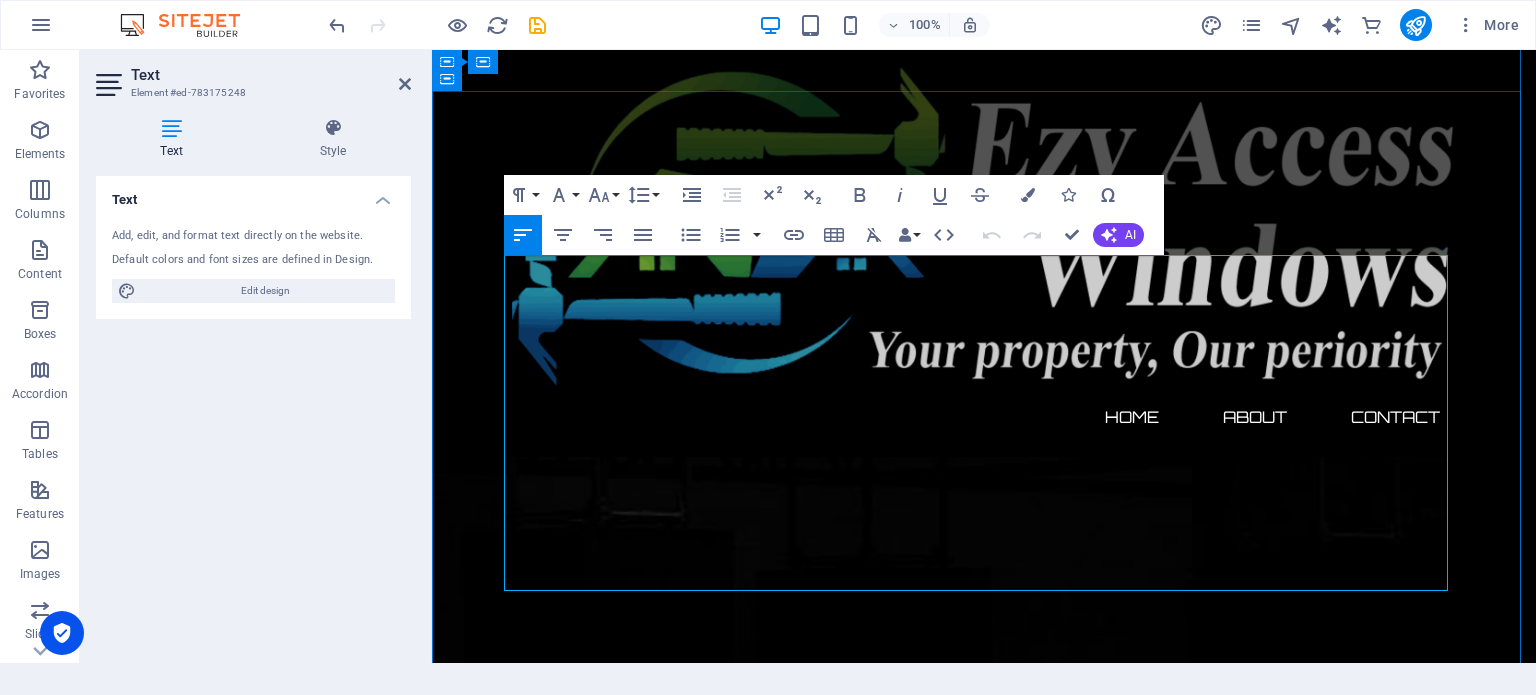 drag, startPoint x: 508, startPoint y: 267, endPoint x: 660, endPoint y: 556, distance: 326.53485 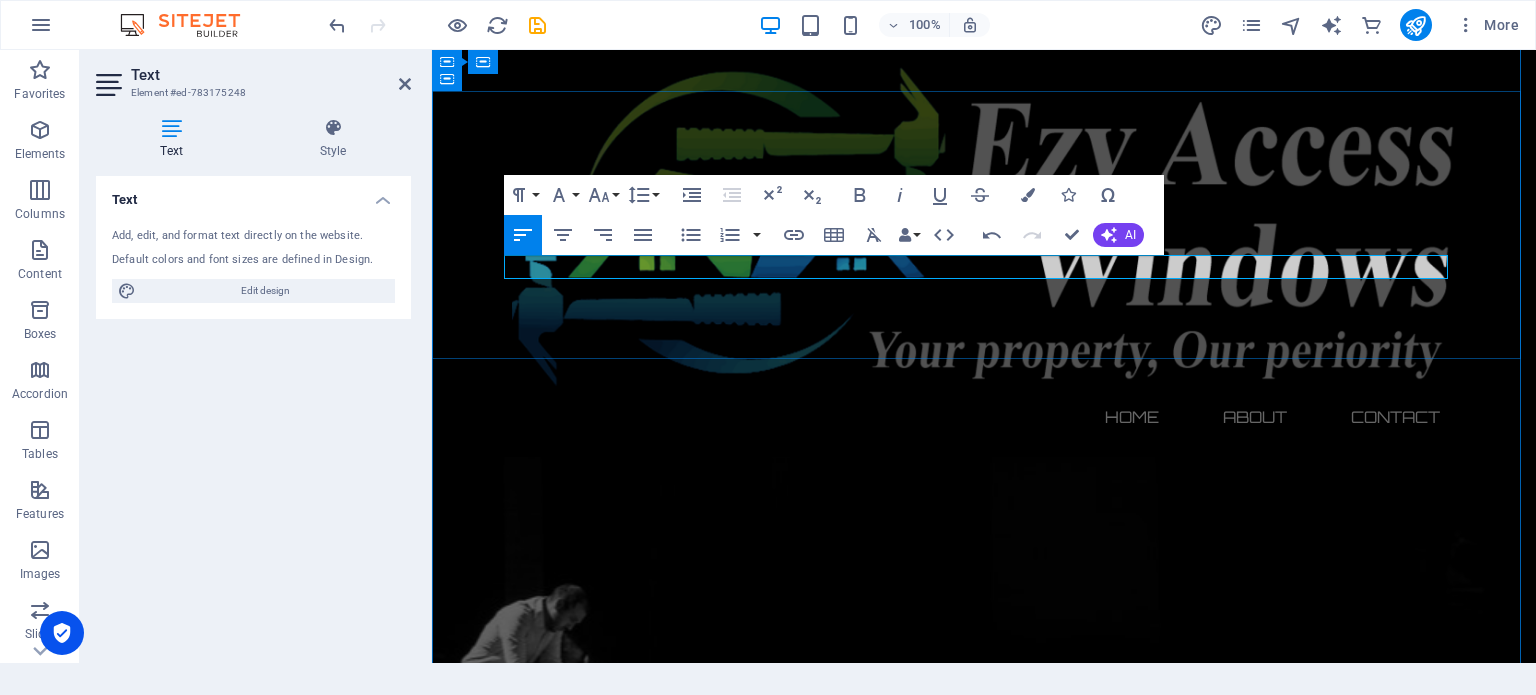 click at bounding box center [984, 2499] 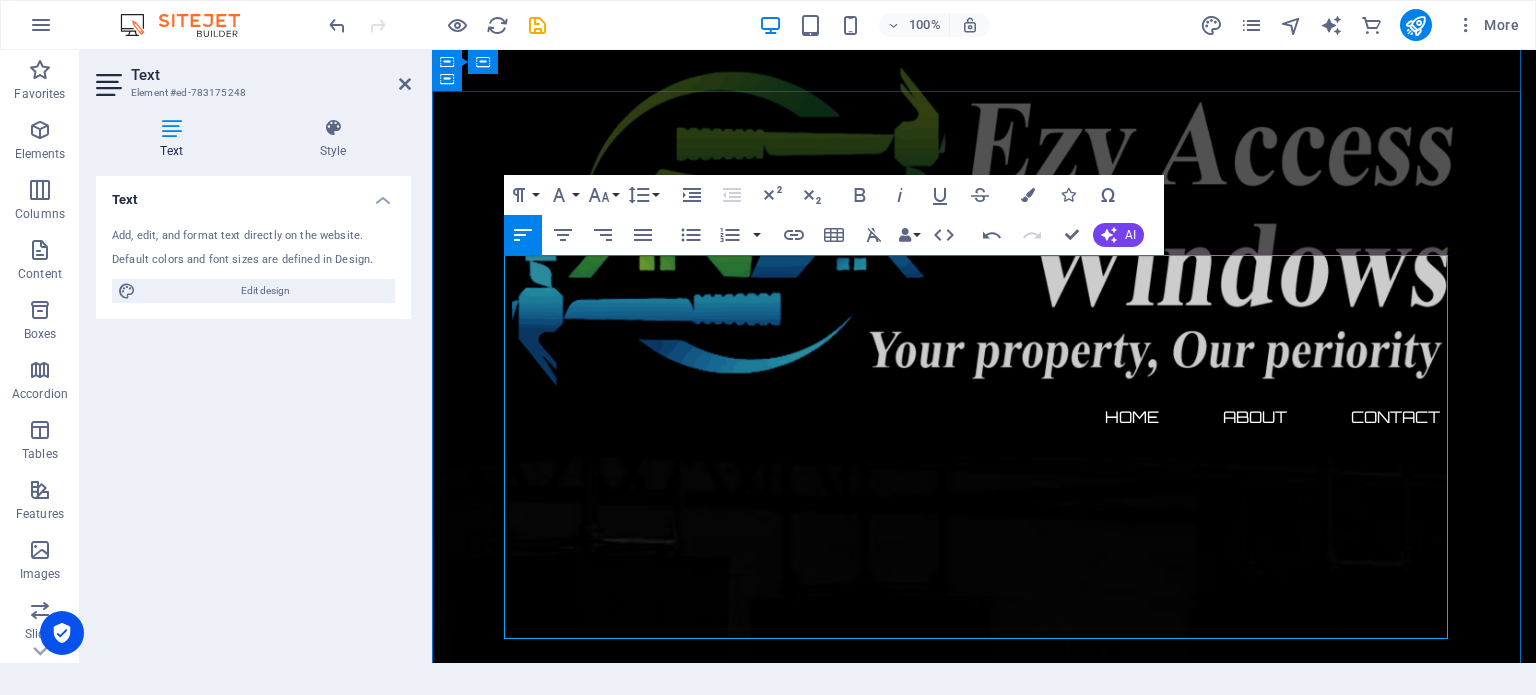 scroll, scrollTop: 17350, scrollLeft: 7, axis: both 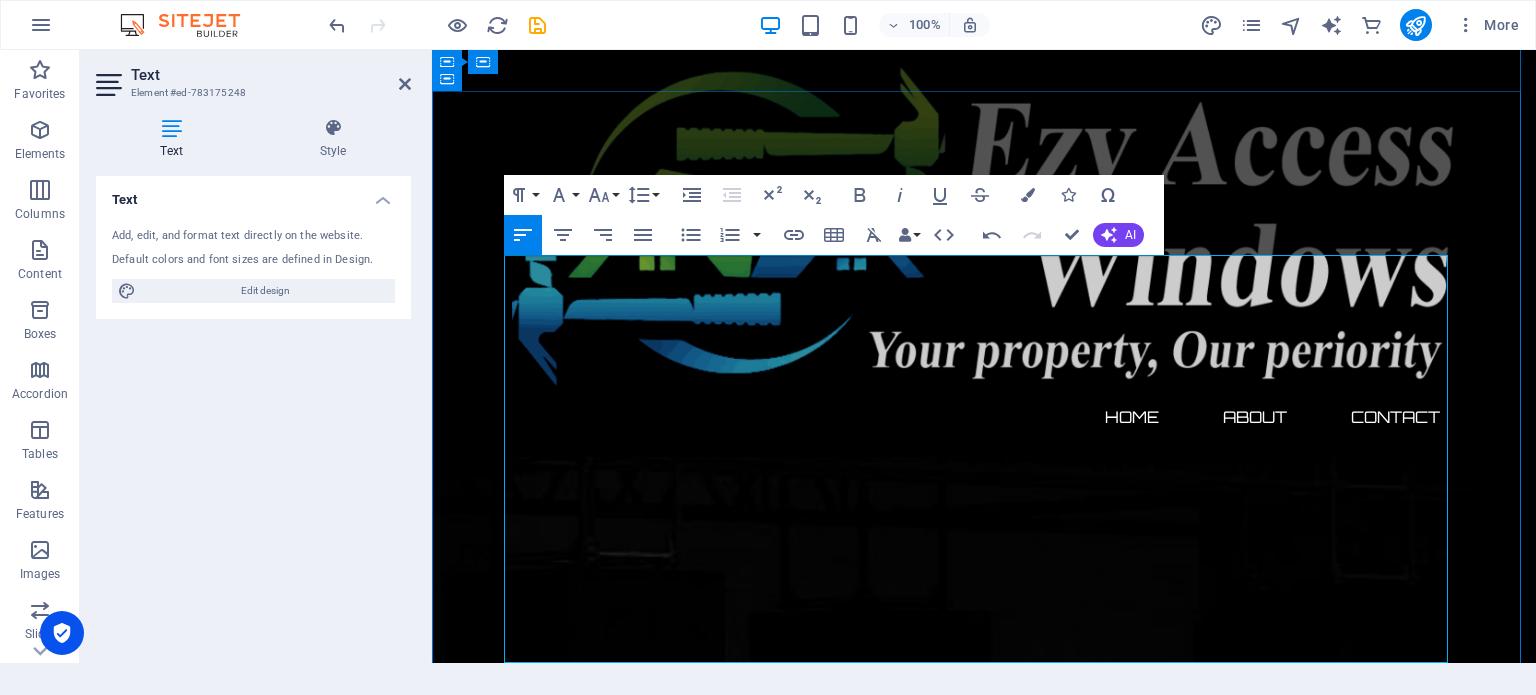 click on "Transforming Homes with Style, Security & Energy Efficiency" at bounding box center (984, 2907) 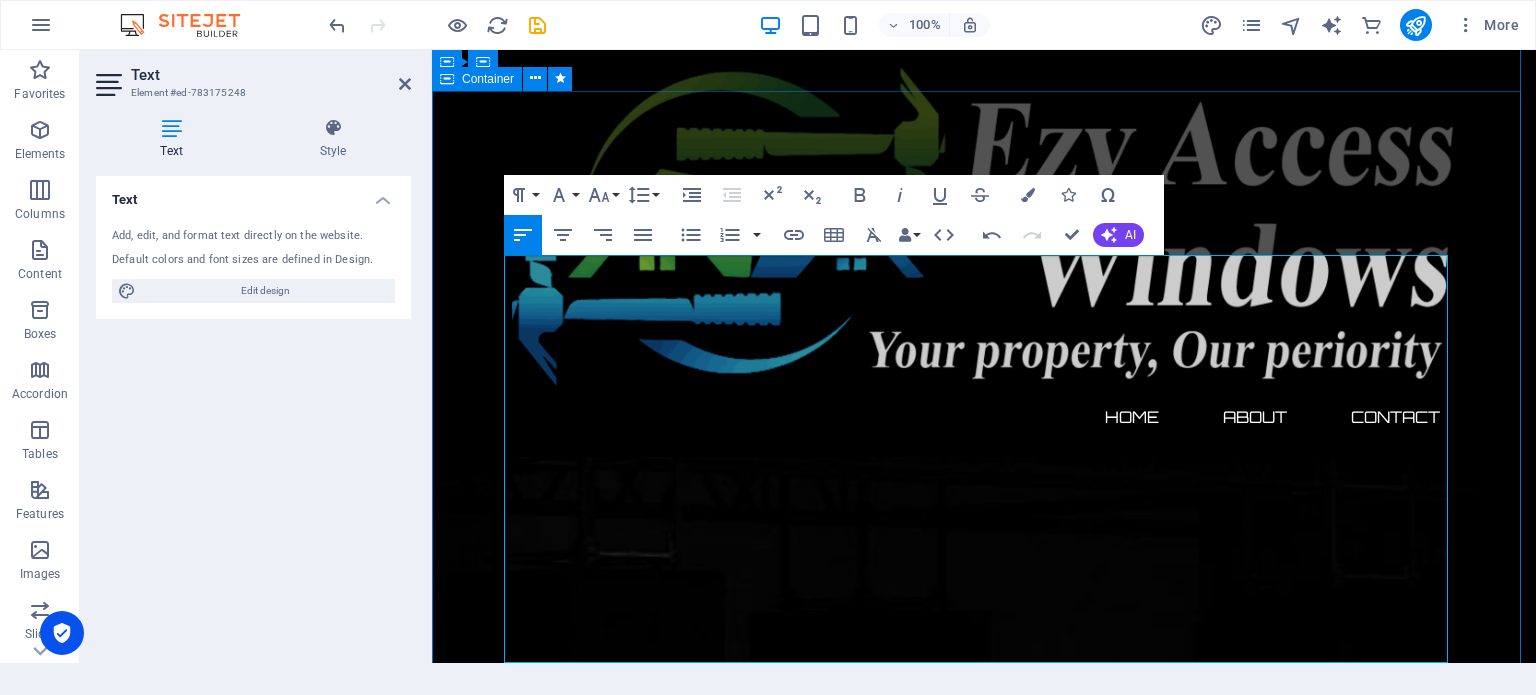 drag, startPoint x: 686, startPoint y: 264, endPoint x: 499, endPoint y: 273, distance: 187.21645 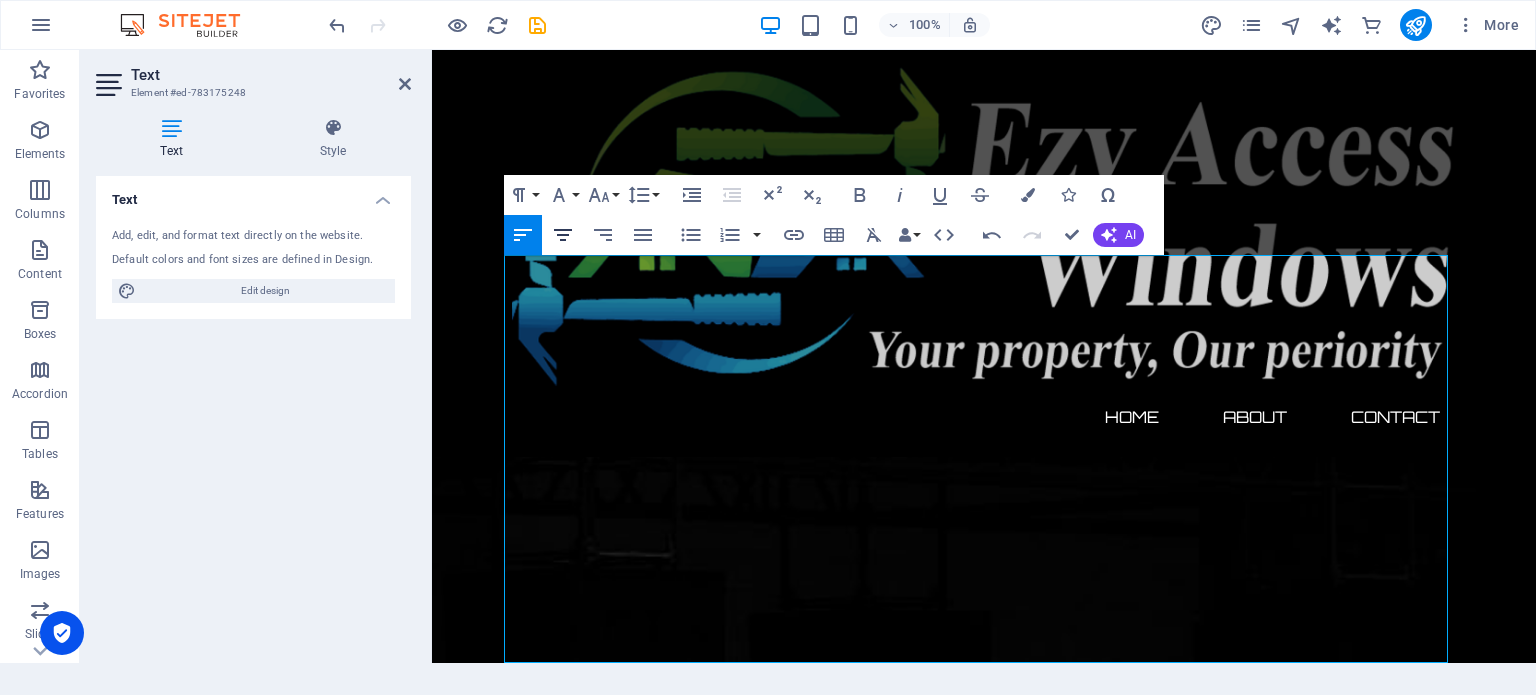 click 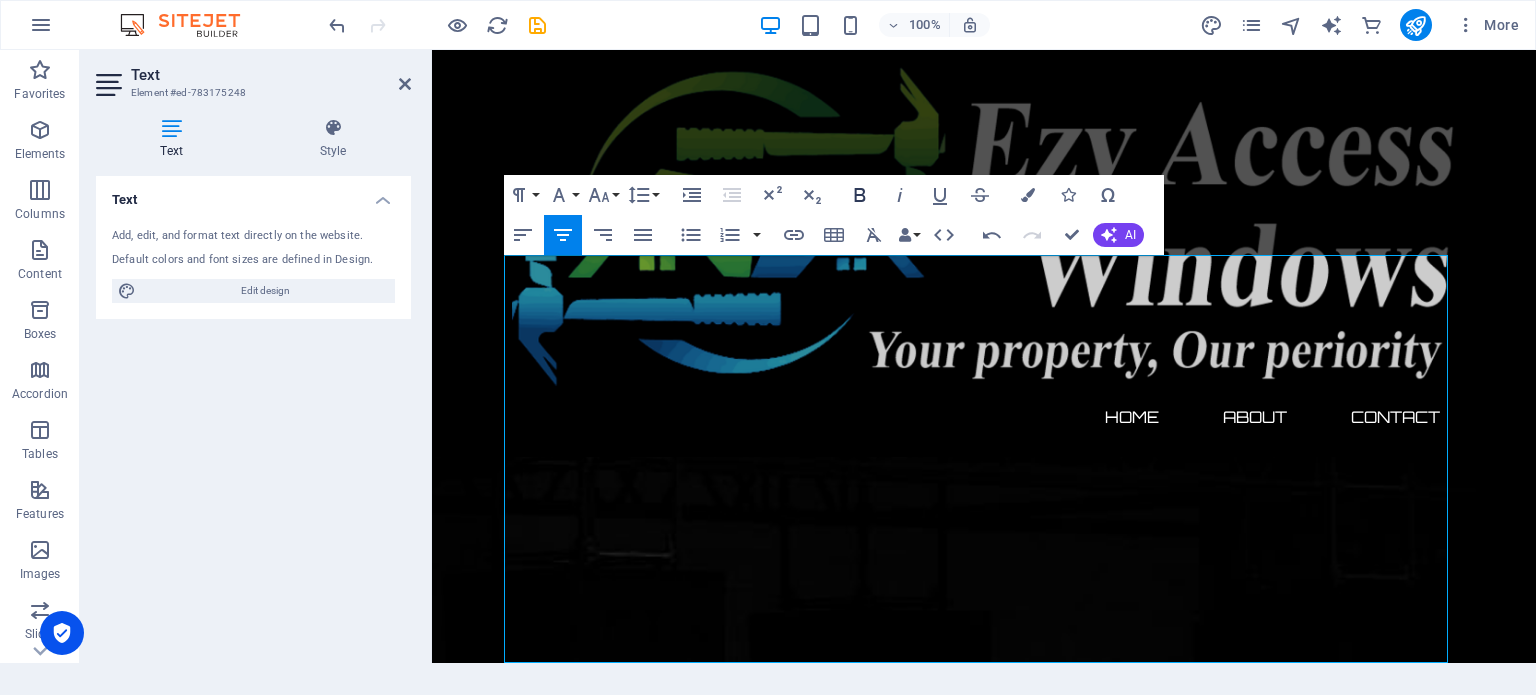 click 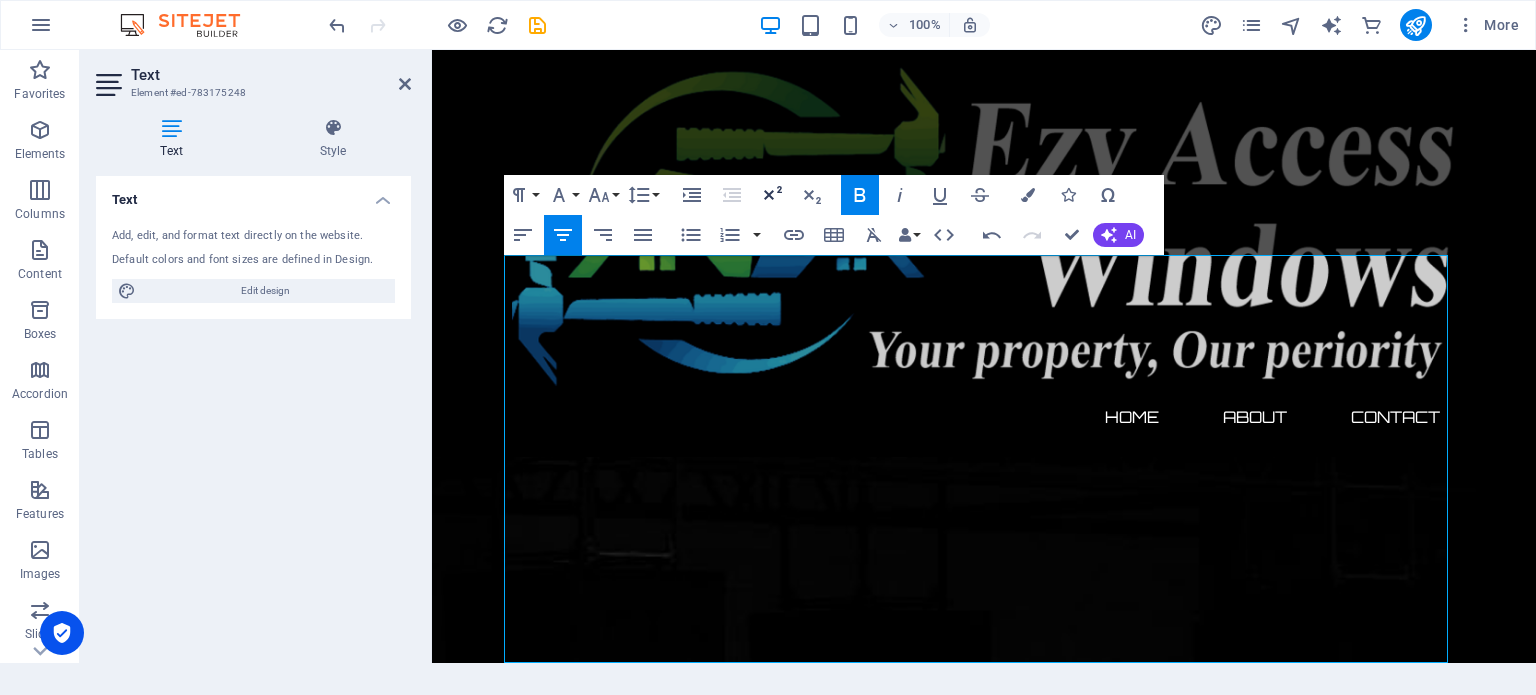 click 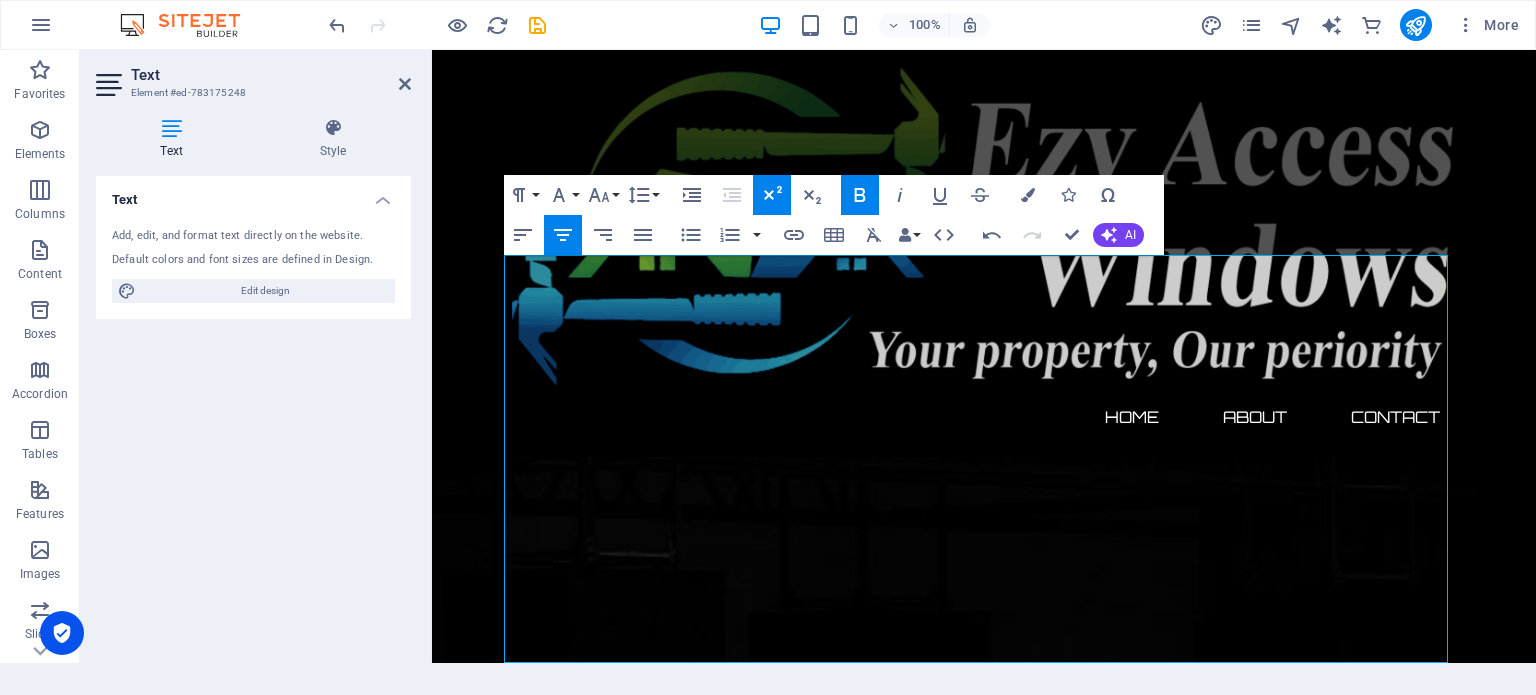 click 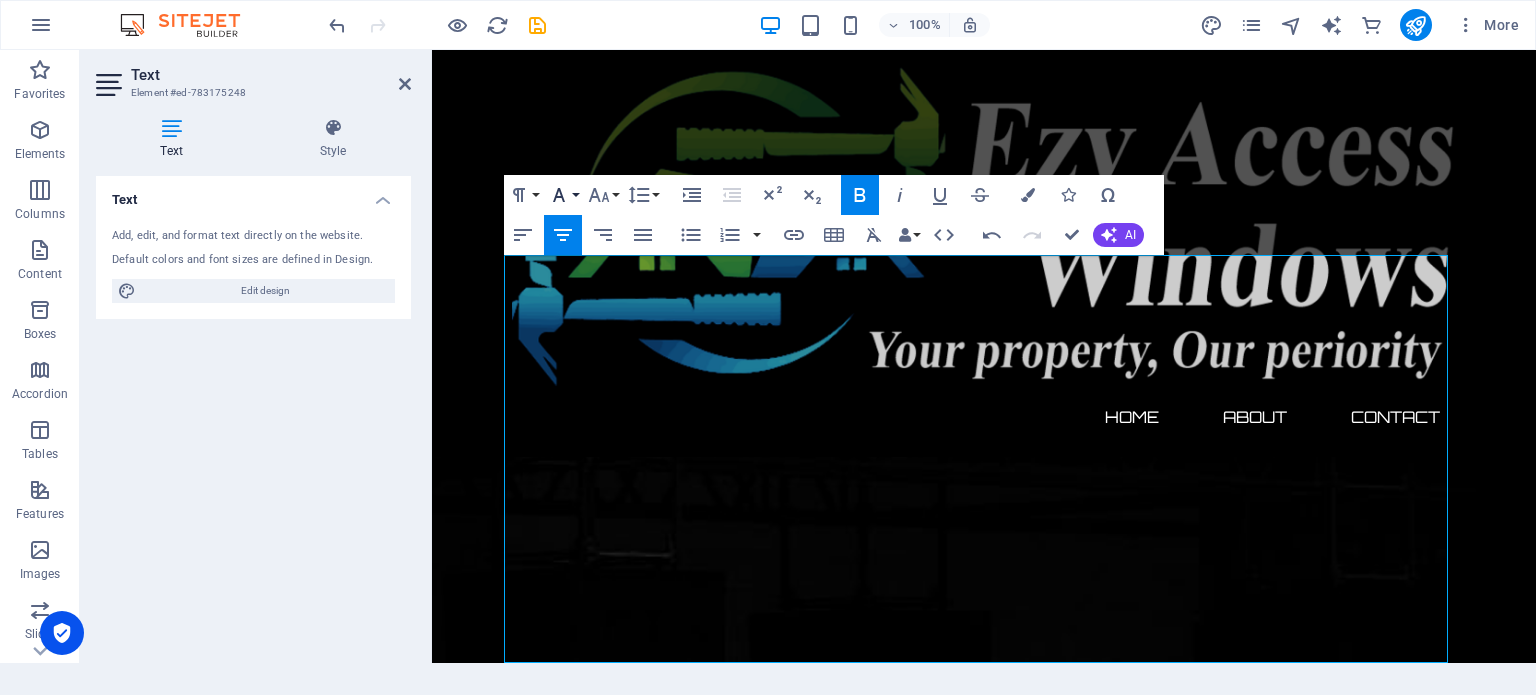click 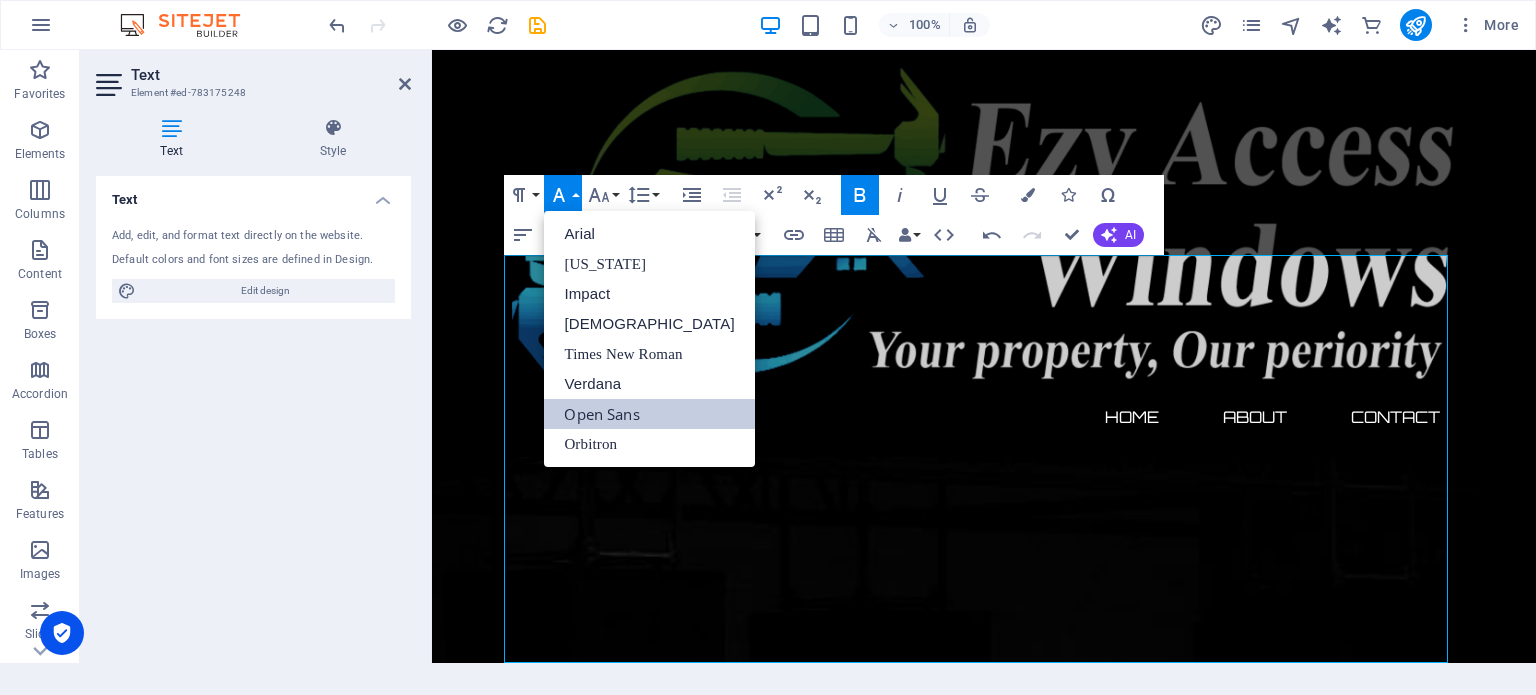 scroll, scrollTop: 0, scrollLeft: 0, axis: both 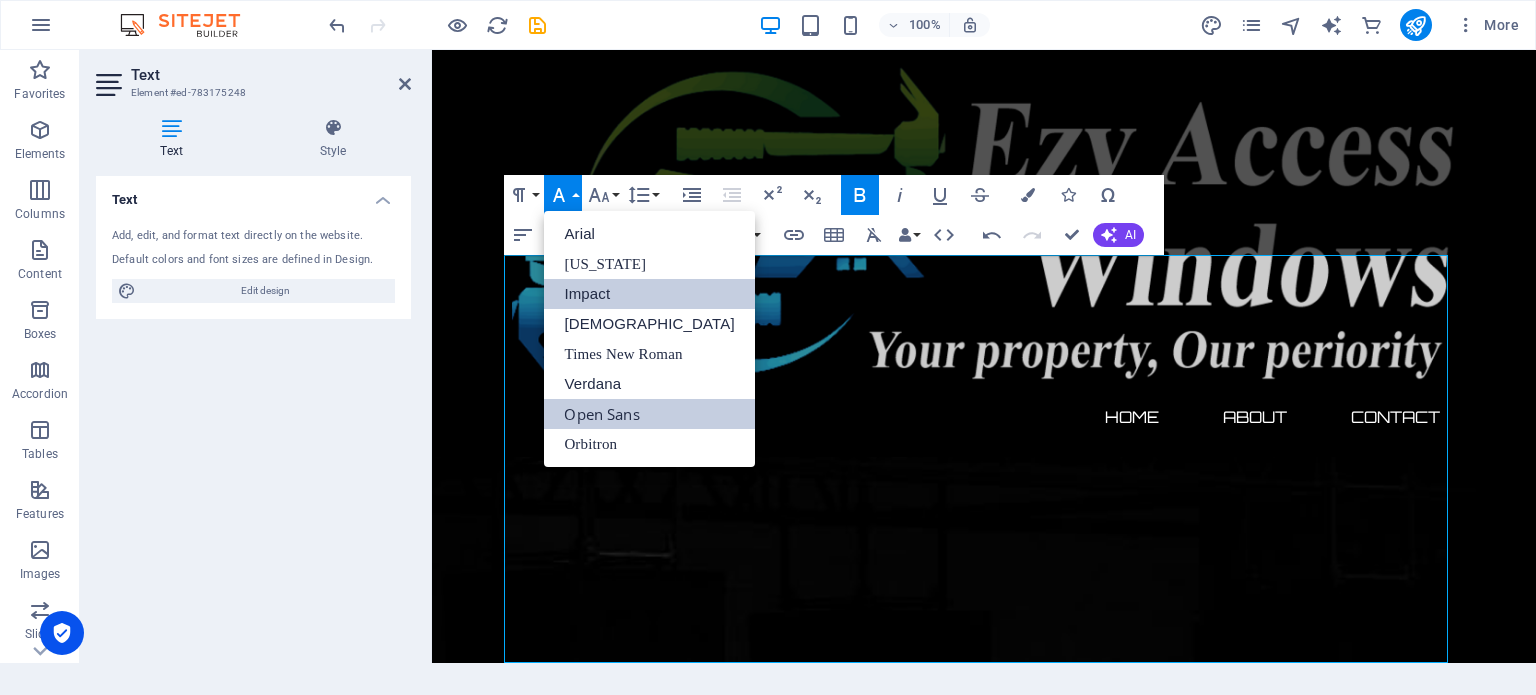 click on "Impact" at bounding box center [649, 294] 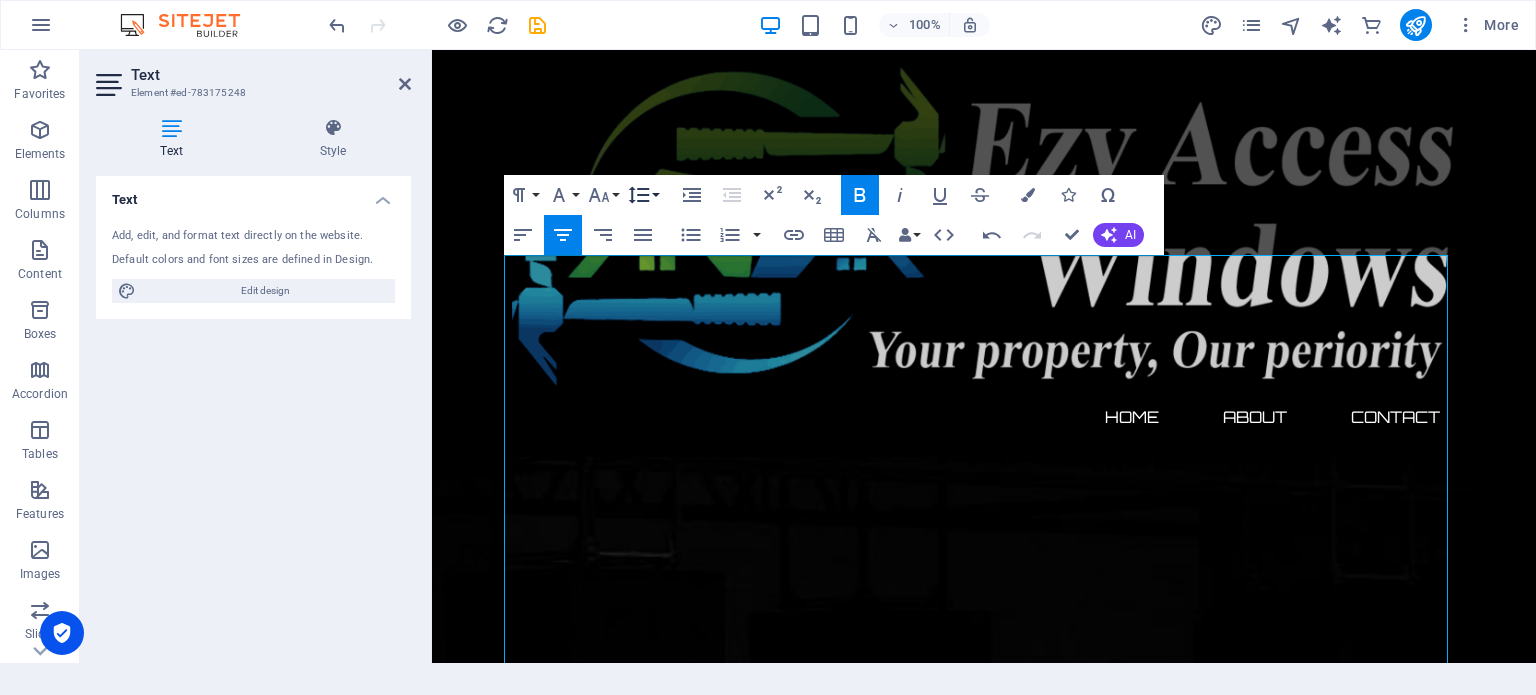 click 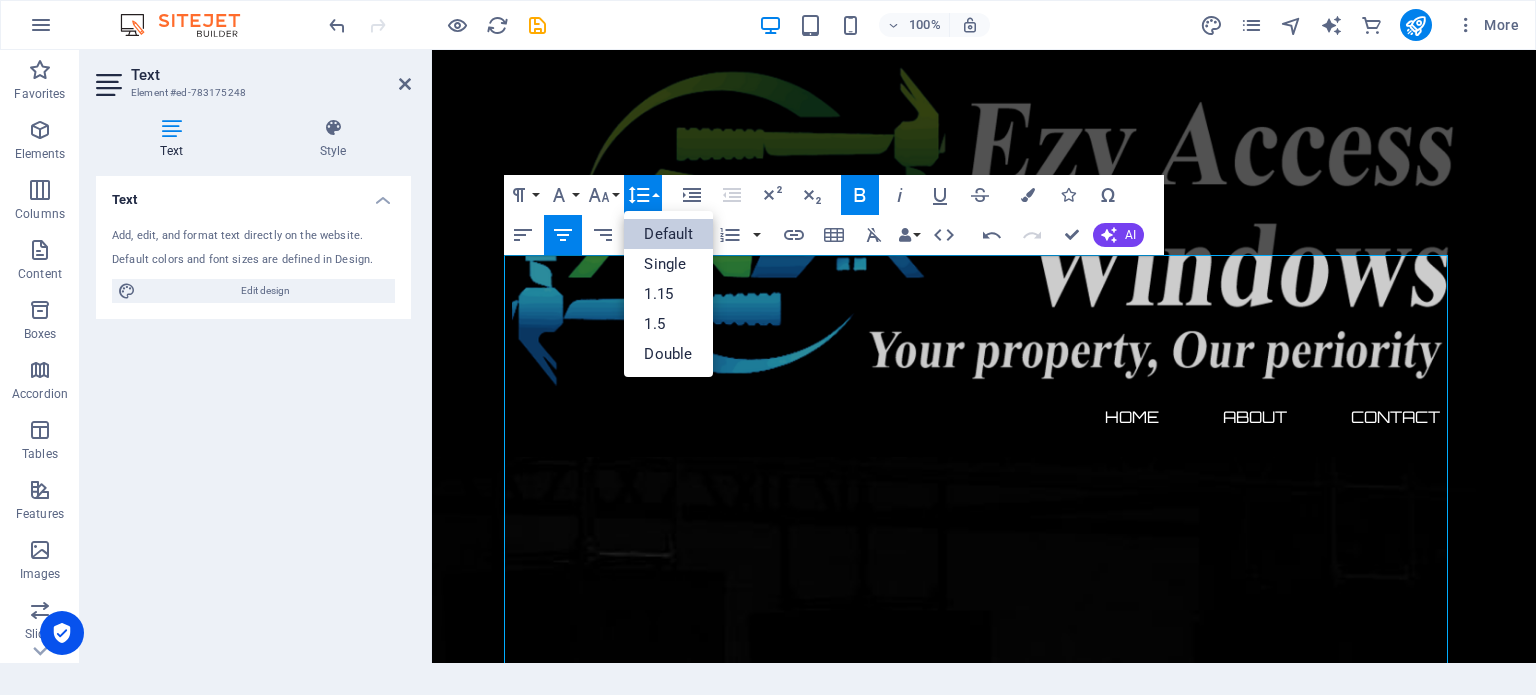 scroll, scrollTop: 0, scrollLeft: 0, axis: both 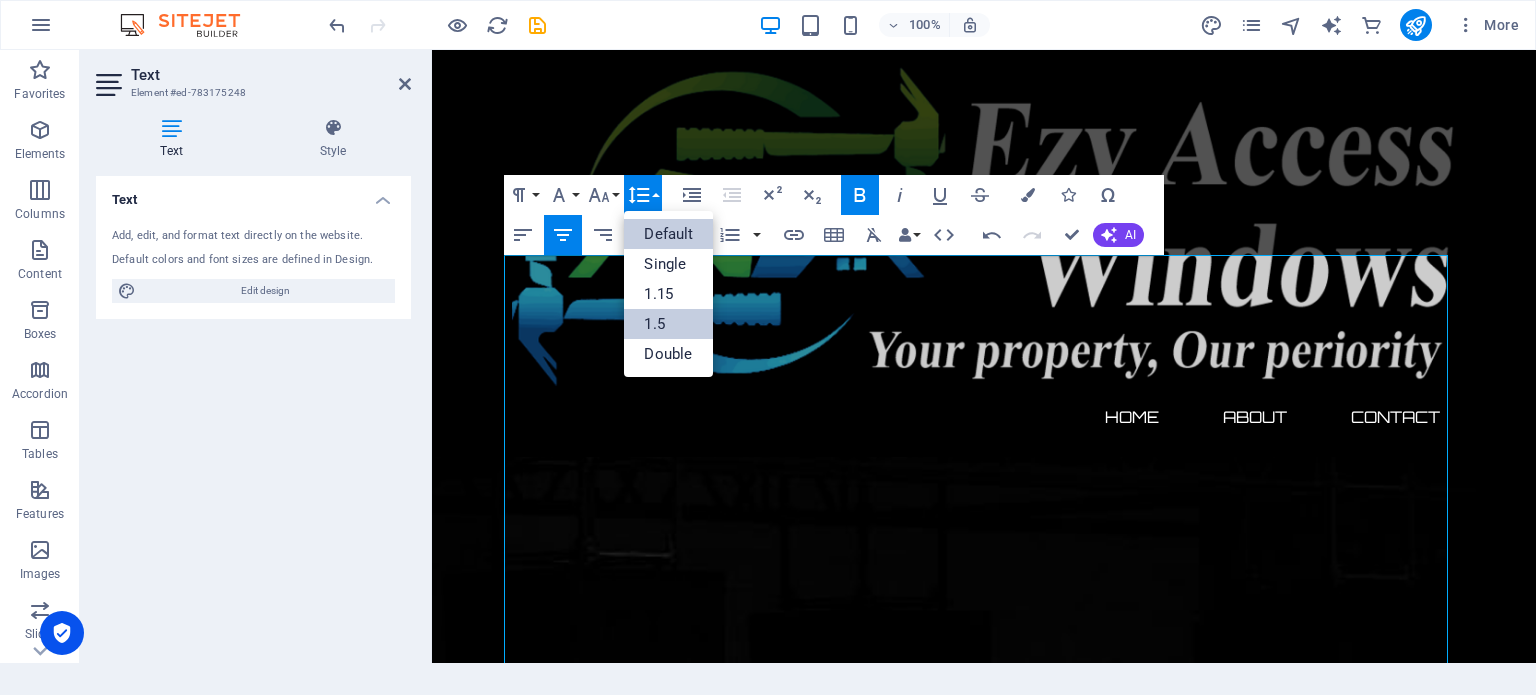 click on "1.5" at bounding box center [668, 324] 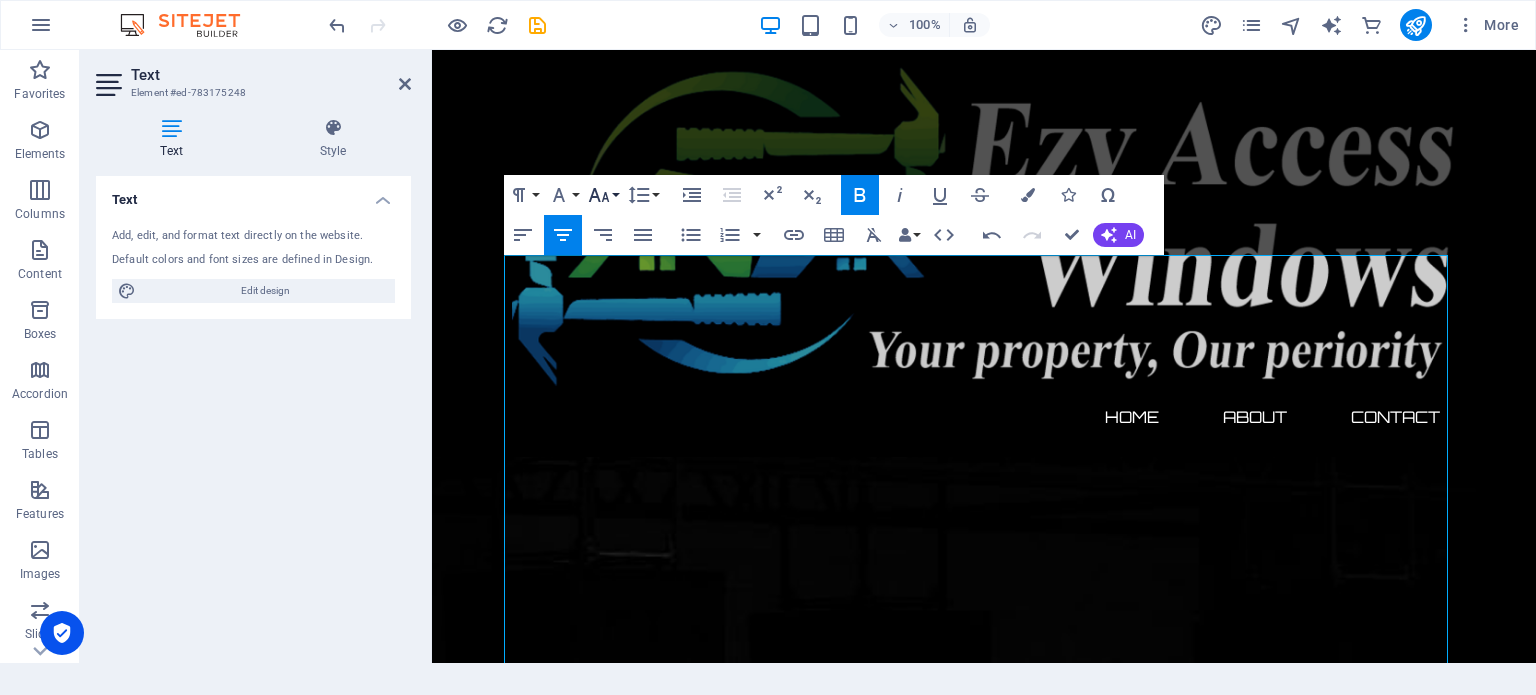click on "Font Size" at bounding box center [603, 195] 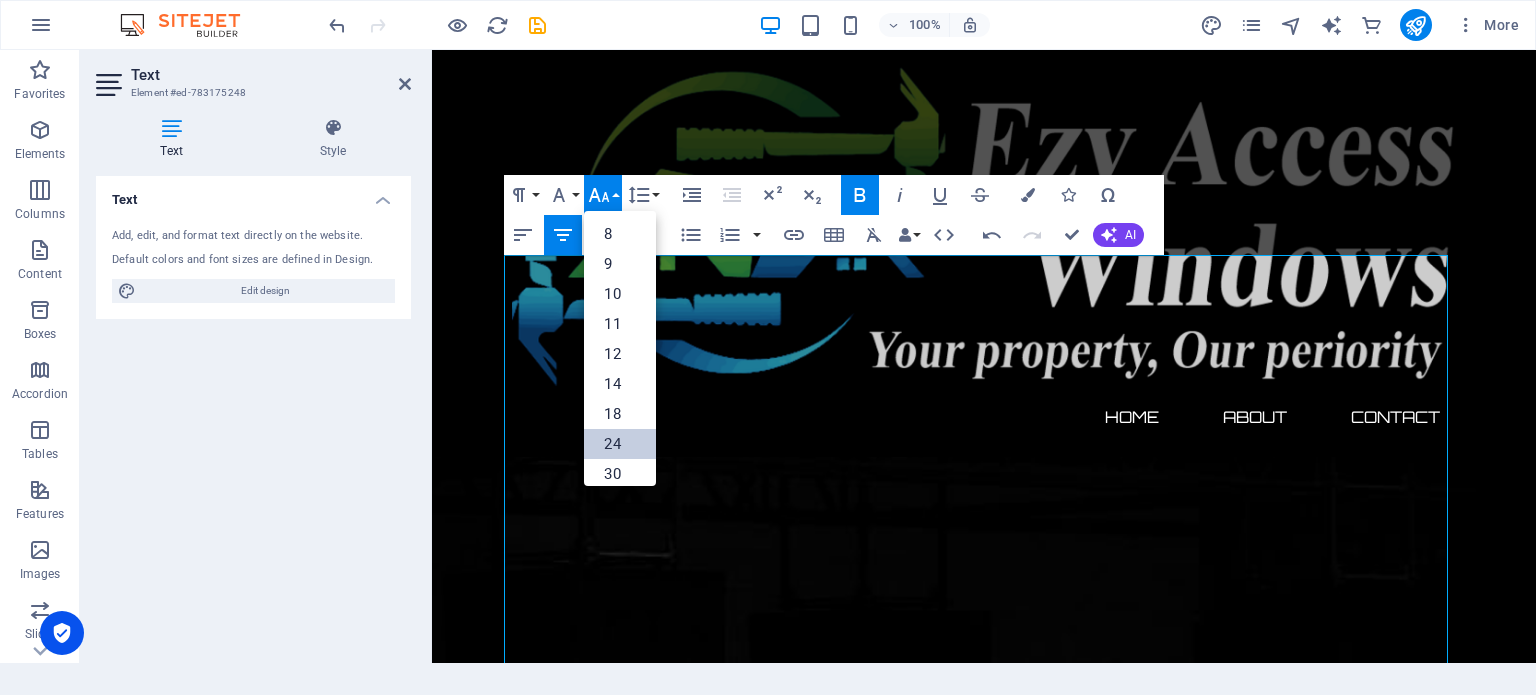 click on "24" at bounding box center [620, 444] 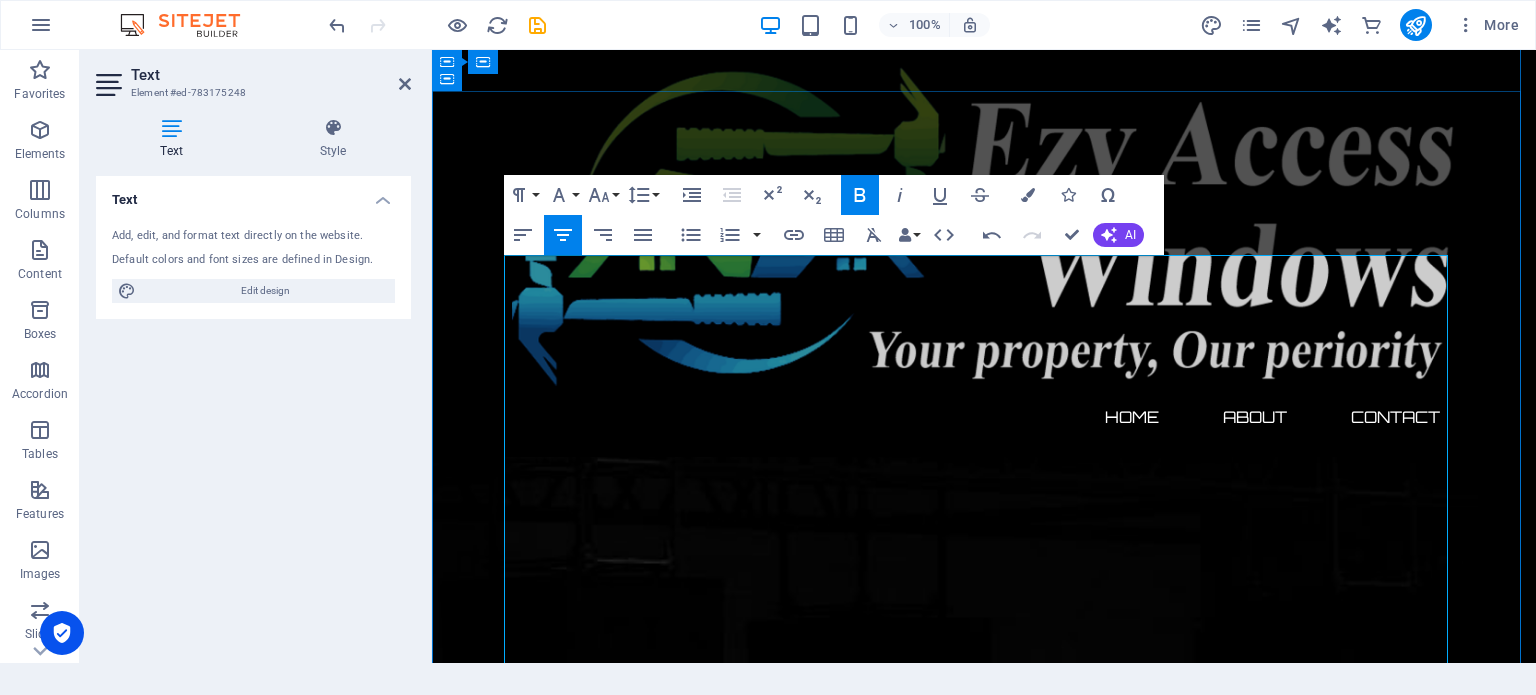 click on "✅ Low-Maintenance Materials" at bounding box center [984, 3171] 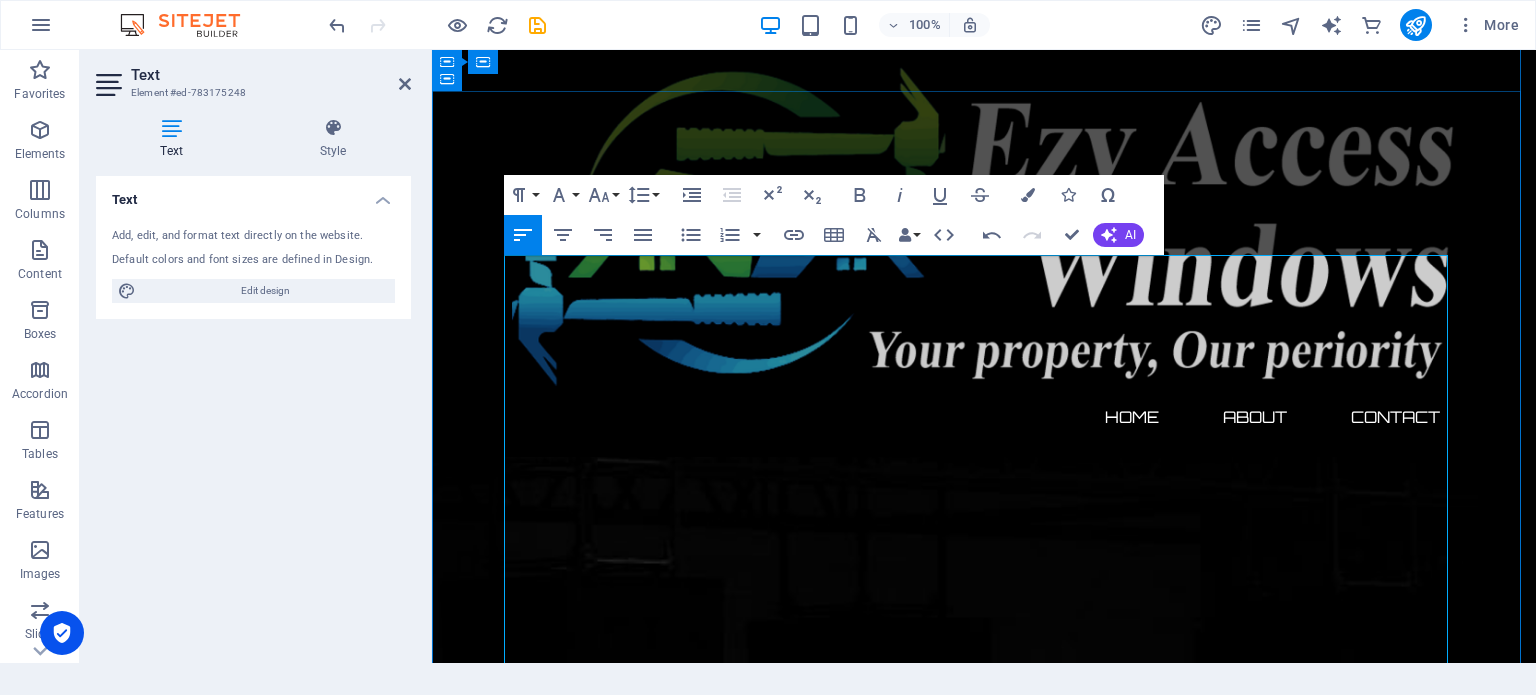 click at bounding box center [984, 2955] 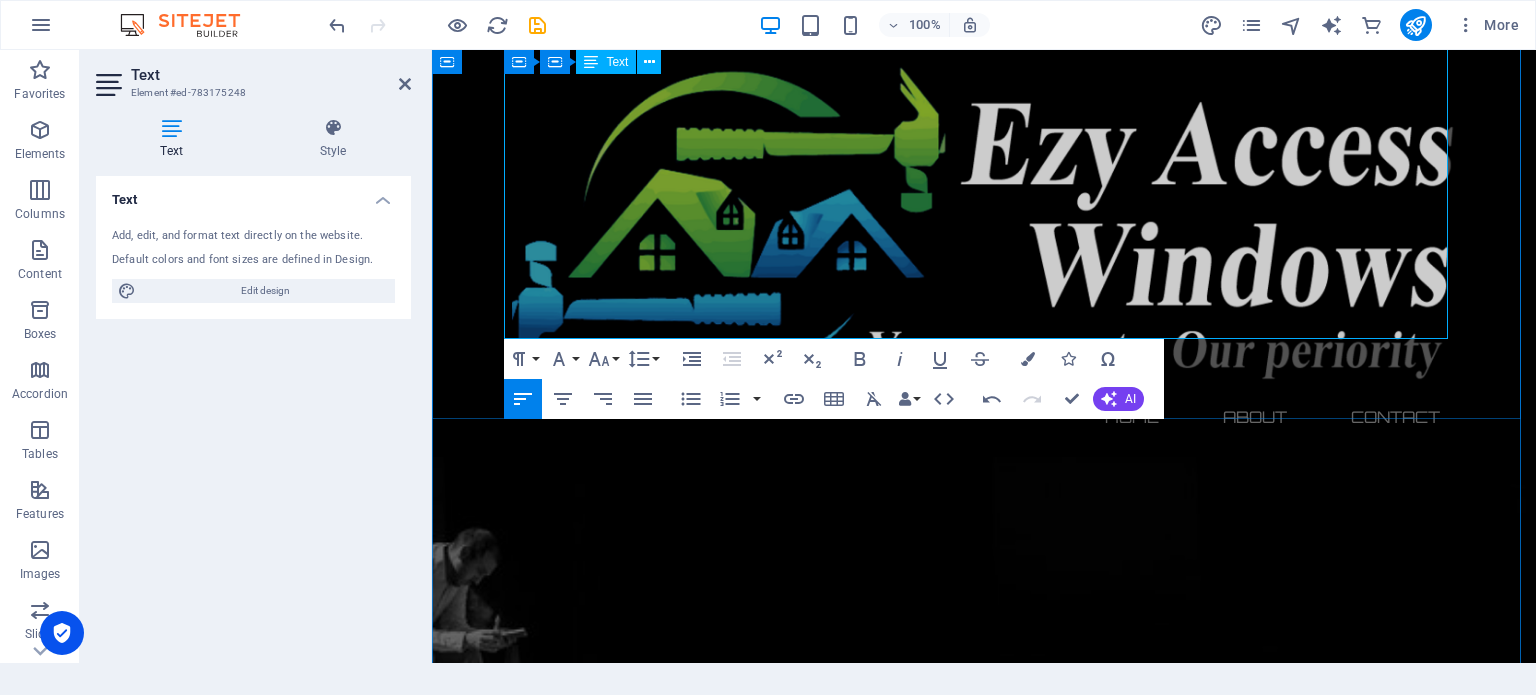 scroll, scrollTop: 1044, scrollLeft: 0, axis: vertical 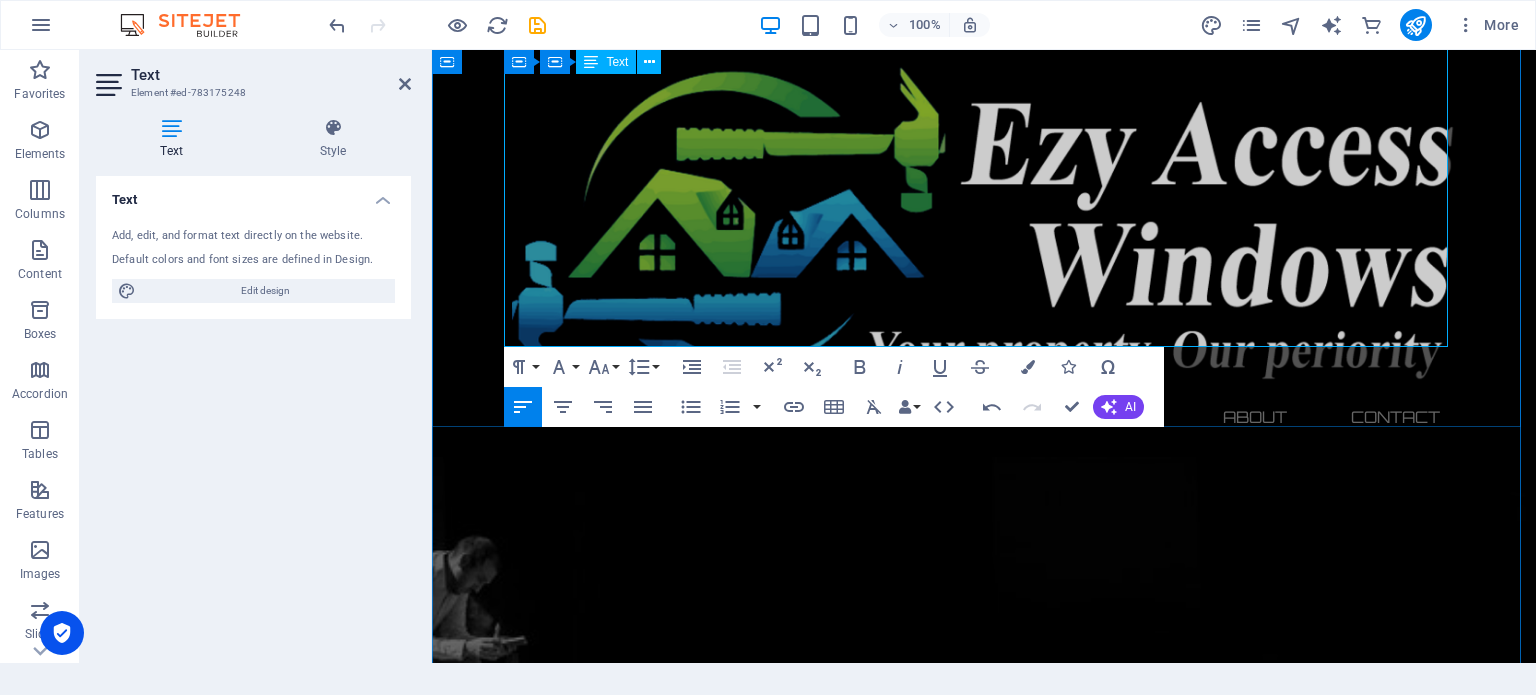 click on "✅ Professional Installation Guaranteed" at bounding box center (984, 2915) 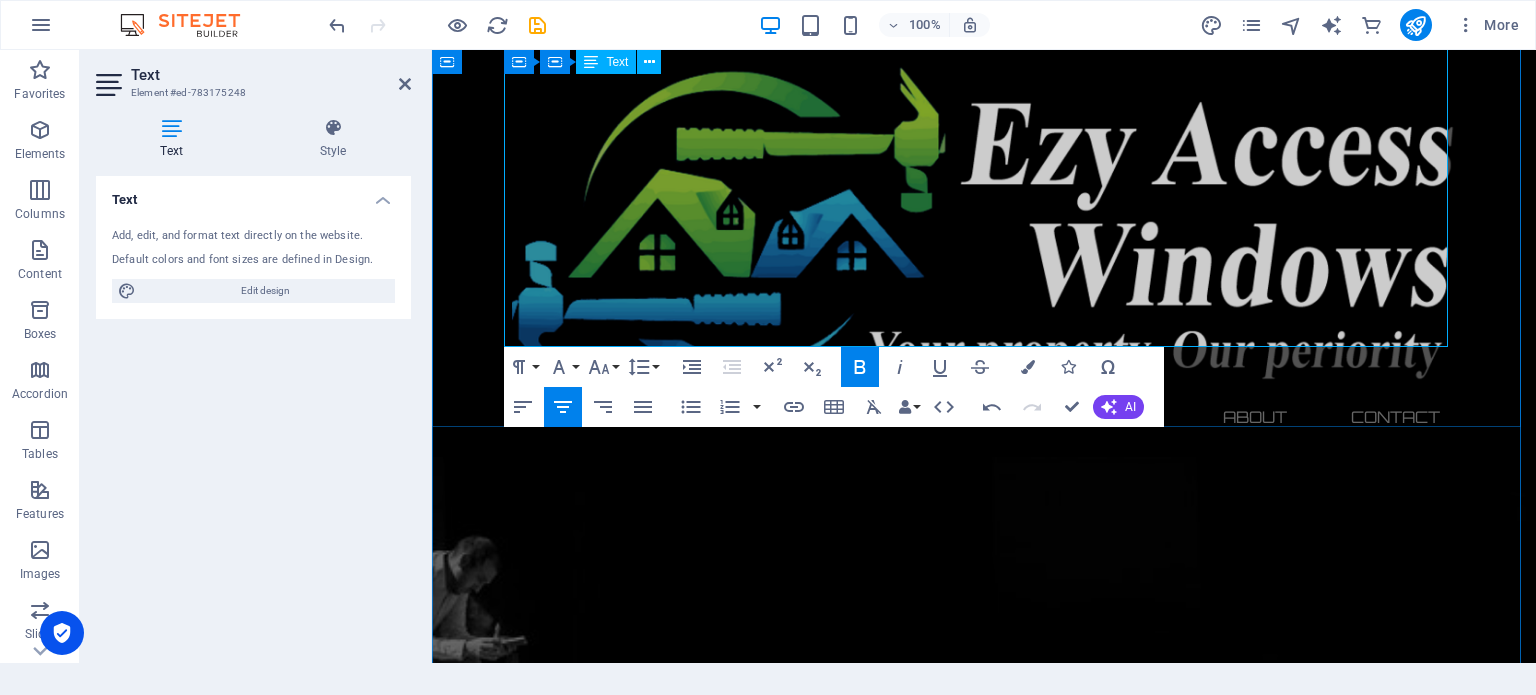 copy on "EZY ACCESS WINDOWS   Transforming Homes with Style, Security & Energy Efficiency At EZY ACCESS, we specialize in high-quality home improvement solutions, focusing on expertly fitted windows and uPVC doors designed to enhance the appearance, comfort, and value of your home. Whether you’re upgrading your existing property or planning a new project, our team is committed to delivering exceptional craftsmanship and reliable service every step of the way. We offer a wide range of modern, energy-efficient double- and triple-glazed windows, stylish and secure uPVC front and back doors, as well as patio and French doors – all tailored to suit your personal style and property needs. ✅ Energy Efficiency ✅ Low-Maintenance Materials ✅ Enhanced Home Security ✅ Stylish, Modern Designs ✅ Professional Installation Guaranteed Let us help you create a warmer, quieter, and more beautiful living space. Contact us today for a free consultation and quote" 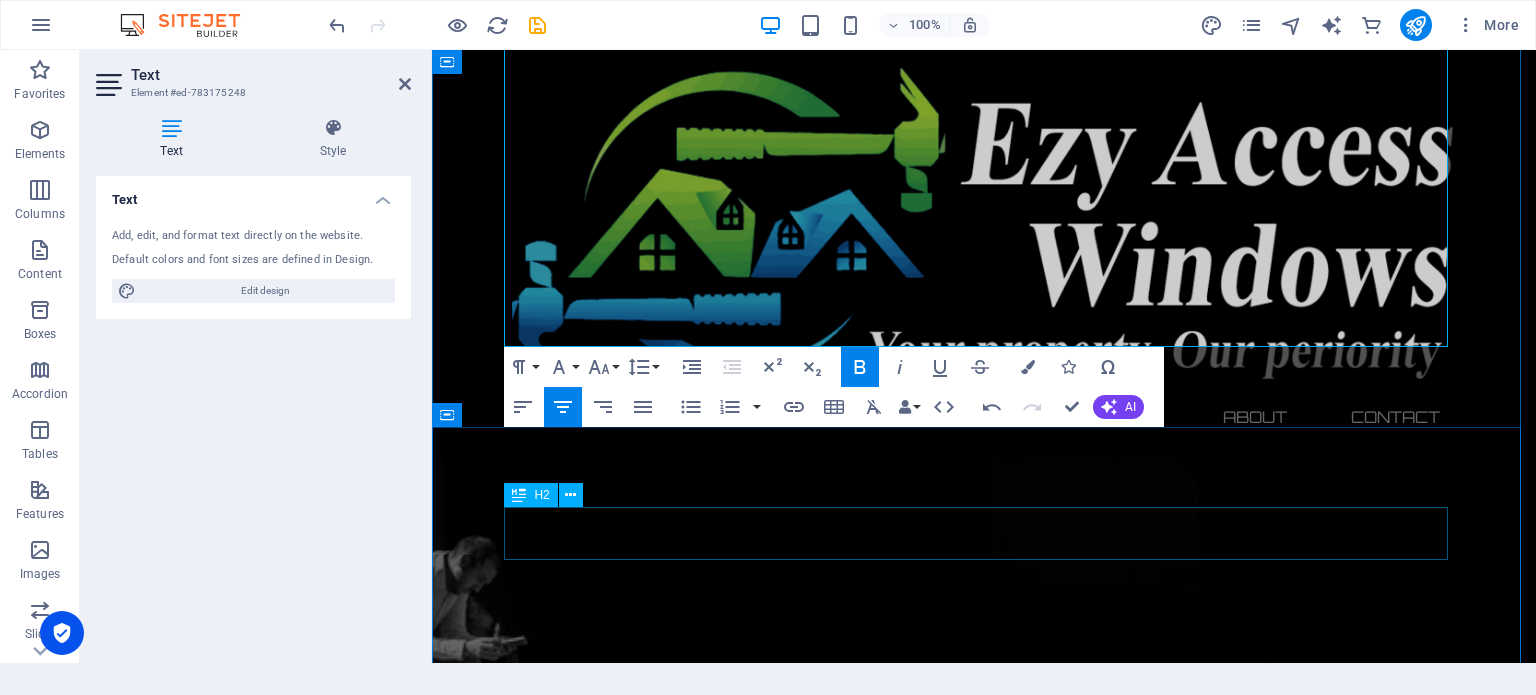 click on "Contact us" at bounding box center [984, 3161] 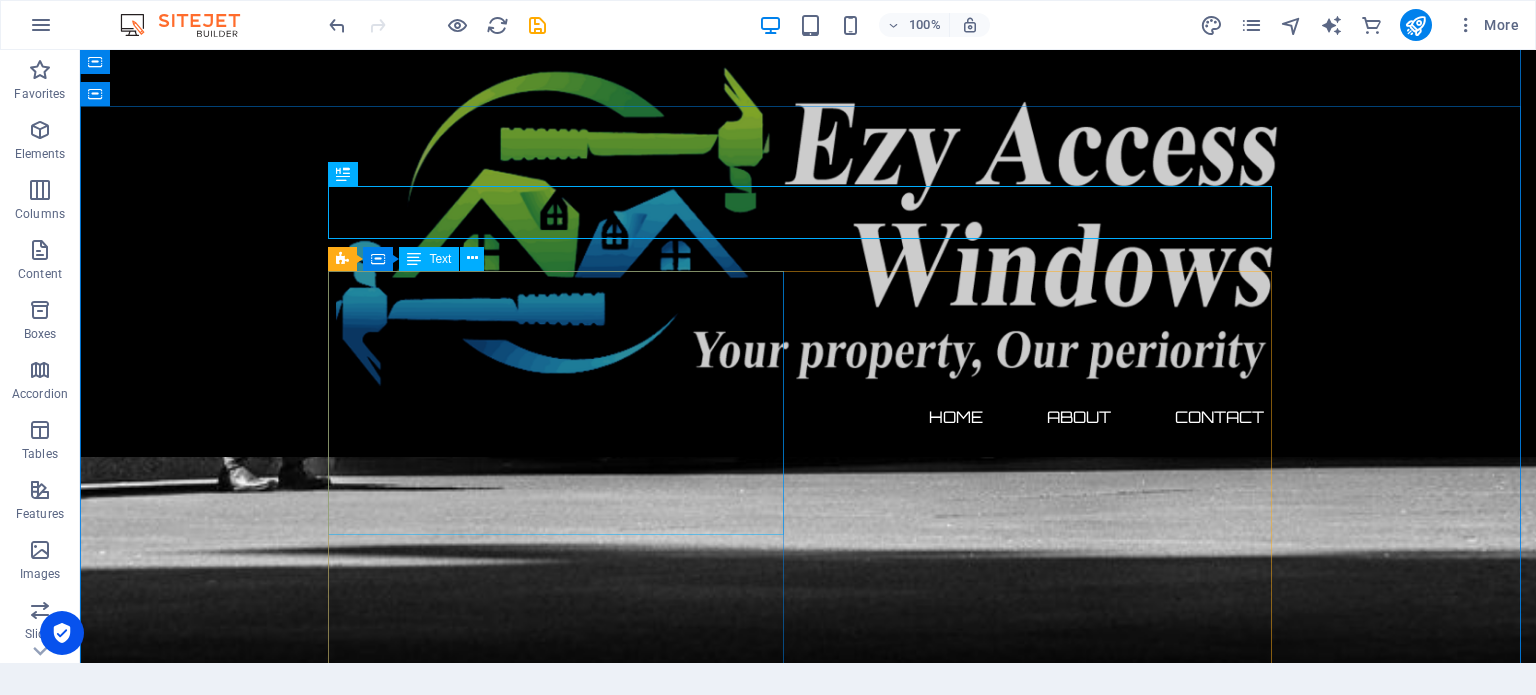 scroll, scrollTop: 1366, scrollLeft: 0, axis: vertical 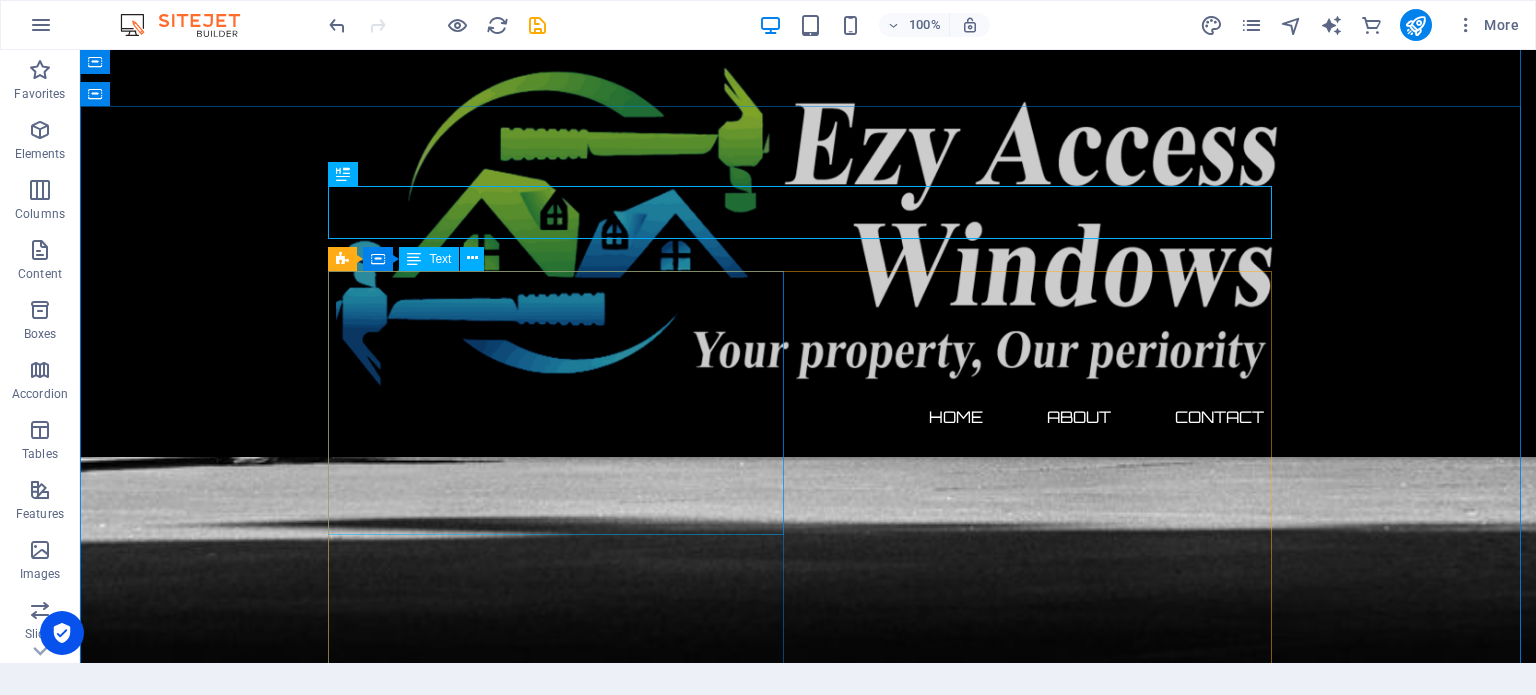 click on "Lorem ipsum dolor sit amet, consetetur sadipscing elitr, sed diam nonumy eirmod tempor invidunt ut labore et dolore magna aliquyam erat, sed diam voluptua. At vero eos et accusam et justo duo dolores et ea rebum. Stet clita kasd gubergren, no sea takimata sanctus est Lorem ipsum dolor sit amet. Lorem ipsum dolor sit amet, consetetur sadipscing elitr, sed diam nonumy eirmod tempor invidunt ut labore et dolore magna aliquyam erat, sed diam voluptua. At vero eos et accusam et justo duo dolores et ea rebum. Stet clita kasd gubergren, no sea takimata sanctus est Lorem ipsum dolor sit amet." at bounding box center [808, 2969] 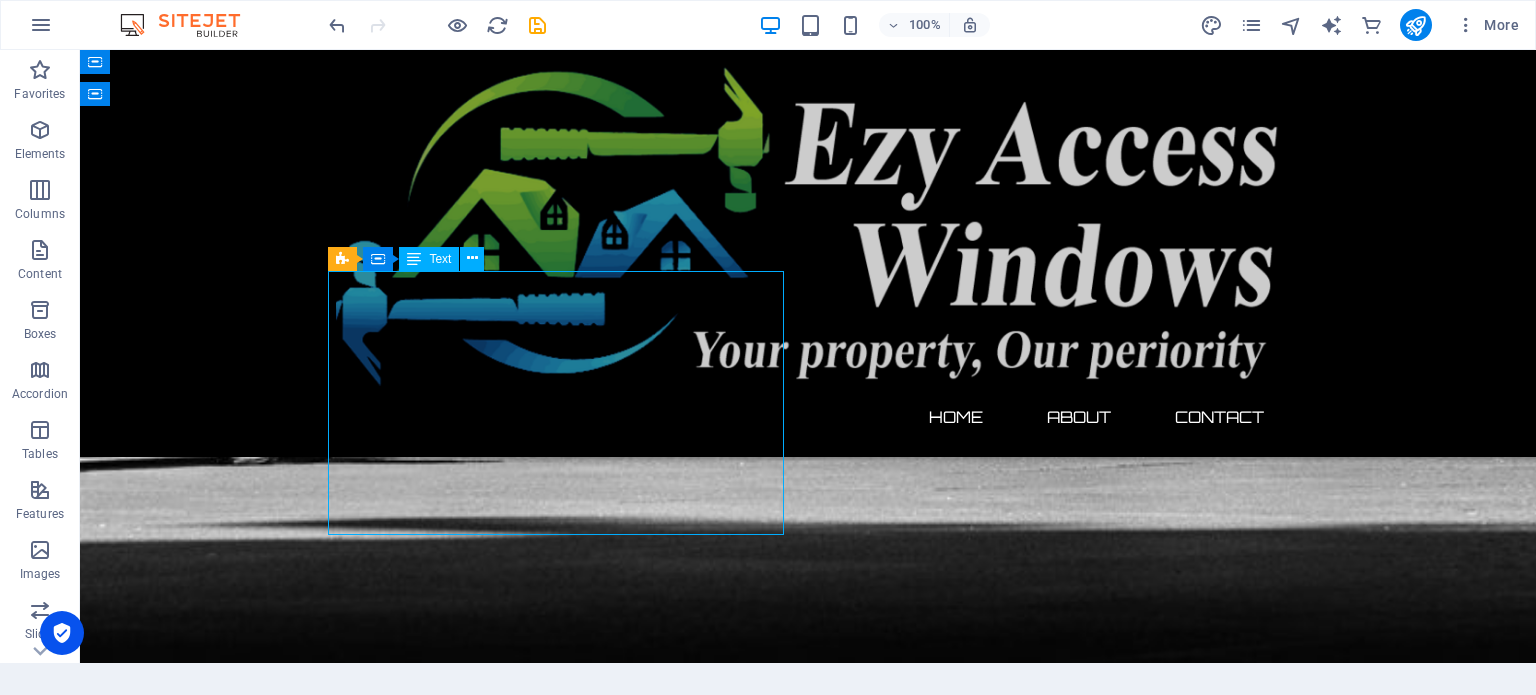 click on "Lorem ipsum dolor sit amet, consetetur sadipscing elitr, sed diam nonumy eirmod tempor invidunt ut labore et dolore magna aliquyam erat, sed diam voluptua. At vero eos et accusam et justo duo dolores et ea rebum. Stet clita kasd gubergren, no sea takimata sanctus est Lorem ipsum dolor sit amet. Lorem ipsum dolor sit amet, consetetur sadipscing elitr, sed diam nonumy eirmod tempor invidunt ut labore et dolore magna aliquyam erat, sed diam voluptua. At vero eos et accusam et justo duo dolores et ea rebum. Stet clita kasd gubergren, no sea takimata sanctus est Lorem ipsum dolor sit amet." at bounding box center [808, 2969] 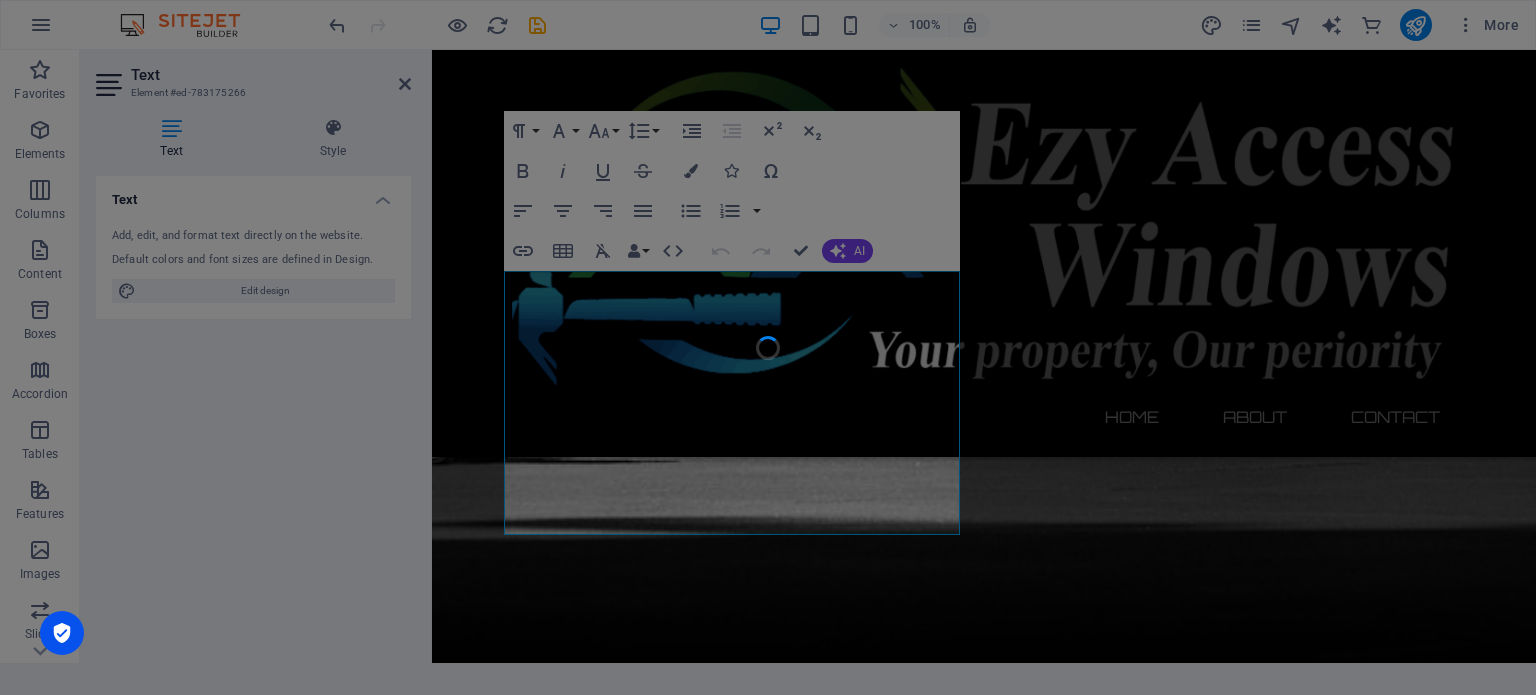 click at bounding box center (768, 347) 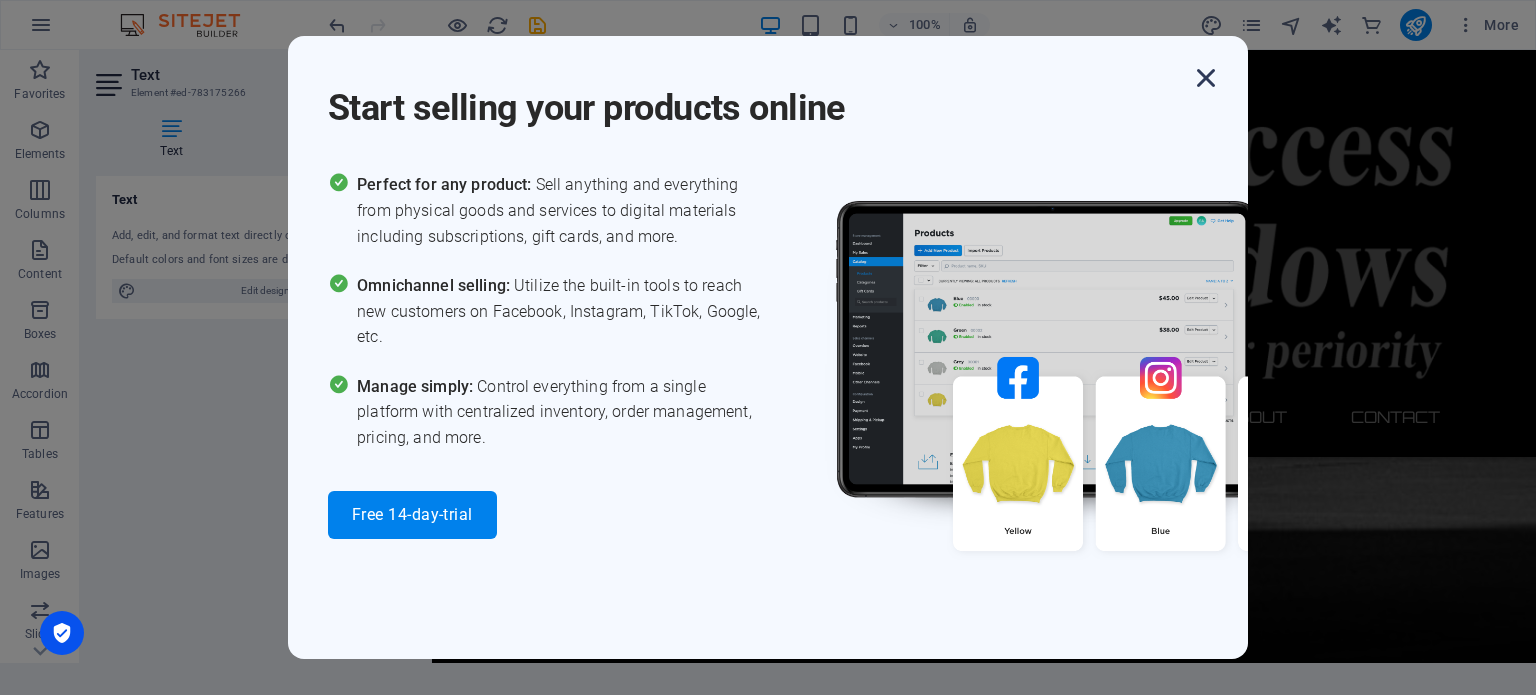 click at bounding box center (1206, 78) 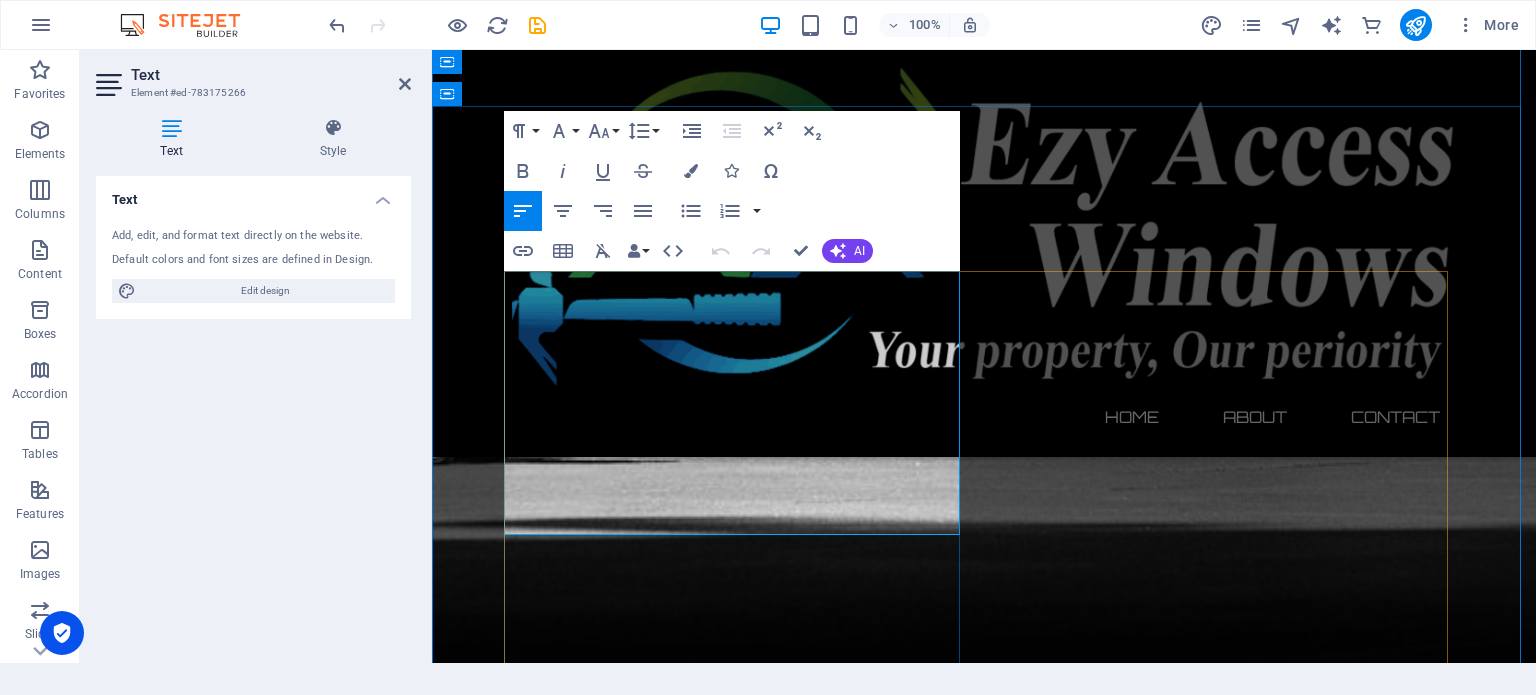 click on "Lorem ipsum dolor sit amet, consetetur sadipscing elitr, sed diam nonumy eirmod tempor invidunt ut labore et dolore magna aliquyam erat, sed diam voluptua. At vero eos et accusam et justo duo dolores et ea rebum. Stet clita kasd gubergren, no sea takimata sanctus est Lorem ipsum dolor sit amet. Lorem ipsum dolor sit amet, consetetur sadipscing elitr, sed diam nonumy eirmod tempor invidunt ut labore et dolore magna aliquyam erat, sed diam voluptua. At vero eos et accusam et justo duo dolores et ea rebum. Stet clita kasd gubergren, no sea takimata sanctus est Lorem ipsum dolor sit amet." at bounding box center (984, 2969) 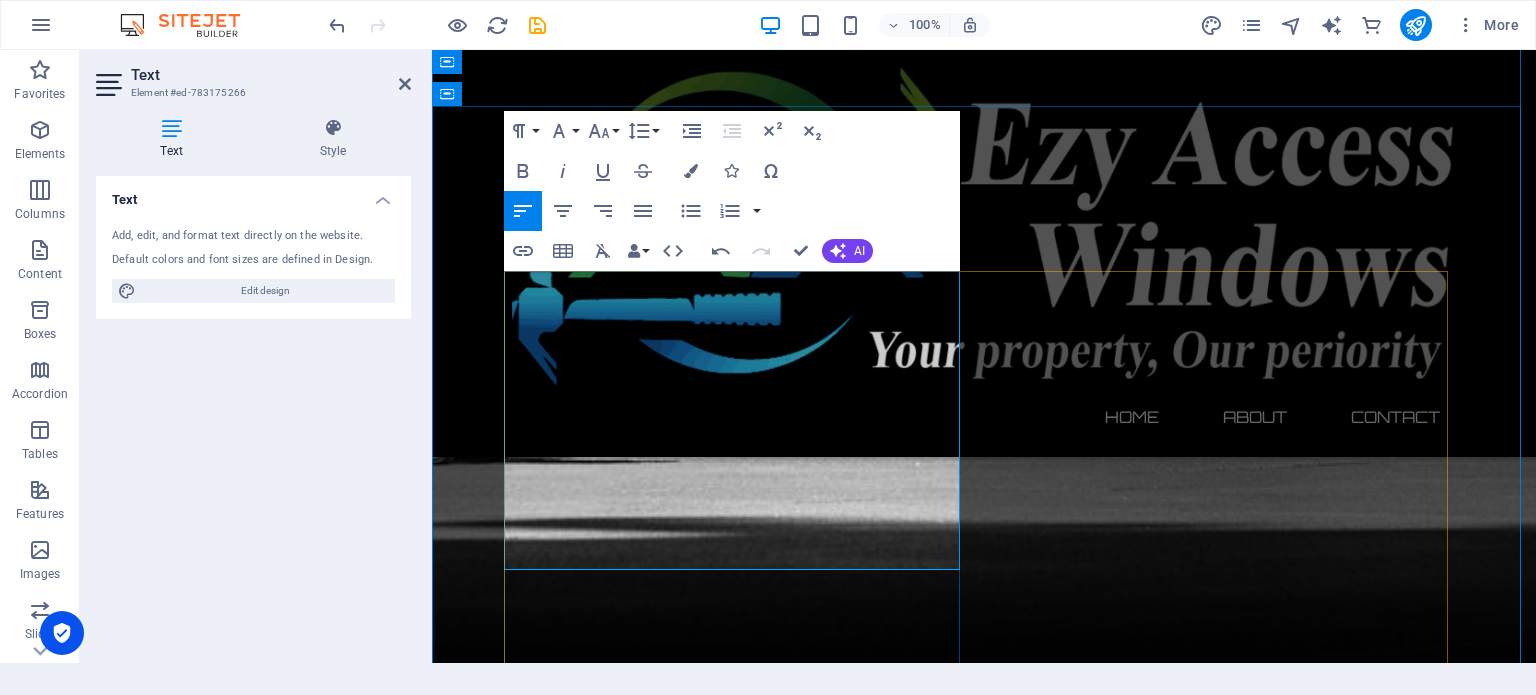 drag, startPoint x: 732, startPoint y: 467, endPoint x: 582, endPoint y: 466, distance: 150.00333 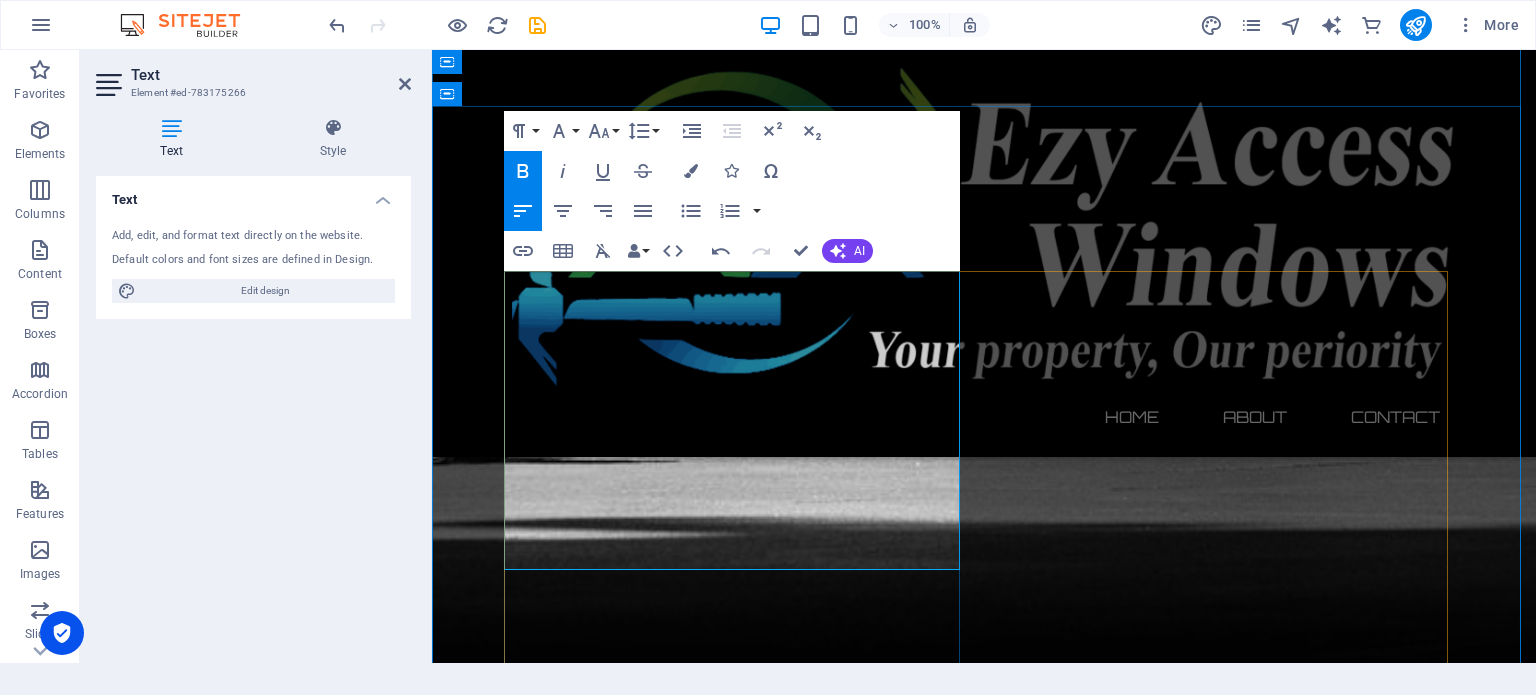 drag, startPoint x: 823, startPoint y: 493, endPoint x: 599, endPoint y: 491, distance: 224.00893 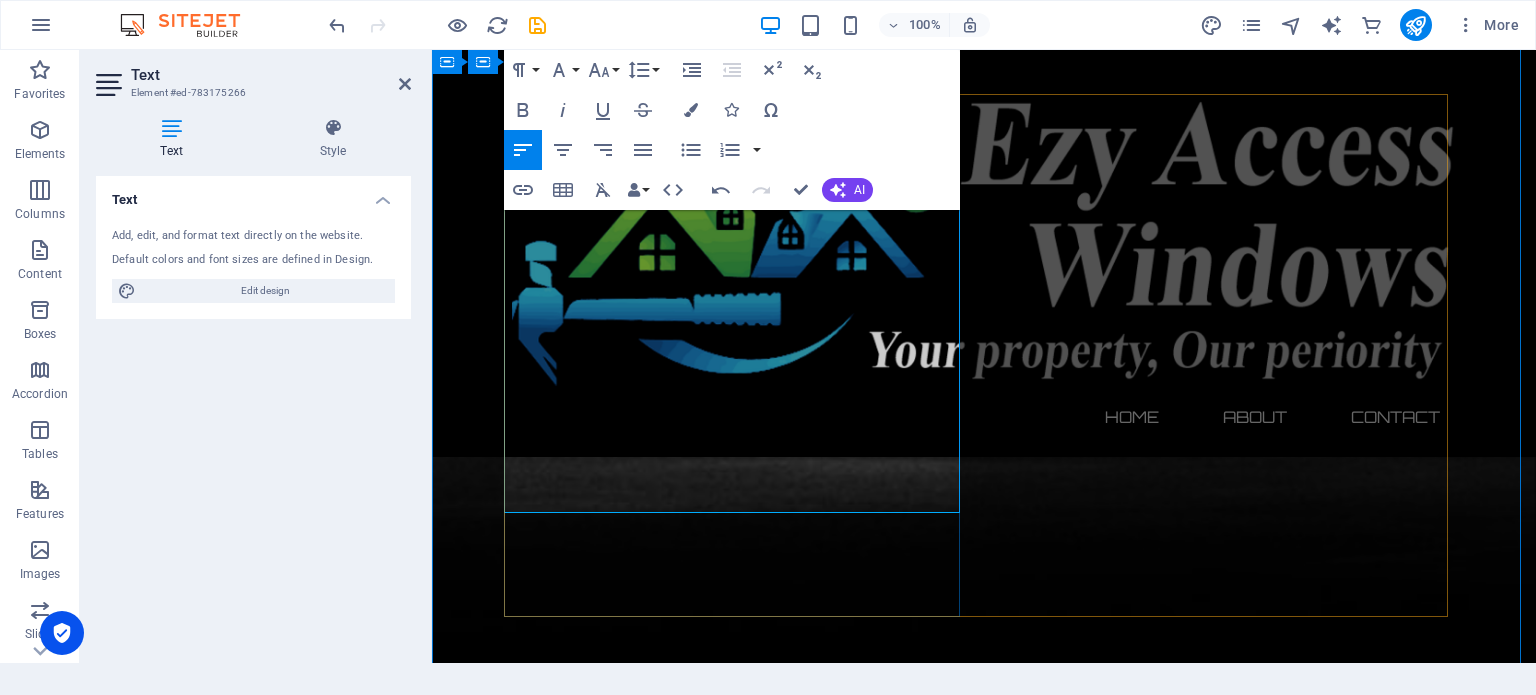 scroll, scrollTop: 1543, scrollLeft: 0, axis: vertical 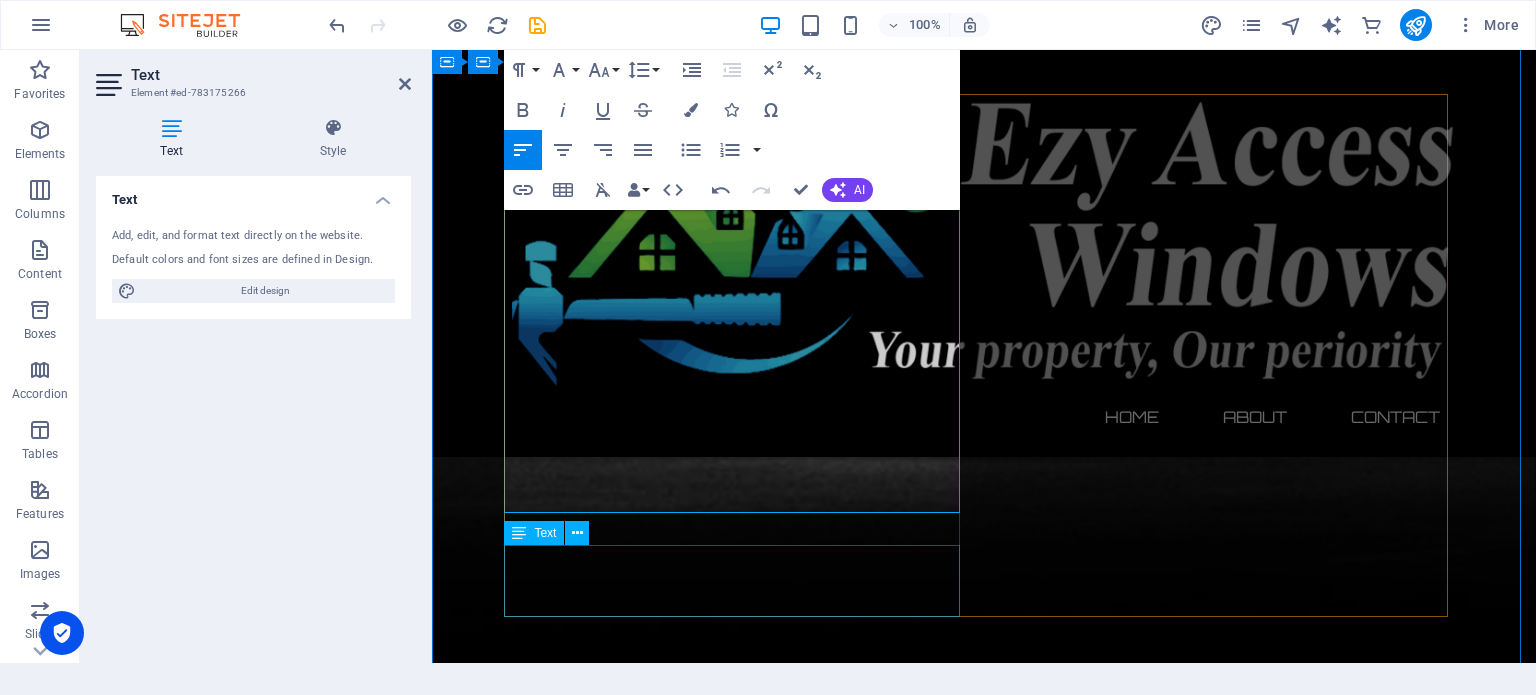 click on "Address :  Brooklyn Bridge   New York, NY   10038 Phone :  + 1-123-456-7890 Email :  5c9f38590c902241e9084c10e66aaa@cpanel.local" at bounding box center [984, 3225] 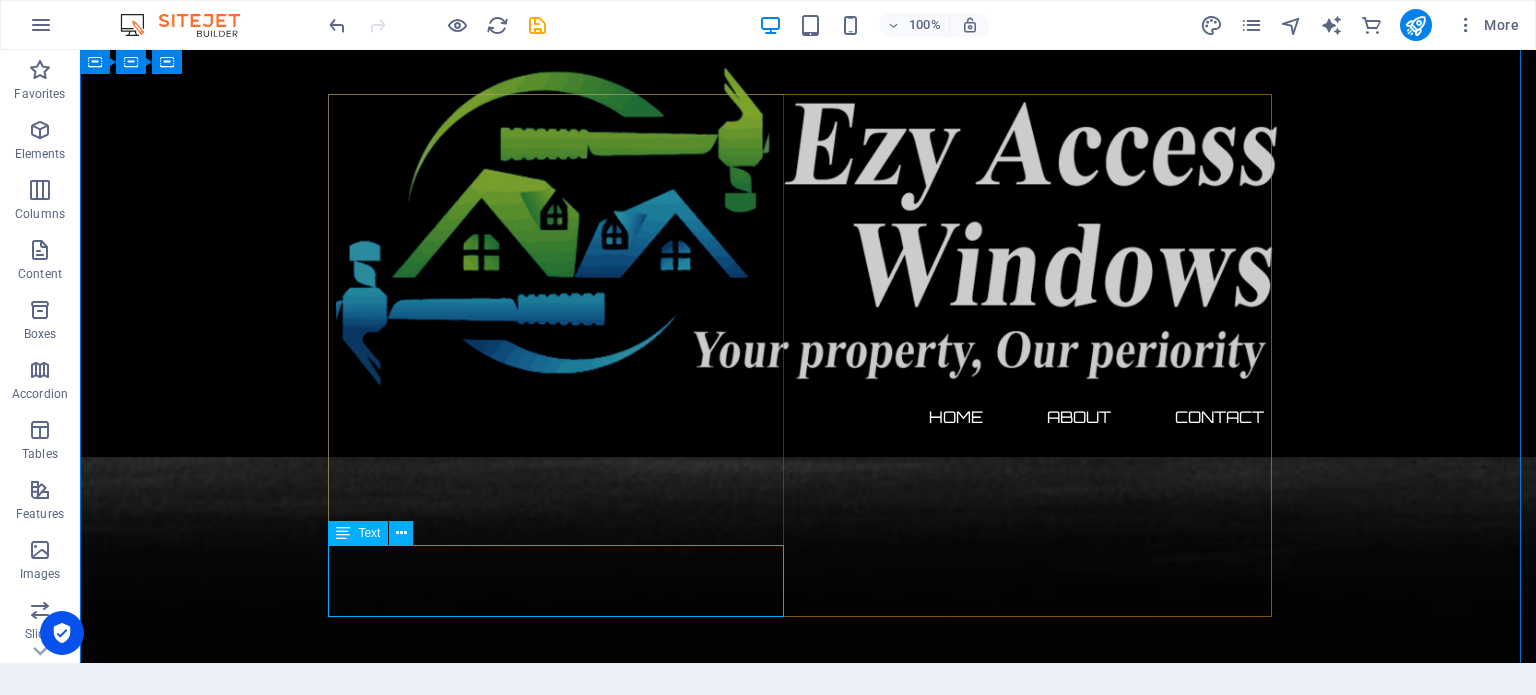 click on "Address :  Brooklyn Bridge   New York, NY   10038 Phone :  + 1-123-456-7890 Email :  5c9f38590c902241e9084c10e66aaa@cpanel.local" at bounding box center (808, 3225) 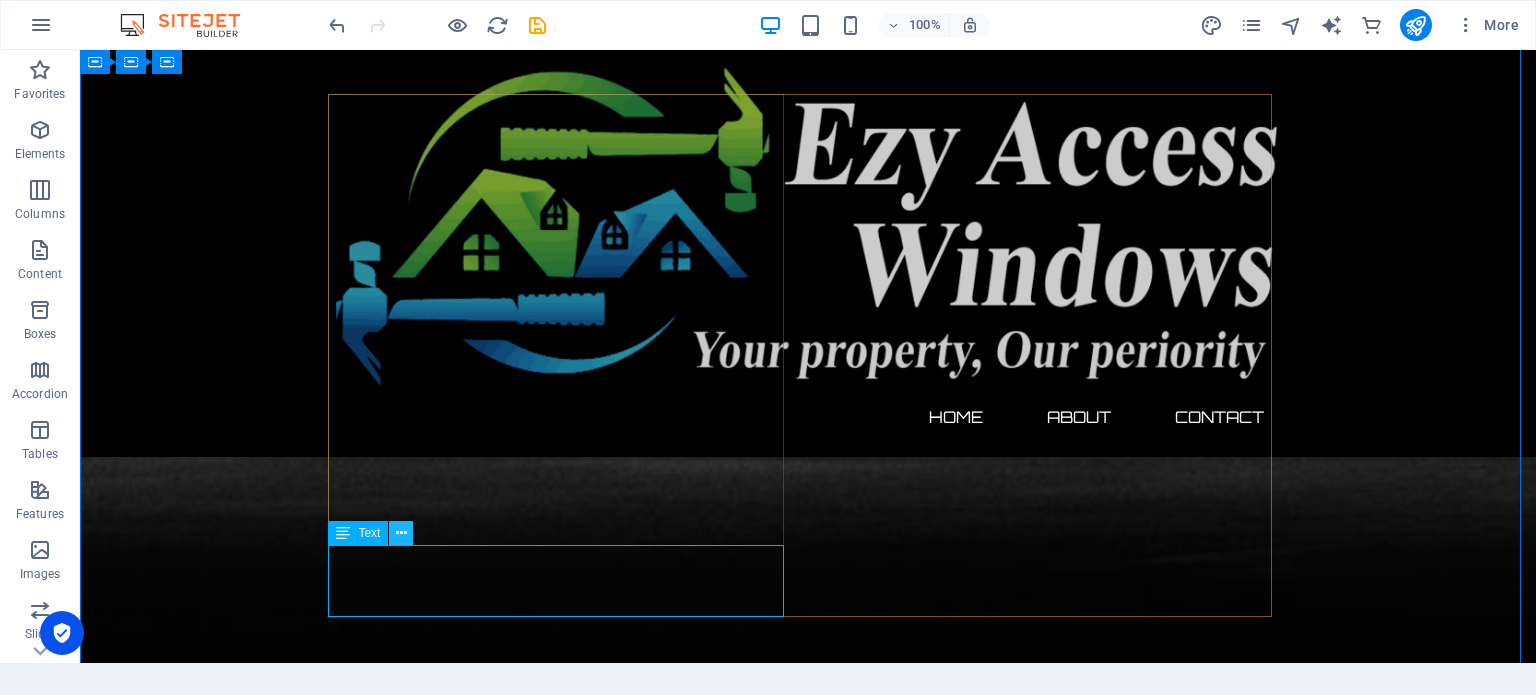 click at bounding box center (401, 533) 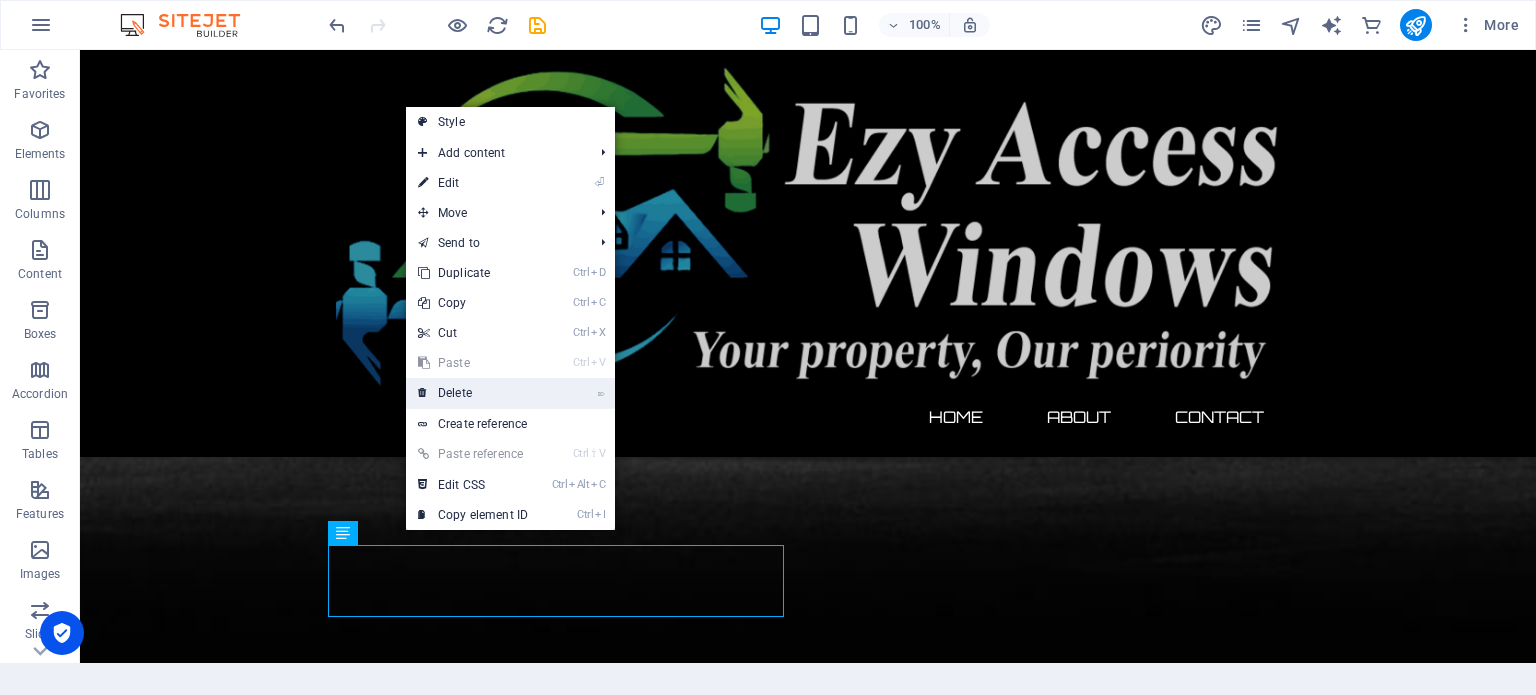 click on "⌦  Delete" at bounding box center [473, 393] 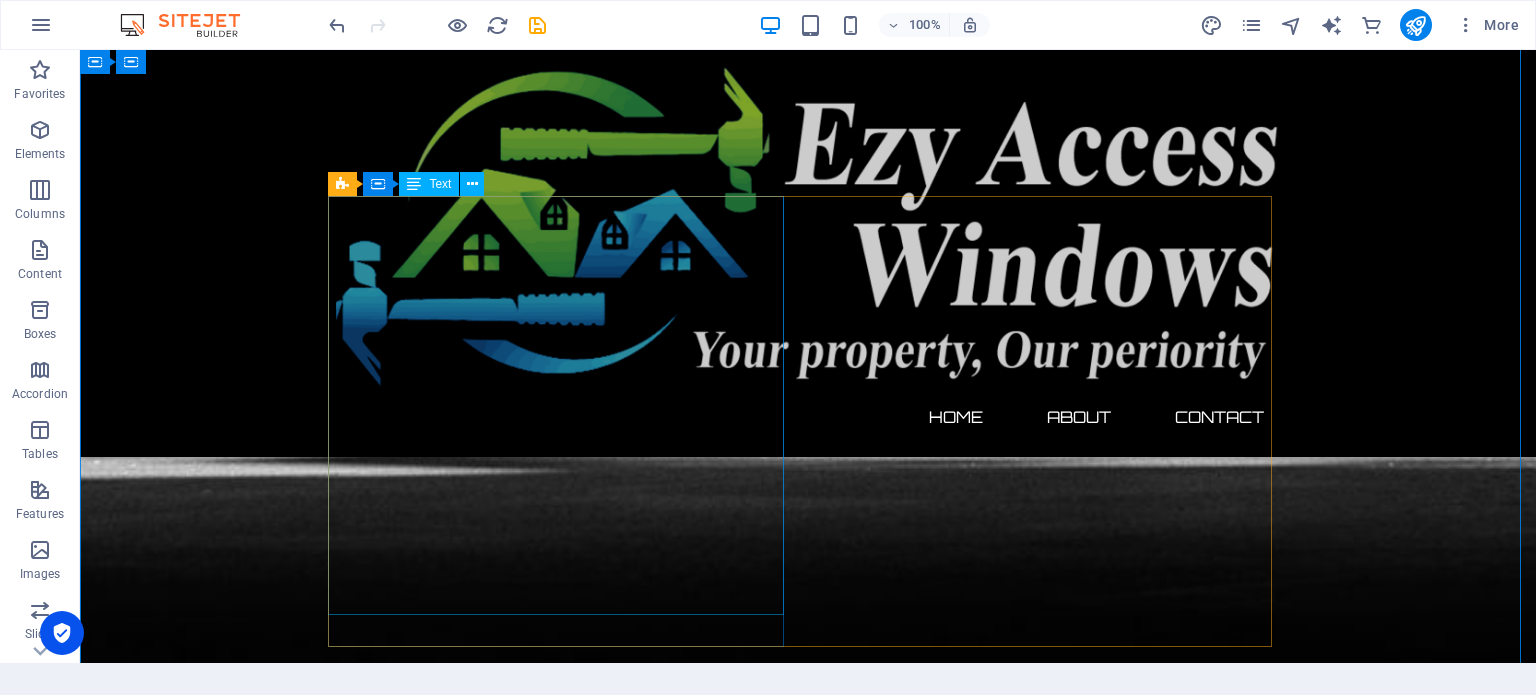 scroll, scrollTop: 1447, scrollLeft: 0, axis: vertical 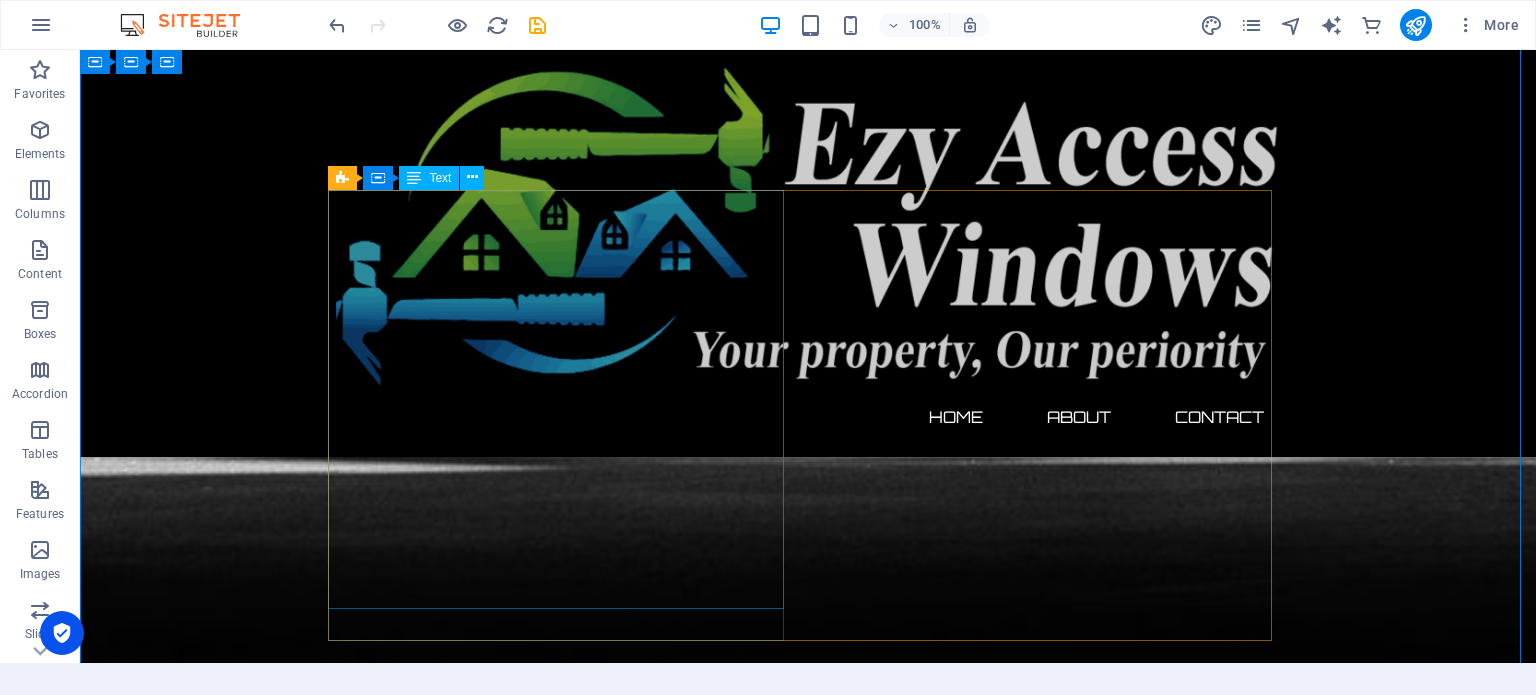 click on "Contact Us We’d love to hear from you! Whether you’re ready to start your home improvement project or simply exploring your options, our friendly team is here to help. At  EZY ACCESS WINDOWS , we’re committed to providing expert advice, tailored solutions, and prompt service. 📞  Phone:  [Your phone number] 📧  Email: Info@ezyaccesswindows.com 📍  Location:   EZY ACCESS WINDOWS 123 High Street Sutton Coldfield Birmingham B75 6PR United Kingdom Use the form below or get in touch directly to book your  free consultation and quote . Let’s transform your home with style, comfort, and confidence." at bounding box center (808, 3006) 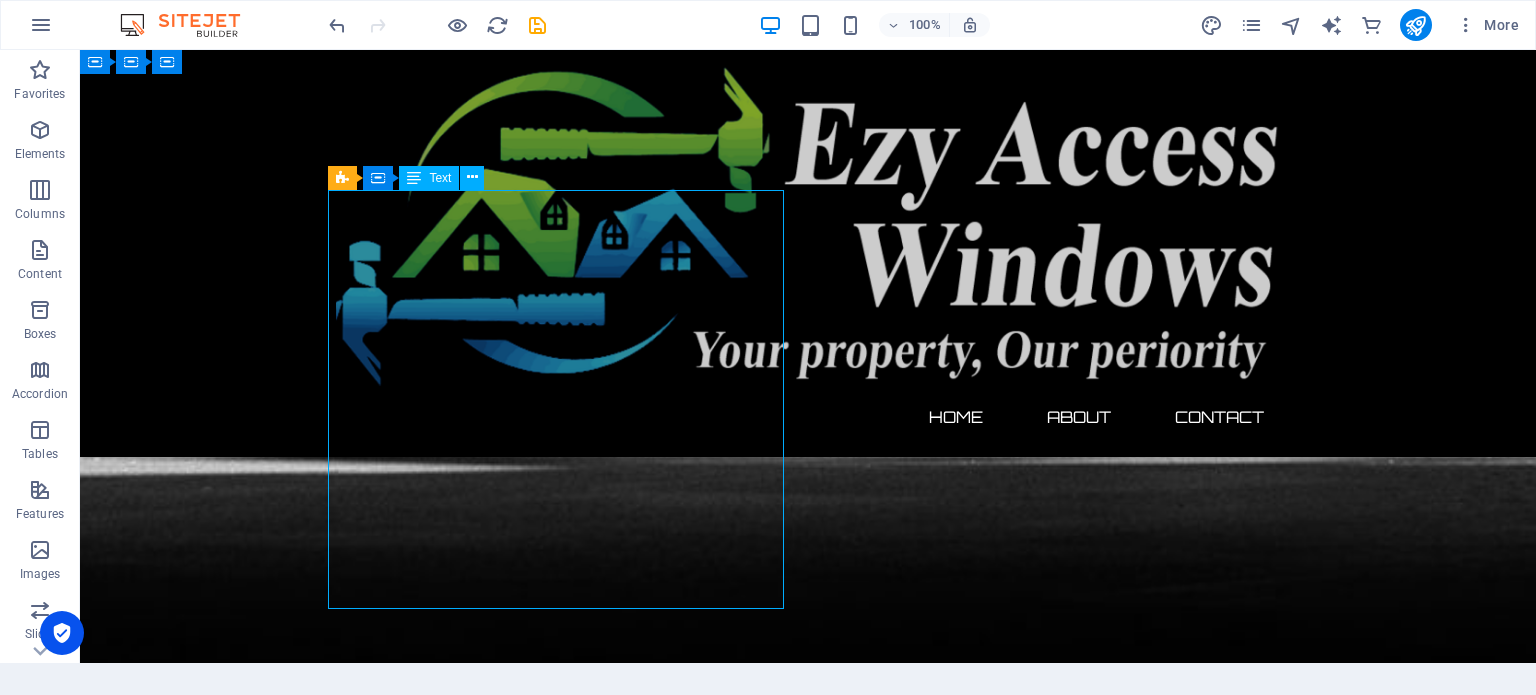 click on "Contact Us We’d love to hear from you! Whether you’re ready to start your home improvement project or simply exploring your options, our friendly team is here to help. At  EZY ACCESS WINDOWS , we’re committed to providing expert advice, tailored solutions, and prompt service. 📞  Phone:  [Your phone number] 📧  Email: Info@ezyaccesswindows.com 📍  Location:   EZY ACCESS WINDOWS 123 High Street Sutton Coldfield Birmingham B75 6PR United Kingdom Use the form below or get in touch directly to book your  free consultation and quote . Let’s transform your home with style, comfort, and confidence." at bounding box center (808, 3006) 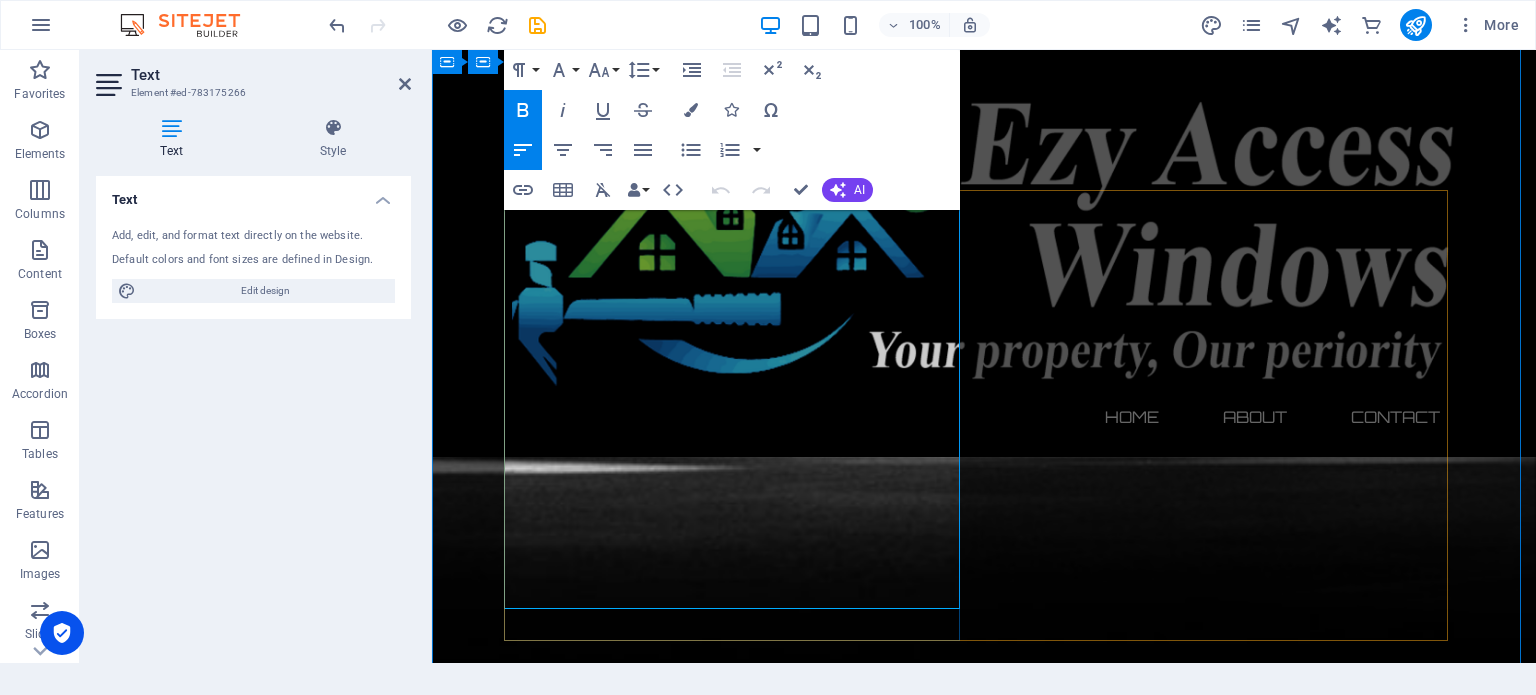 drag, startPoint x: 747, startPoint y: 358, endPoint x: 586, endPoint y: 359, distance: 161.00311 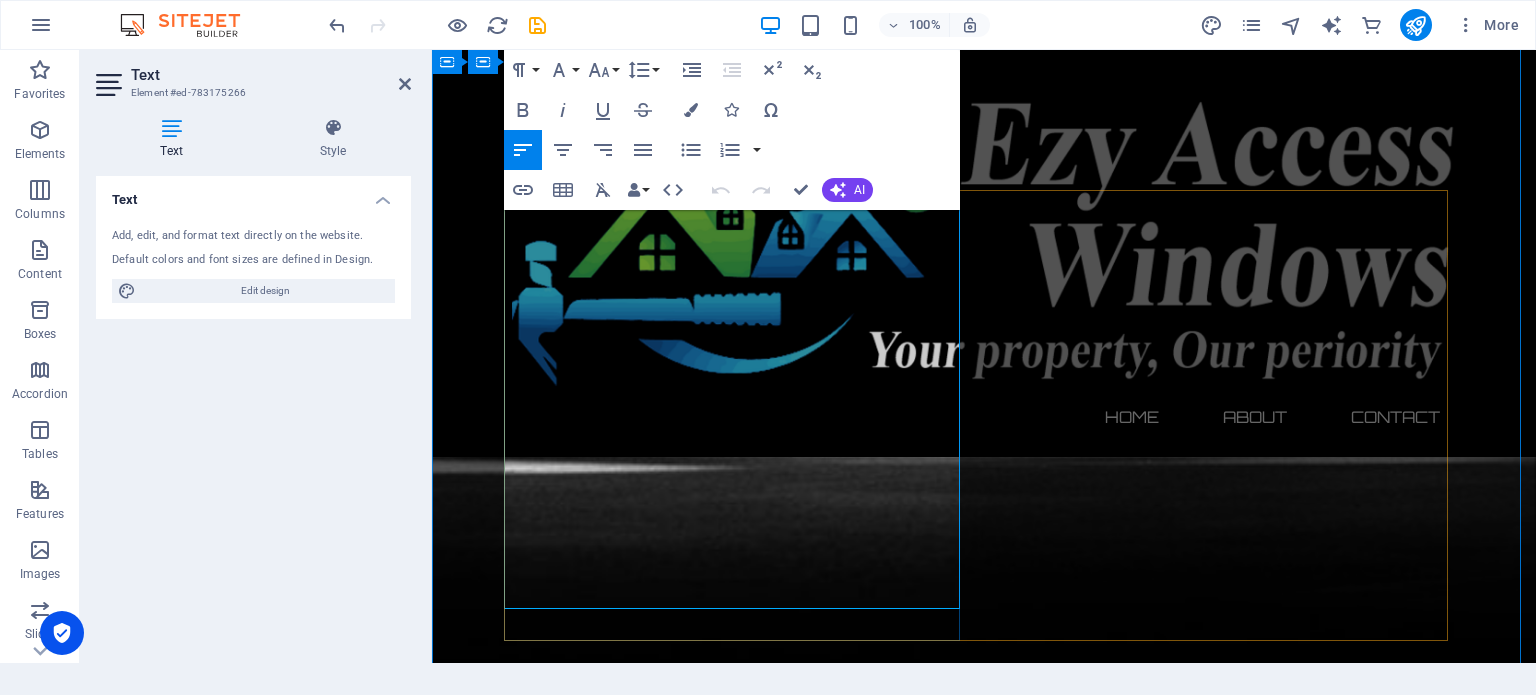 type 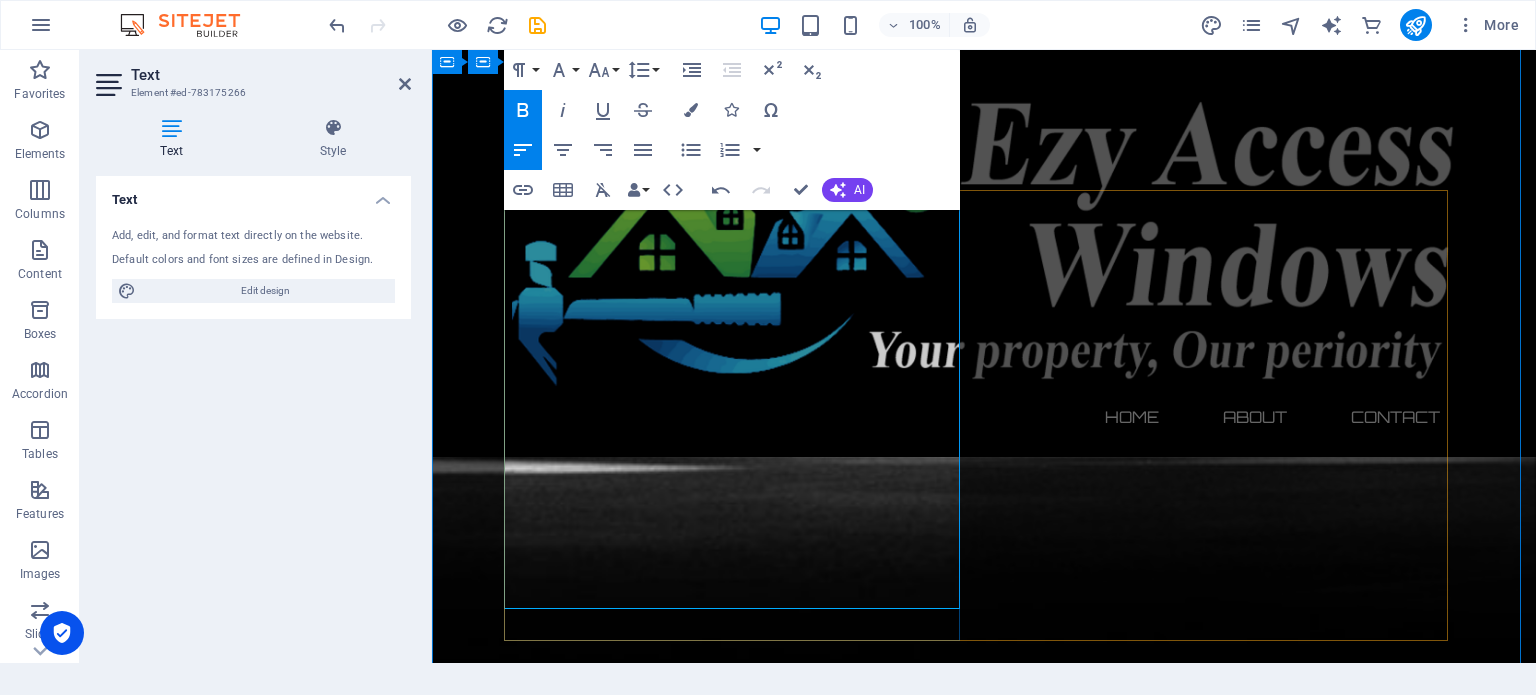 click on "Phone:0093" at bounding box center [574, 2953] 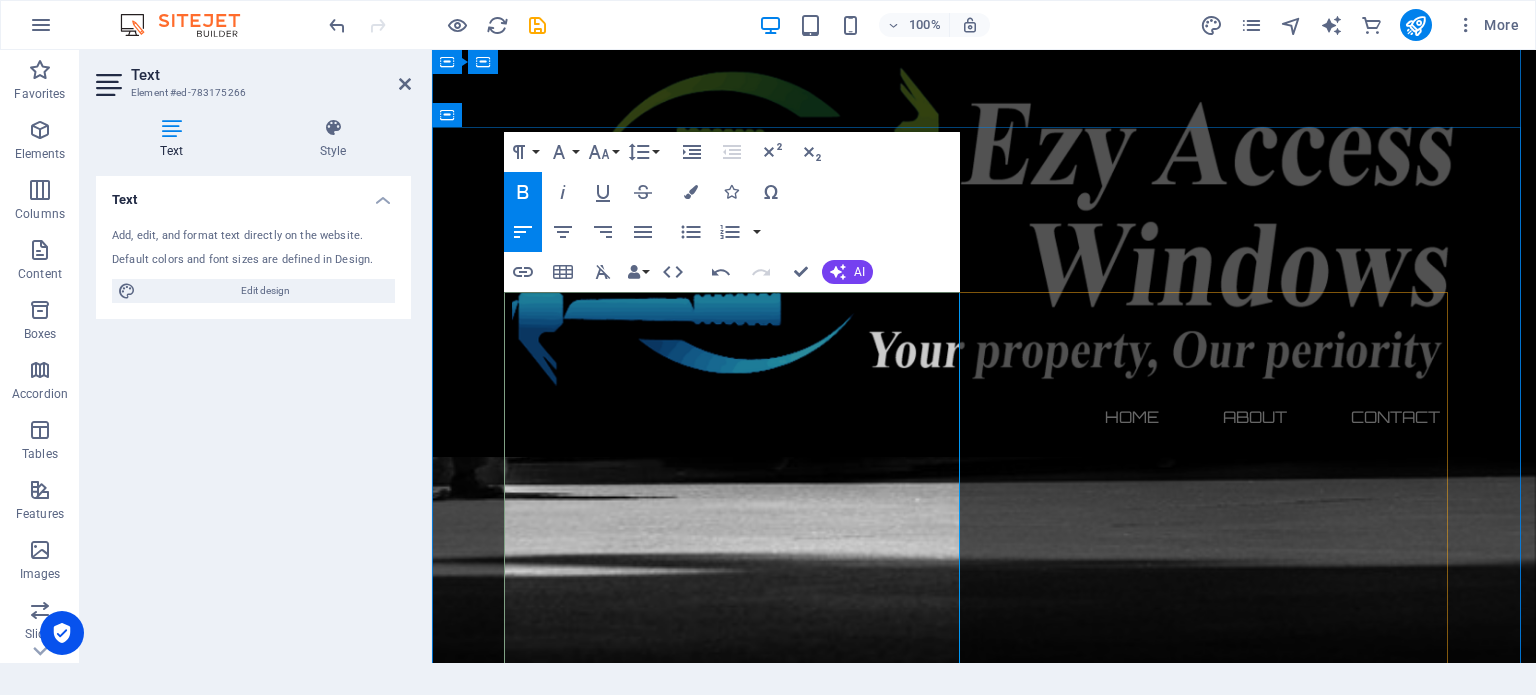 scroll, scrollTop: 1344, scrollLeft: 0, axis: vertical 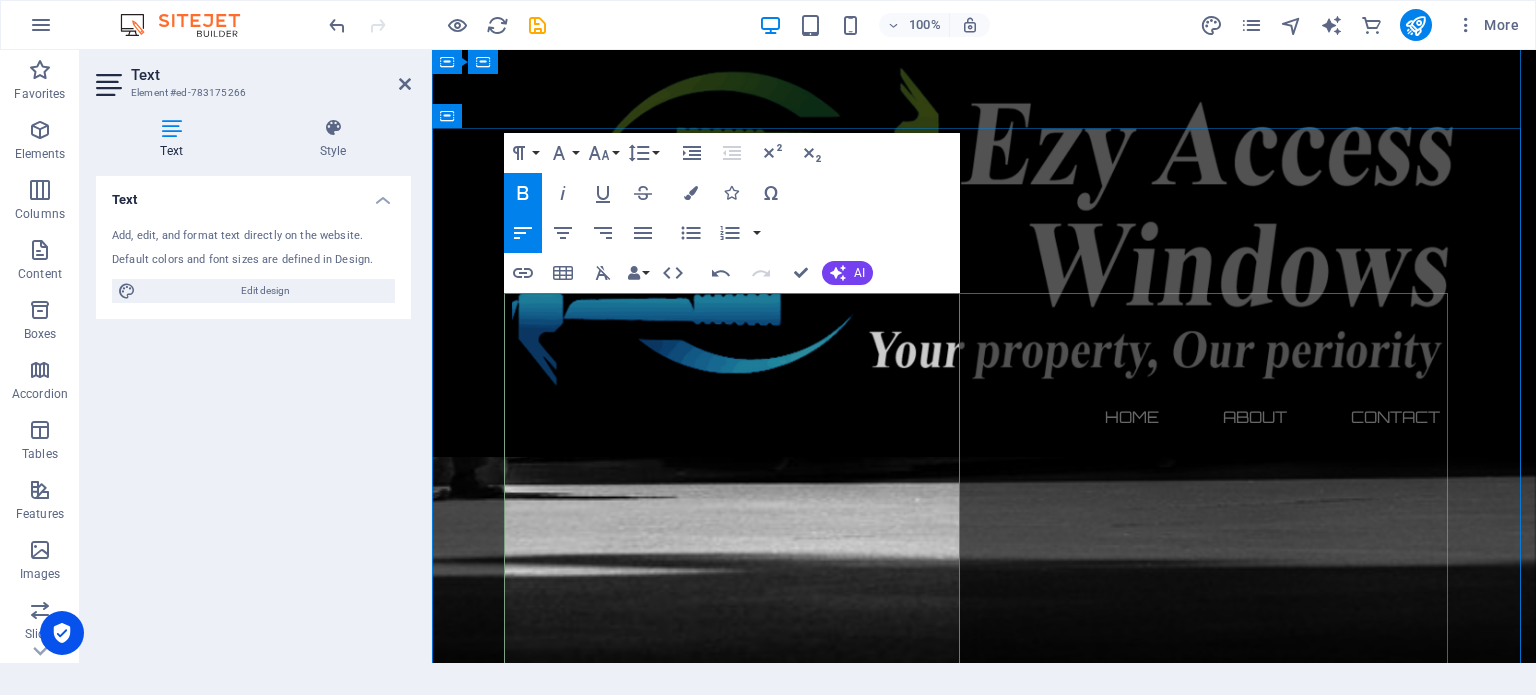 click on "Contact Us" at bounding box center (984, 2953) 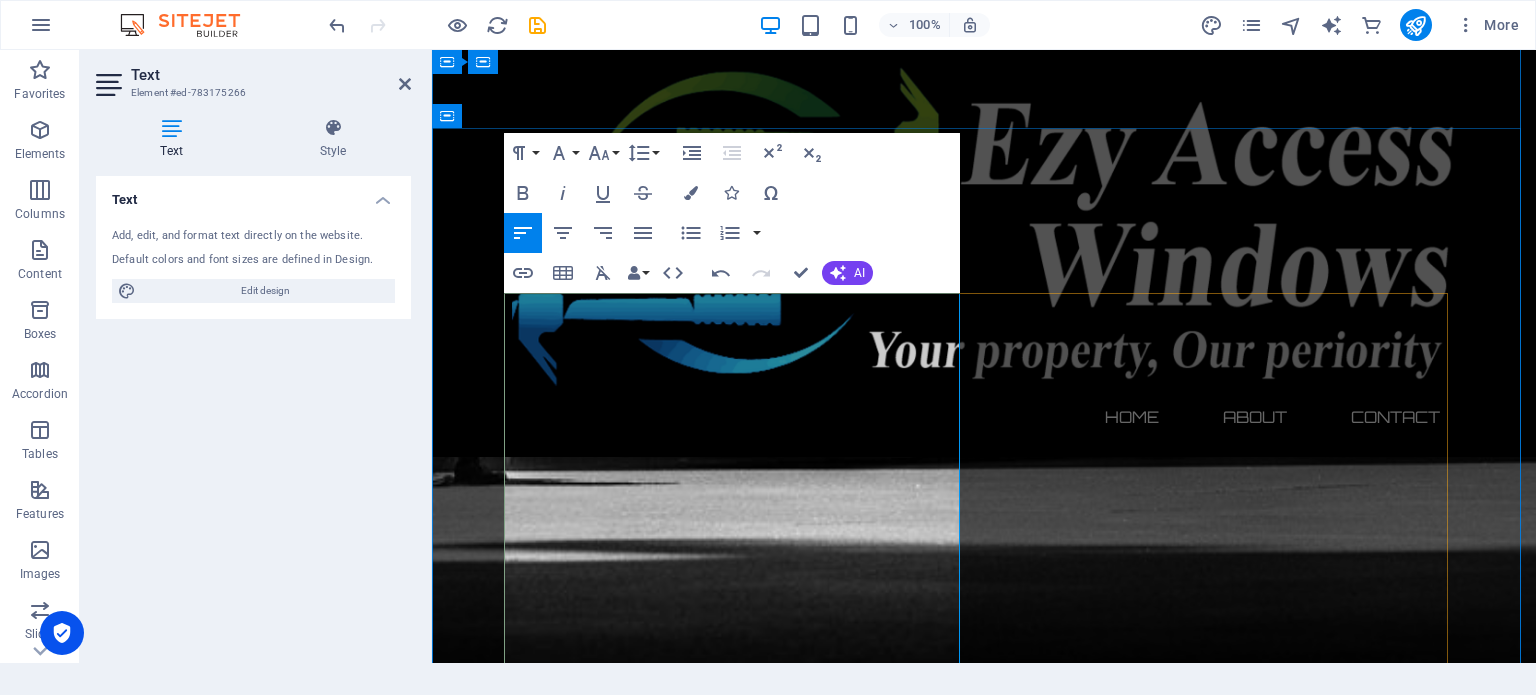 scroll, scrollTop: 1551, scrollLeft: 0, axis: vertical 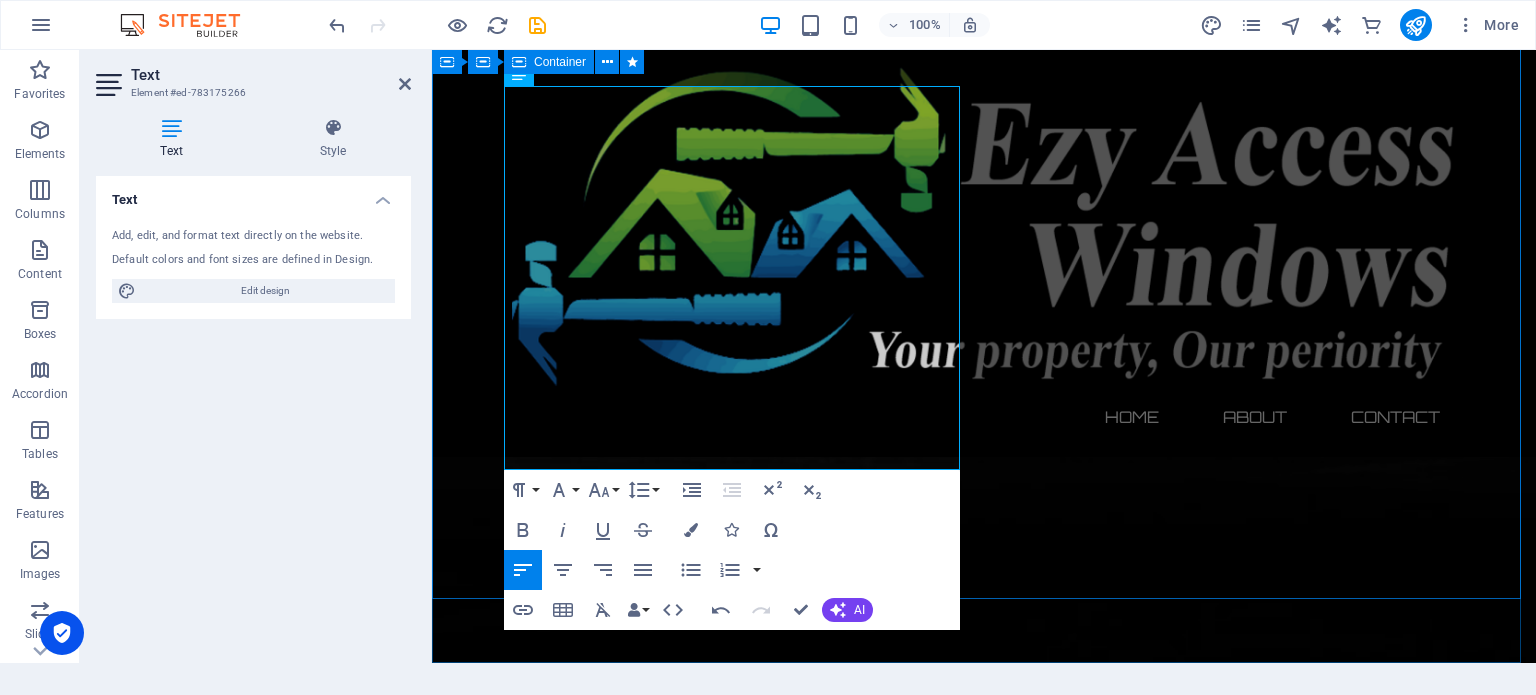 click on "Contact us We’d love to hear from you! Whether you’re ready to start your home improvement project or simply exploring your options, our friendly team is here to help. At  EZY ACCESS WINDOWS , we’re committed to providing expert advice, tailored solutions, and prompt service. 📞  Phone: +93 79 779 7777 📧  Email: Info@ezyaccesswindows.com 📍  Location:   EZY ACCESS WINDOWS 123 High Street Sutton Coldfield Birmingham B75 6PR United Kingdom Use the form below or get in touch directly to book your  free consultation and quote . Let’s transform your home with style, comfort, and confidence. +93 79 779 7777   I have read and understand the privacy policy. Unreadable? Regenerate Submit" at bounding box center (984, 3073) 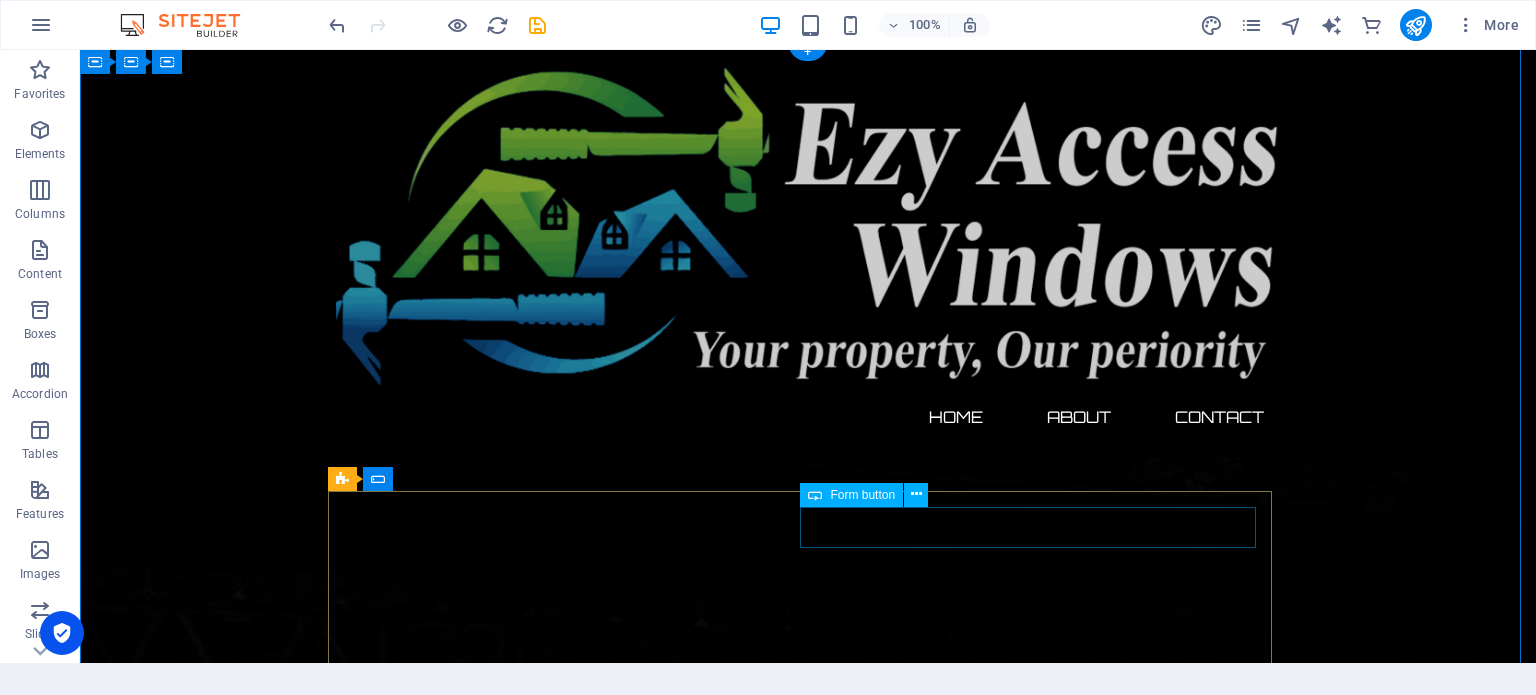 scroll, scrollTop: 0, scrollLeft: 0, axis: both 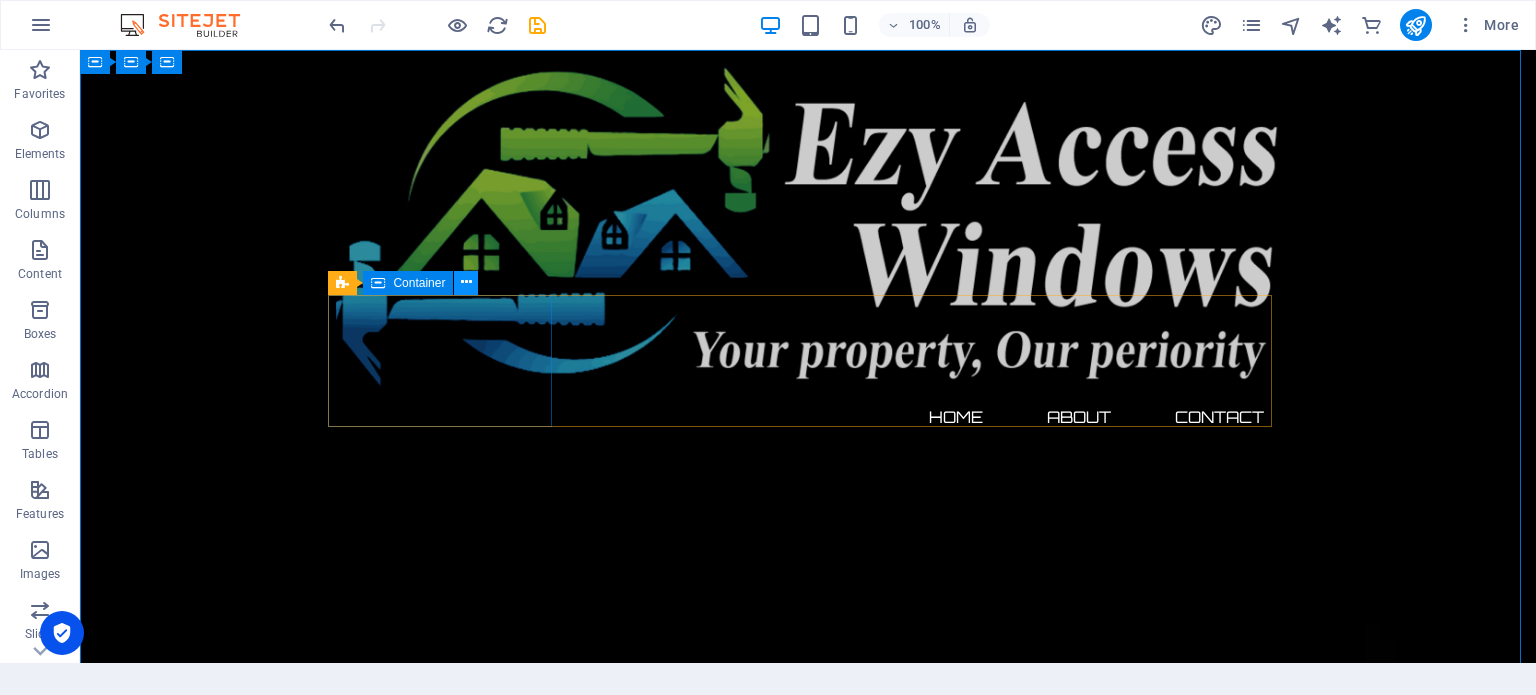 click at bounding box center [466, 282] 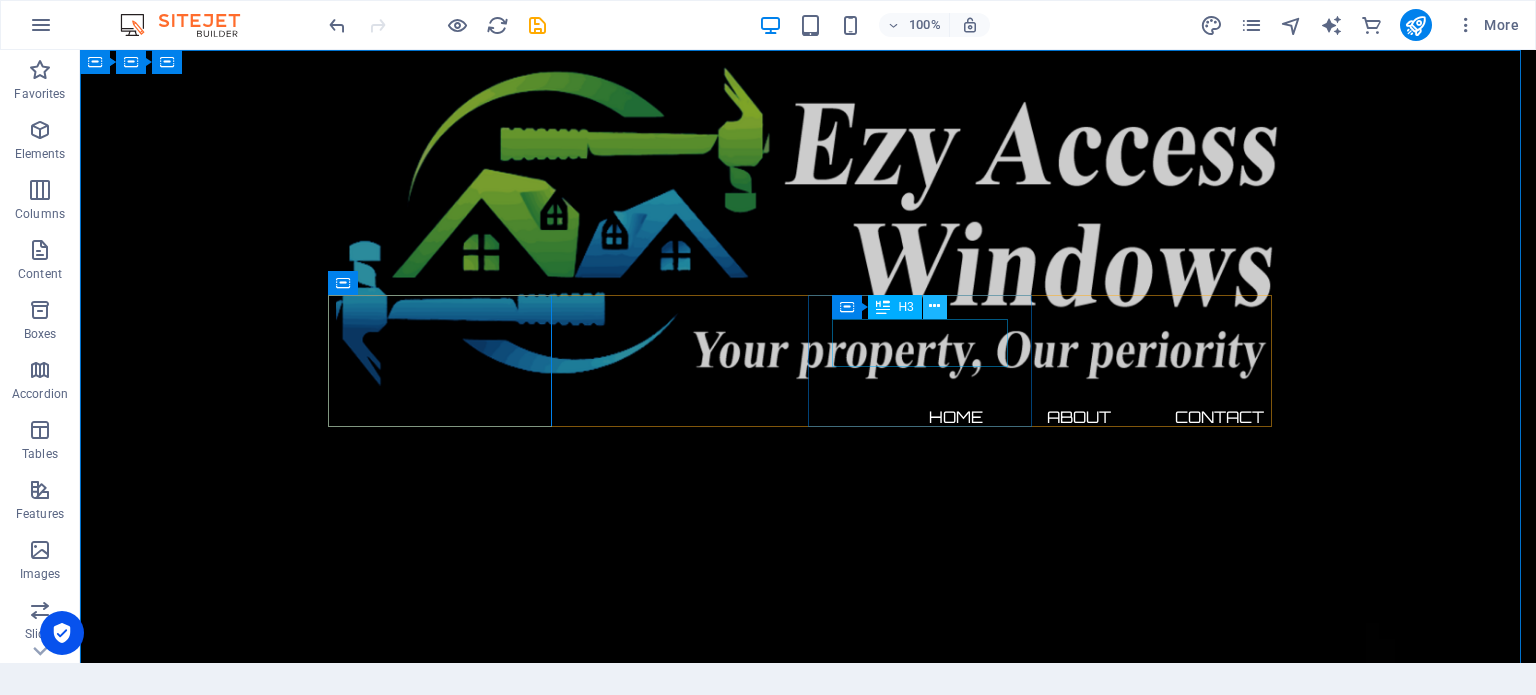 click at bounding box center [934, 306] 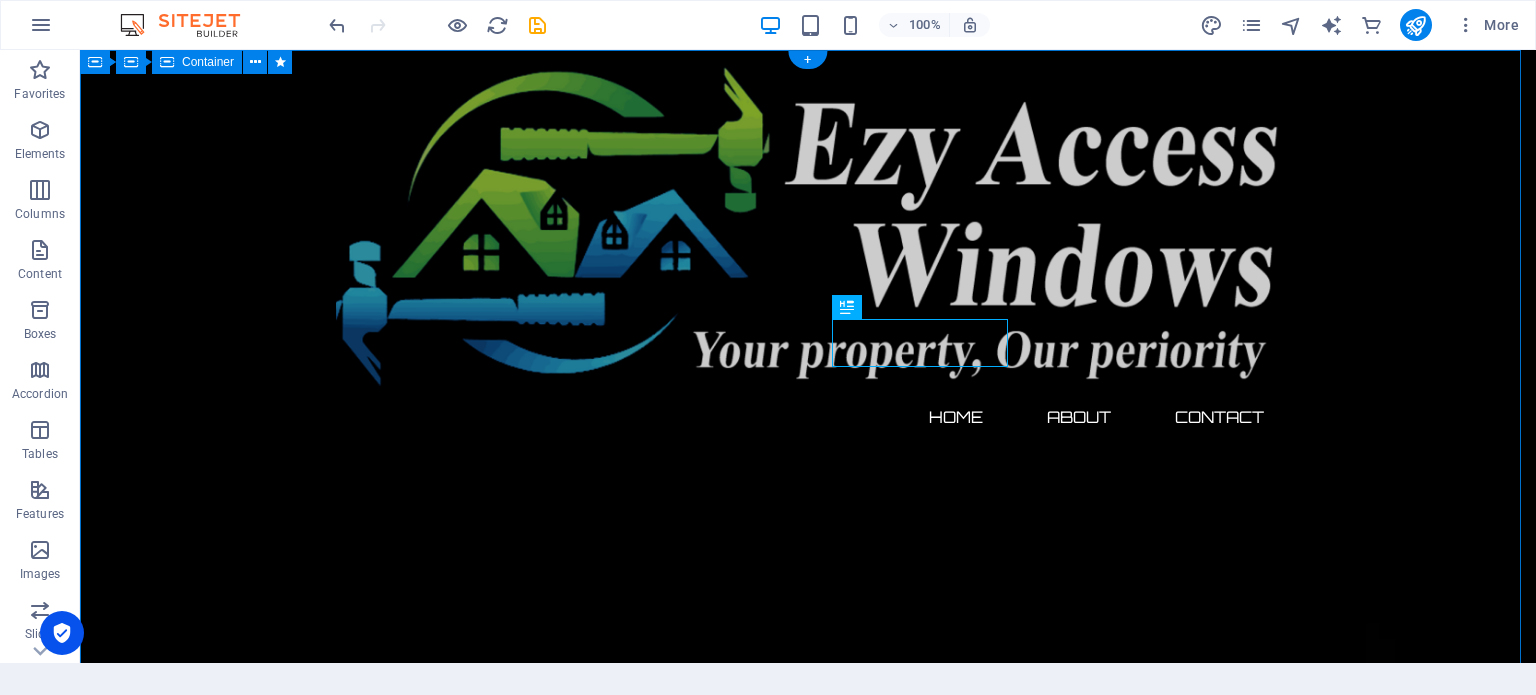 click on "The waiting is going to end soon... 0 Days 0 Hours 0 Minutes 0 Seconds Our website is under construction. We`ll be here soon with our new awesome site, subscribe to be notified.  Notify me   I have read and understand the privacy policy. Unreadable? Regenerate" at bounding box center [808, 2824] 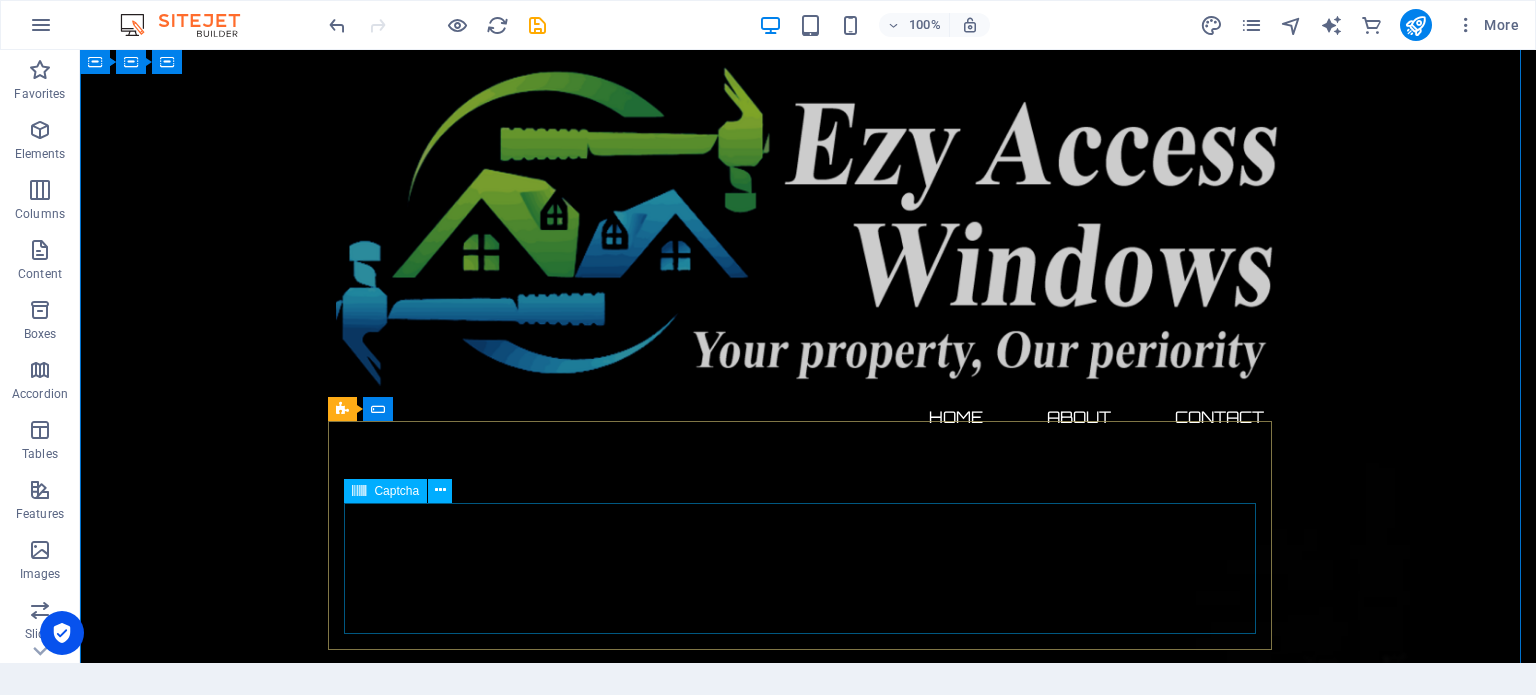 scroll, scrollTop: 0, scrollLeft: 0, axis: both 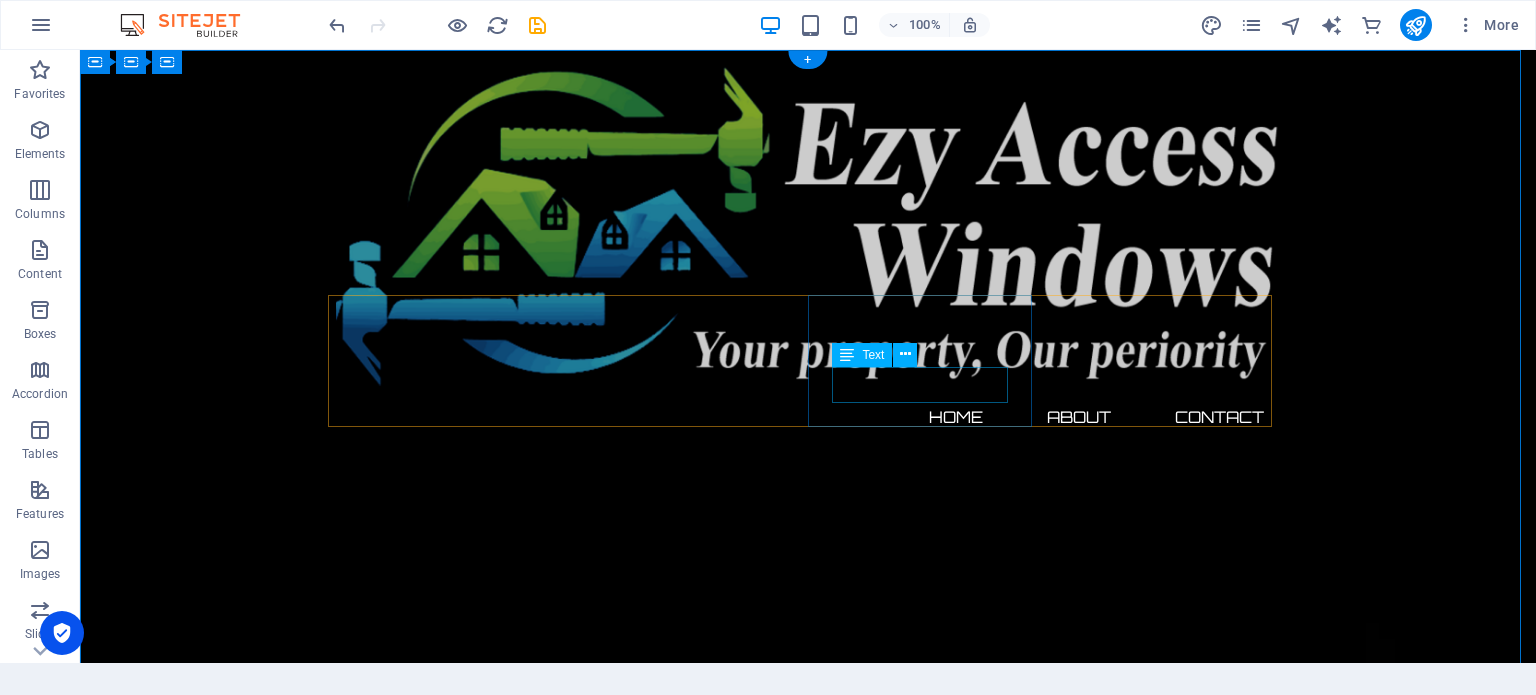 click on "Minutes" at bounding box center [448, 2830] 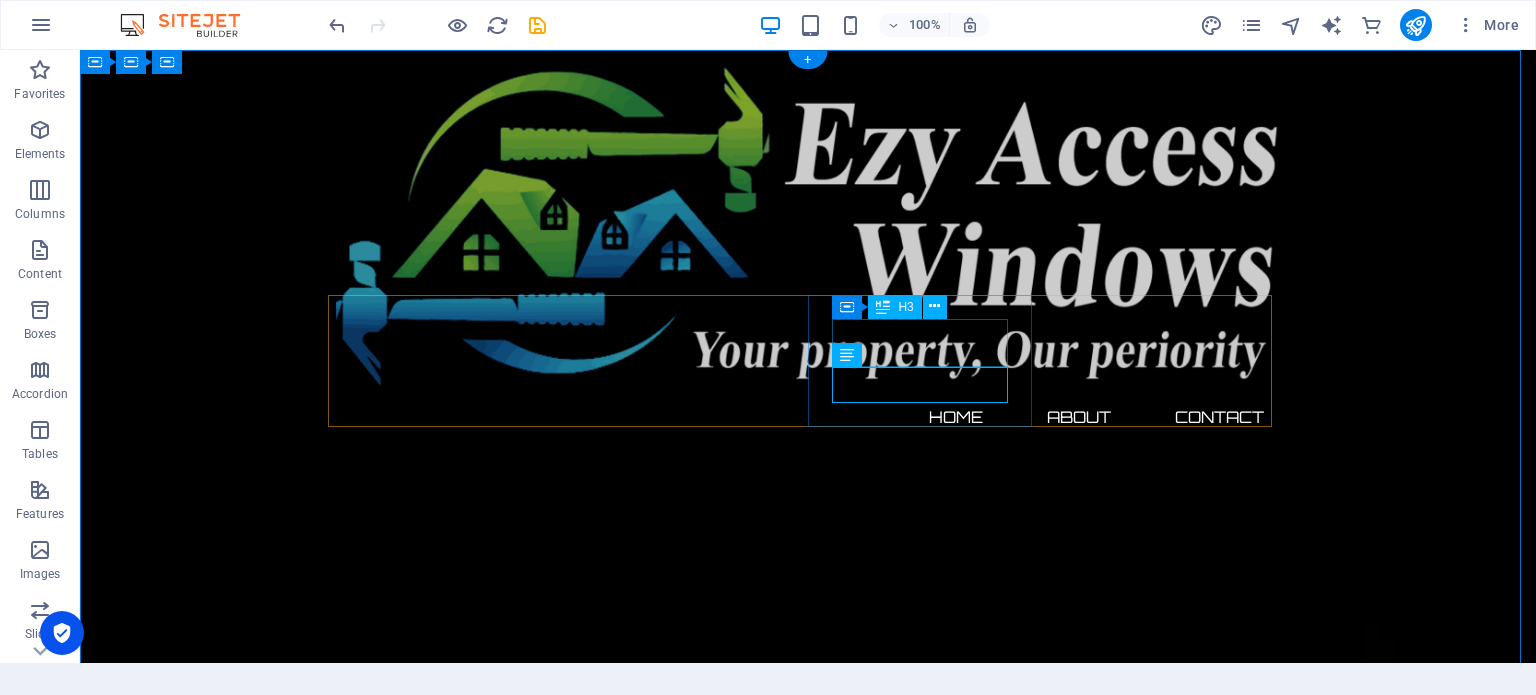 click on "0" at bounding box center (448, 2780) 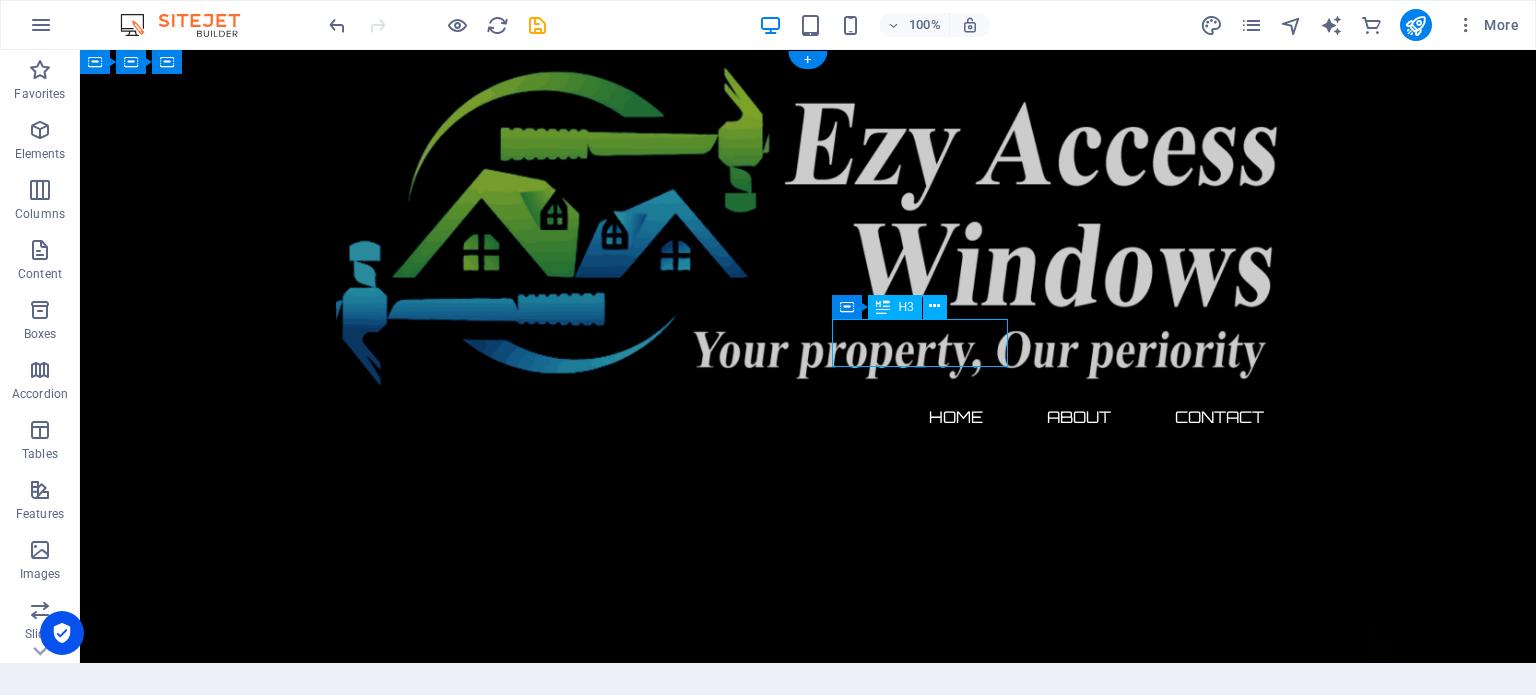 click on "0" at bounding box center (448, 2780) 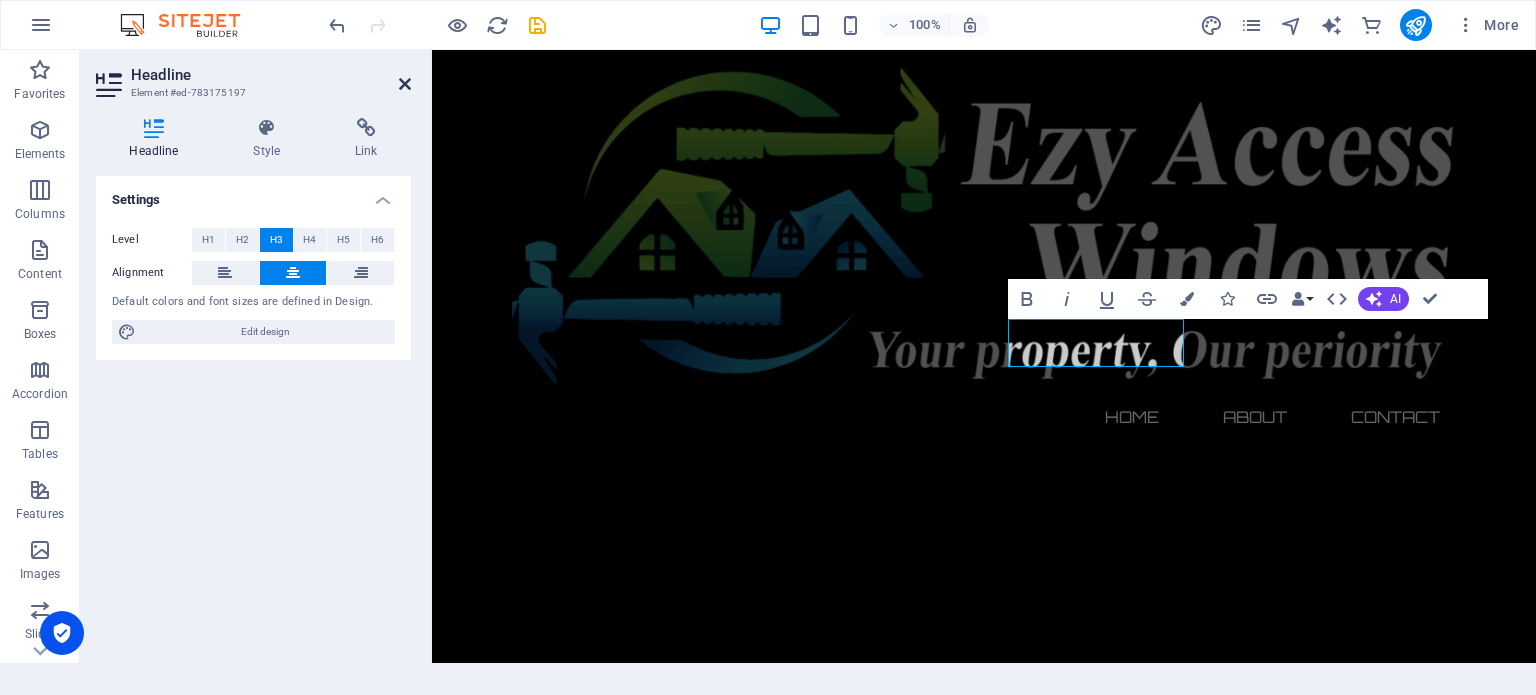 click at bounding box center [405, 84] 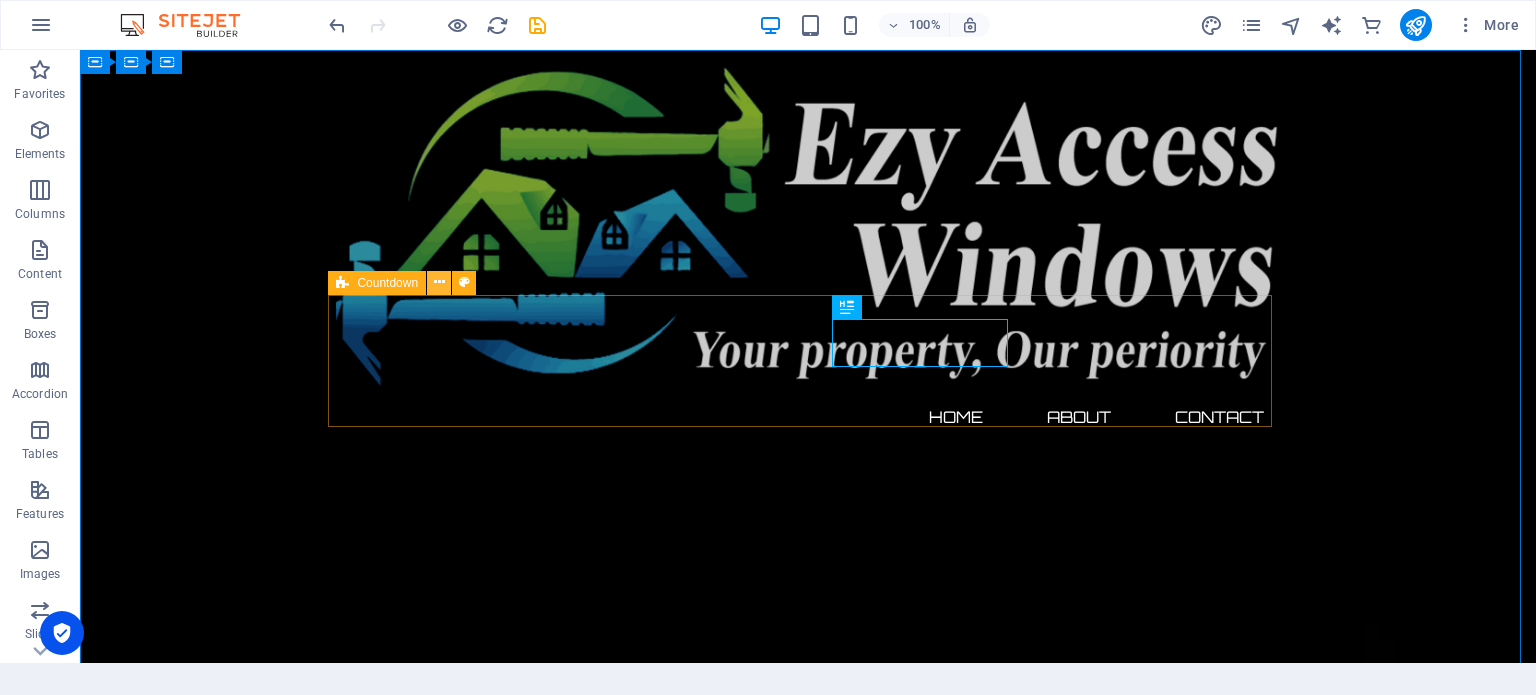 click at bounding box center (439, 283) 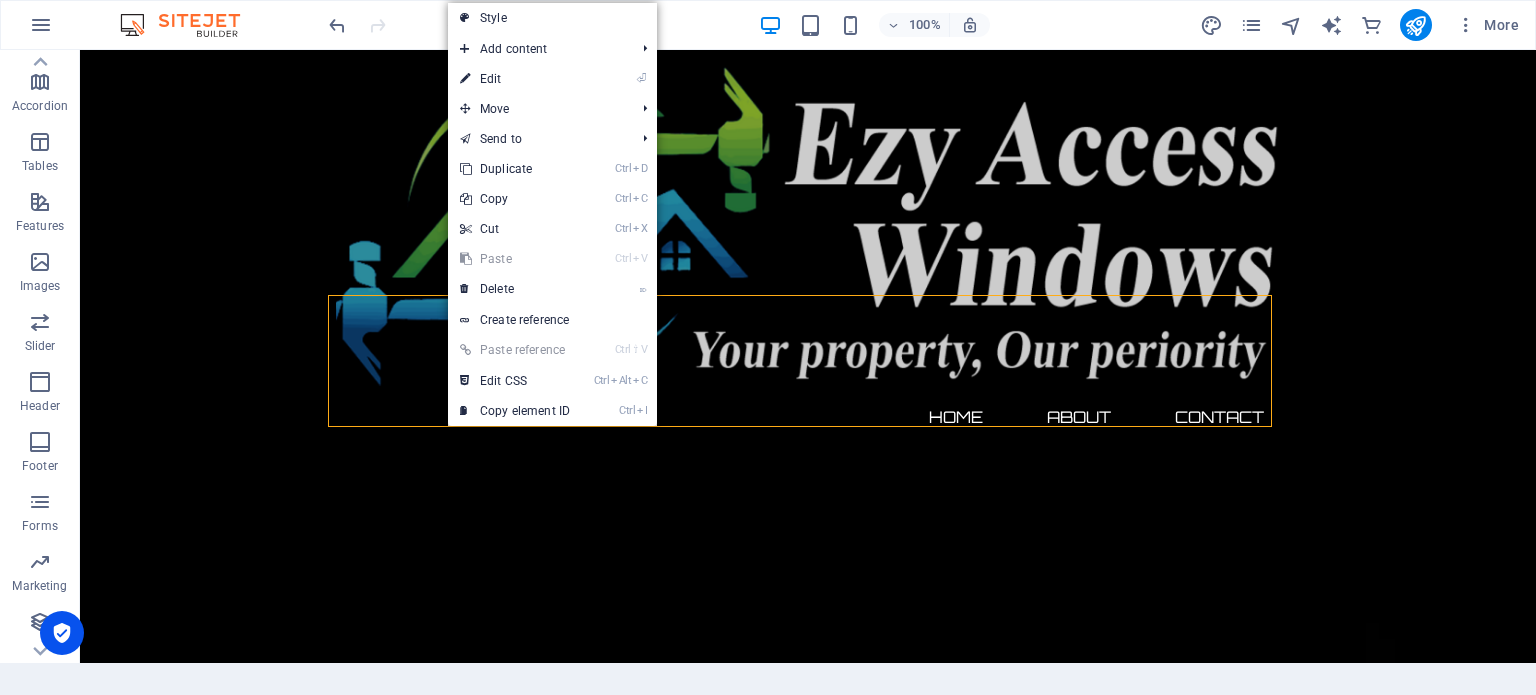 scroll, scrollTop: 346, scrollLeft: 0, axis: vertical 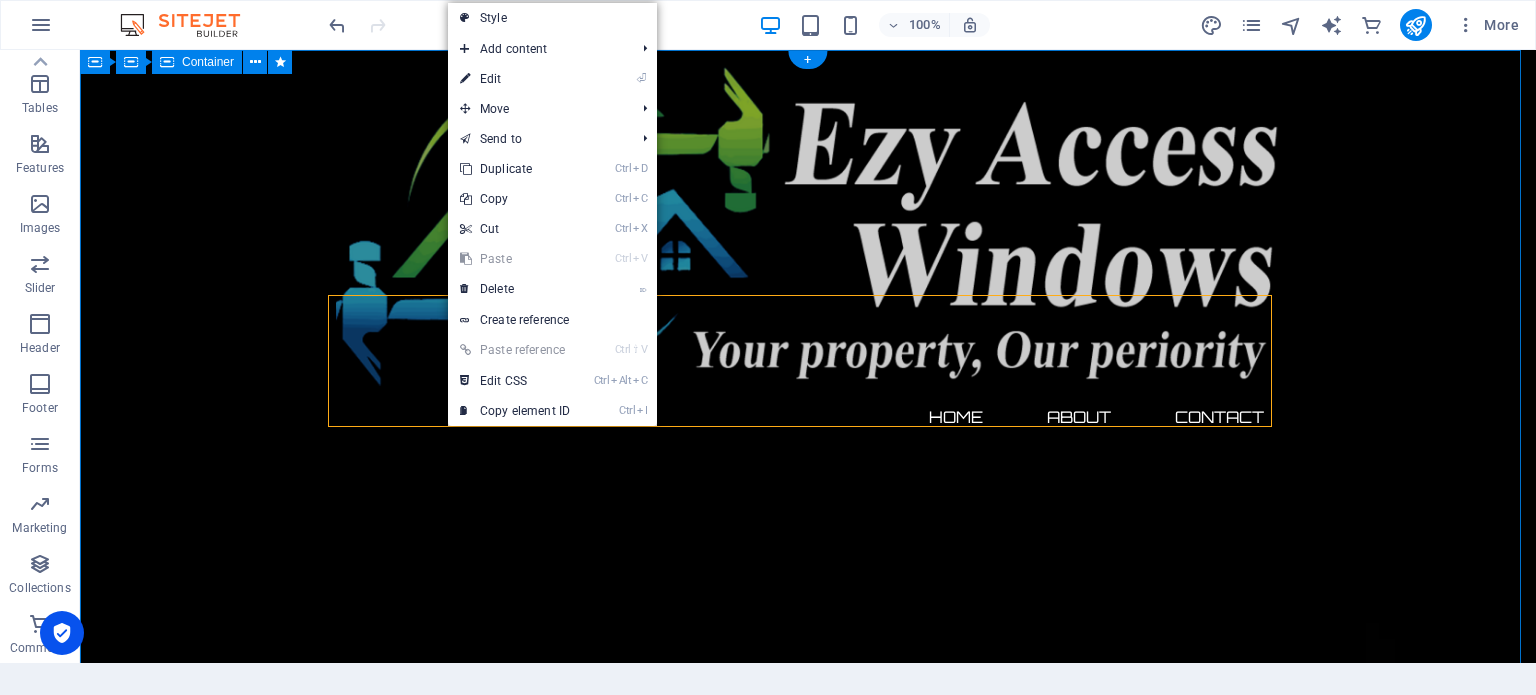 click on "The waiting is going to end soon... 0 Days 0 Hours 0 Minutes 0 Seconds Our website is under construction. We`ll be here soon with our new awesome site, subscribe to be notified.  Notify me   I have read and understand the privacy policy. Unreadable? Regenerate" at bounding box center [808, 2824] 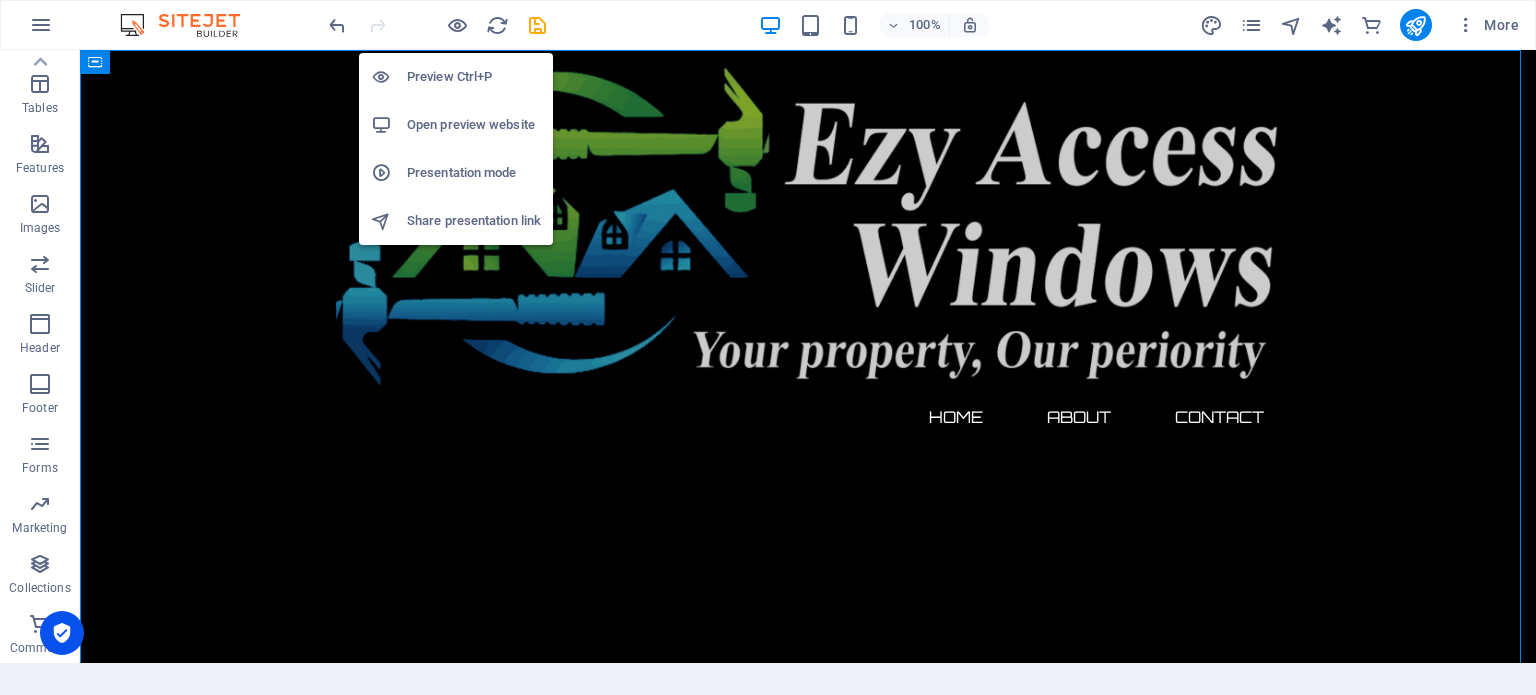 click on "Preview Ctrl+P" at bounding box center (474, 77) 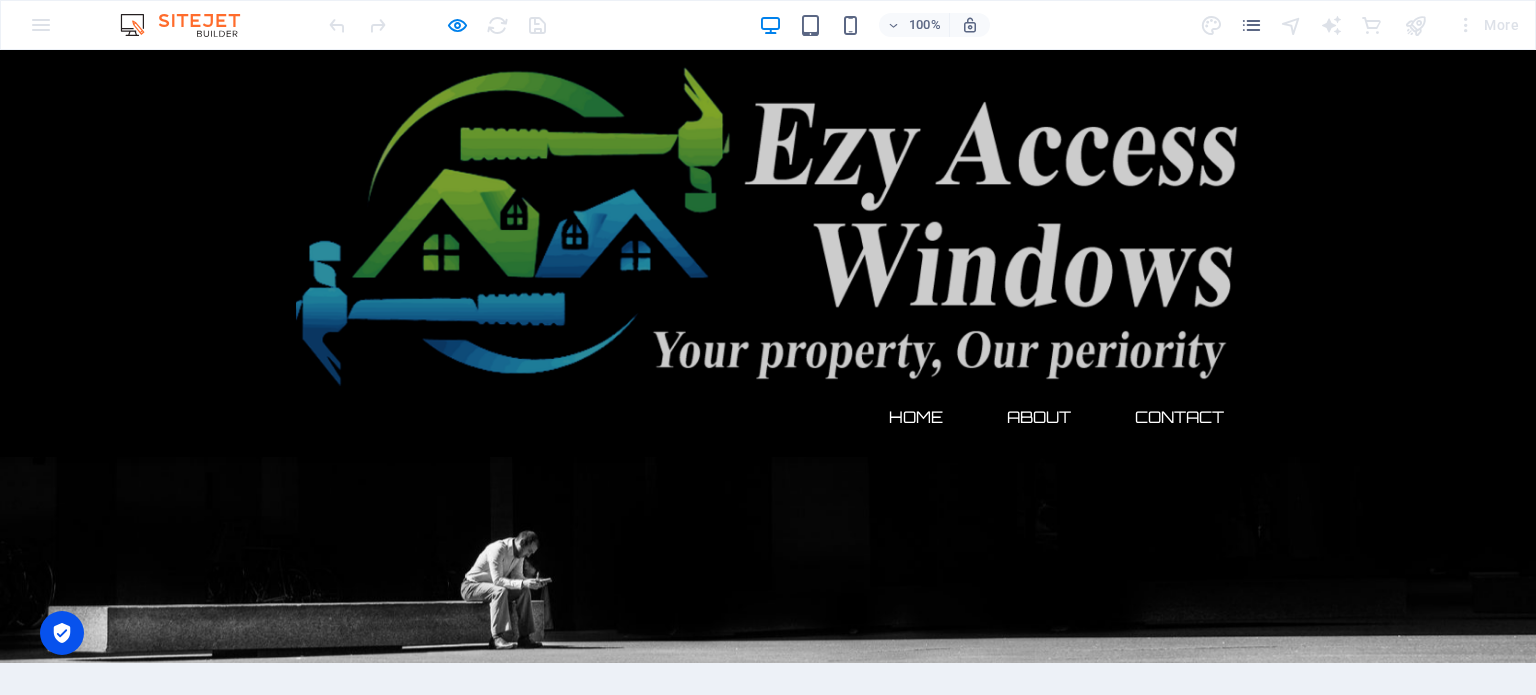 scroll, scrollTop: 0, scrollLeft: 0, axis: both 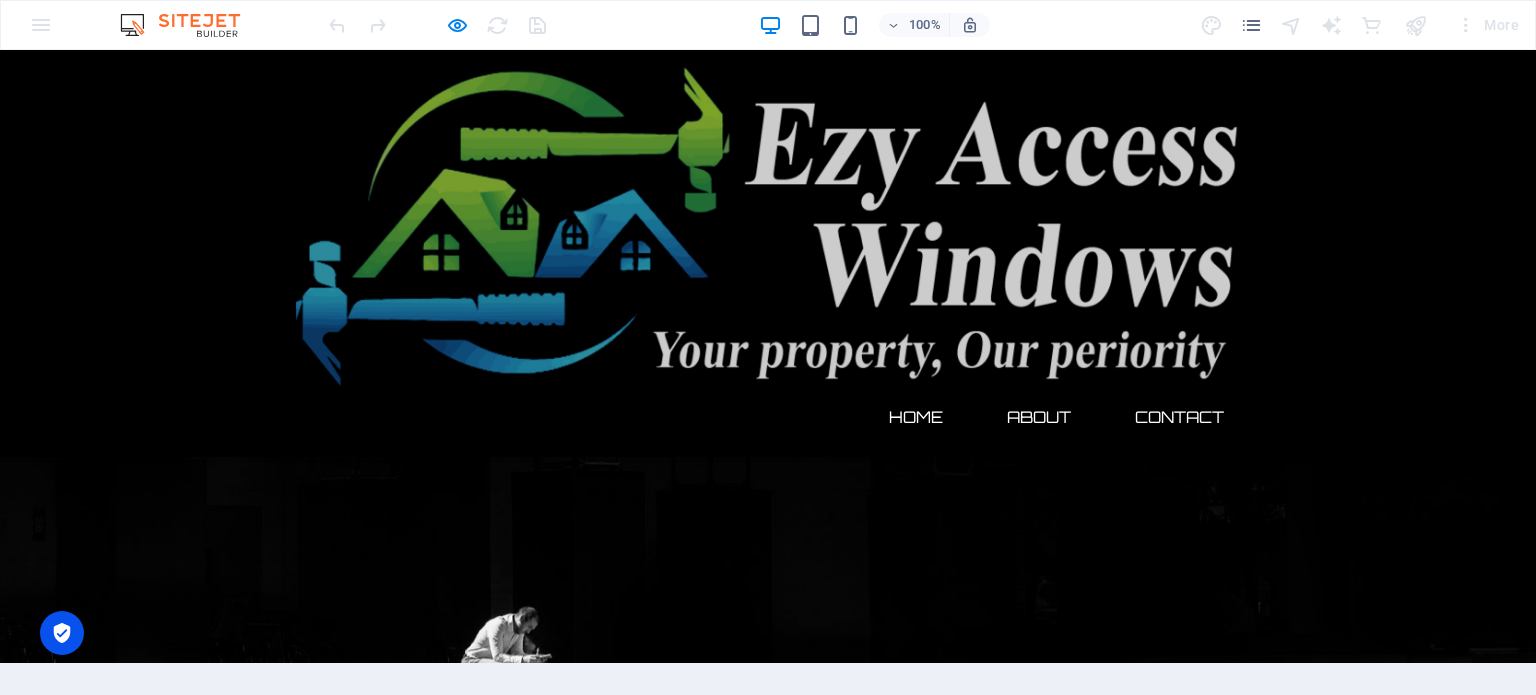 click on "About" at bounding box center (1039, 417) 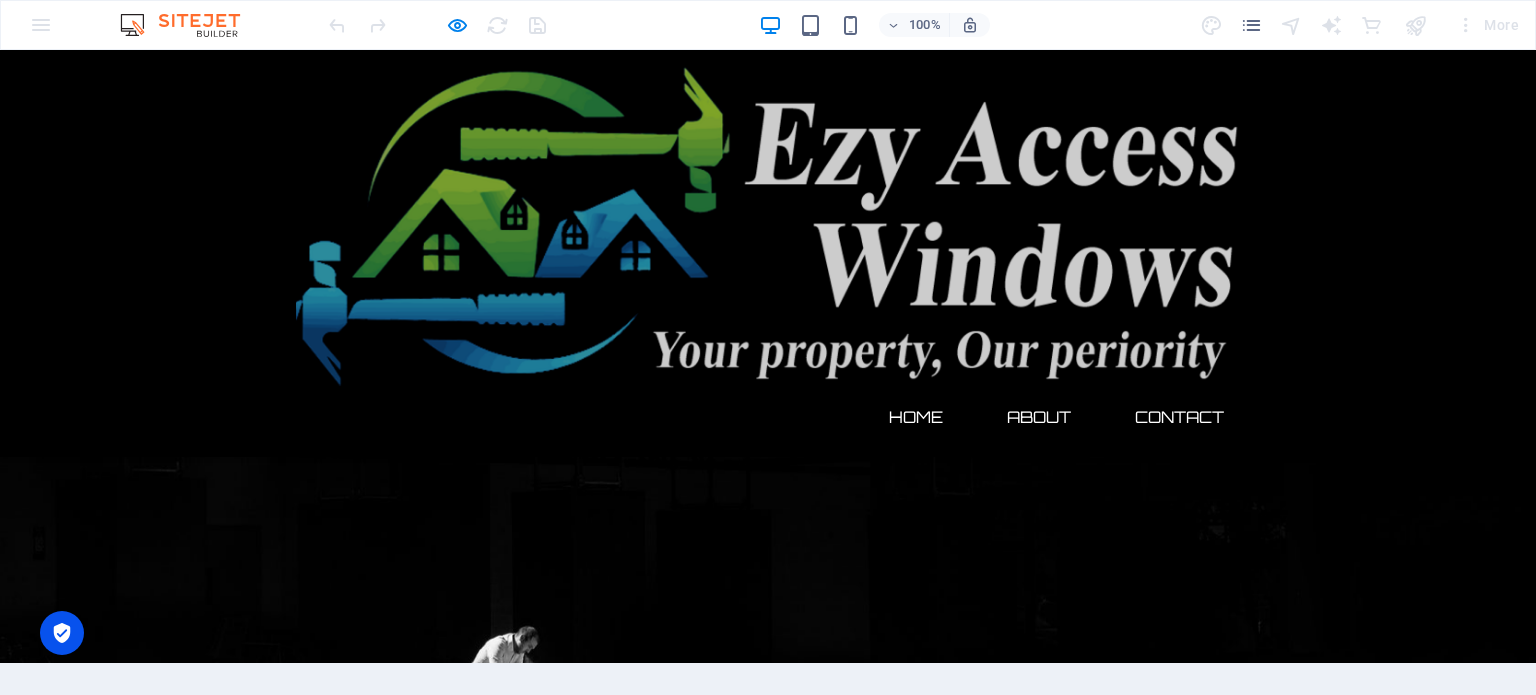 click on "Contact" at bounding box center (1179, 417) 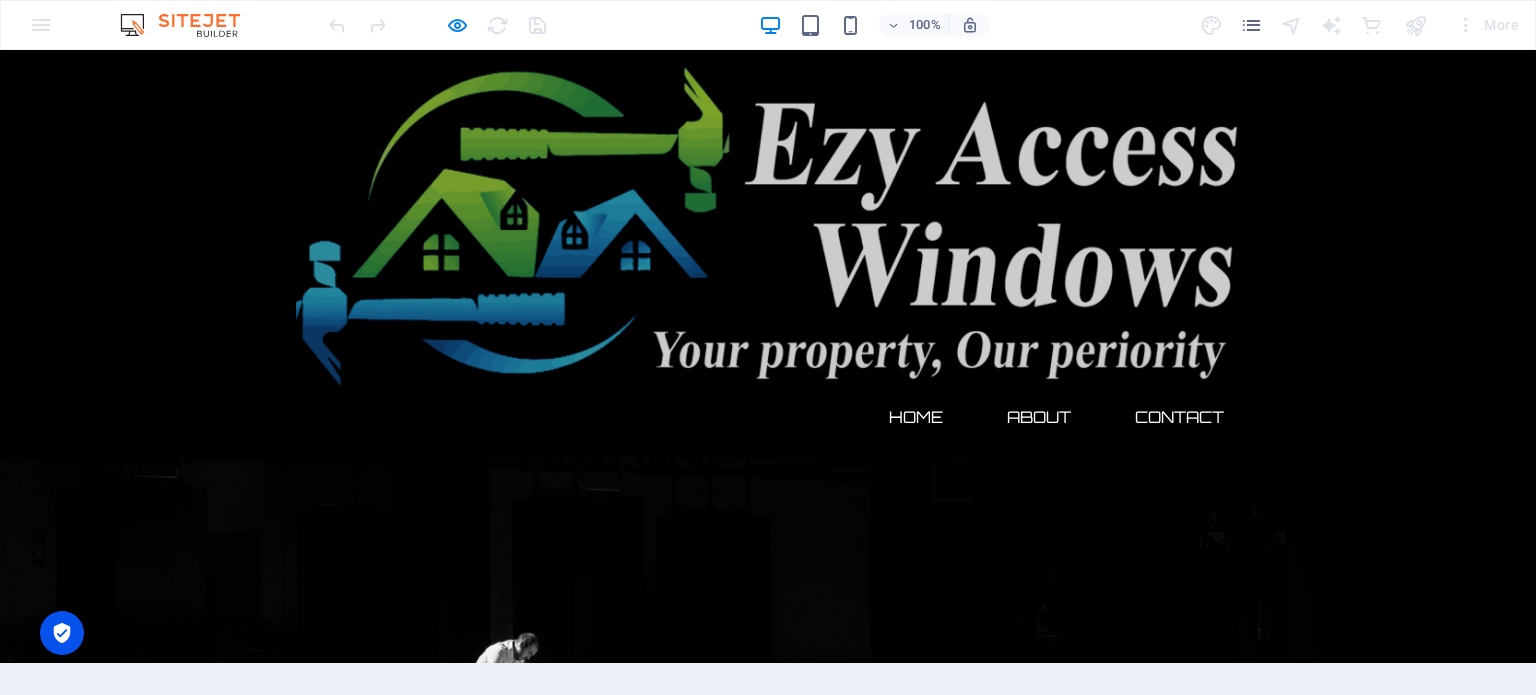 click on "About" at bounding box center [1039, 417] 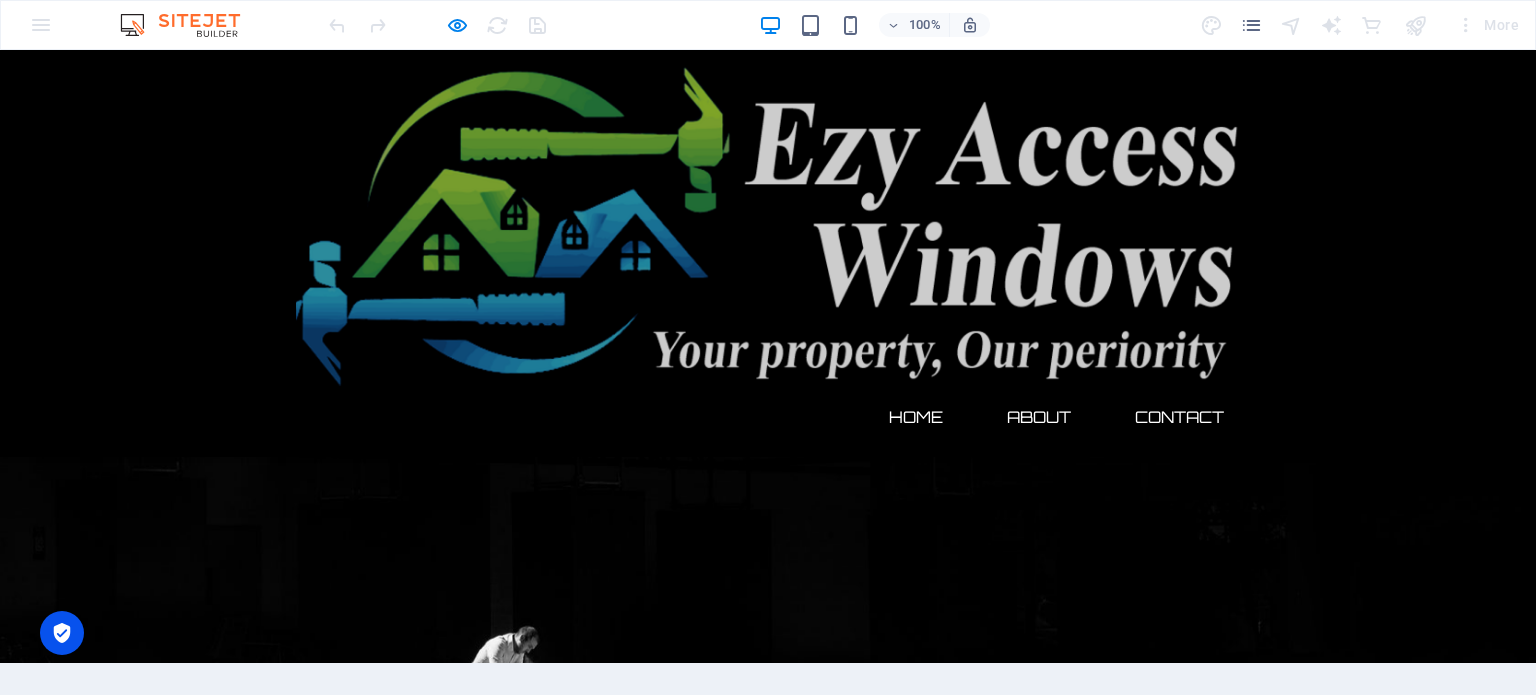 click on "Home" at bounding box center (916, 417) 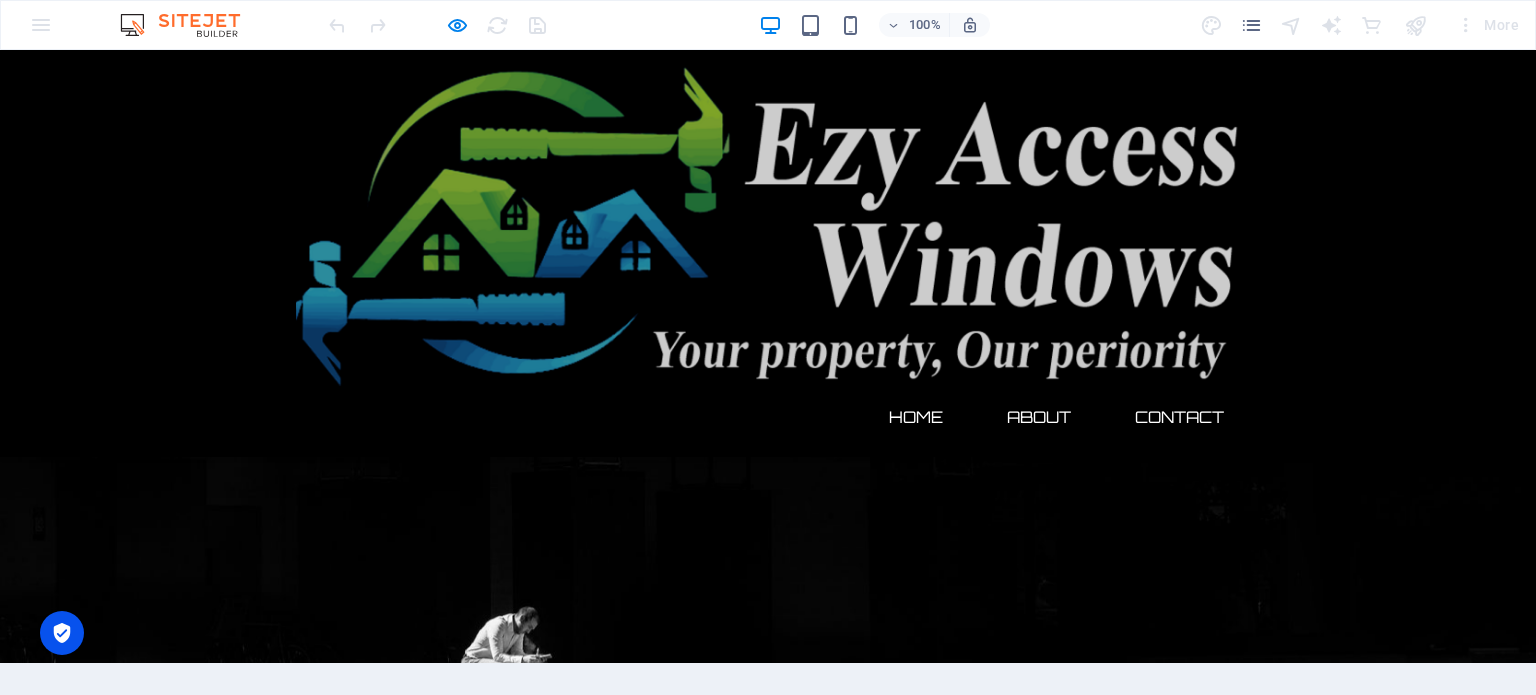 click on "547" at bounding box center [408, 1025] 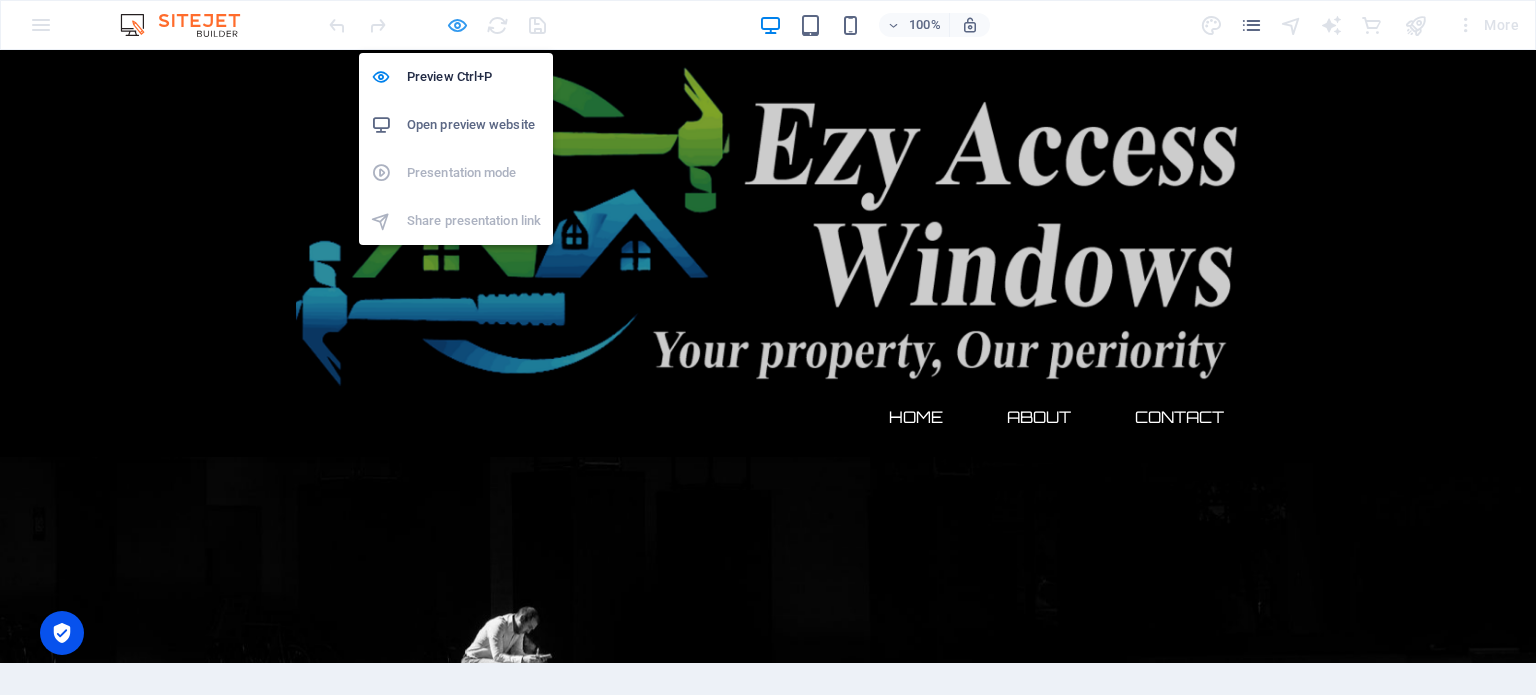 click at bounding box center (457, 25) 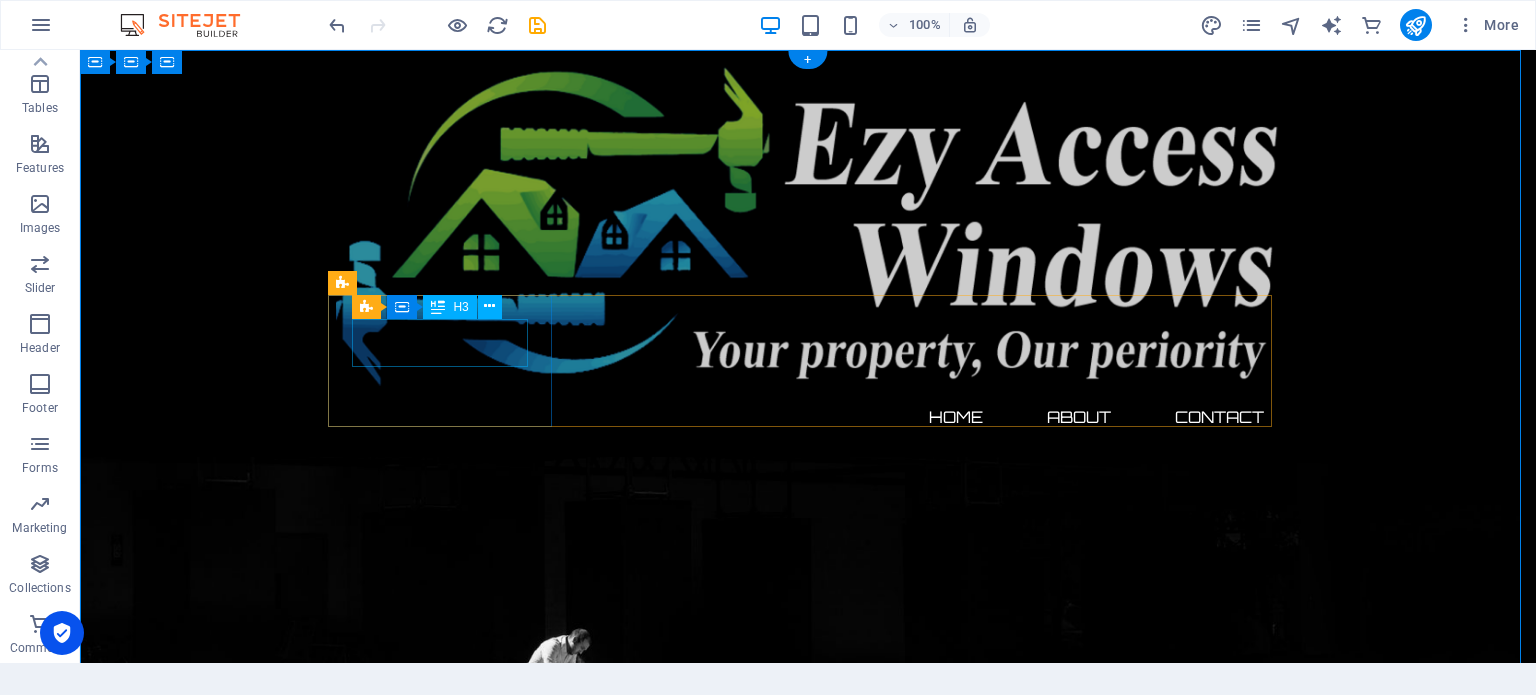 click on "0" at bounding box center [448, 1091] 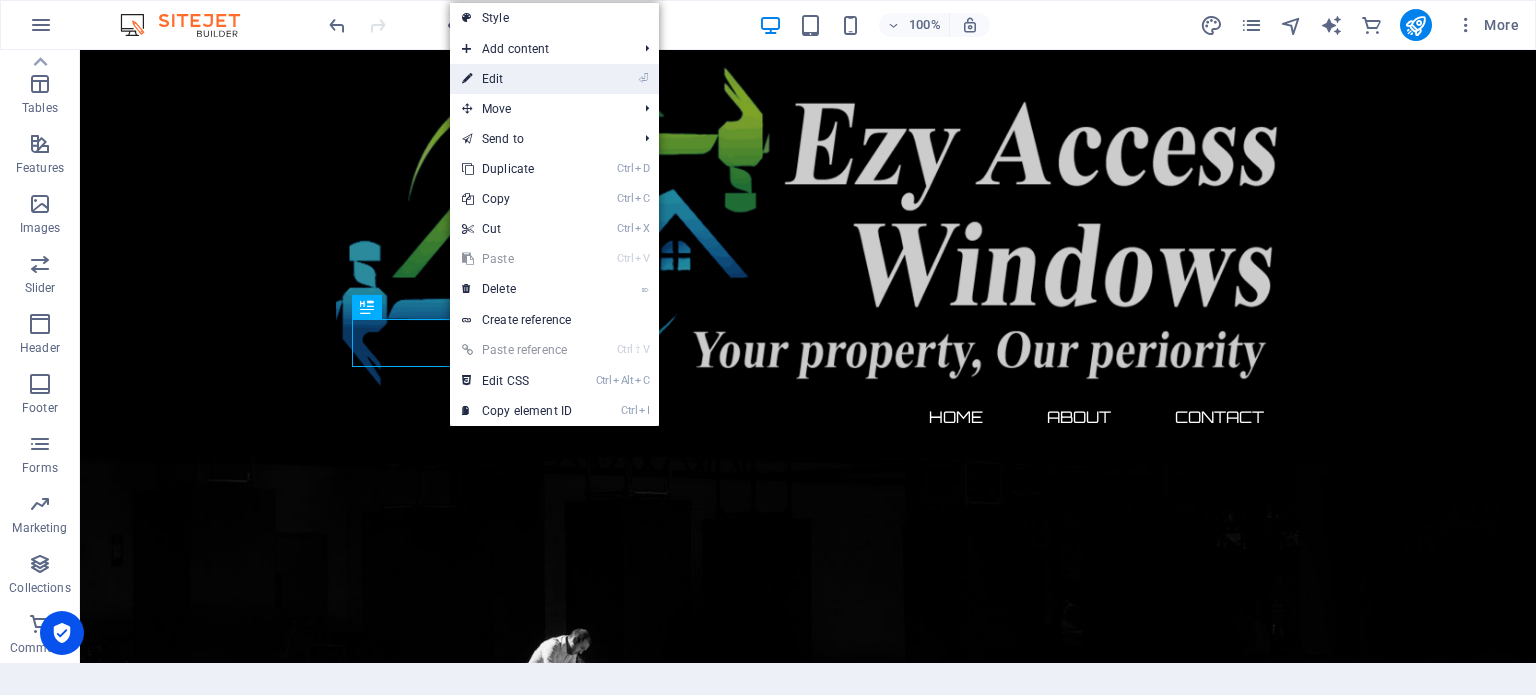 click on "⏎  Edit" at bounding box center (554, 79) 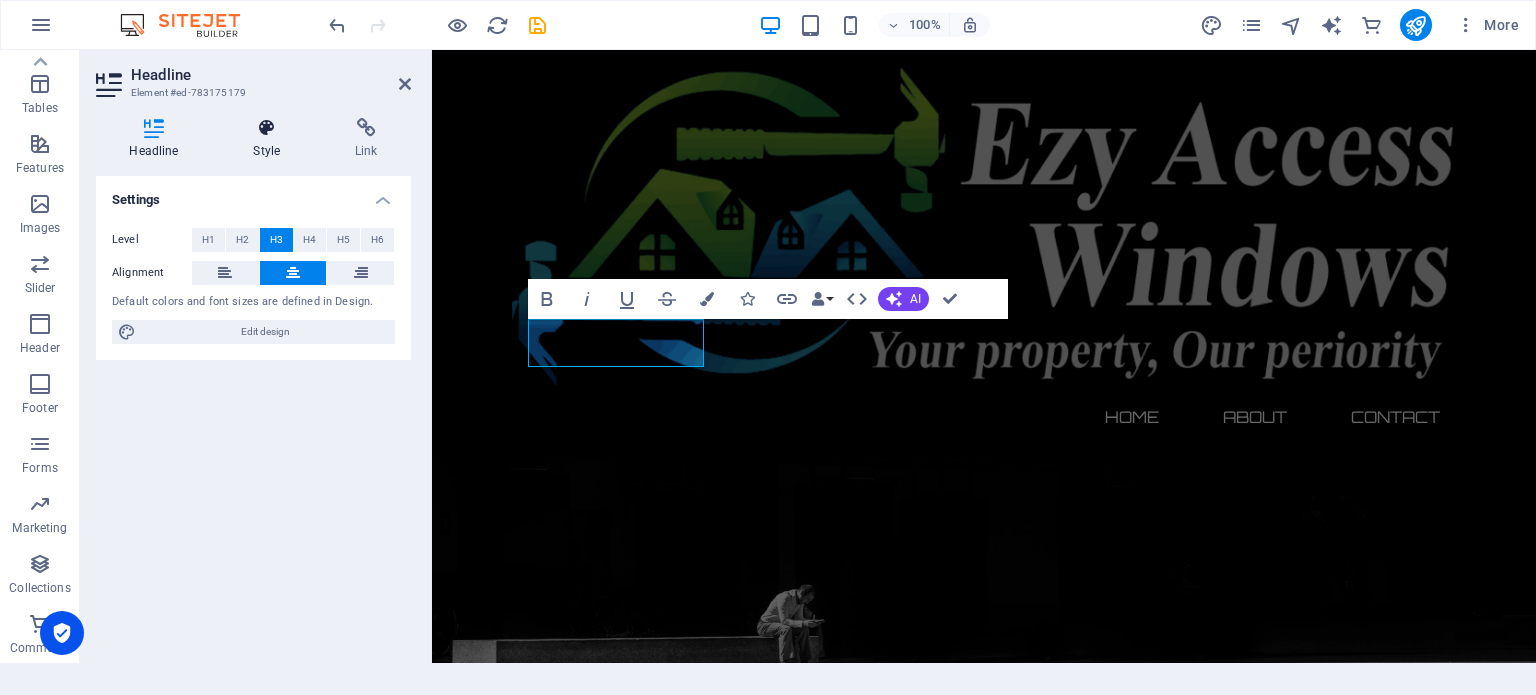 click at bounding box center (267, 128) 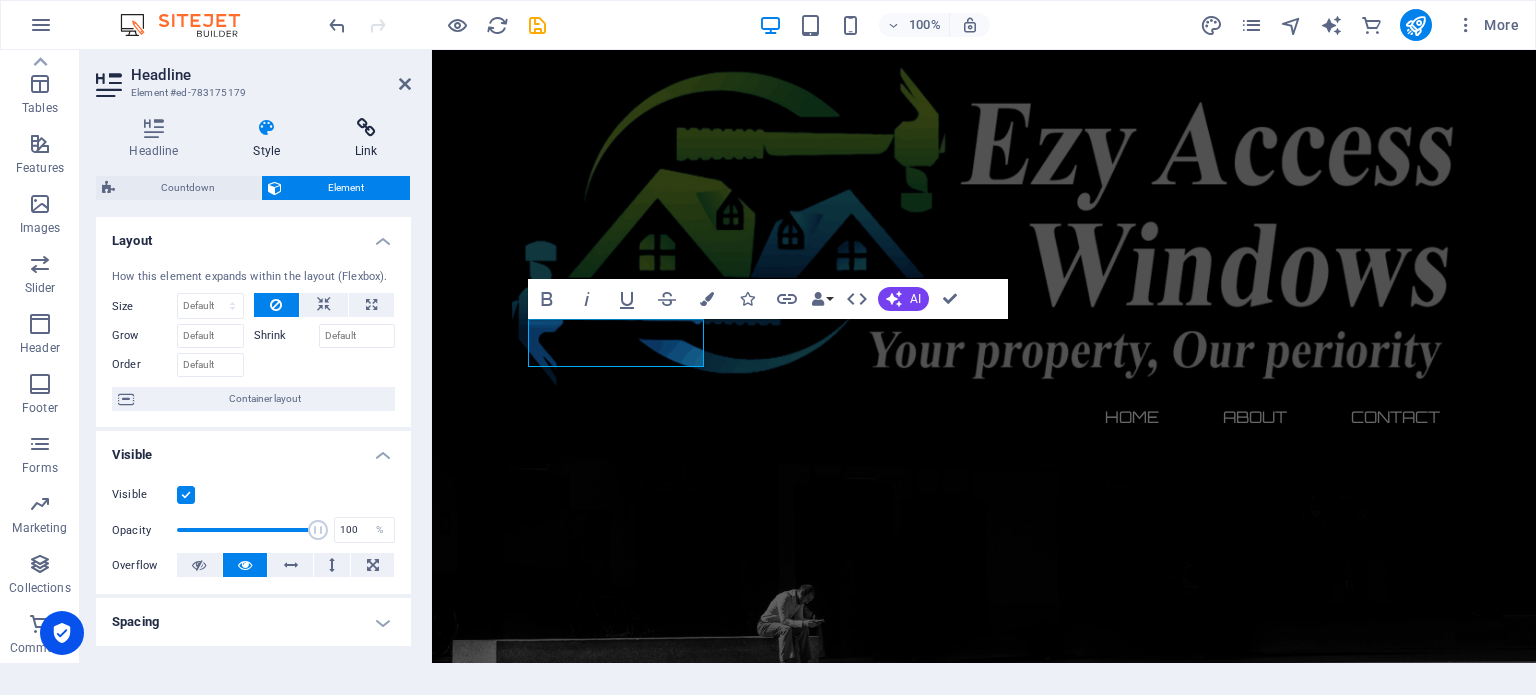 click on "Link" at bounding box center (366, 139) 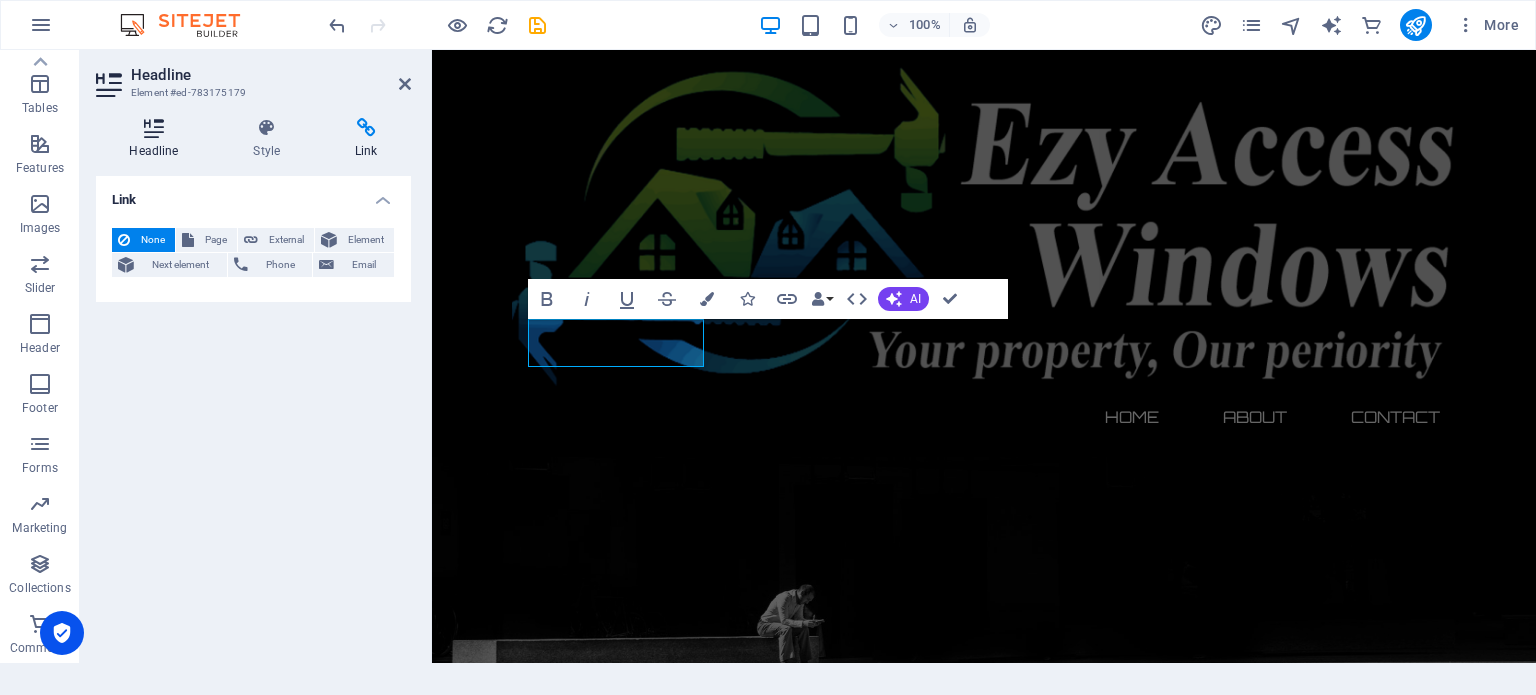 click at bounding box center (154, 128) 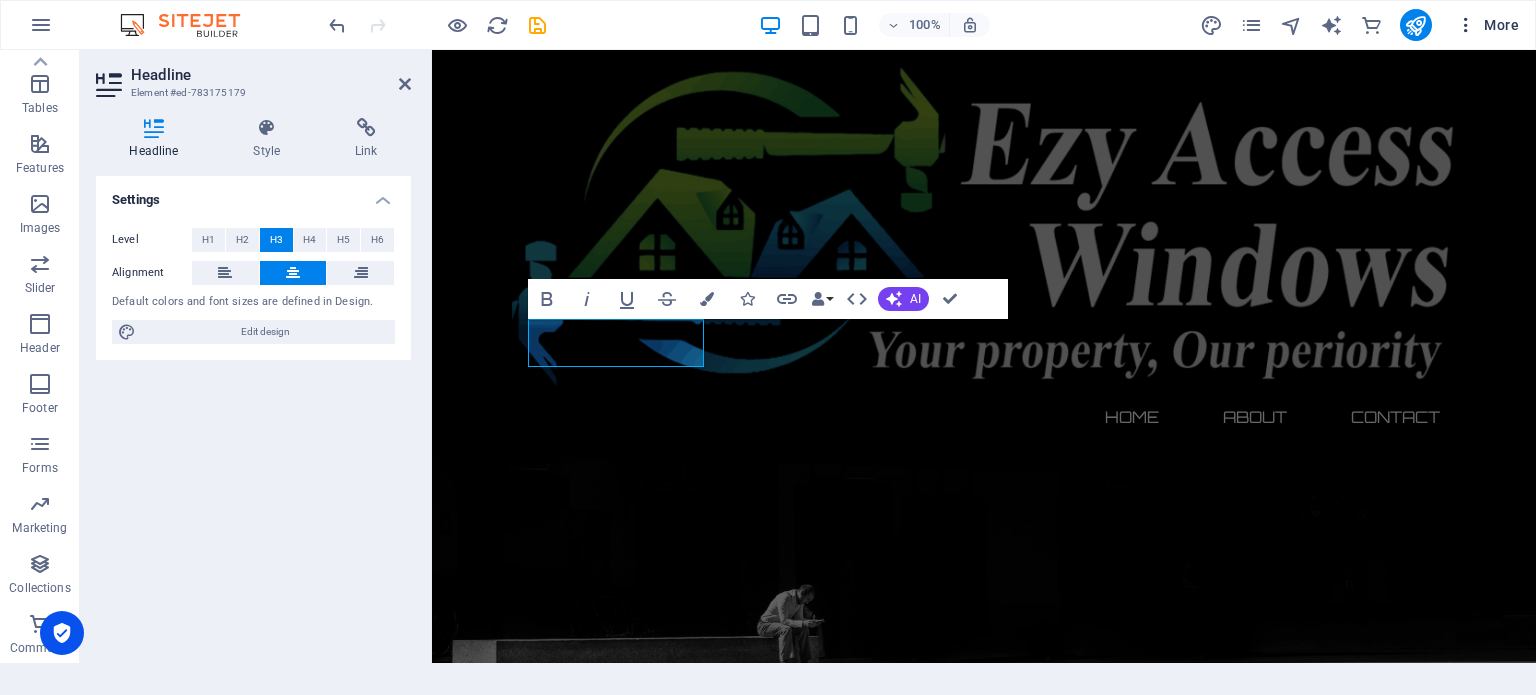 click at bounding box center [1466, 25] 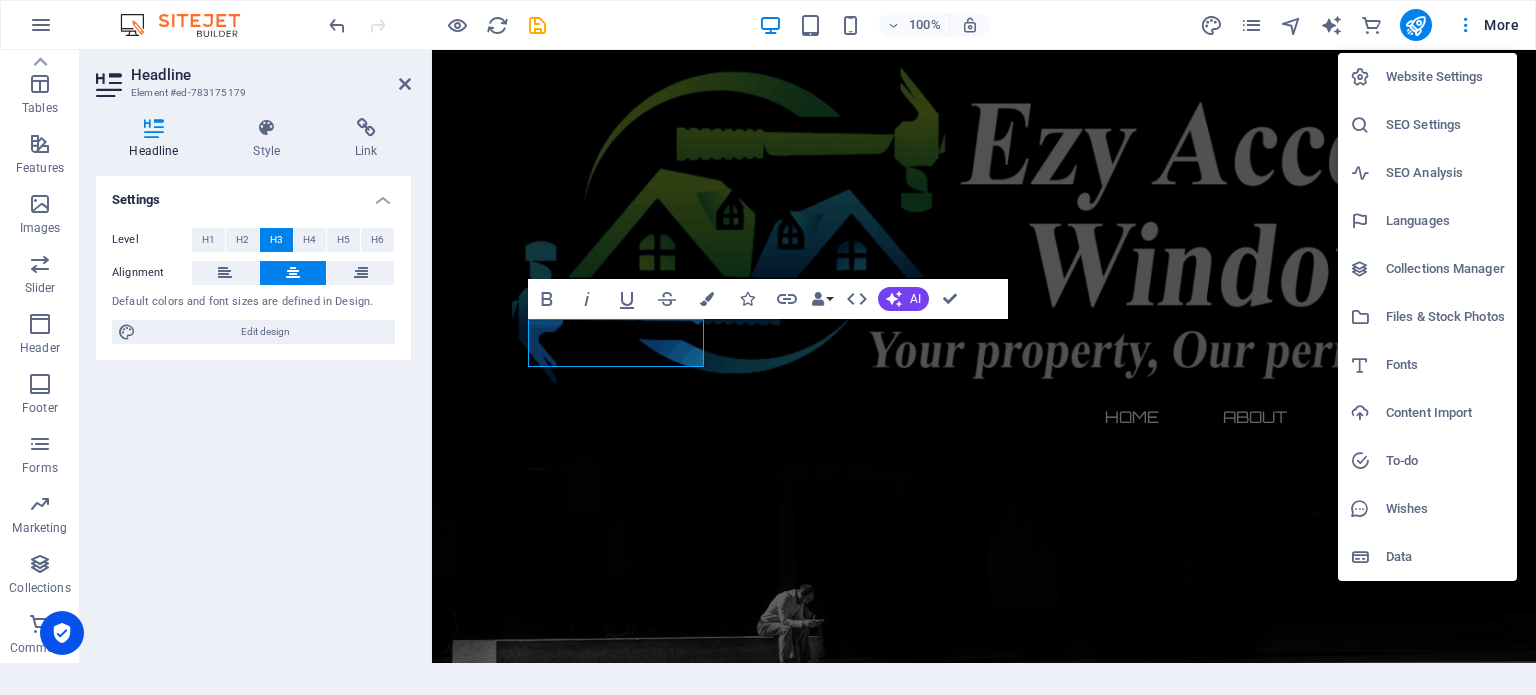 click on "Data" at bounding box center [1445, 557] 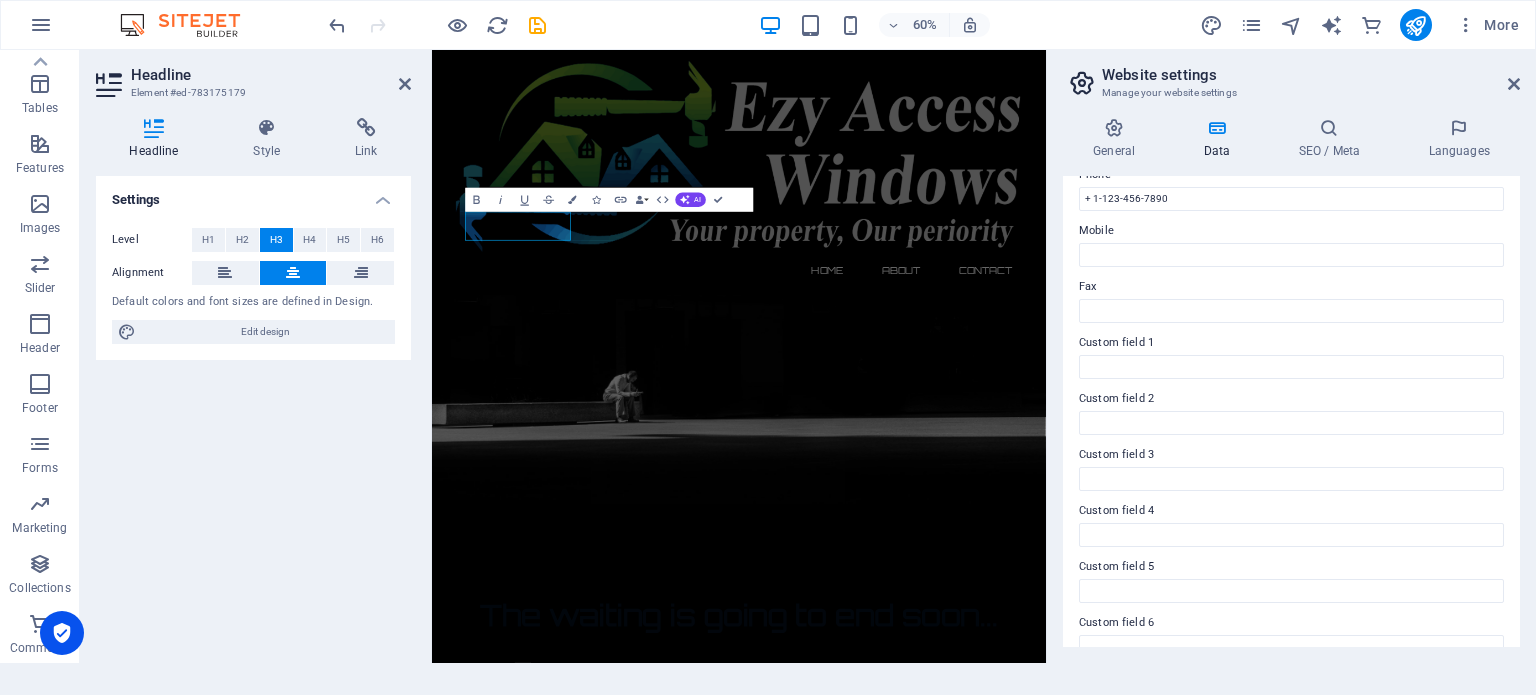 scroll, scrollTop: 488, scrollLeft: 0, axis: vertical 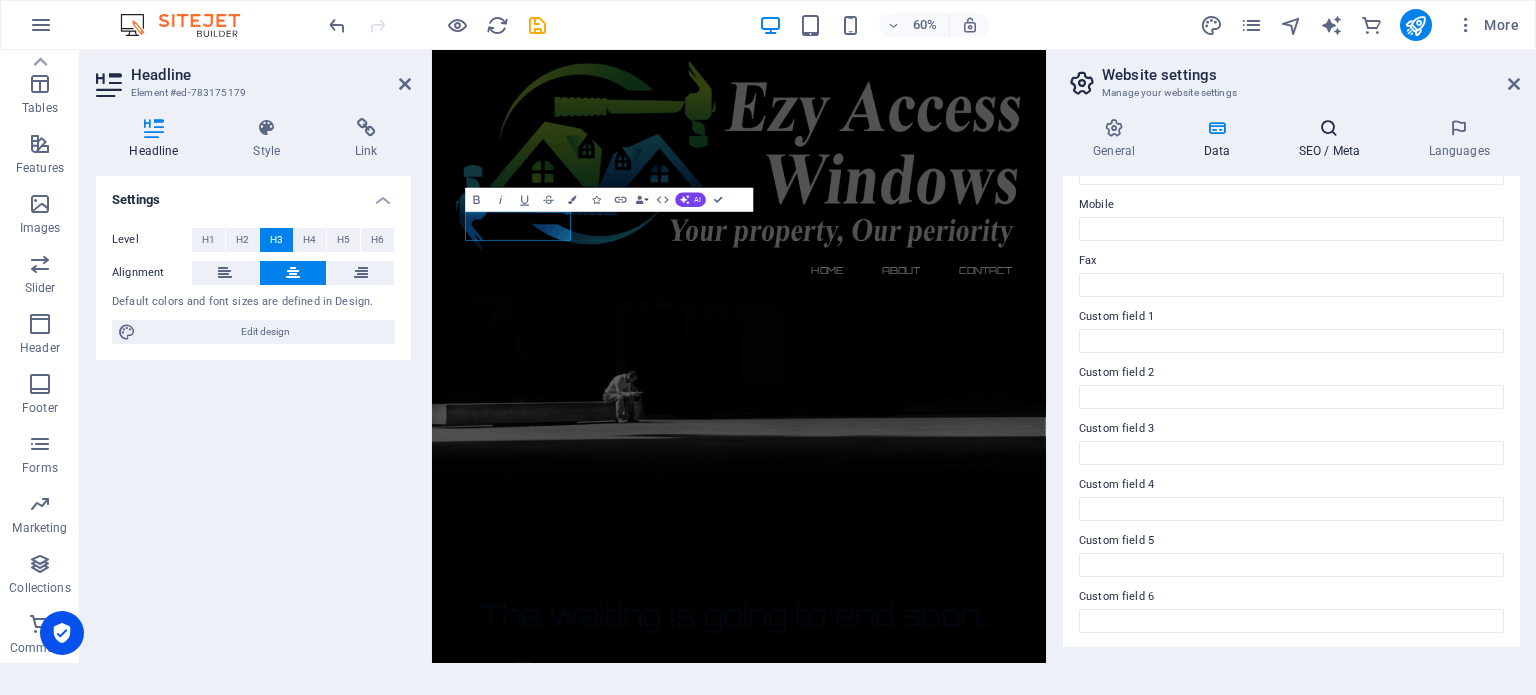 click on "SEO / Meta" at bounding box center [1333, 139] 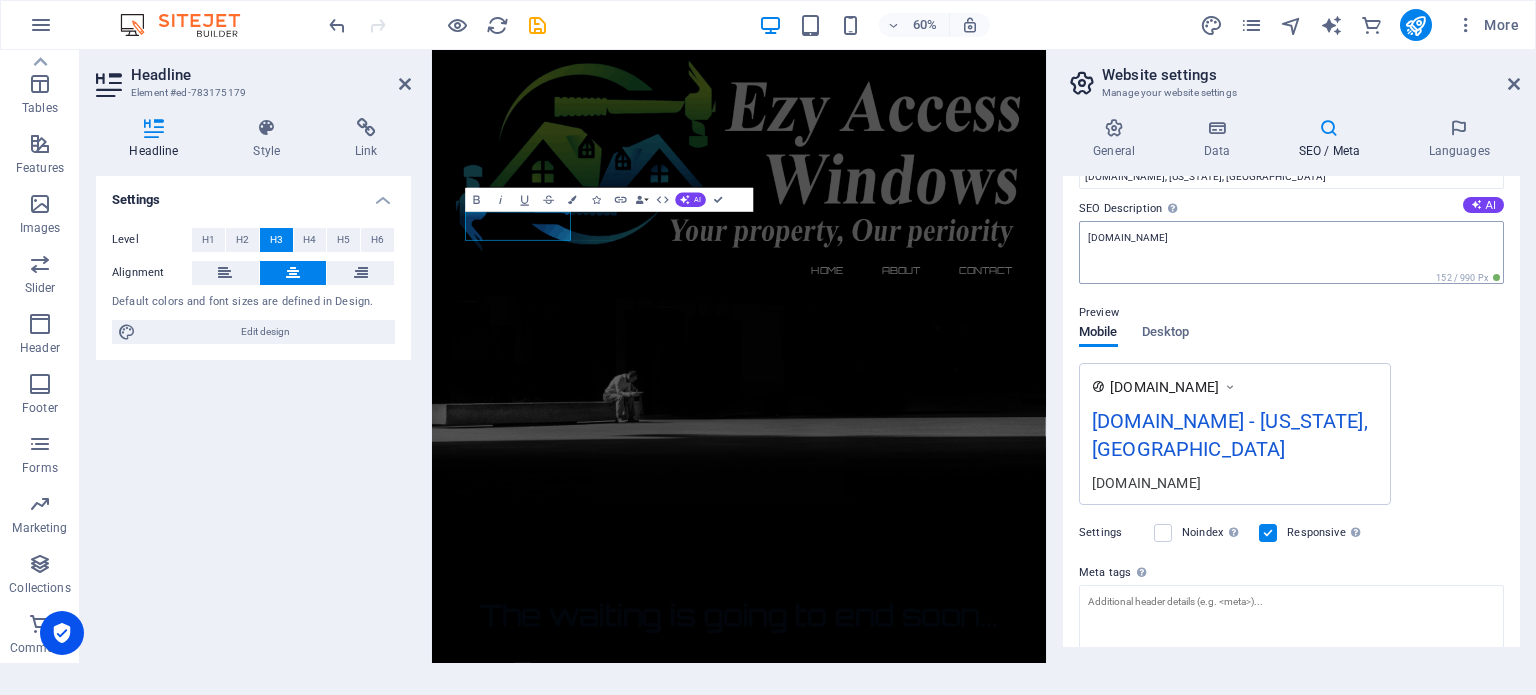 scroll, scrollTop: 162, scrollLeft: 0, axis: vertical 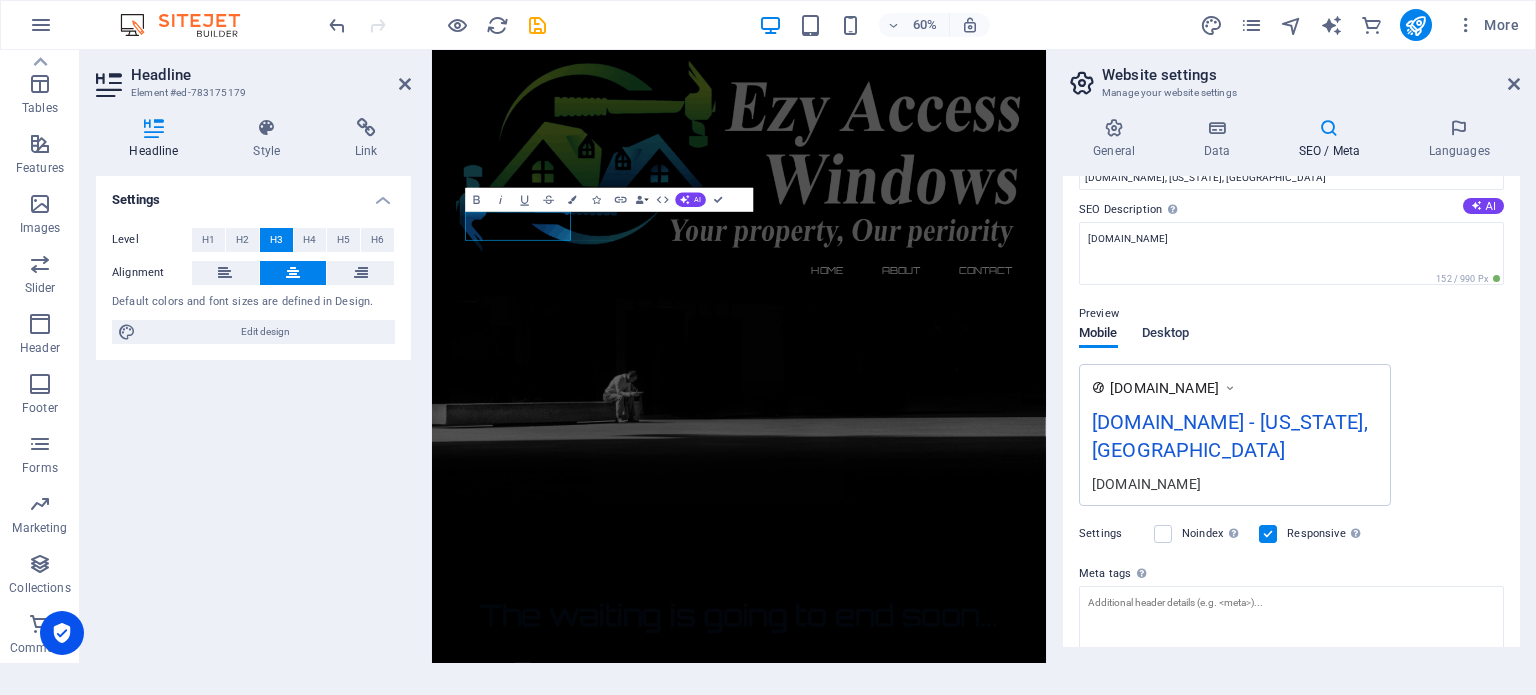 click on "Desktop" at bounding box center [1166, 335] 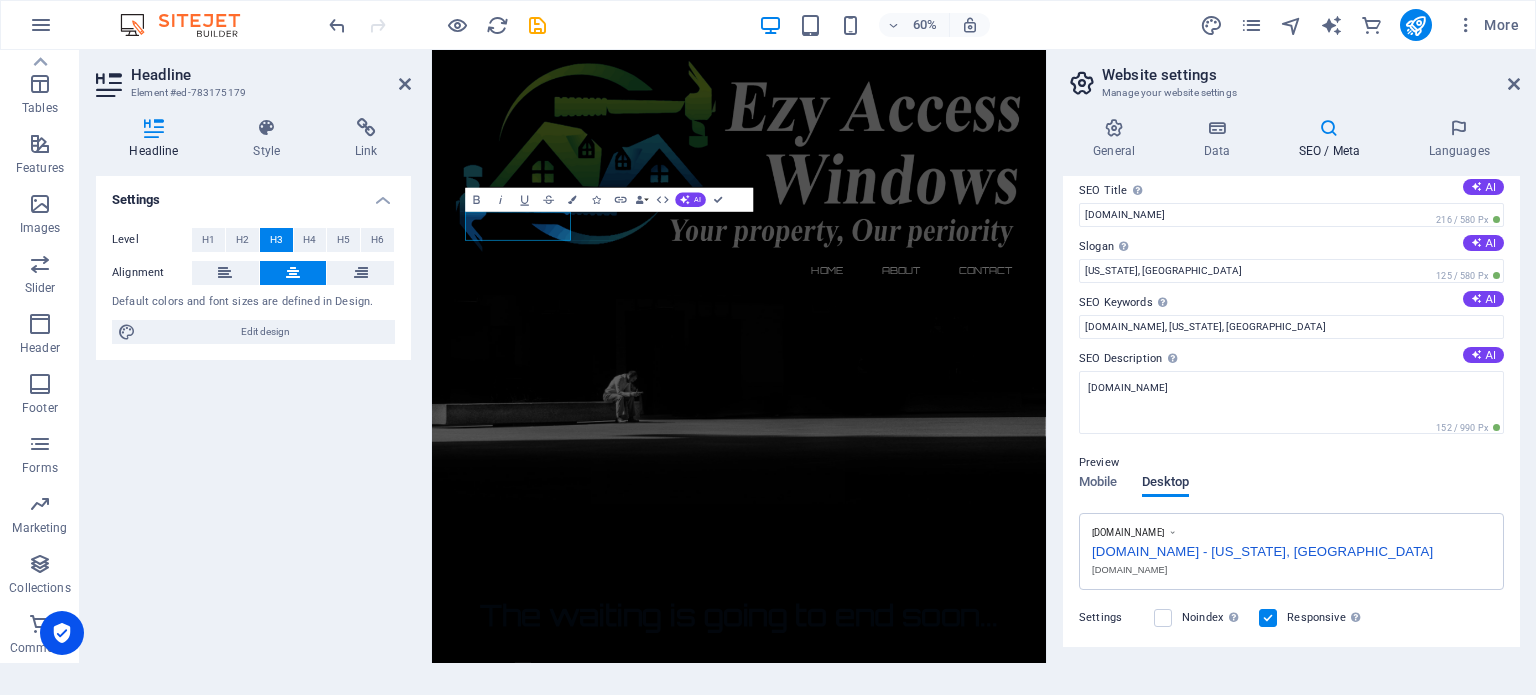 scroll, scrollTop: 0, scrollLeft: 0, axis: both 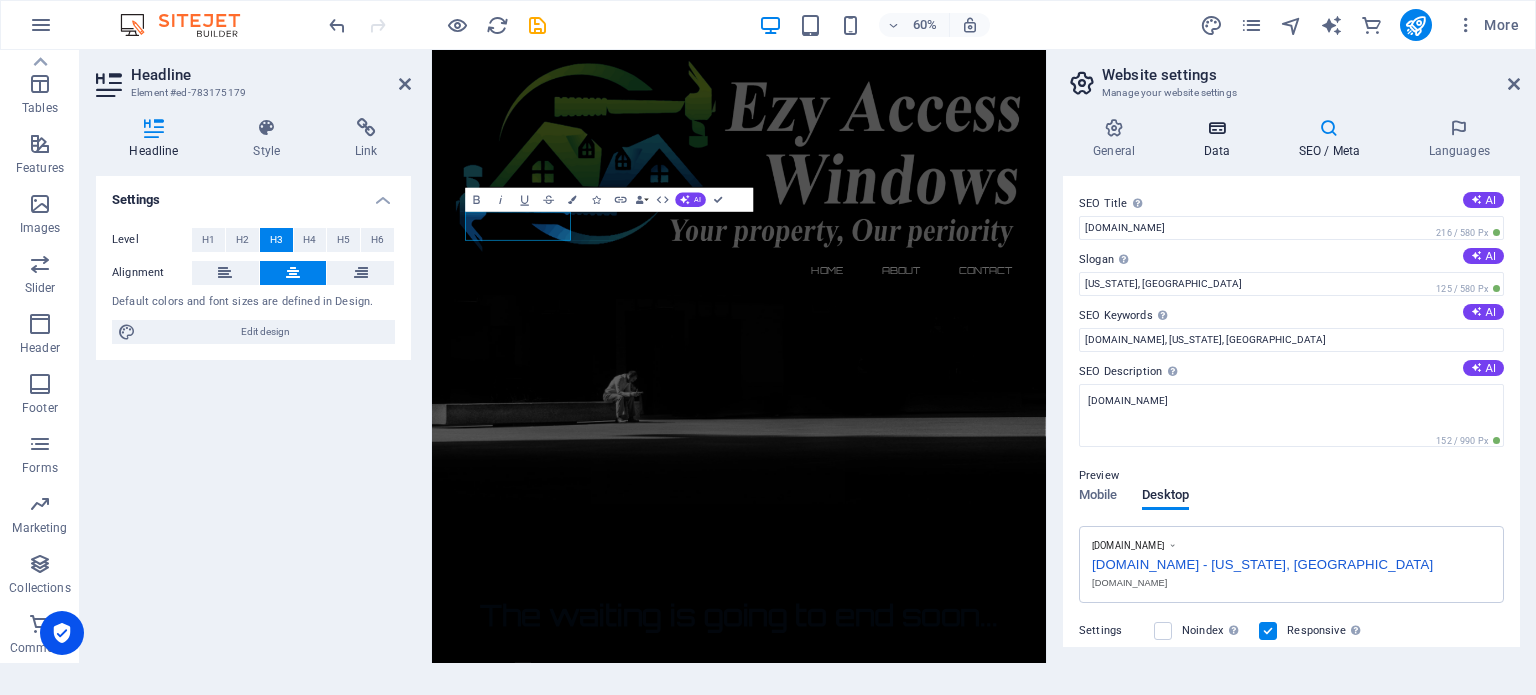click on "Data" at bounding box center (1220, 139) 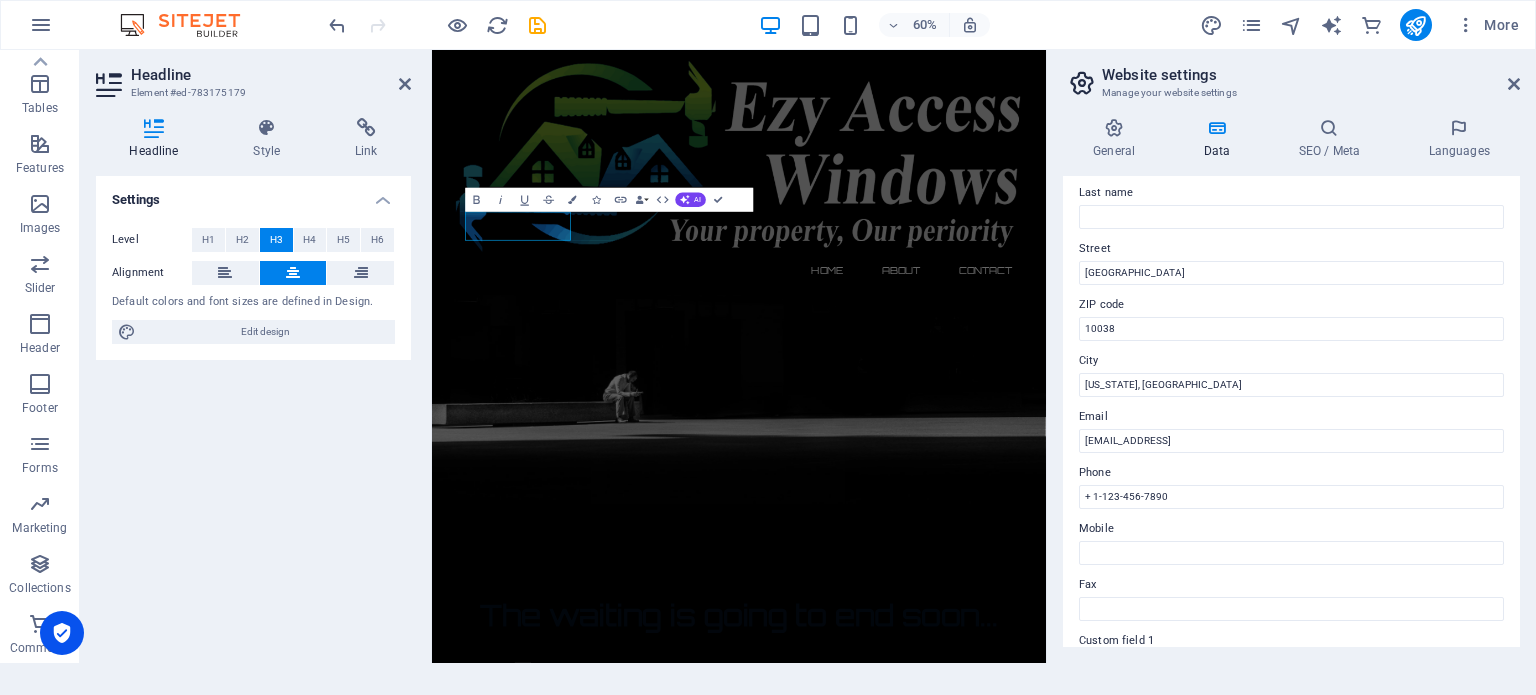 scroll, scrollTop: 0, scrollLeft: 0, axis: both 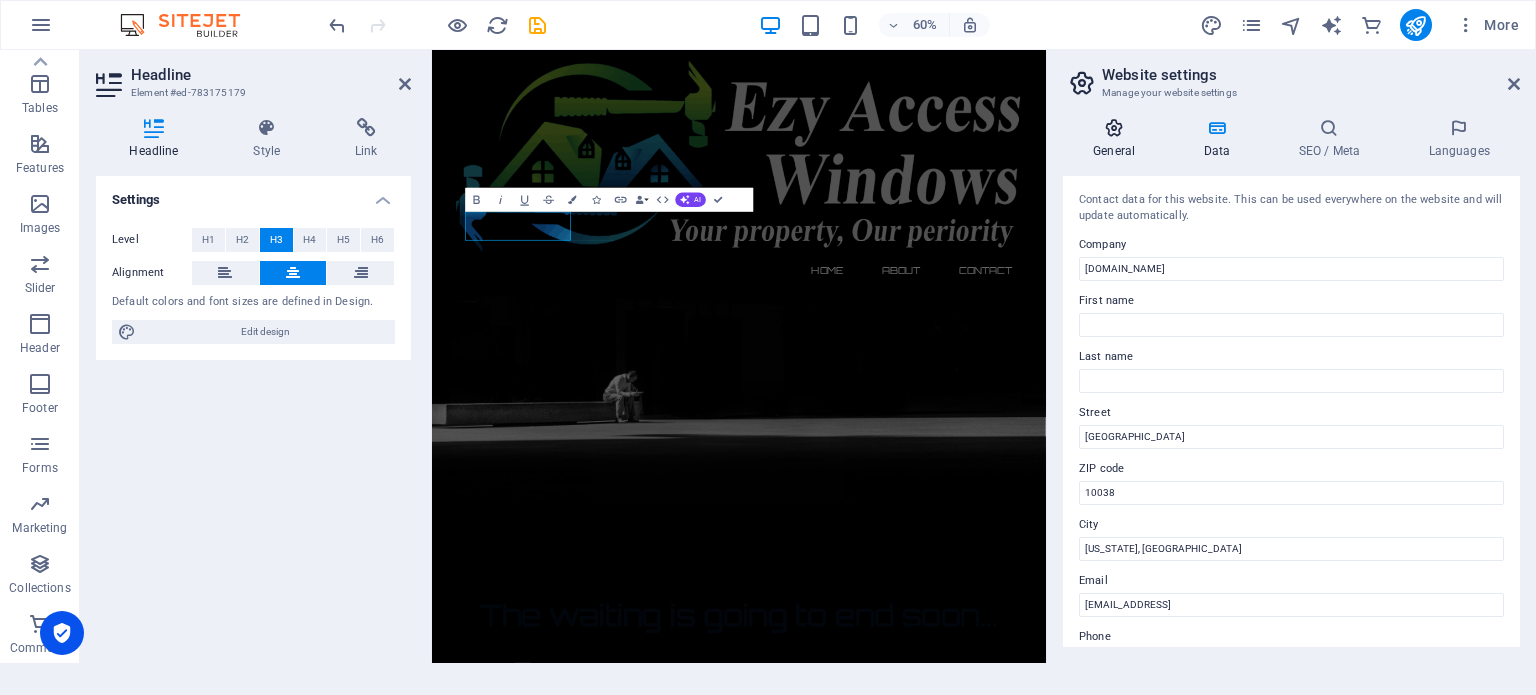 click on "General" at bounding box center [1118, 139] 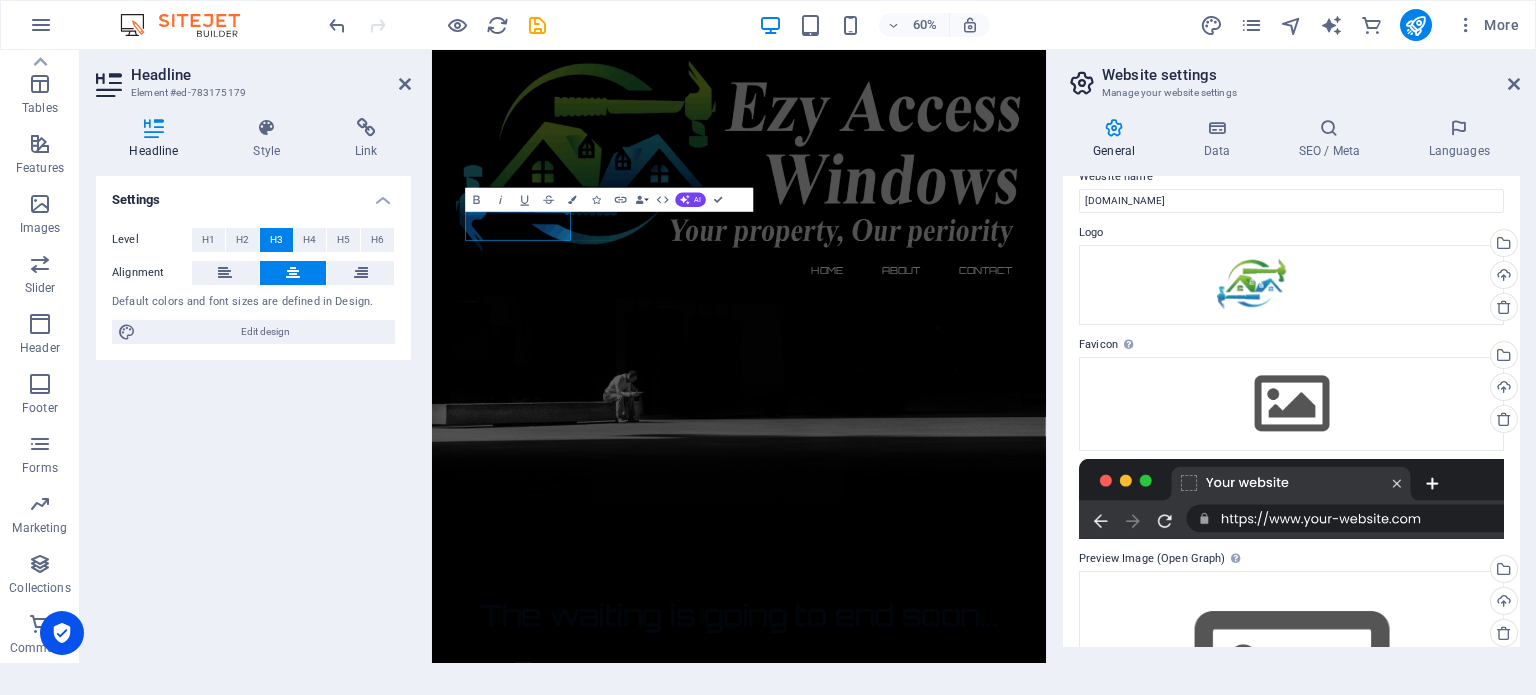 scroll, scrollTop: 0, scrollLeft: 0, axis: both 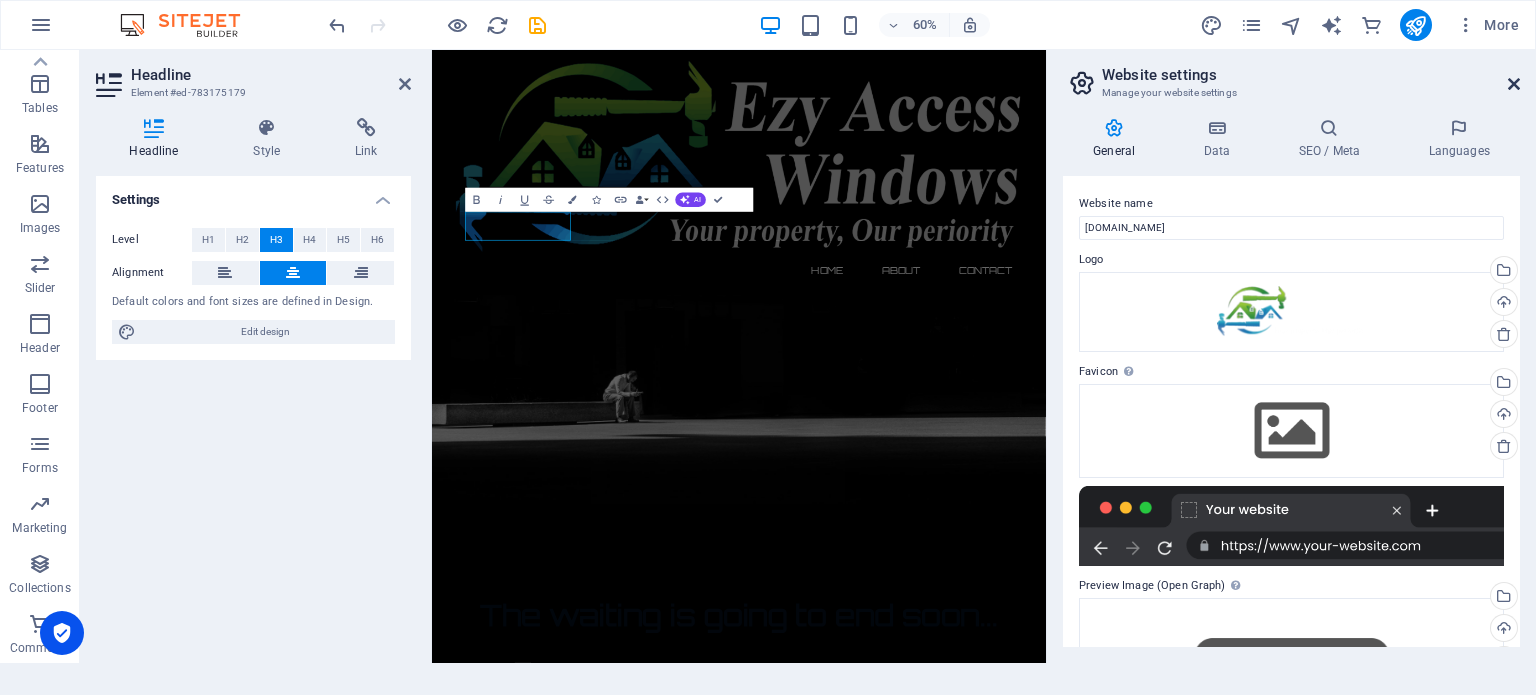 click at bounding box center [1514, 84] 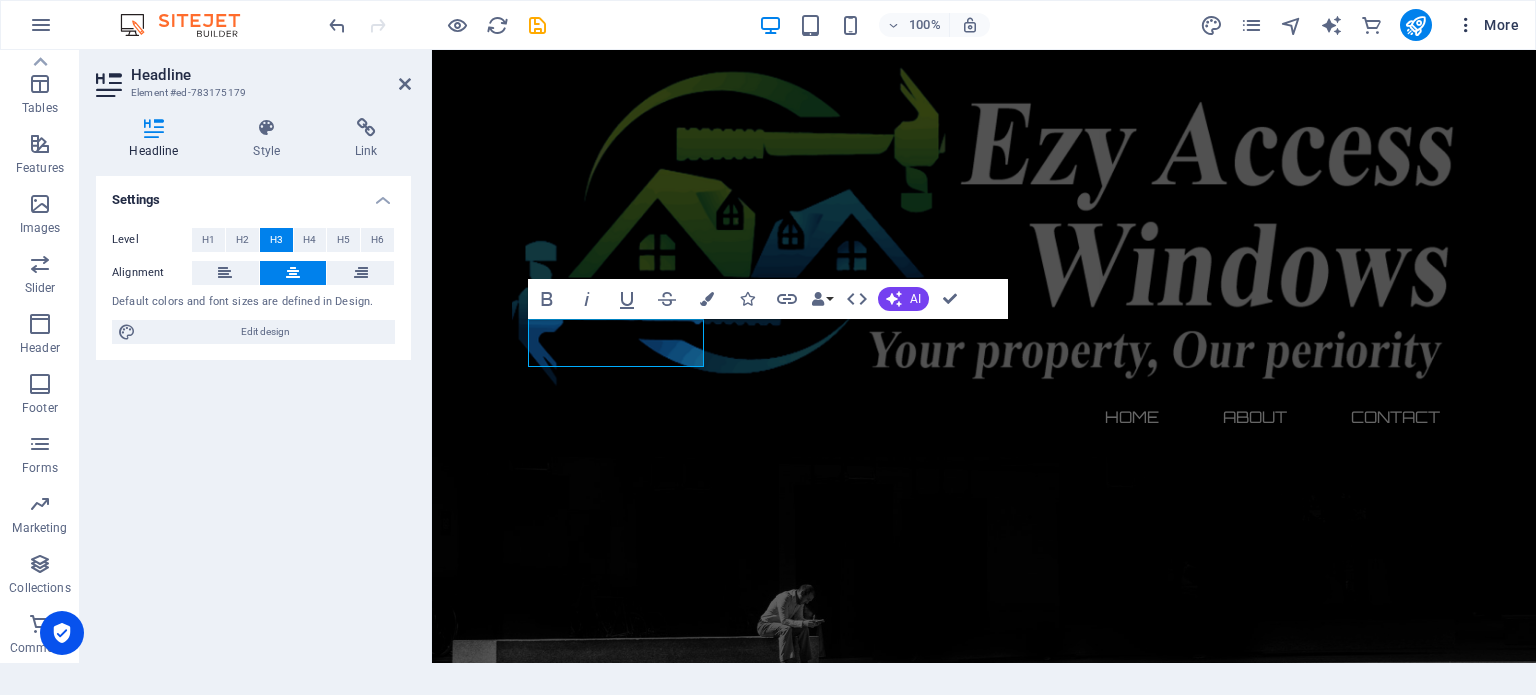 click on "More" at bounding box center (1487, 25) 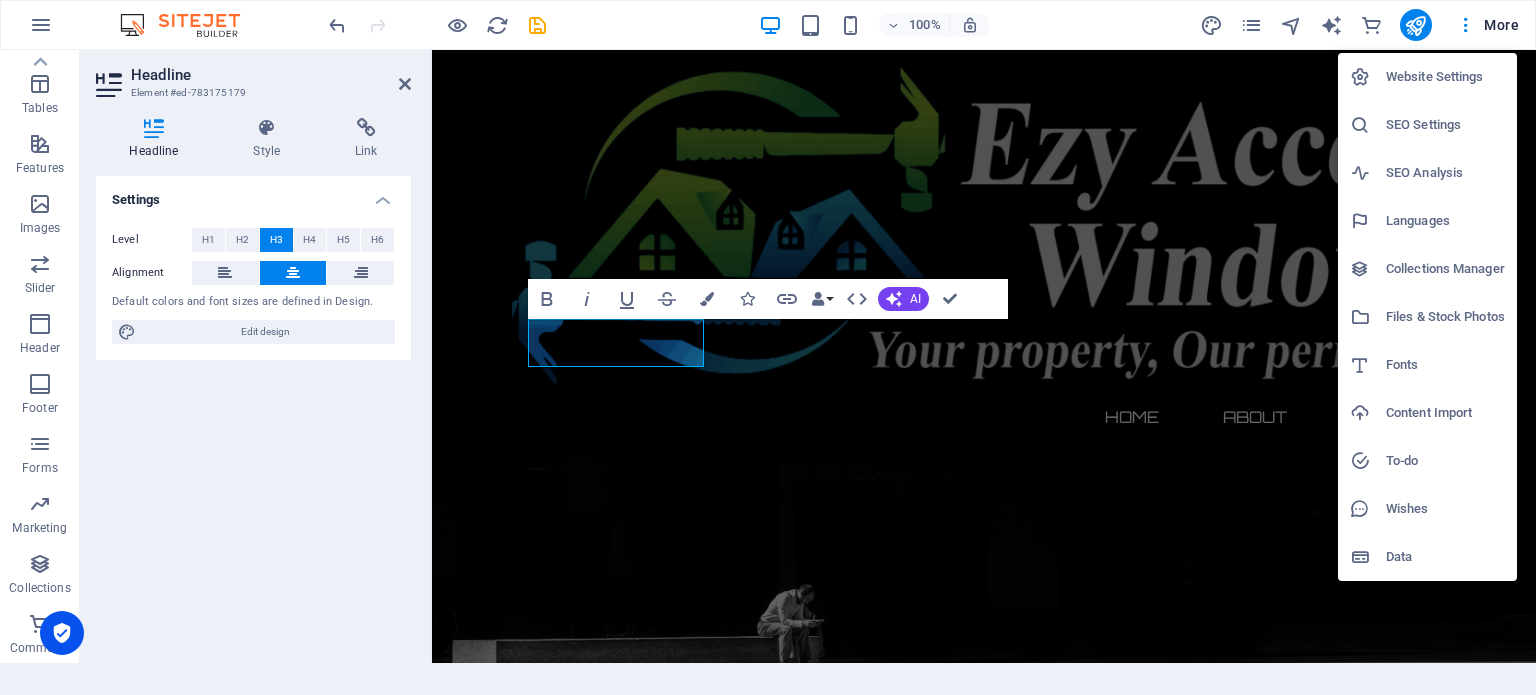 click on "Website Settings" at bounding box center [1445, 77] 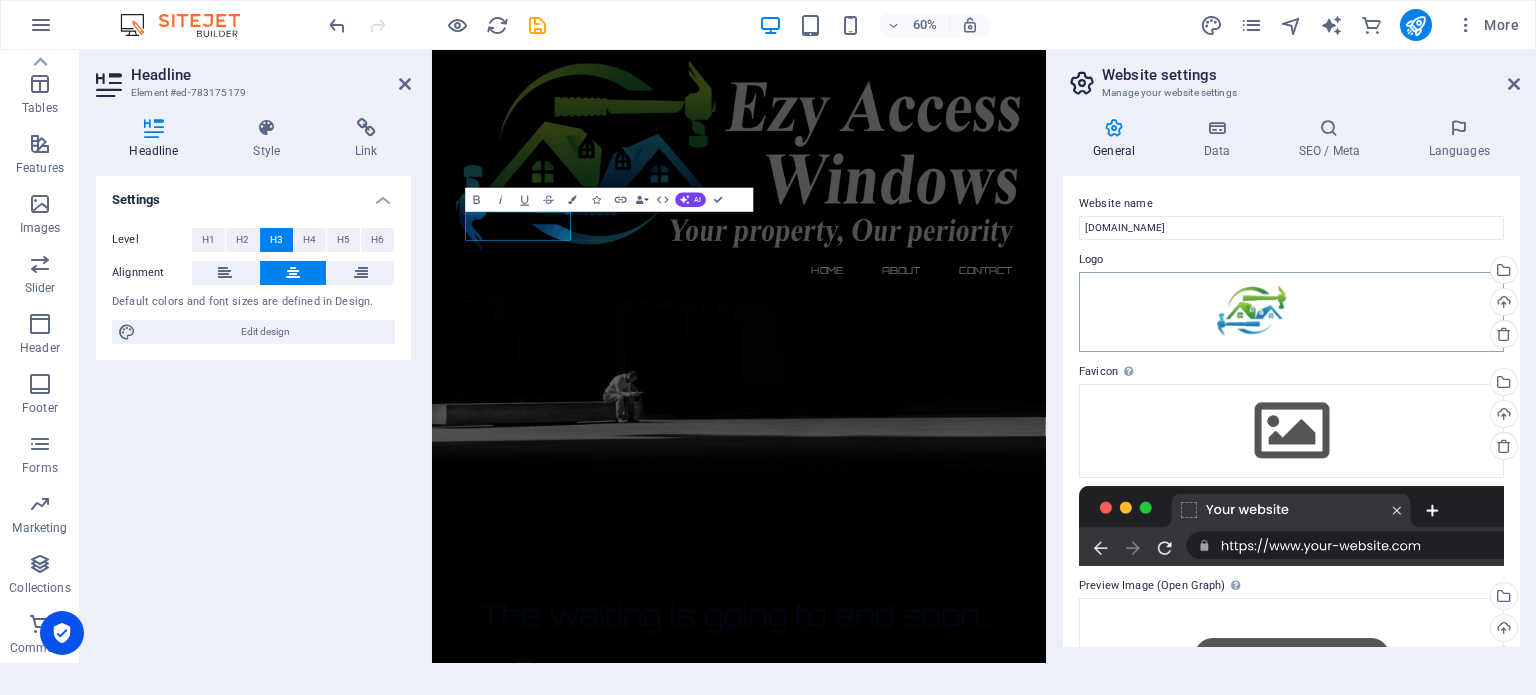 scroll, scrollTop: 196, scrollLeft: 0, axis: vertical 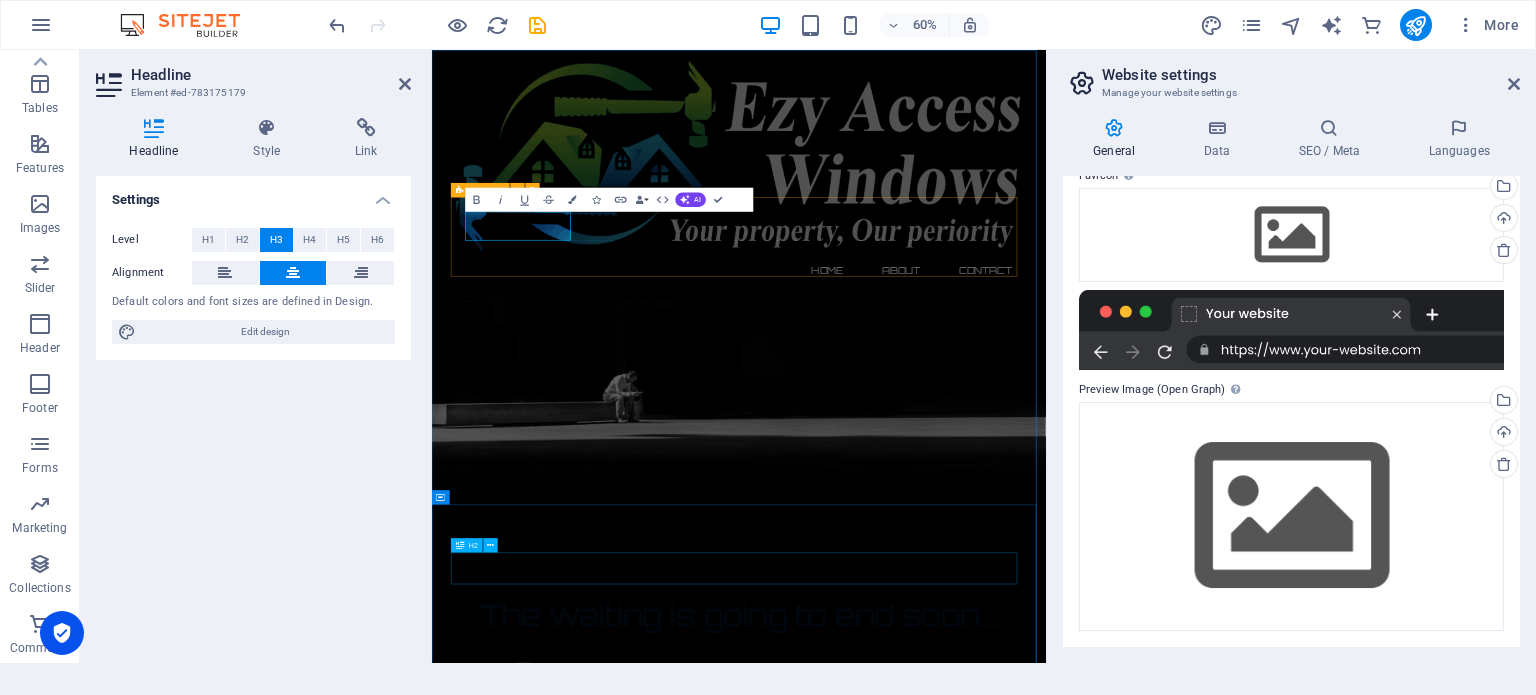 click on "About us" at bounding box center [944, 2131] 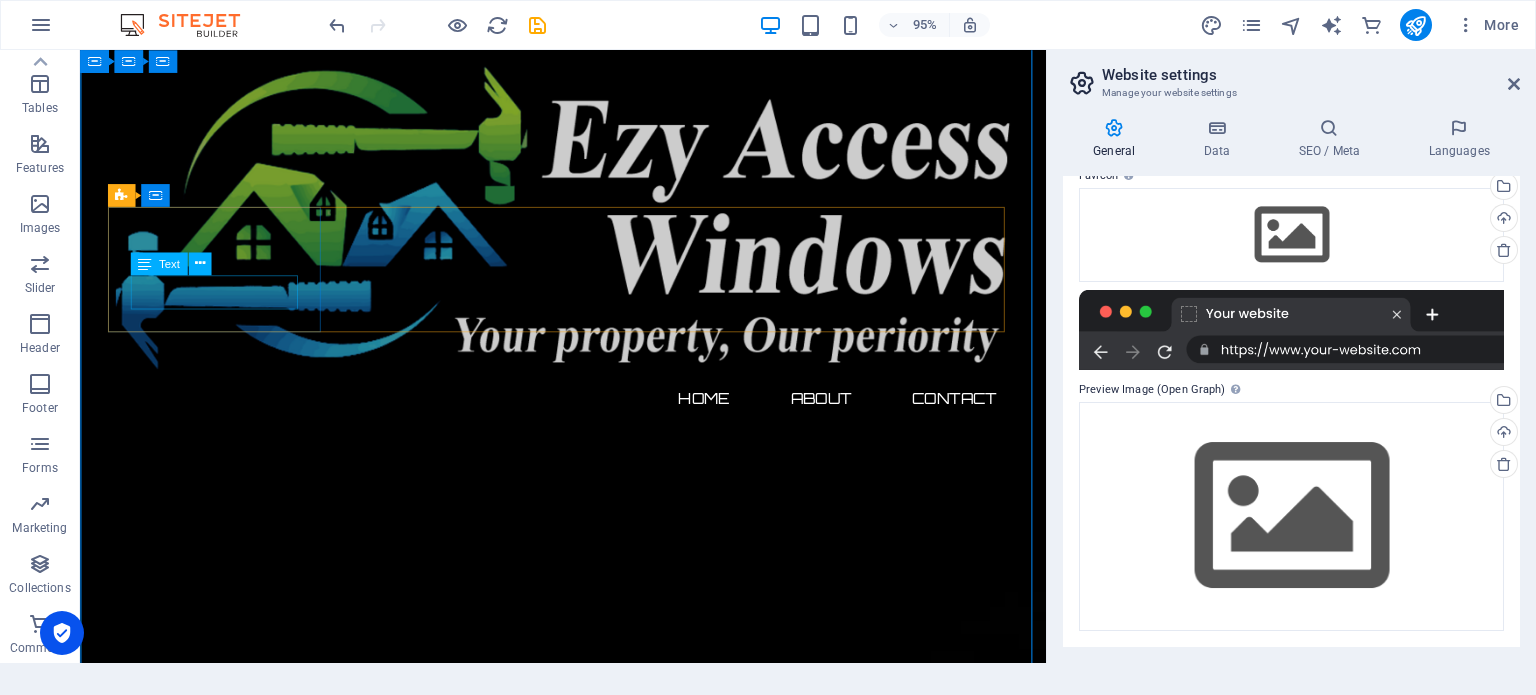 scroll, scrollTop: 0, scrollLeft: 0, axis: both 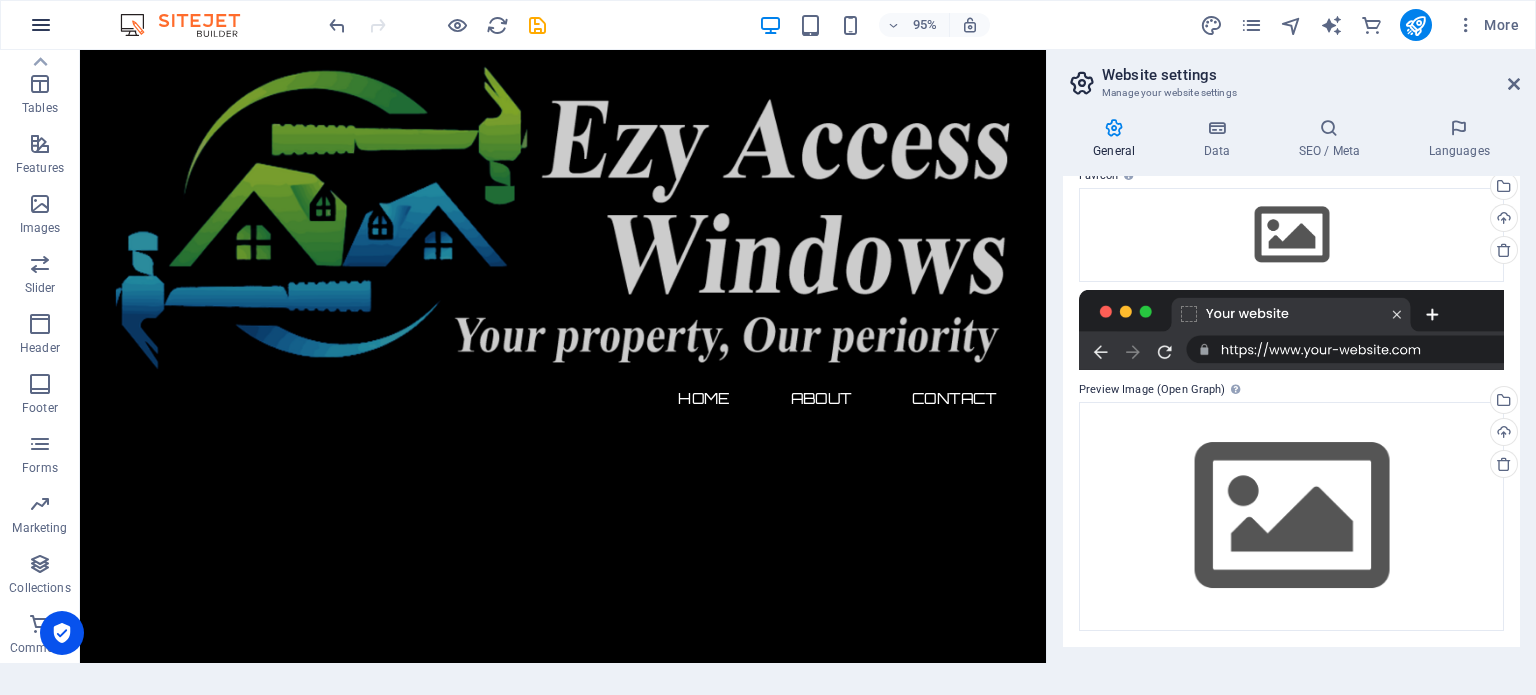 click at bounding box center (41, 25) 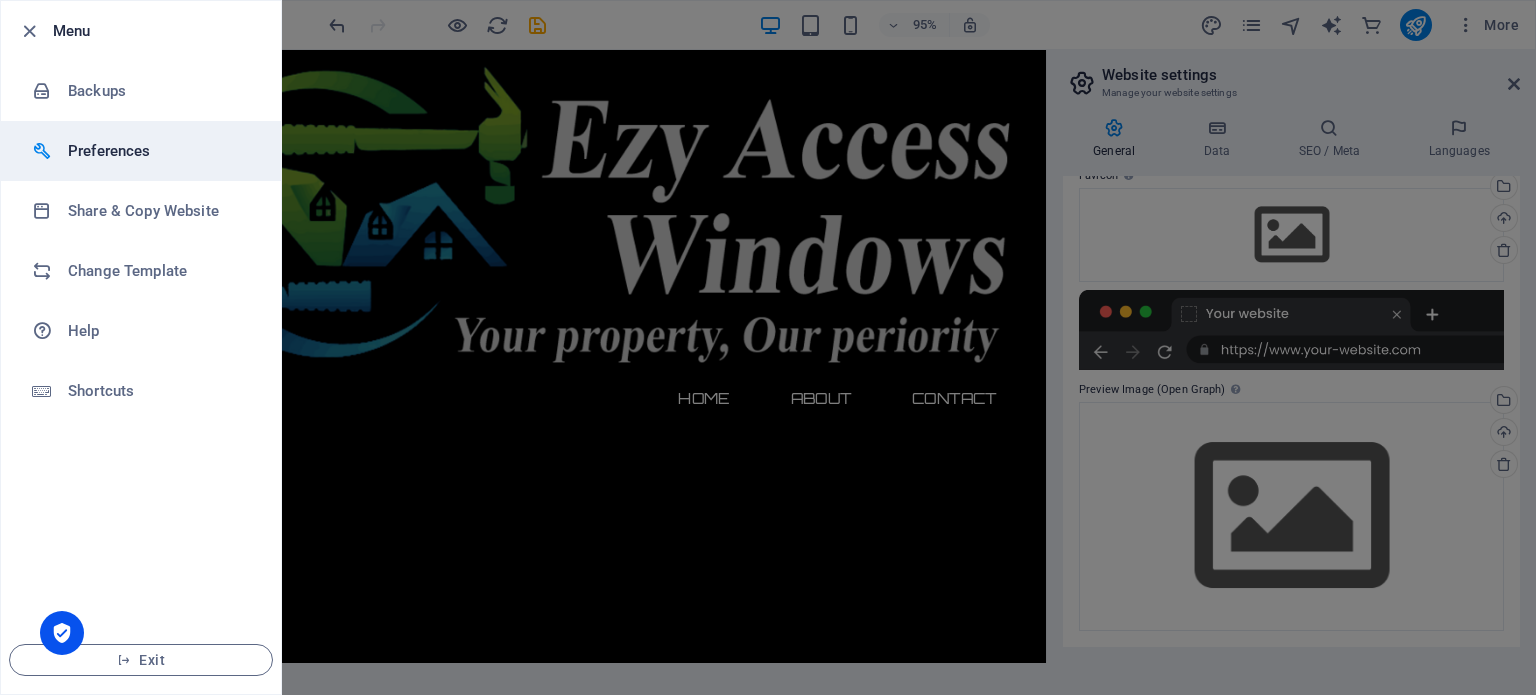 click on "Preferences" at bounding box center (141, 151) 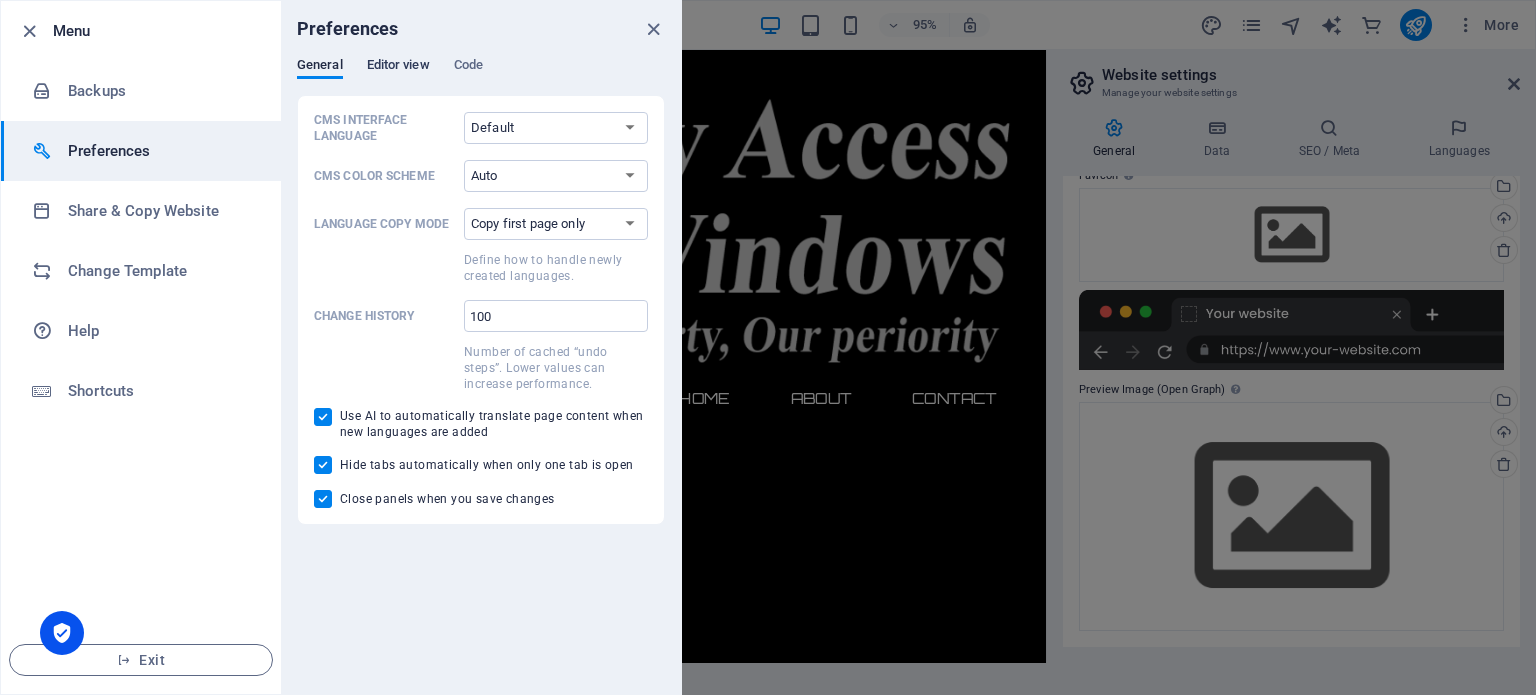 click on "Editor view" at bounding box center (398, 67) 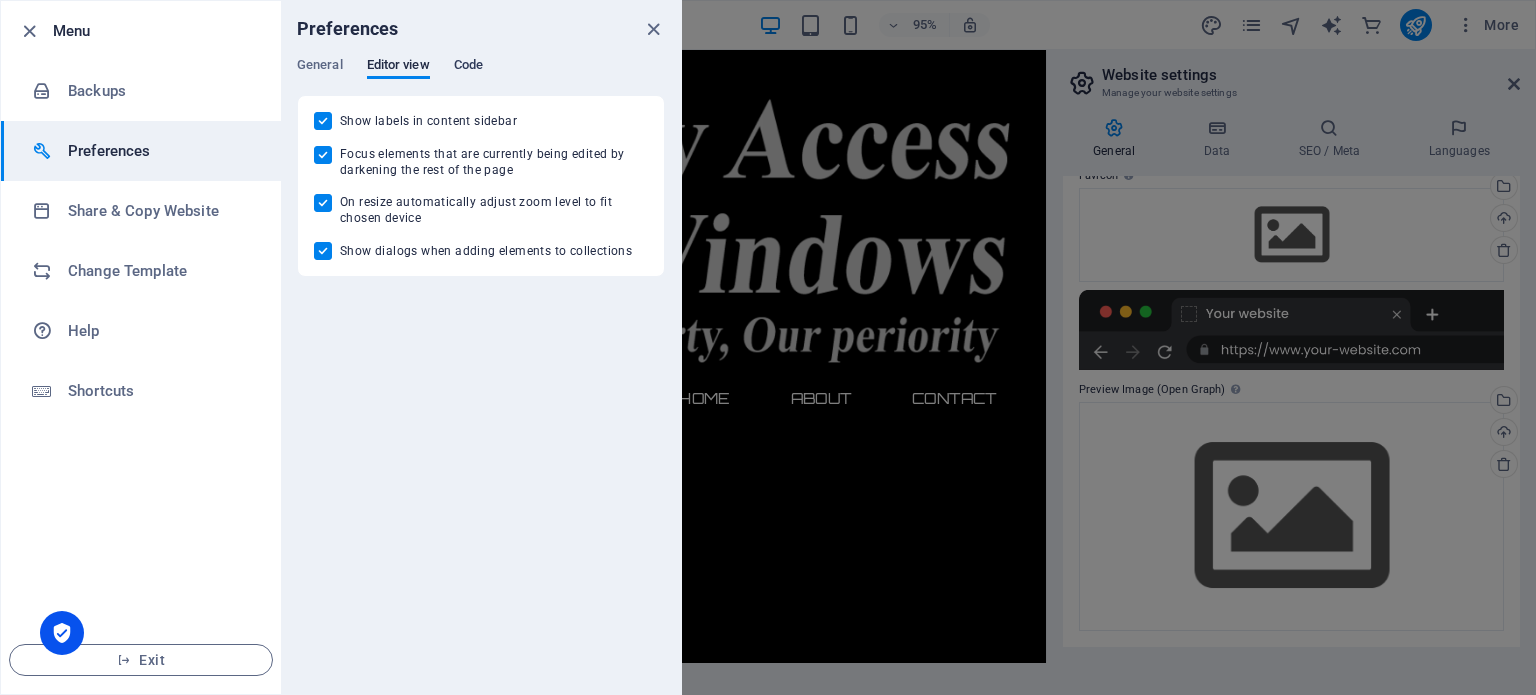 click on "Code" at bounding box center (468, 67) 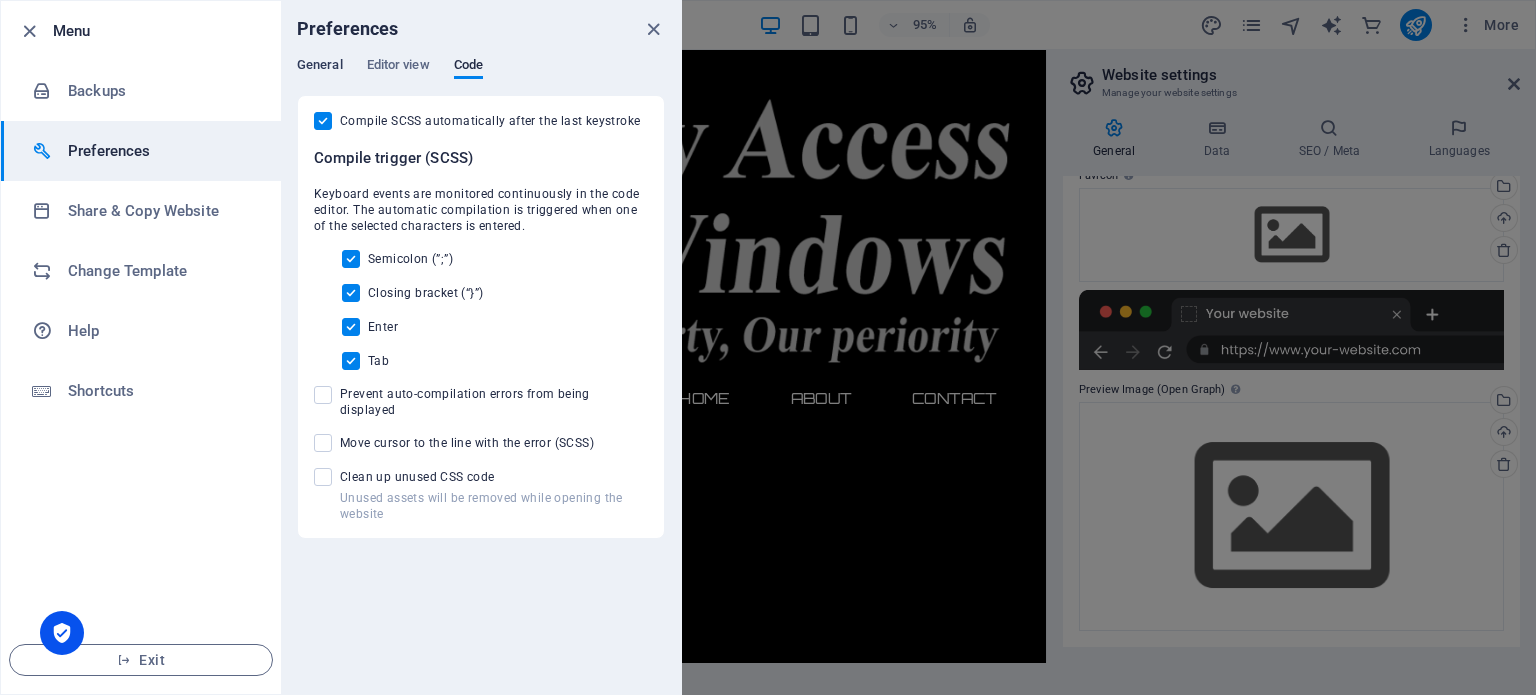 click on "General" at bounding box center [320, 67] 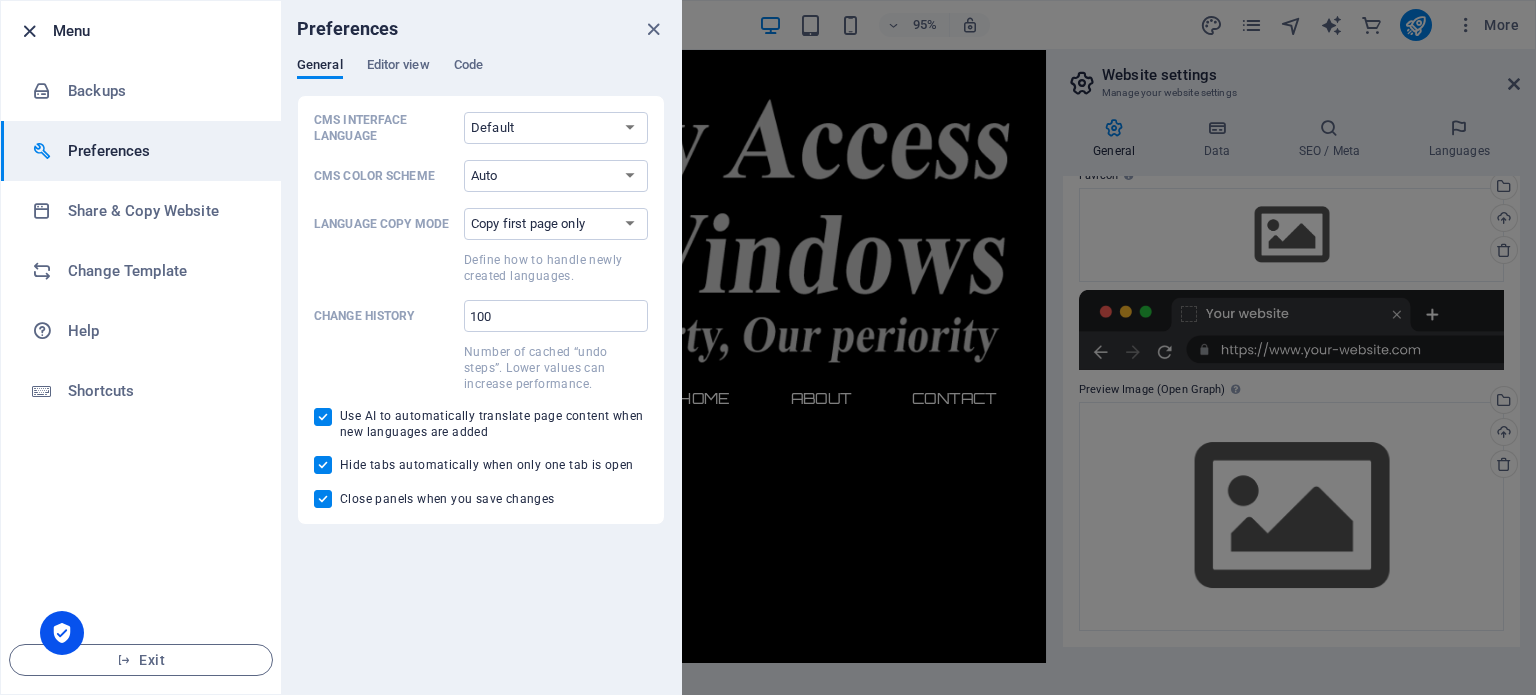 click at bounding box center (29, 31) 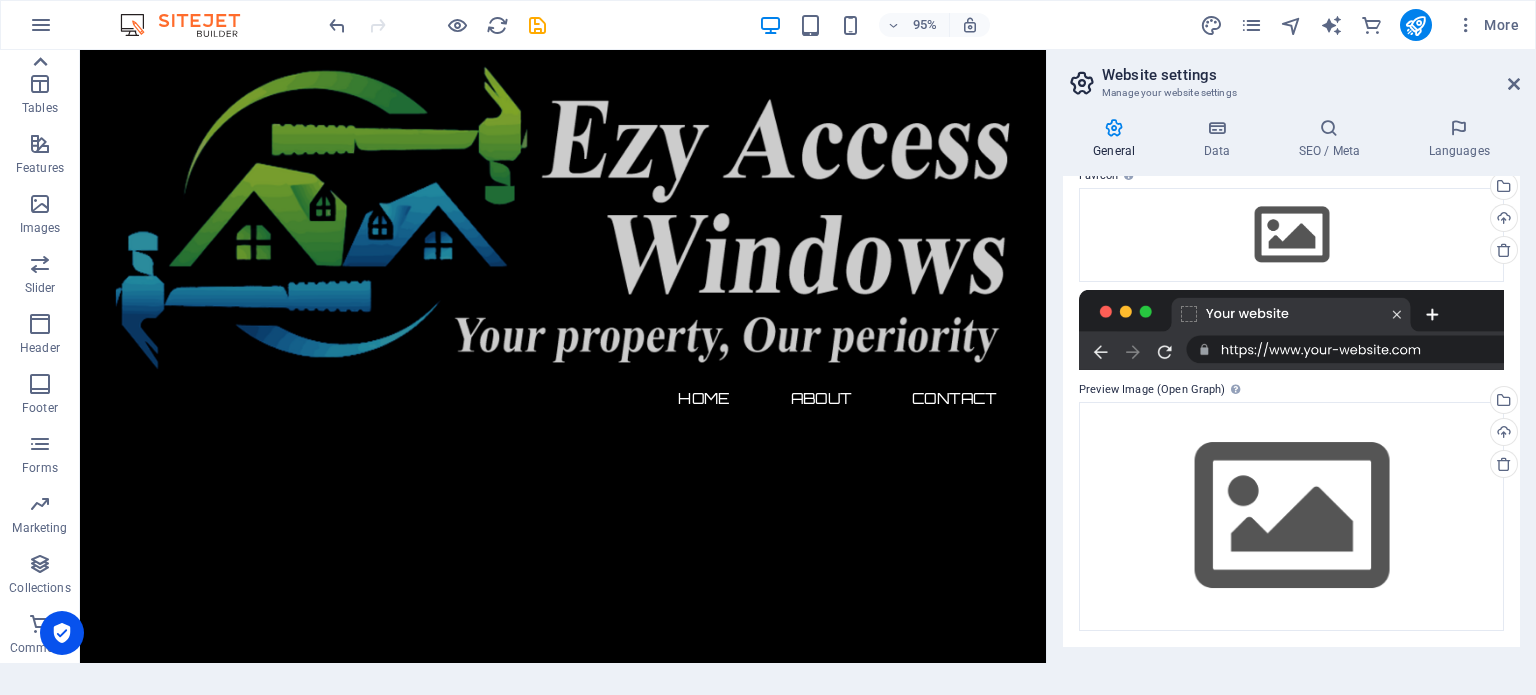 click 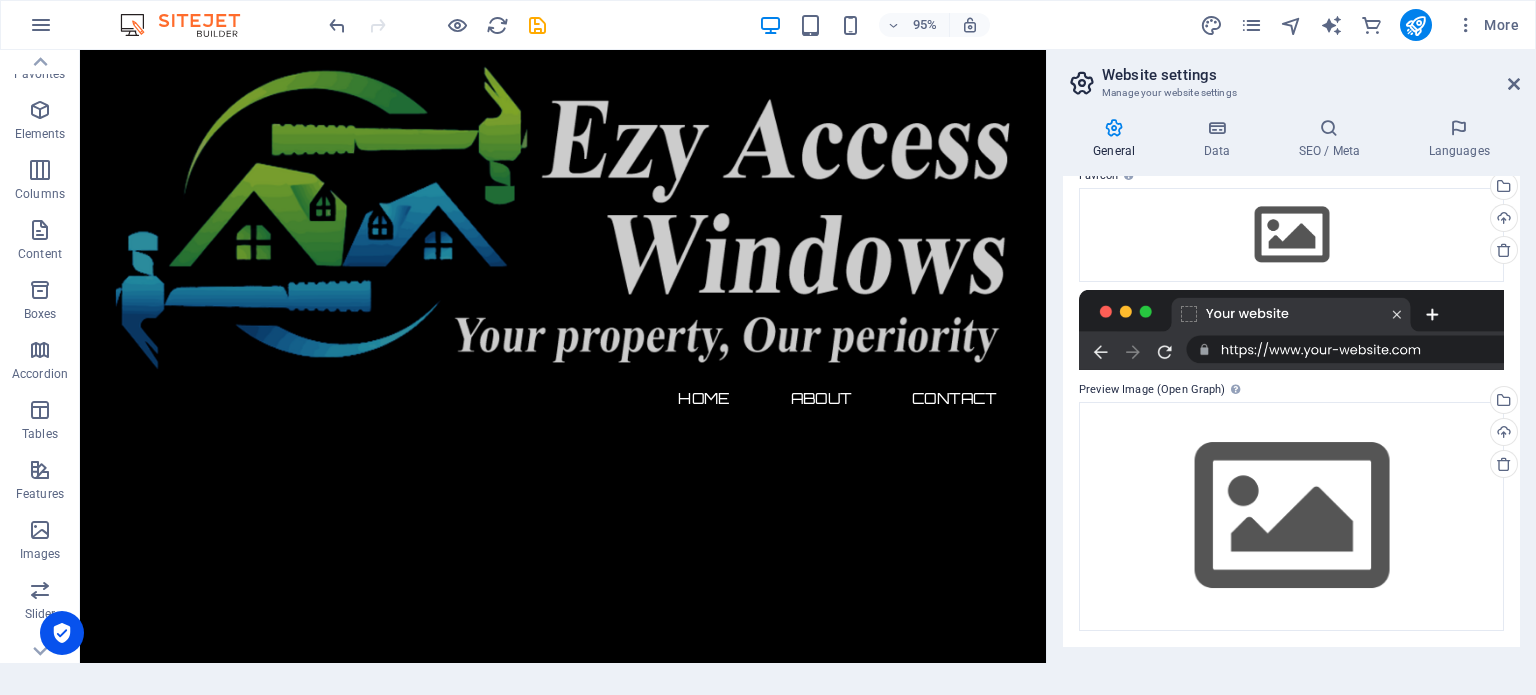 scroll, scrollTop: 0, scrollLeft: 0, axis: both 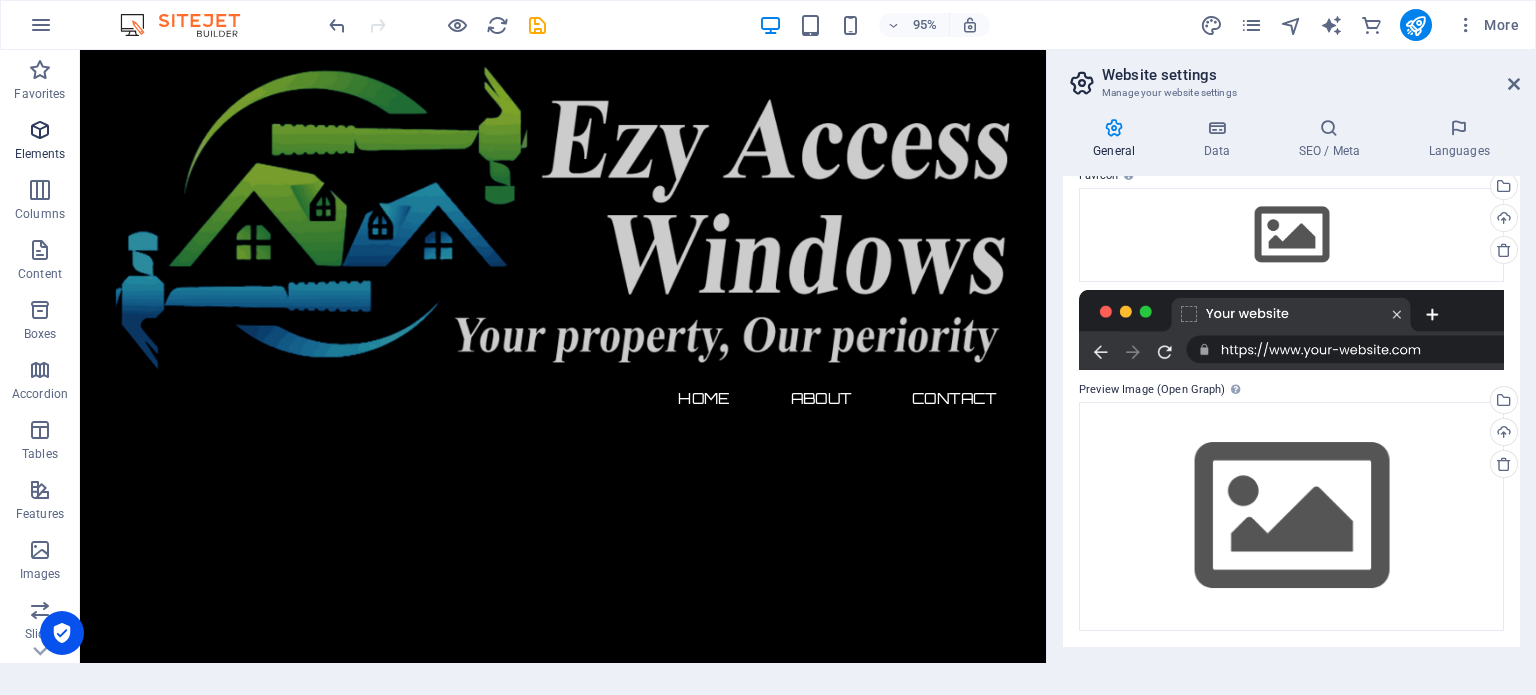 click at bounding box center (40, 130) 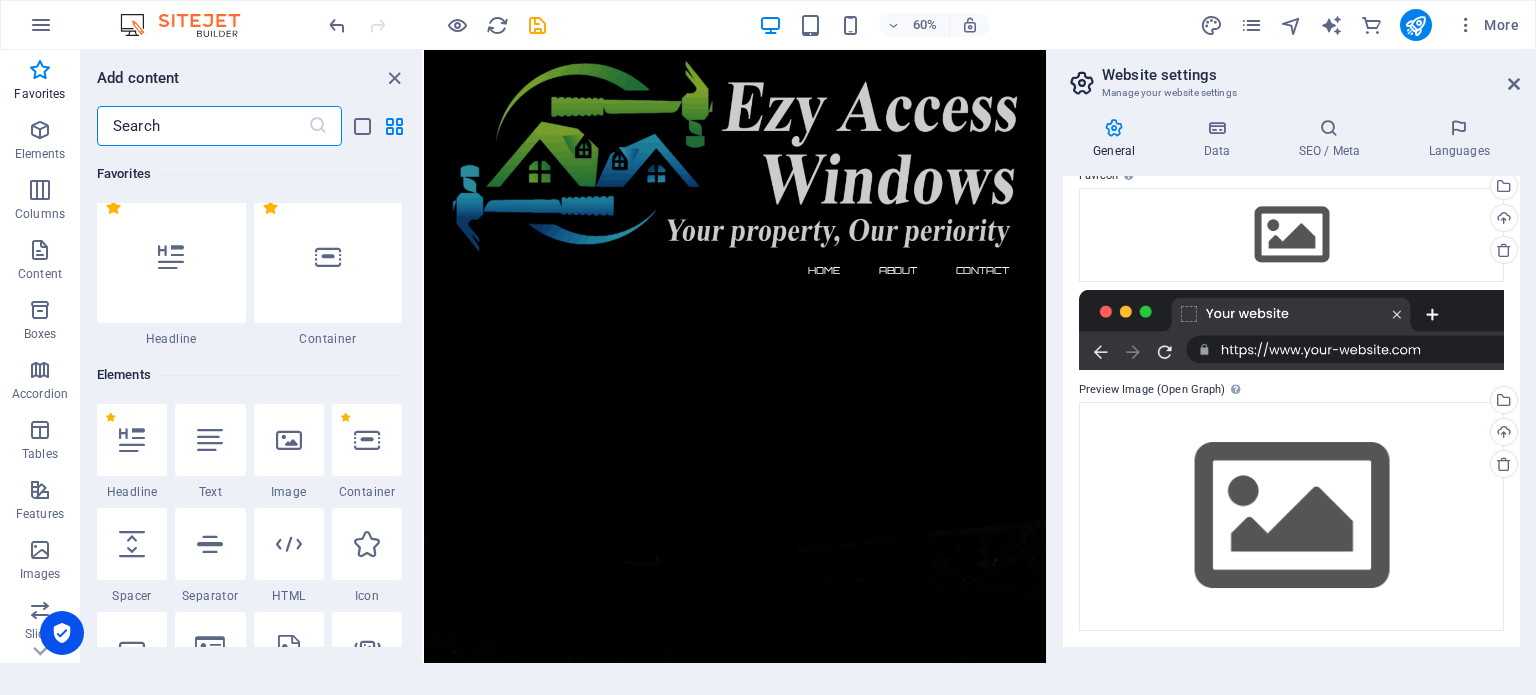 scroll, scrollTop: 0, scrollLeft: 0, axis: both 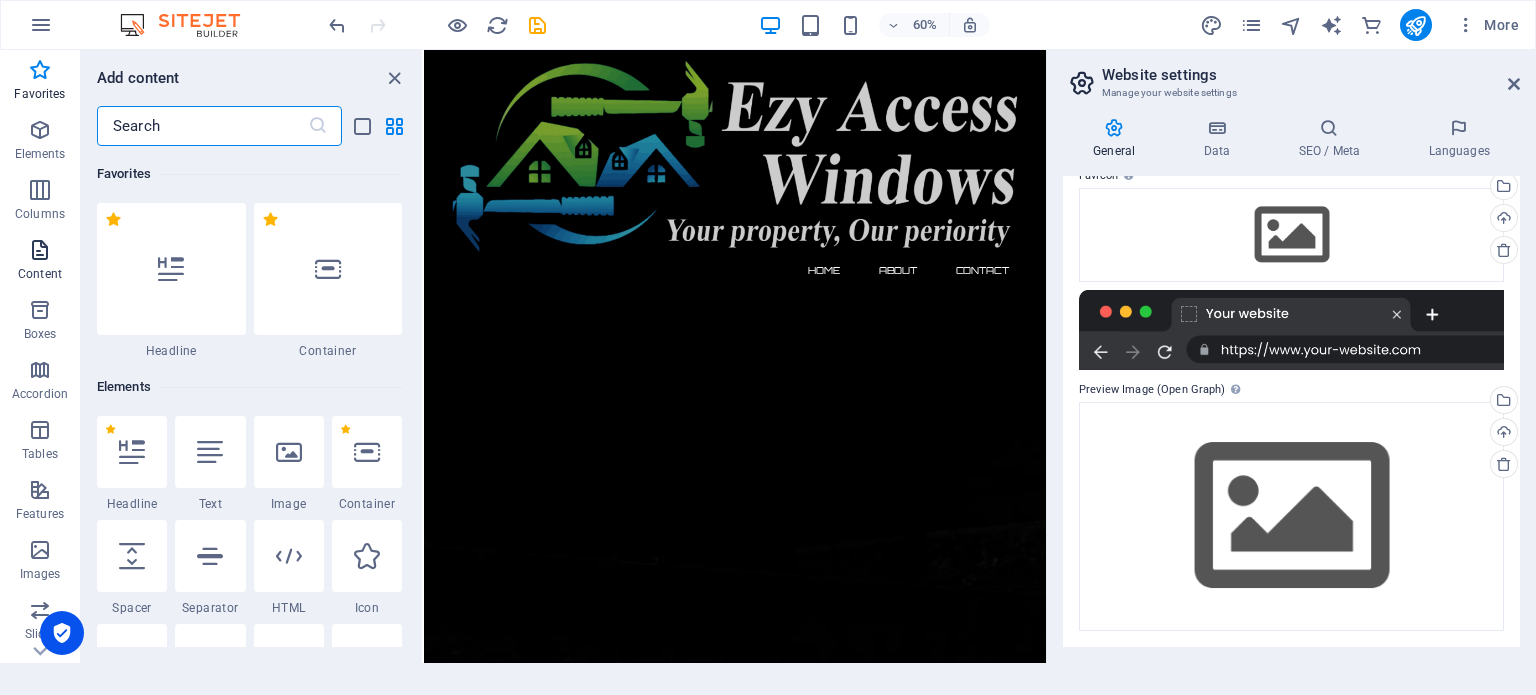 click at bounding box center (40, 250) 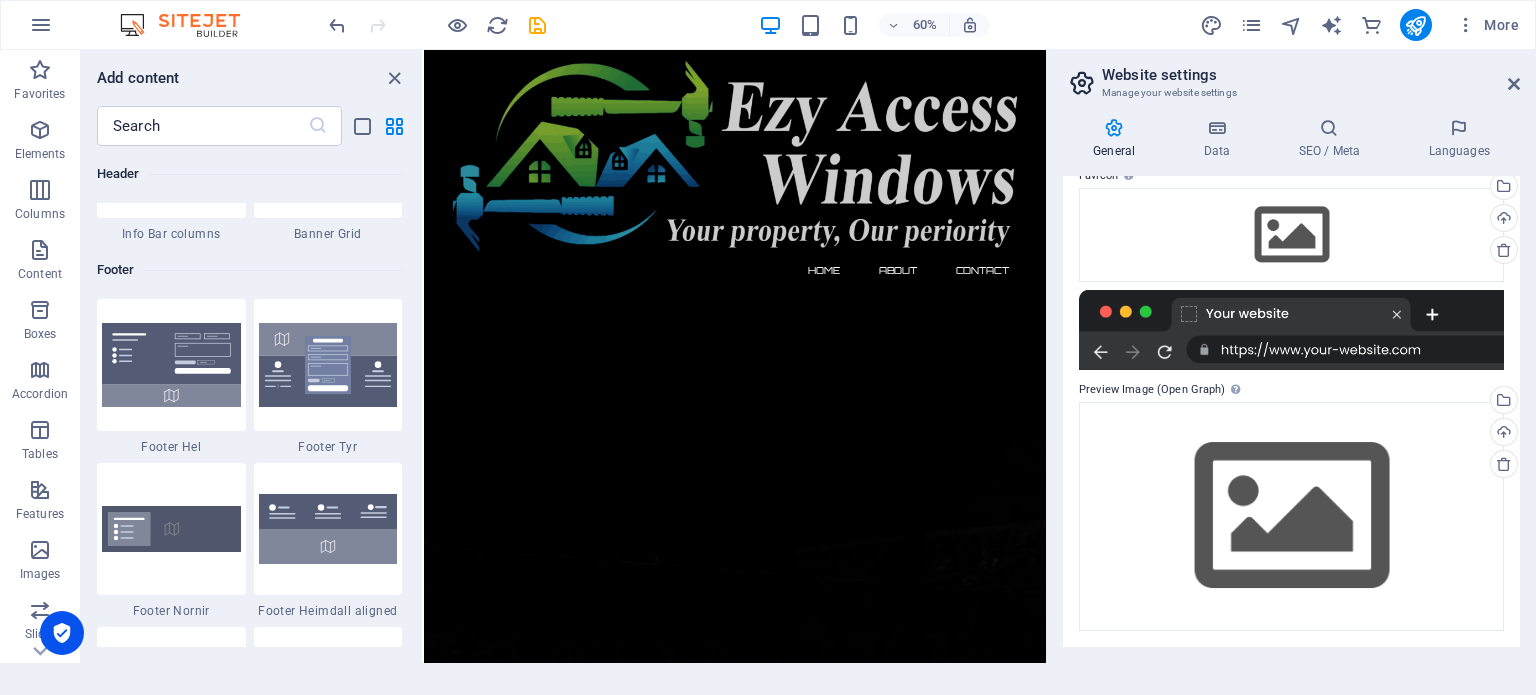 scroll, scrollTop: 12992, scrollLeft: 0, axis: vertical 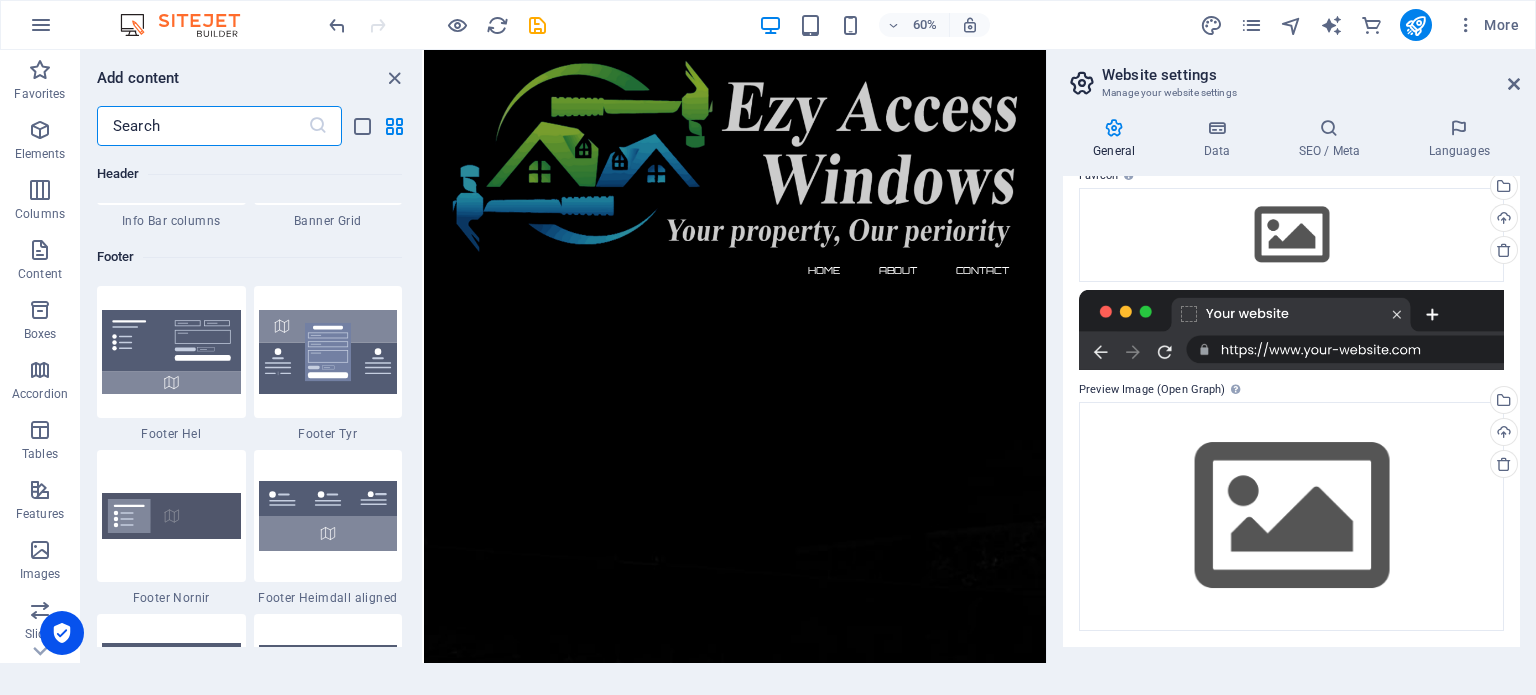 click at bounding box center [202, 126] 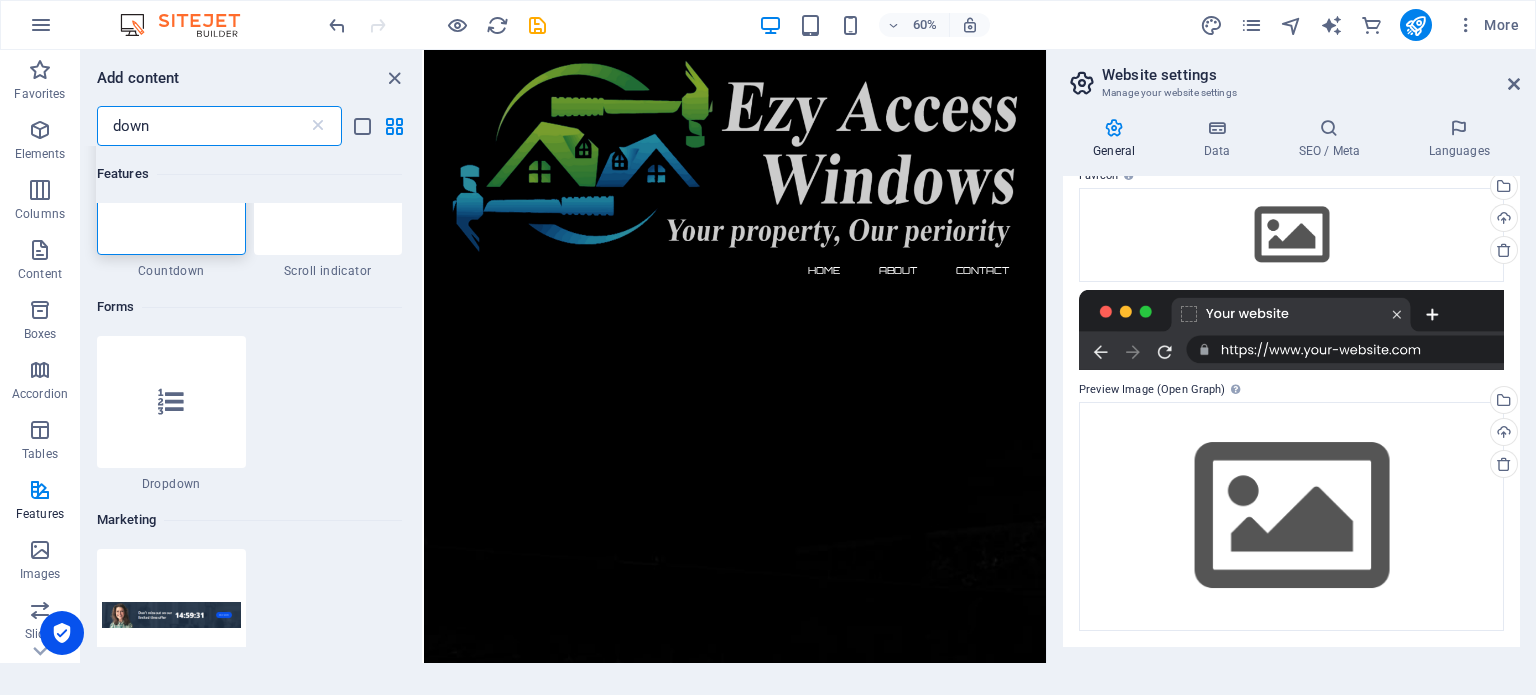 scroll, scrollTop: 0, scrollLeft: 0, axis: both 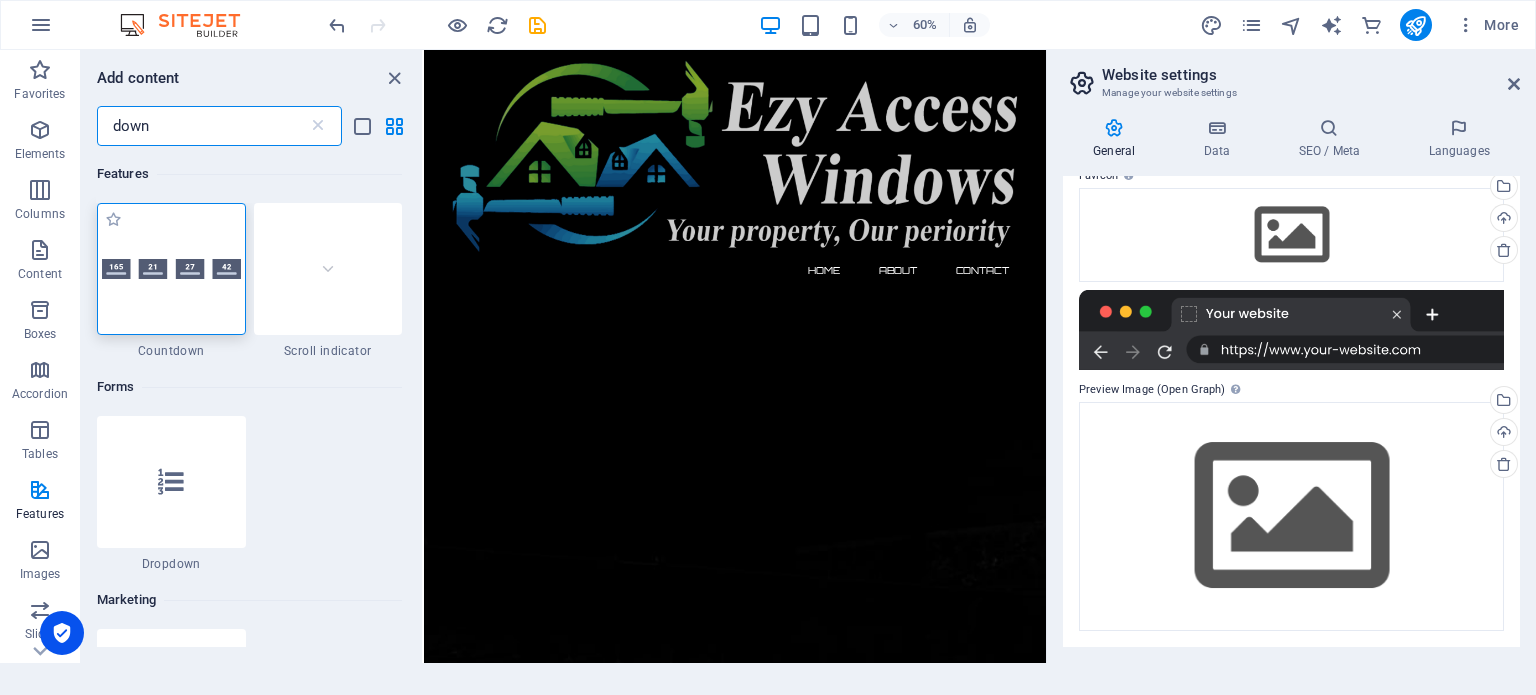 type on "down" 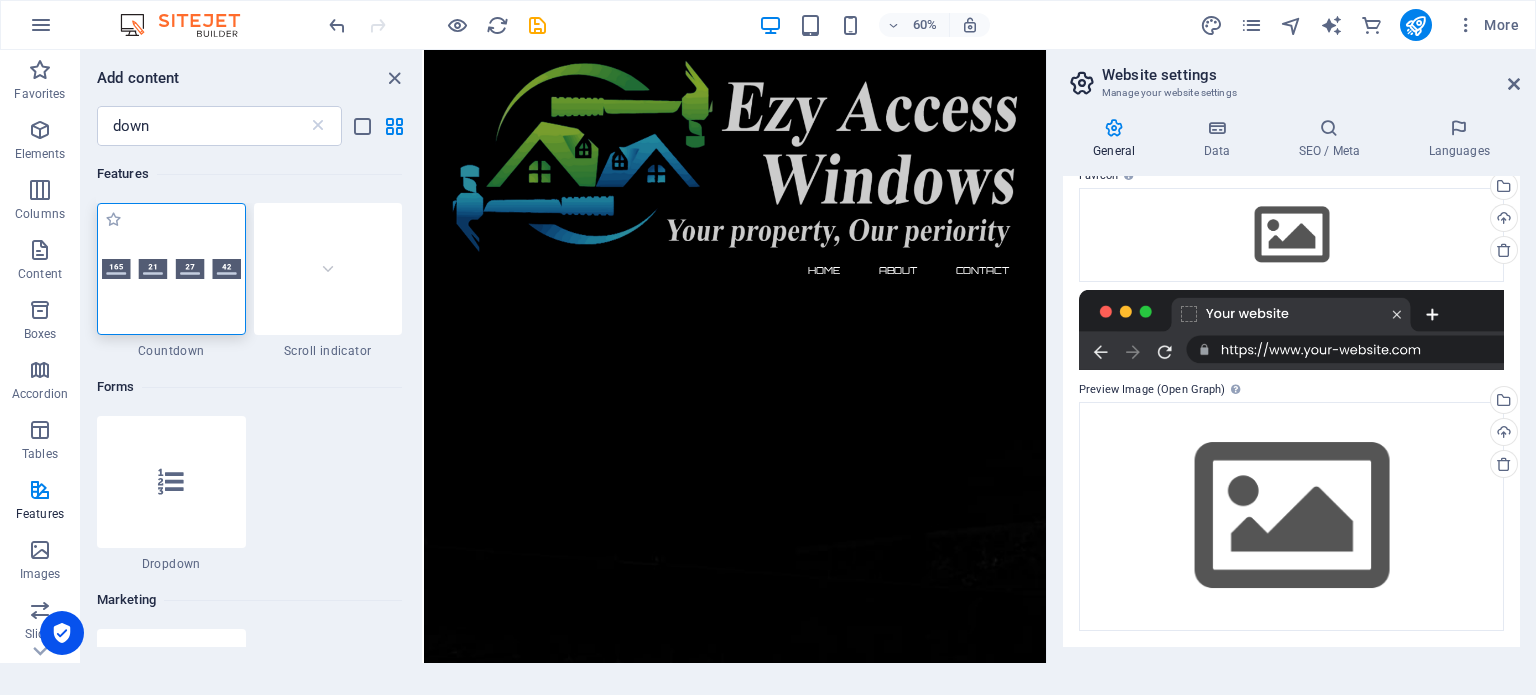 click at bounding box center [171, 269] 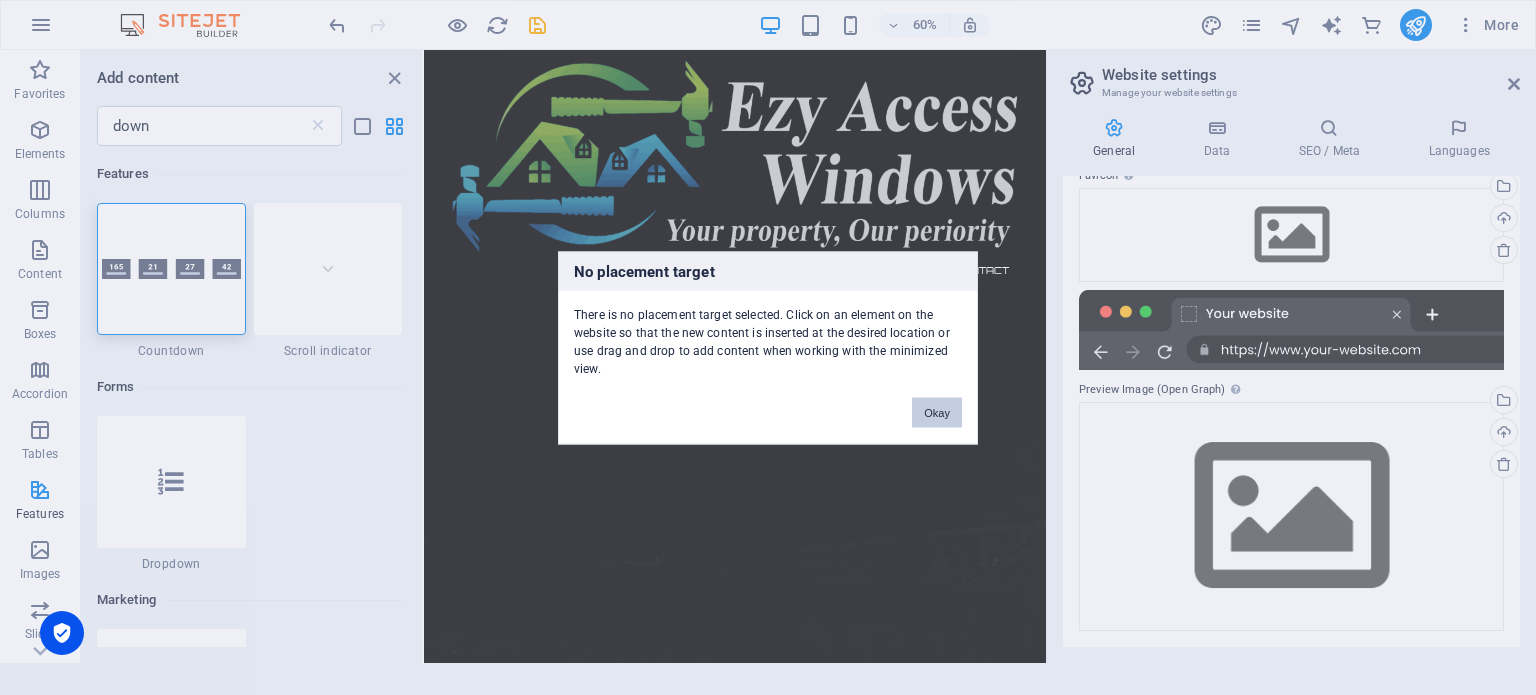click on "Okay" at bounding box center [937, 412] 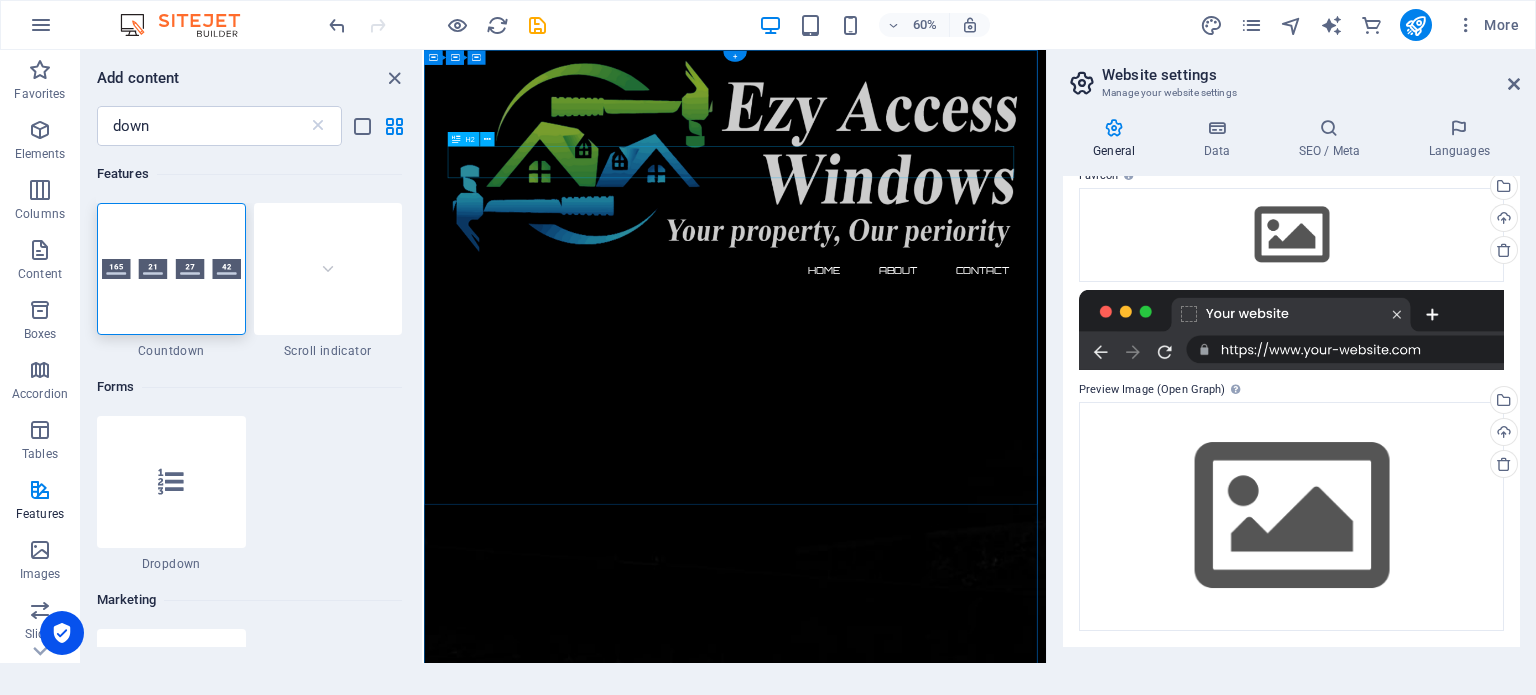 click on "The waiting is going to end soon..." at bounding box center [943, 2401] 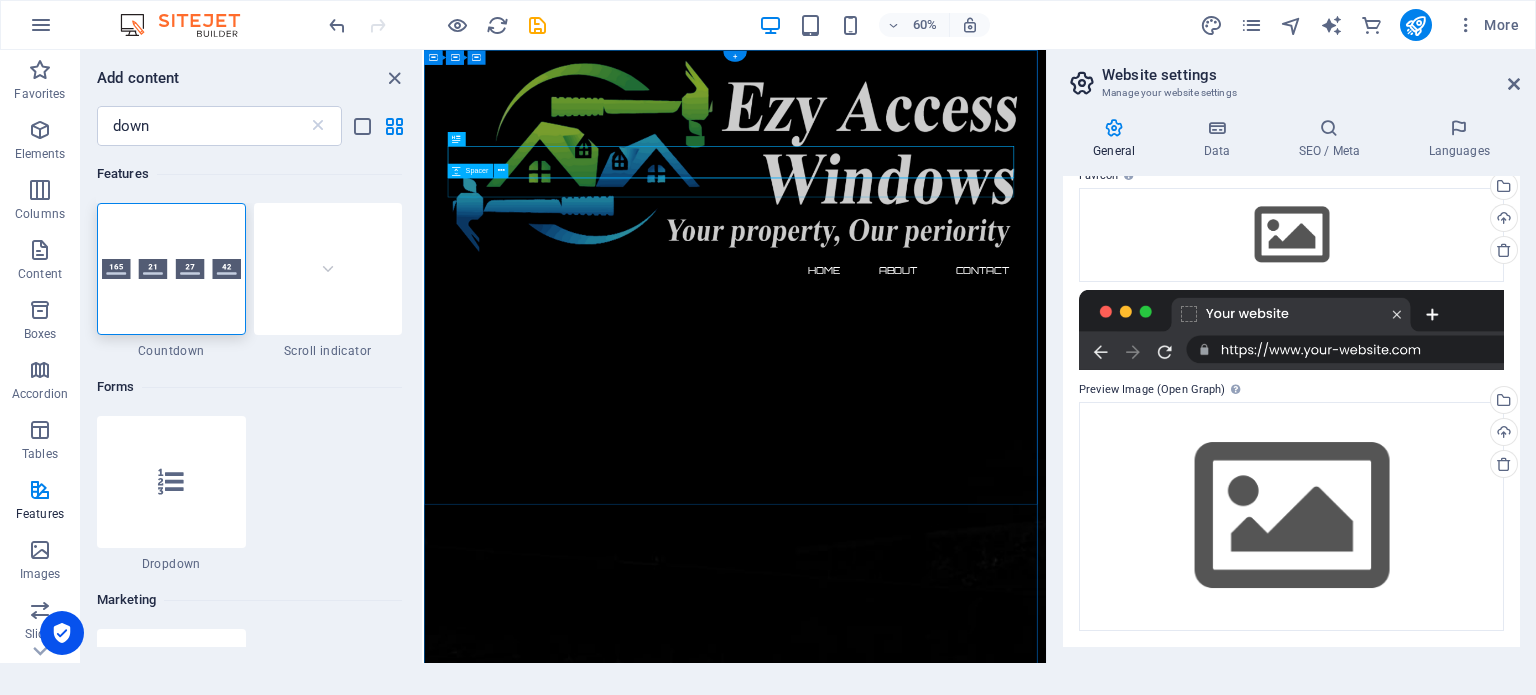 click at bounding box center [943, 2444] 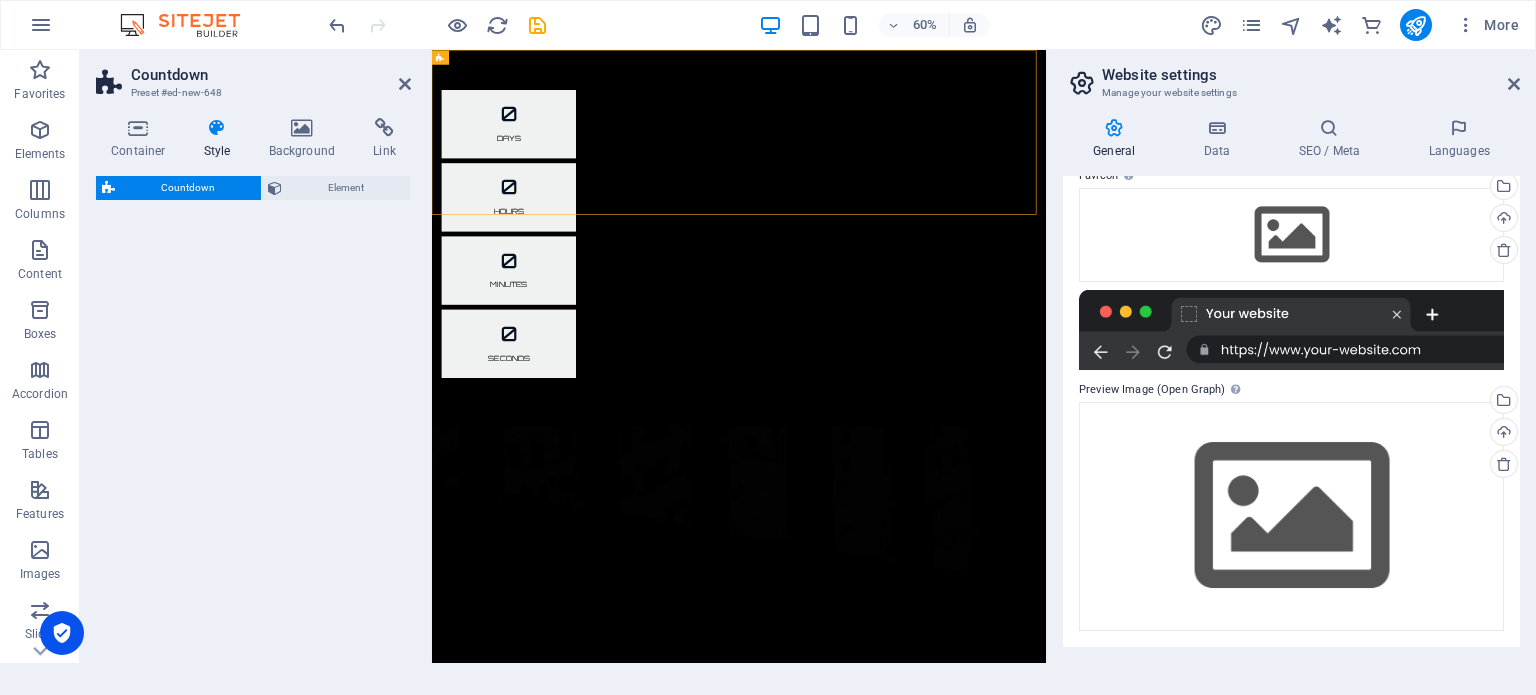 scroll, scrollTop: 0, scrollLeft: 0, axis: both 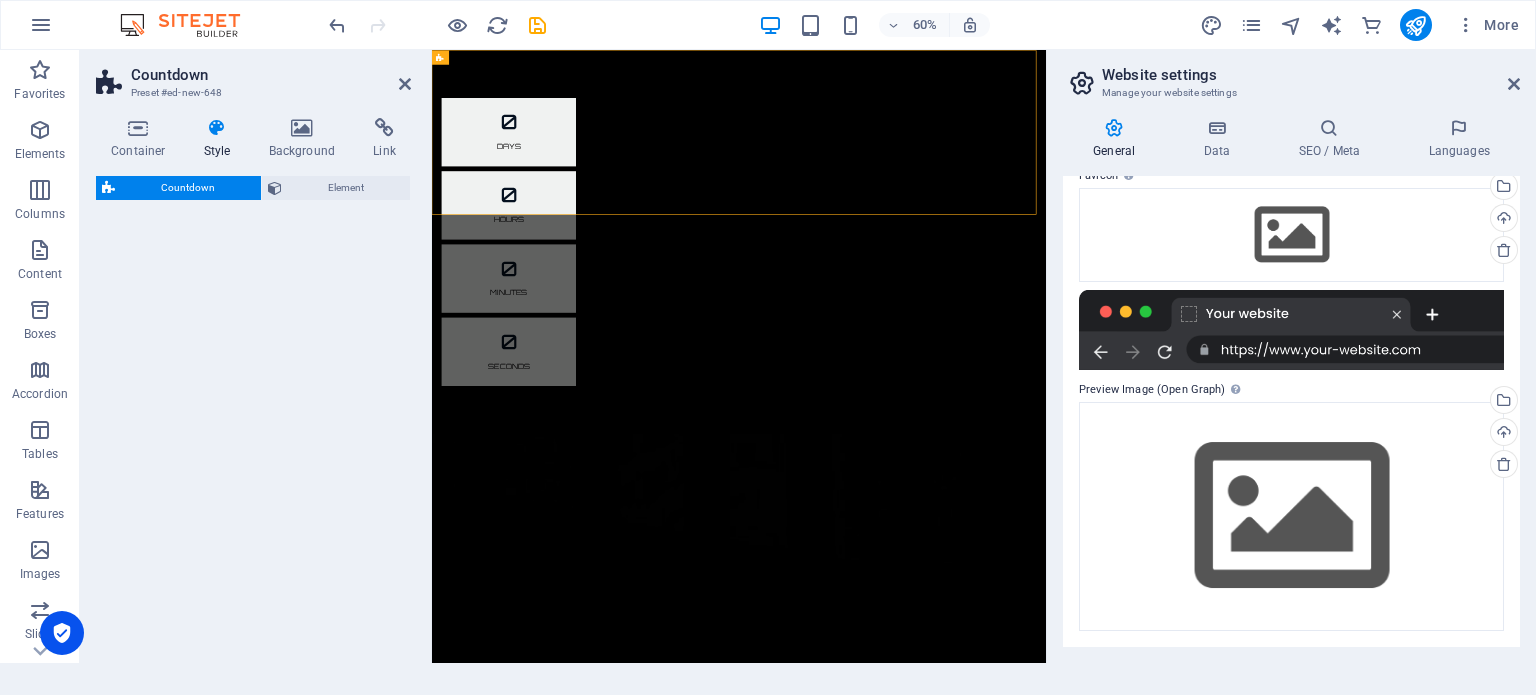 click on "Countdown" at bounding box center (188, 188) 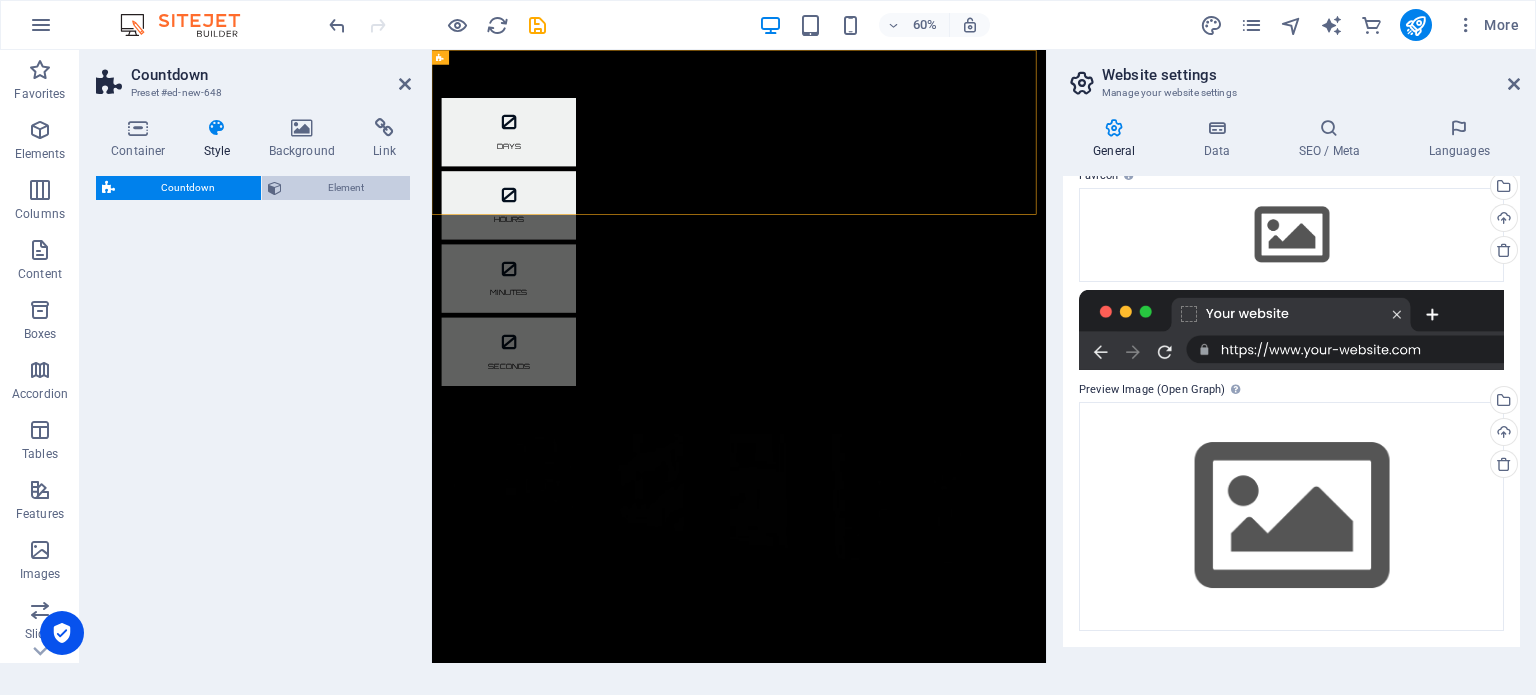 click on "Element" at bounding box center (346, 188) 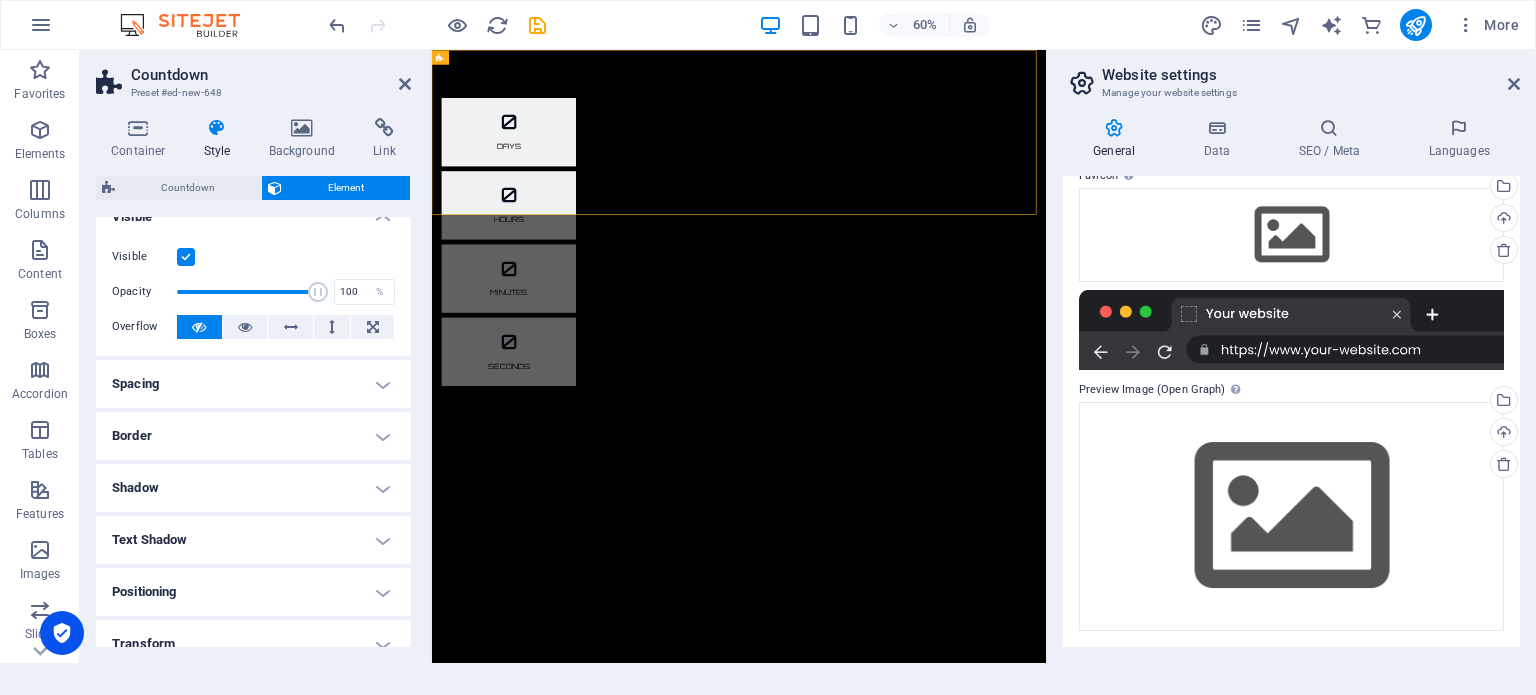 scroll, scrollTop: 0, scrollLeft: 0, axis: both 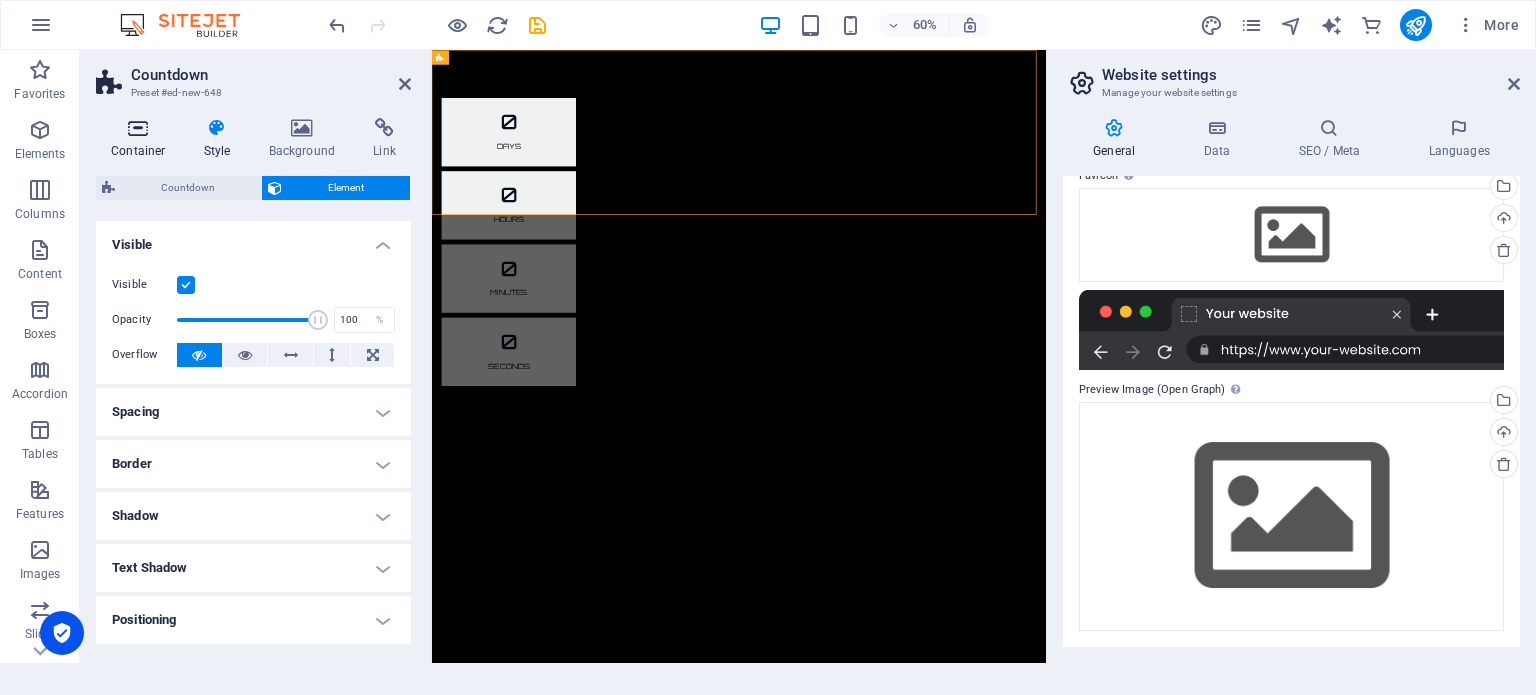 click at bounding box center (138, 128) 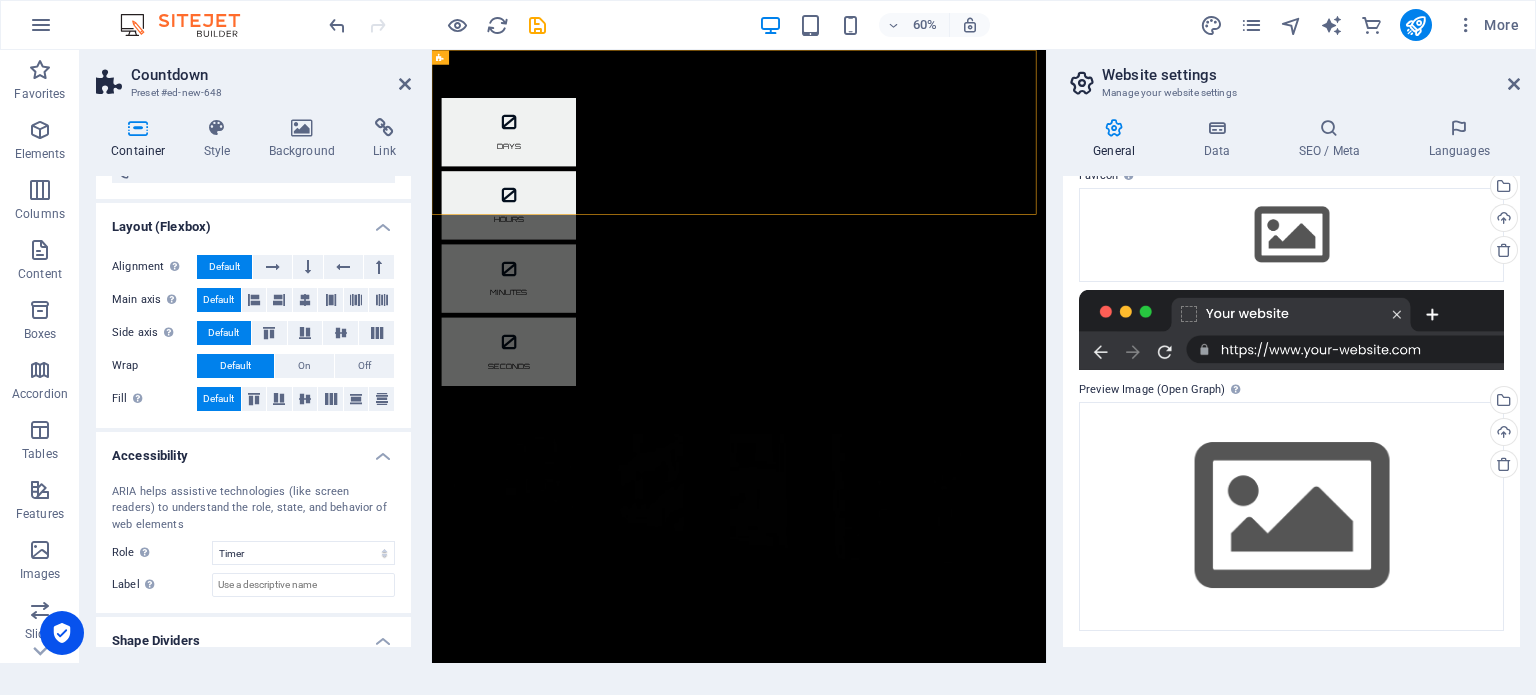 scroll, scrollTop: 302, scrollLeft: 0, axis: vertical 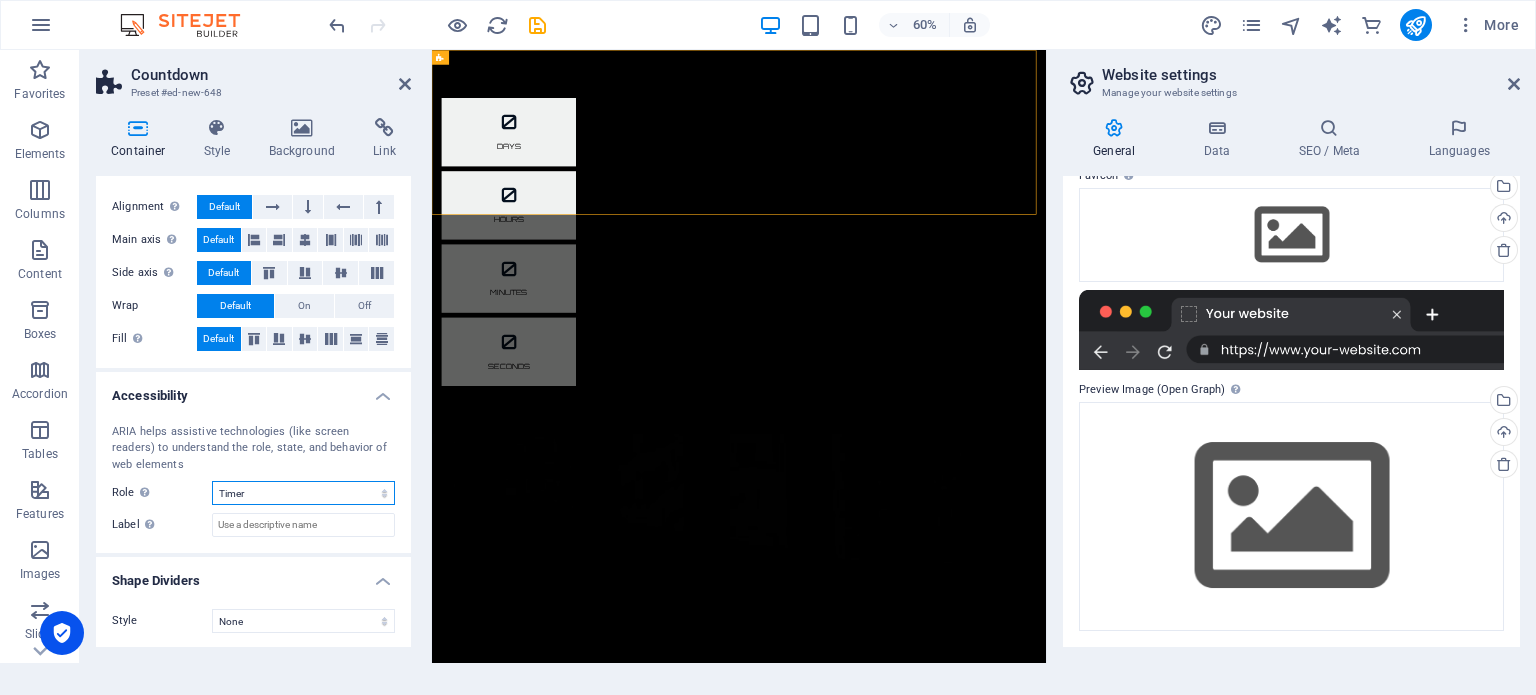 click on "None Alert Article Banner Comment Complementary Dialog Footer Header Marquee Presentation Region Section Separator Status Timer" at bounding box center [303, 493] 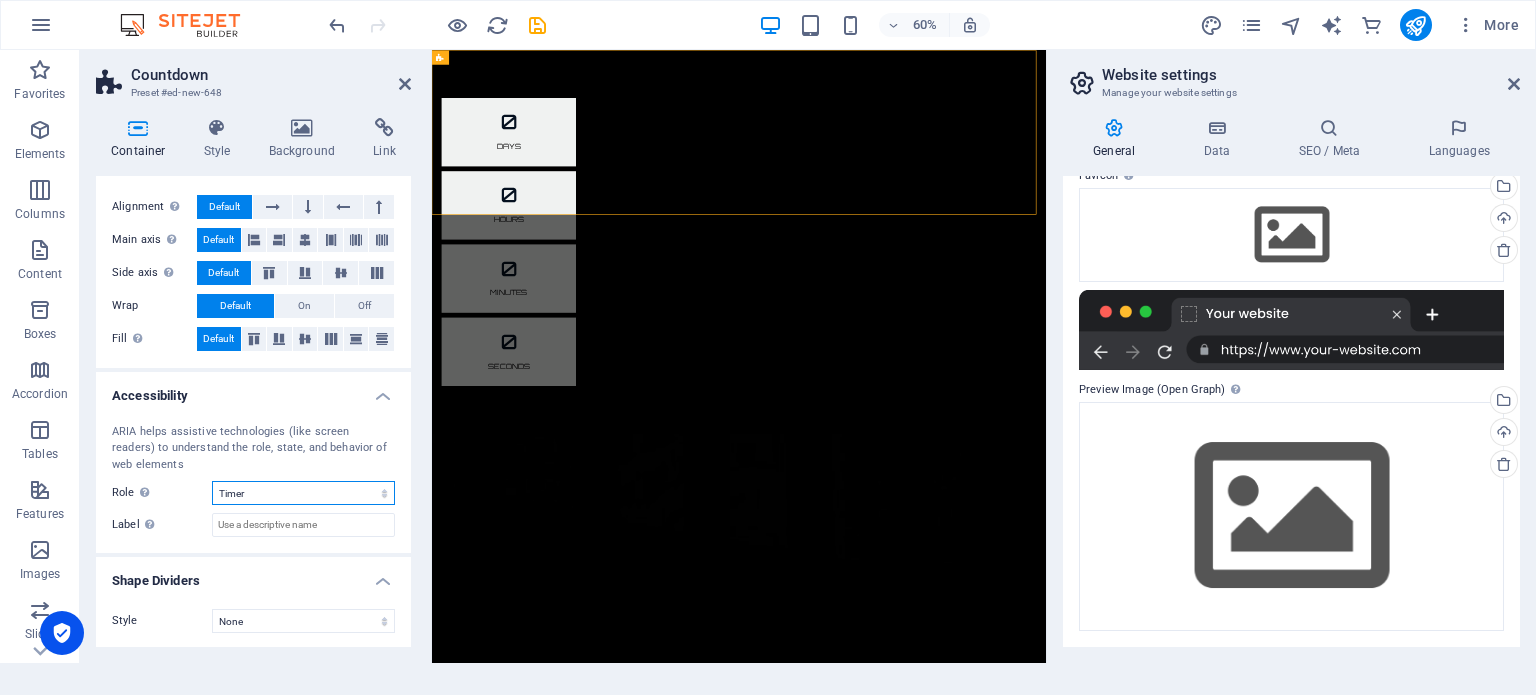 click on "None Alert Article Banner Comment Complementary Dialog Footer Header Marquee Presentation Region Section Separator Status Timer" at bounding box center [303, 493] 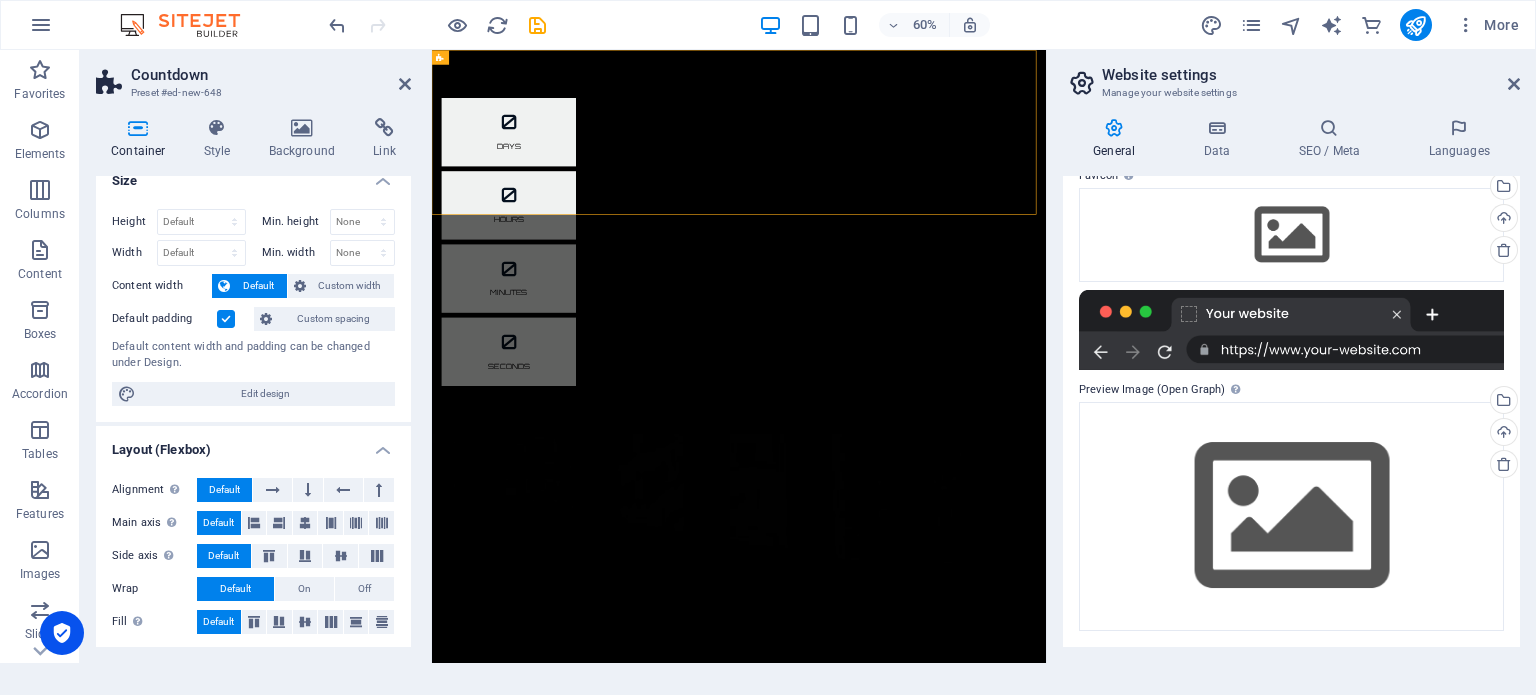 scroll, scrollTop: 0, scrollLeft: 0, axis: both 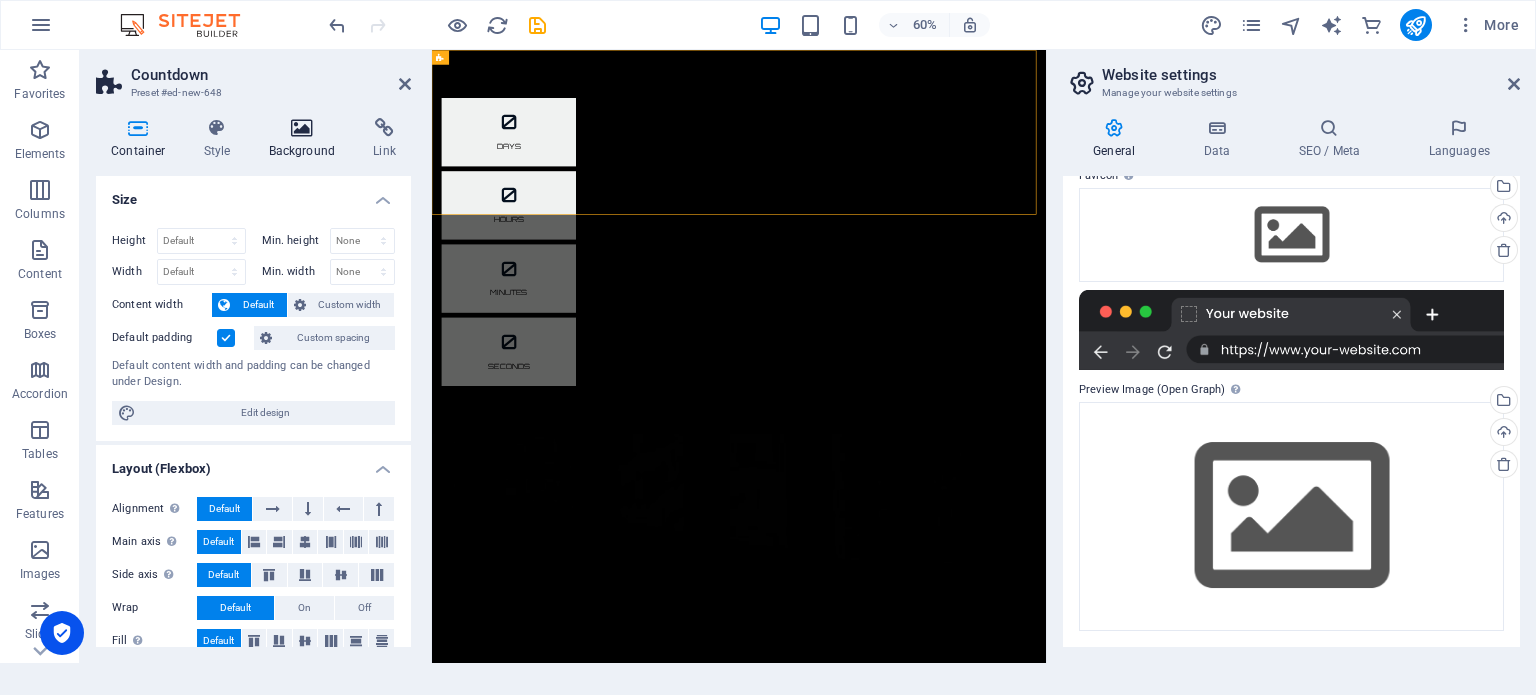 click at bounding box center (302, 128) 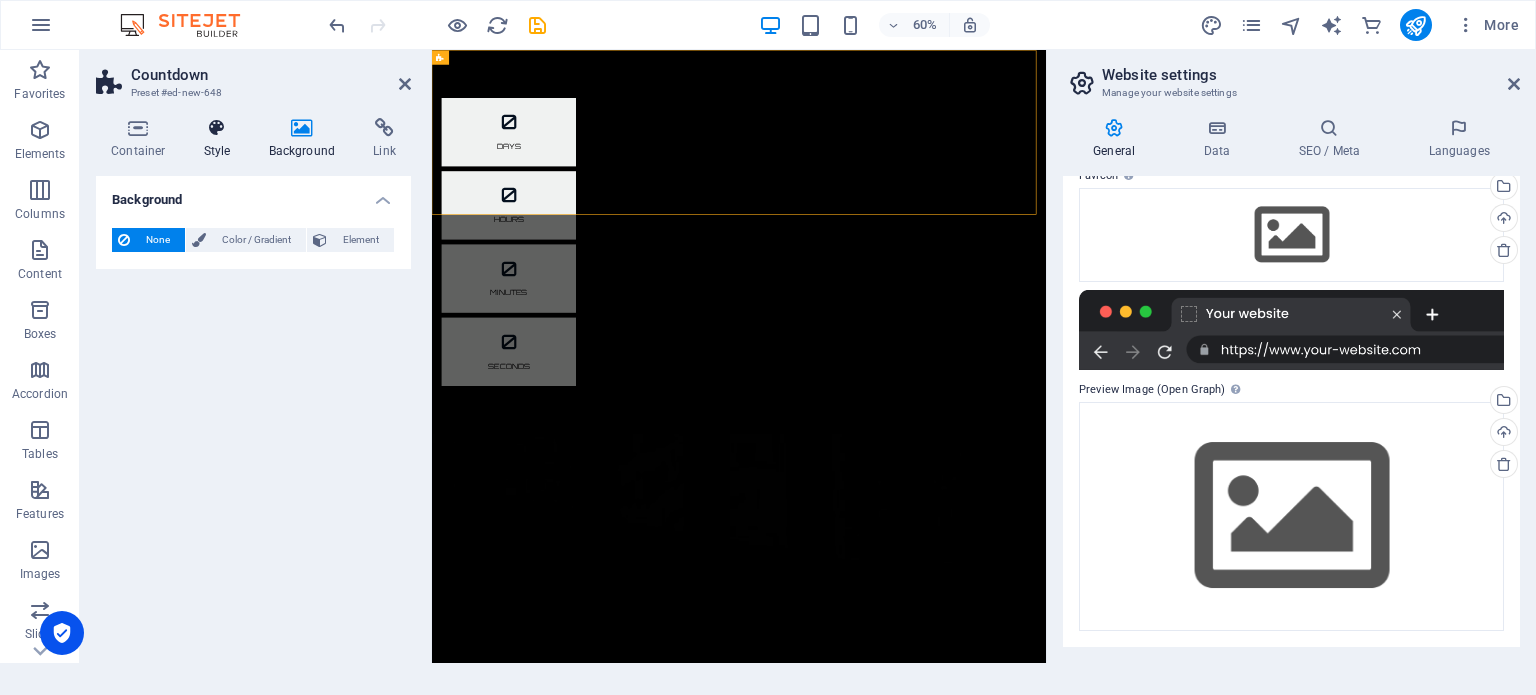 click on "Style" at bounding box center (221, 139) 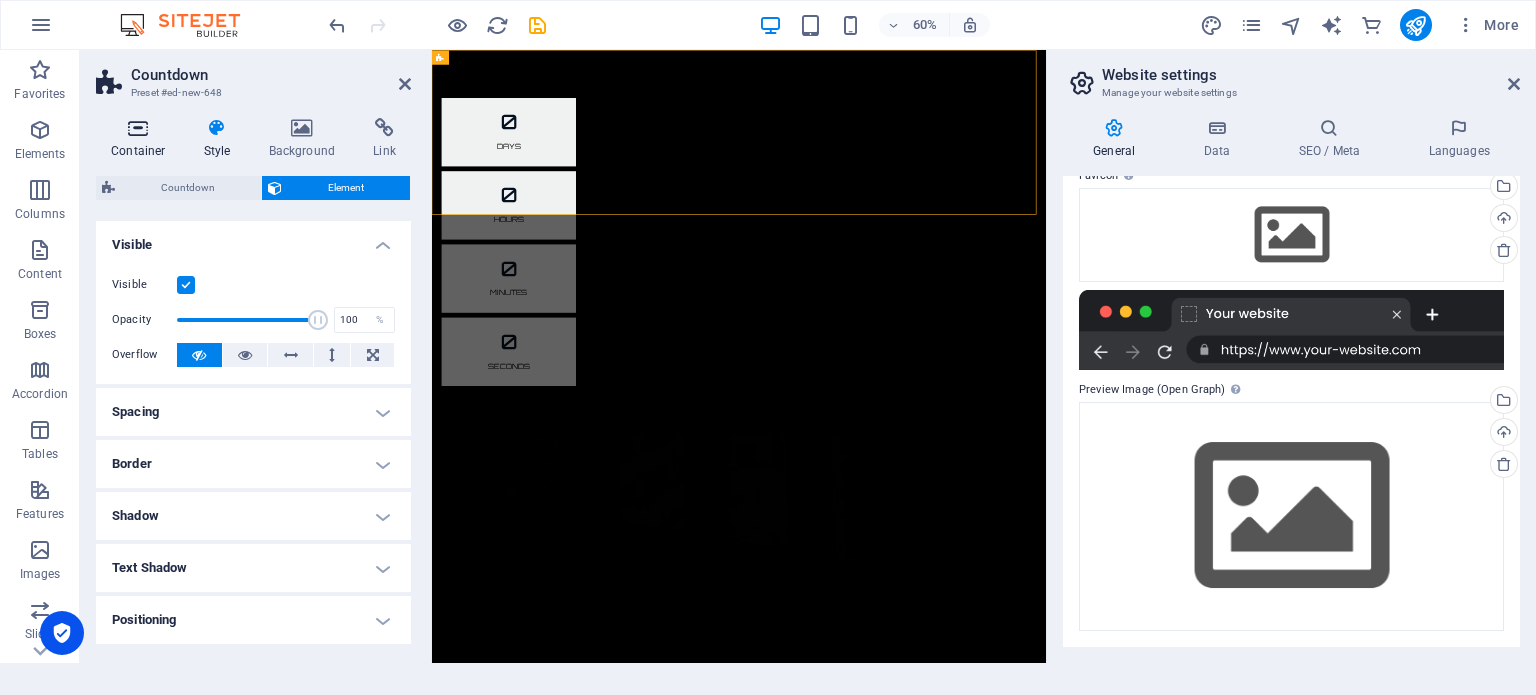 click on "Container" at bounding box center (142, 139) 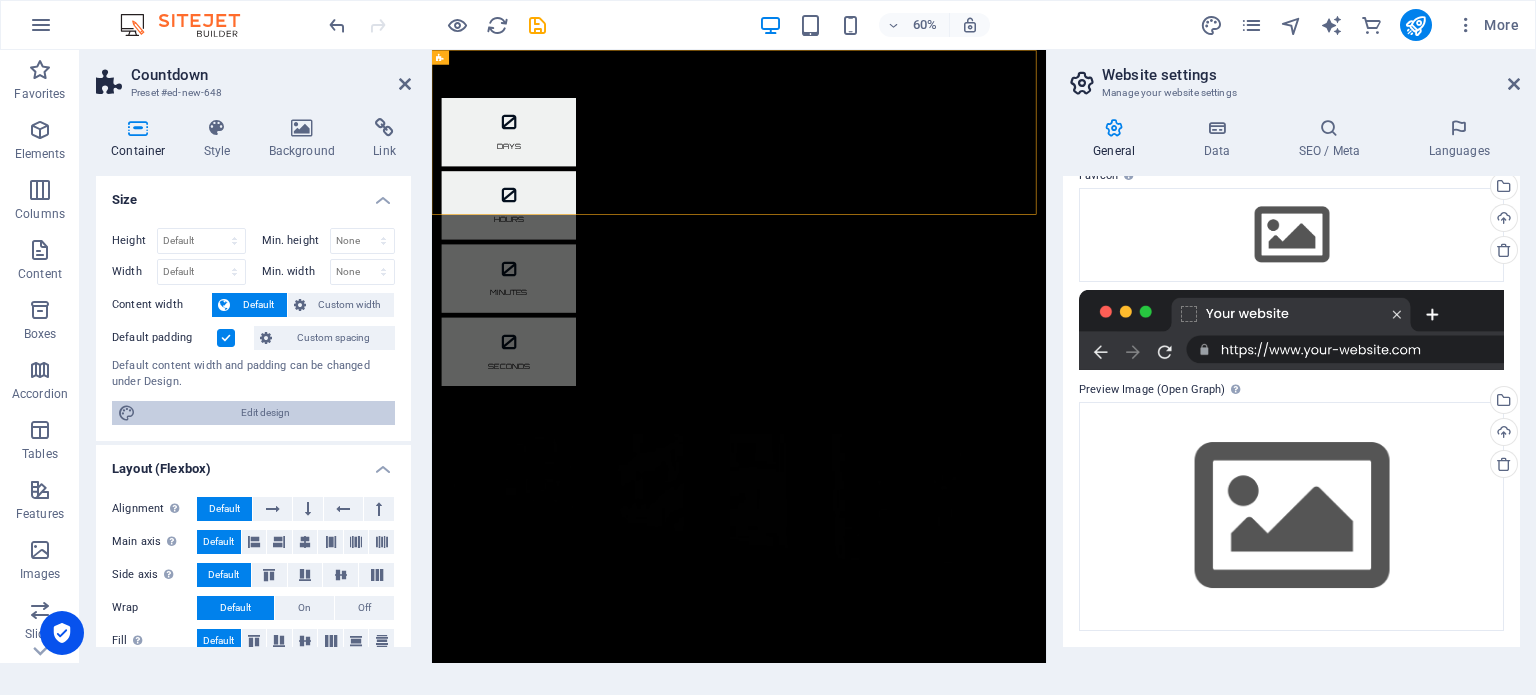 click on "Edit design" at bounding box center [265, 413] 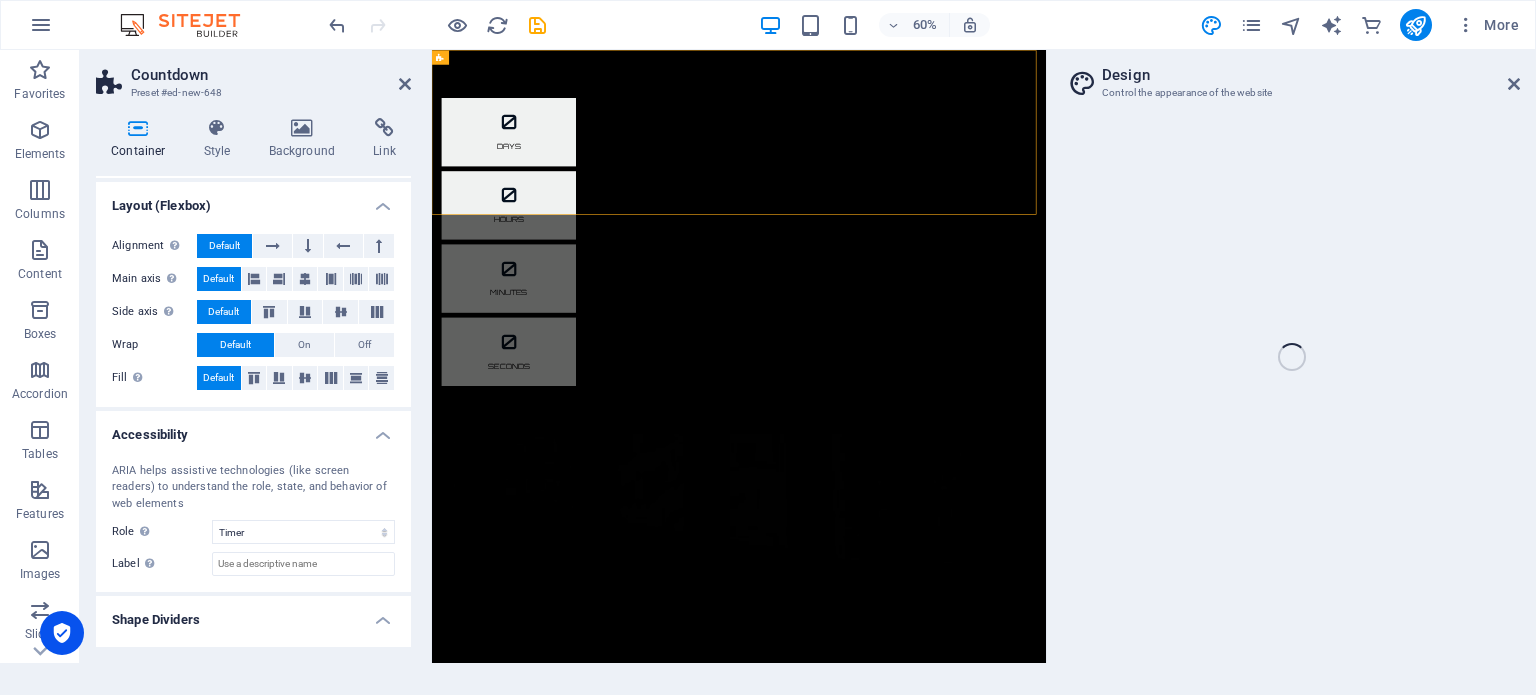 scroll, scrollTop: 302, scrollLeft: 0, axis: vertical 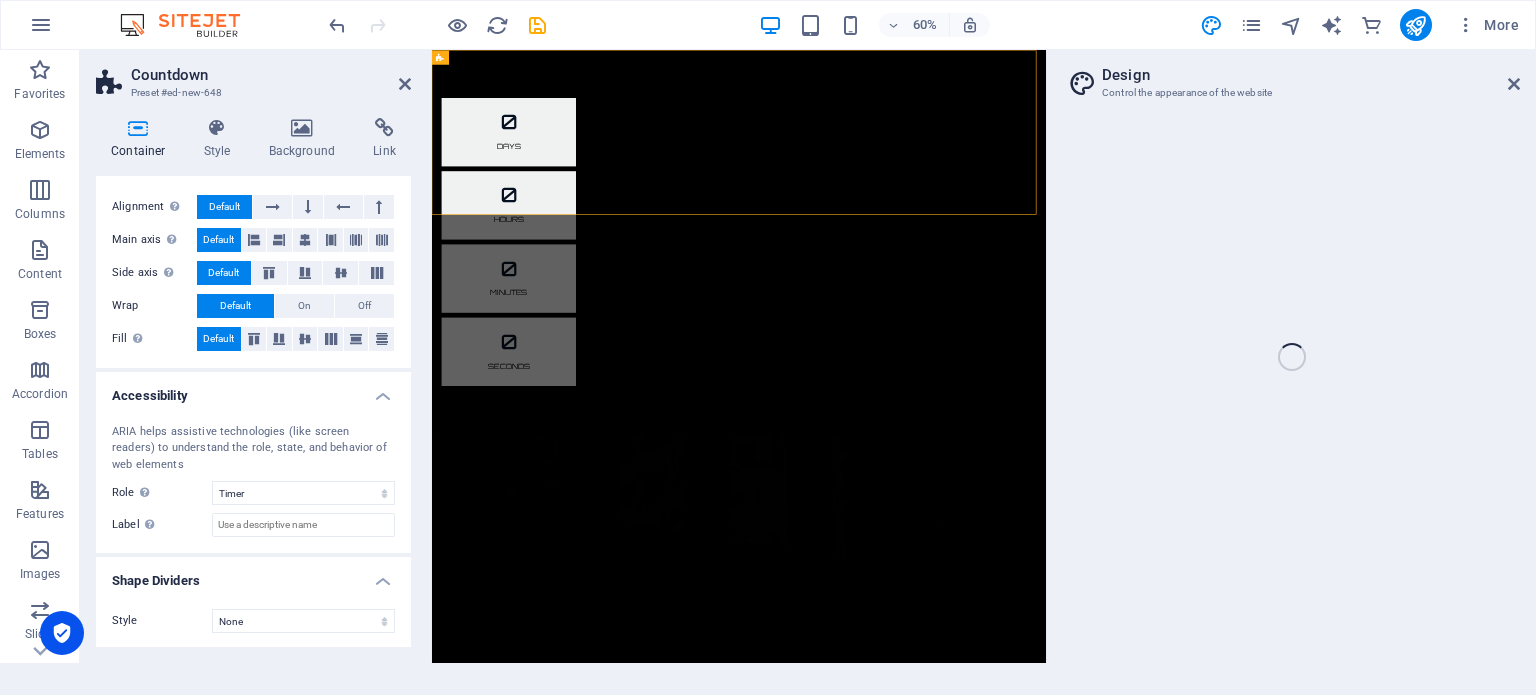 click on "Container" at bounding box center (142, 139) 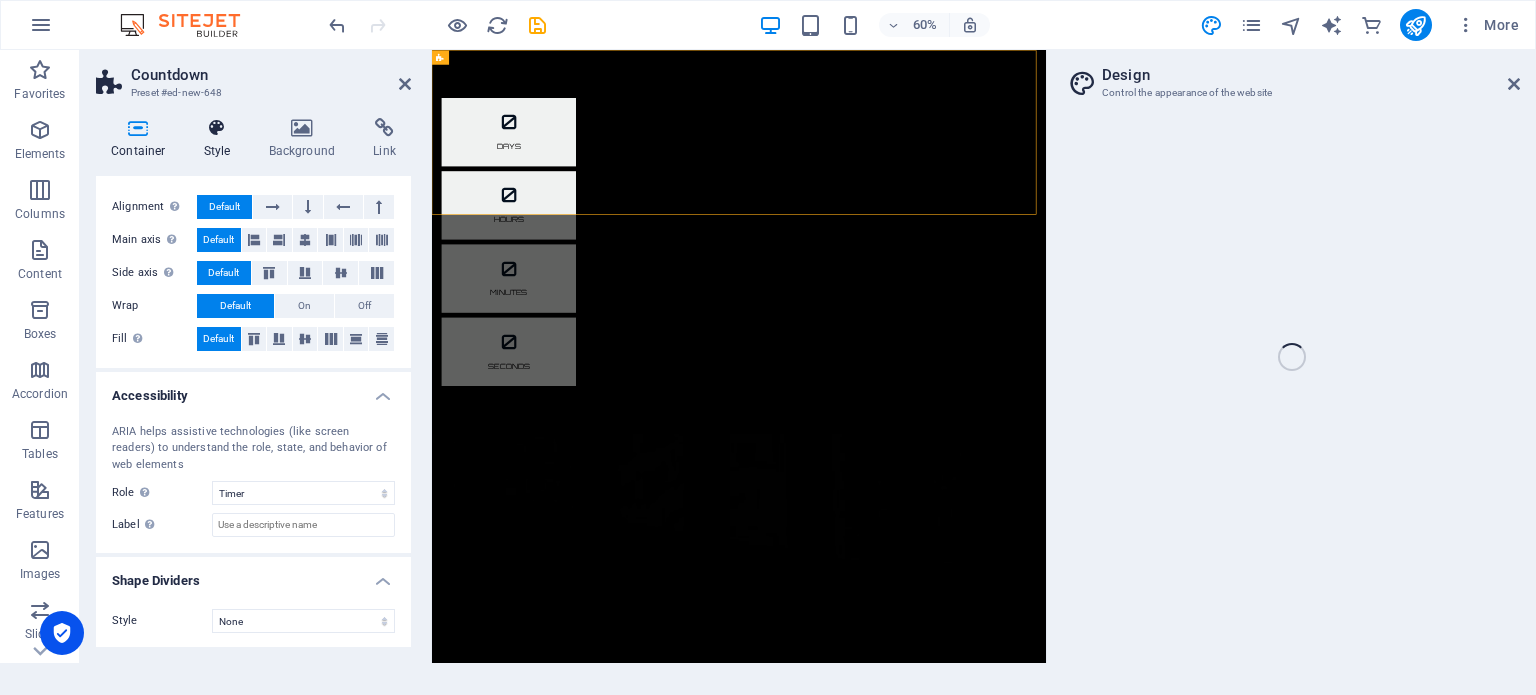 click at bounding box center [217, 128] 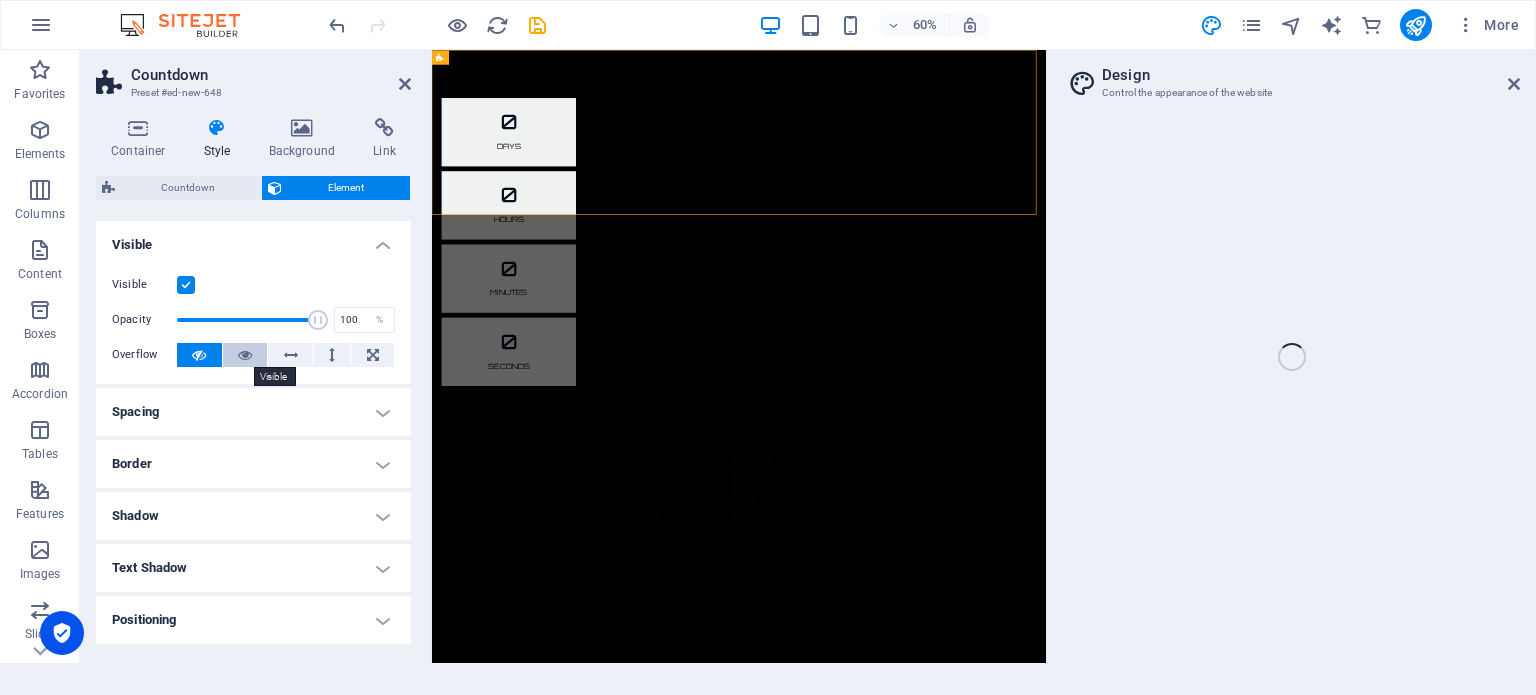 click at bounding box center (245, 355) 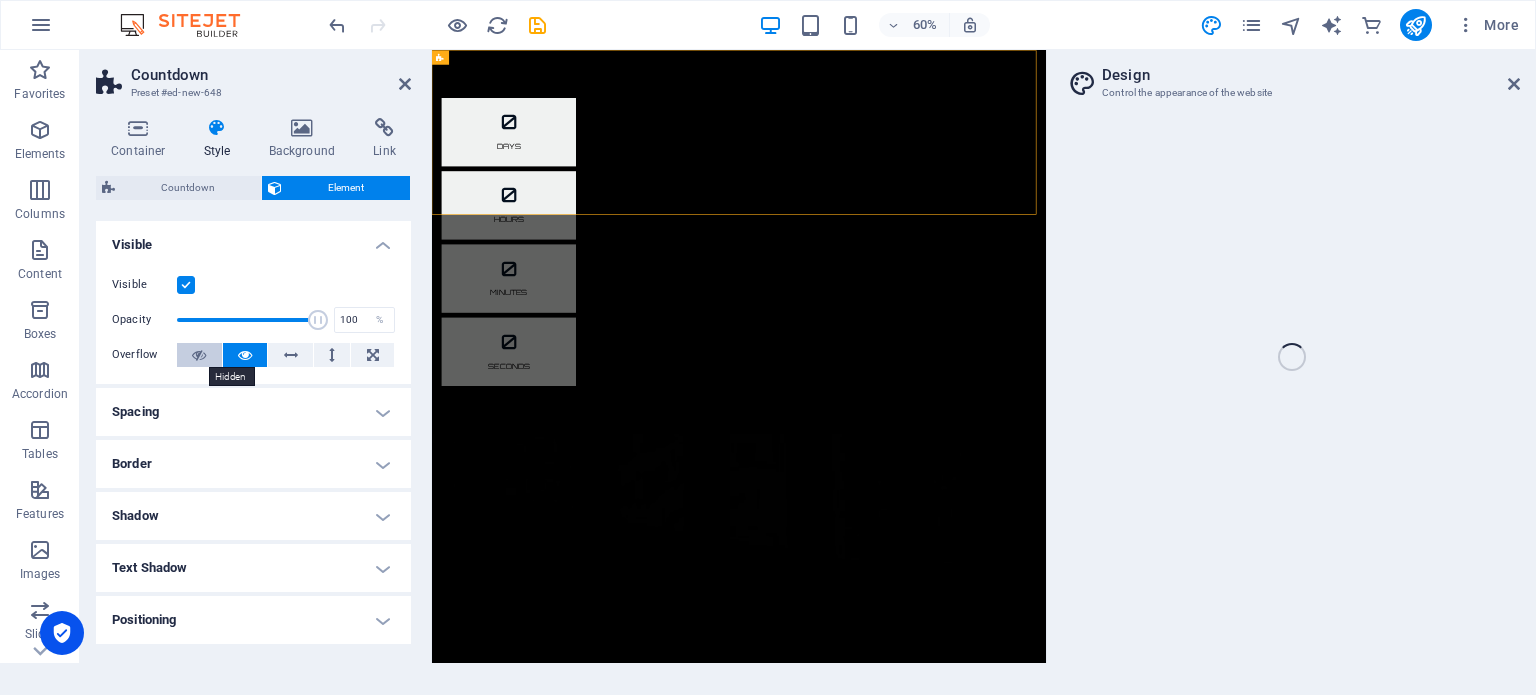 click at bounding box center (199, 355) 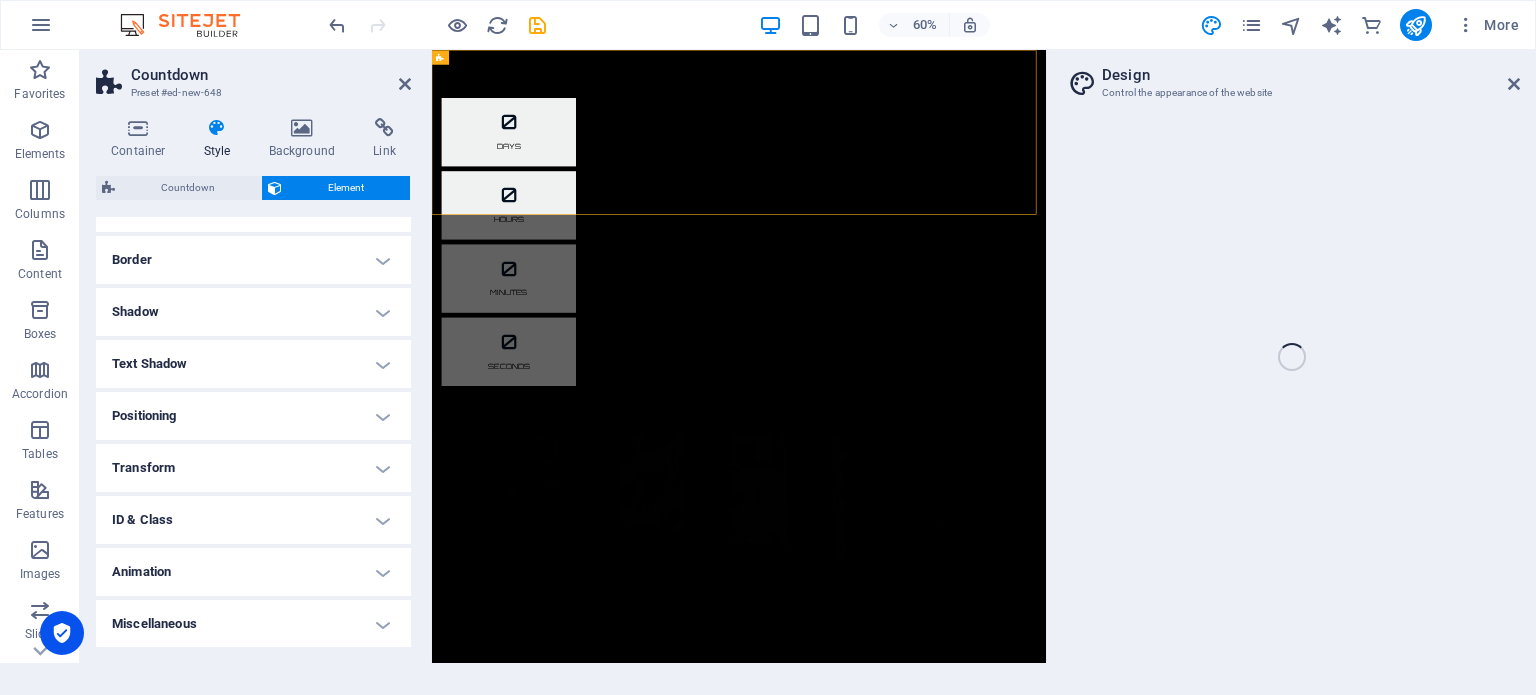 scroll, scrollTop: 0, scrollLeft: 0, axis: both 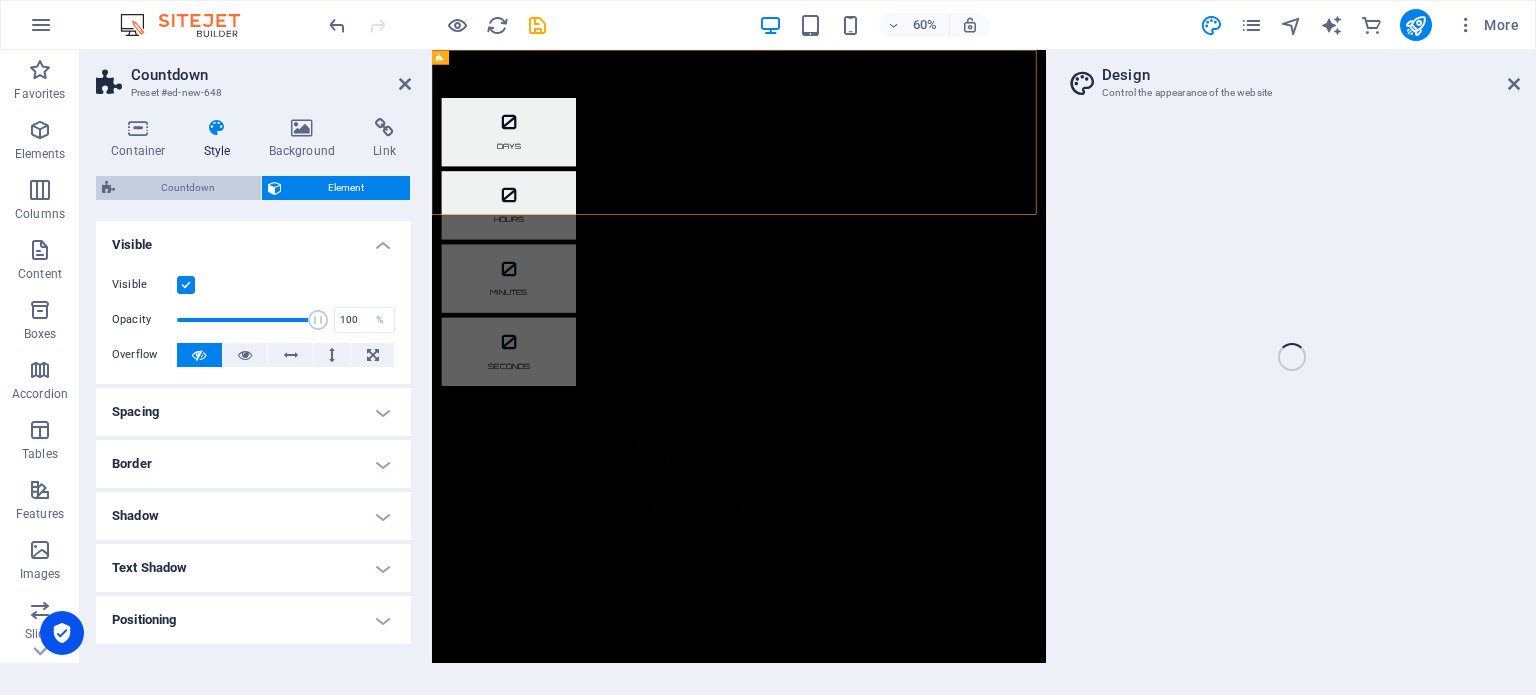 click on "Countdown" at bounding box center [178, 188] 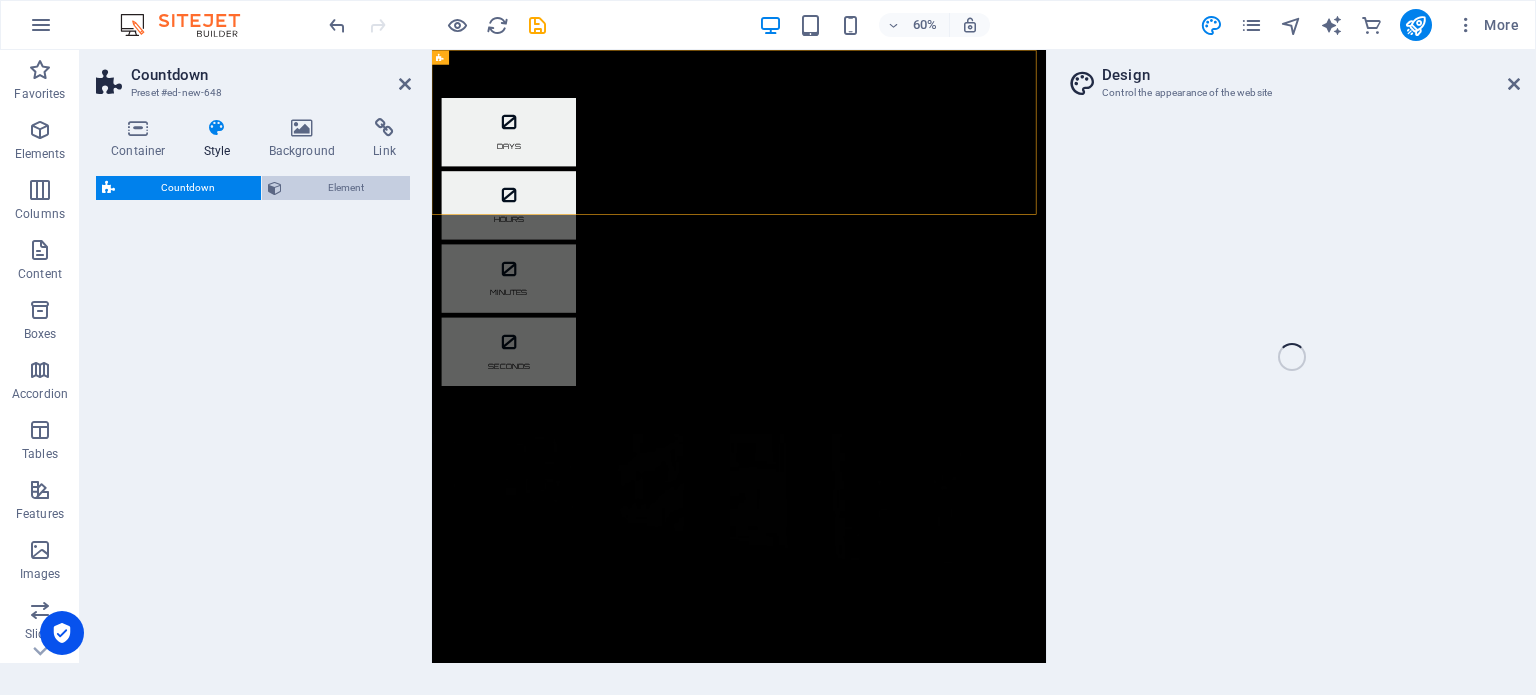 click on "Element" at bounding box center [346, 188] 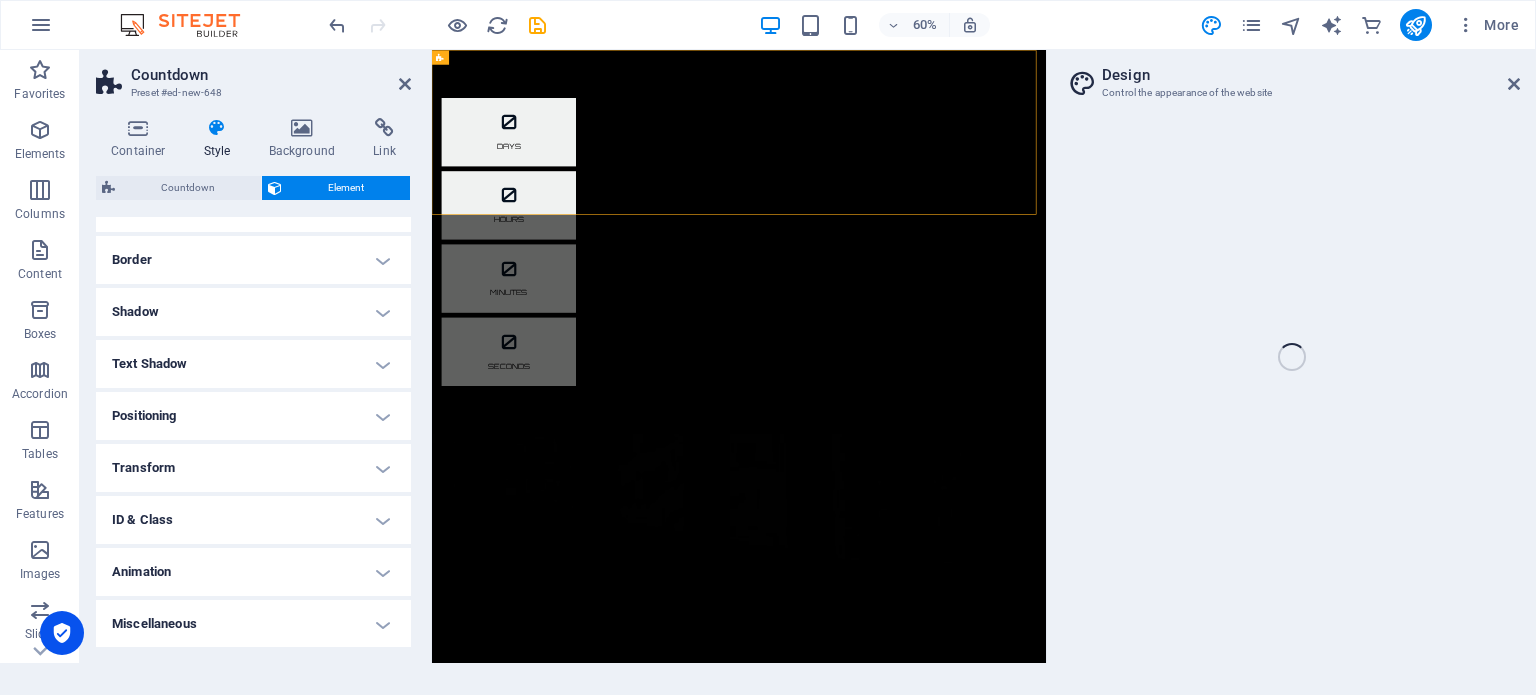 scroll, scrollTop: 0, scrollLeft: 0, axis: both 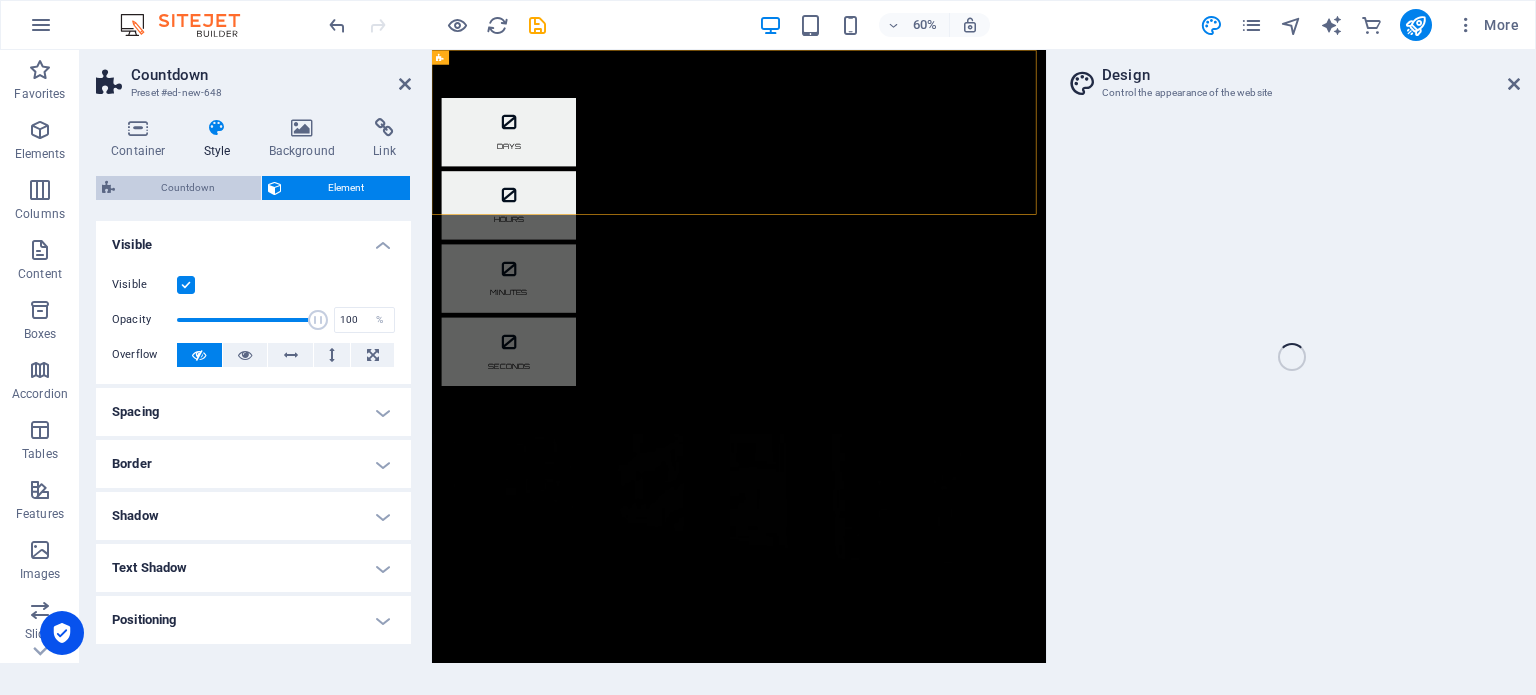 click on "Countdown" at bounding box center (188, 188) 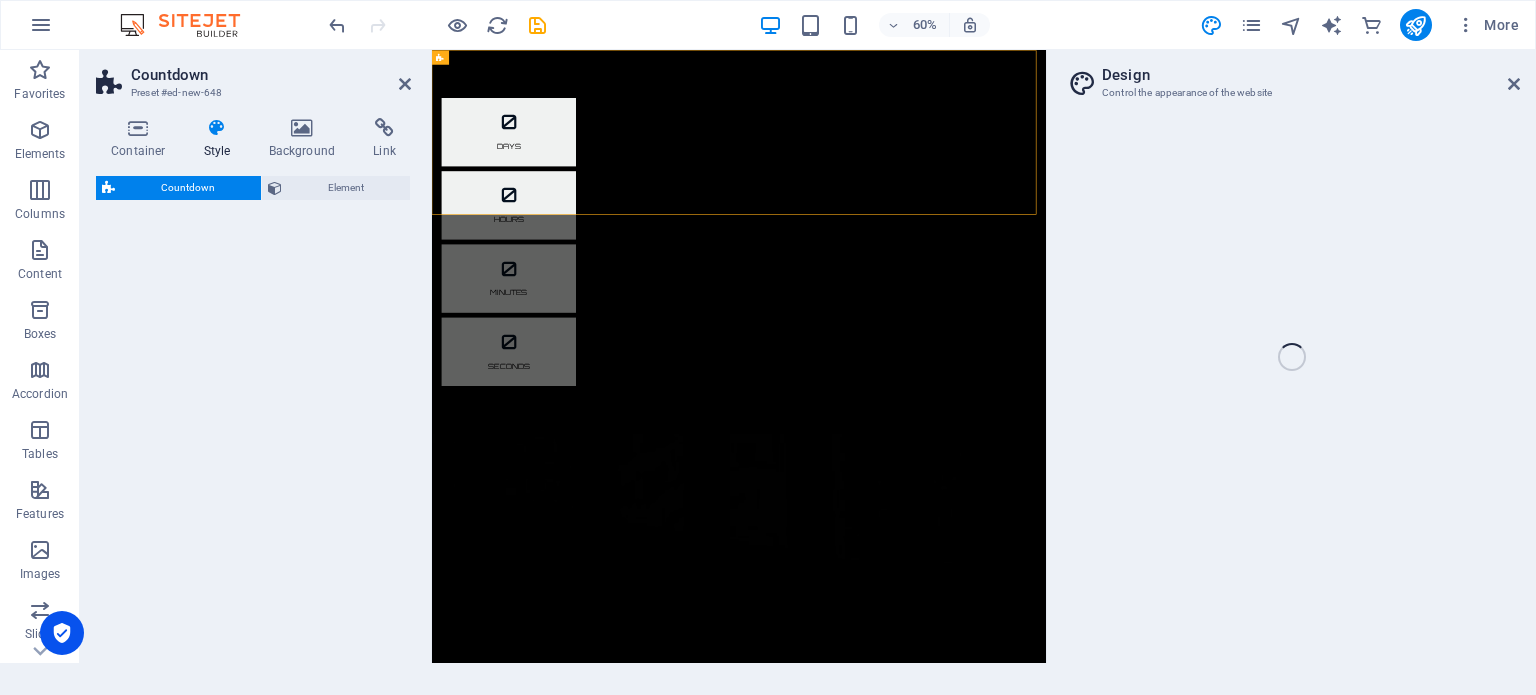 click on "Countdown" at bounding box center [188, 188] 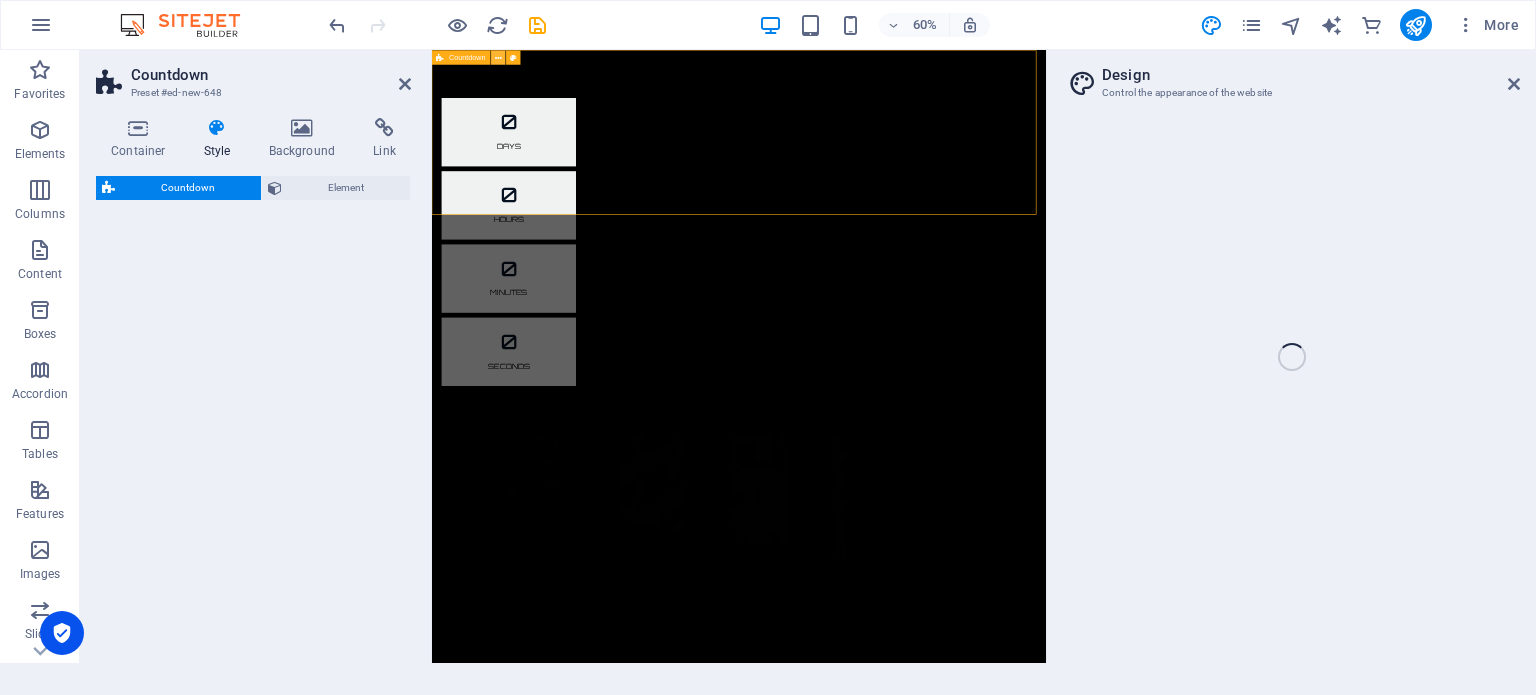 click at bounding box center [498, 57] 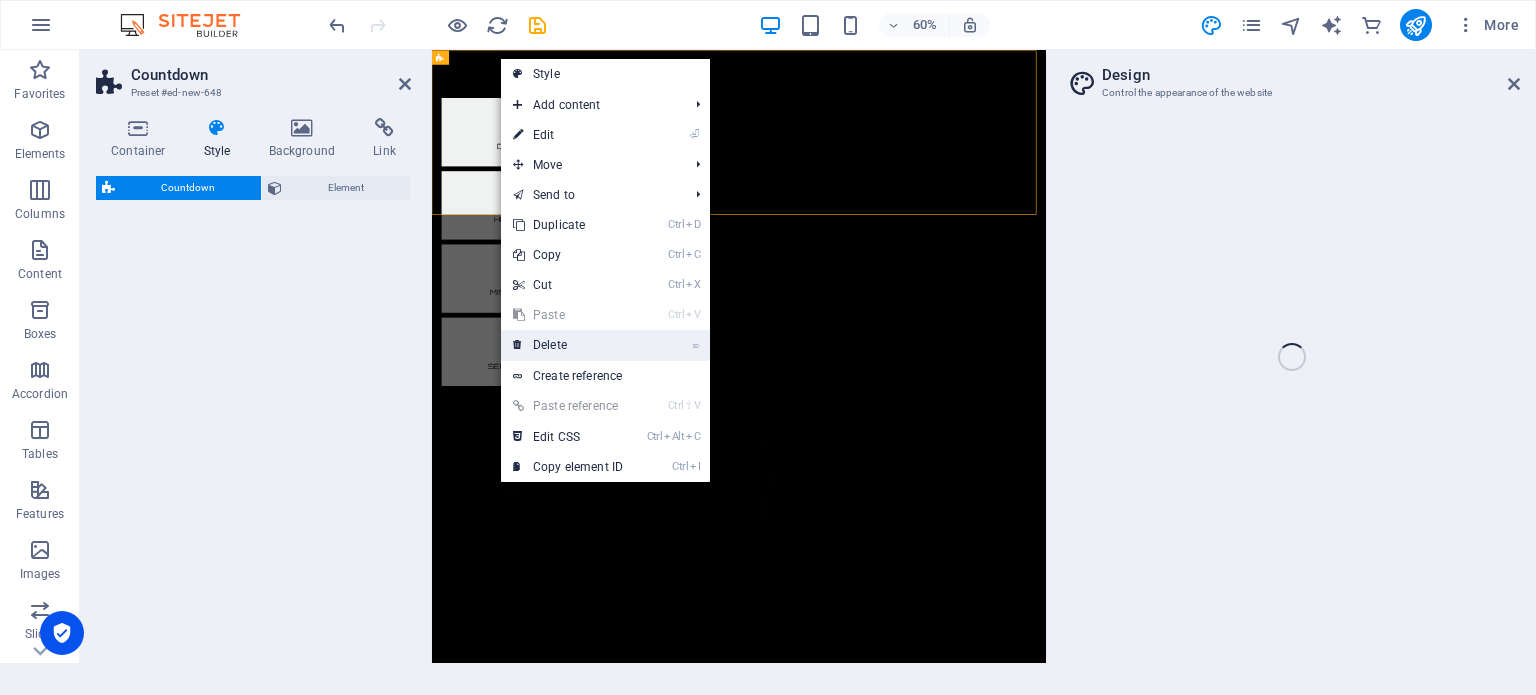 click on "⌦  Delete" at bounding box center (568, 345) 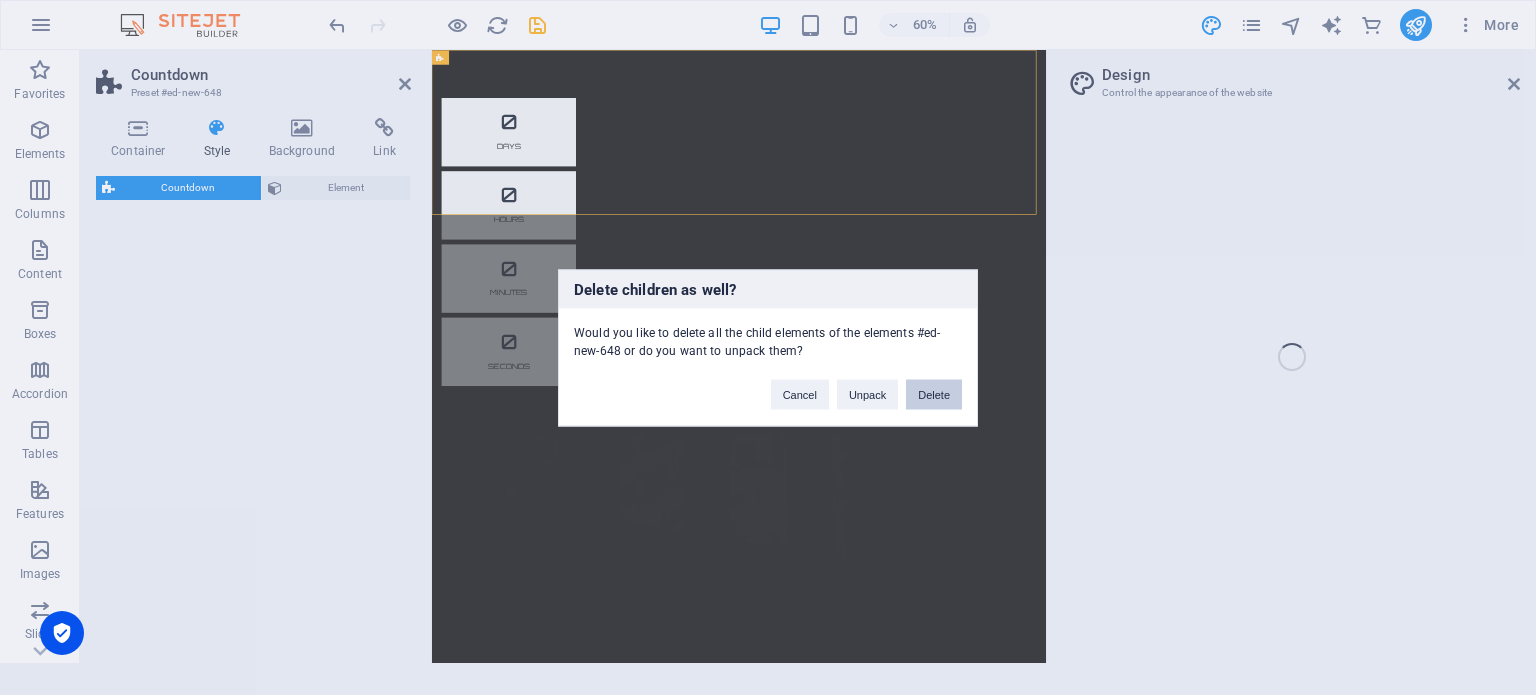 click on "Delete" at bounding box center [934, 394] 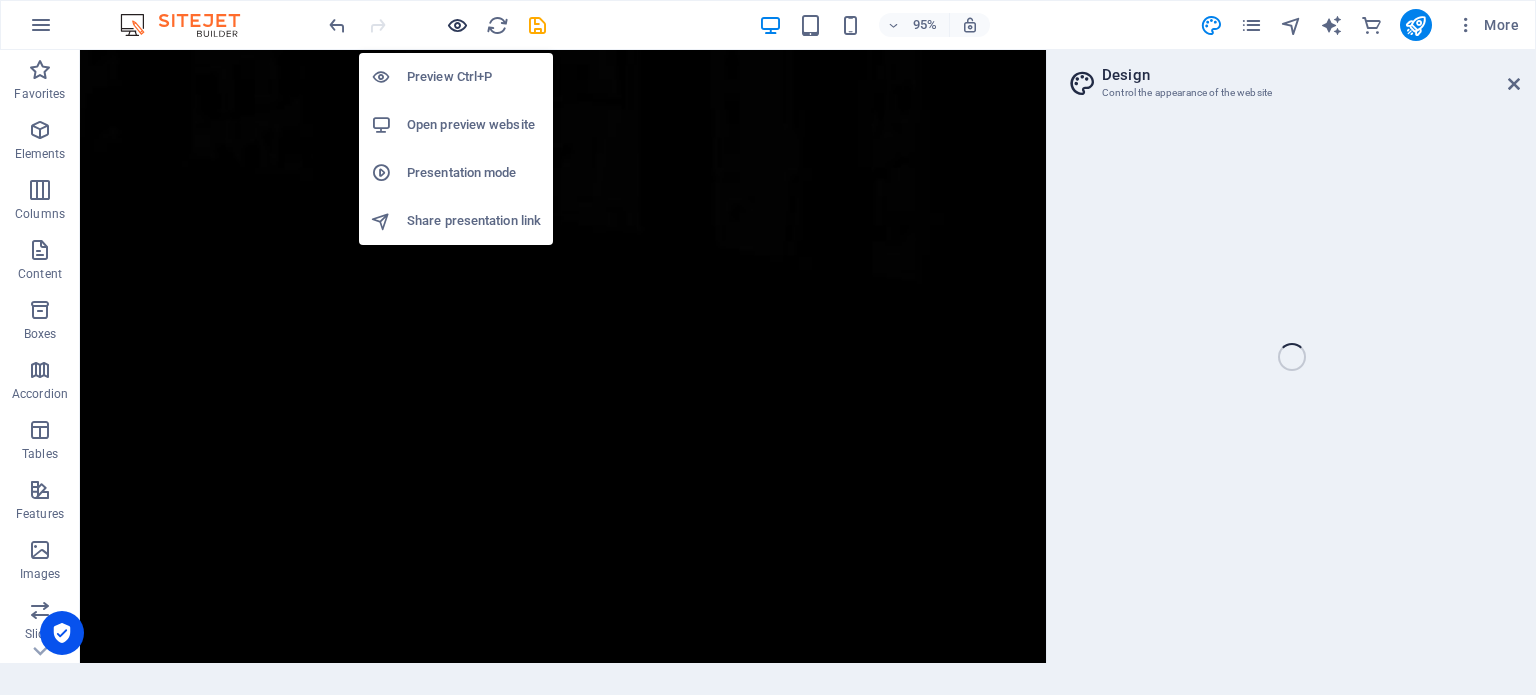 click at bounding box center (457, 25) 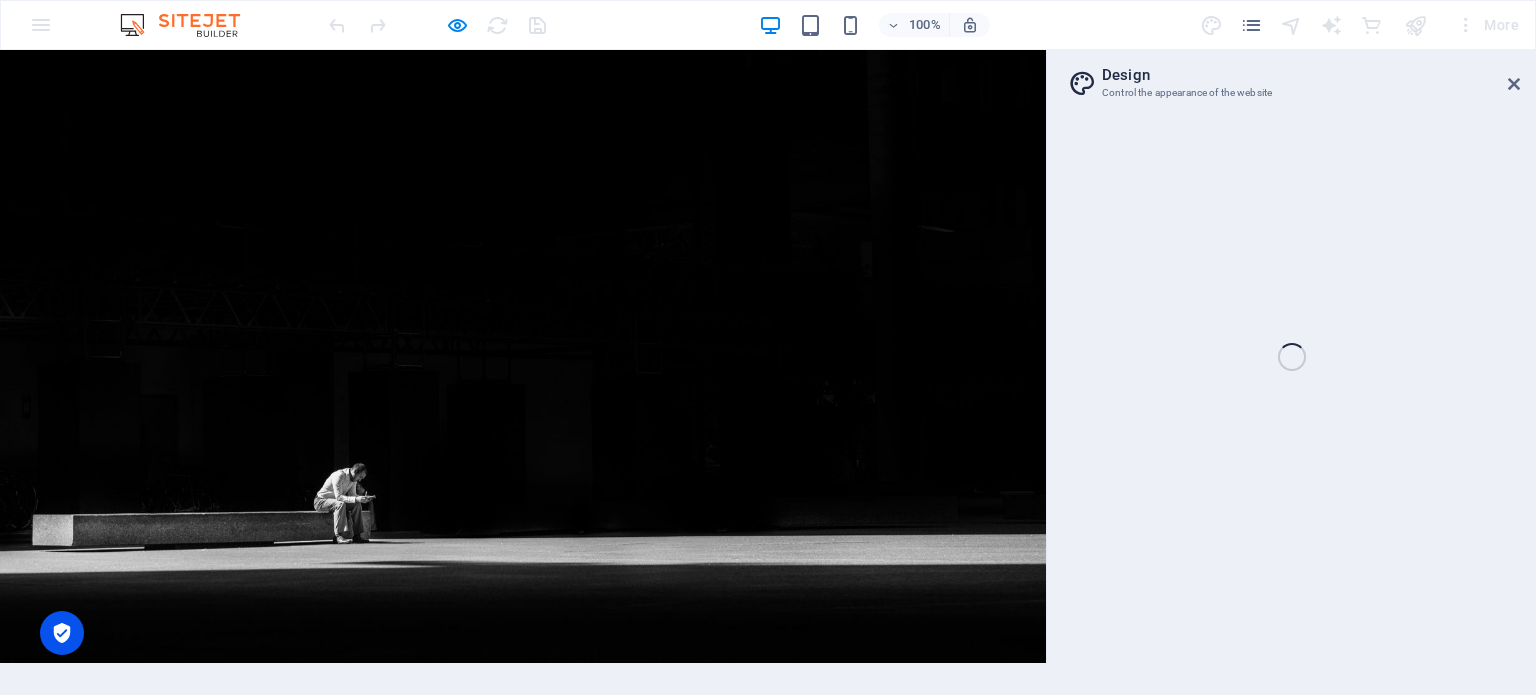 scroll, scrollTop: 0, scrollLeft: 0, axis: both 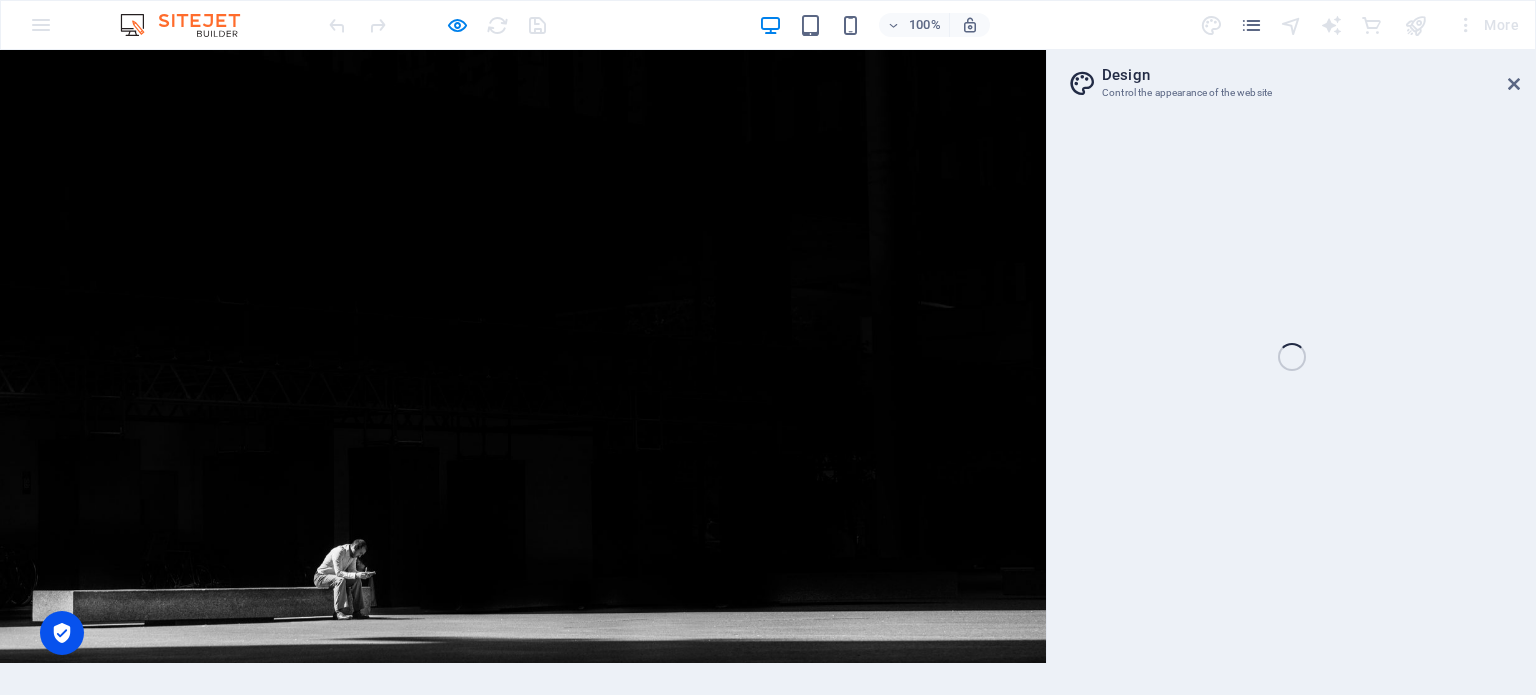 click at bounding box center (437, 25) 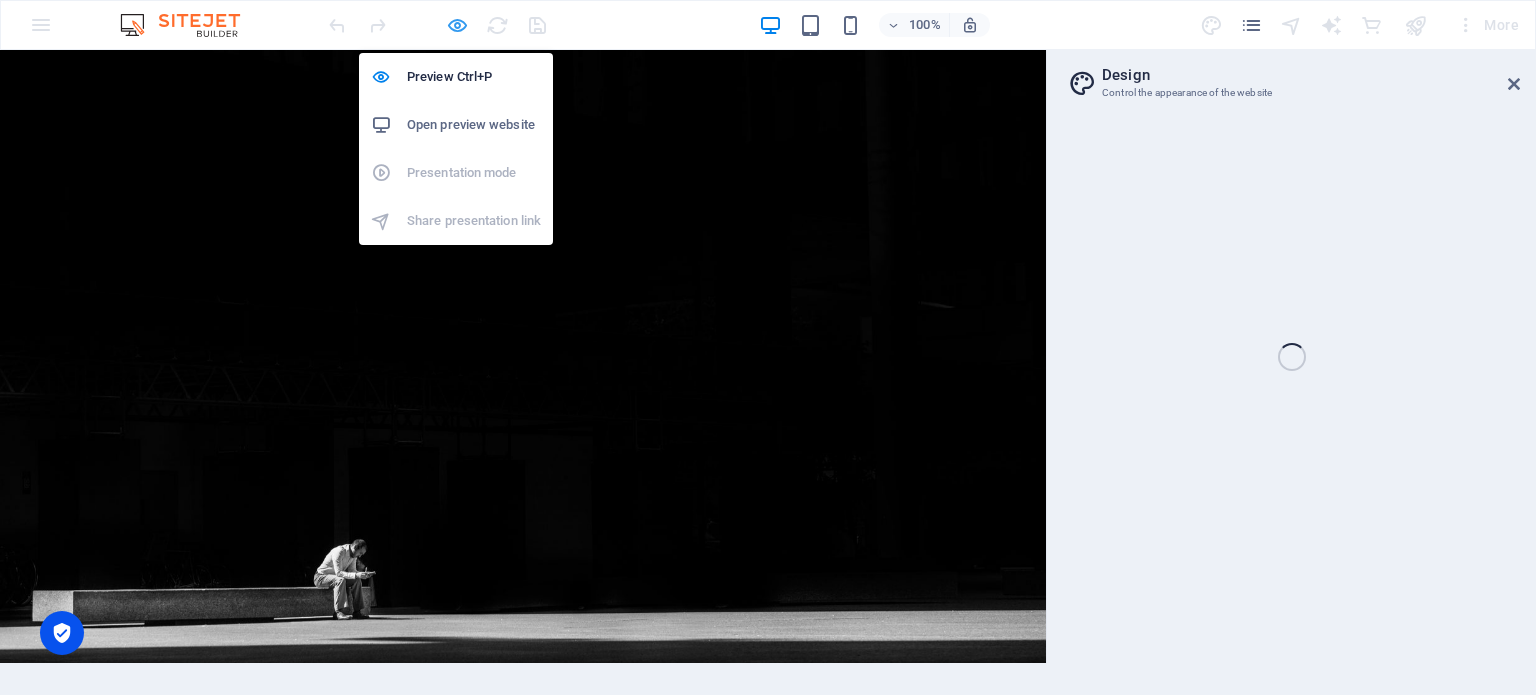 click at bounding box center (457, 25) 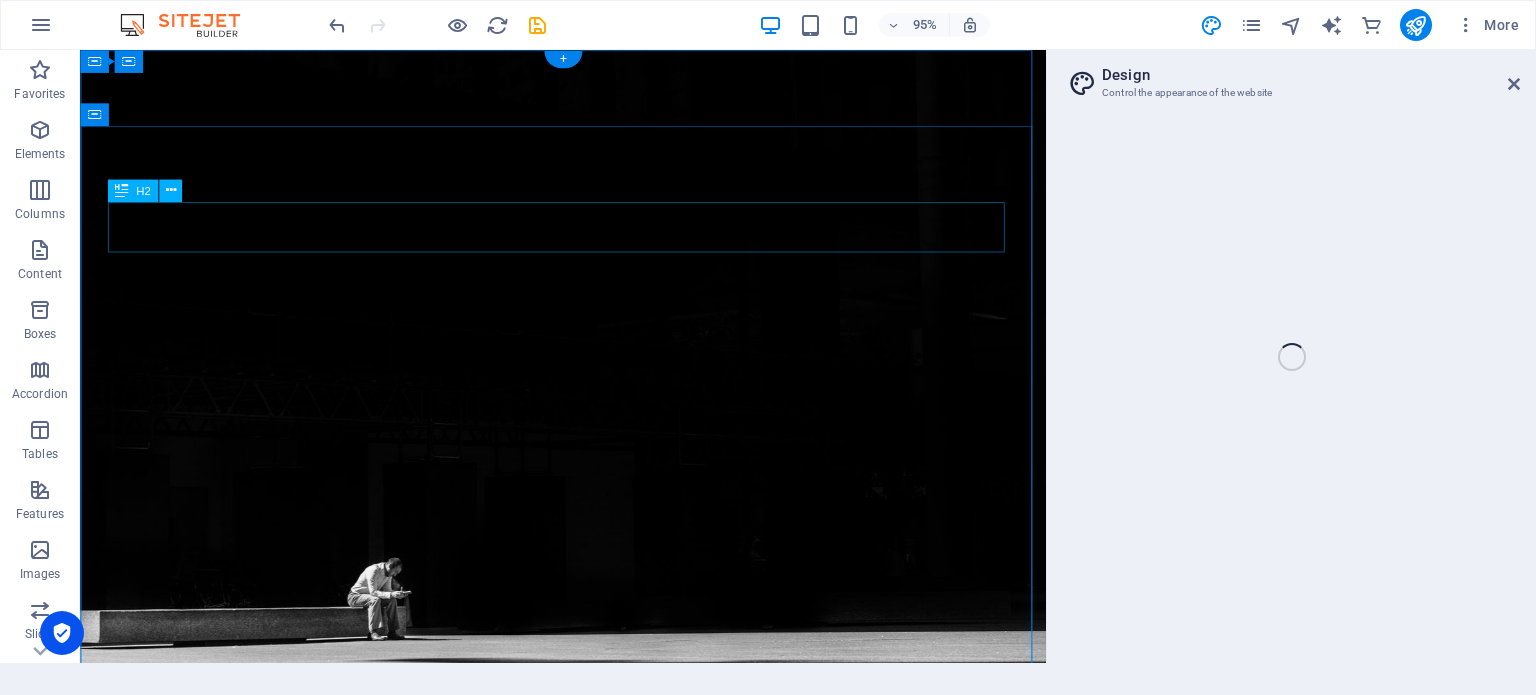 click on "The waiting is going to end soon..." at bounding box center [589, 1319] 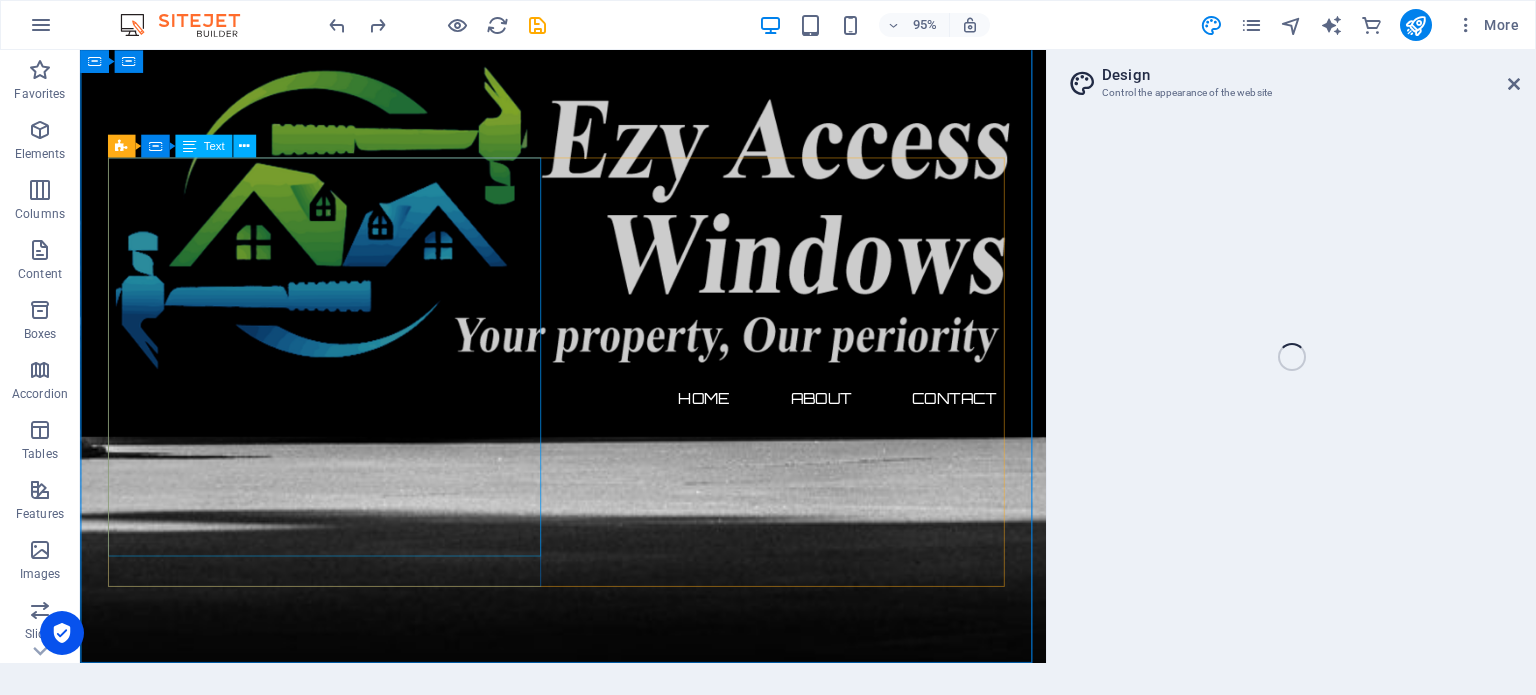 scroll, scrollTop: 1473, scrollLeft: 0, axis: vertical 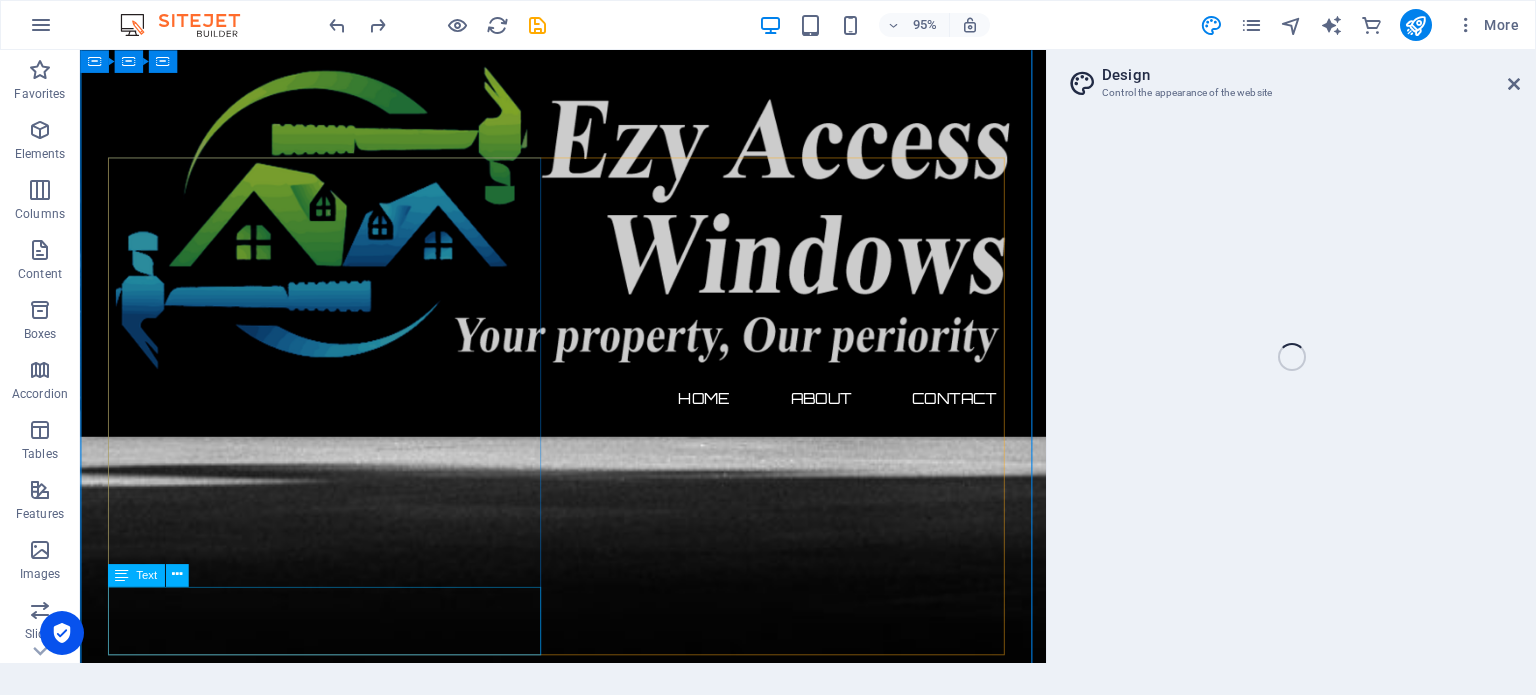 click on "Address :  Brooklyn Bridge   New York, NY   10038 Phone :  + 1-123-456-7890 Email :  5c9f38590c902241e9084c10e66aaa@cpanel.local" at bounding box center (589, 3295) 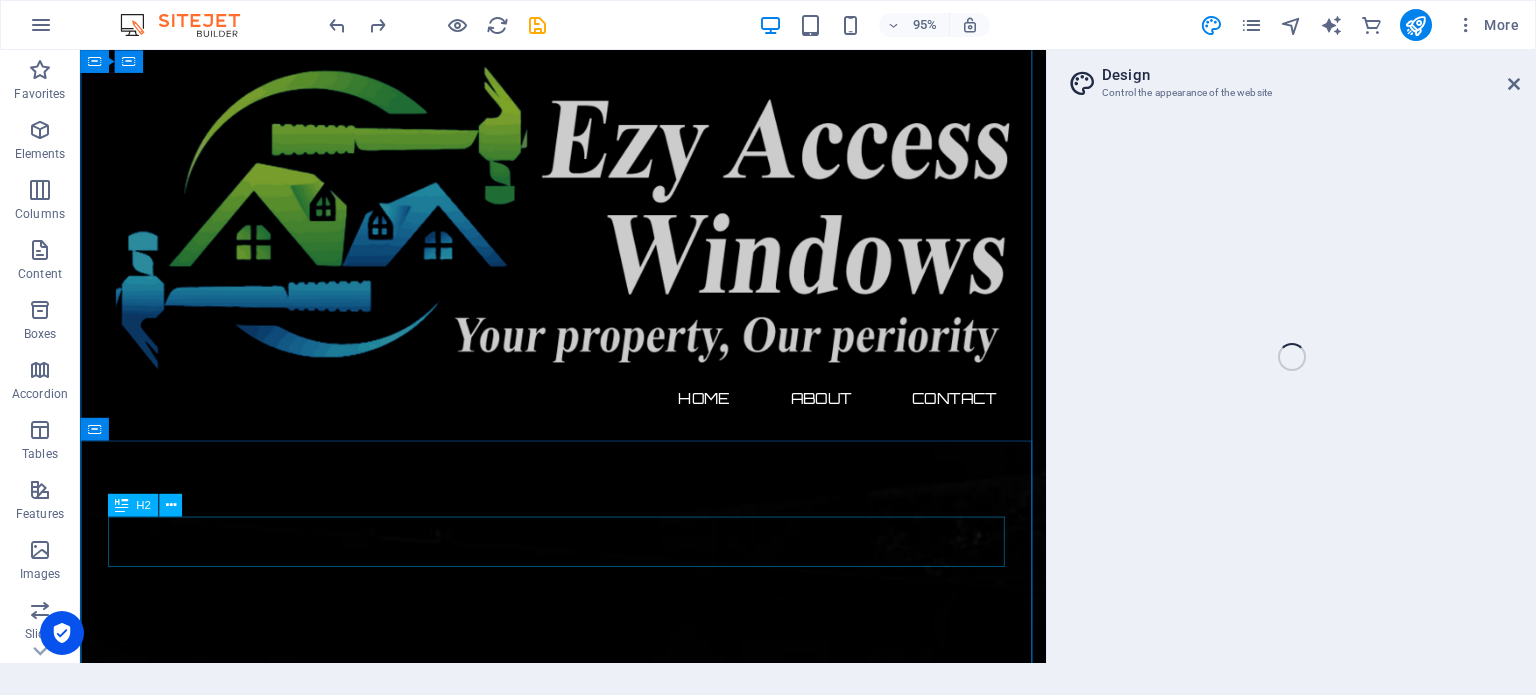 scroll, scrollTop: 0, scrollLeft: 0, axis: both 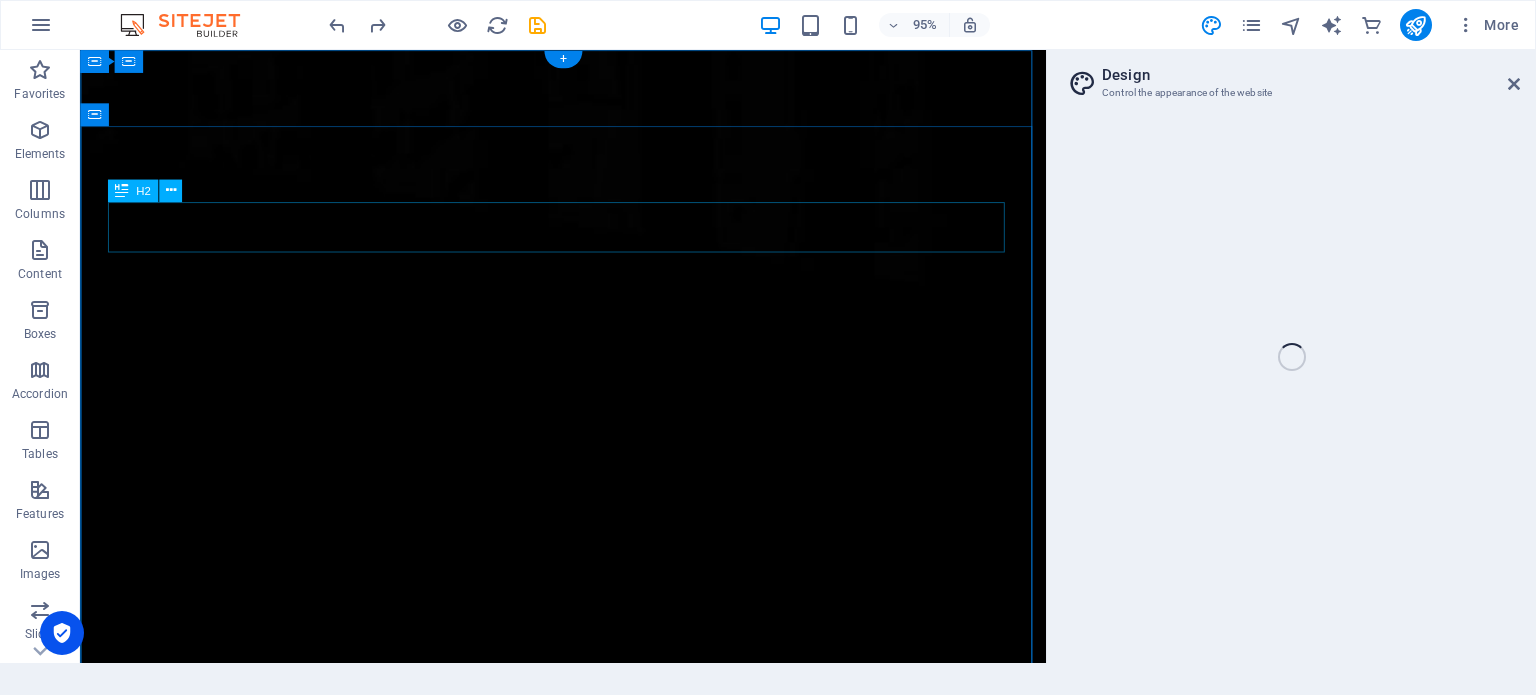 click on "The waiting is going to end soon..." at bounding box center [589, 2745] 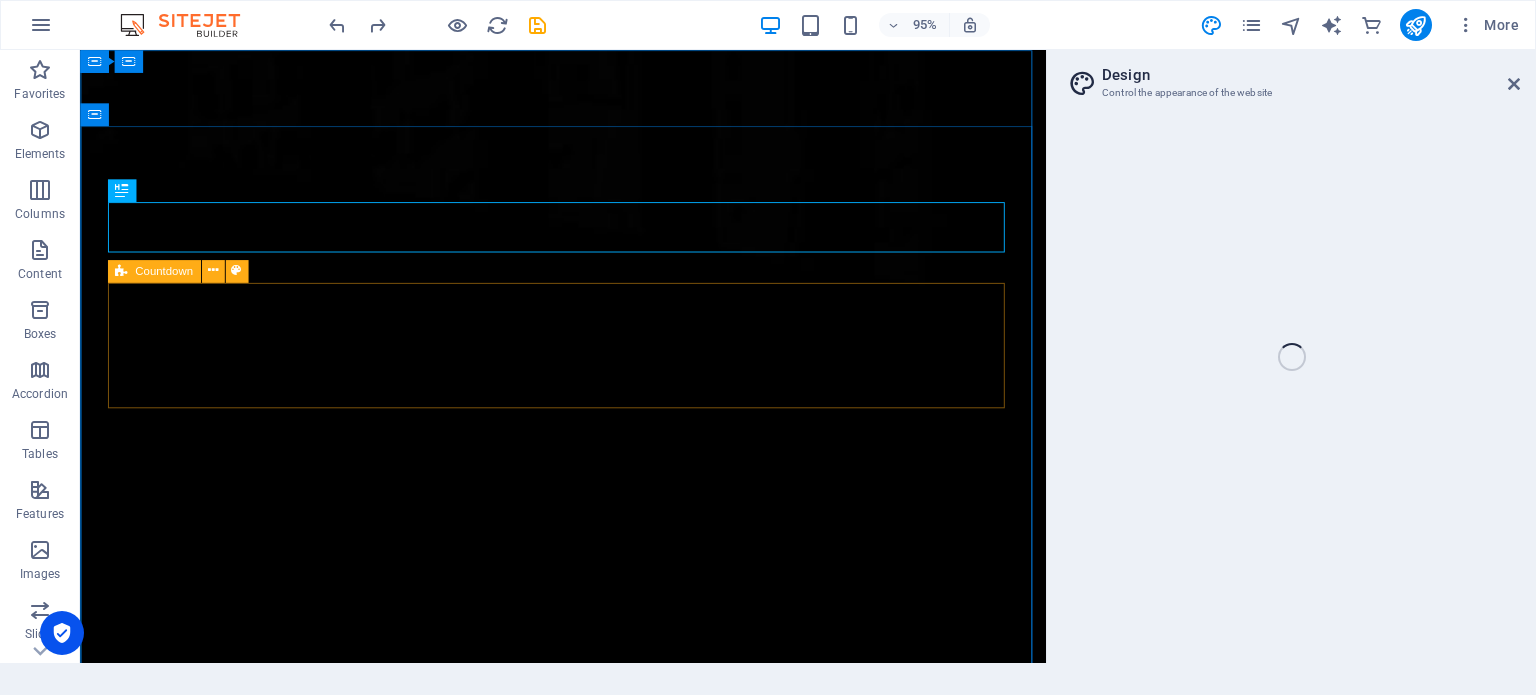 click at bounding box center (121, 271) 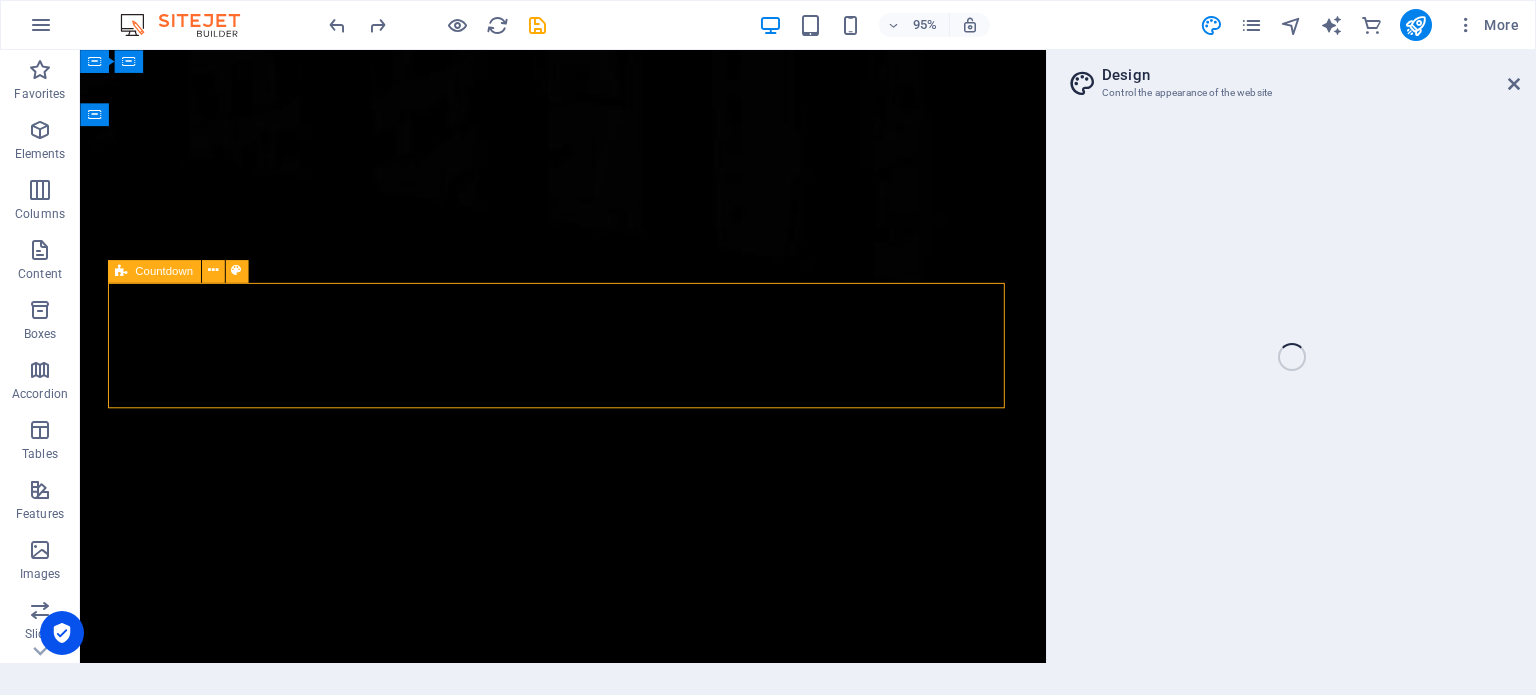 click at bounding box center [121, 271] 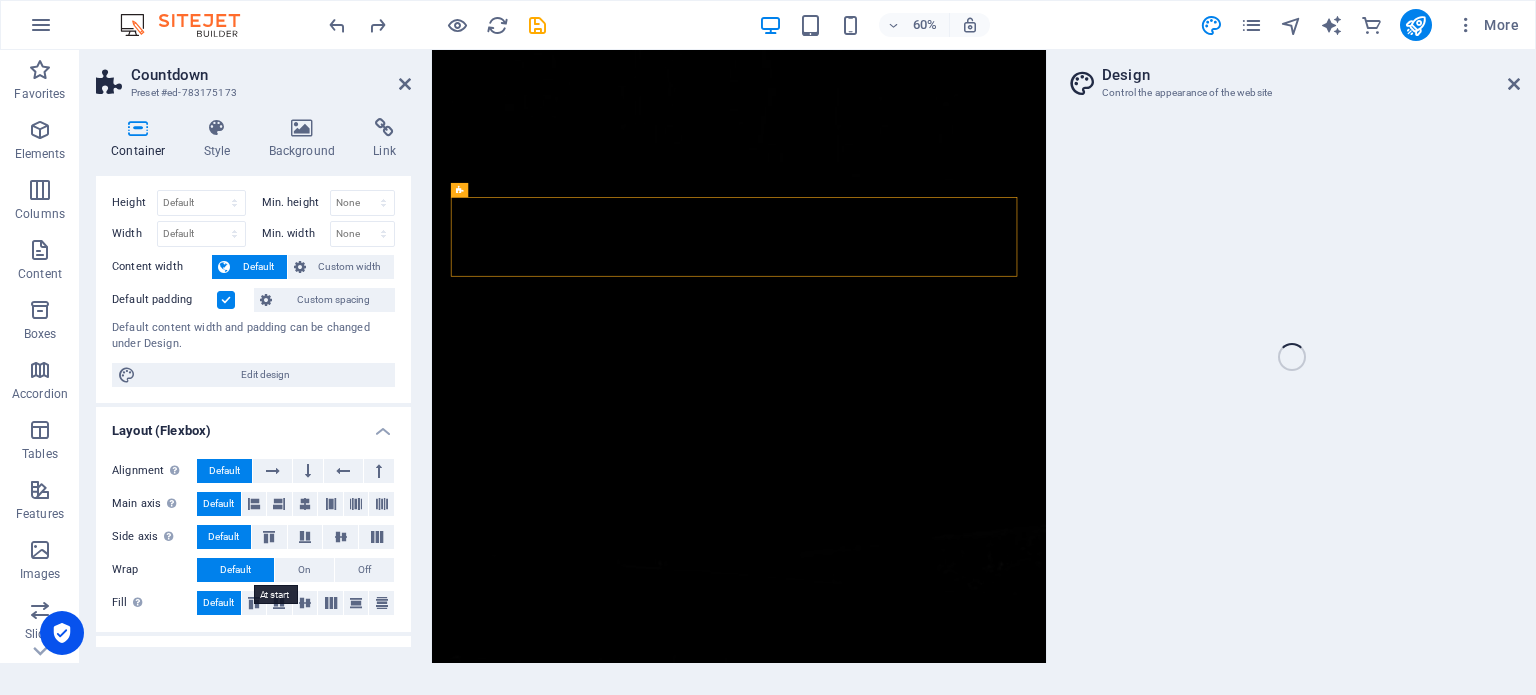scroll, scrollTop: 0, scrollLeft: 0, axis: both 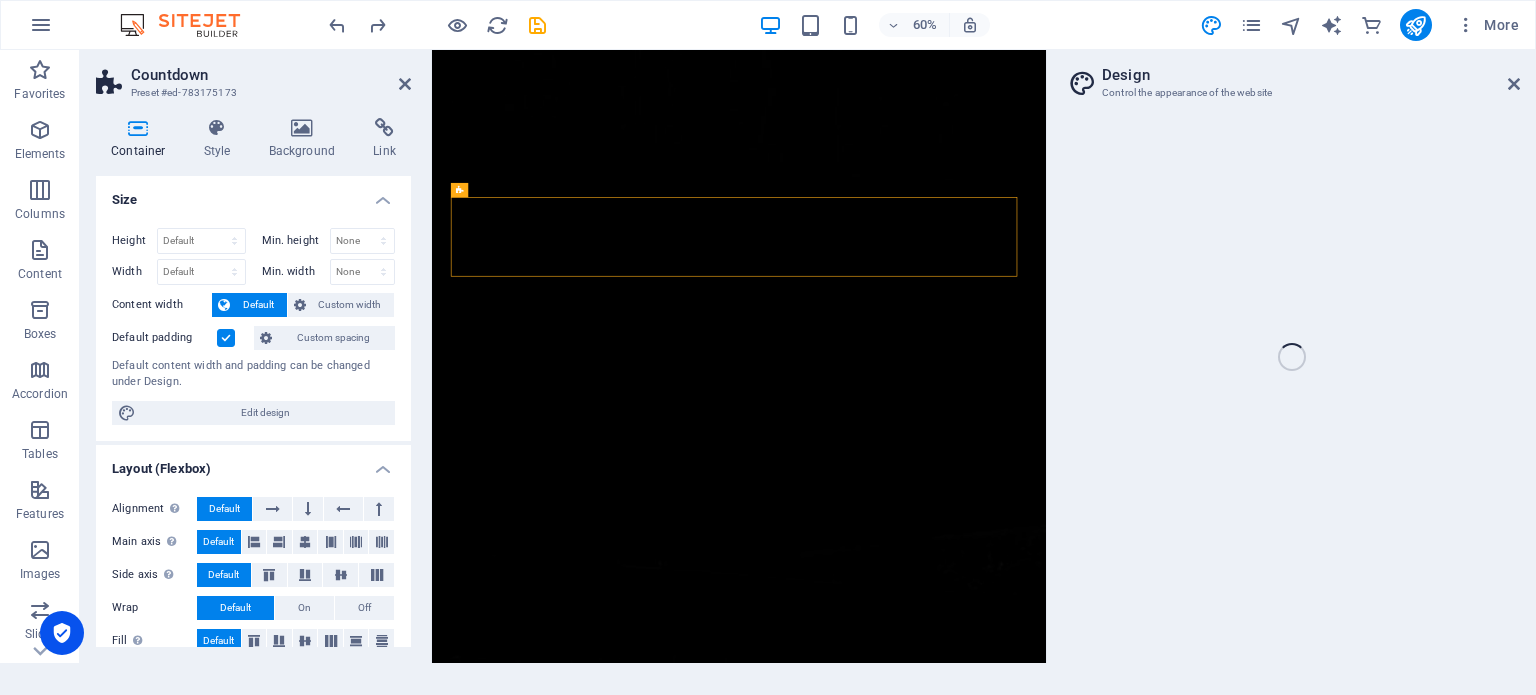click on "Countdown" at bounding box center (271, 75) 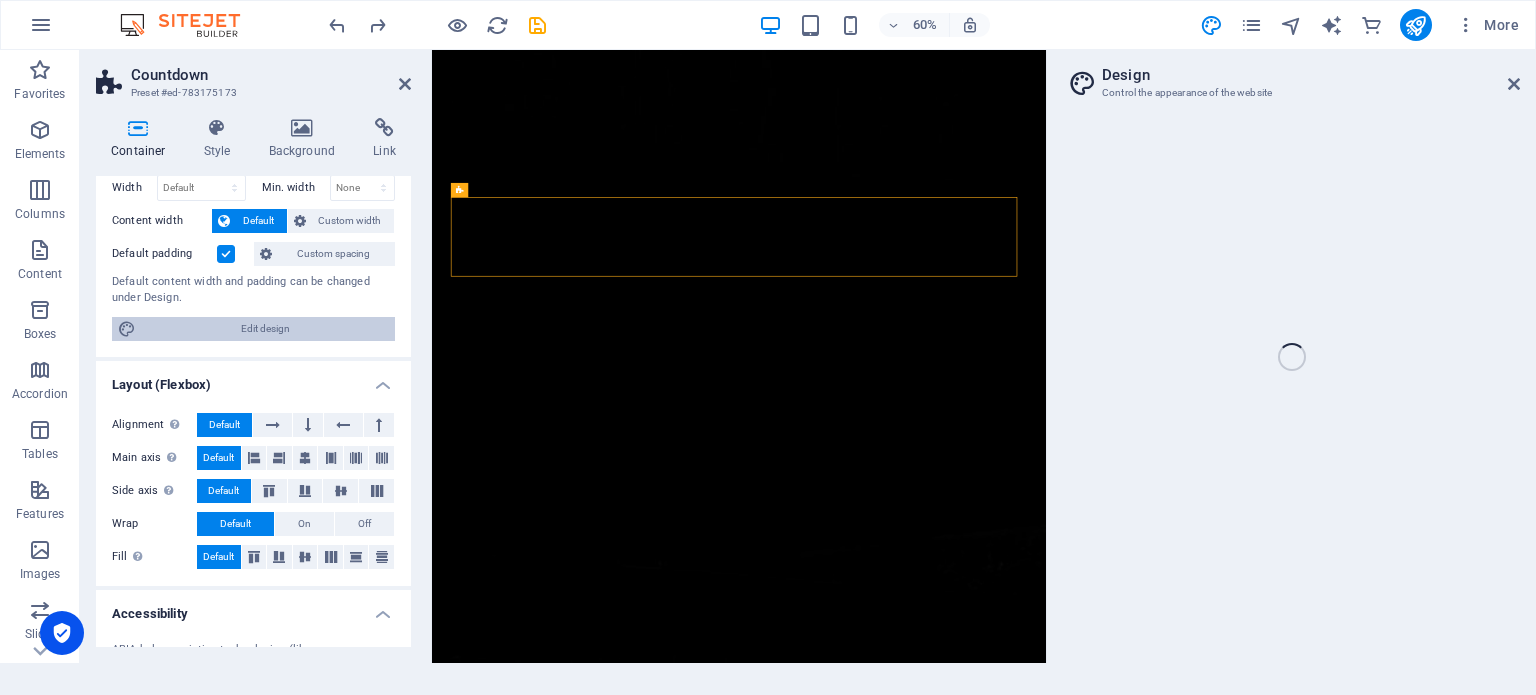 scroll, scrollTop: 0, scrollLeft: 0, axis: both 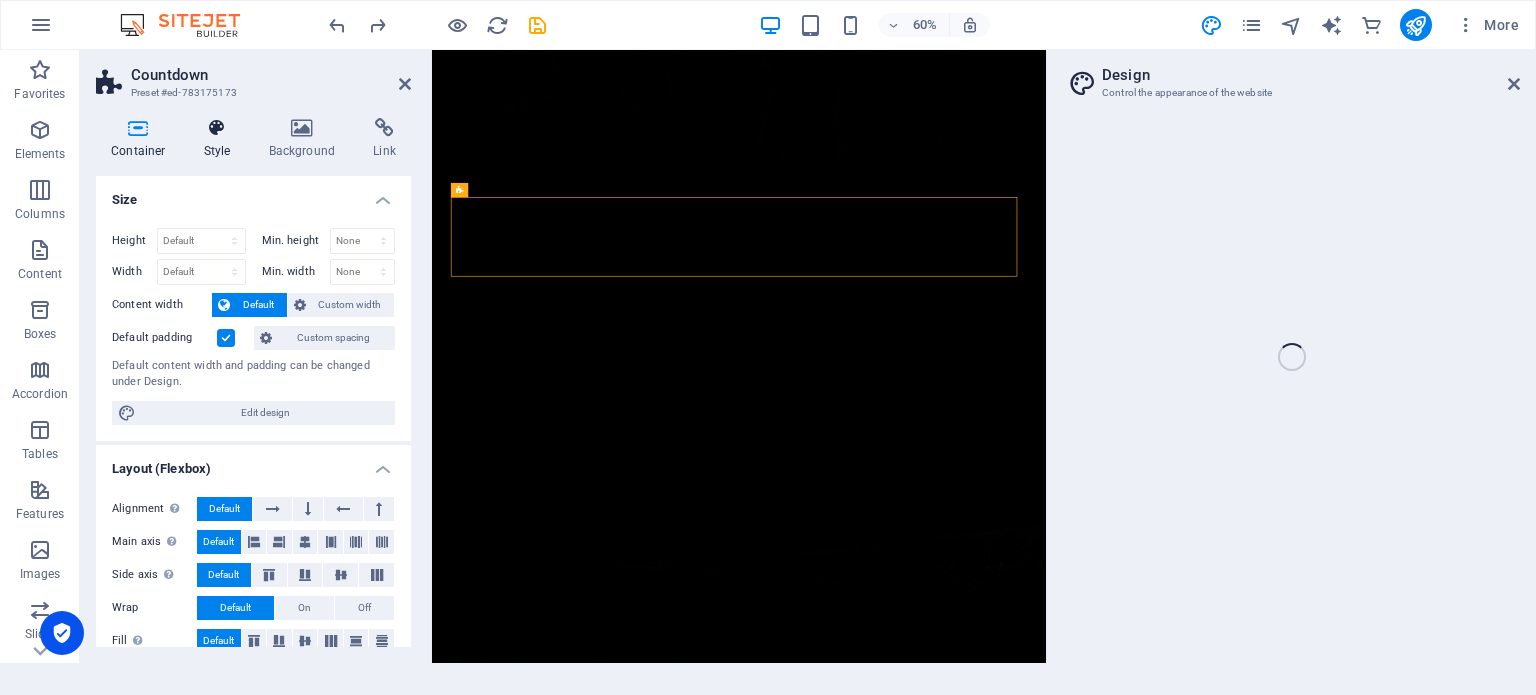 click at bounding box center [217, 128] 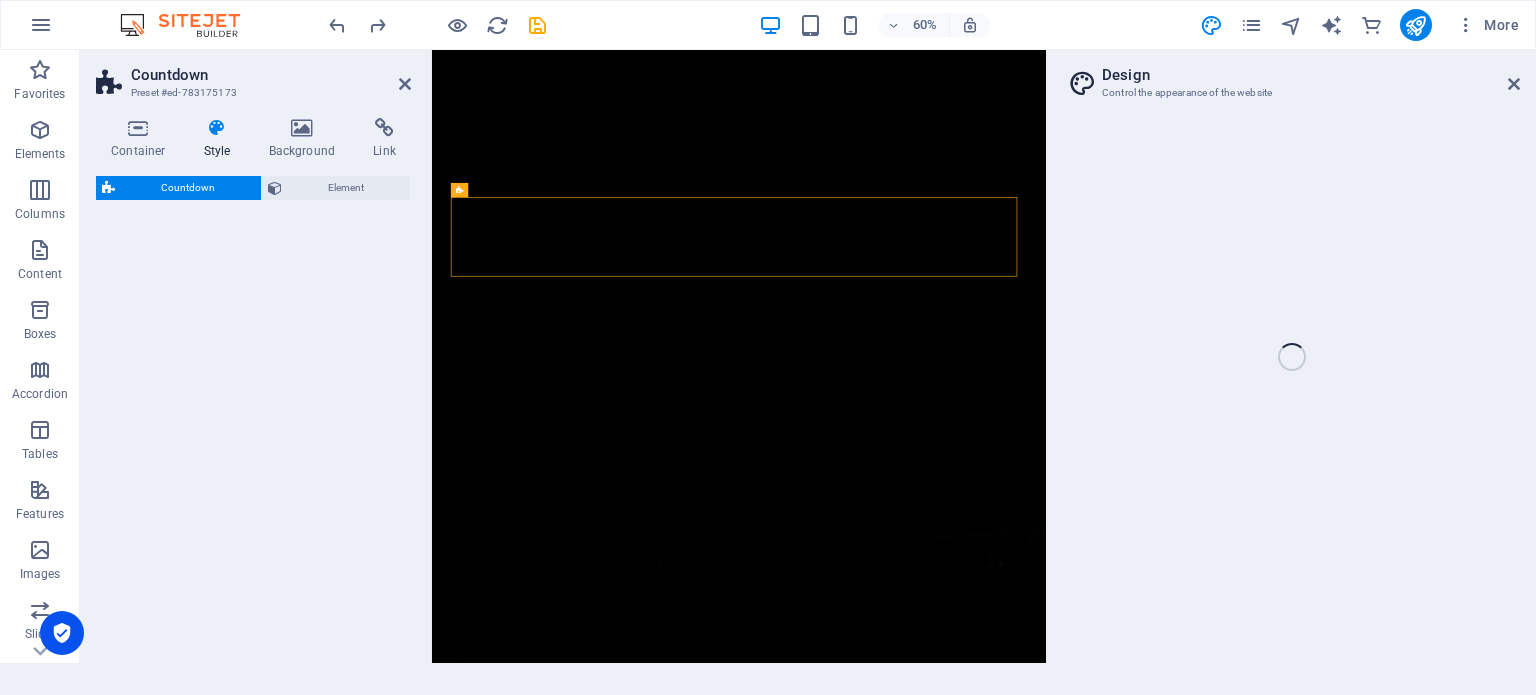 click on "Countdown" at bounding box center [188, 188] 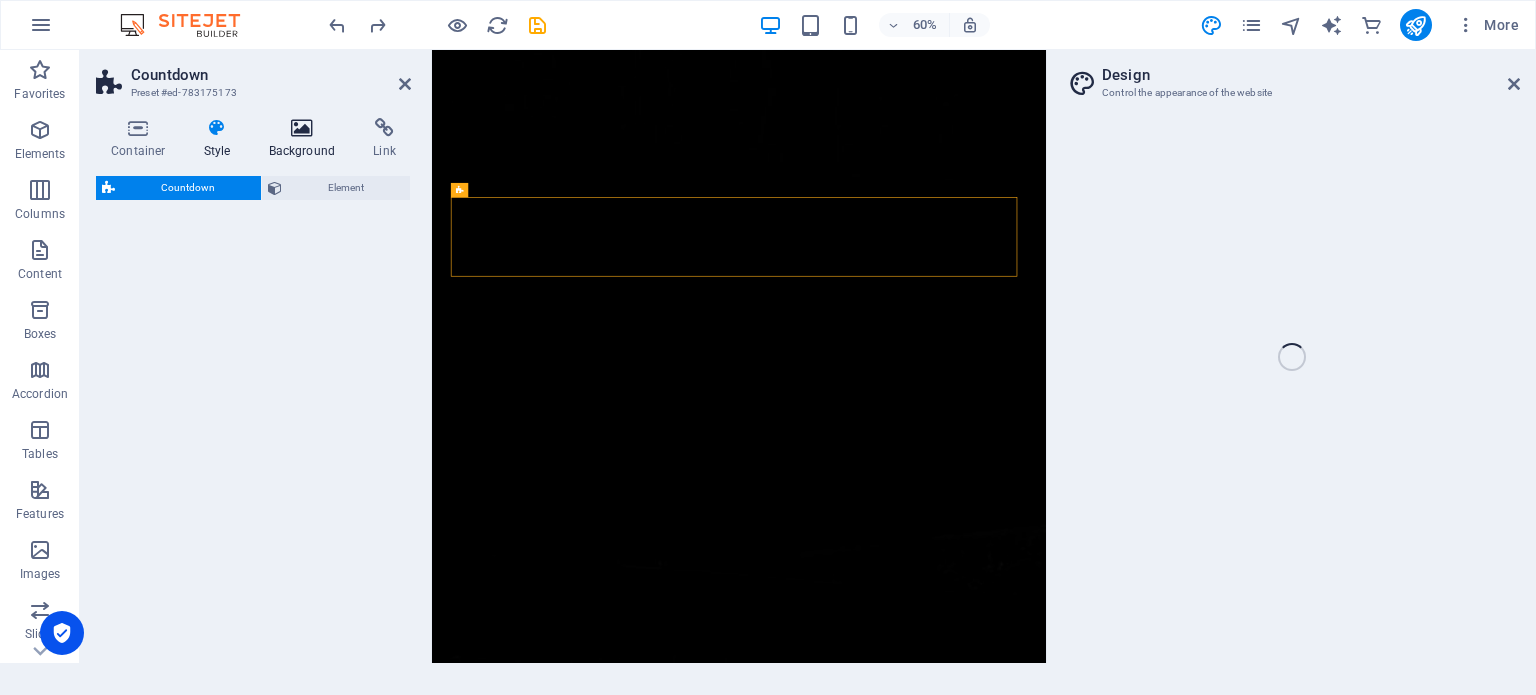 click at bounding box center [302, 128] 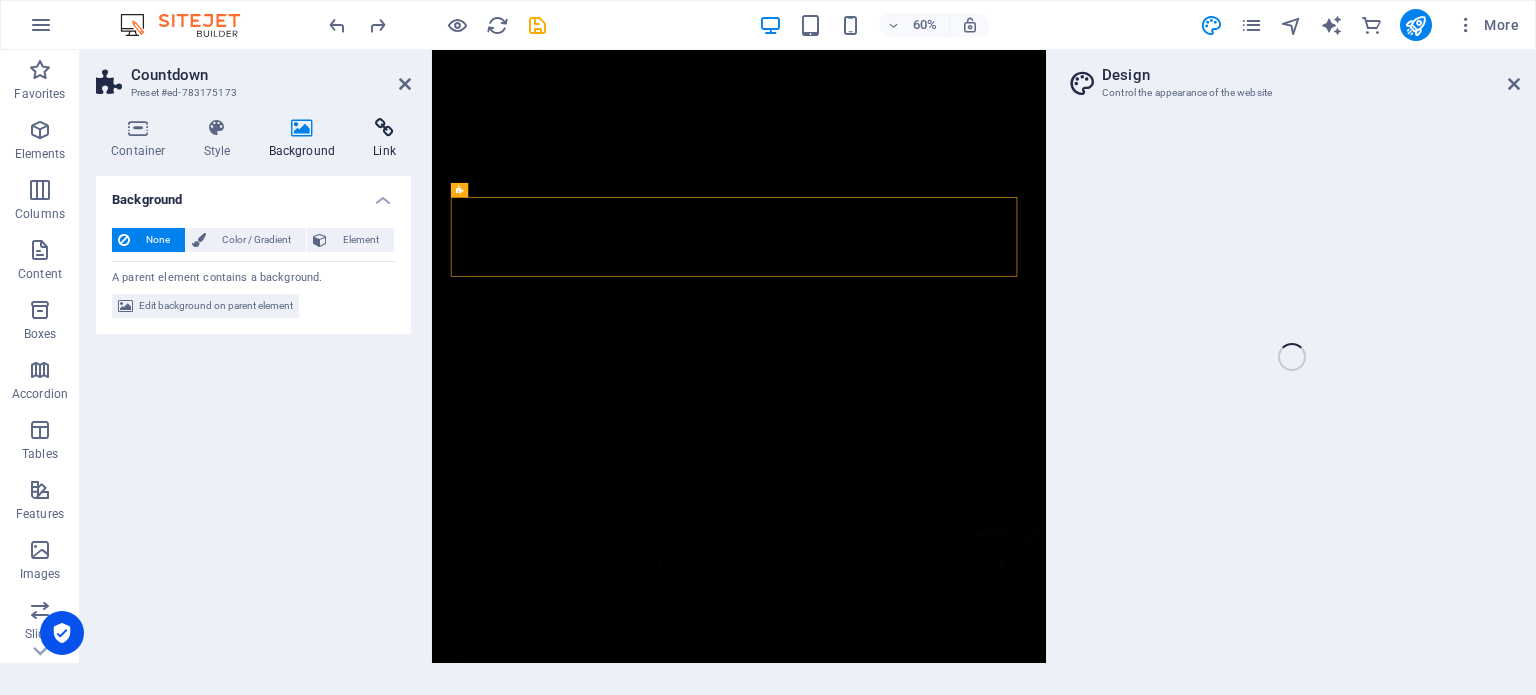 click at bounding box center (384, 128) 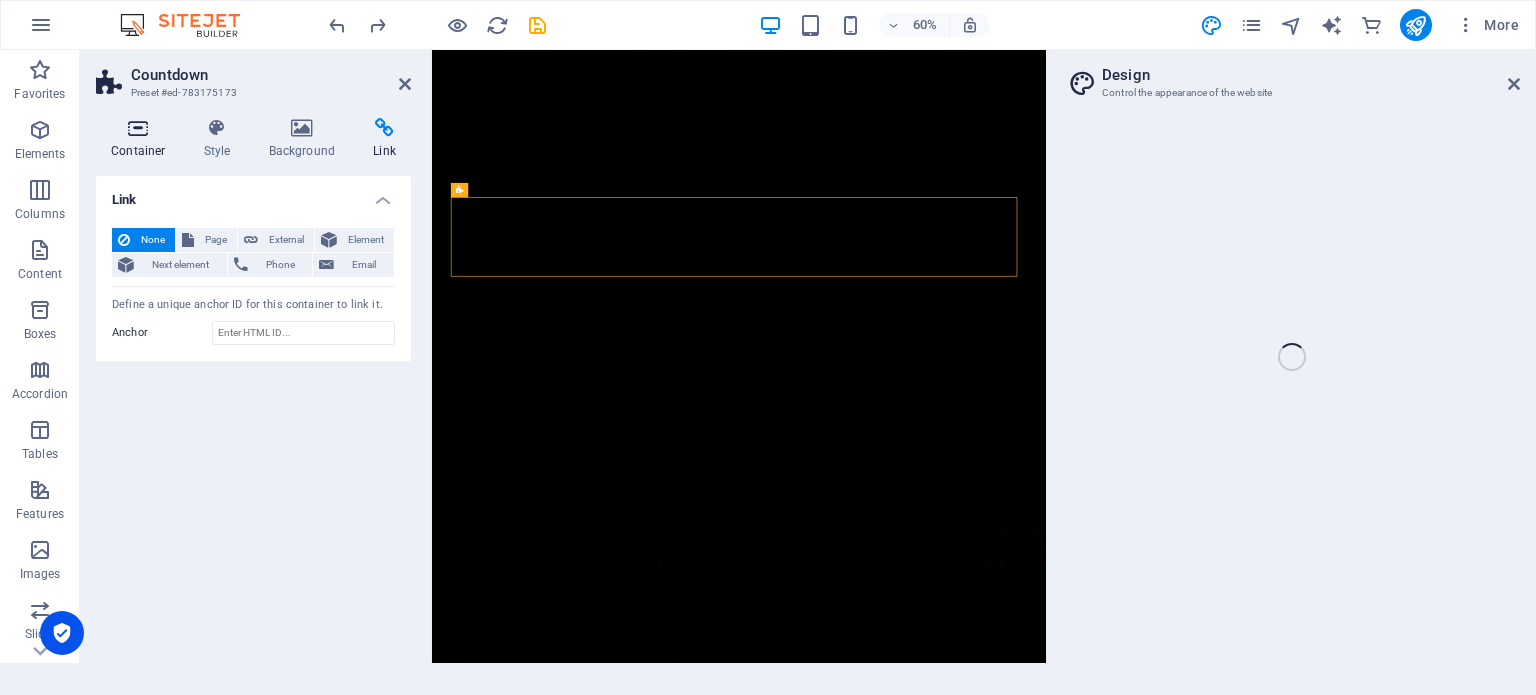 click on "Container" at bounding box center [142, 139] 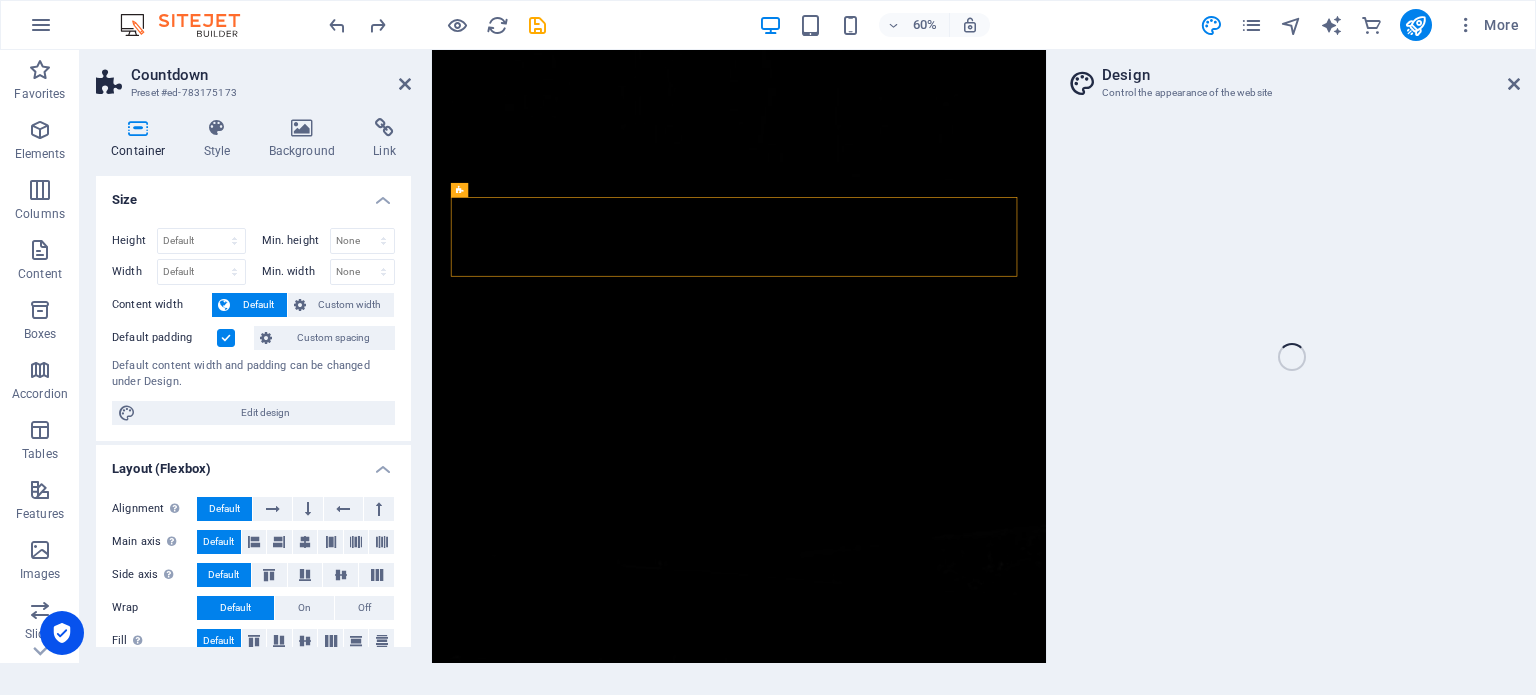 click on "Default" at bounding box center [258, 305] 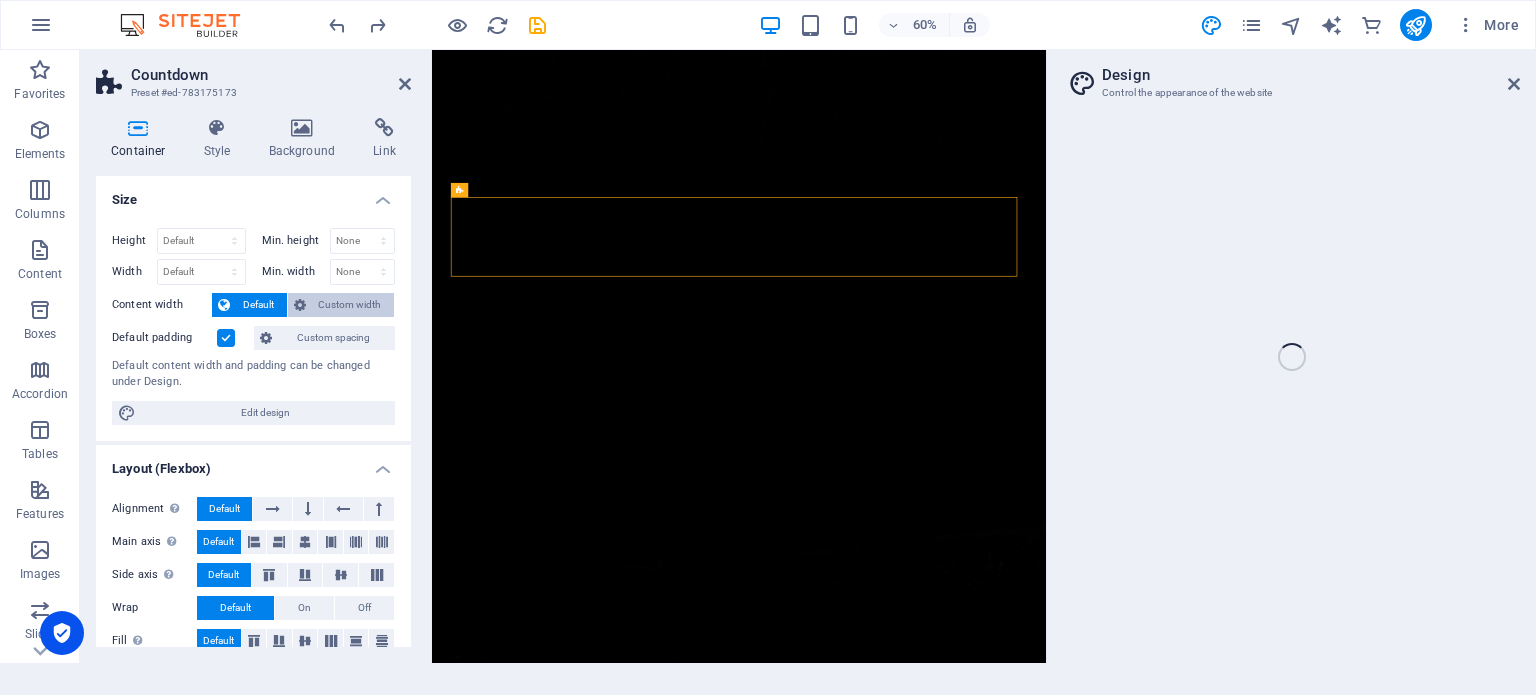 click on "Custom width" at bounding box center (350, 305) 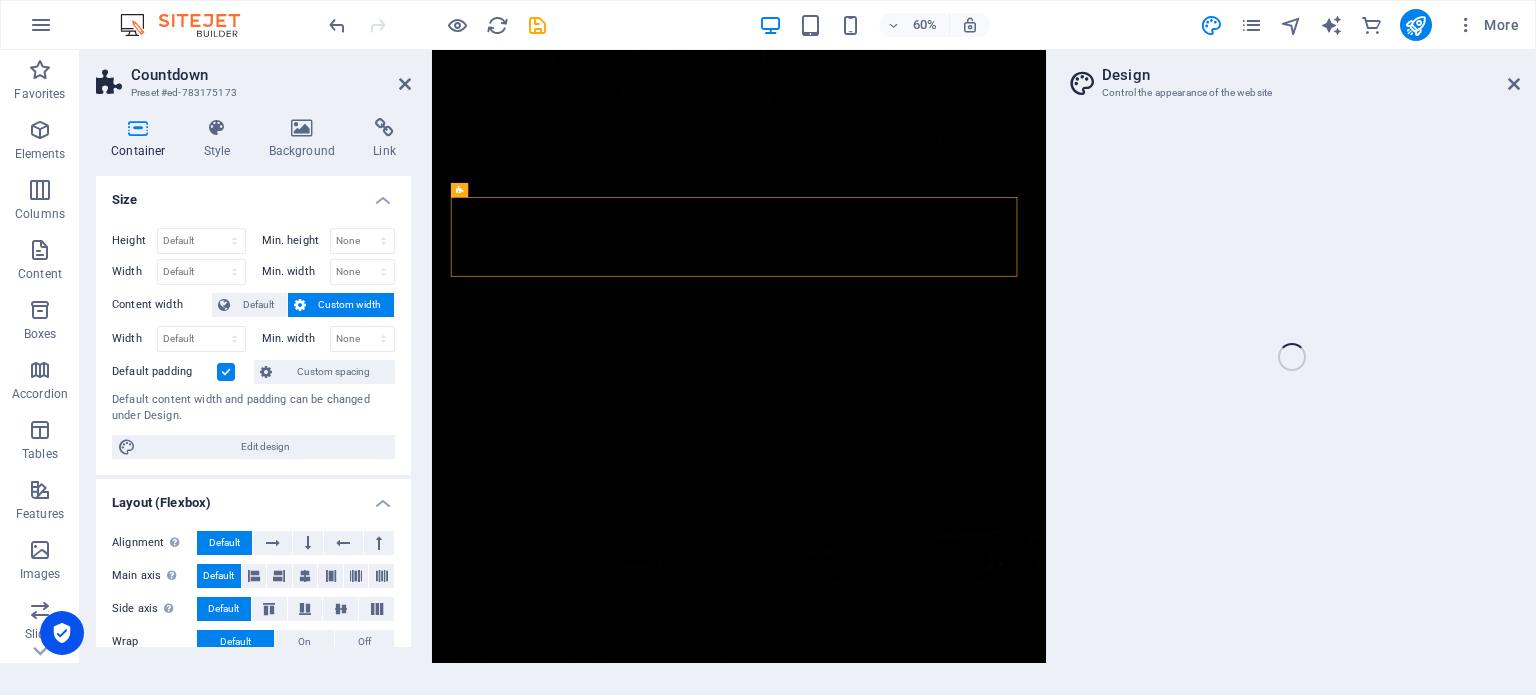 click on "Custom width" at bounding box center (350, 305) 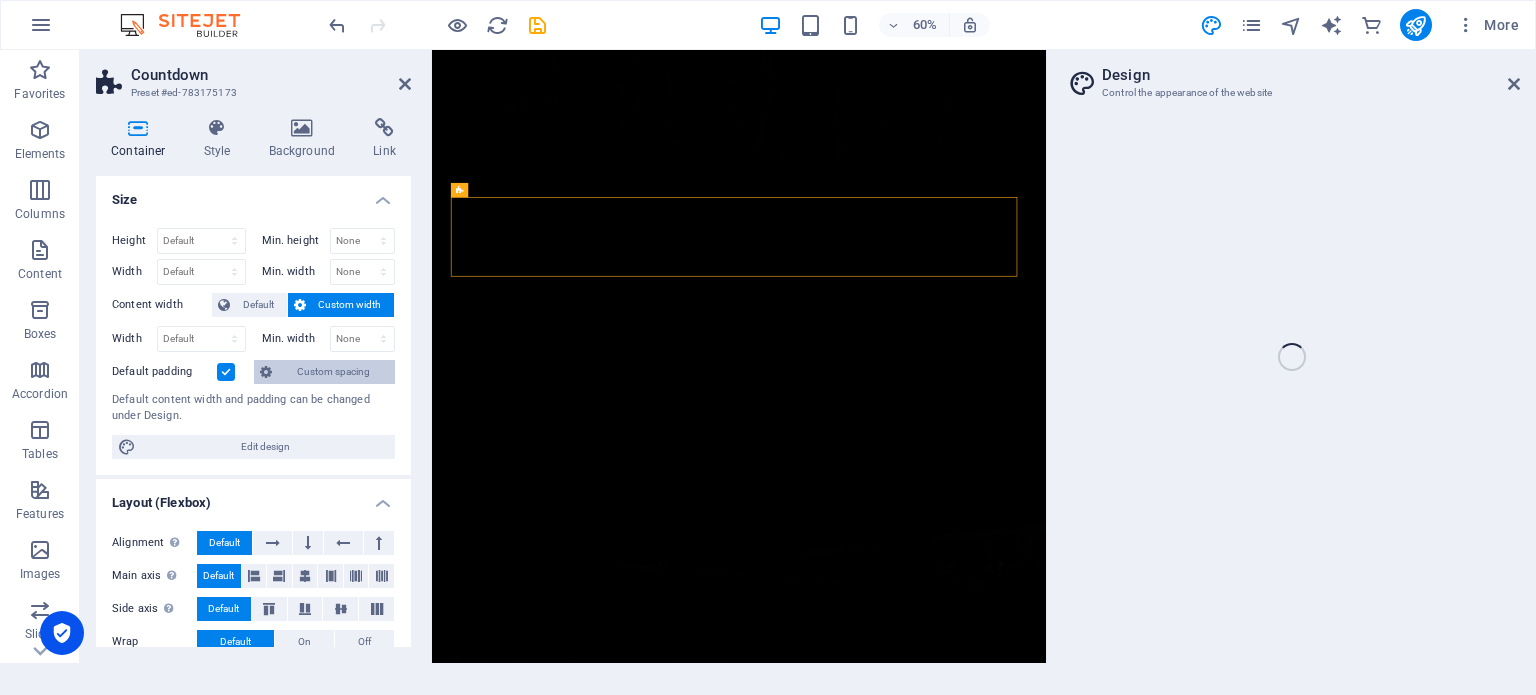 click on "Custom spacing" at bounding box center [333, 372] 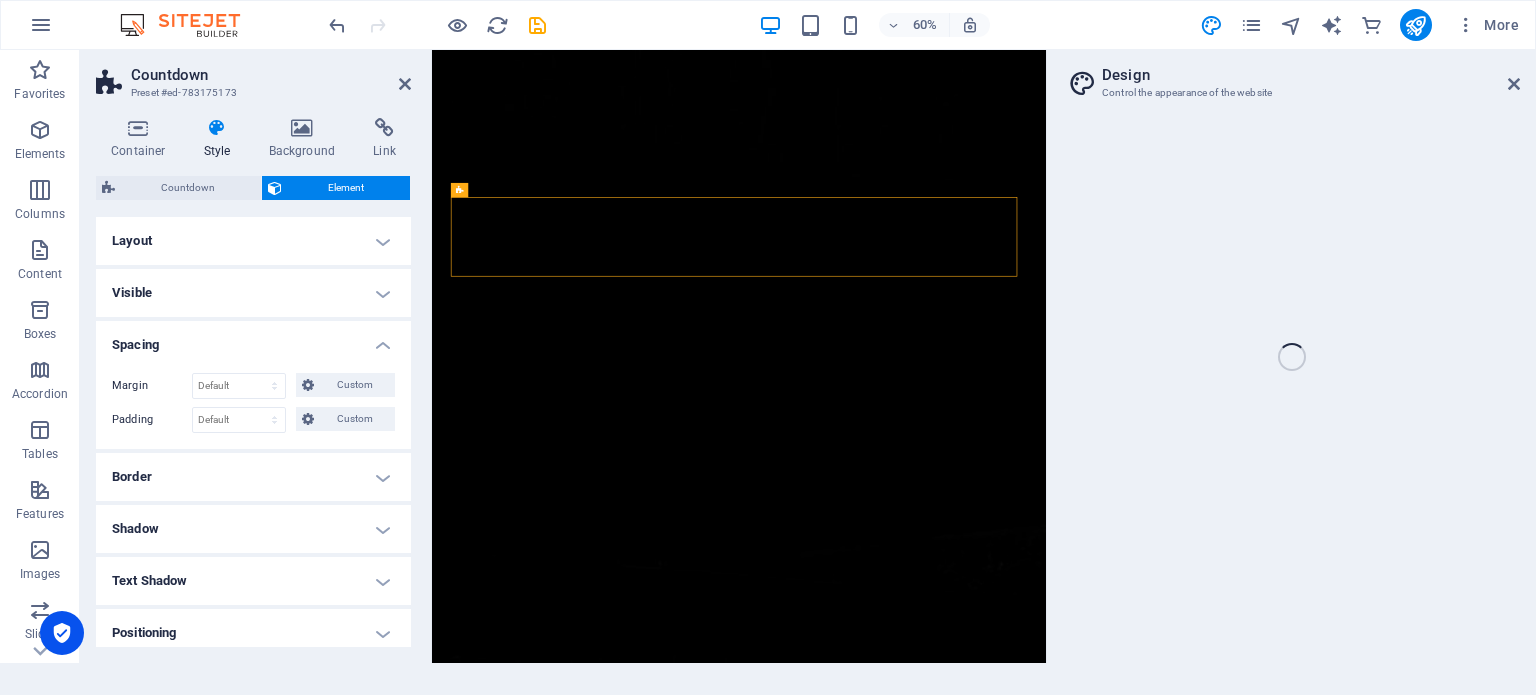 scroll, scrollTop: 216, scrollLeft: 0, axis: vertical 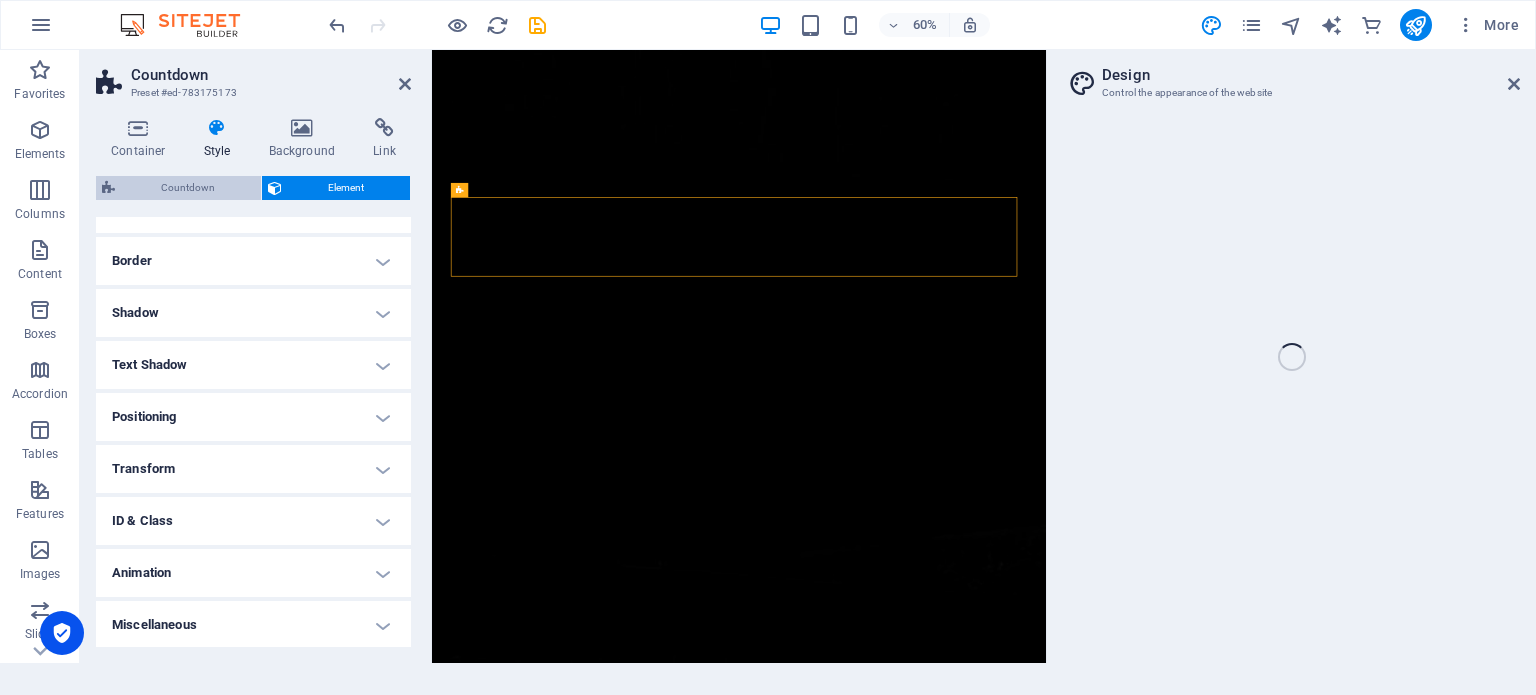 click on "Countdown" at bounding box center (188, 188) 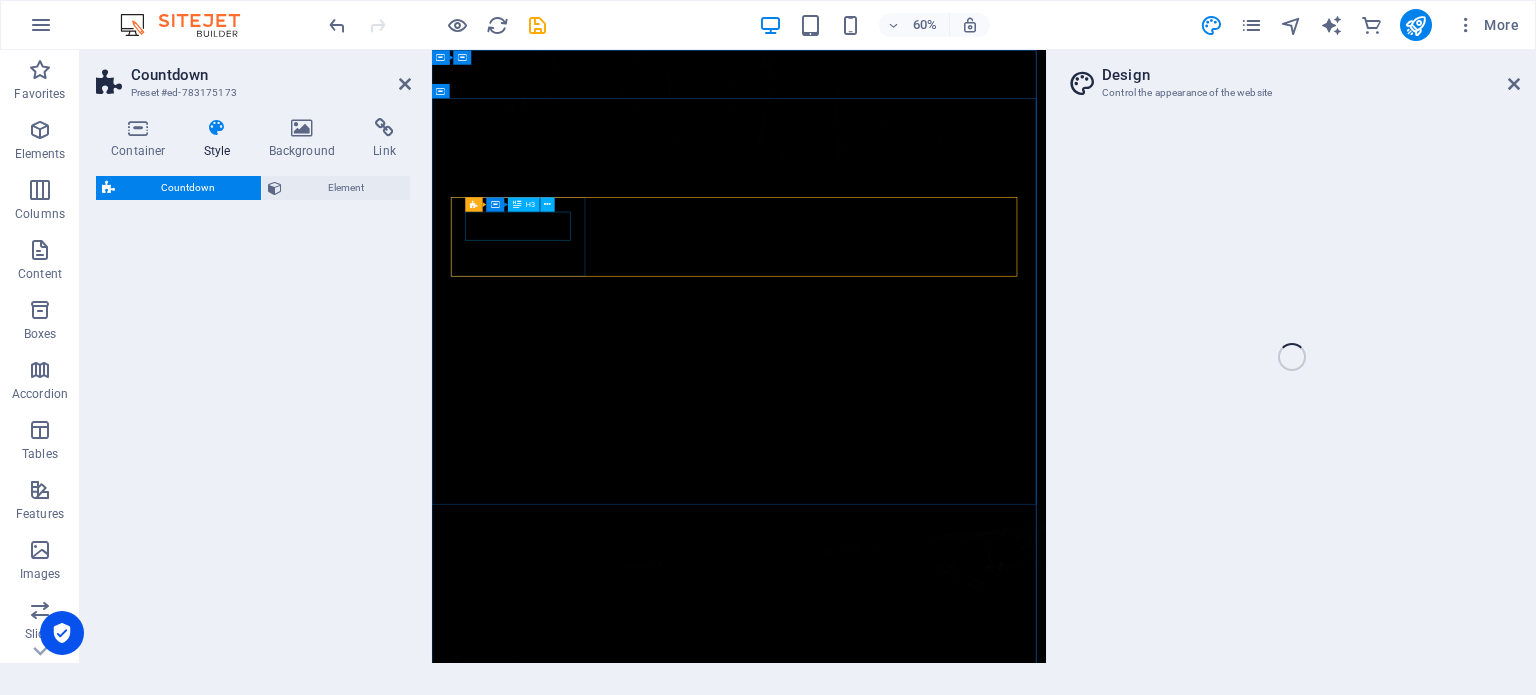 click on "547" at bounding box center [584, 2844] 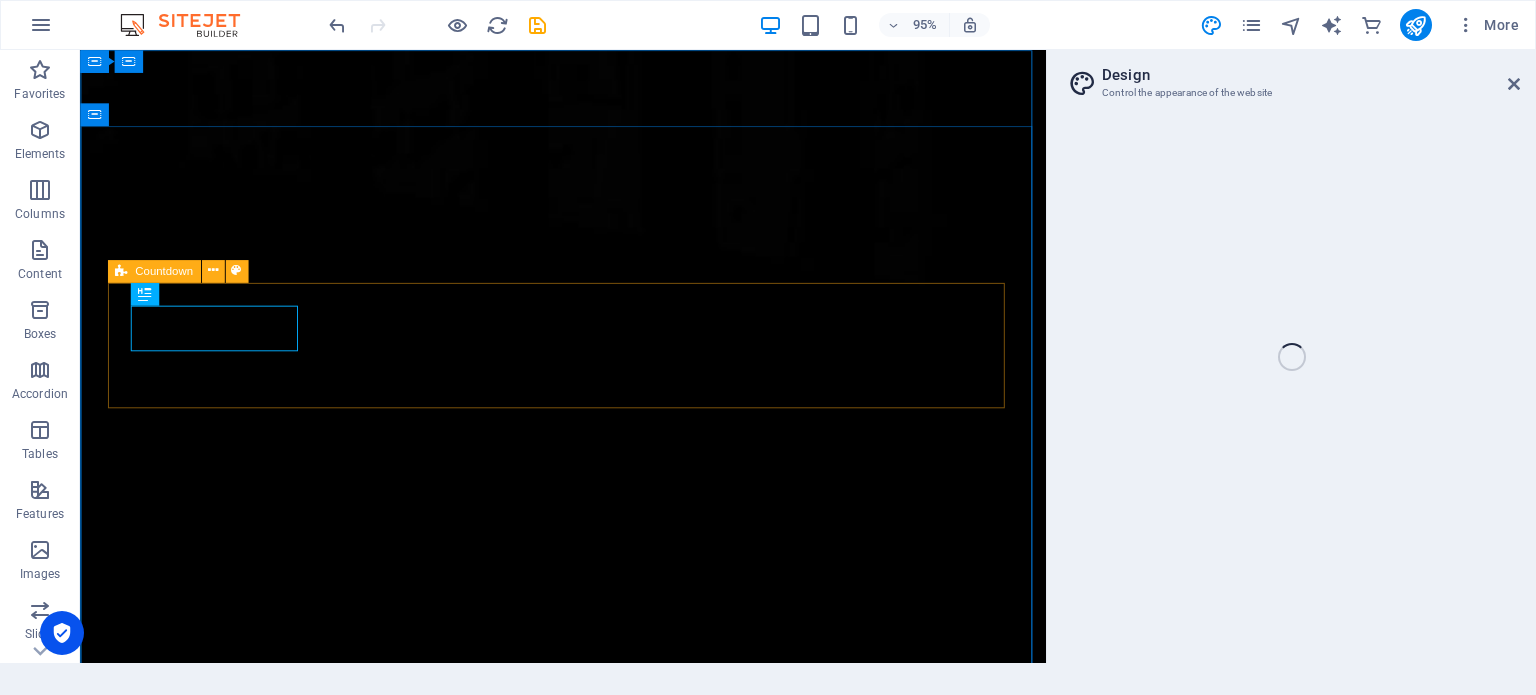 click at bounding box center [121, 271] 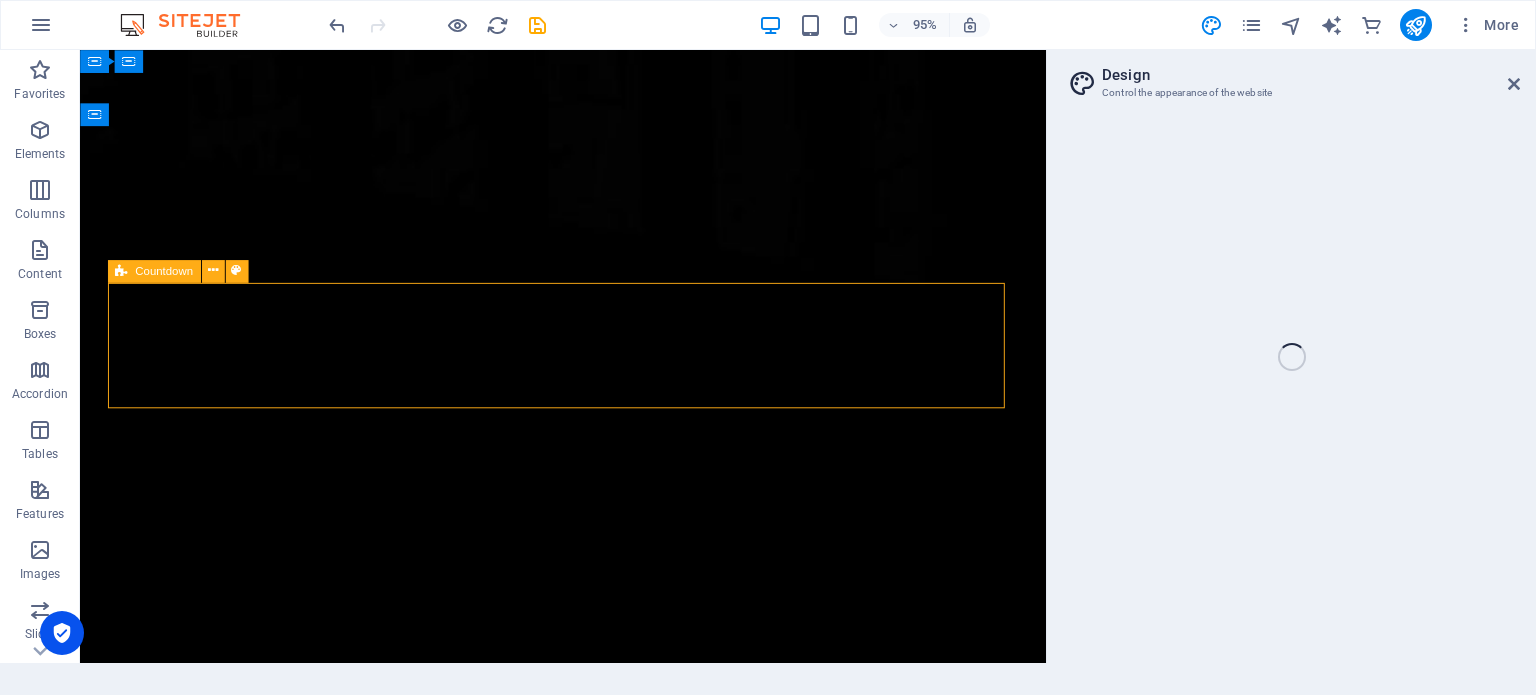click on "Countdown" at bounding box center [164, 270] 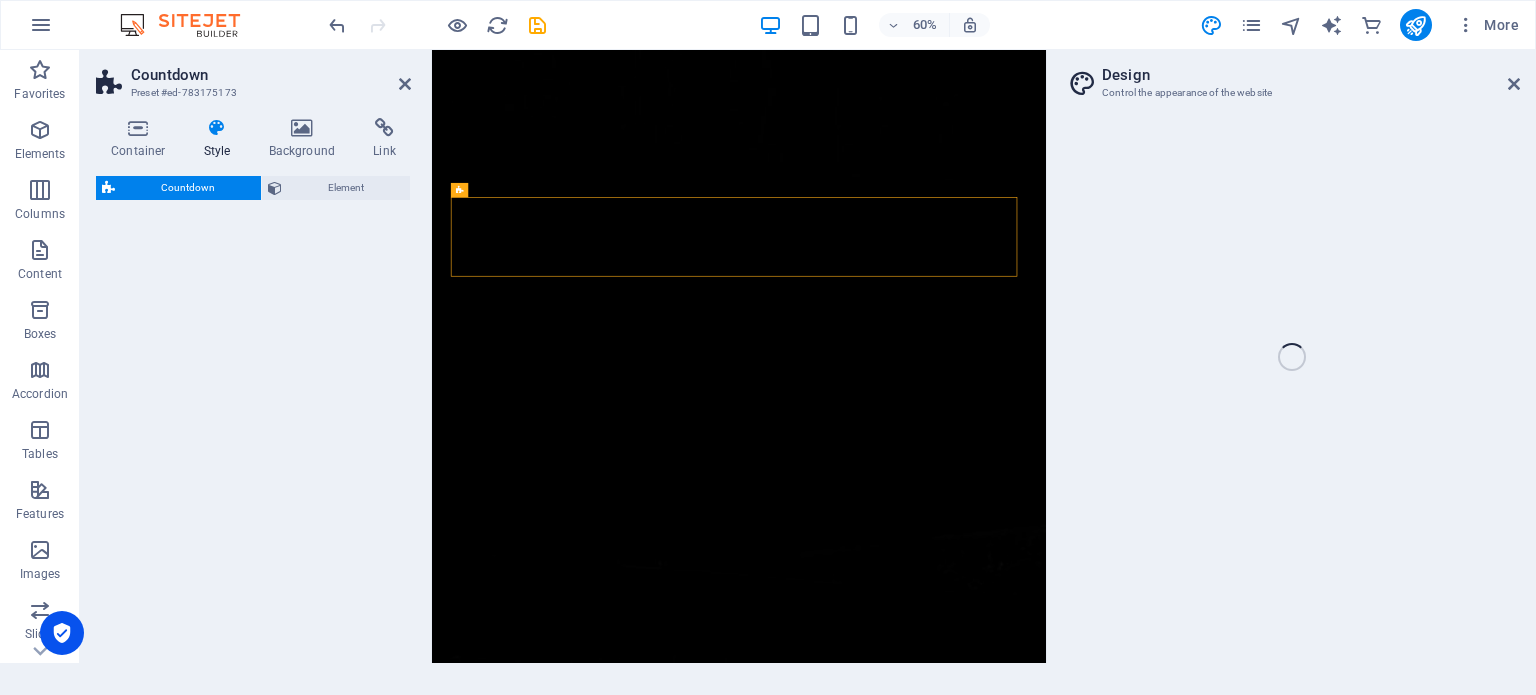 click on "Countdown" at bounding box center (188, 188) 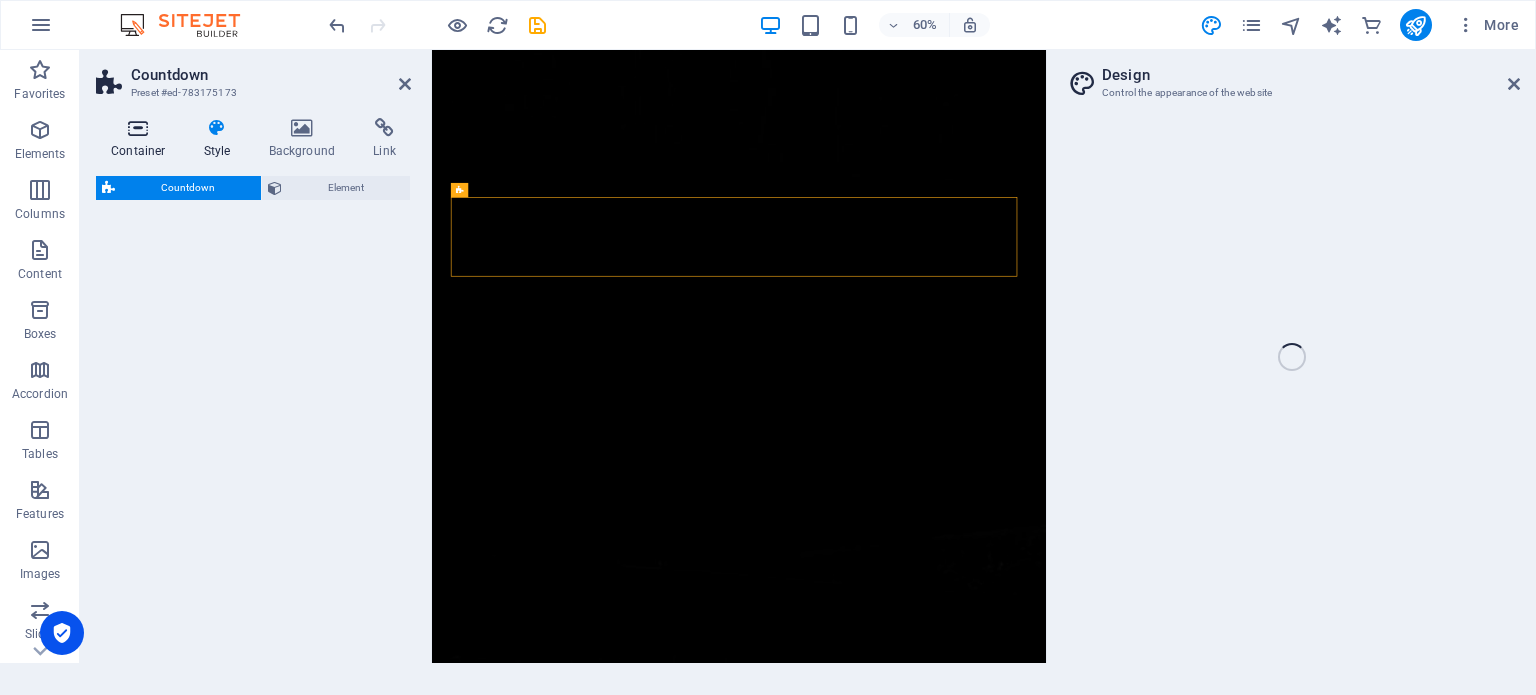 drag, startPoint x: 164, startPoint y: 185, endPoint x: 152, endPoint y: 146, distance: 40.804413 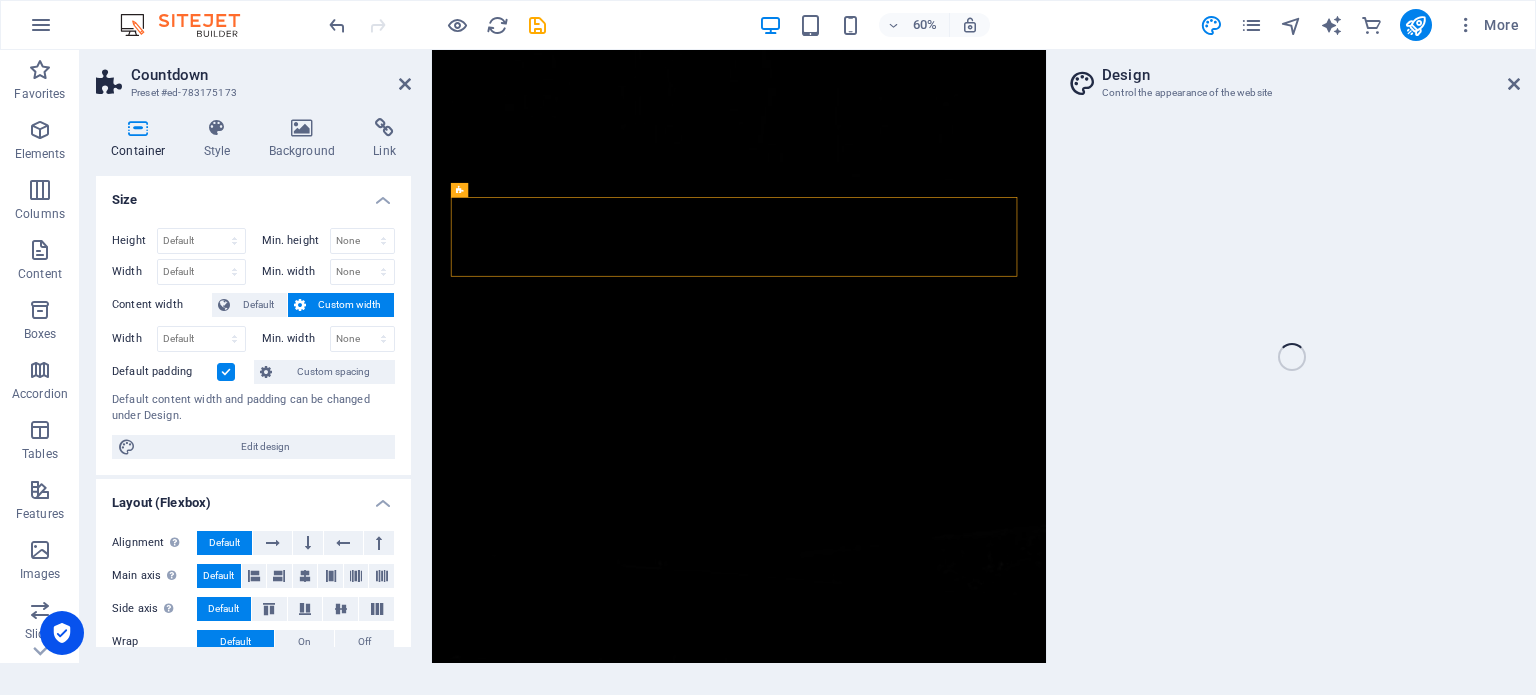 click on "Size" at bounding box center [253, 194] 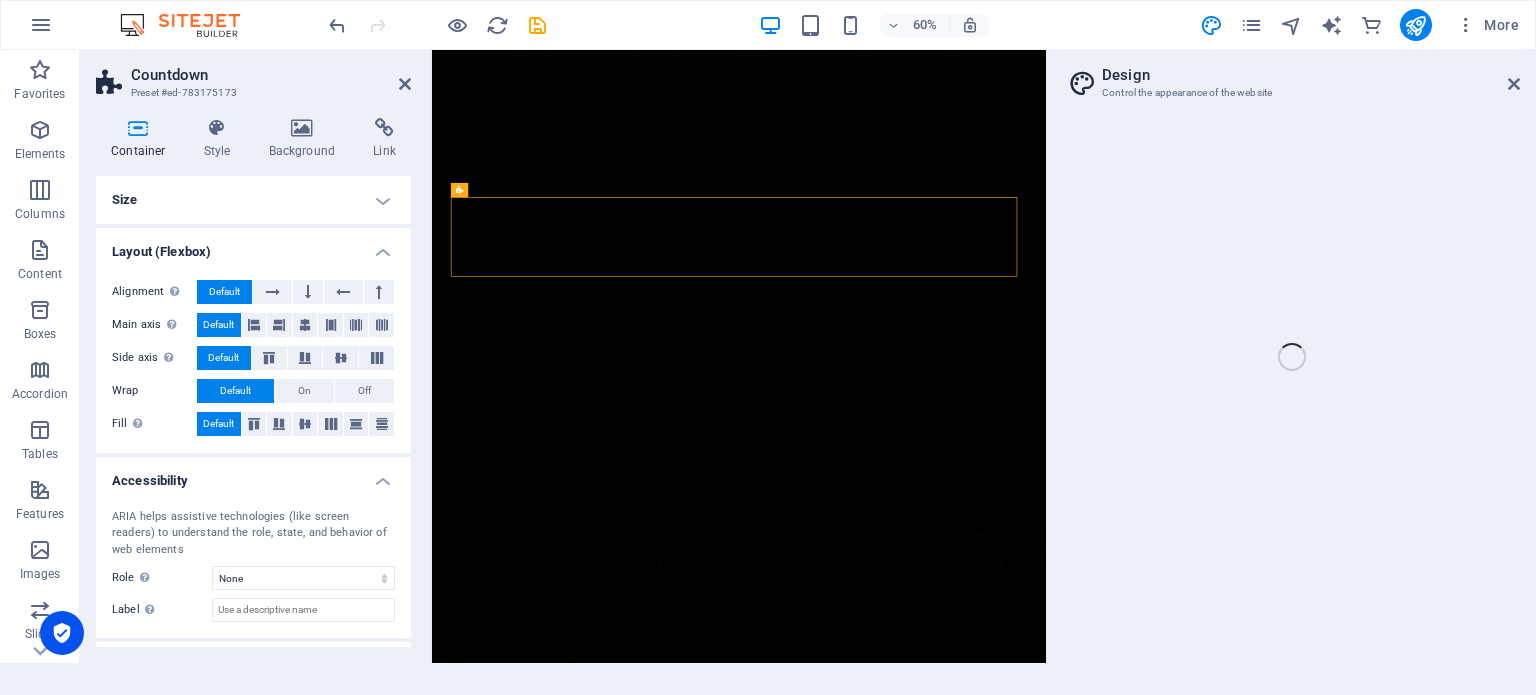 click on "Layout (Flexbox)" at bounding box center (253, 246) 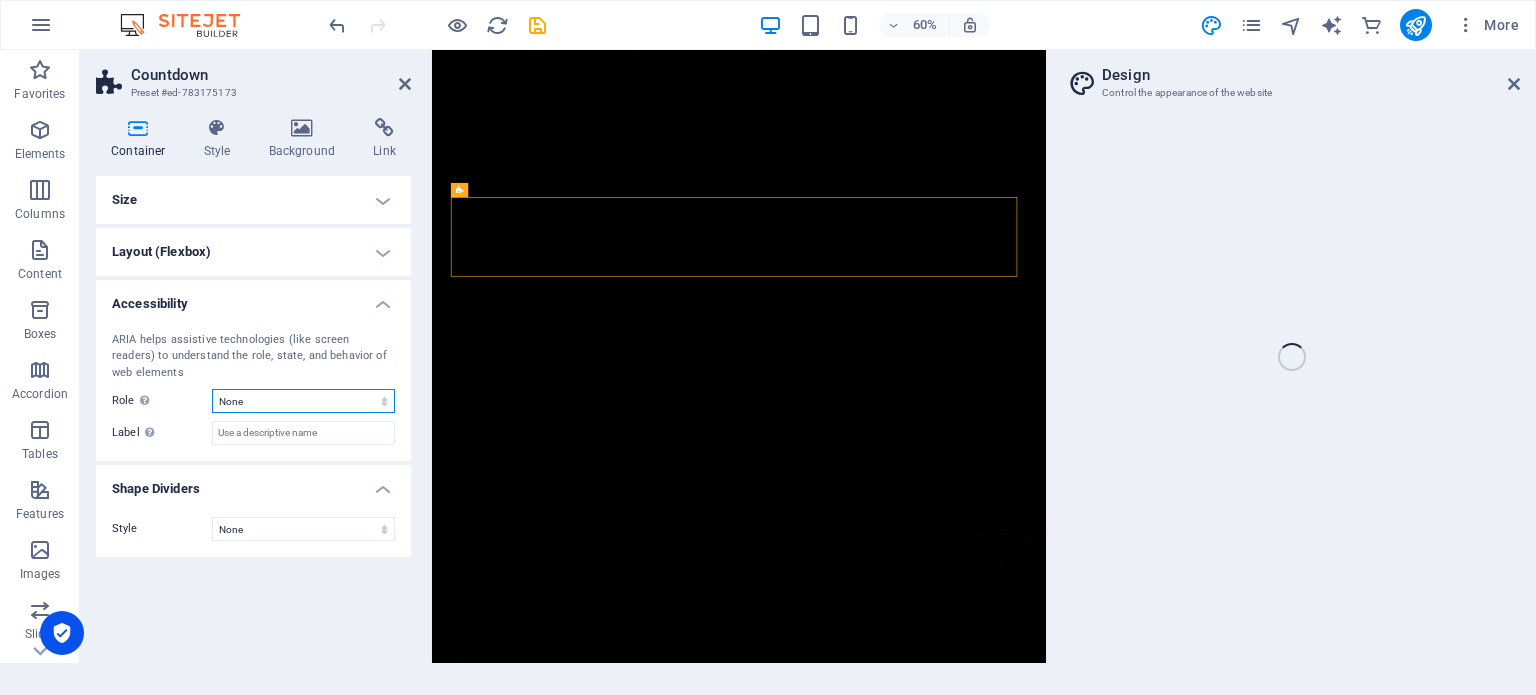 click on "None Alert Article Banner Comment Complementary Dialog Footer Header Marquee Presentation Region Section Separator Status Timer" at bounding box center (303, 401) 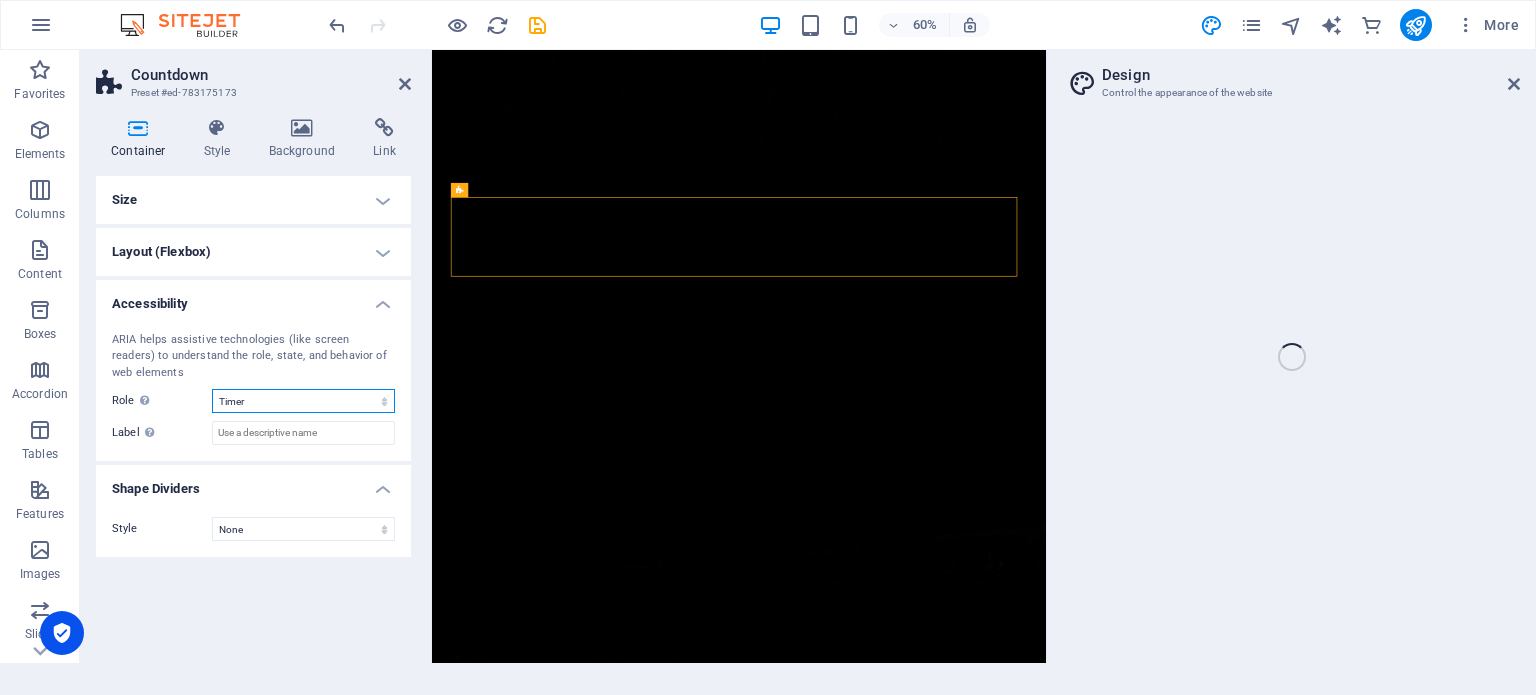 click on "None Alert Article Banner Comment Complementary Dialog Footer Header Marquee Presentation Region Section Separator Status Timer" at bounding box center [303, 401] 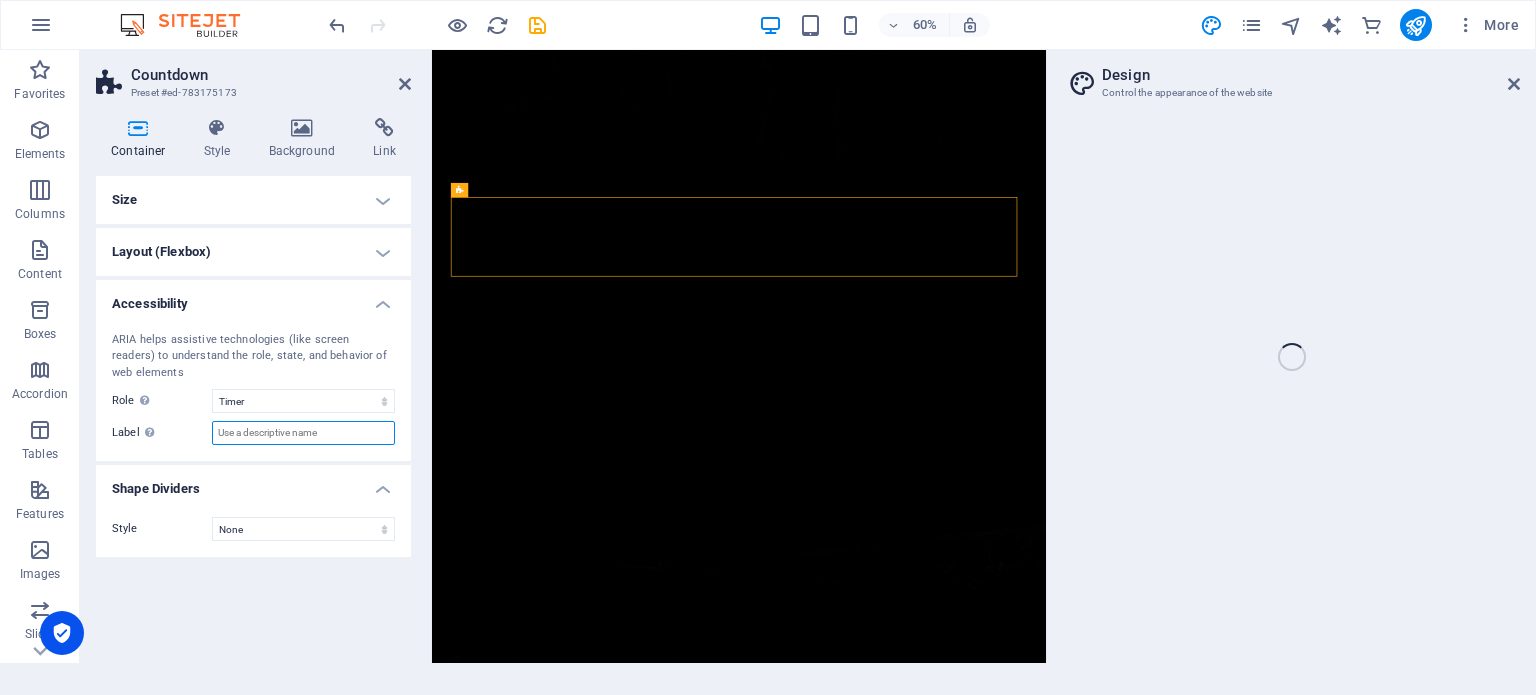 click on "Label Use the  ARIA label  to provide a clear and descriptive name for elements that aren not self-explanatory on their own." at bounding box center [303, 433] 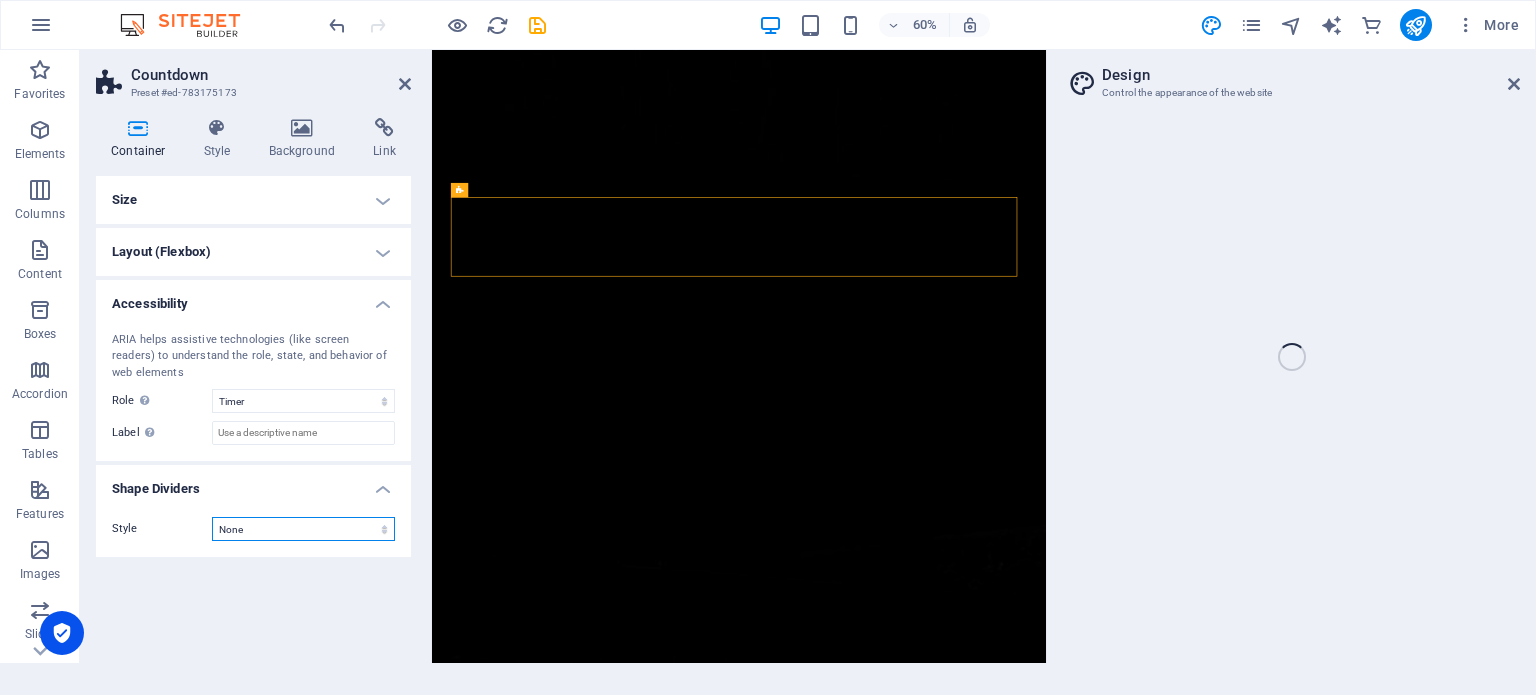 click on "None Triangle Square Diagonal Polygon 1 Polygon 2 Zigzag Multiple Zigzags Waves Multiple Waves Half Circle Circle Circle Shadow Blocks Hexagons Clouds Multiple Clouds Fan Pyramids Book Paint Drip Fire Shredded Paper Arrow" at bounding box center (303, 529) 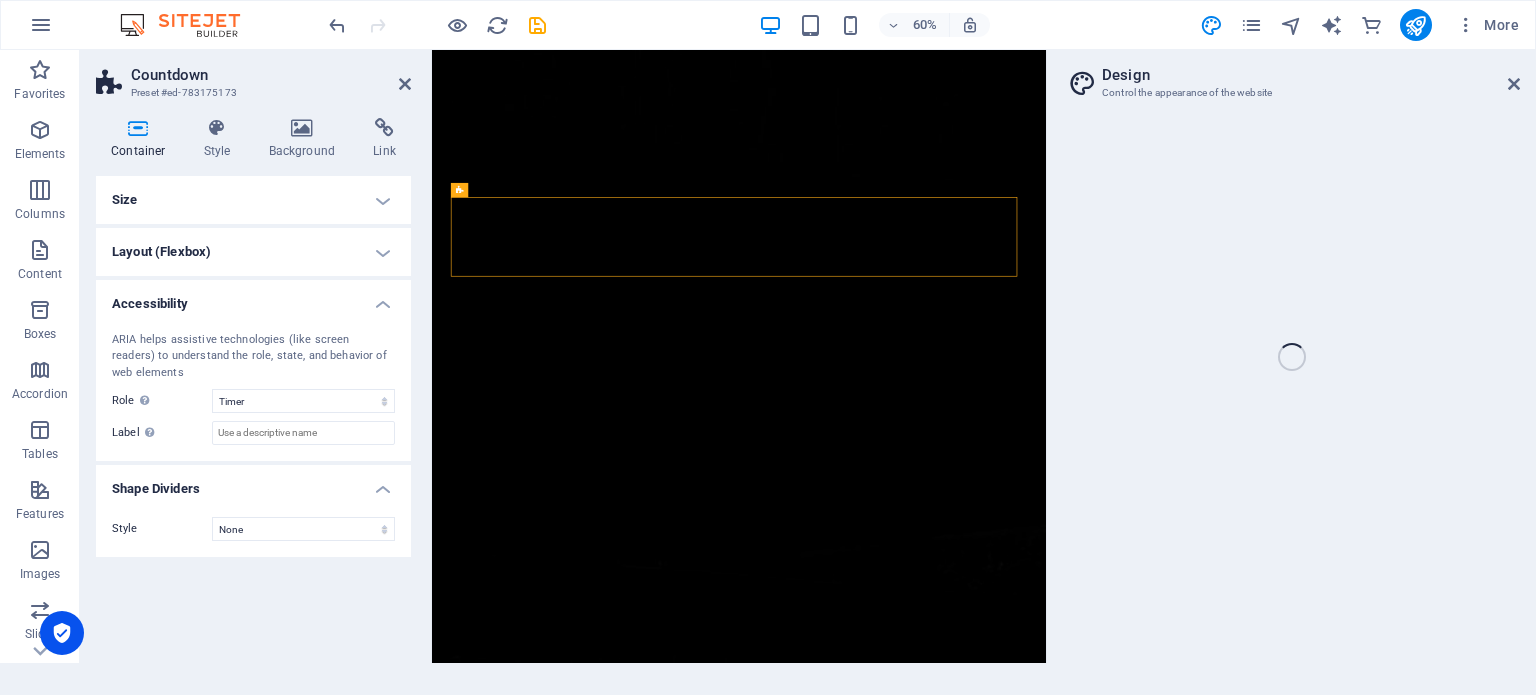 click on "Style" at bounding box center (162, 529) 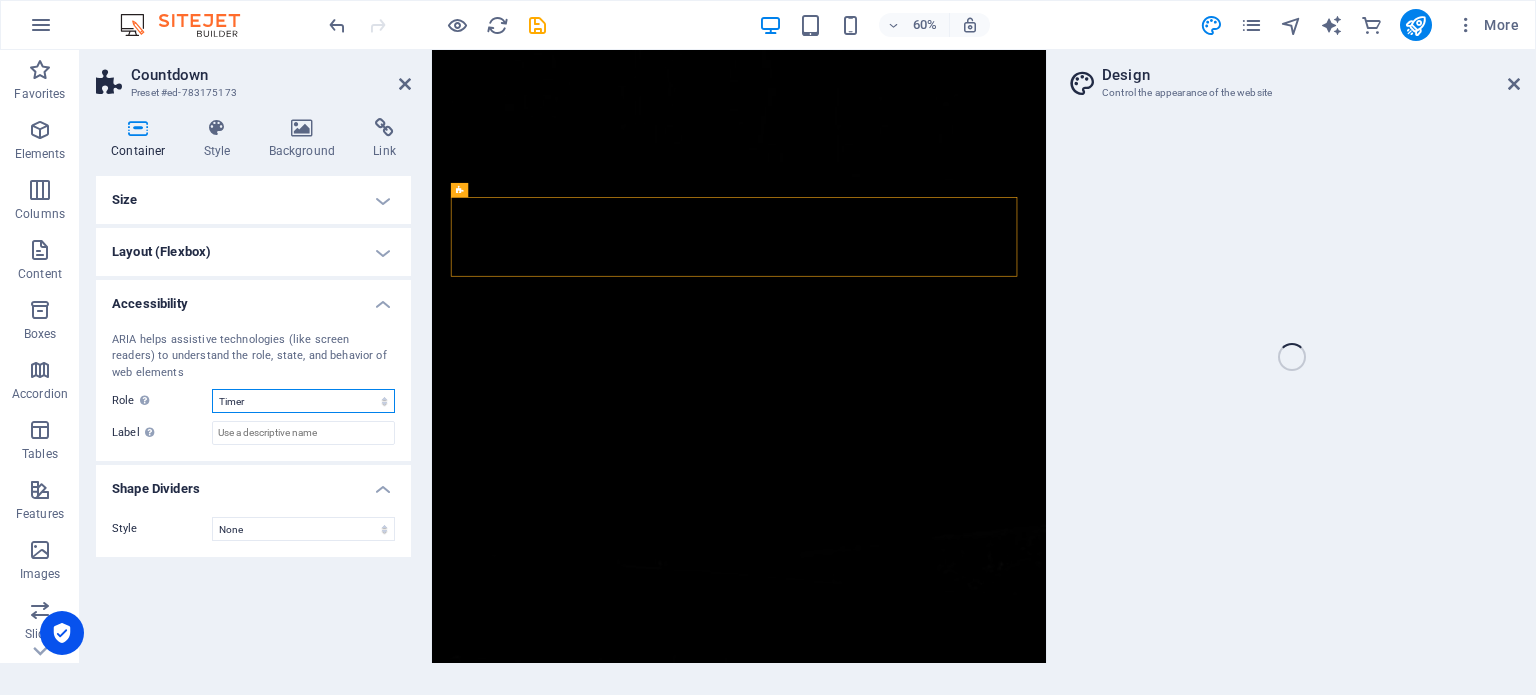 click on "None Alert Article Banner Comment Complementary Dialog Footer Header Marquee Presentation Region Section Separator Status Timer" at bounding box center [303, 401] 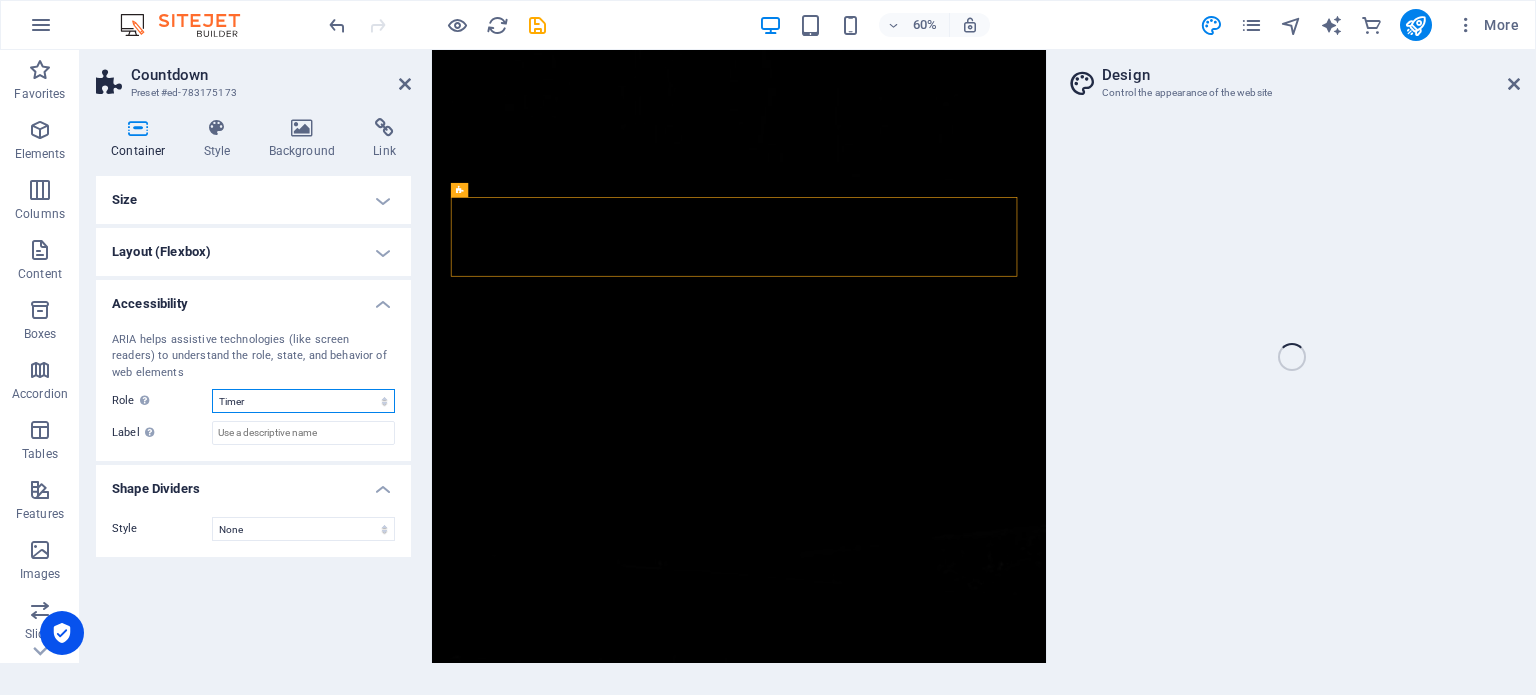 select on "none" 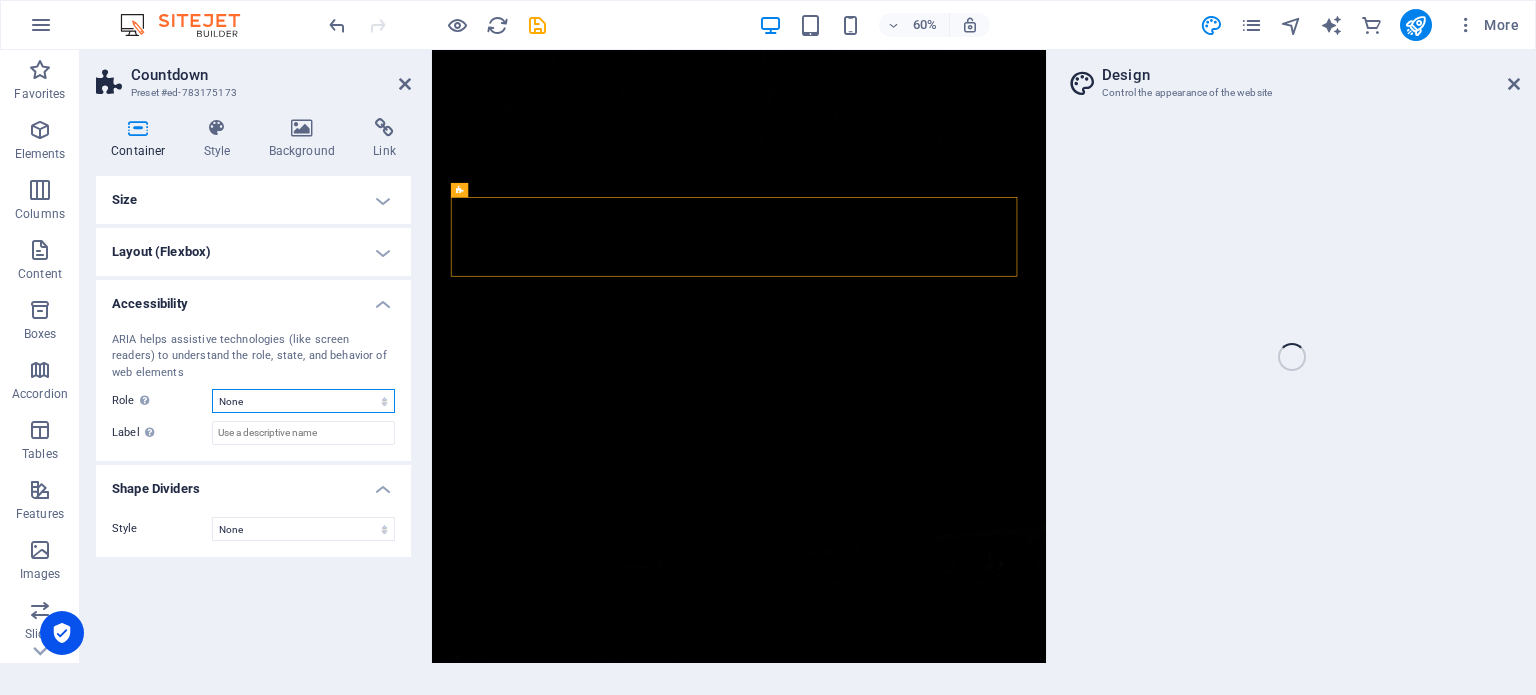 click on "None Alert Article Banner Comment Complementary Dialog Footer Header Marquee Presentation Region Section Separator Status Timer" at bounding box center [303, 401] 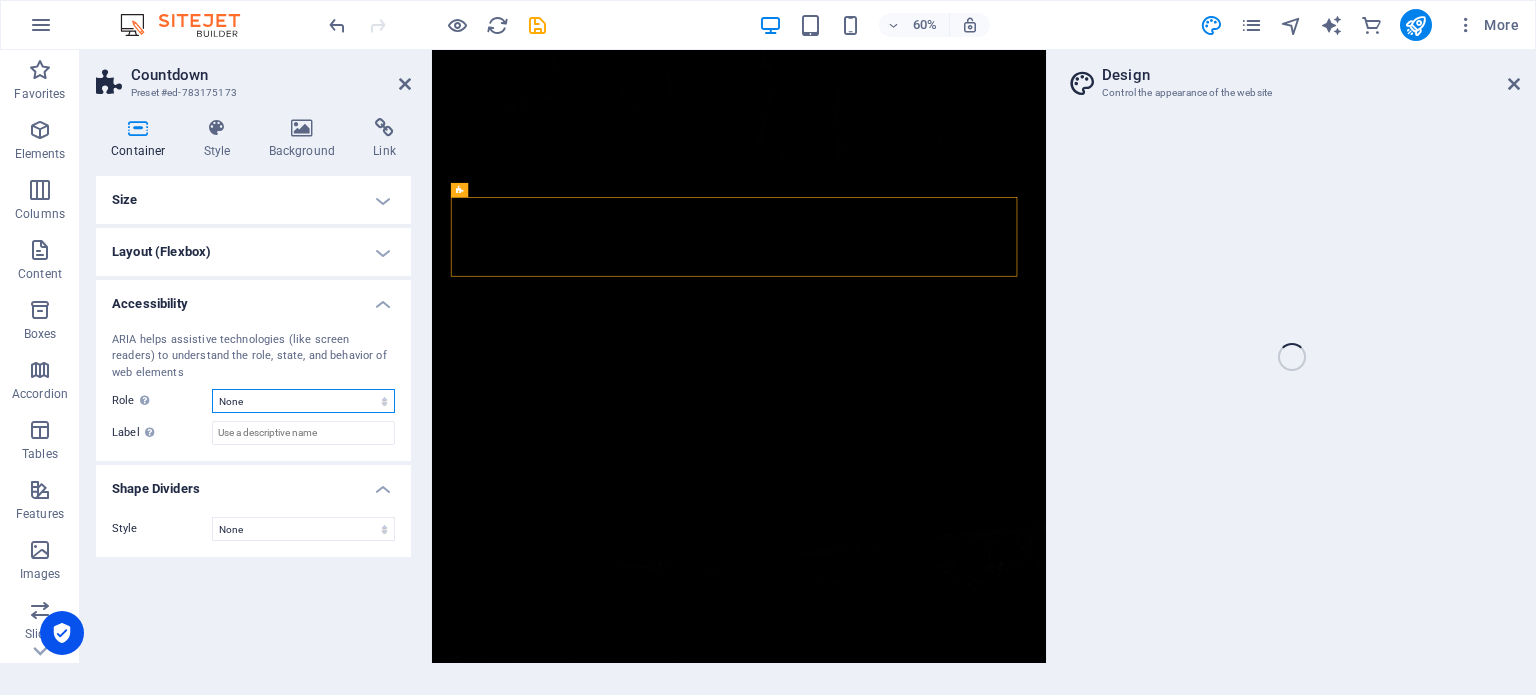 click on "None Alert Article Banner Comment Complementary Dialog Footer Header Marquee Presentation Region Section Separator Status Timer" at bounding box center (303, 401) 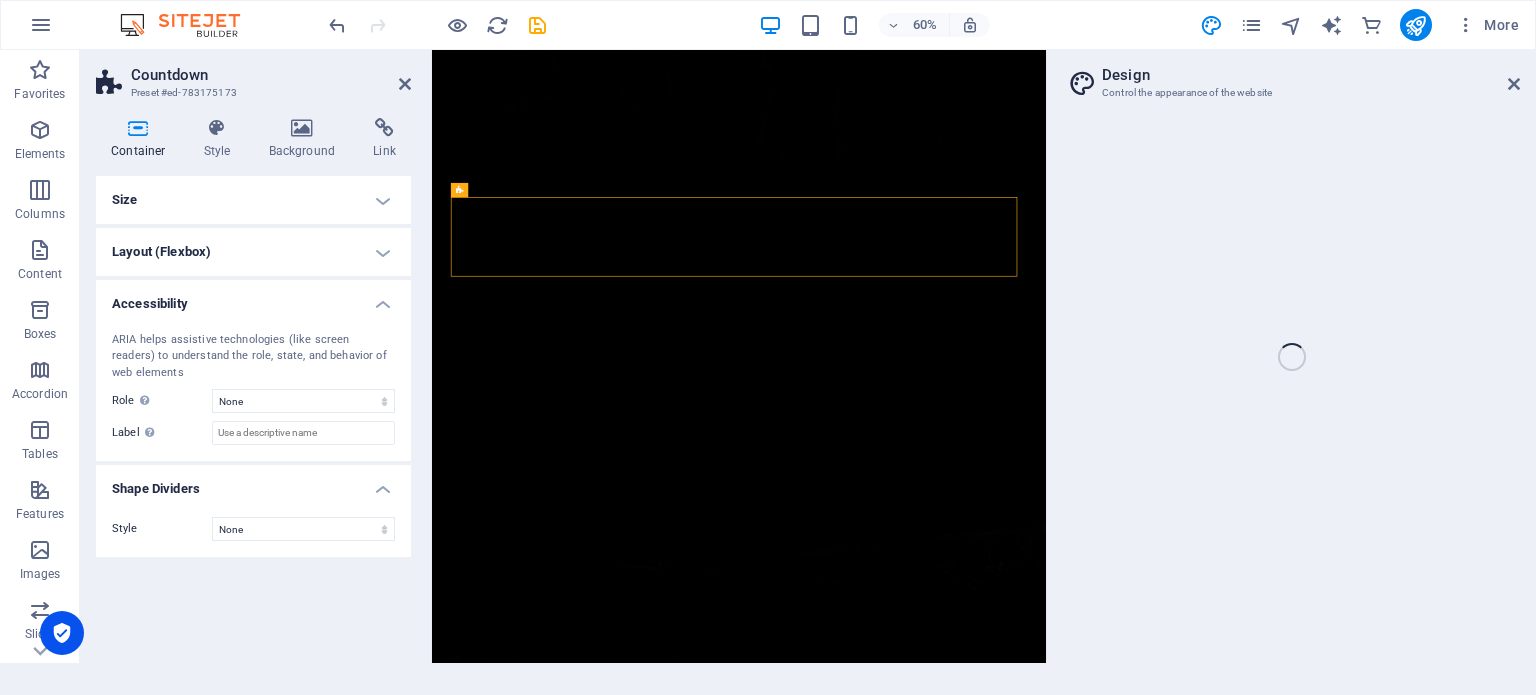 click on "Container Style Background Link Size Height Default px rem % vh vw Min. height None px rem % vh vw Width Default px rem % em vh vw Min. width None px rem % vh vw Content width Default Custom width Width Default px rem % em vh vw Min. width None px rem % vh vw Default padding Custom spacing Default content width and padding can be changed under Design. Edit design Layout (Flexbox) Alignment Determines the flex direction. Default Main axis Determine how elements should behave along the main axis inside this container (justify content). Default Side axis Control the vertical direction of the element inside of the container (align items). Default Wrap Default On Off Fill Controls the distances and direction of elements on the y-axis across several lines (align content). Default Accessibility ARIA helps assistive technologies (like screen readers) to understand the role, state, and behavior of web elements Role The ARIA role defines the purpose of an element.  None Alert Article Banner Comment Fan" at bounding box center (253, 382) 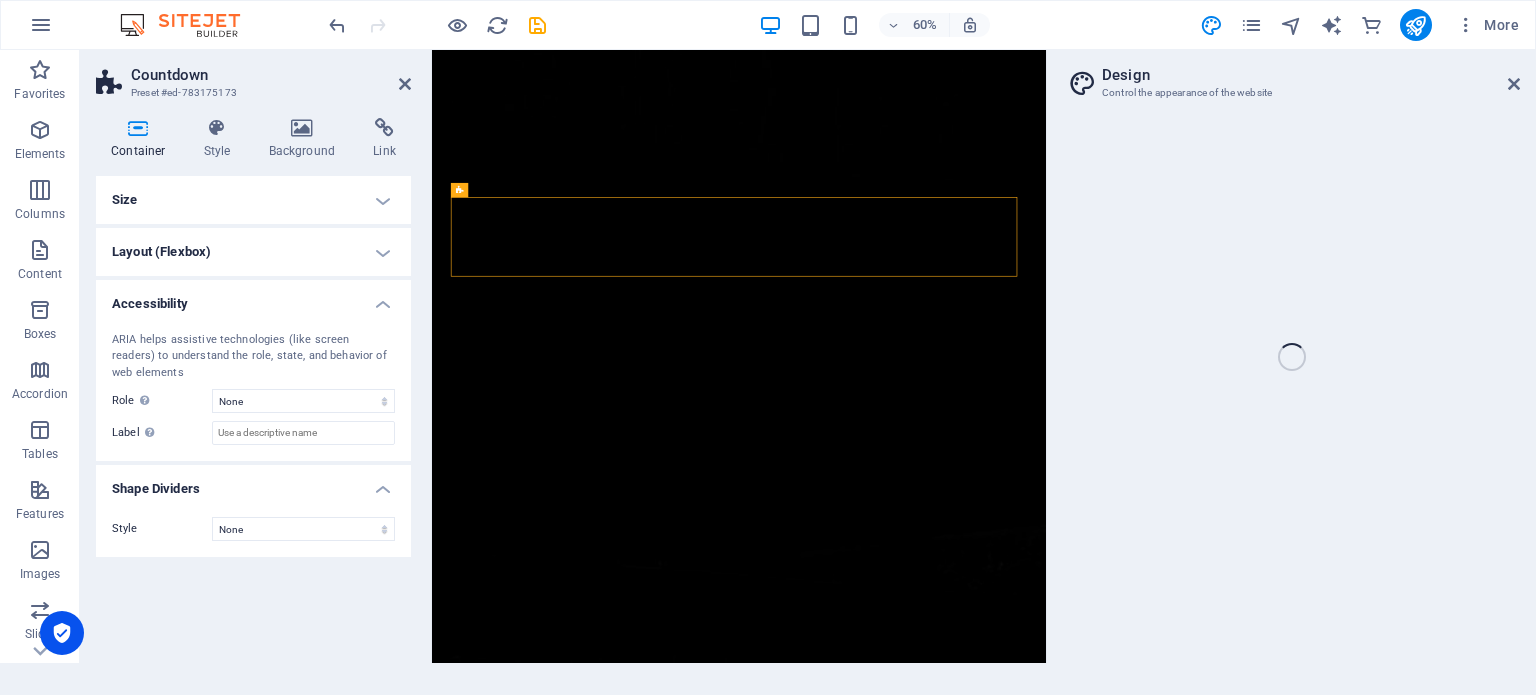 click on "Preset #ed-783175173" at bounding box center [251, 93] 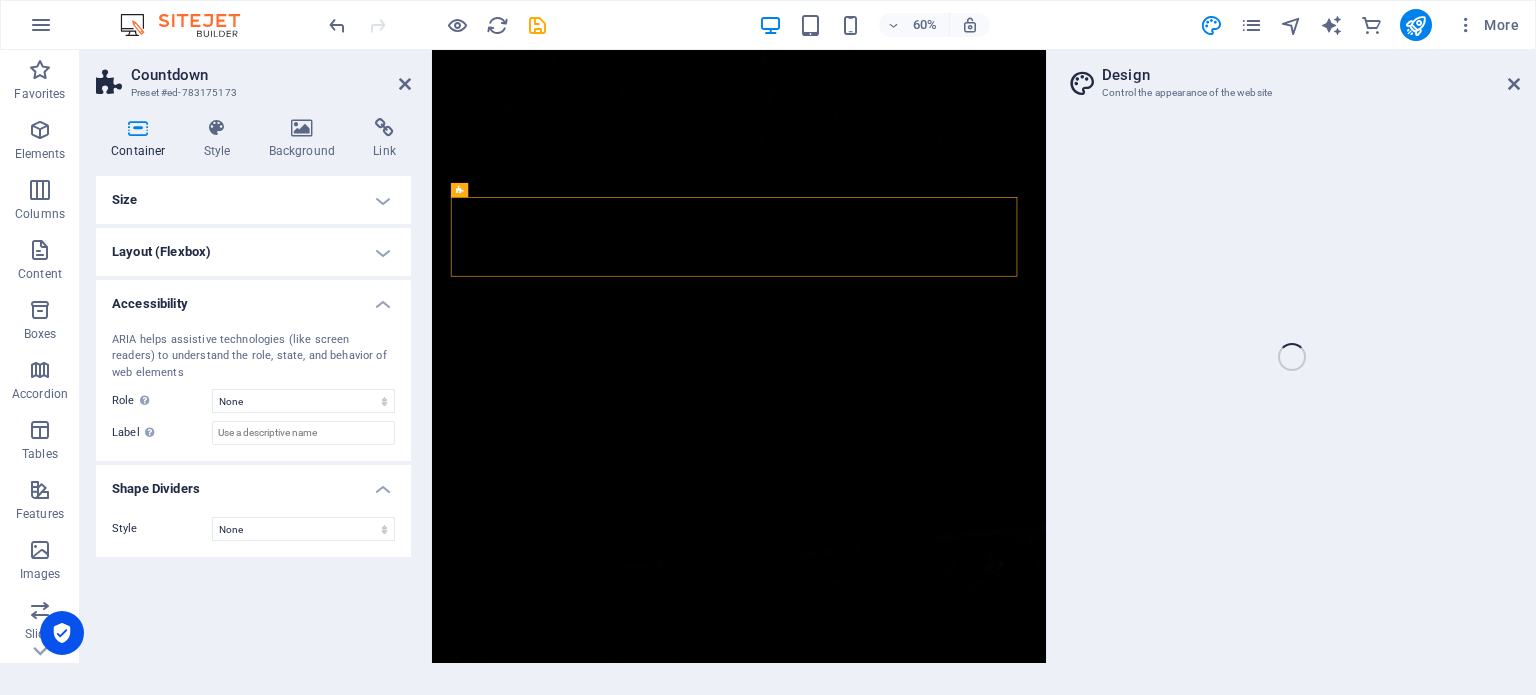 click on "Preset #ed-783175173" at bounding box center [251, 93] 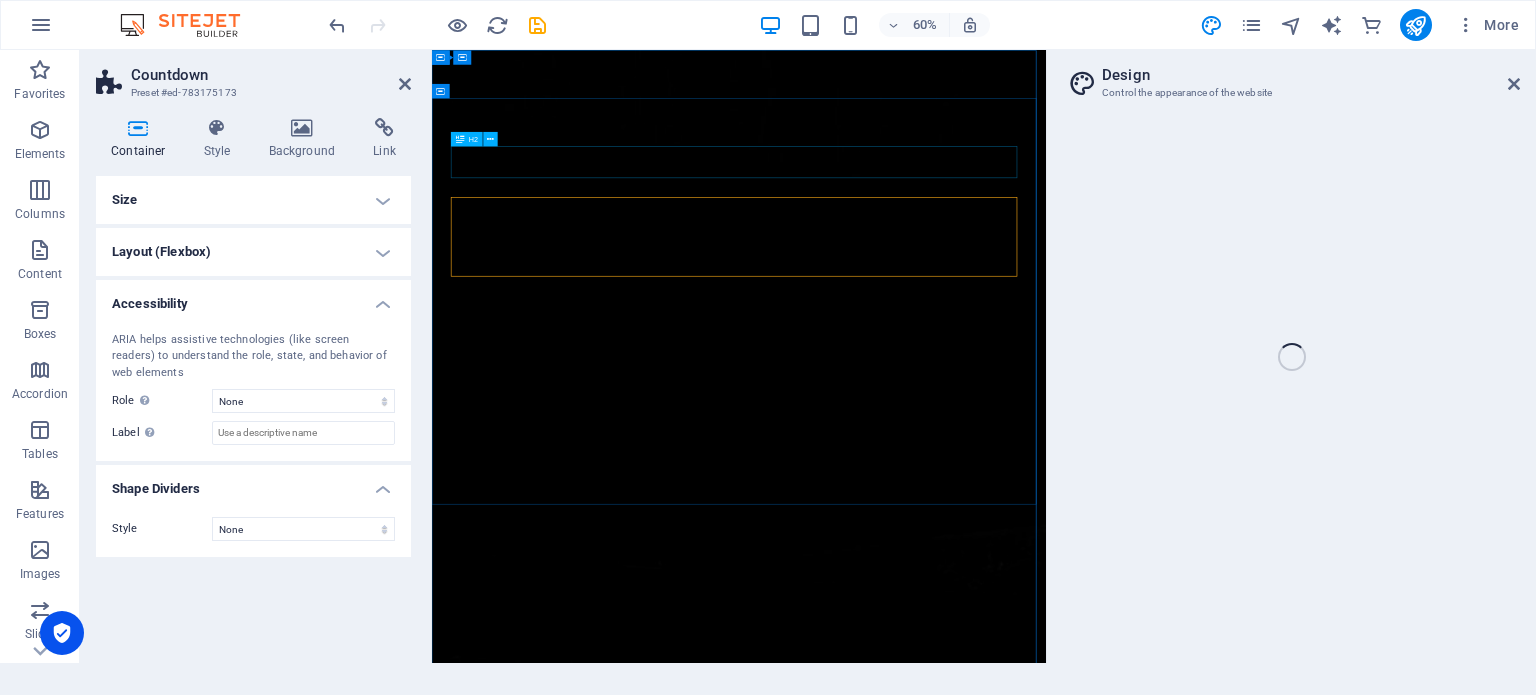 click on "The waiting is going to end soon..." at bounding box center (944, 2745) 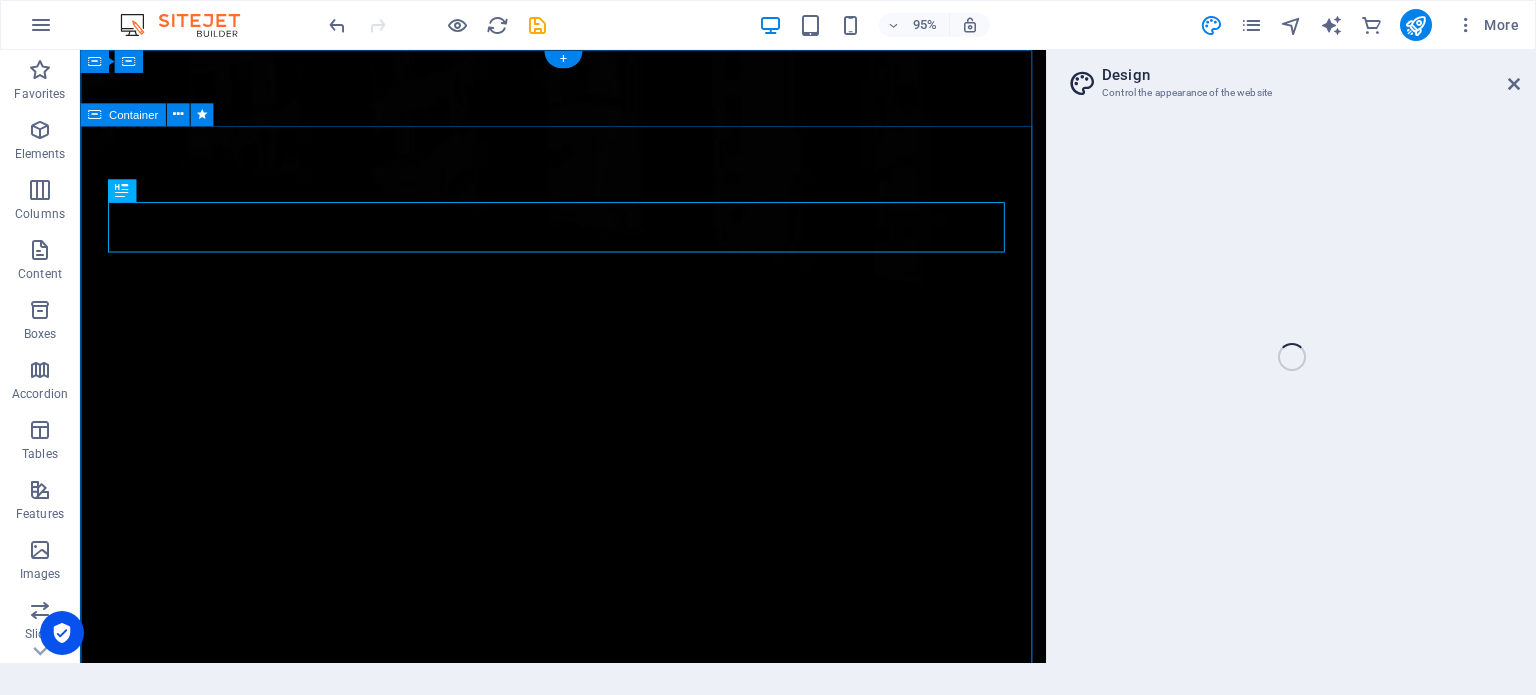 click on "The waiting is going to end soon... 547 Days 04 Hours 30 Minutes 24 Seconds Our website is under construction. We`ll be here soon with our new awesome site, subscribe to be notified.  Notify me   I have read and understand the privacy policy. Unreadable? Regenerate" at bounding box center [588, 3208] 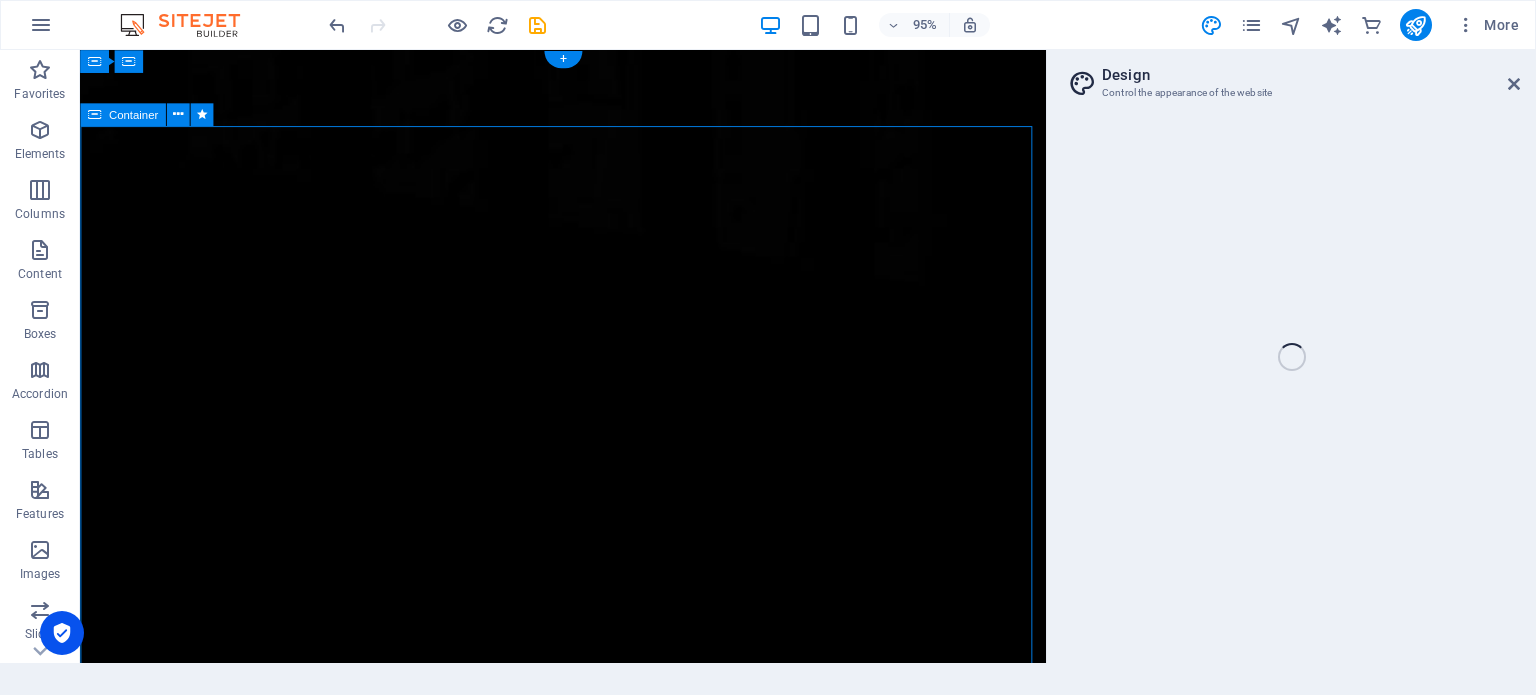 click on "The waiting is going to end soon... 547 Days 04 Hours 30 Minutes 23 Seconds Our website is under construction. We`ll be here soon with our new awesome site, subscribe to be notified.  Notify me   I have read and understand the privacy policy. Unreadable? Regenerate" at bounding box center (588, 3208) 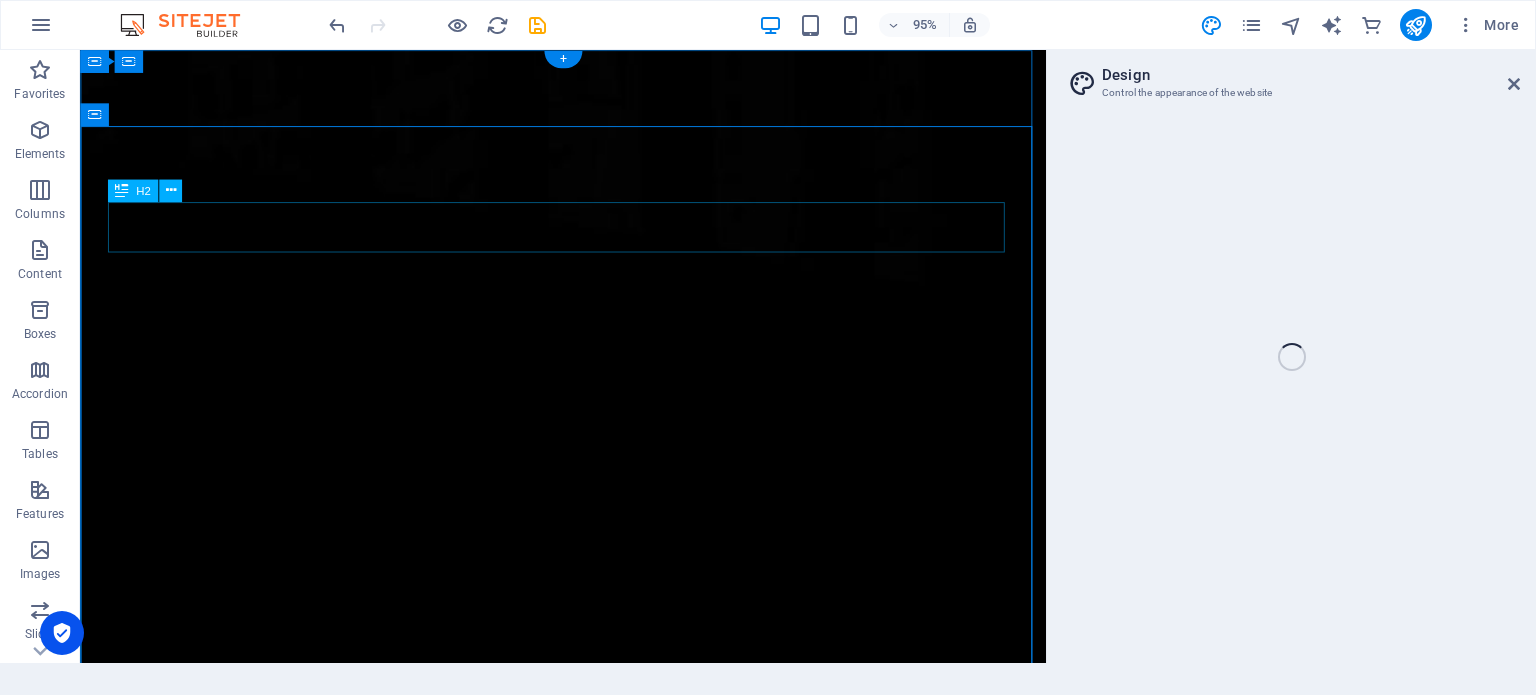 click on "The waiting is going to end soon..." at bounding box center (589, 2745) 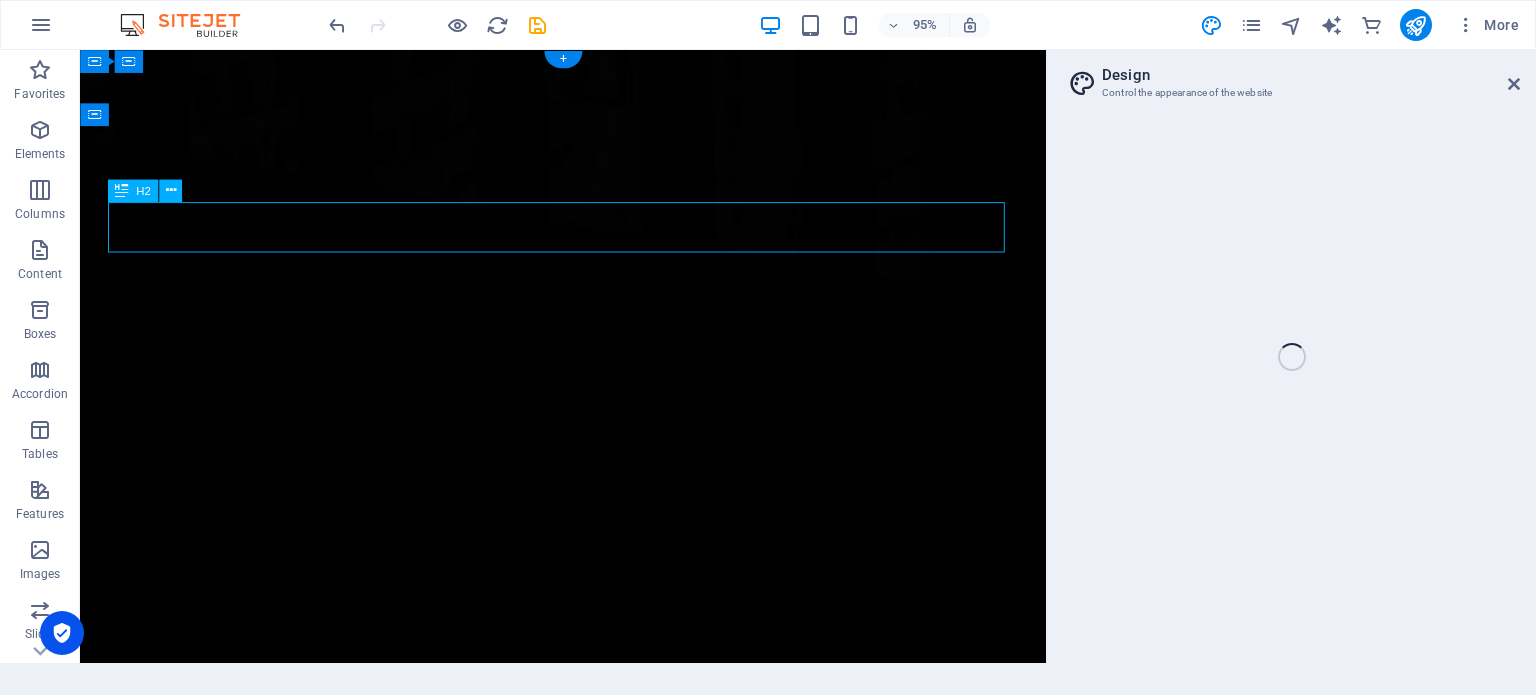 click on "The waiting is going to end soon..." at bounding box center (589, 2745) 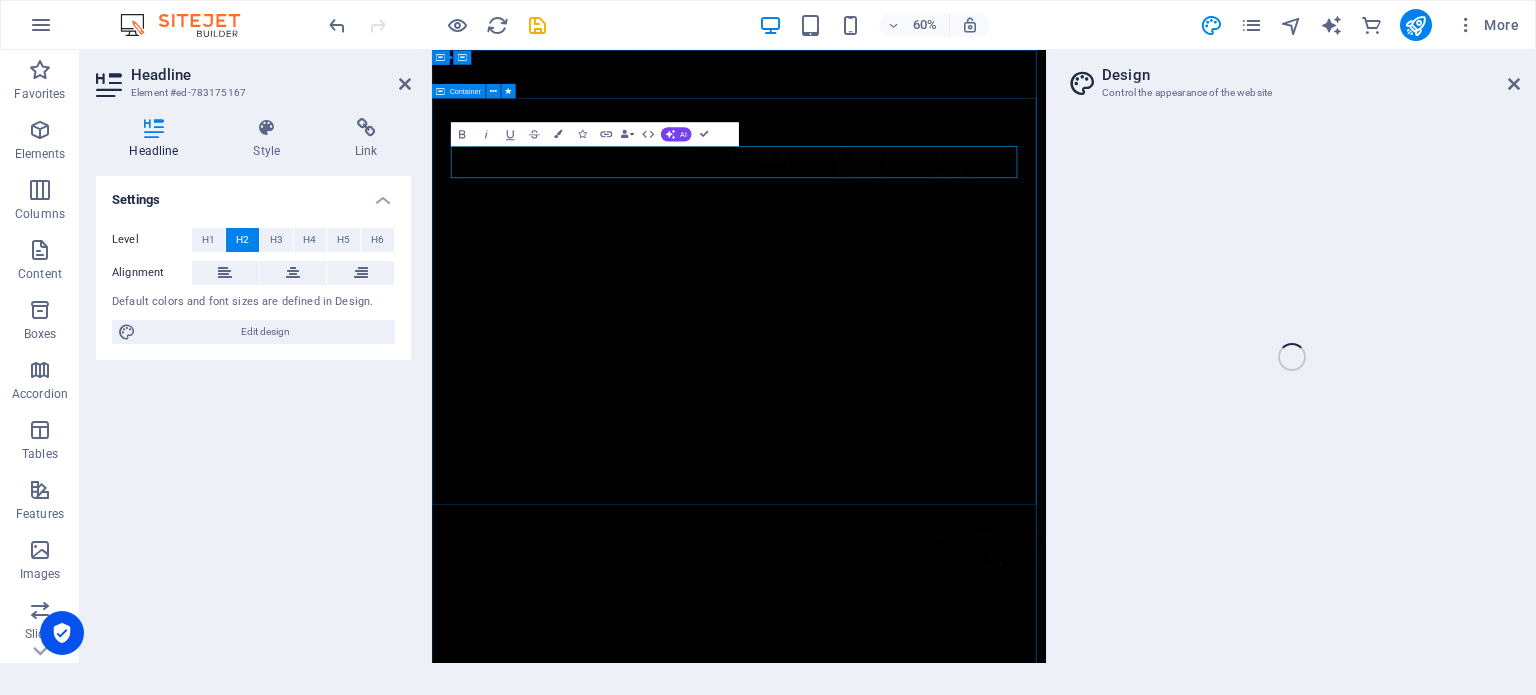 click on "The waiting is going to end soon... 547 Days 04 Hours 30 Minutes 18 Seconds Our website is under construction. We`ll be here soon with our new awesome site, subscribe to be notified.  Notify me   I have read and understand the privacy policy. Unreadable? Regenerate" at bounding box center [943, 3208] 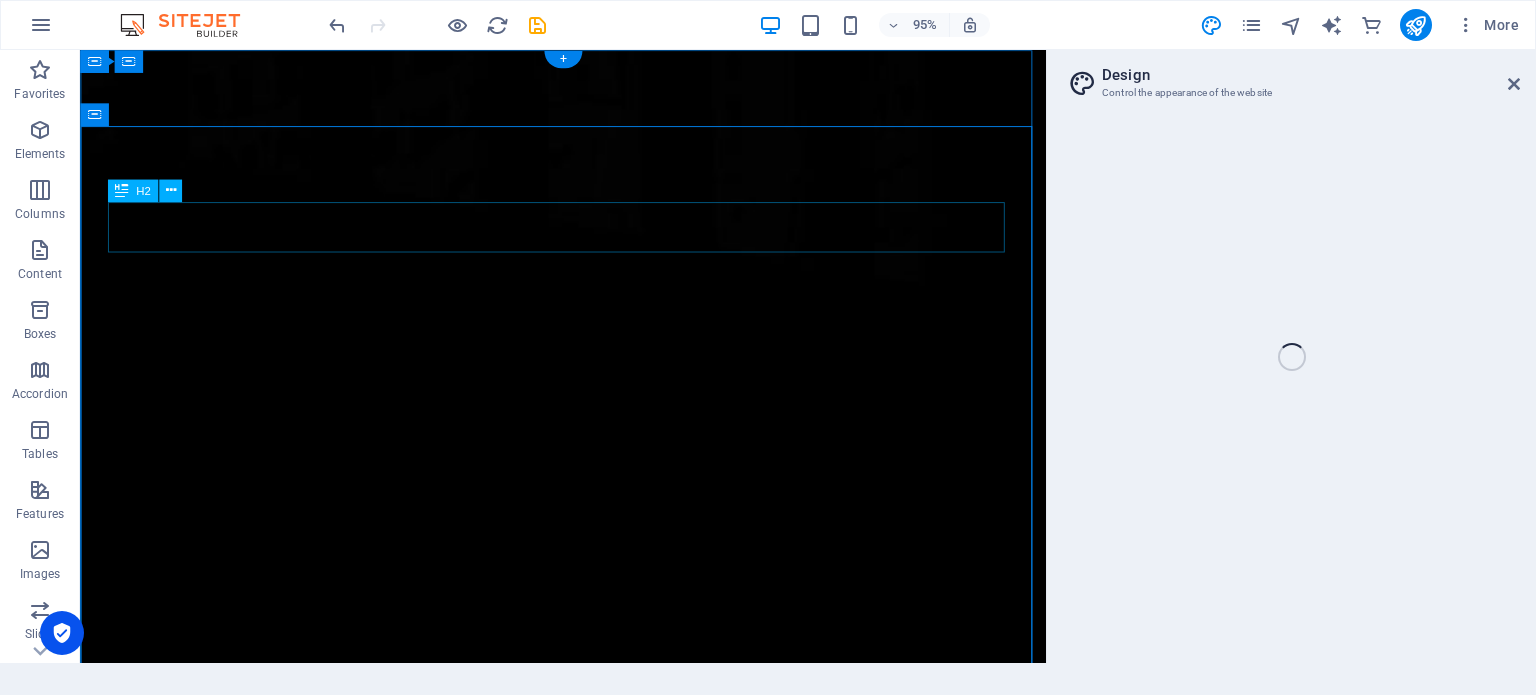 click on "The waiting is going to end soon..." at bounding box center [589, 2745] 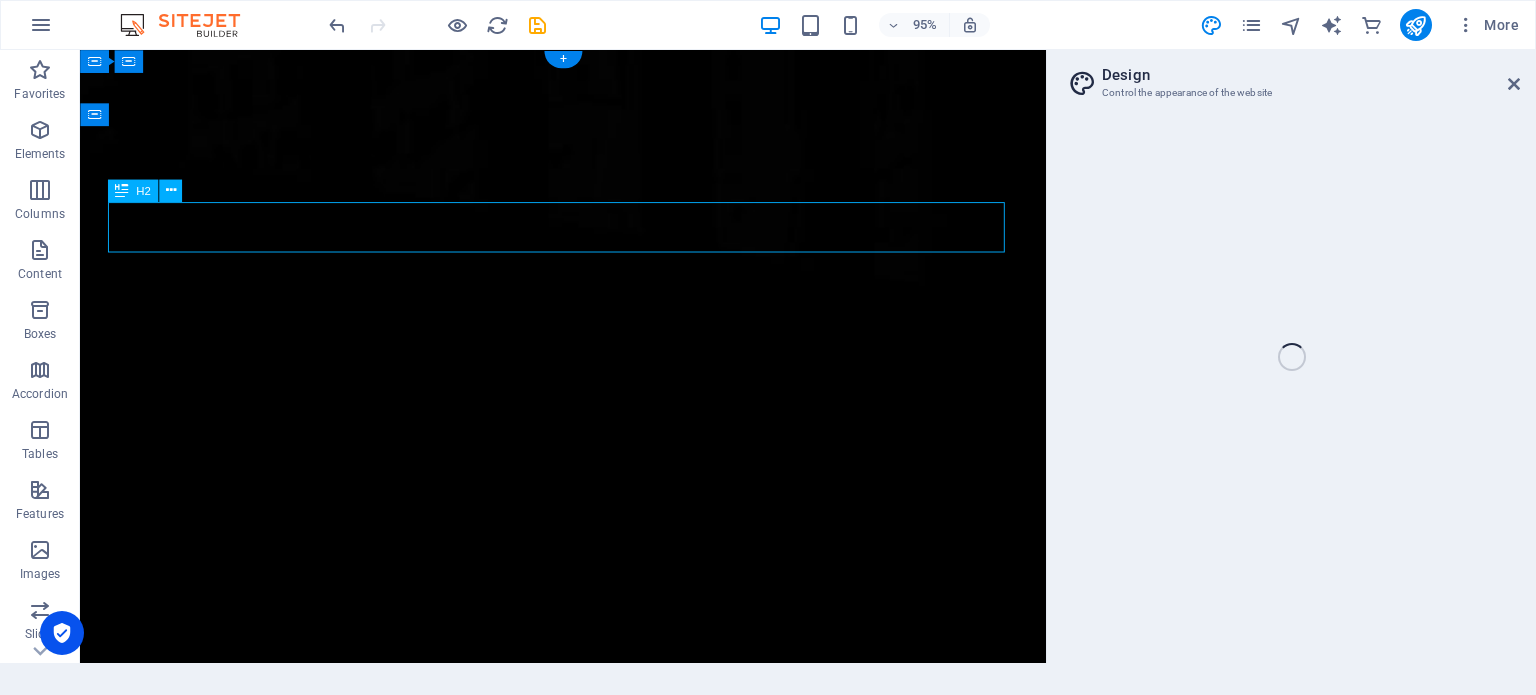 click on "The waiting is going to end soon..." at bounding box center [589, 2745] 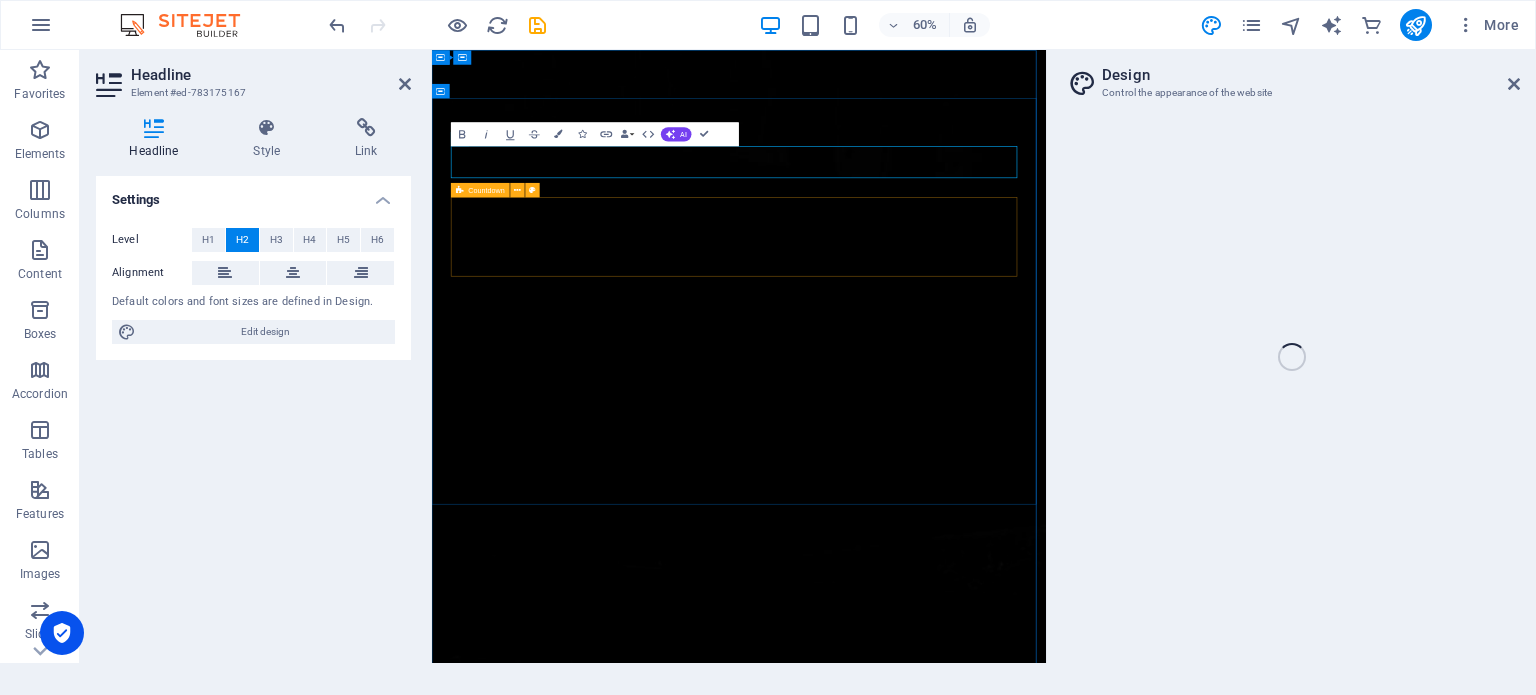 click at bounding box center (460, 189) 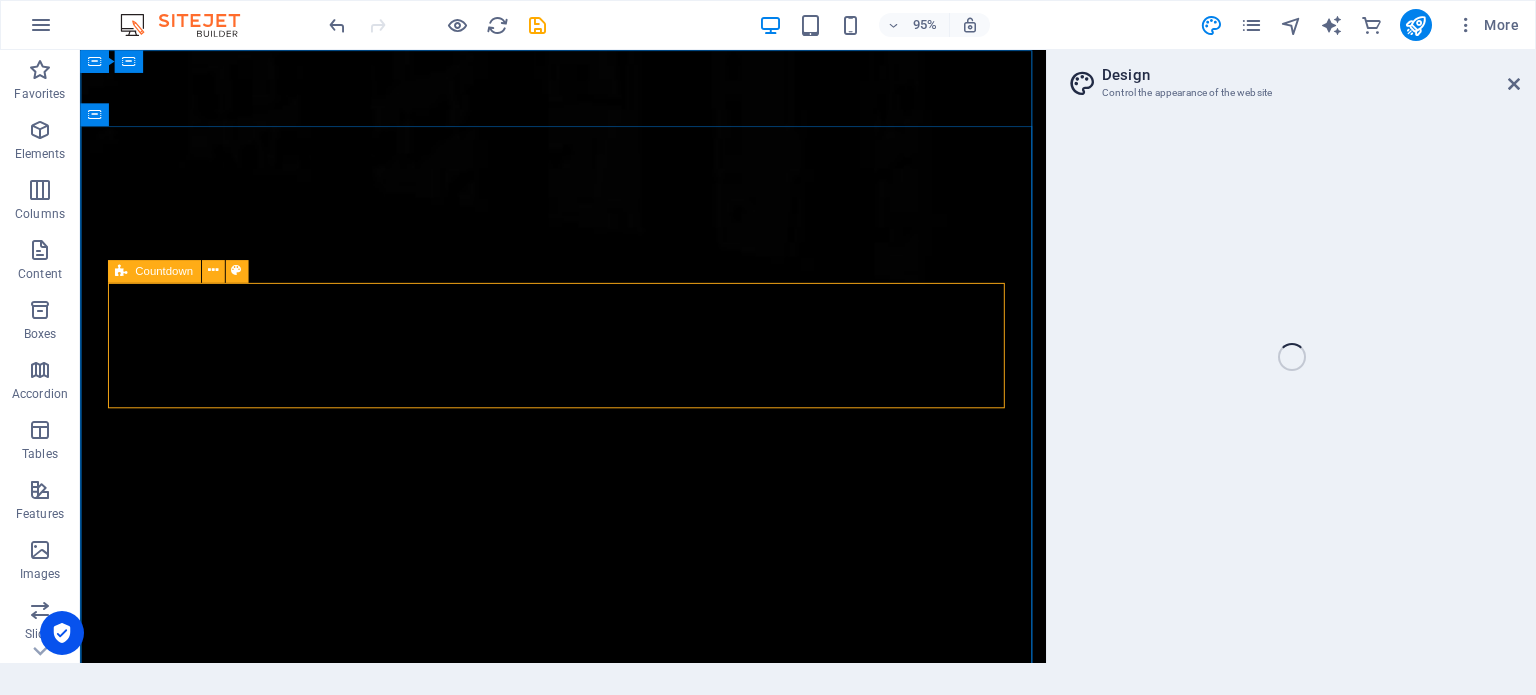 click at bounding box center [121, 271] 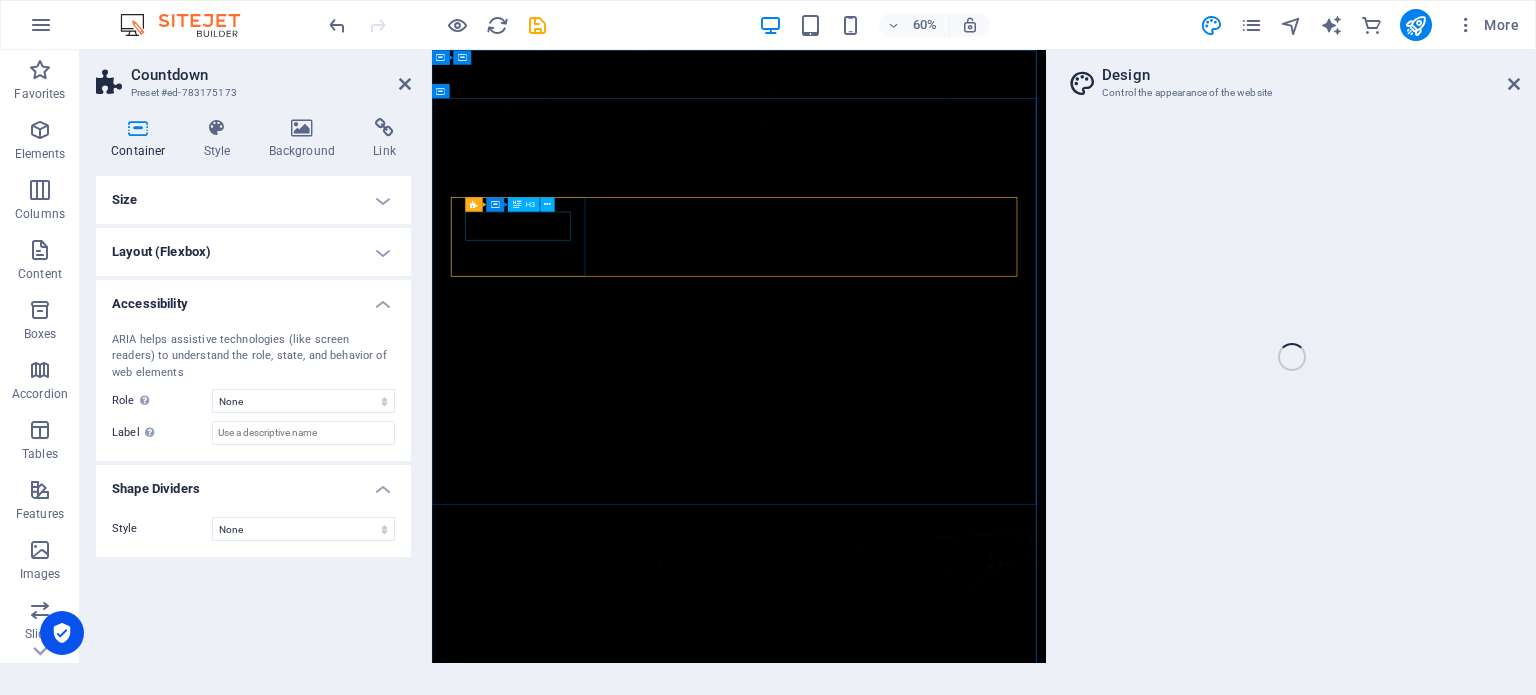 click on "547" at bounding box center (584, 2844) 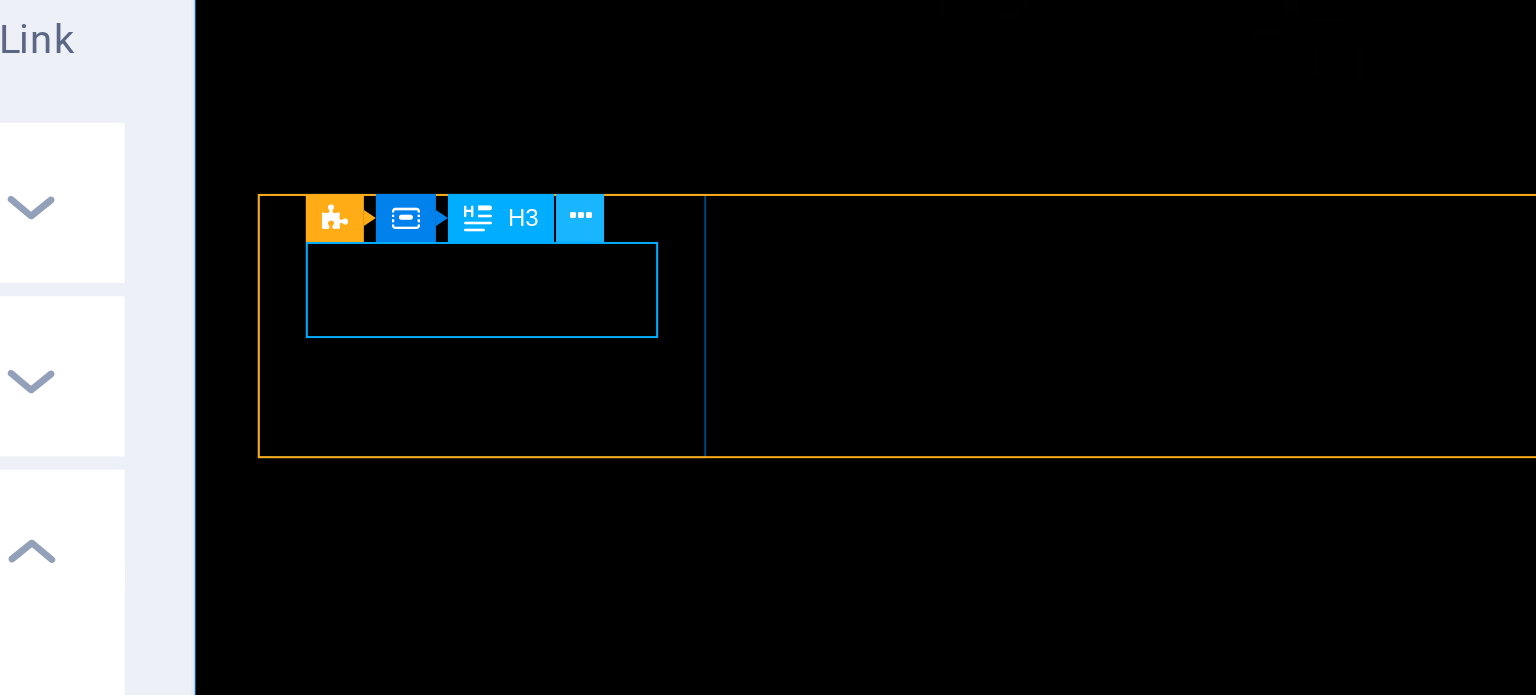 click at bounding box center (548, 204) 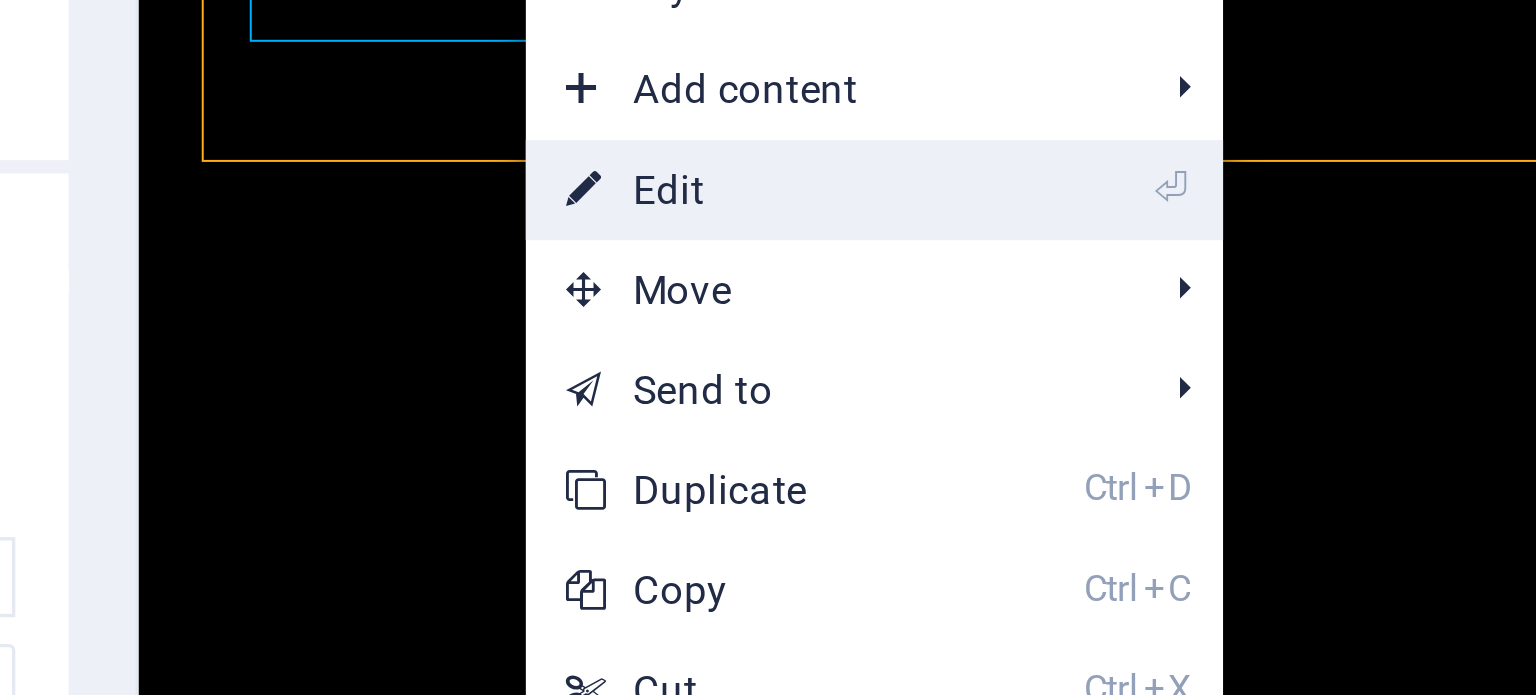 click on "⏎  Edit" at bounding box center (615, 285) 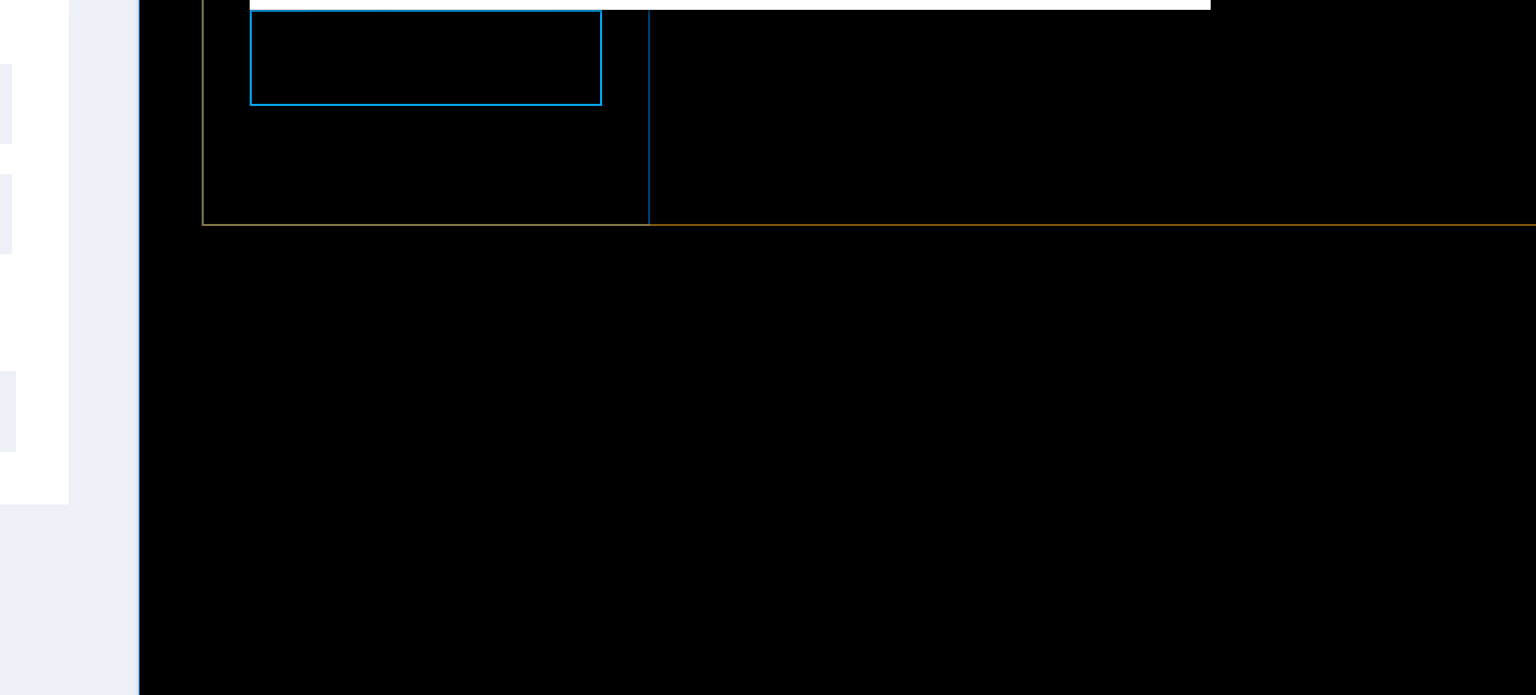 type 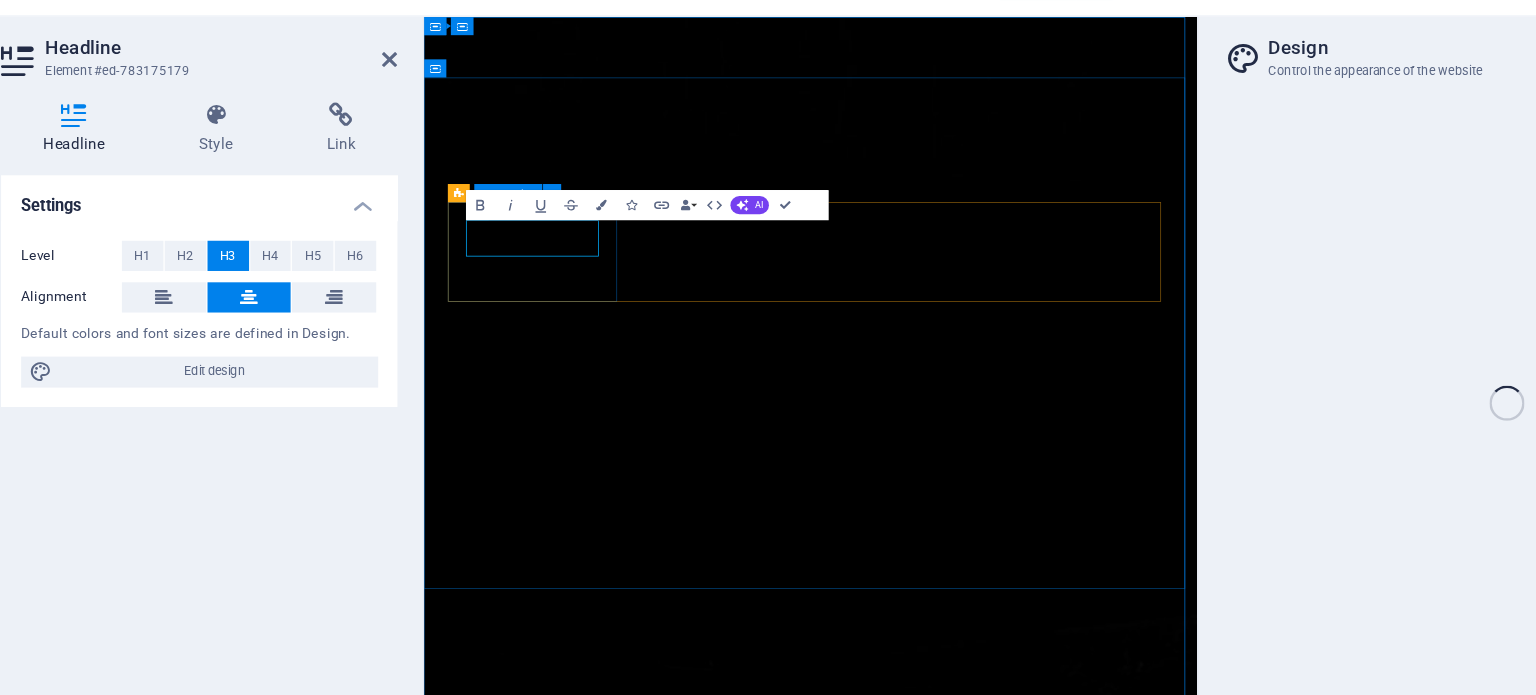 click on "547 Days" at bounding box center [576, 2836] 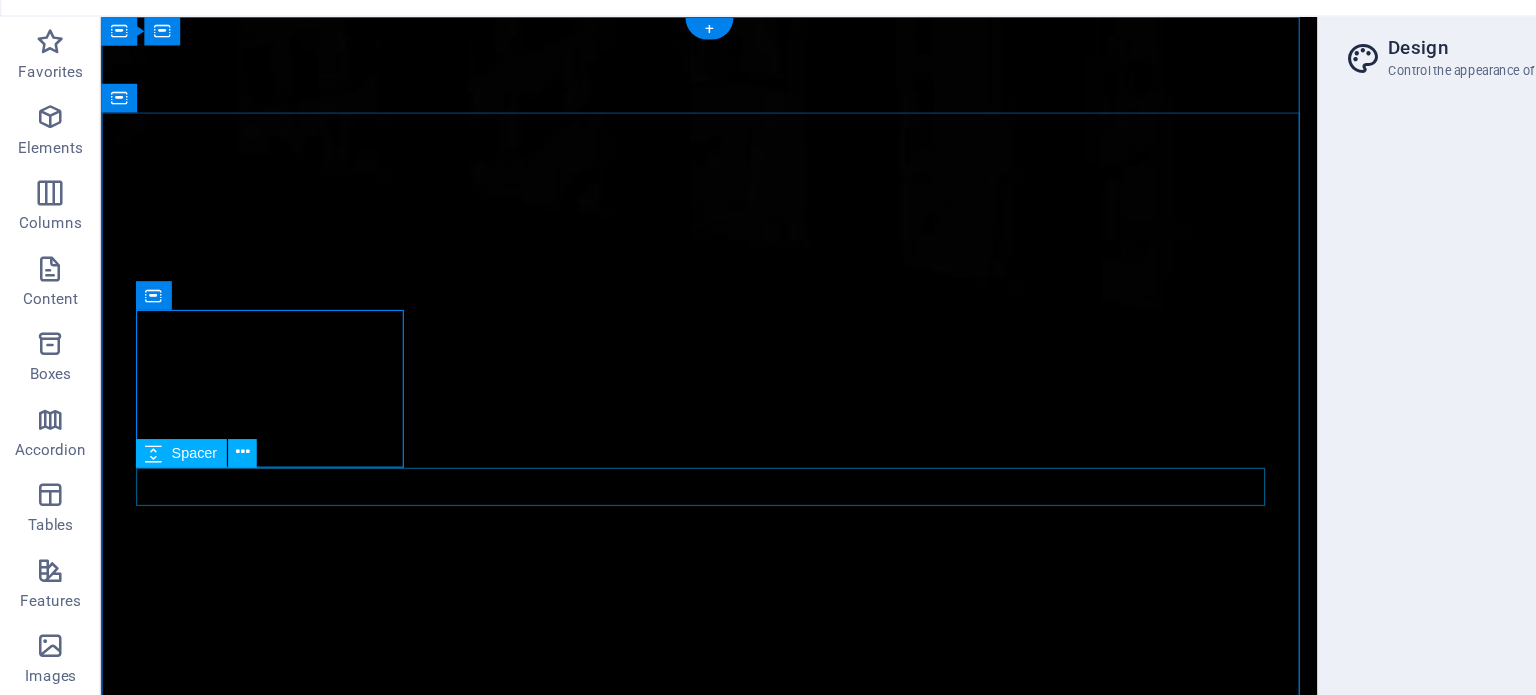 click at bounding box center [609, 3338] 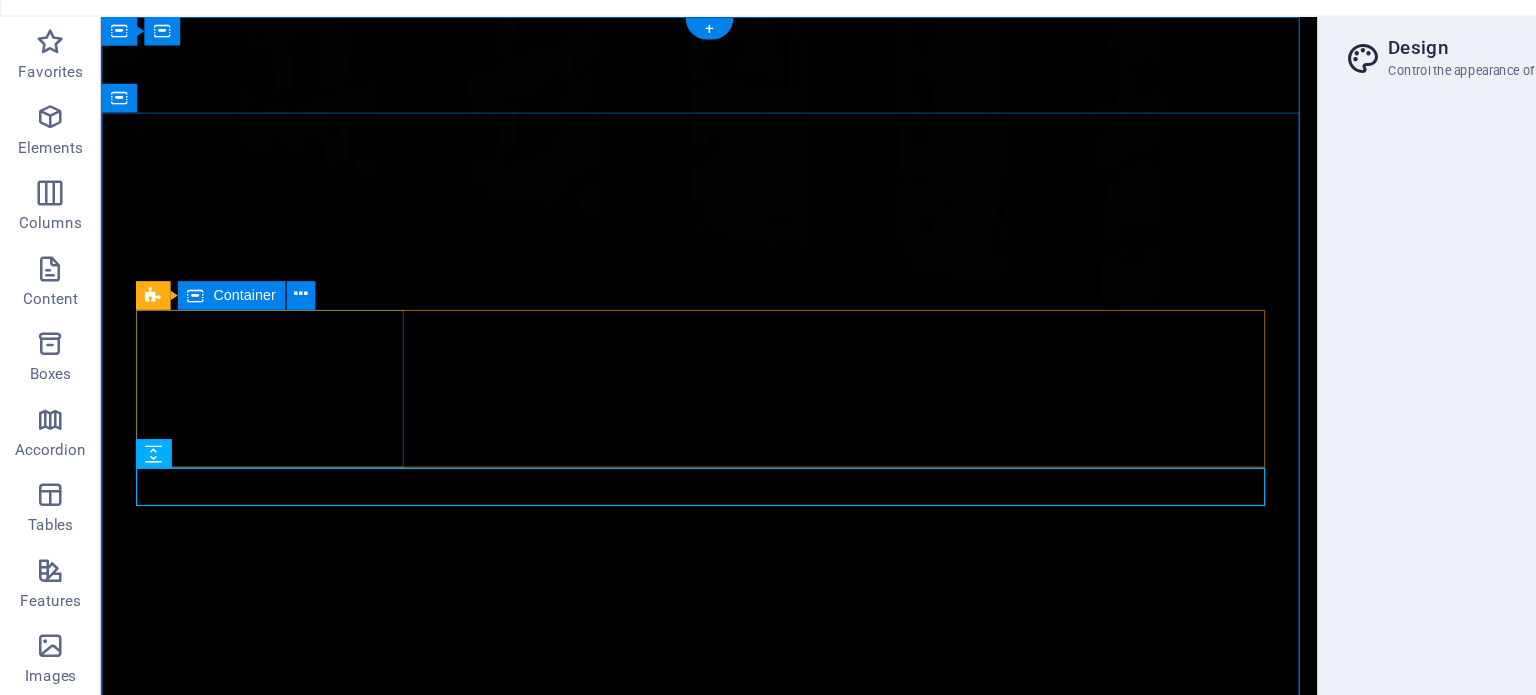 click on "547 Days" at bounding box center [249, 2836] 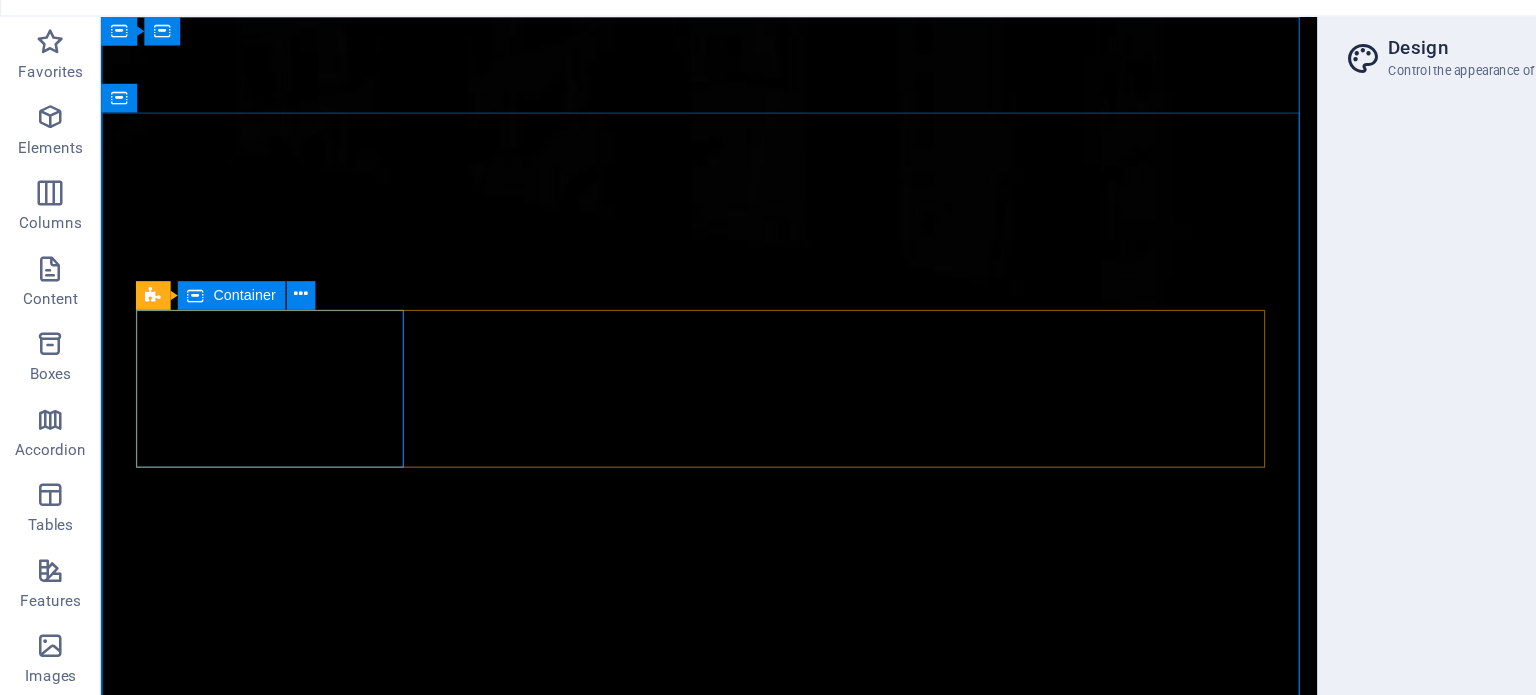 click on "Container" at bounding box center (193, 270) 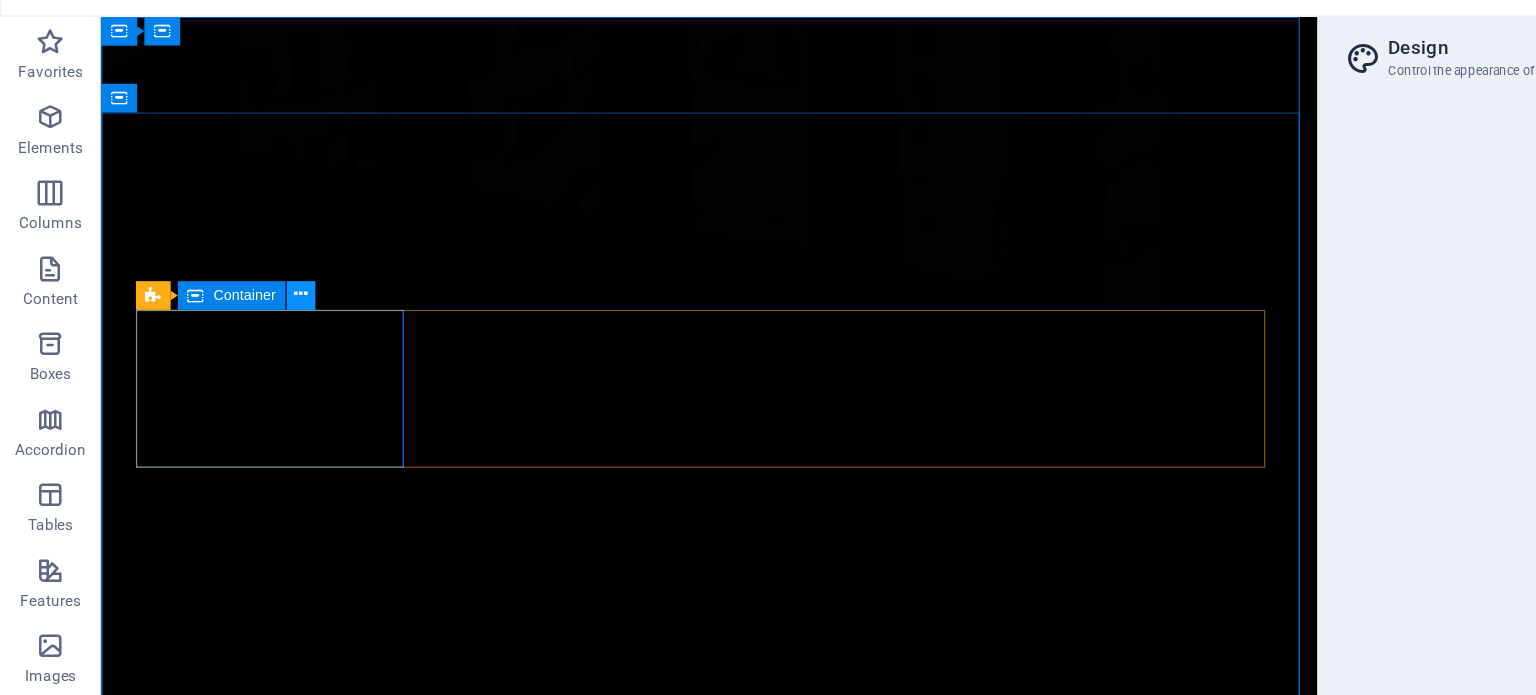 click at bounding box center (238, 271) 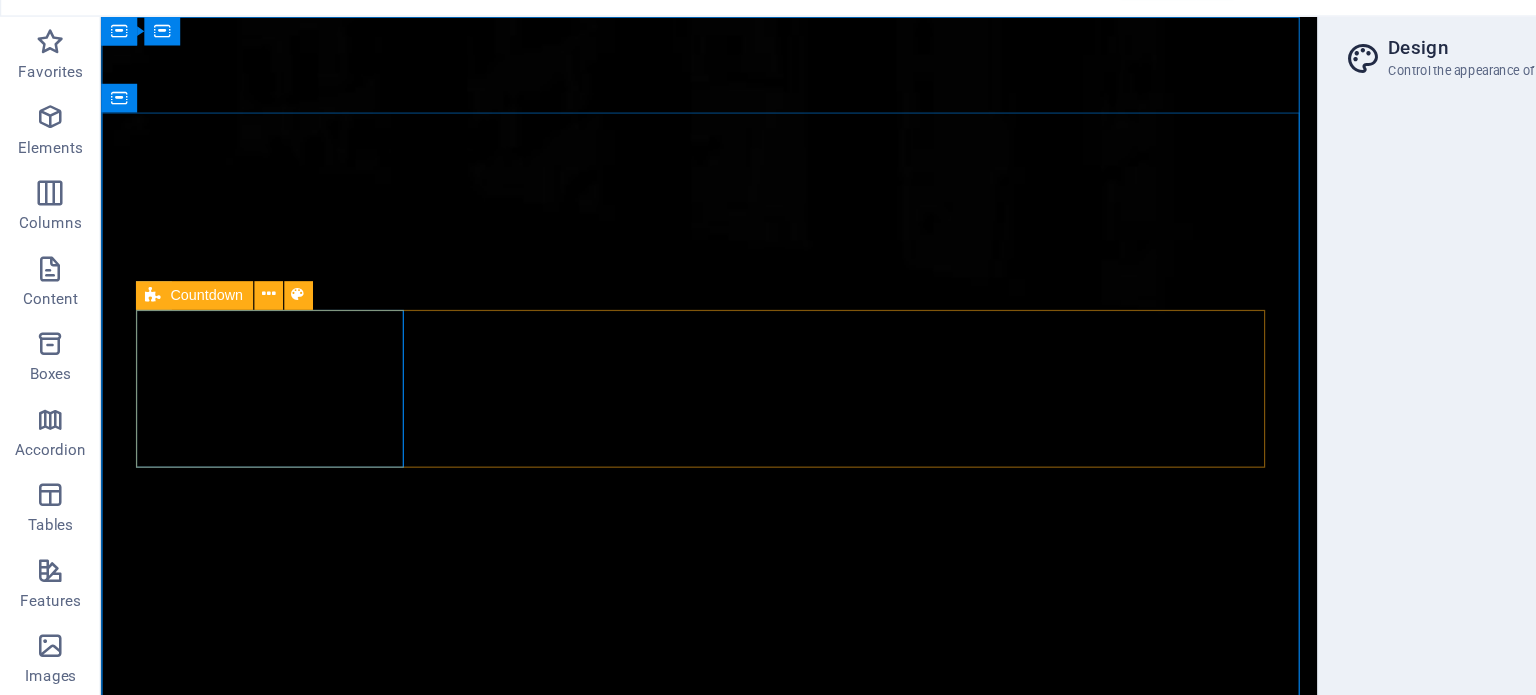 click on "Countdown" at bounding box center (164, 270) 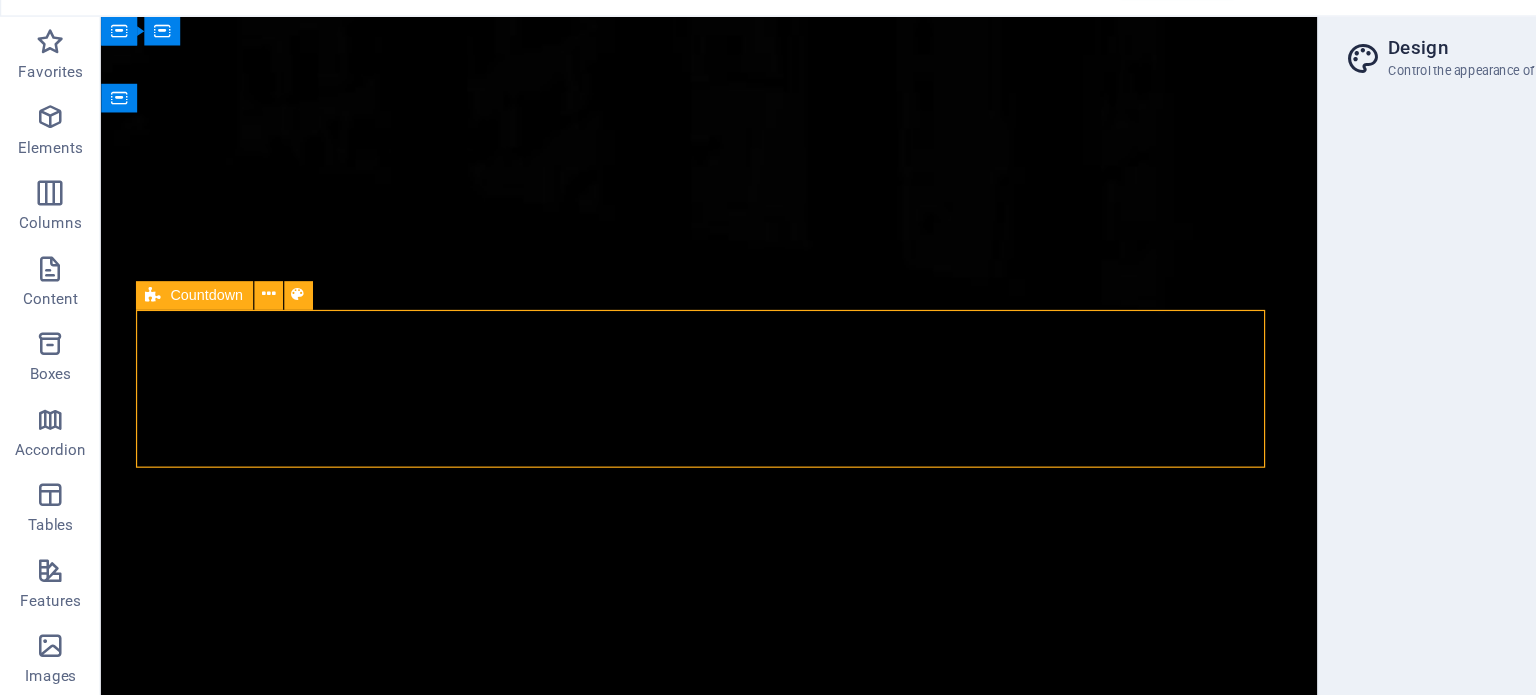 click on "Countdown" at bounding box center [164, 270] 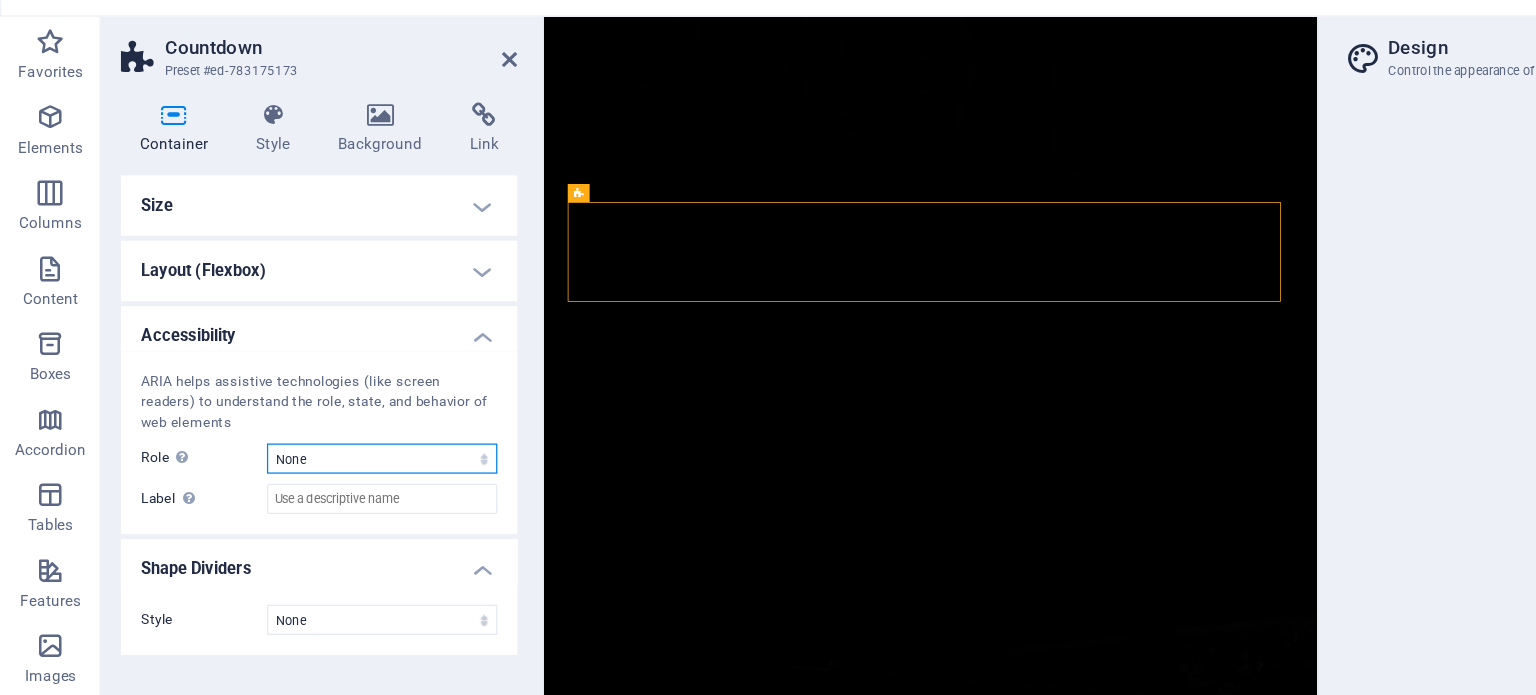 click on "None Alert Article Banner Comment Complementary Dialog Footer Header Marquee Presentation Region Section Separator Status Timer" at bounding box center [303, 401] 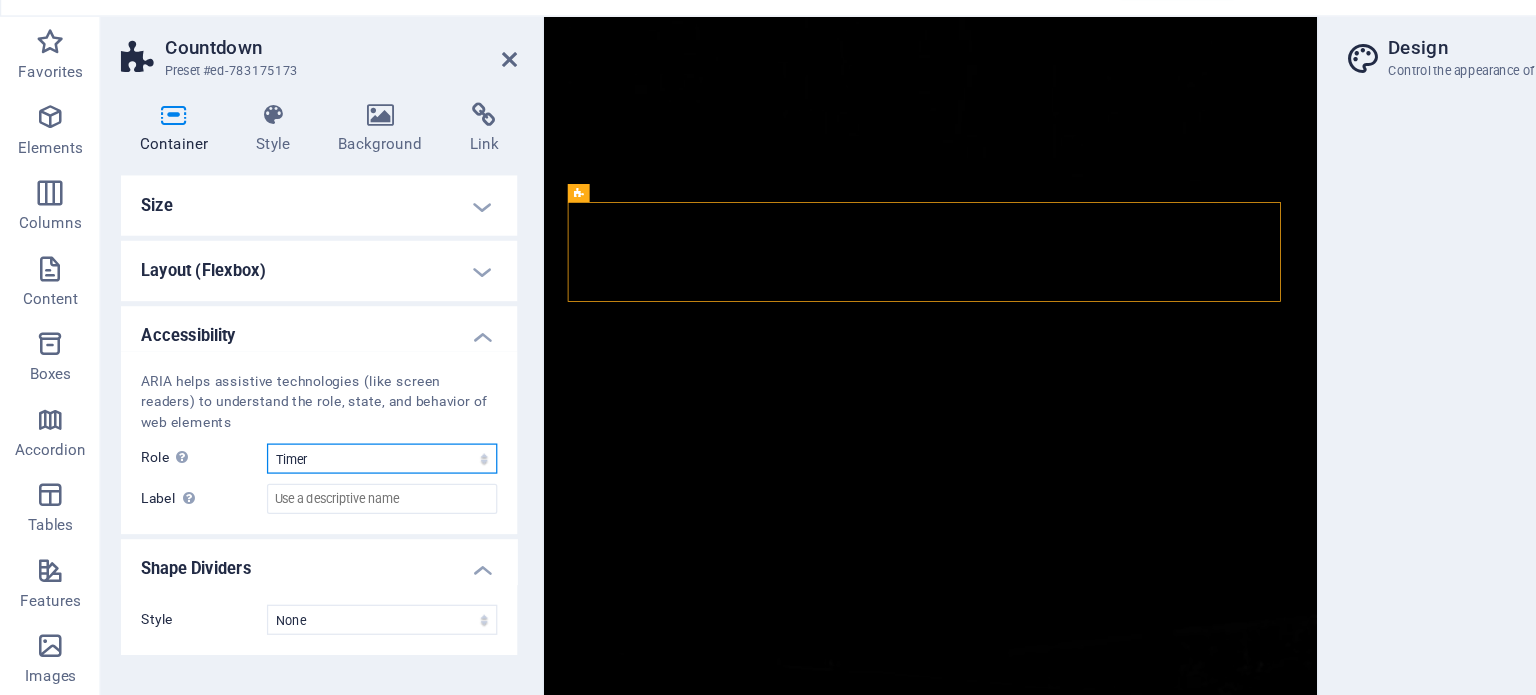 click on "None Alert Article Banner Comment Complementary Dialog Footer Header Marquee Presentation Region Section Separator Status Timer" at bounding box center [303, 401] 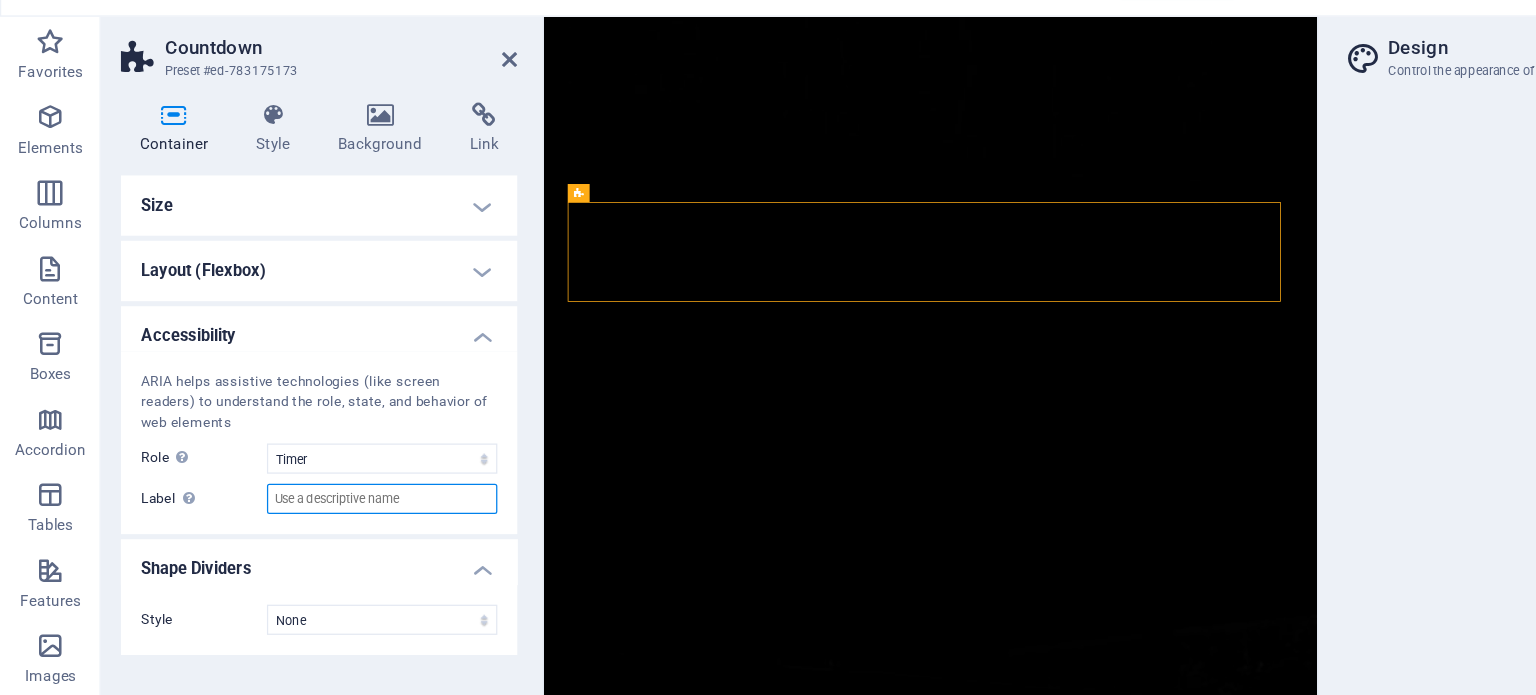 click on "Label Use the  ARIA label  to provide a clear and descriptive name for elements that aren not self-explanatory on their own." at bounding box center [303, 433] 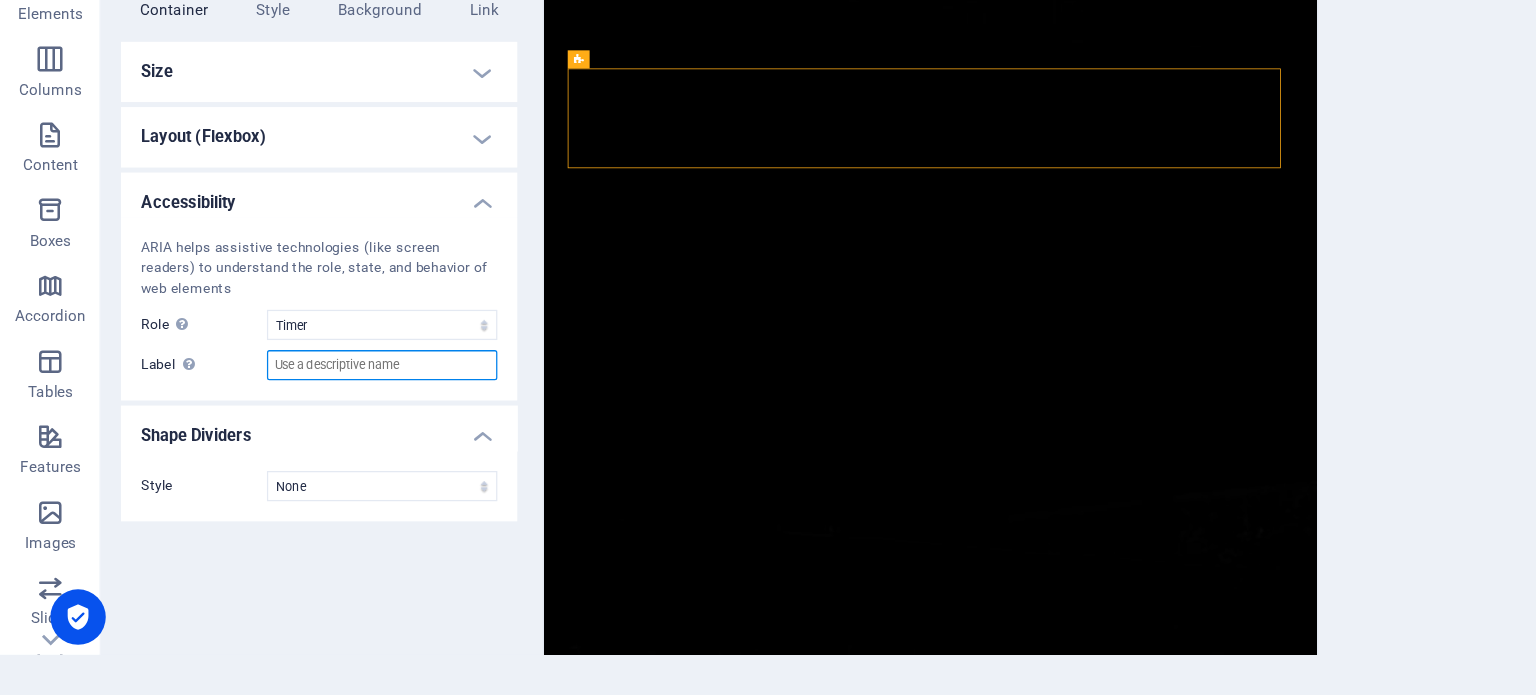 scroll, scrollTop: 0, scrollLeft: 0, axis: both 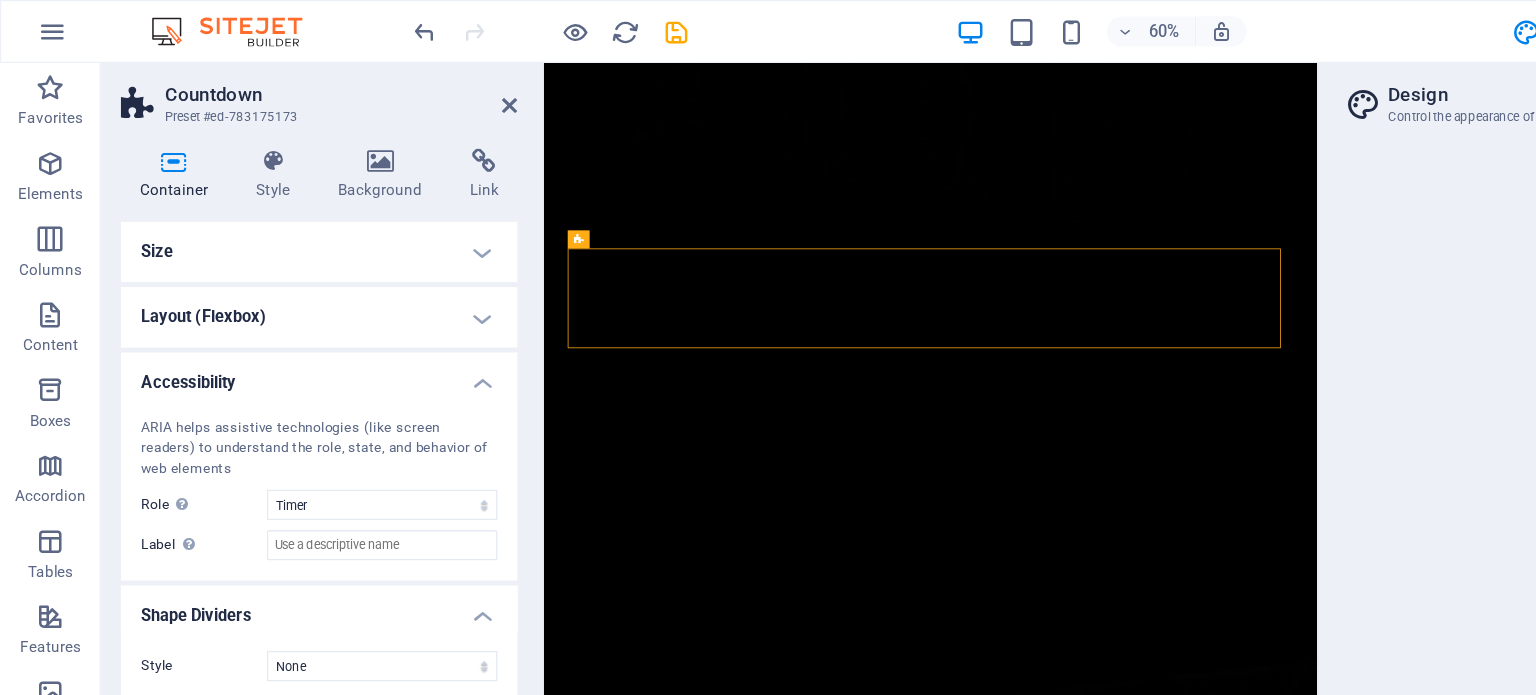 click on "Accessibility" at bounding box center (253, 298) 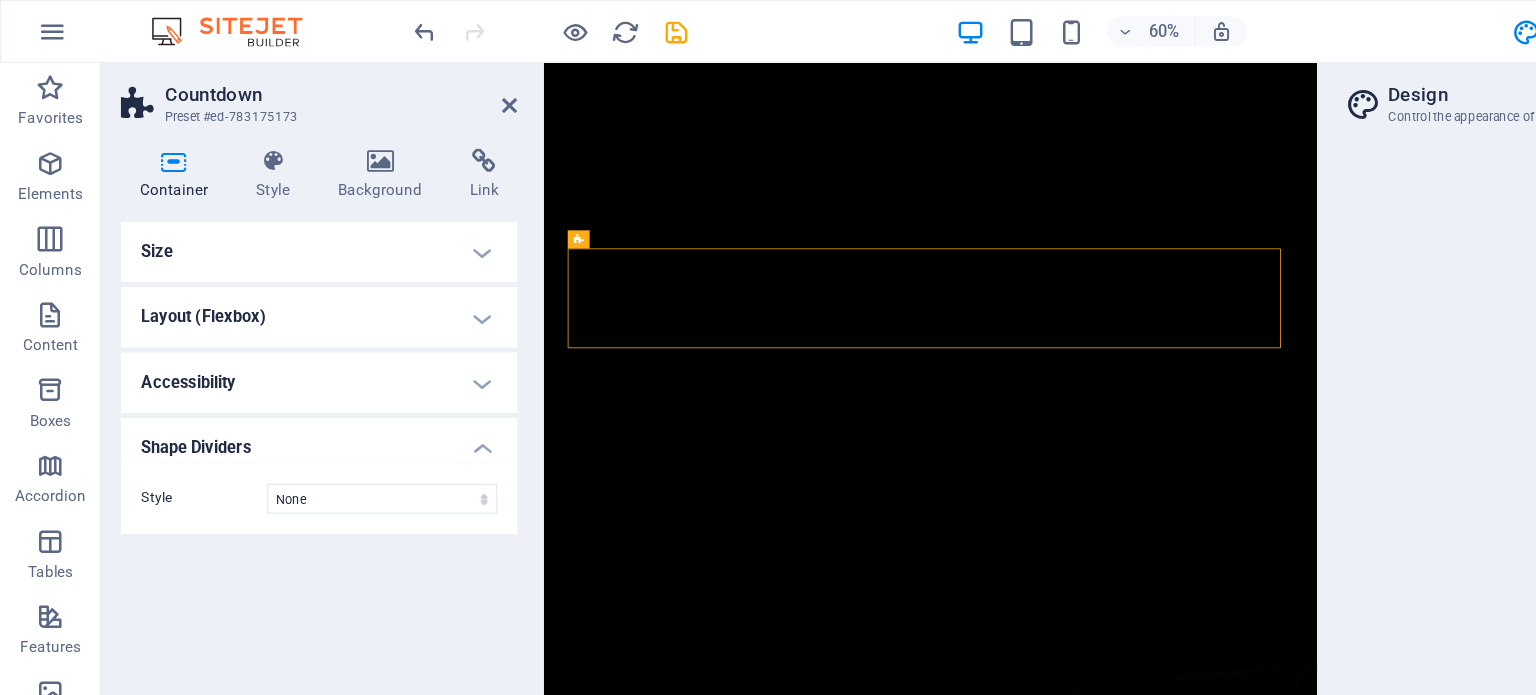 click on "Shape Dividers" at bounding box center (253, 350) 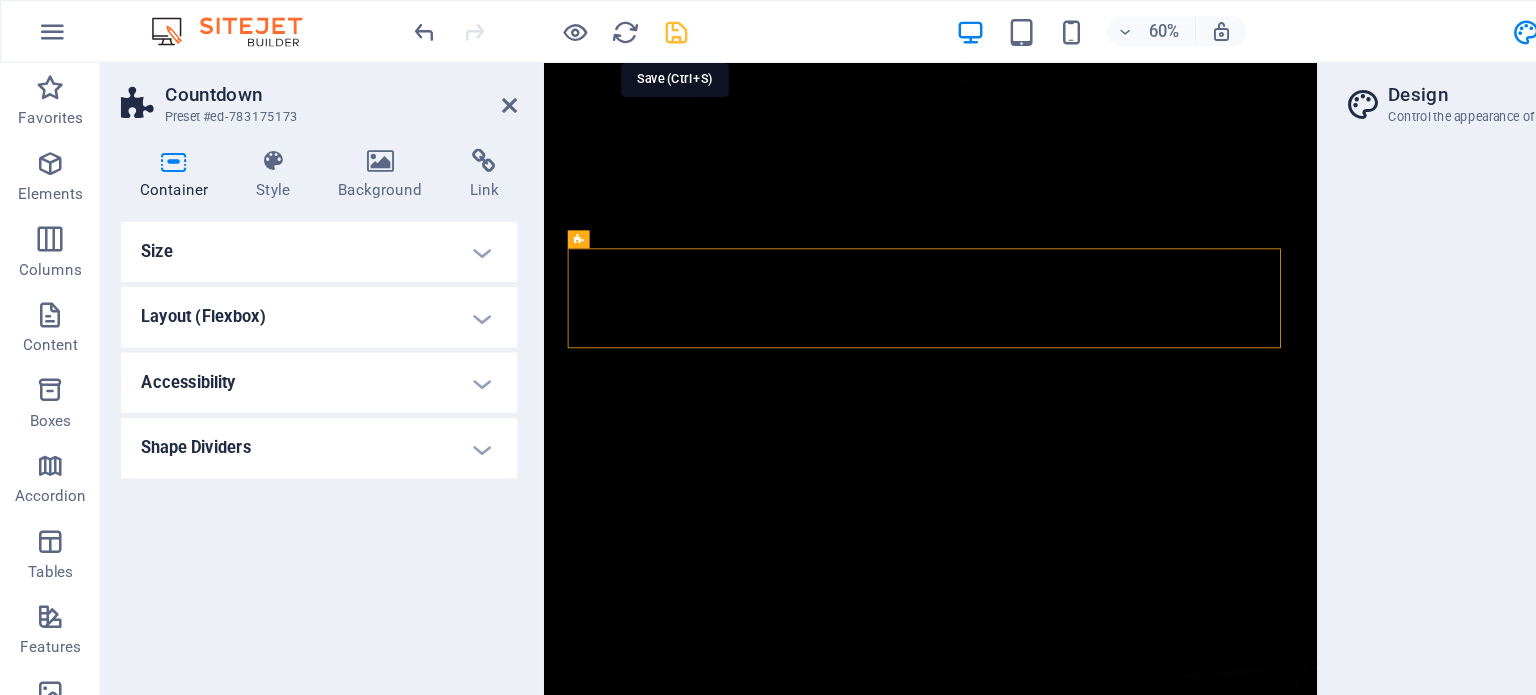 click at bounding box center [537, 25] 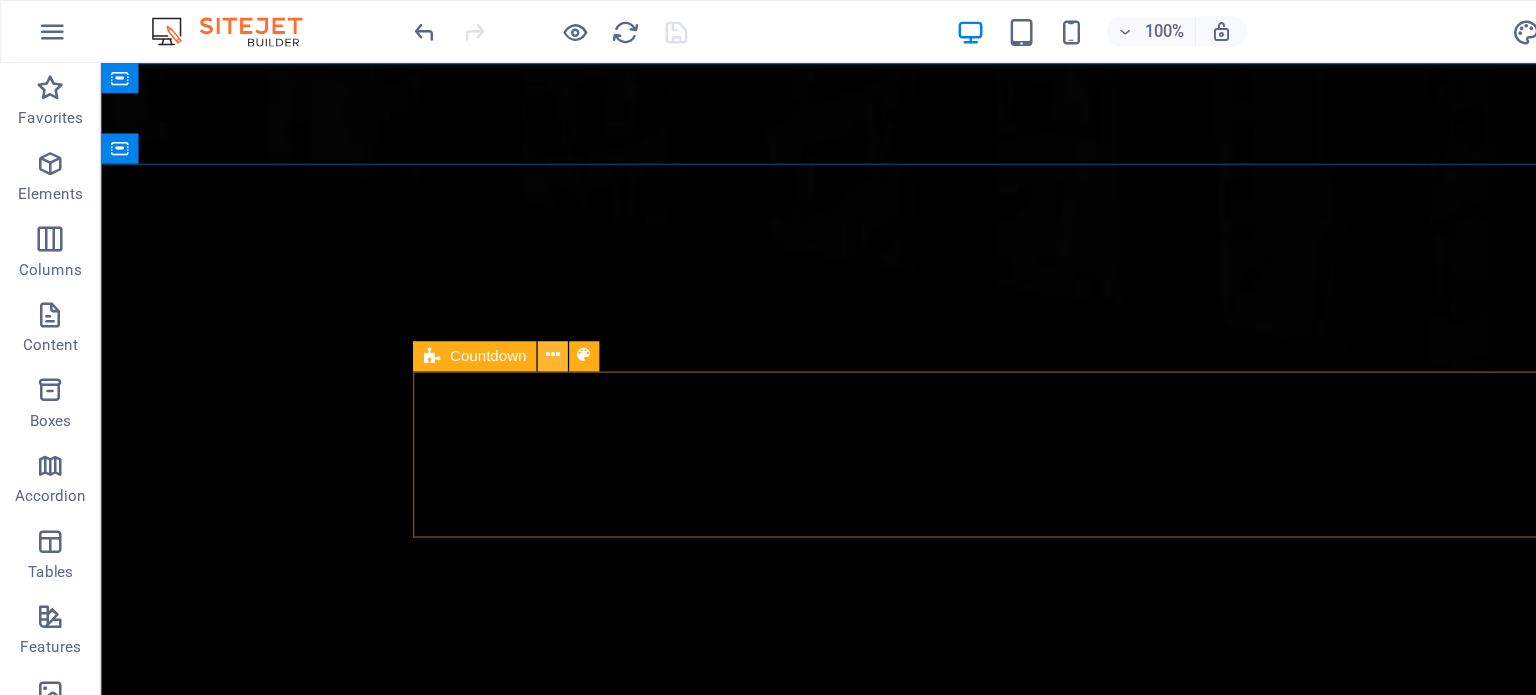 click at bounding box center [439, 282] 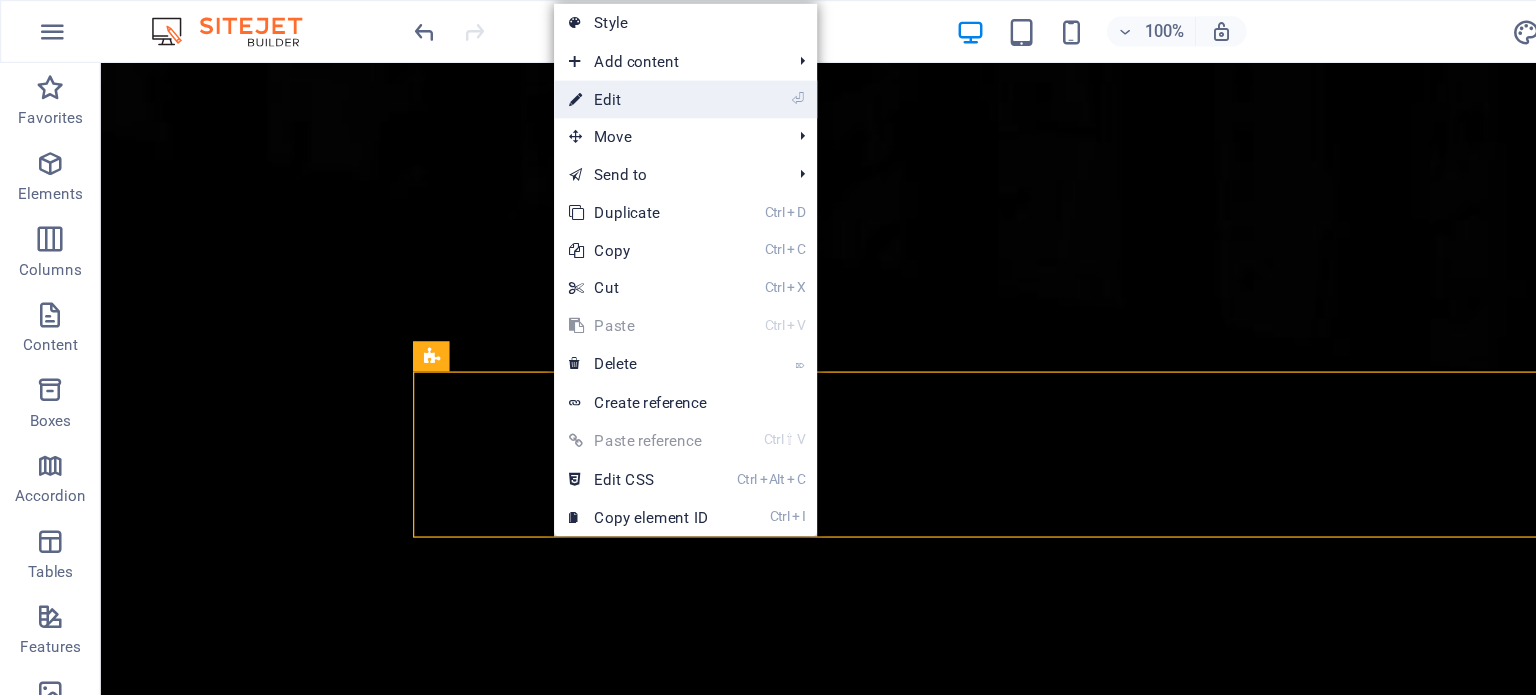 click on "⏎  Edit" at bounding box center [507, 79] 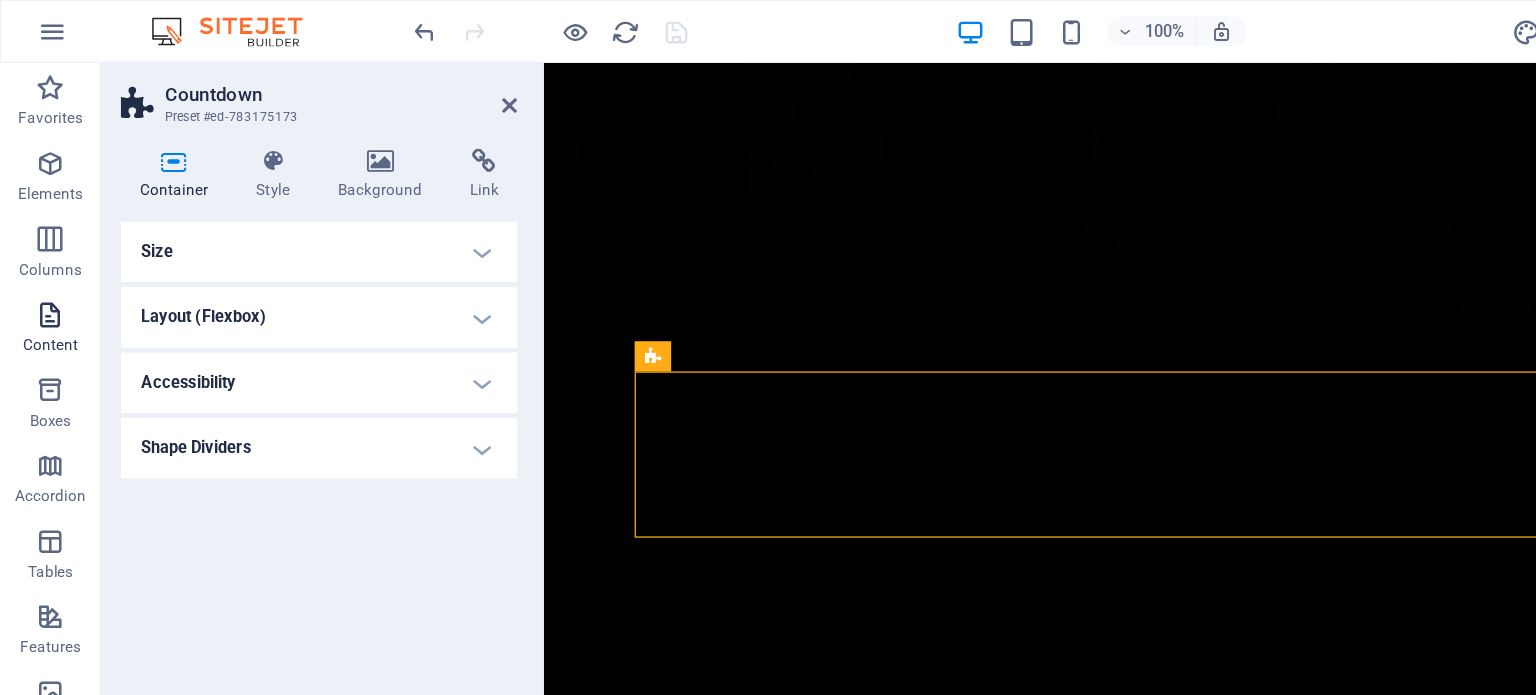 click on "Content" at bounding box center [40, 260] 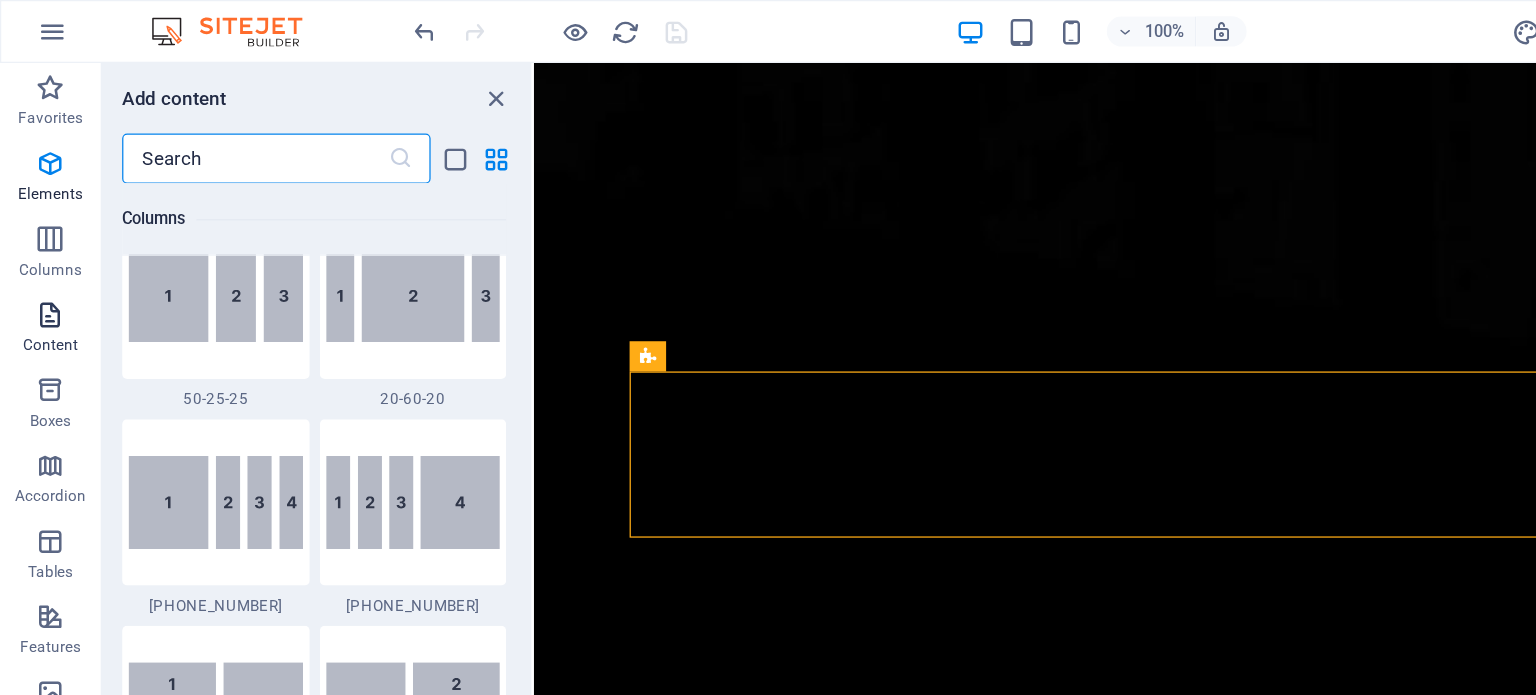 scroll, scrollTop: 3499, scrollLeft: 0, axis: vertical 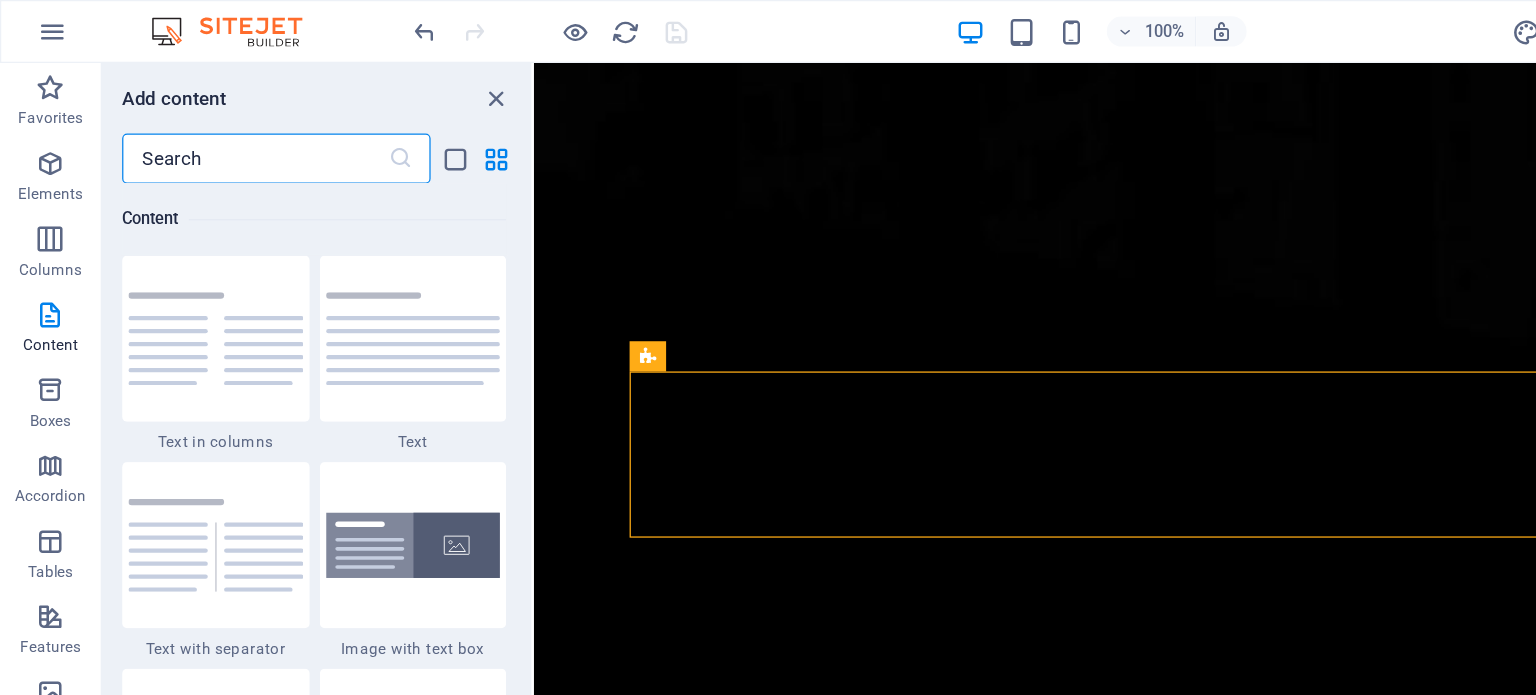 click at bounding box center (202, 126) 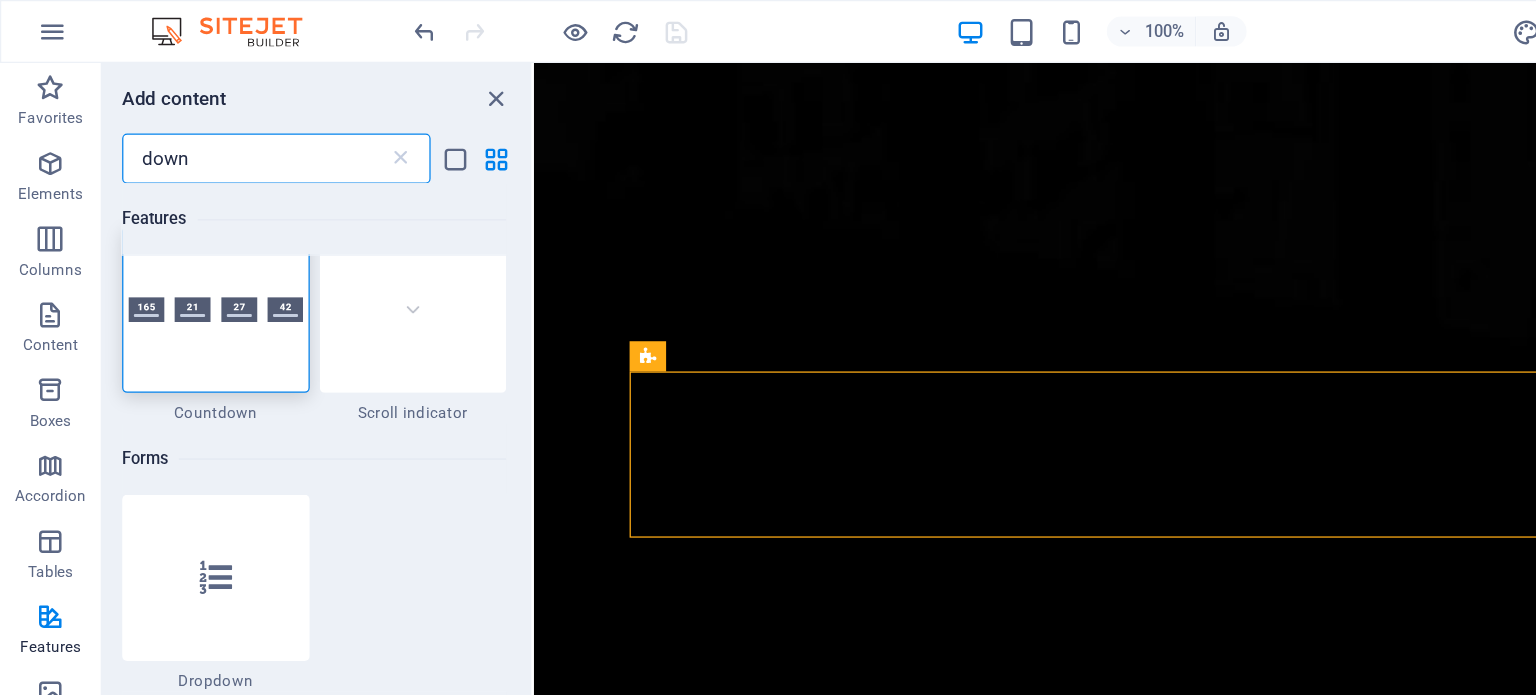 scroll, scrollTop: 0, scrollLeft: 0, axis: both 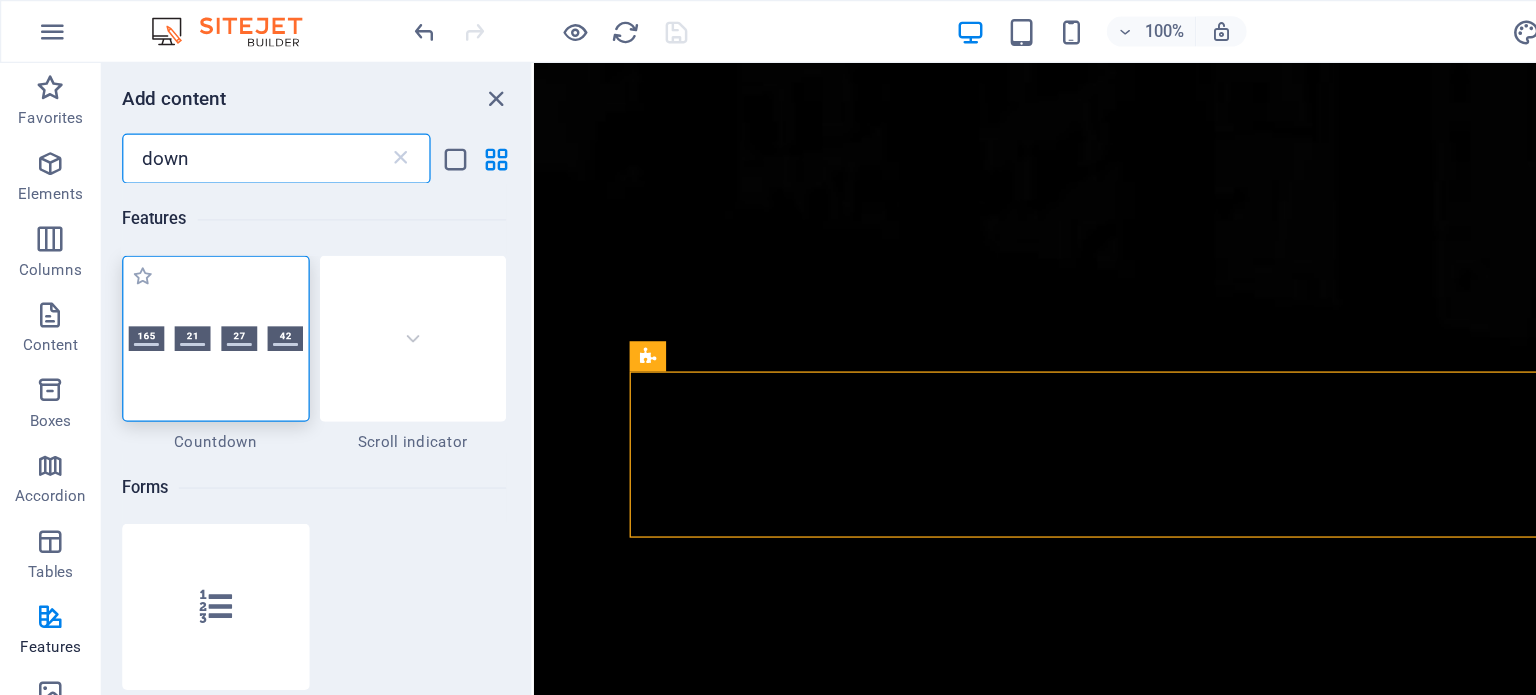 type on "down" 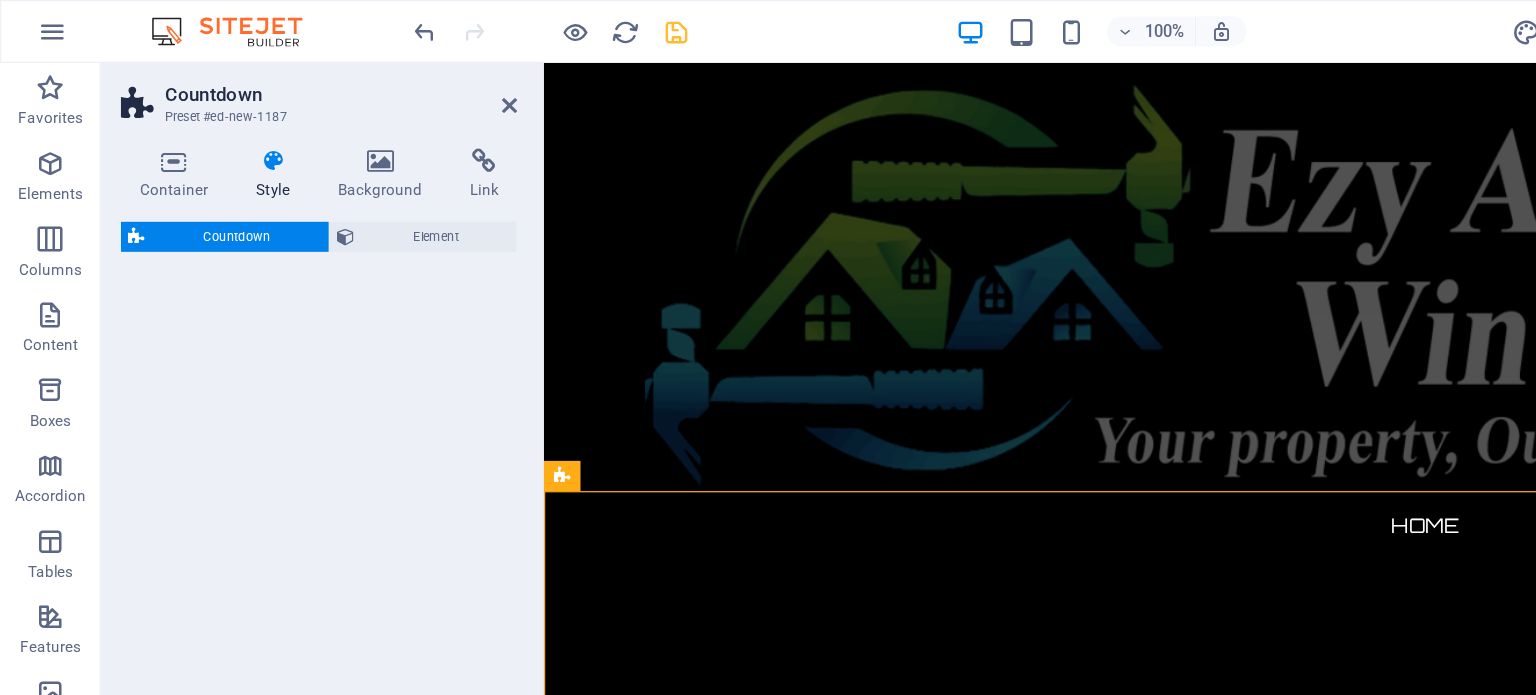 scroll, scrollTop: 1842, scrollLeft: 0, axis: vertical 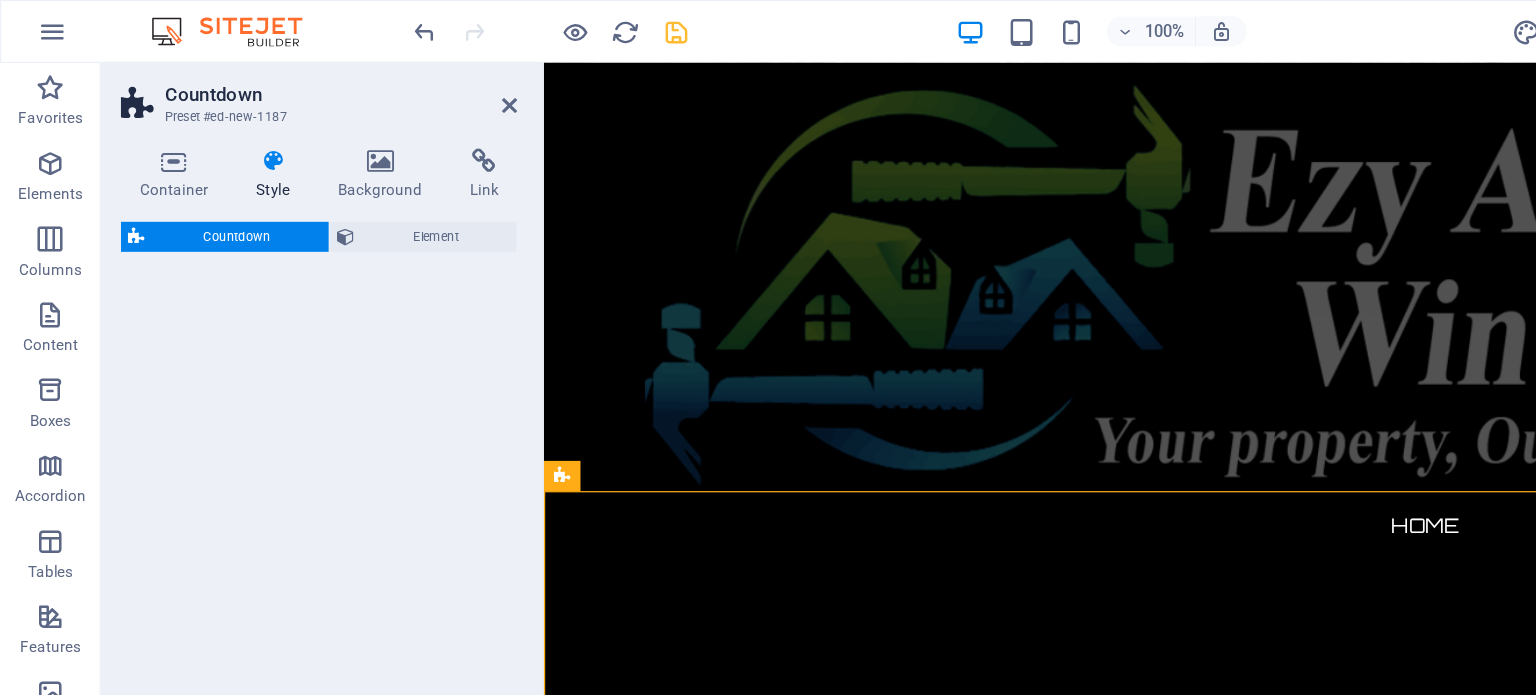 click on "Countdown" at bounding box center (188, 188) 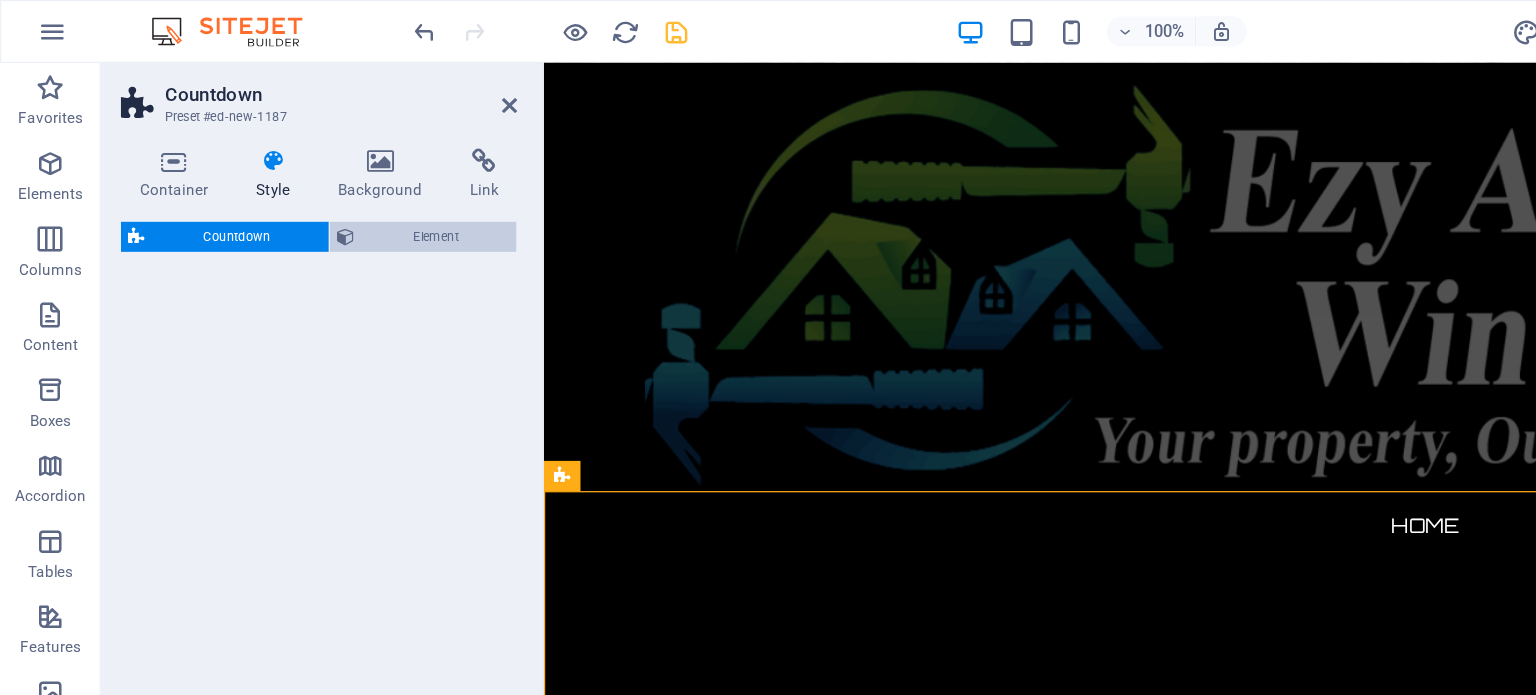 click on "Element" at bounding box center (346, 188) 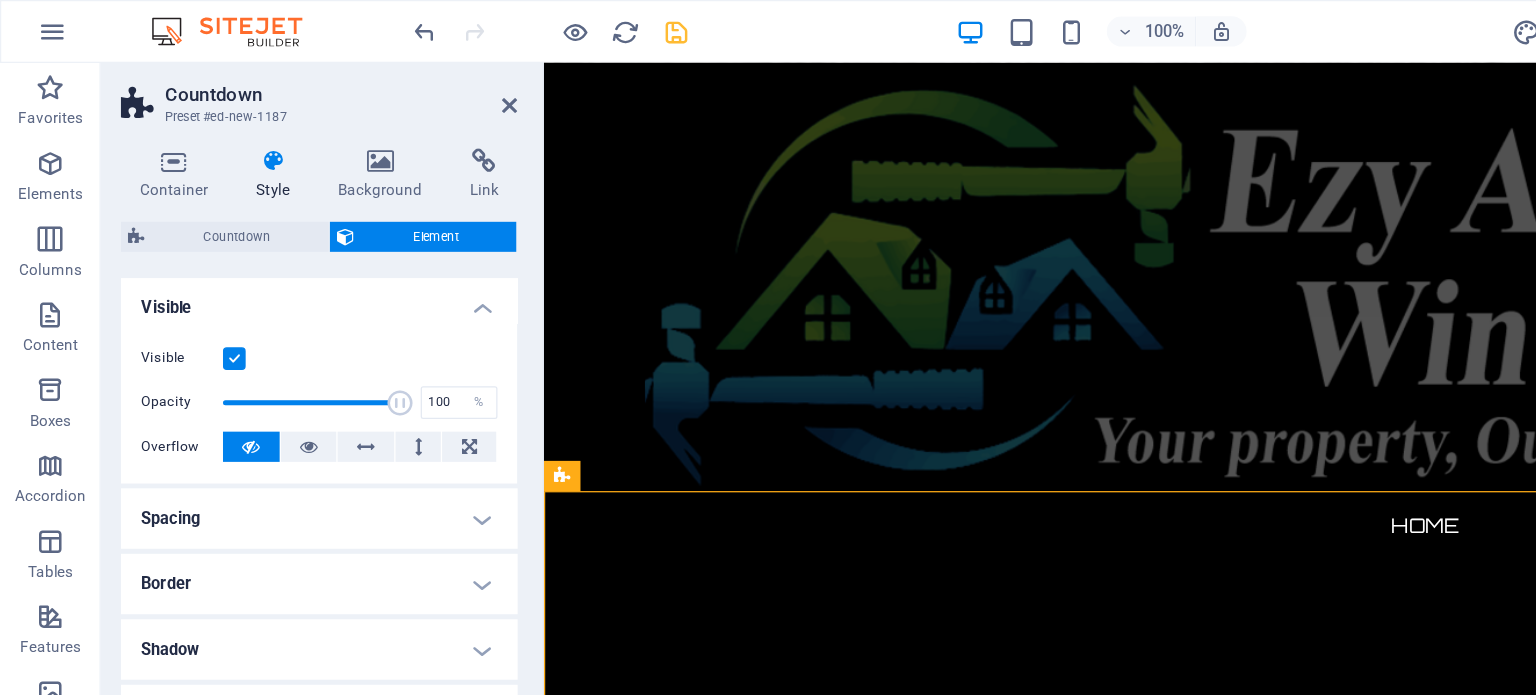 scroll, scrollTop: 204, scrollLeft: 0, axis: vertical 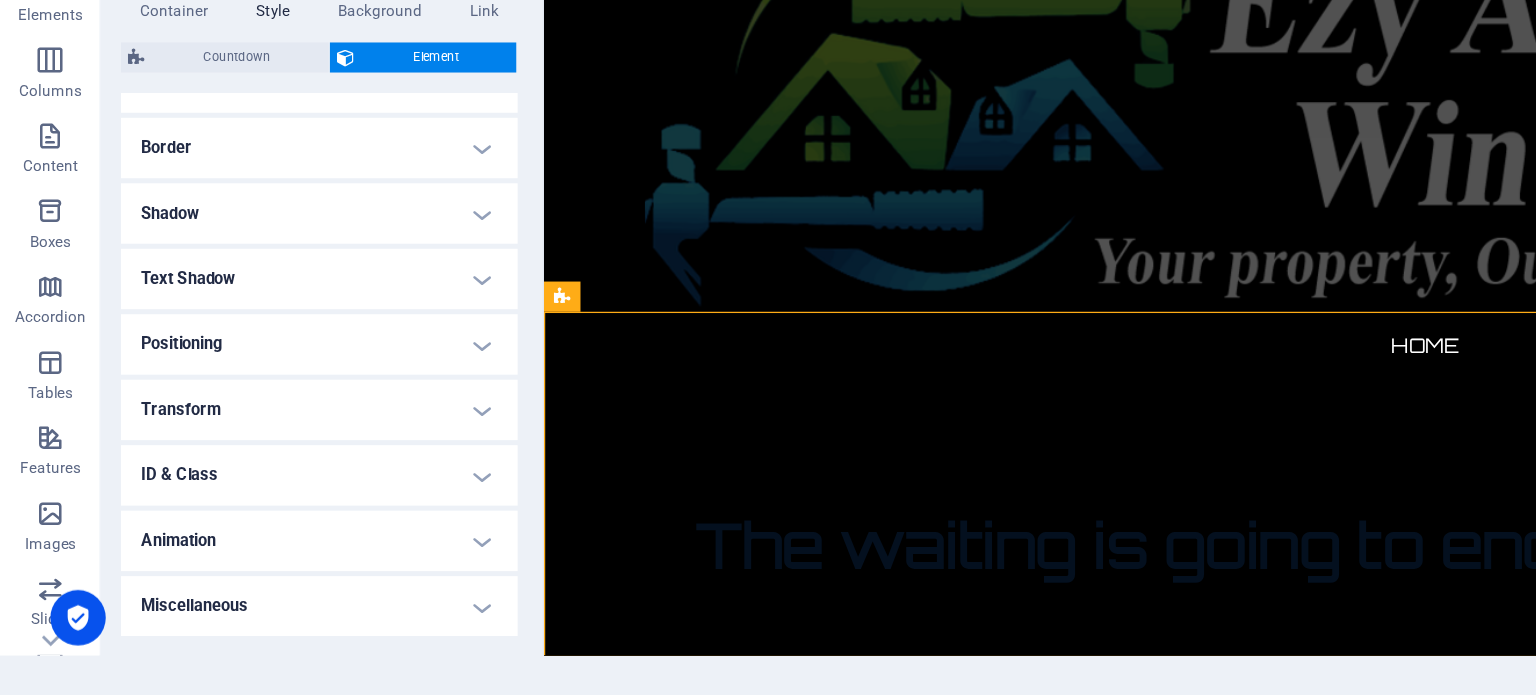 click on "Miscellaneous" at bounding box center (253, 624) 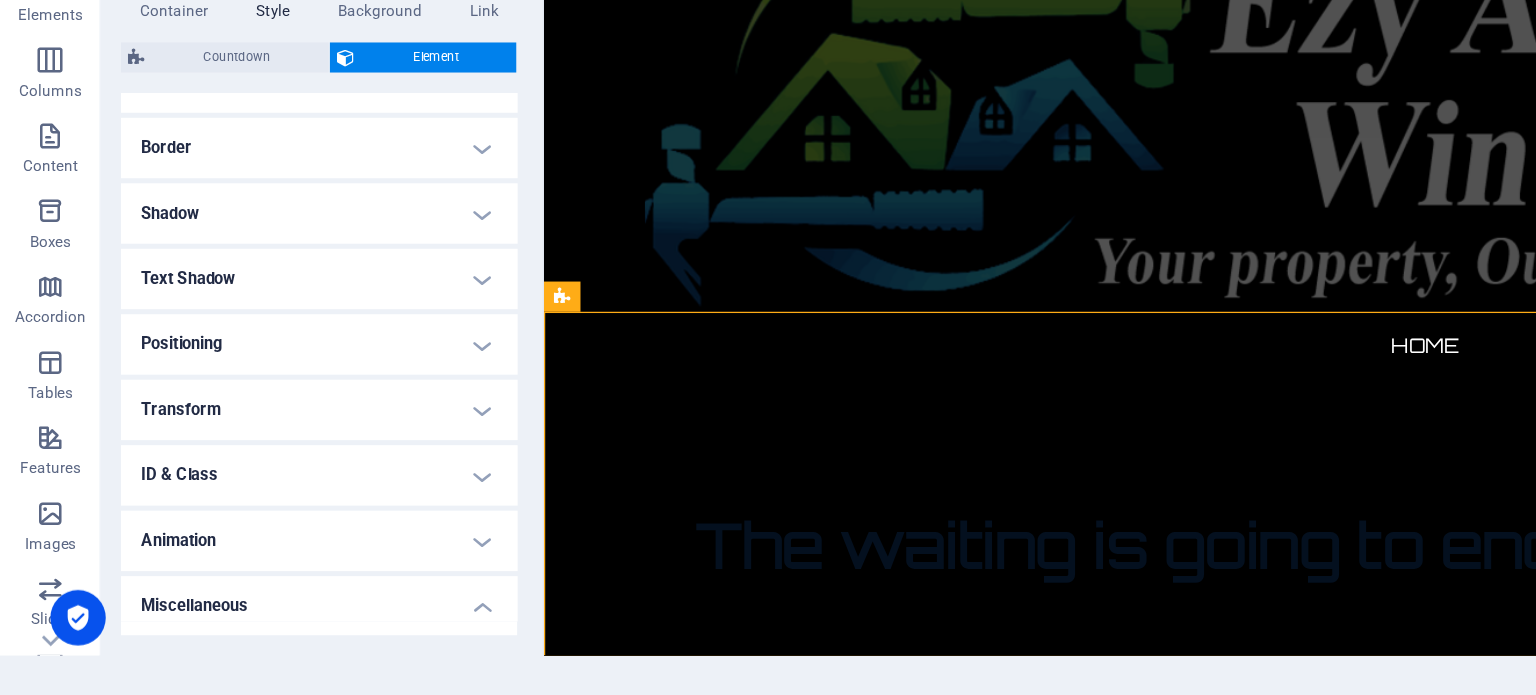 scroll, scrollTop: 328, scrollLeft: 0, axis: vertical 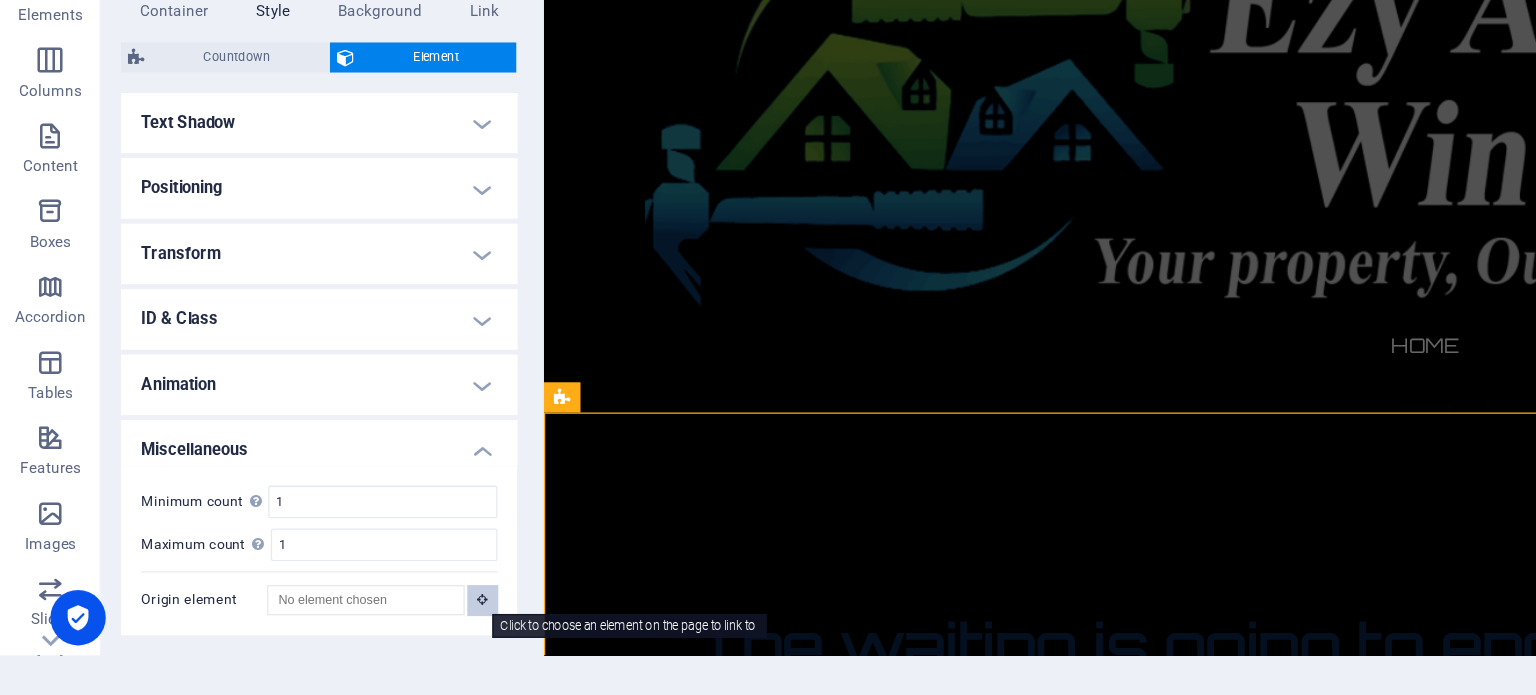 click at bounding box center [383, 618] 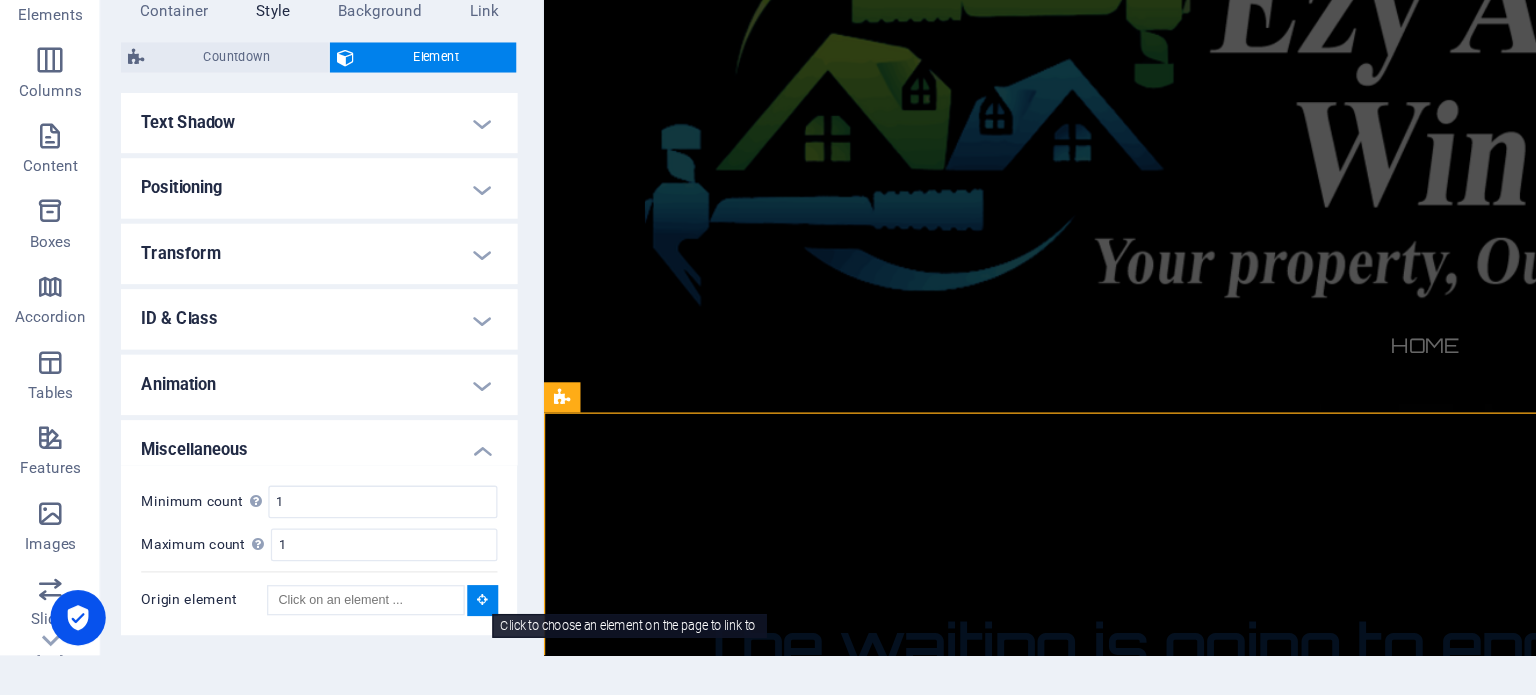 click at bounding box center [383, 618] 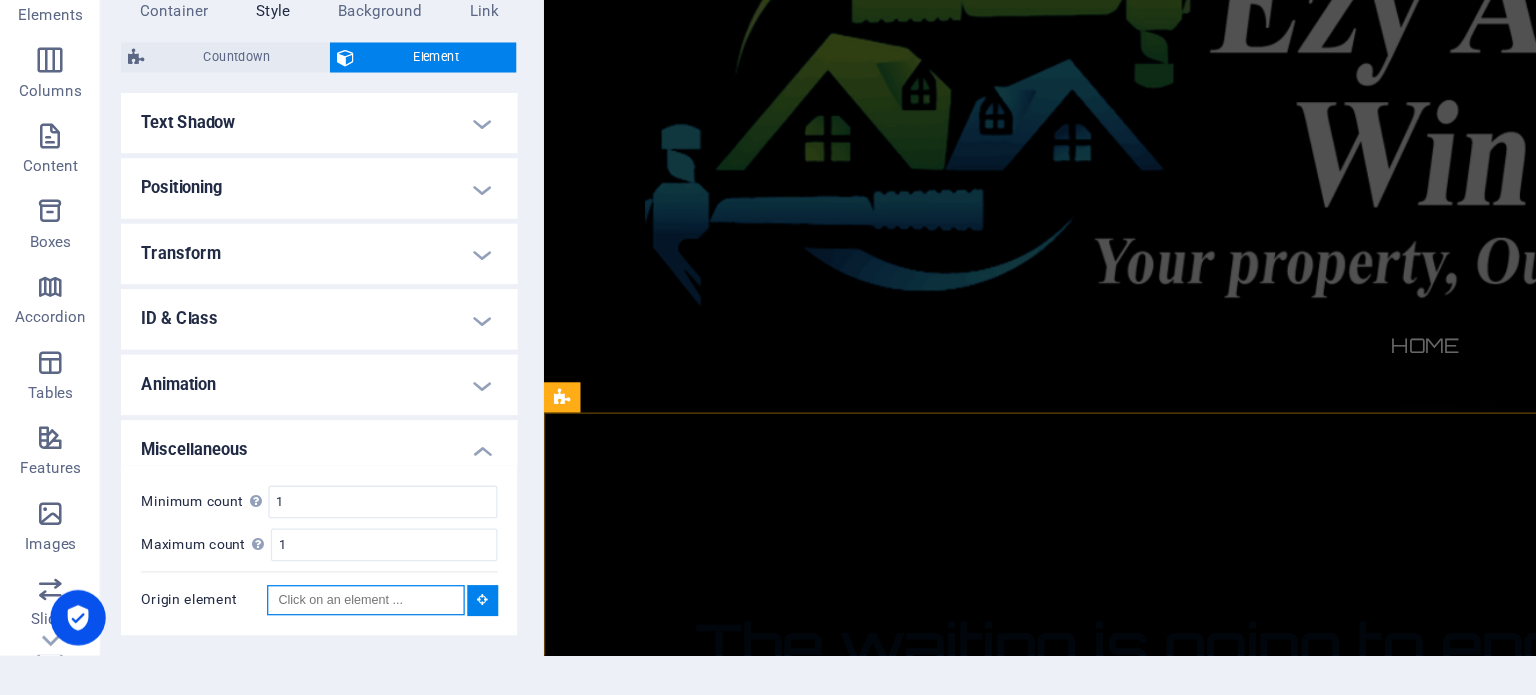 click on "Origin element" at bounding box center (290, 619) 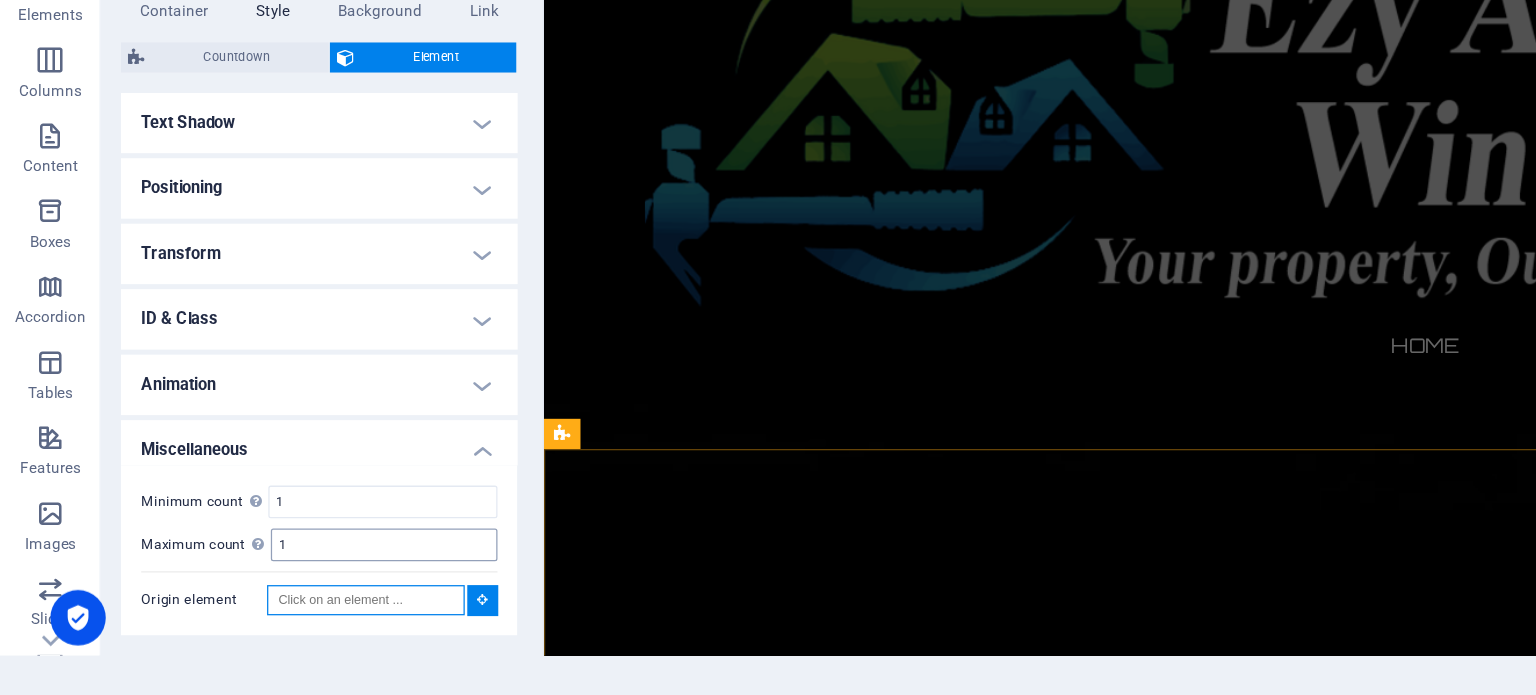 scroll, scrollTop: 1682, scrollLeft: 0, axis: vertical 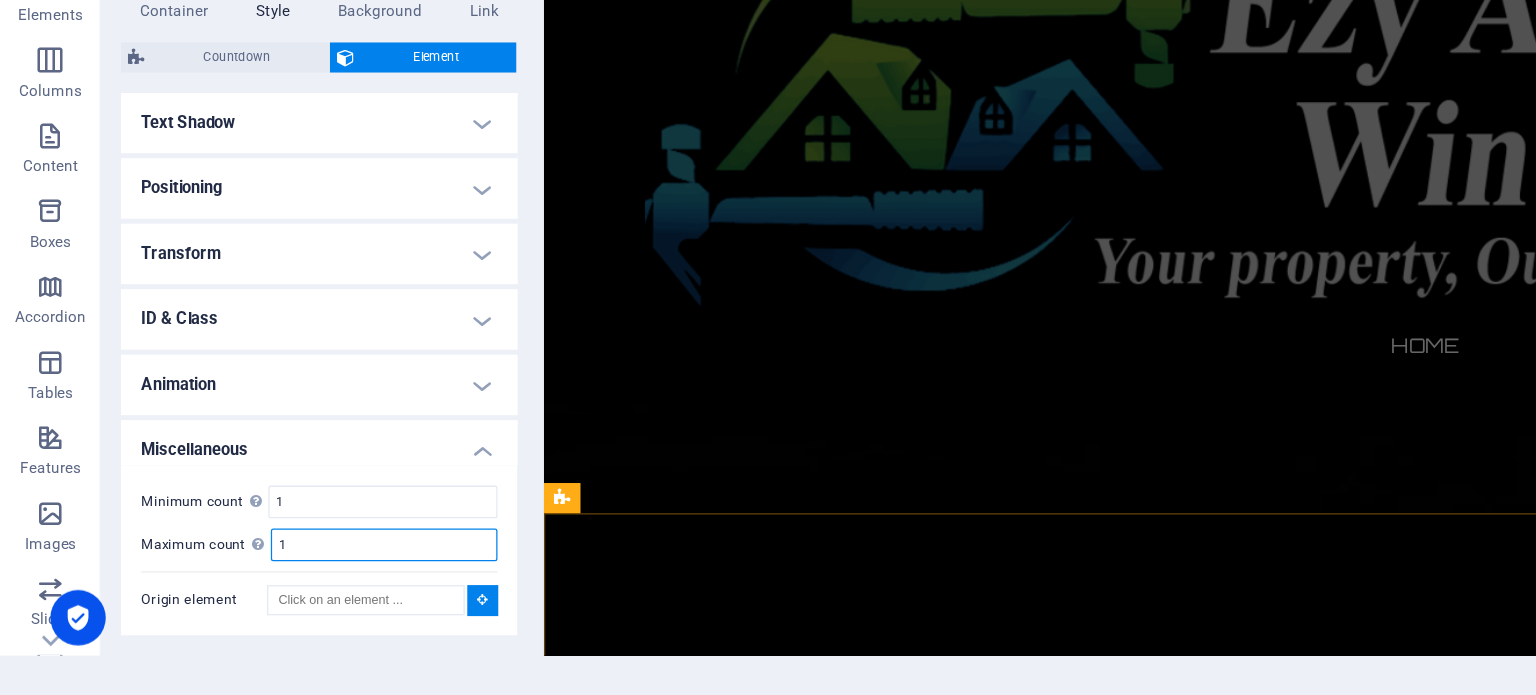 click on "1" at bounding box center (305, 575) 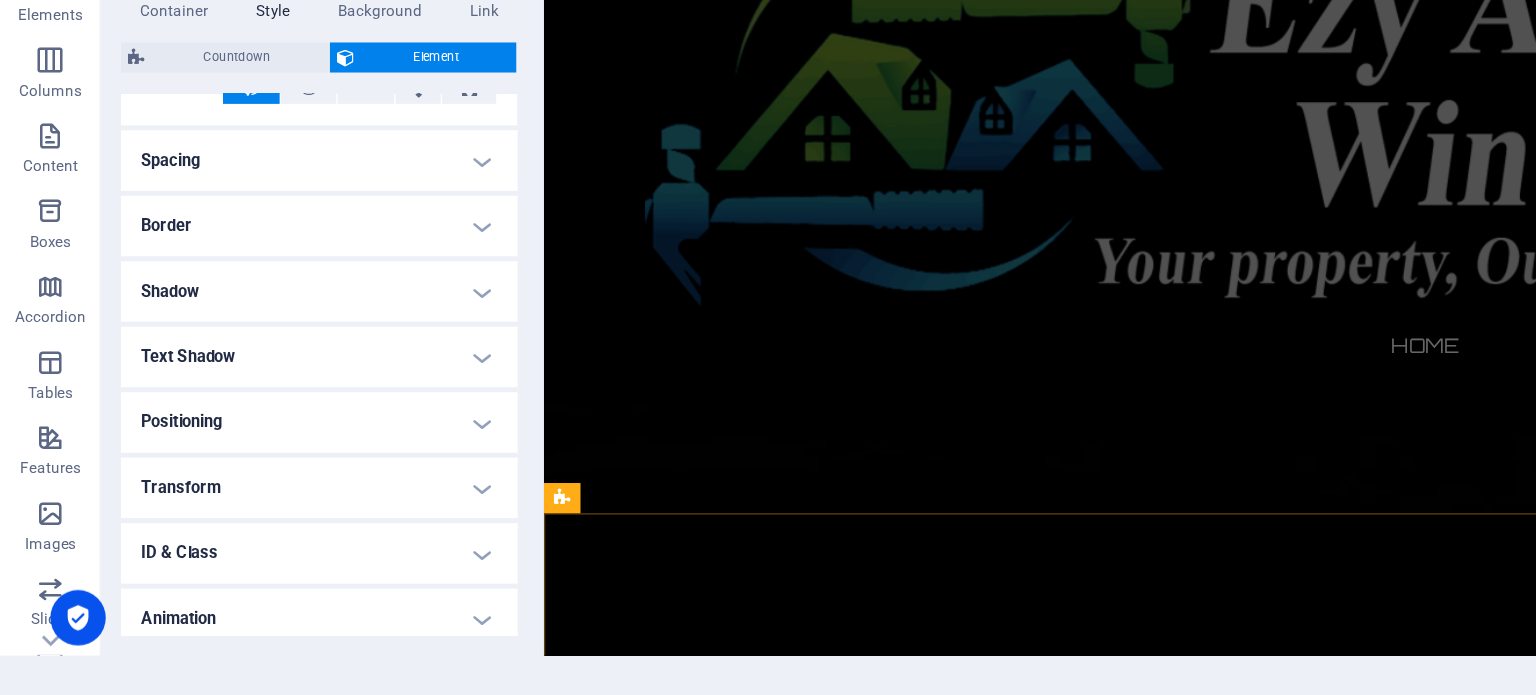 scroll, scrollTop: 0, scrollLeft: 0, axis: both 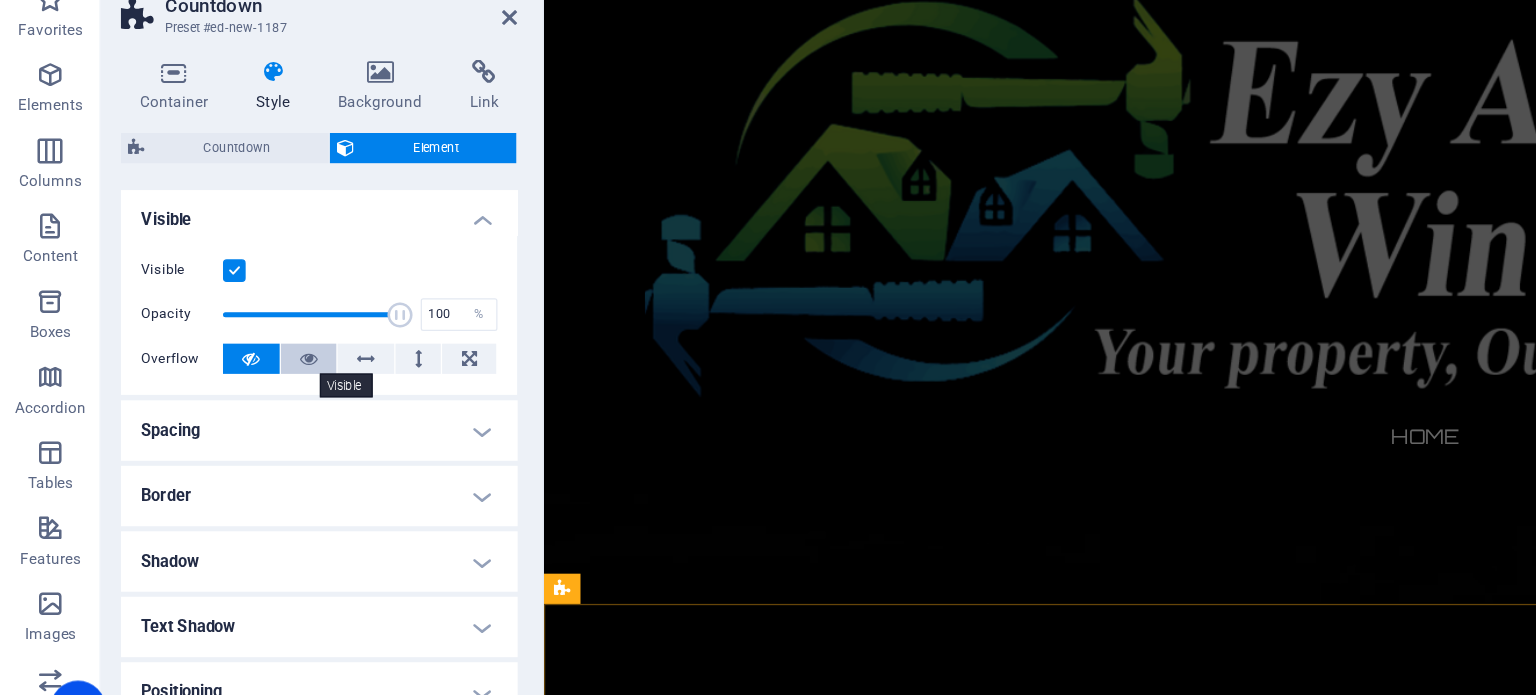 click at bounding box center [245, 355] 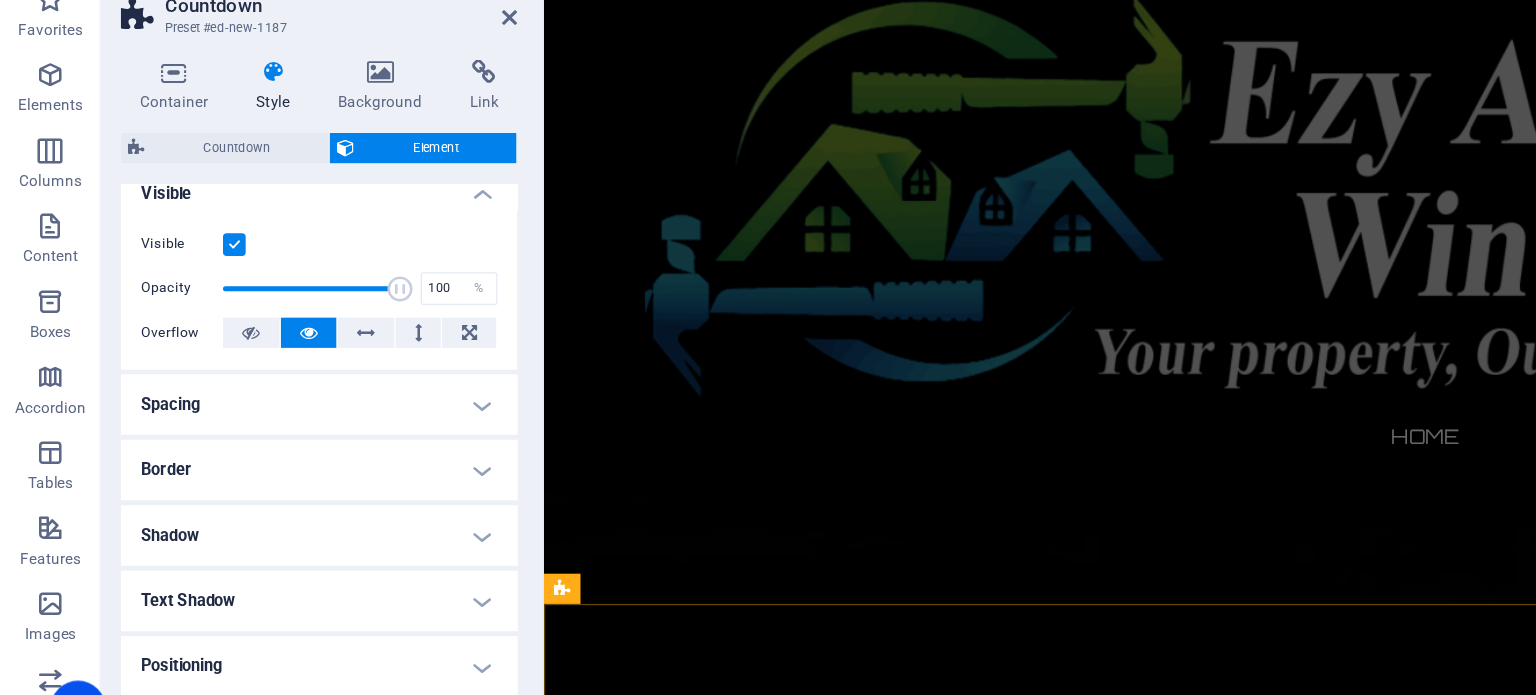 scroll, scrollTop: 16, scrollLeft: 0, axis: vertical 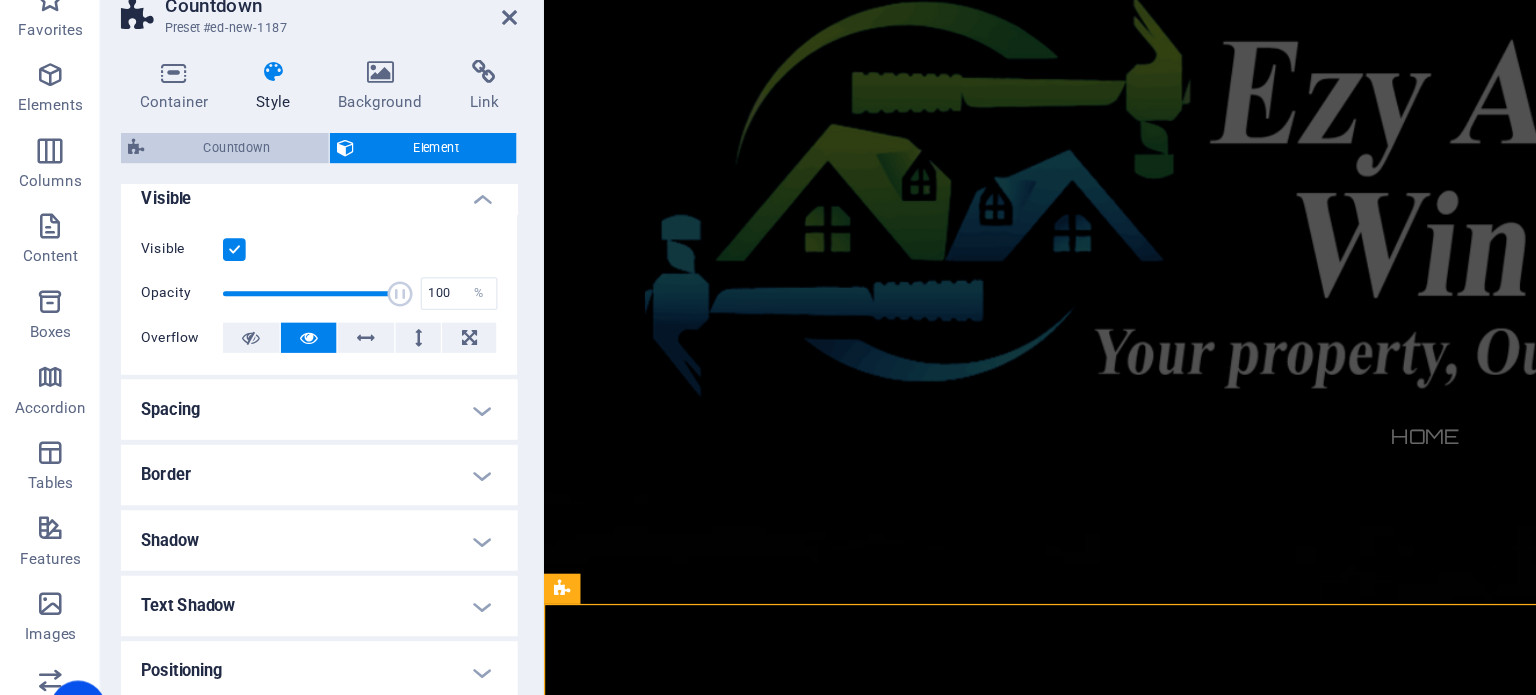 click on "Countdown" at bounding box center [188, 188] 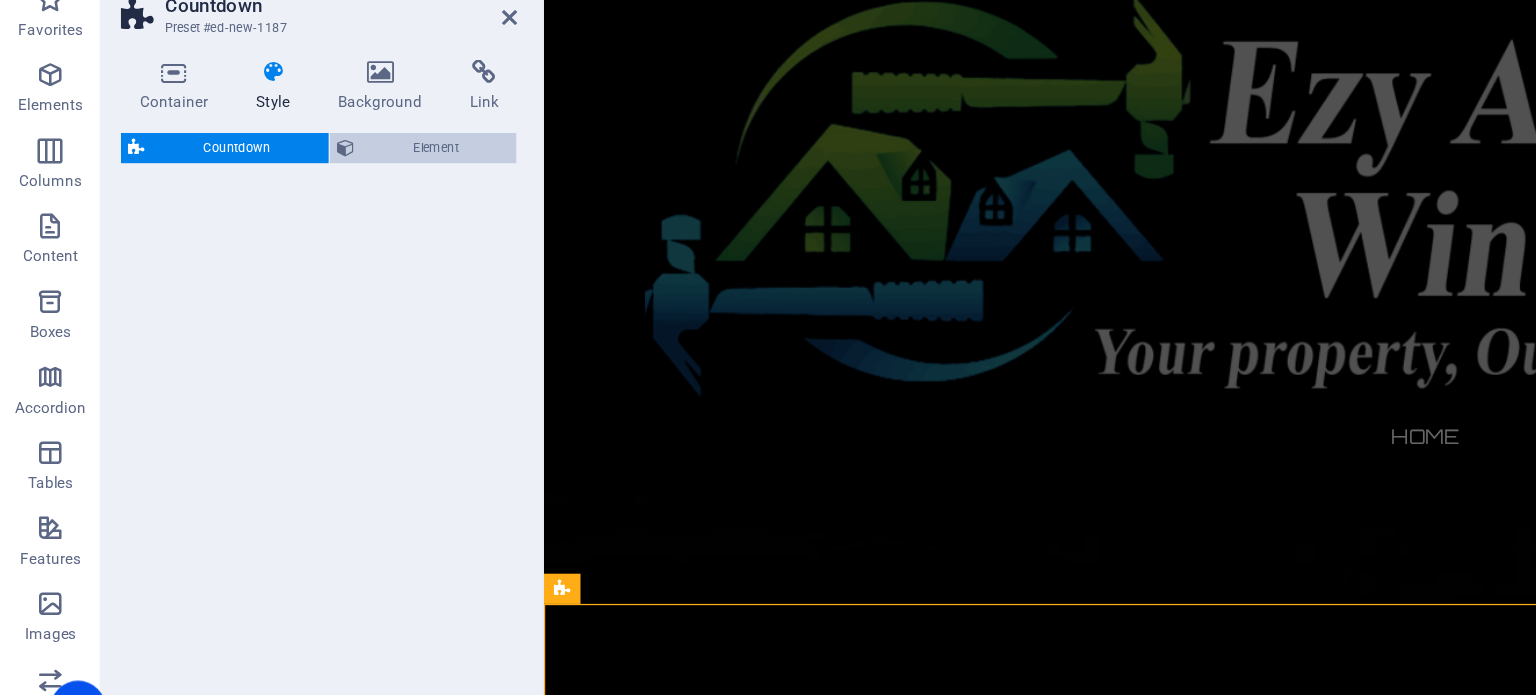 click on "Element" at bounding box center [346, 188] 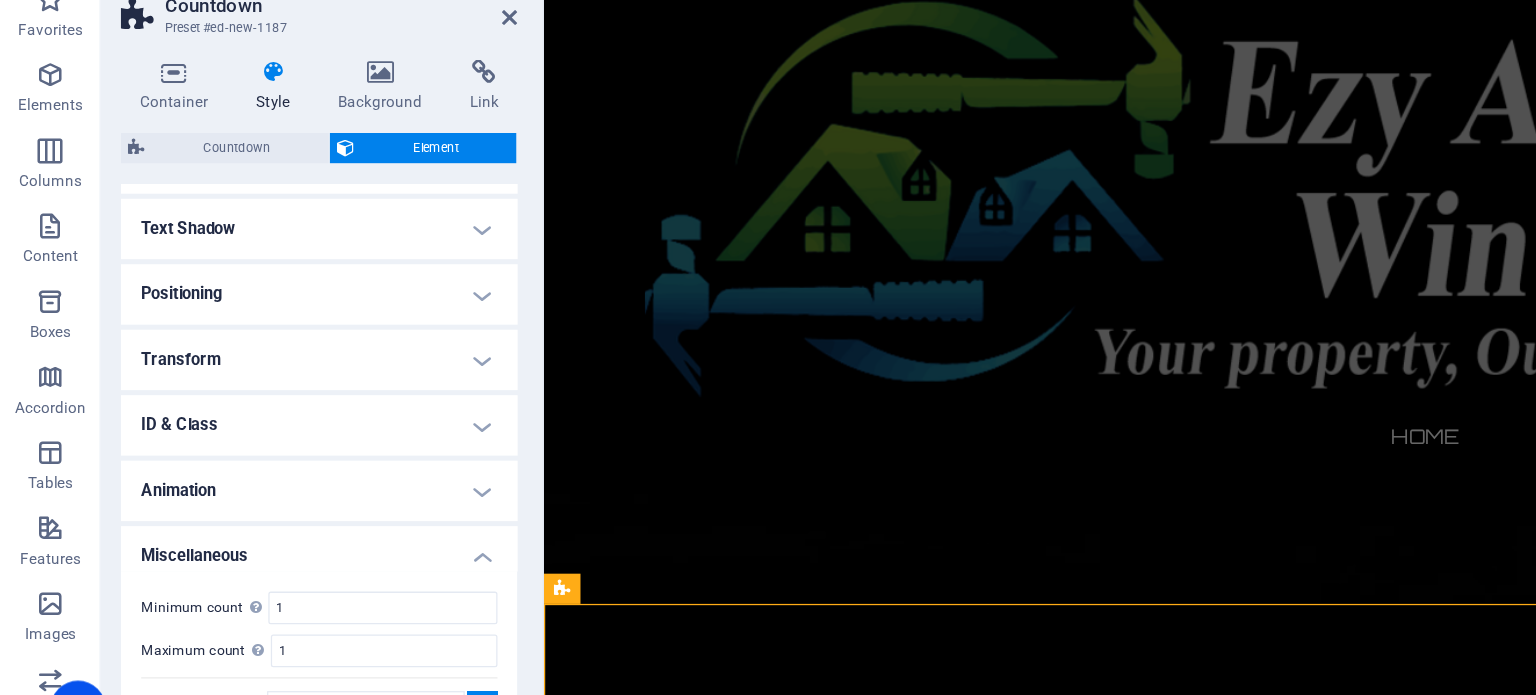 scroll, scrollTop: 328, scrollLeft: 0, axis: vertical 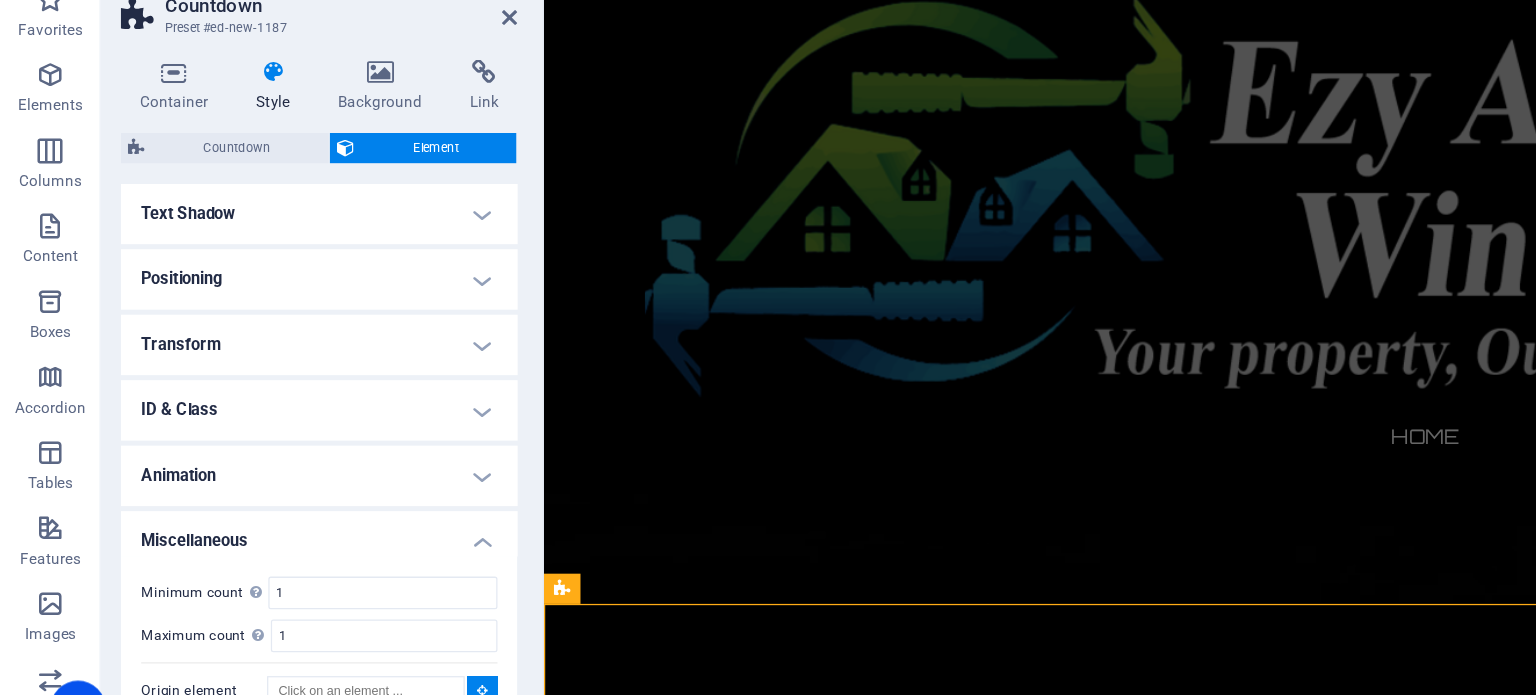 click on "ID & Class" at bounding box center [253, 396] 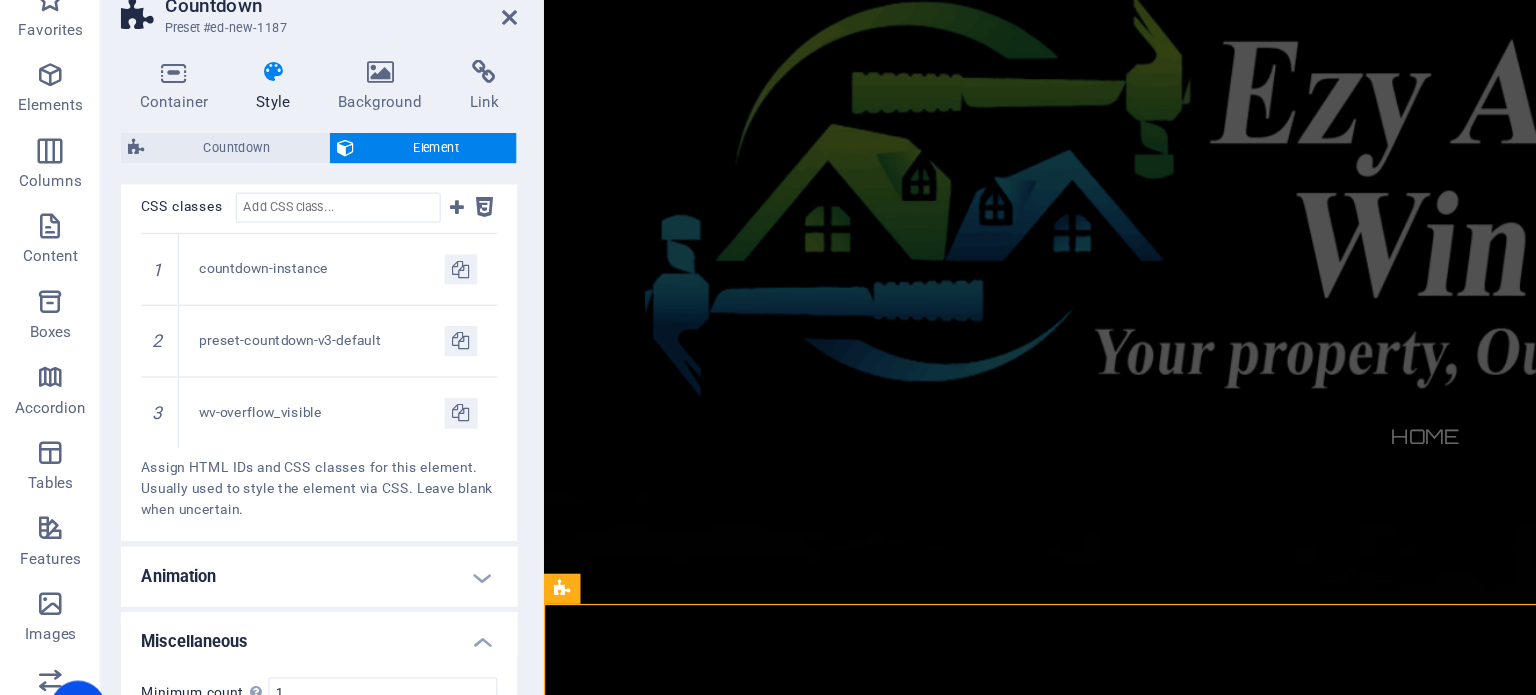 scroll, scrollTop: 676, scrollLeft: 0, axis: vertical 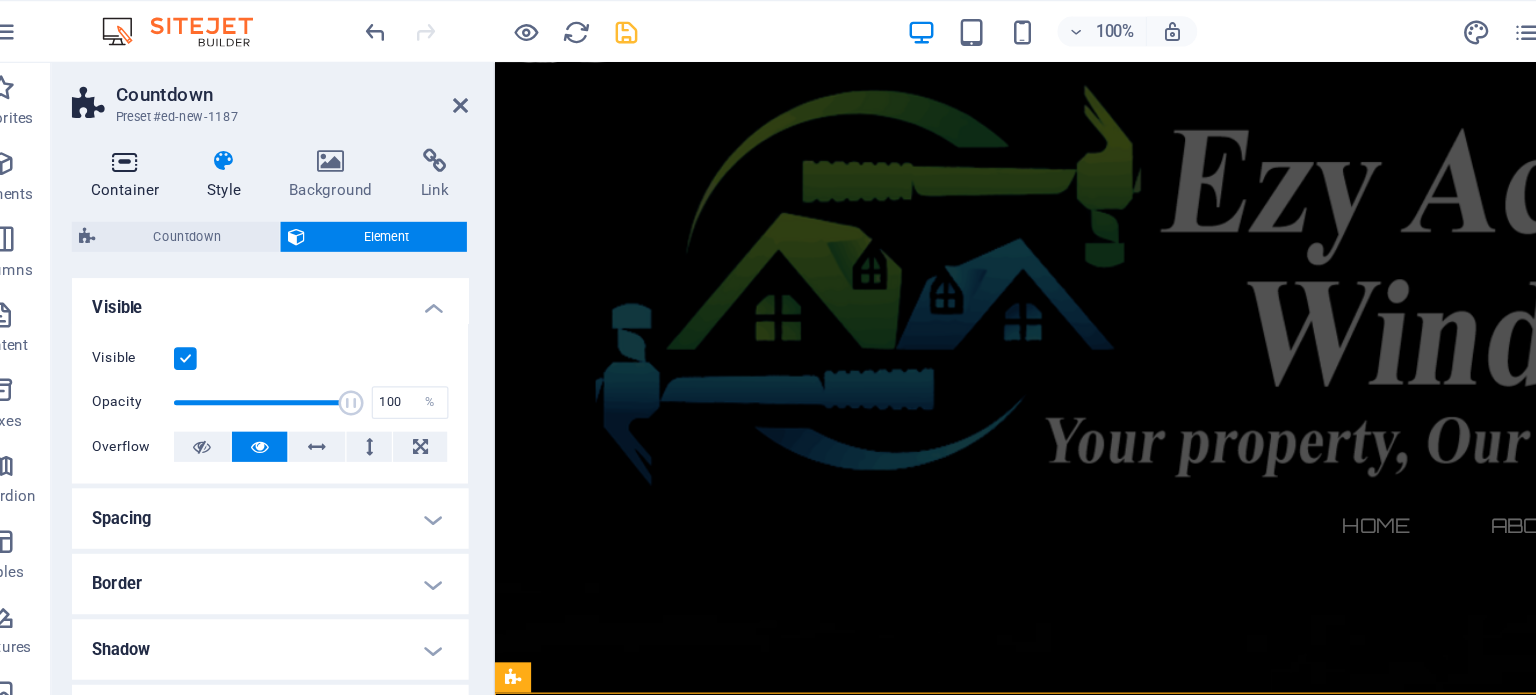 click at bounding box center [138, 128] 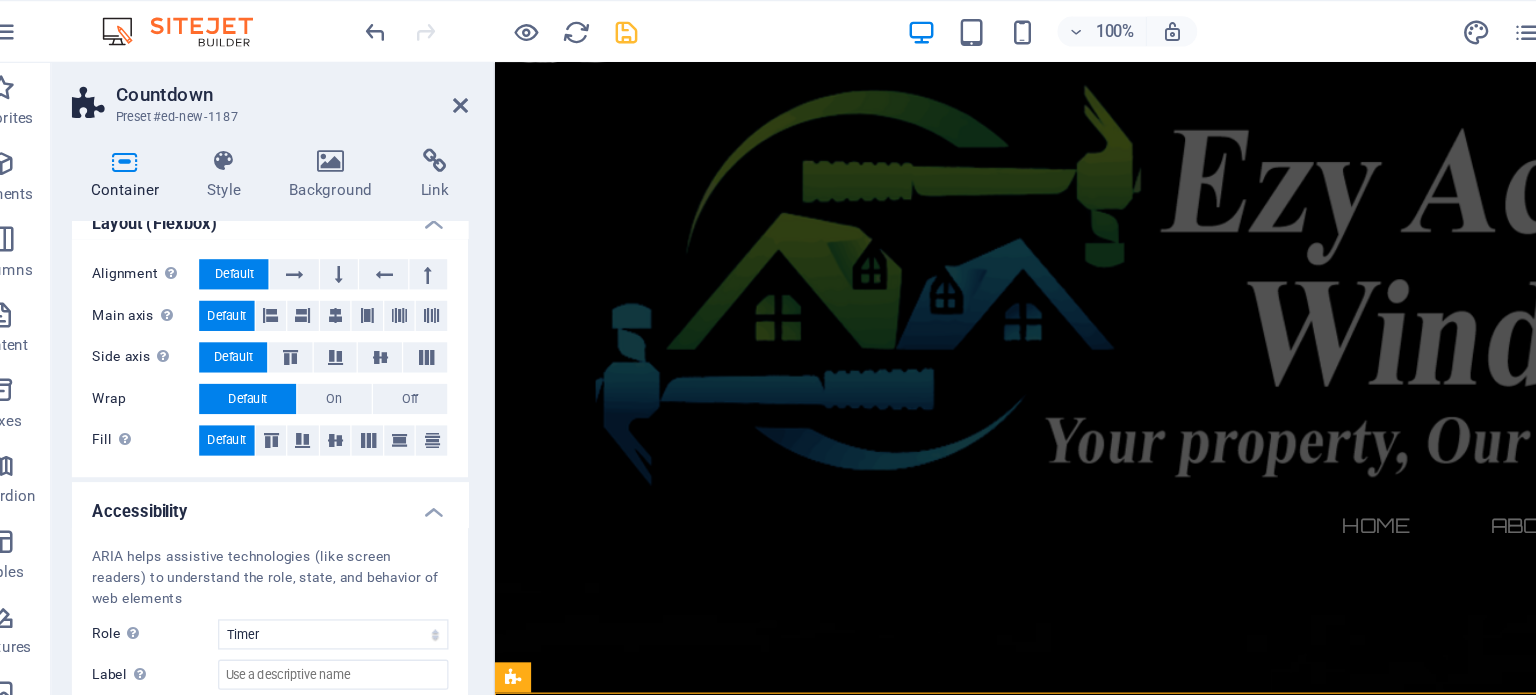scroll, scrollTop: 302, scrollLeft: 0, axis: vertical 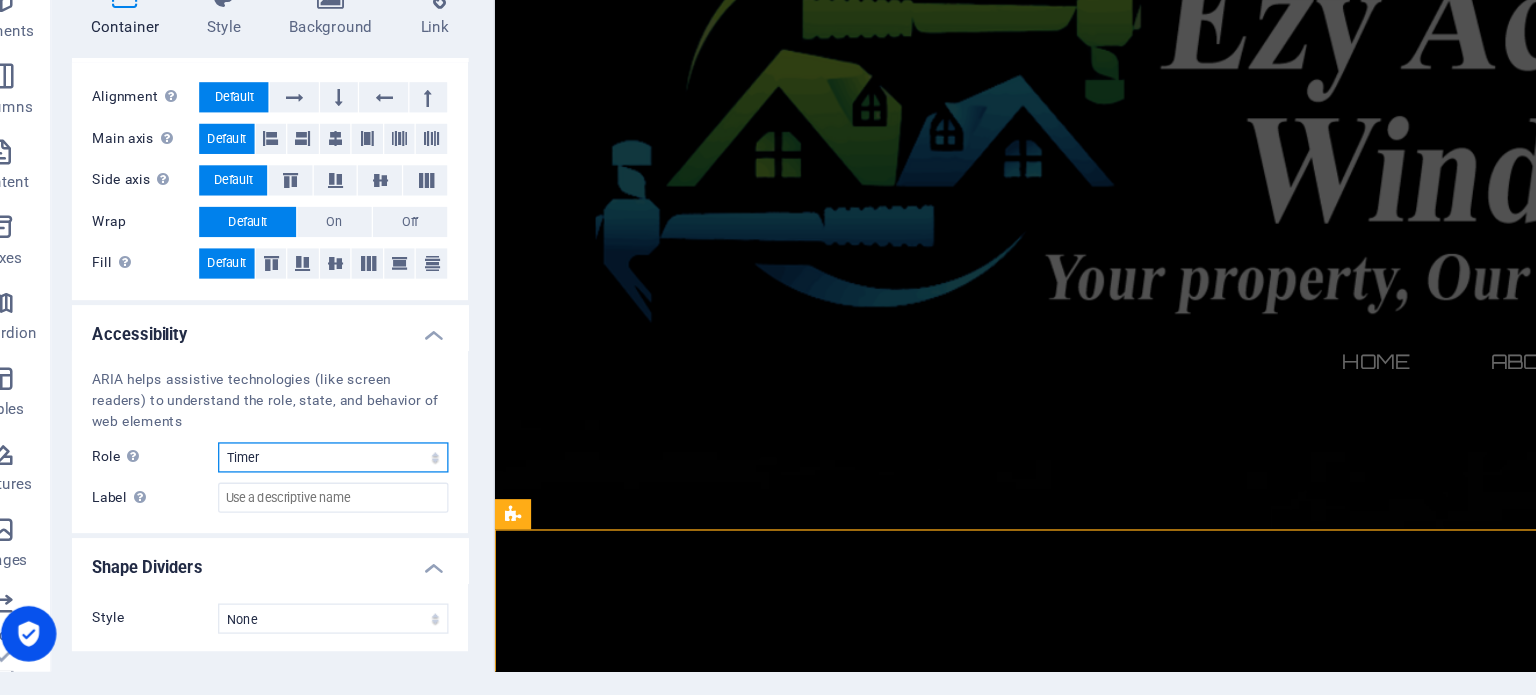 click on "None Alert Article Banner Comment Complementary Dialog Footer Header Marquee Presentation Region Section Separator Status Timer" at bounding box center (303, 493) 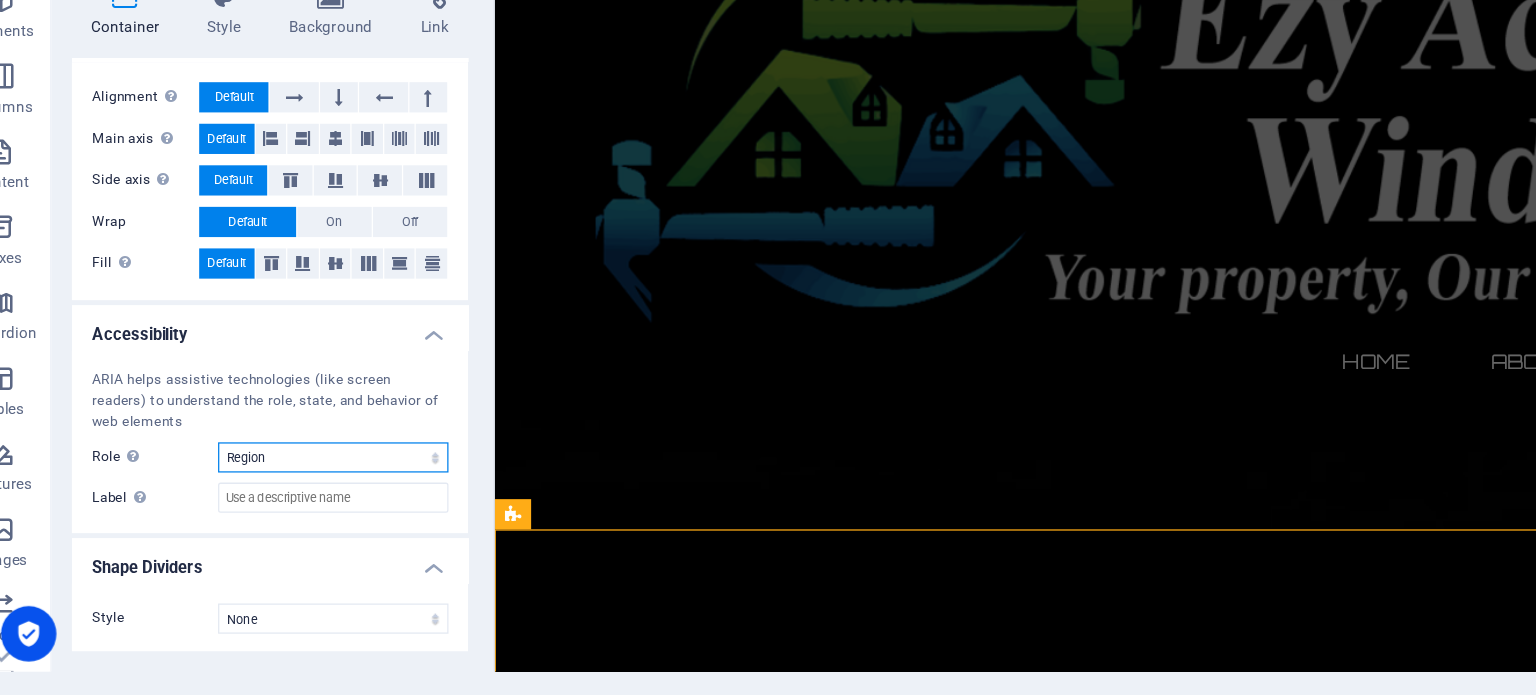 click on "None Alert Article Banner Comment Complementary Dialog Footer Header Marquee Presentation Region Section Separator Status Timer" at bounding box center [303, 493] 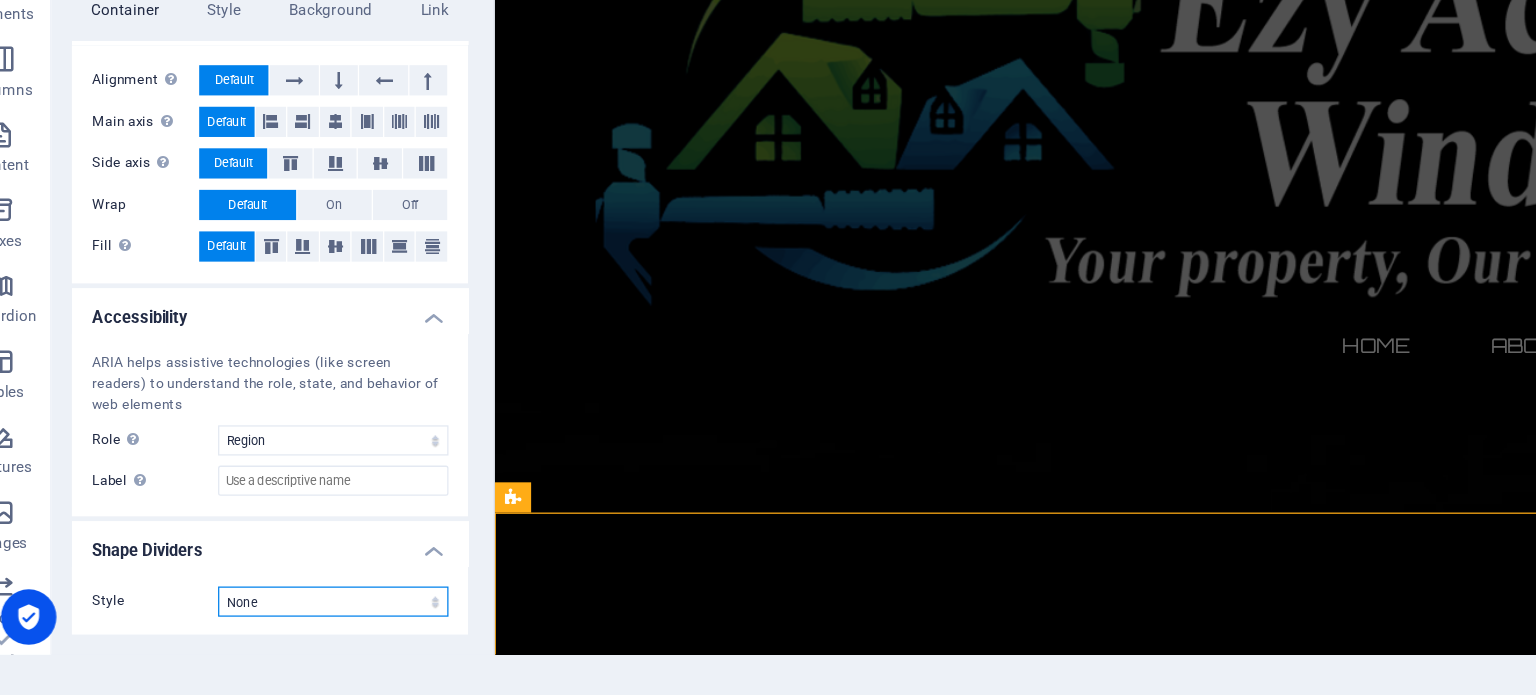 click on "None Triangle Square Diagonal Polygon 1 Polygon 2 Zigzag Multiple Zigzags Waves Multiple Waves Half Circle Circle Circle Shadow Blocks Hexagons Clouds Multiple Clouds Fan Pyramids Book Paint Drip Fire Shredded Paper Arrow" at bounding box center (303, 621) 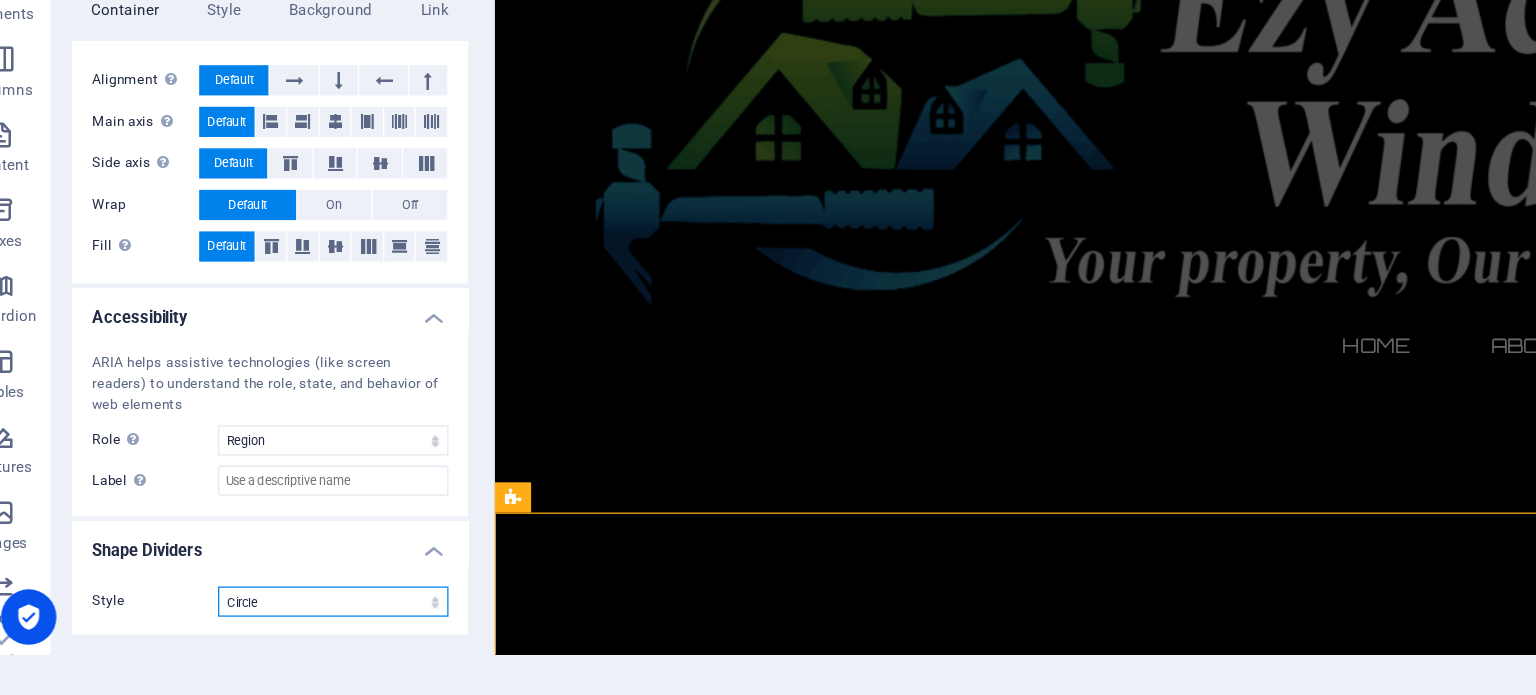 click on "None Triangle Square Diagonal Polygon 1 Polygon 2 Zigzag Multiple Zigzags Waves Multiple Waves Half Circle Circle Circle Shadow Blocks Hexagons Clouds Multiple Clouds Fan Pyramids Book Paint Drip Fire Shredded Paper Arrow" at bounding box center (303, 621) 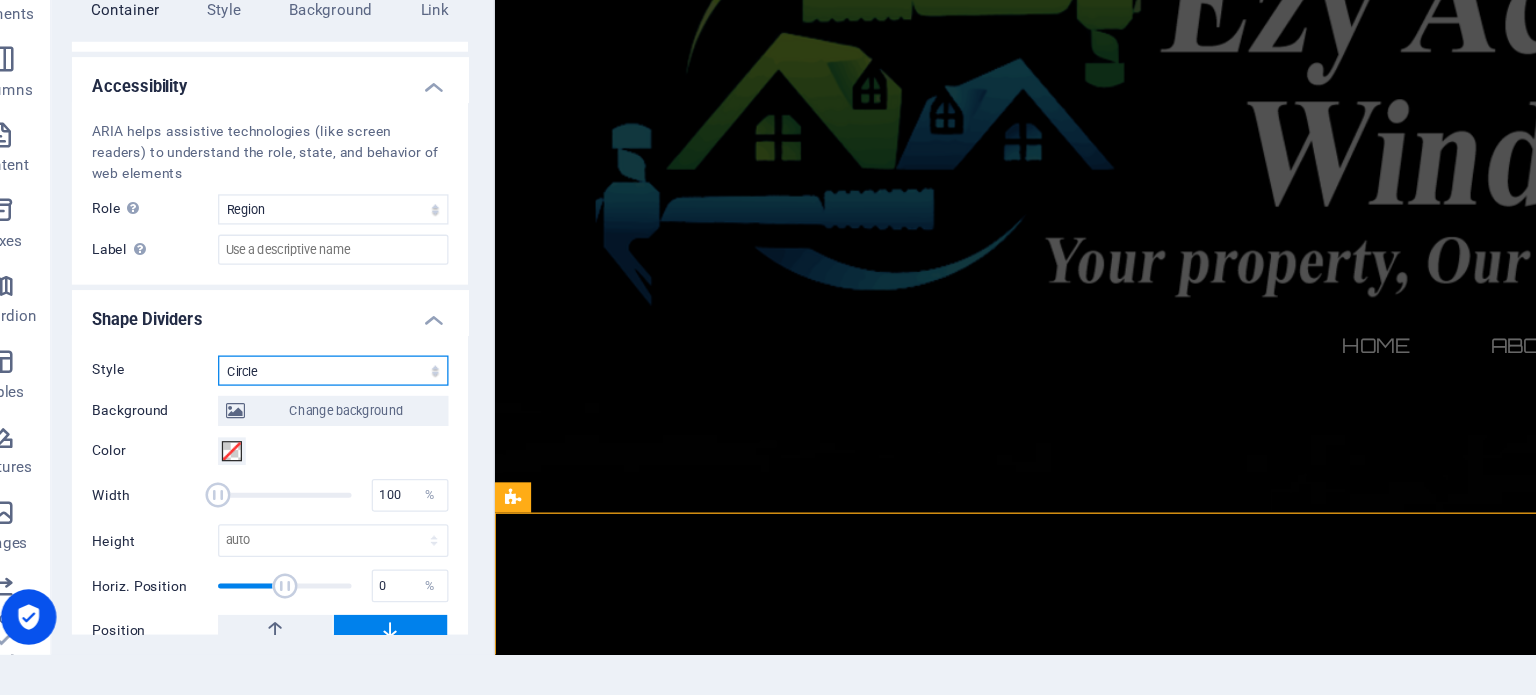 scroll, scrollTop: 542, scrollLeft: 0, axis: vertical 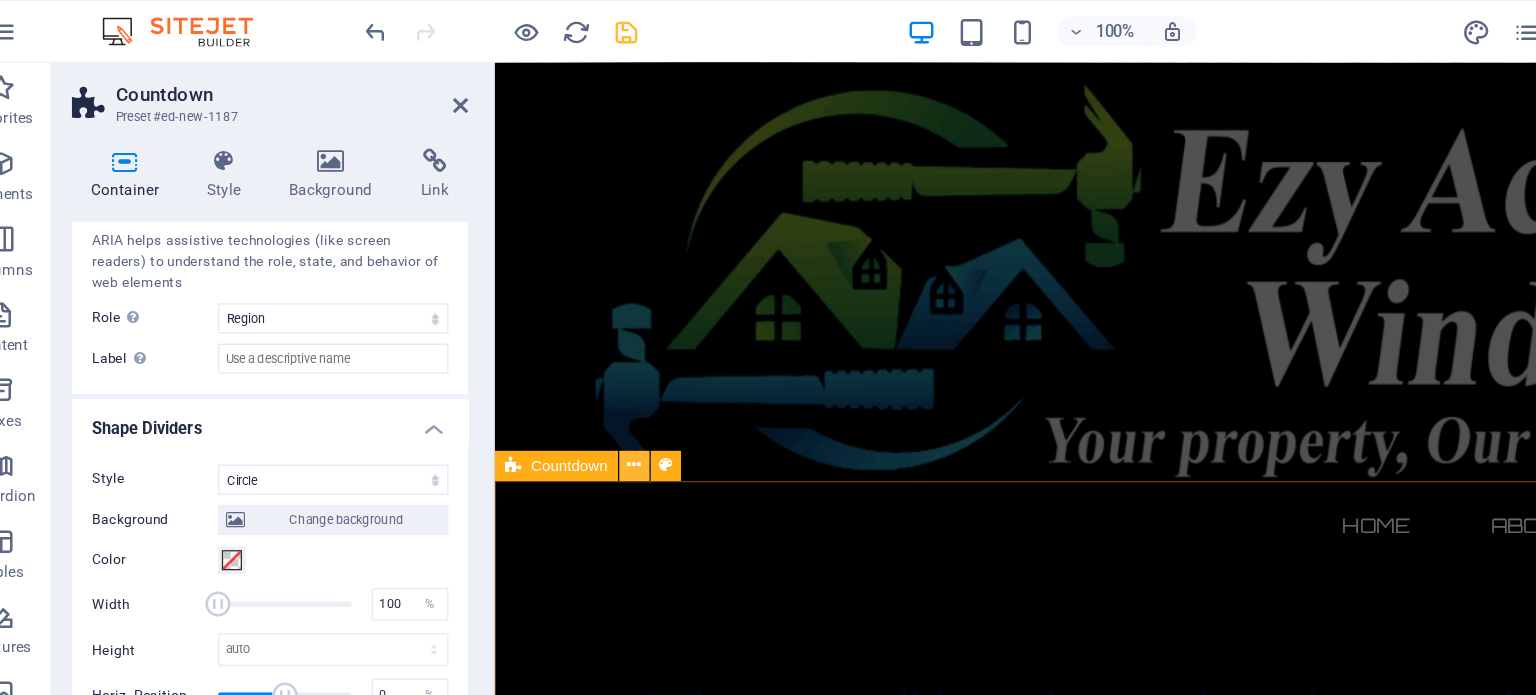 click at bounding box center (542, 369) 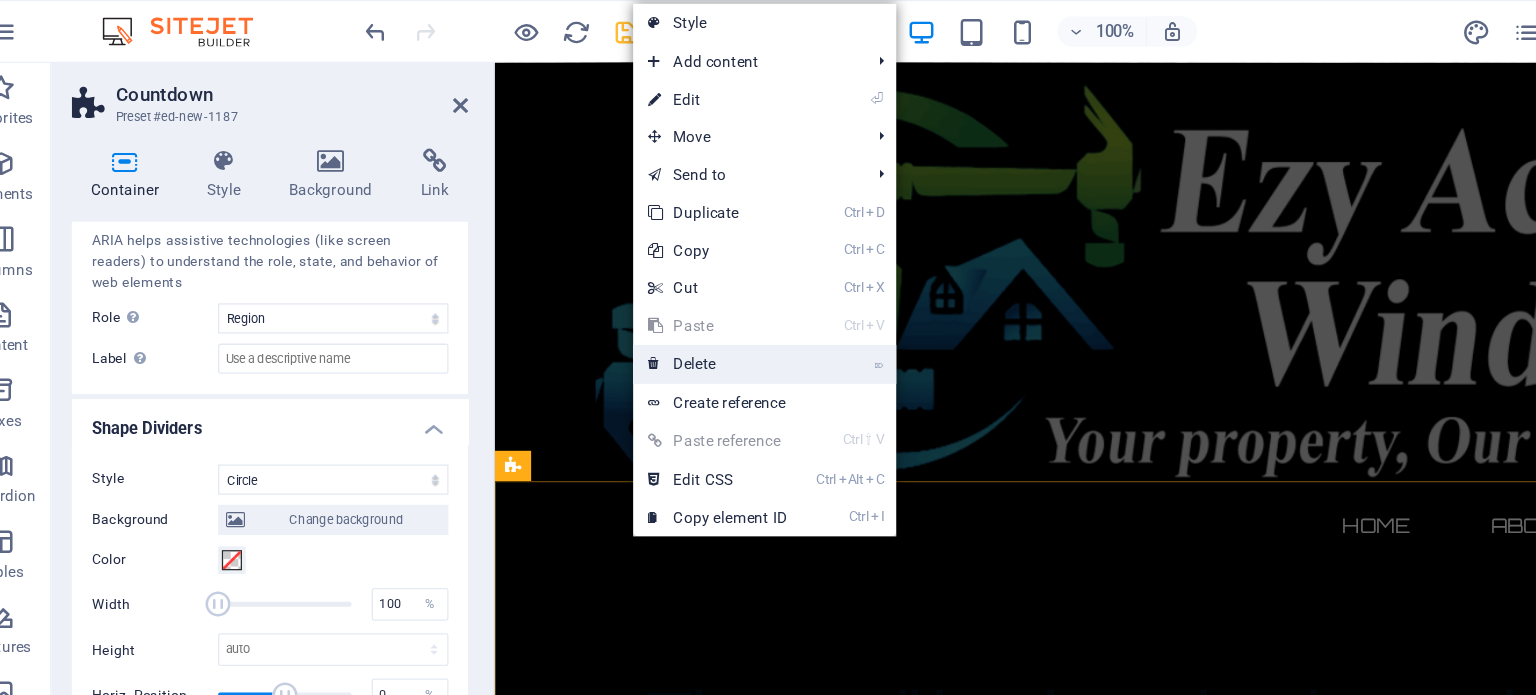 click on "⌦  Delete" at bounding box center [609, 289] 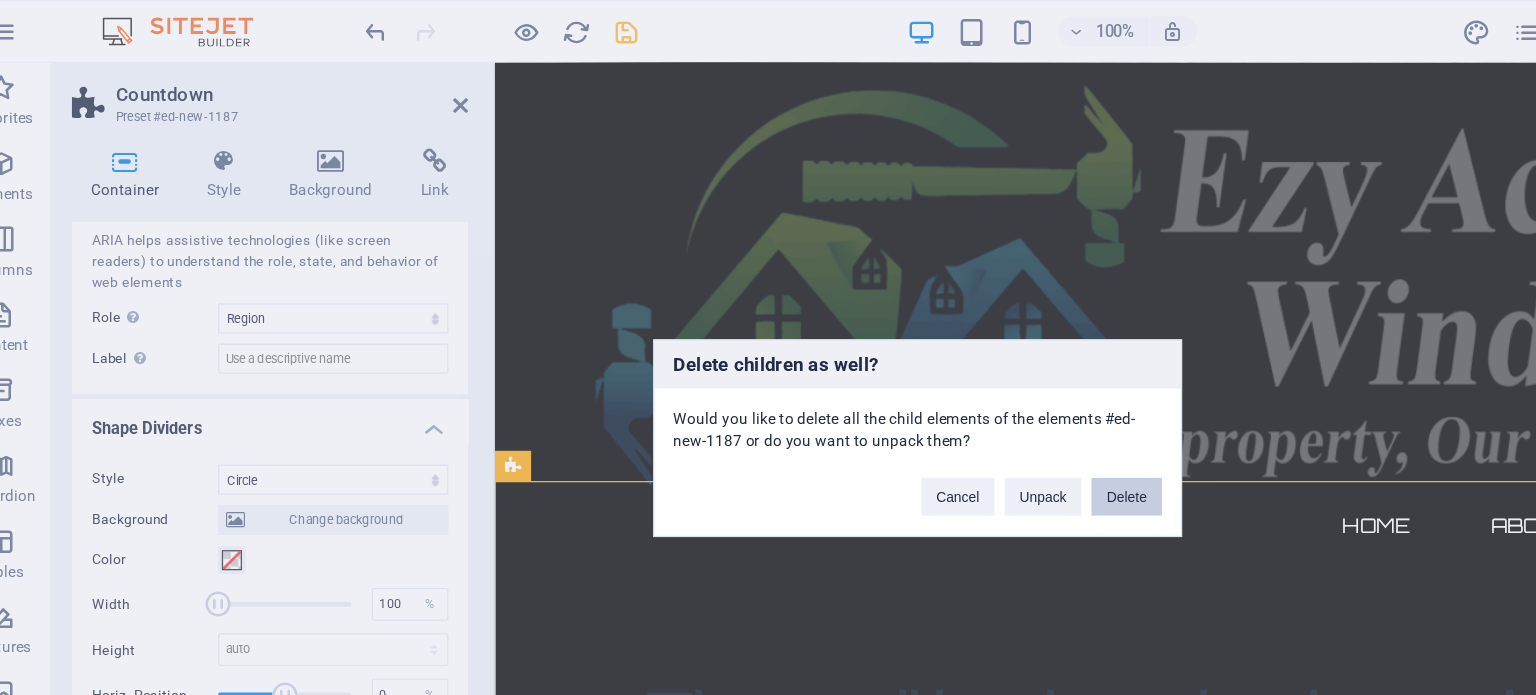 click on "Delete" at bounding box center (934, 394) 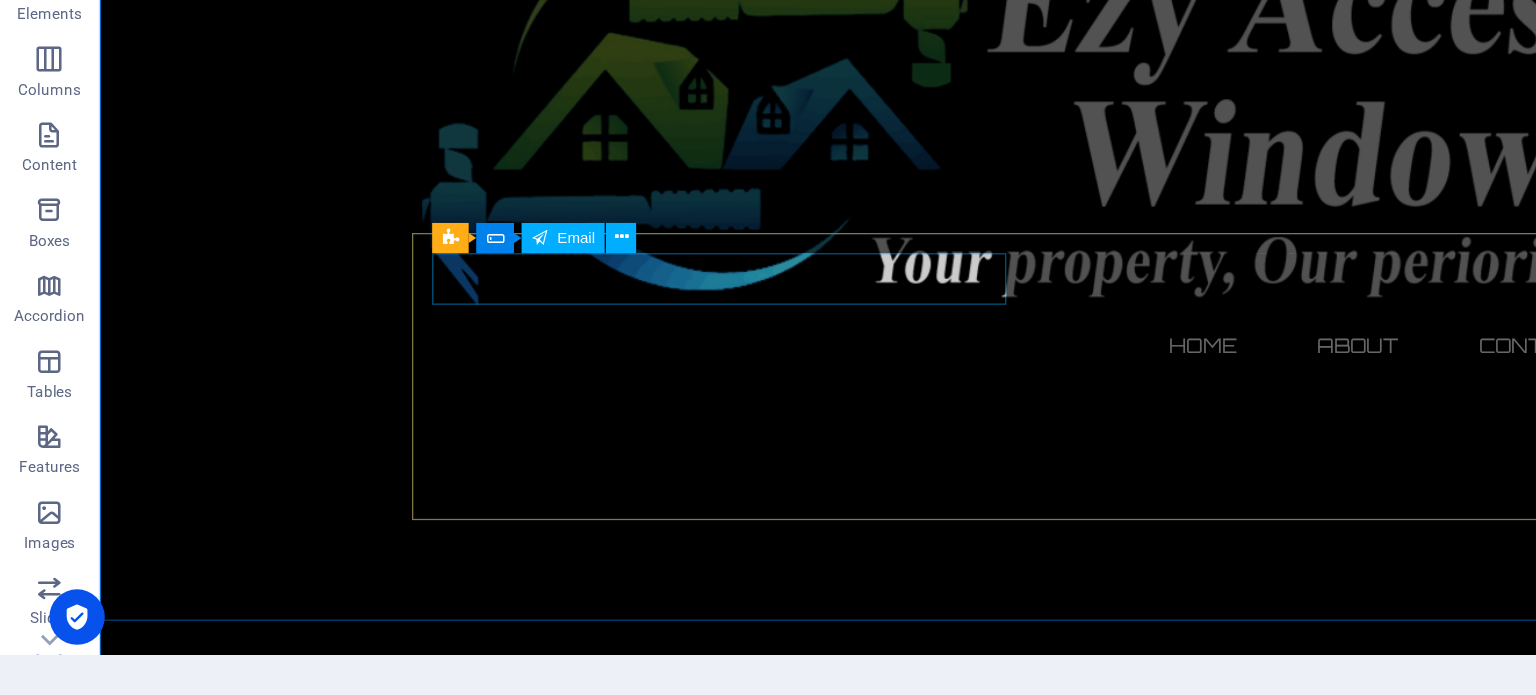 scroll, scrollTop: 0, scrollLeft: 0, axis: both 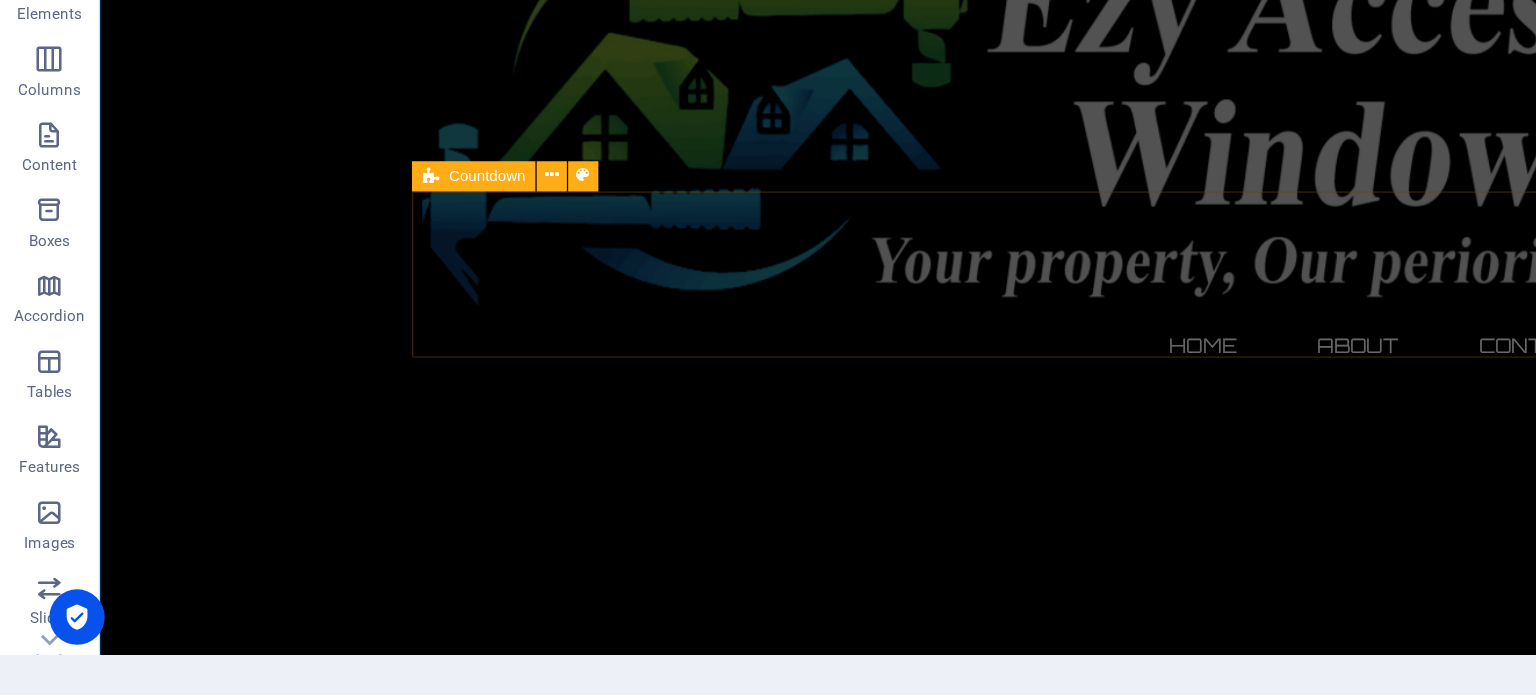 click on "Countdown" at bounding box center (387, 283) 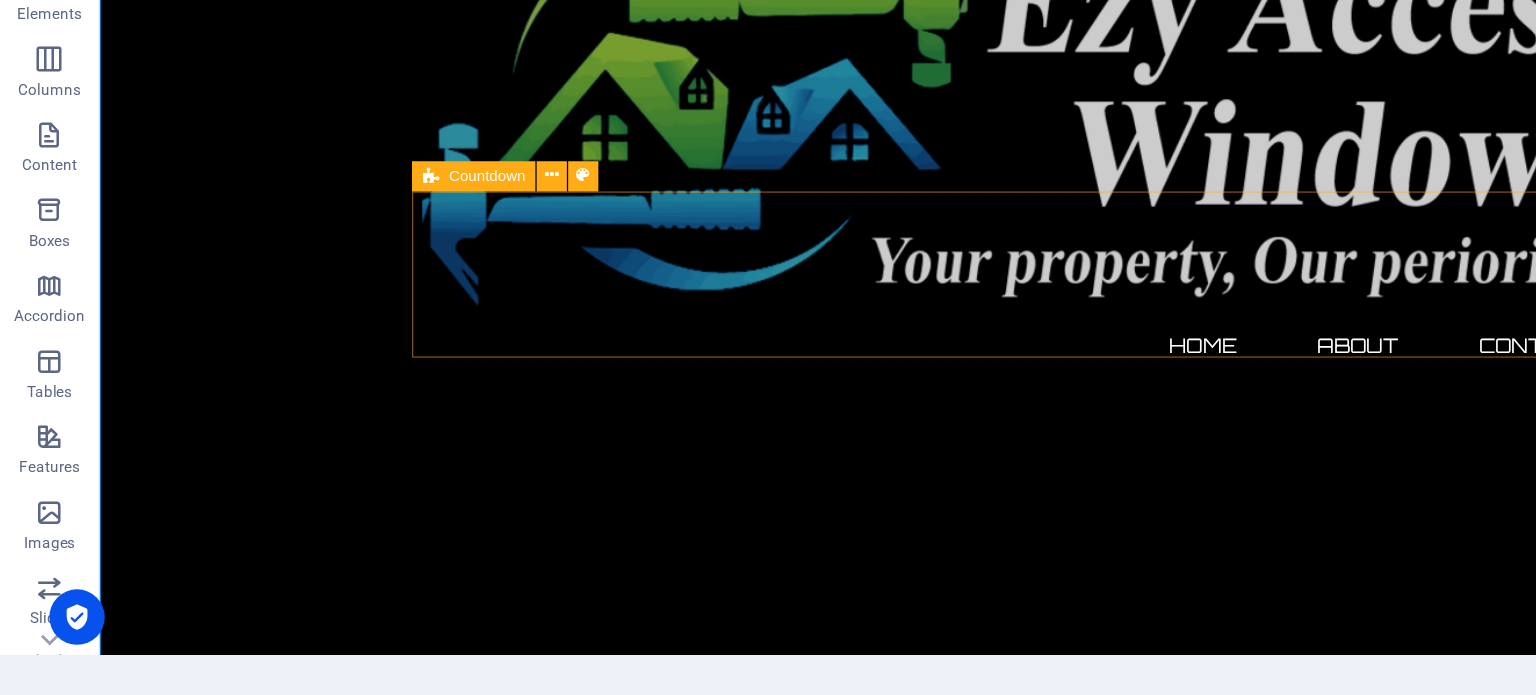 click on "Countdown" at bounding box center (387, 283) 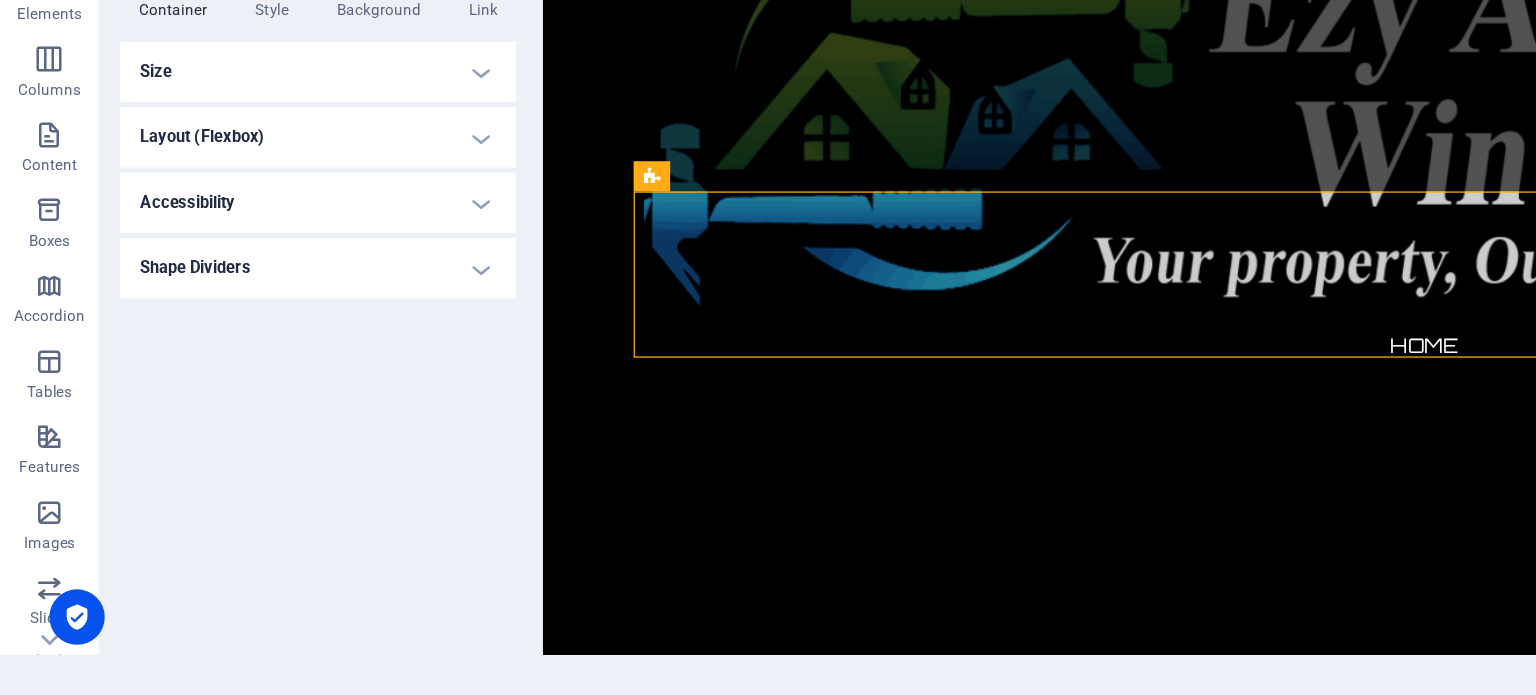scroll, scrollTop: 0, scrollLeft: 0, axis: both 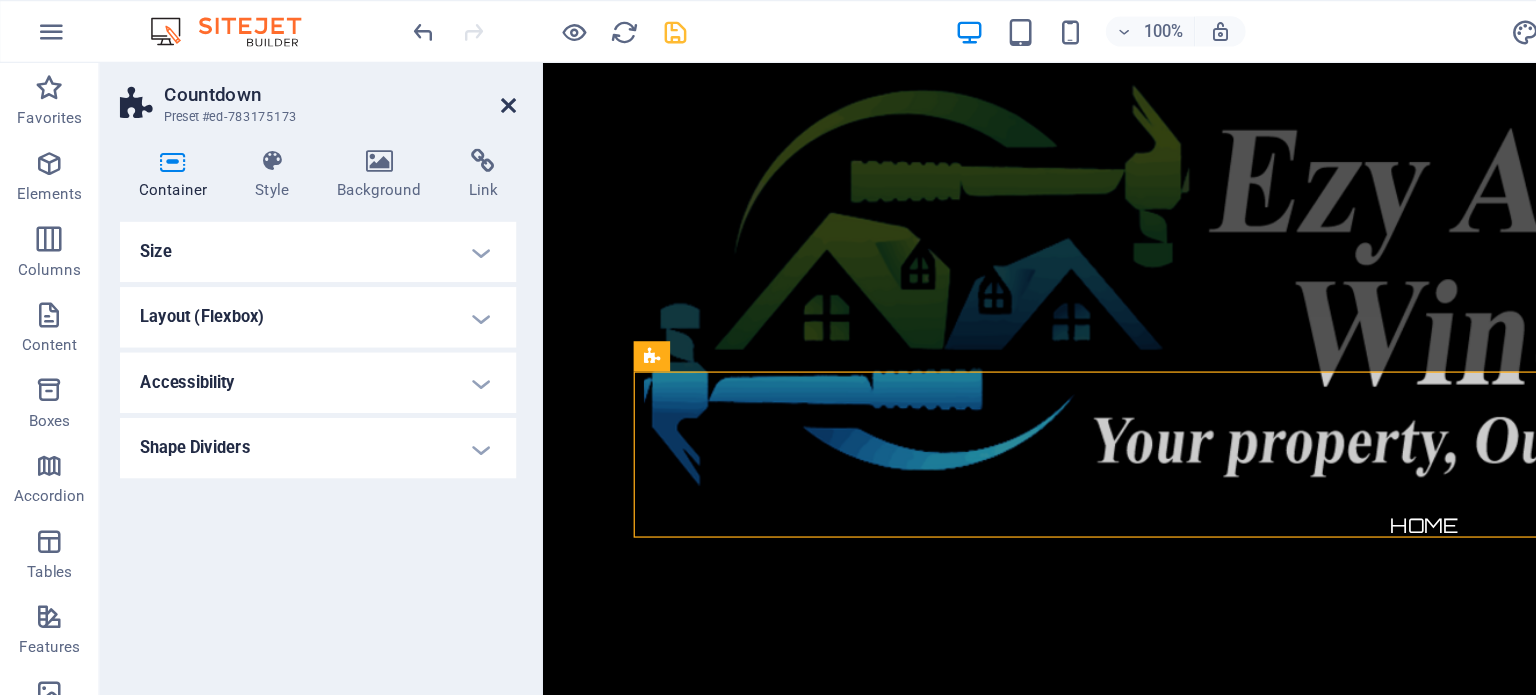 click at bounding box center [405, 84] 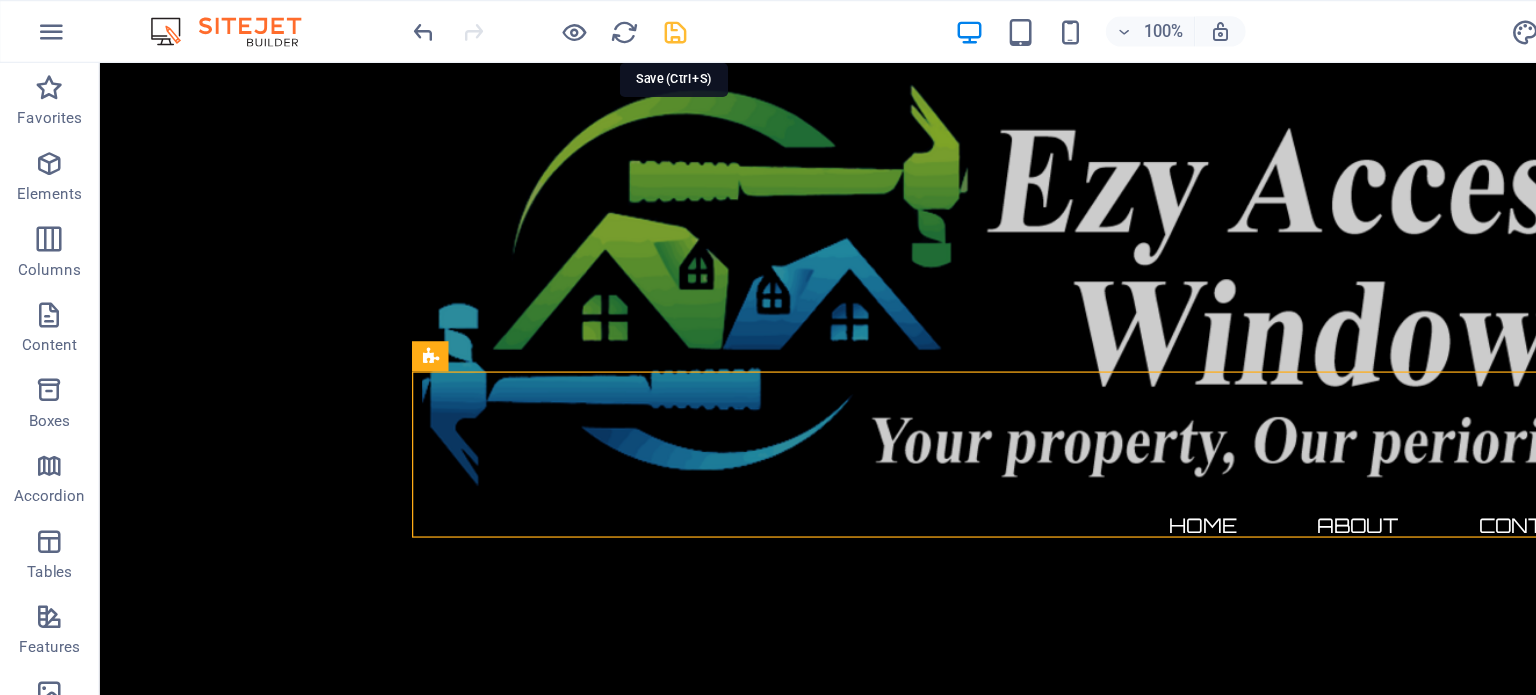 click at bounding box center (537, 25) 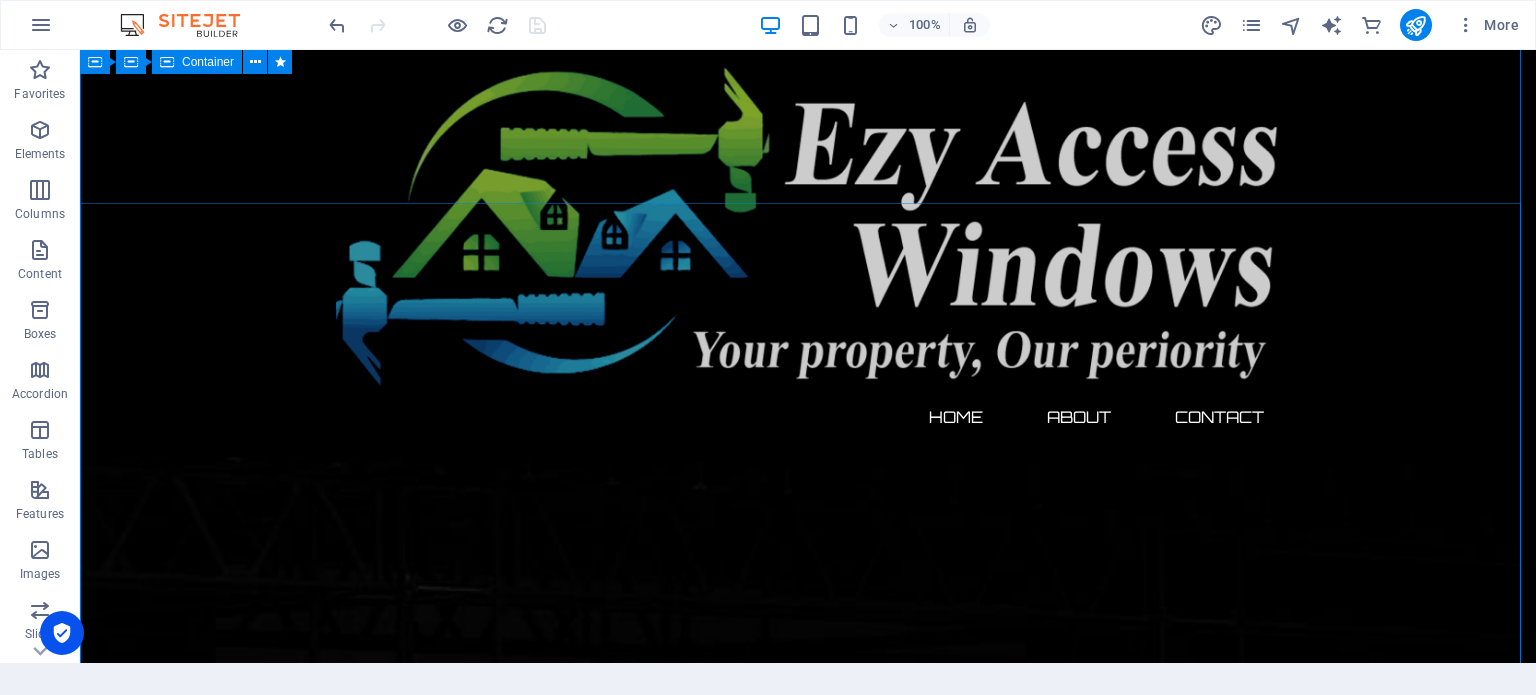 scroll, scrollTop: 0, scrollLeft: 0, axis: both 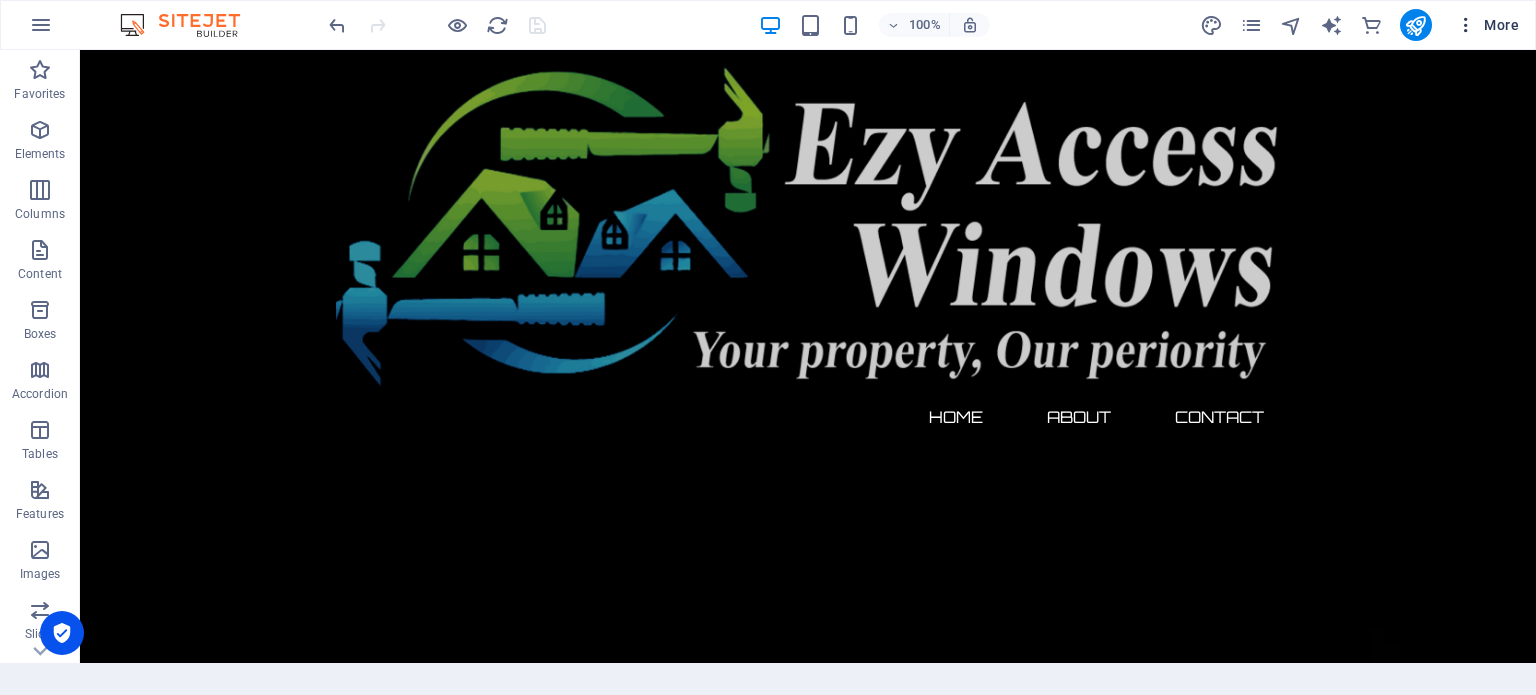 click on "More" at bounding box center (1487, 25) 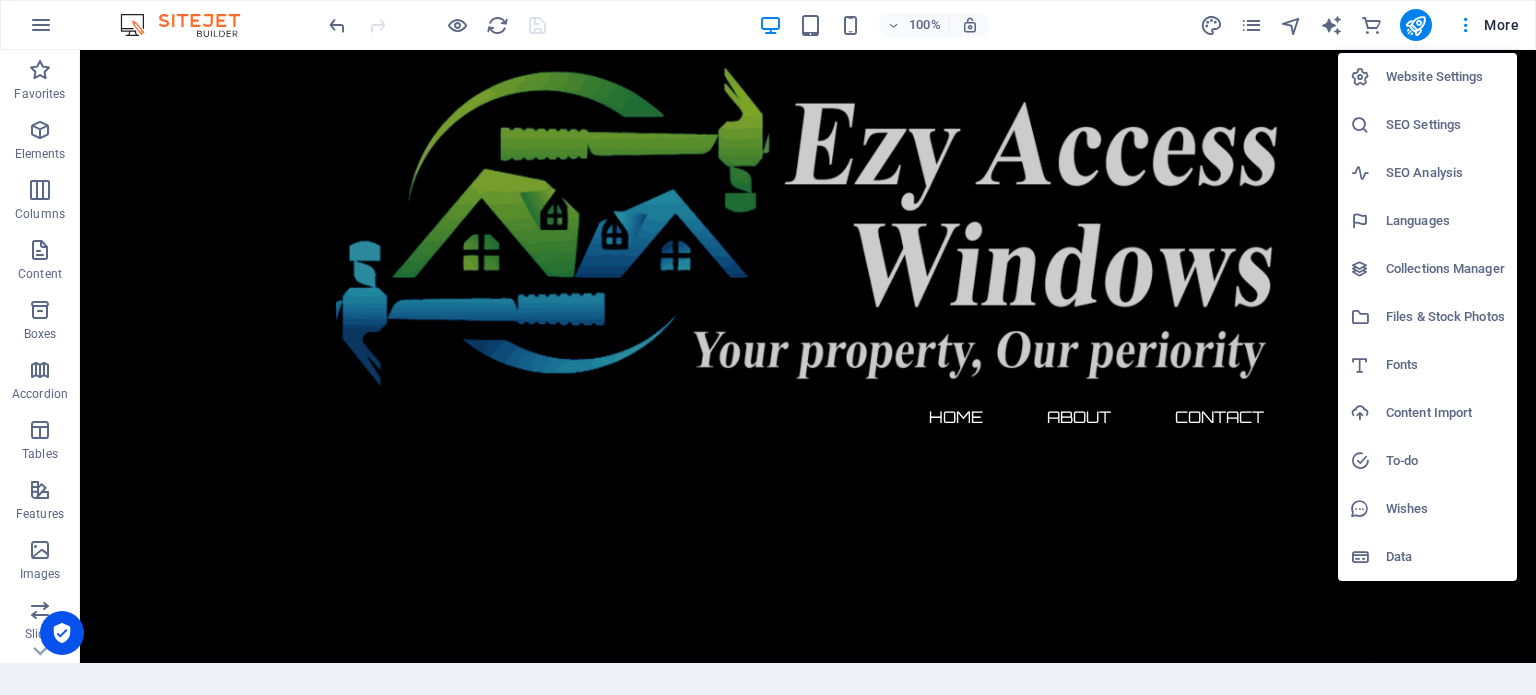 click on "Website Settings" at bounding box center [1445, 77] 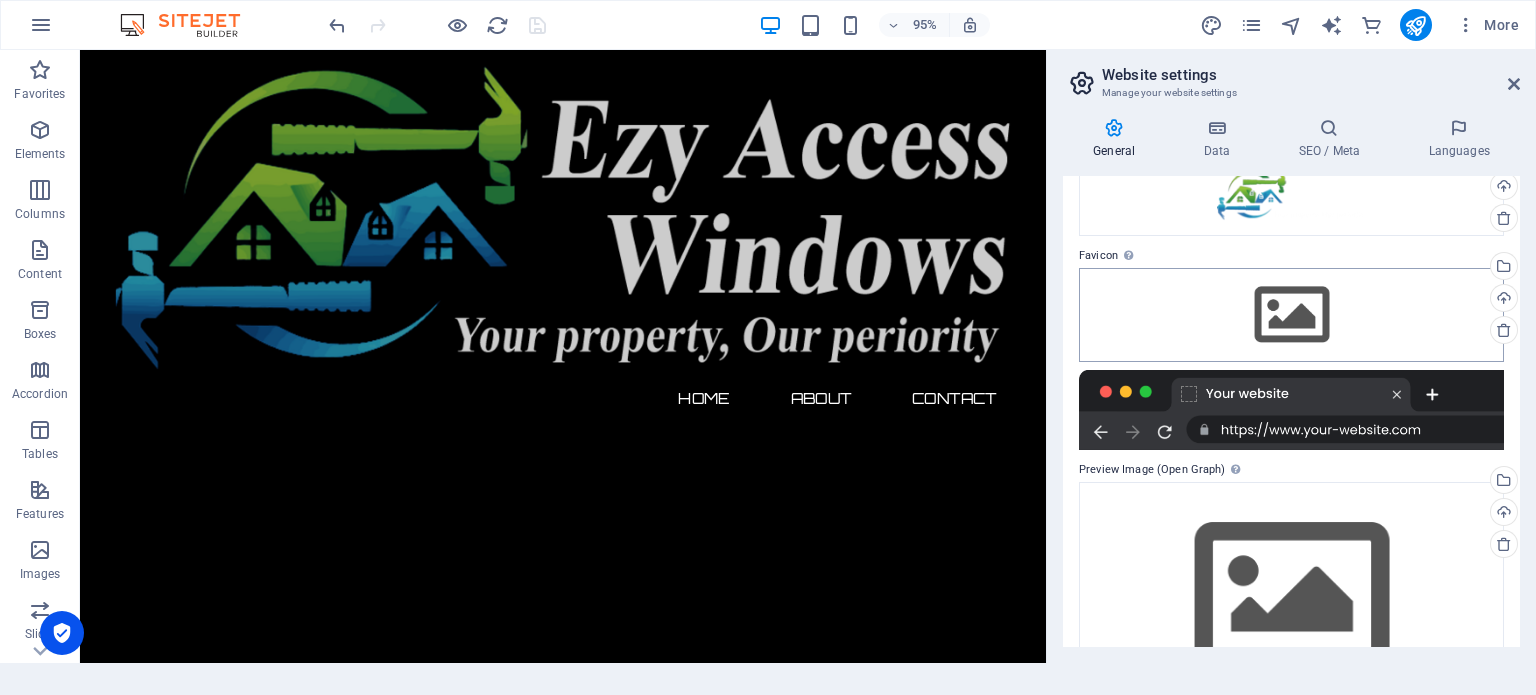 scroll, scrollTop: 196, scrollLeft: 0, axis: vertical 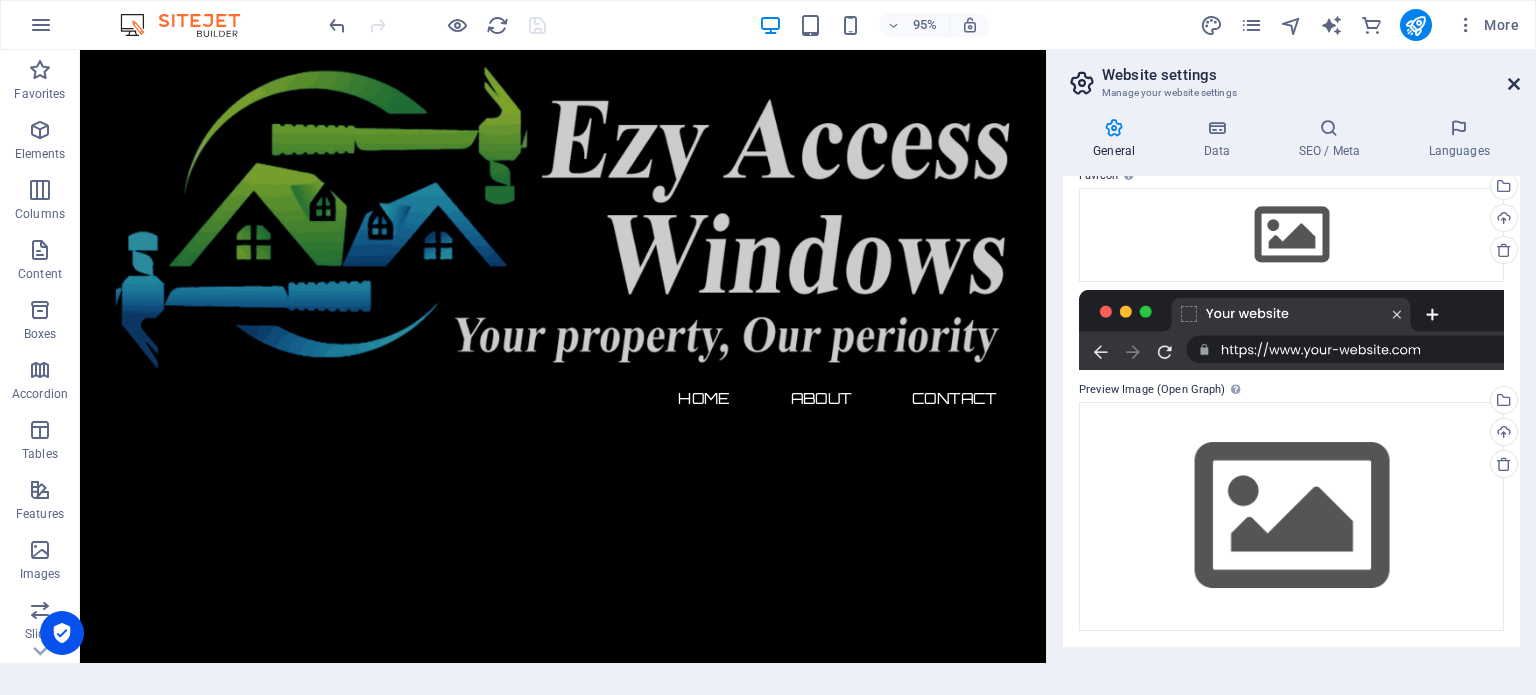 click at bounding box center (1514, 84) 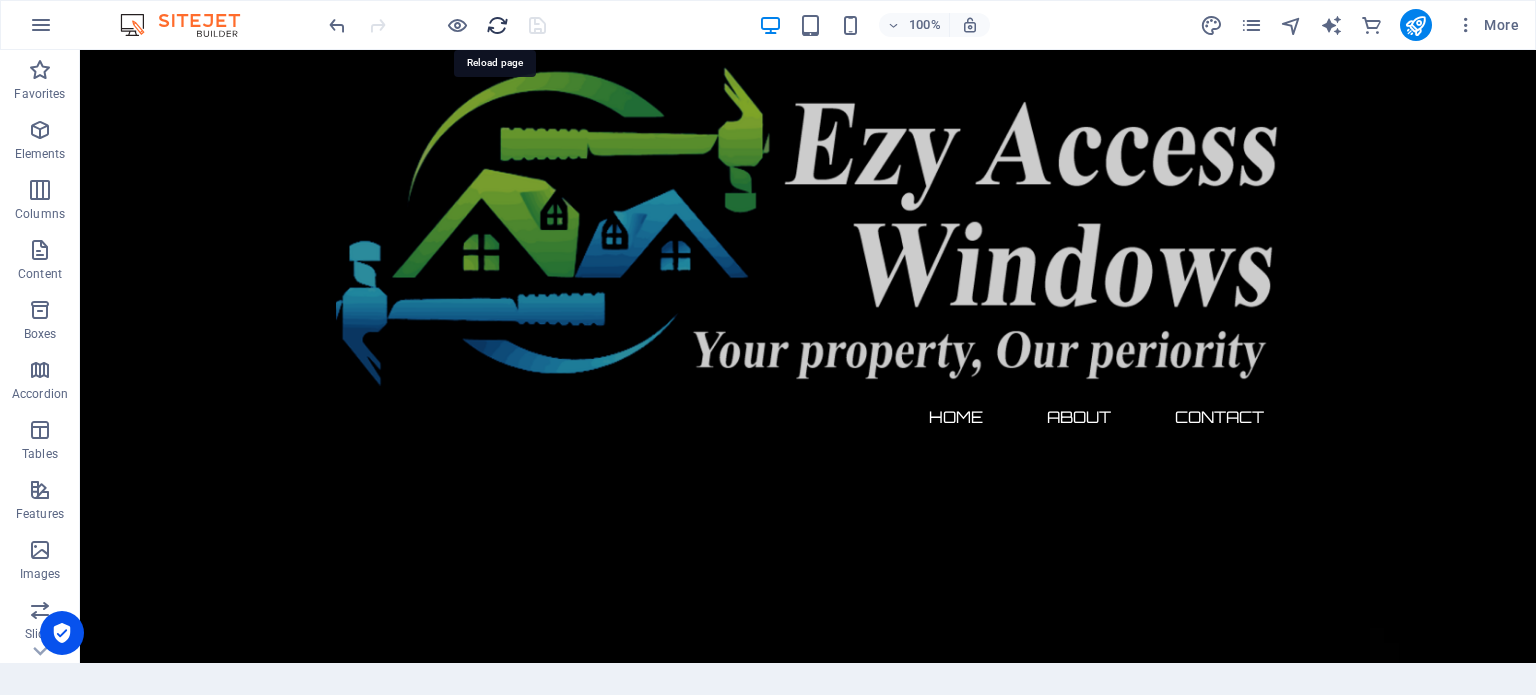 click at bounding box center [497, 25] 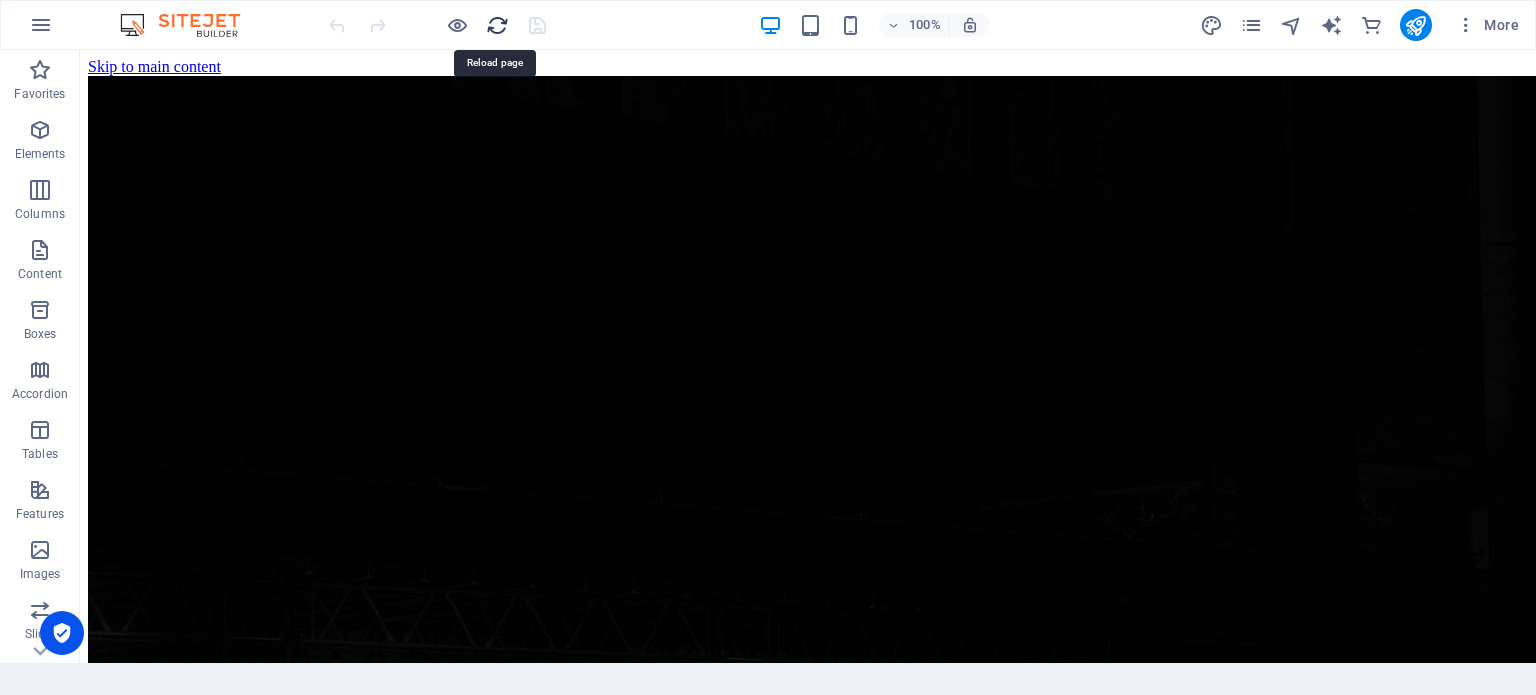 scroll, scrollTop: 0, scrollLeft: 0, axis: both 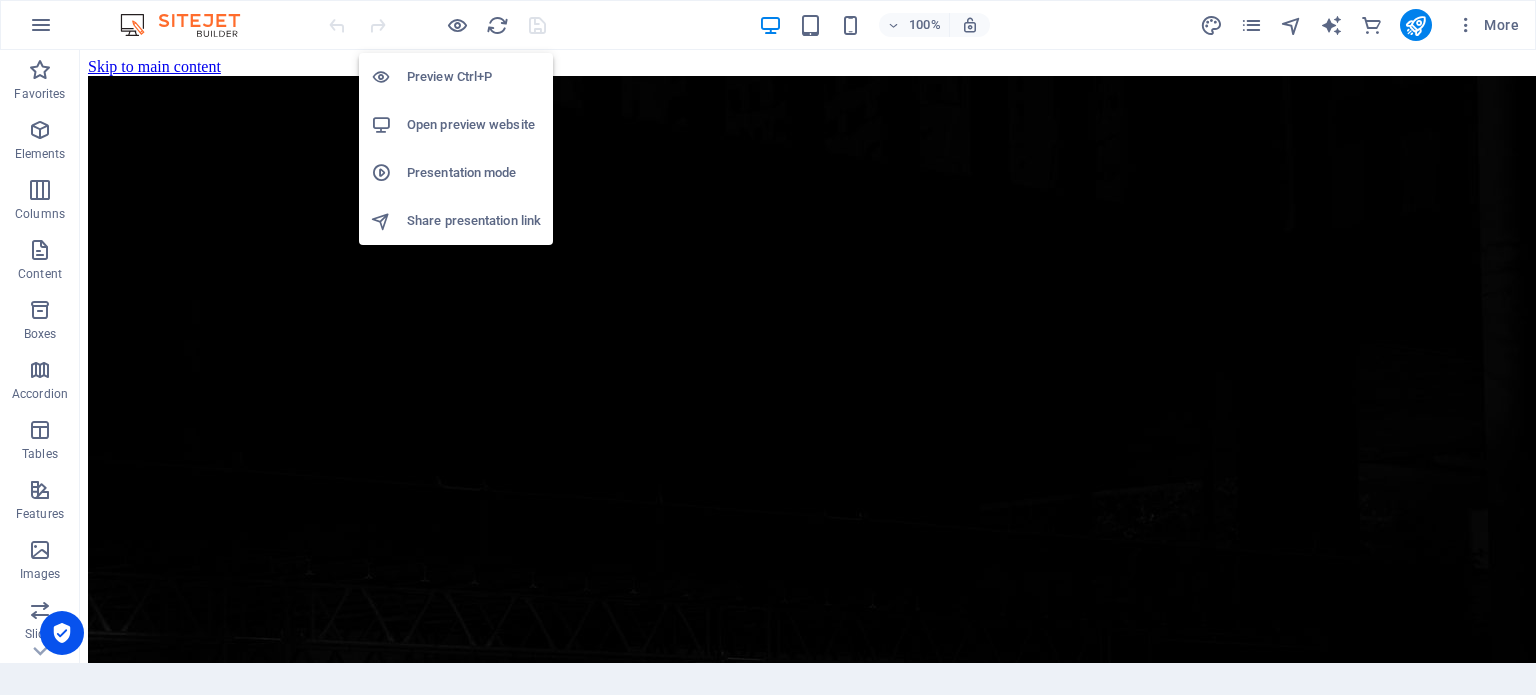 click on "Open preview website" at bounding box center [474, 125] 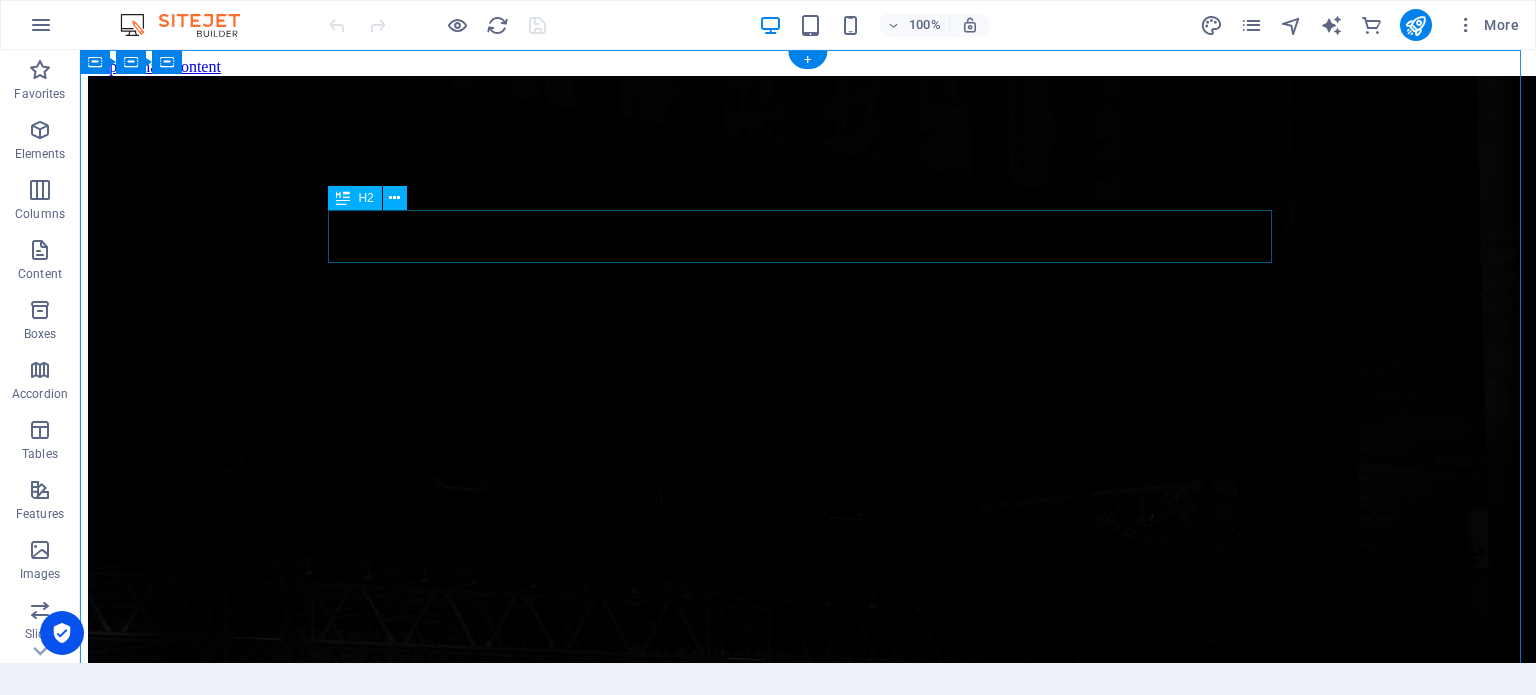 click on "The waiting is going to end soon..." at bounding box center (808, 2774) 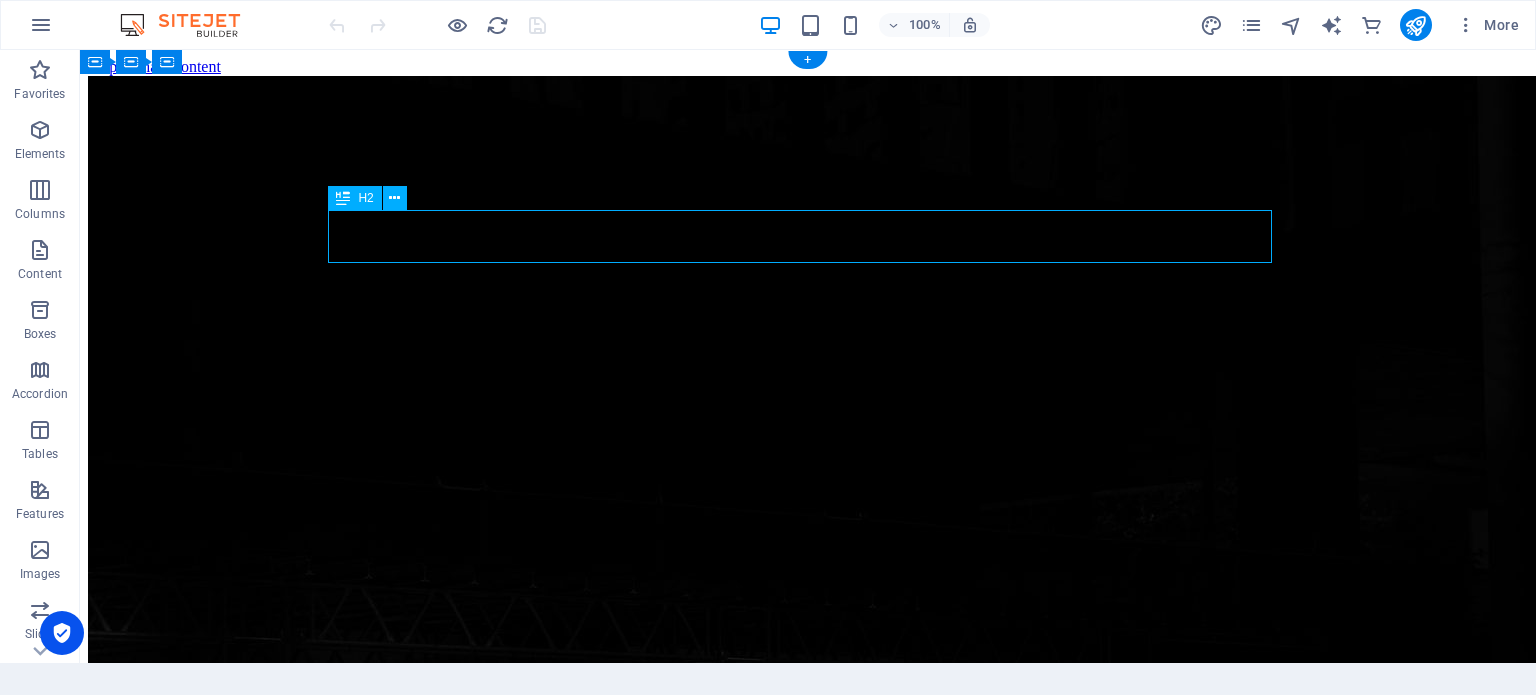 click on "The waiting is going to end soon..." at bounding box center [808, 2774] 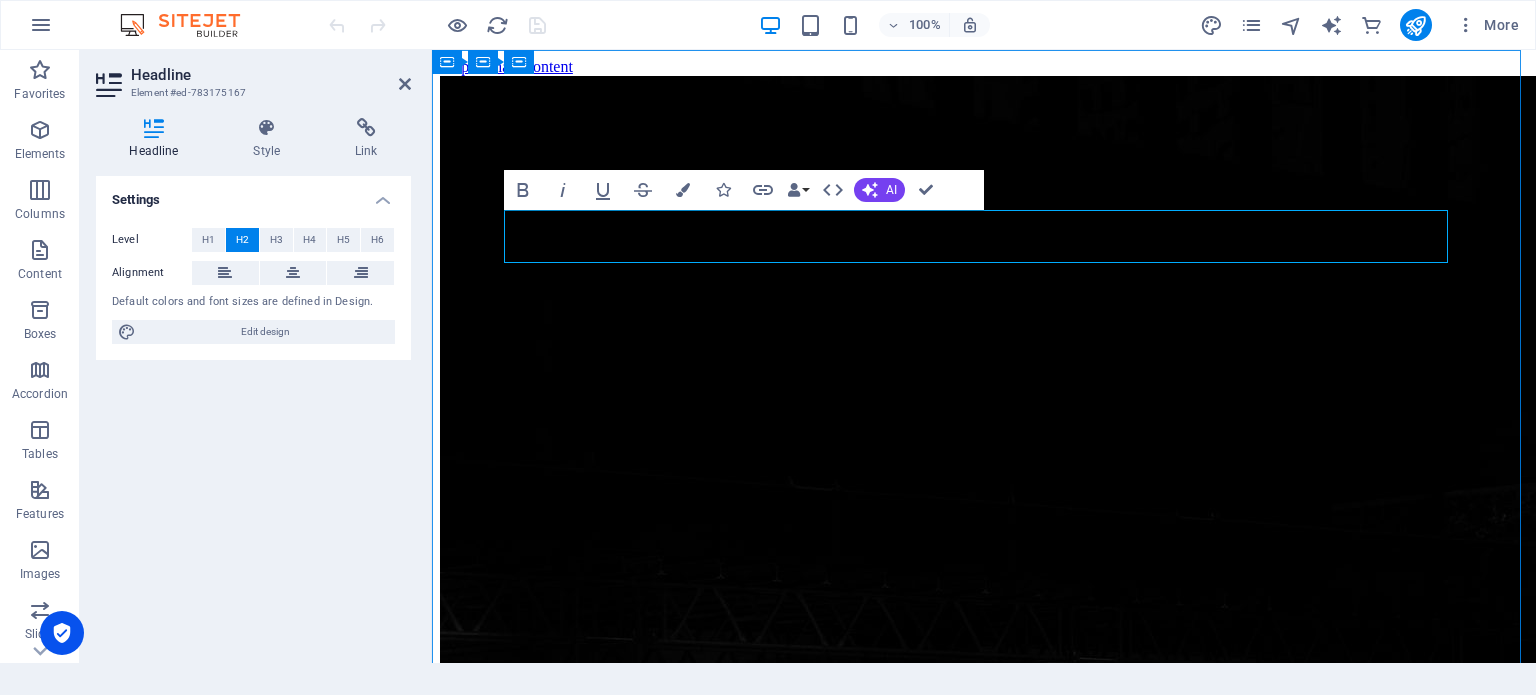 click on "The waiting is going to end soon..." at bounding box center [984, 2652] 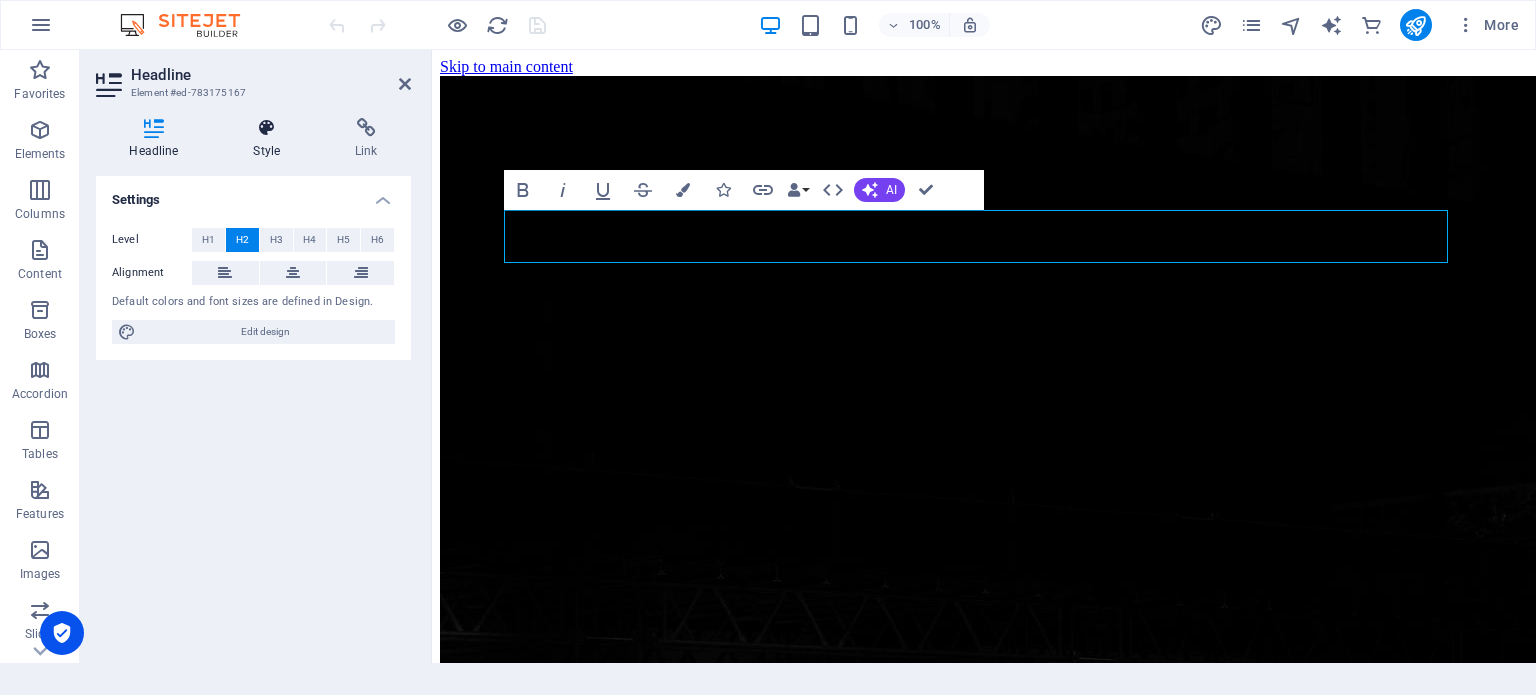 click at bounding box center (267, 128) 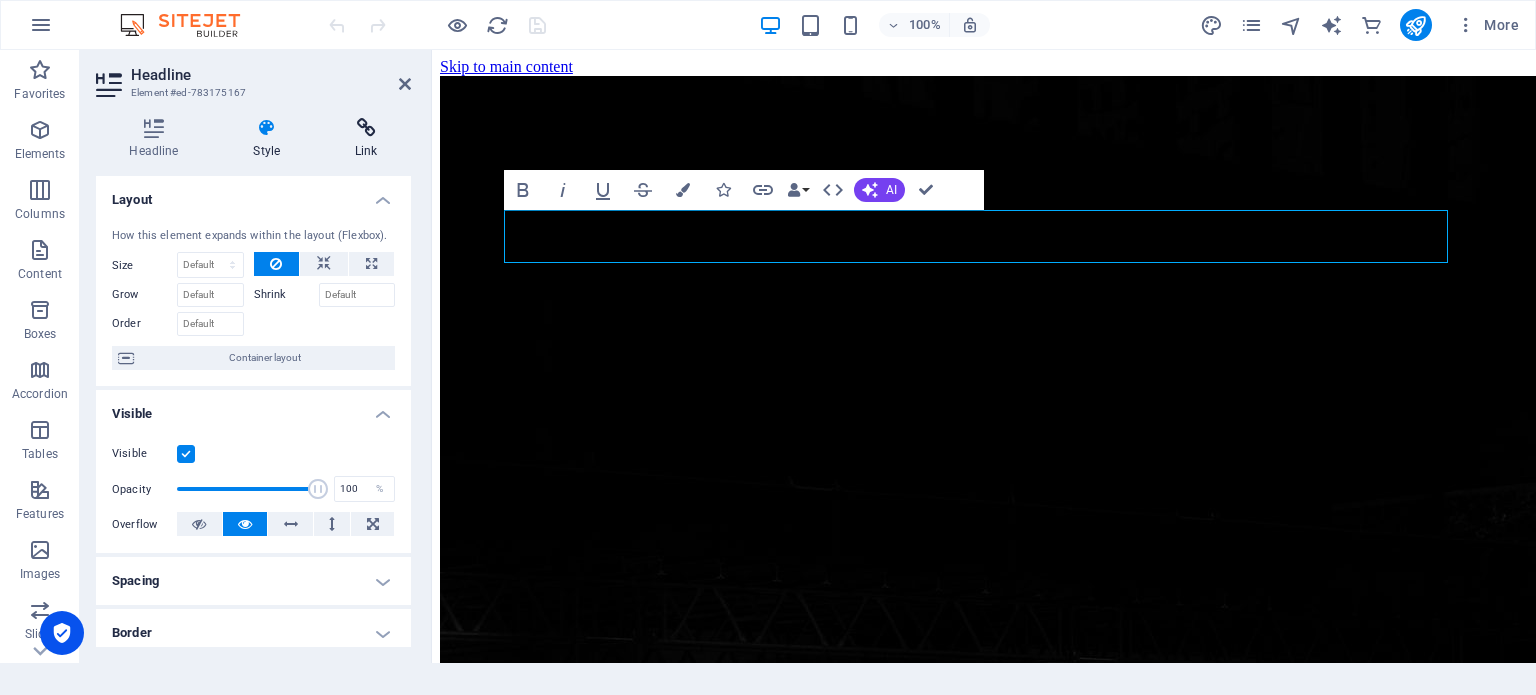 click at bounding box center [366, 128] 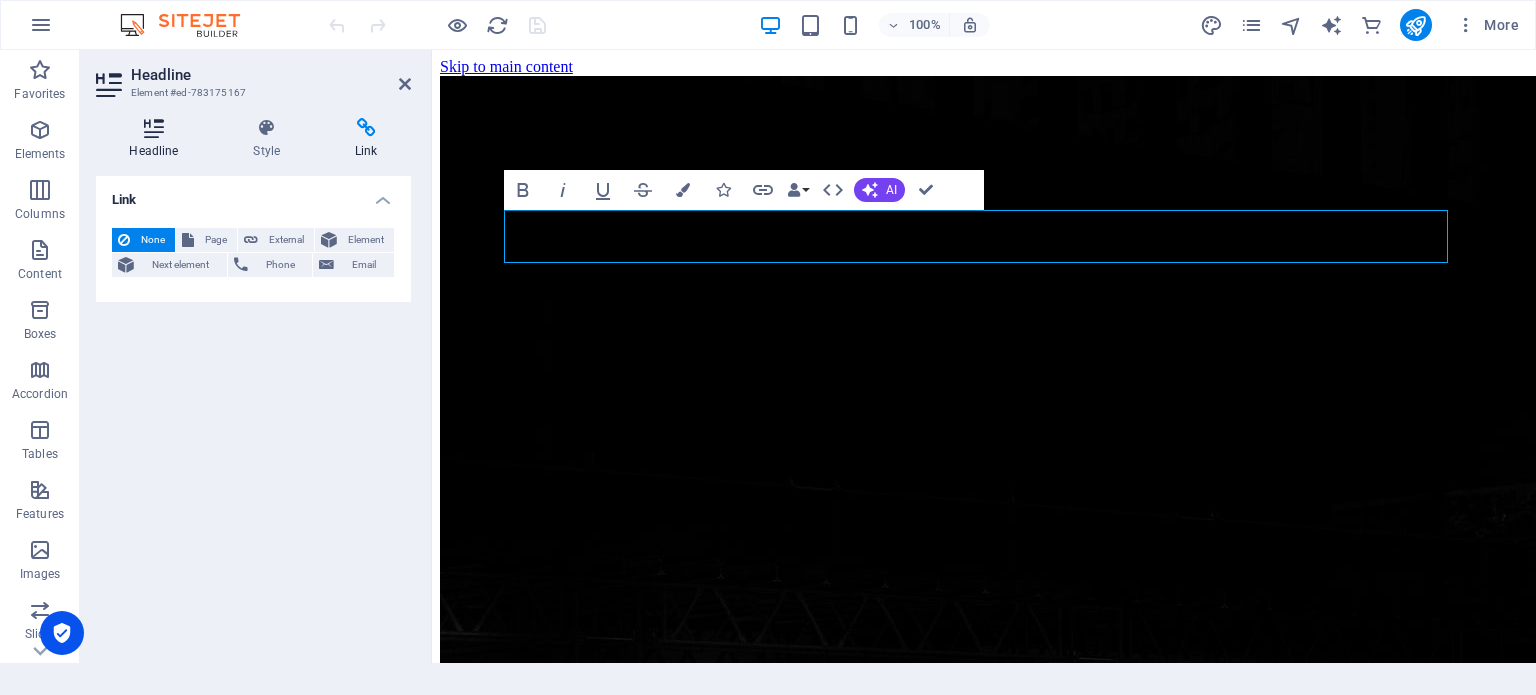 click on "Headline" at bounding box center [158, 139] 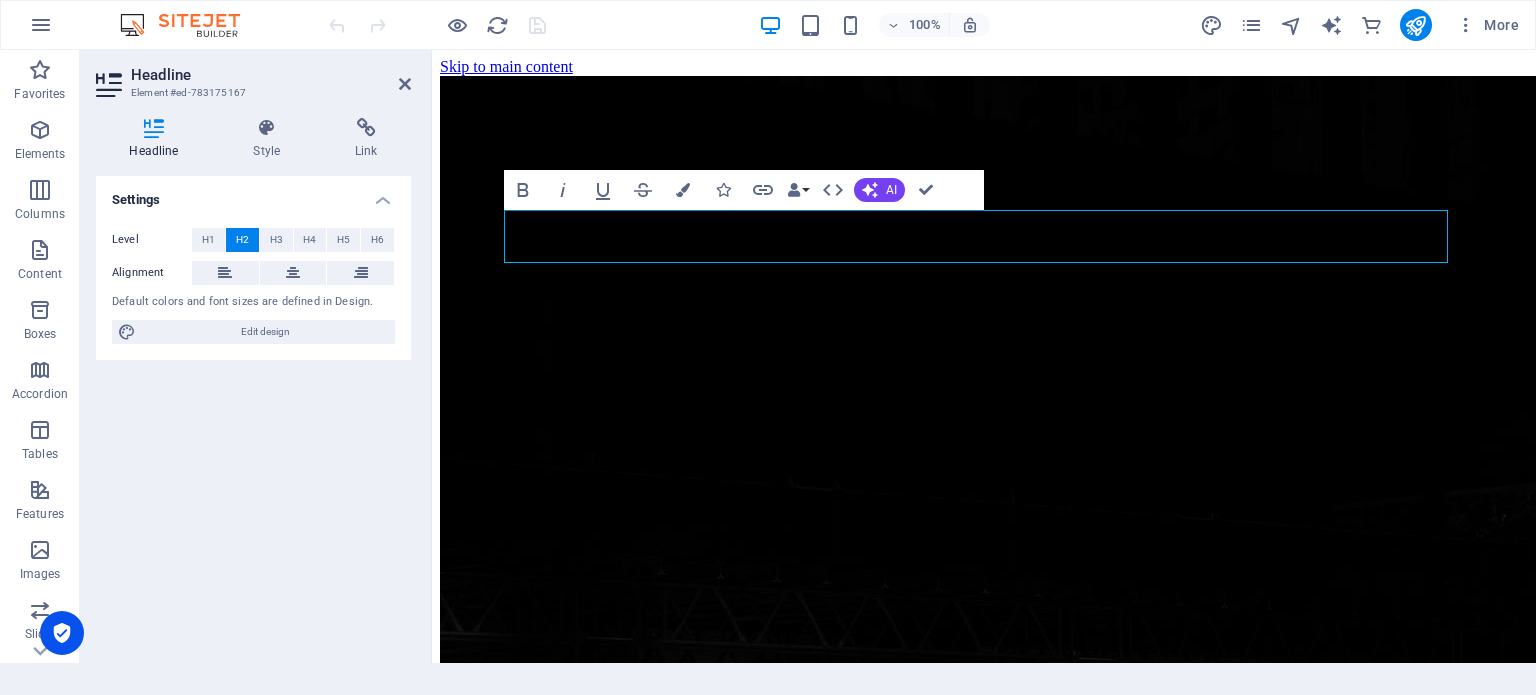 click on "Settings Level H1 H2 H3 H4 H5 H6 Alignment Default colors and font sizes are defined in Design. Edit design" at bounding box center [253, 411] 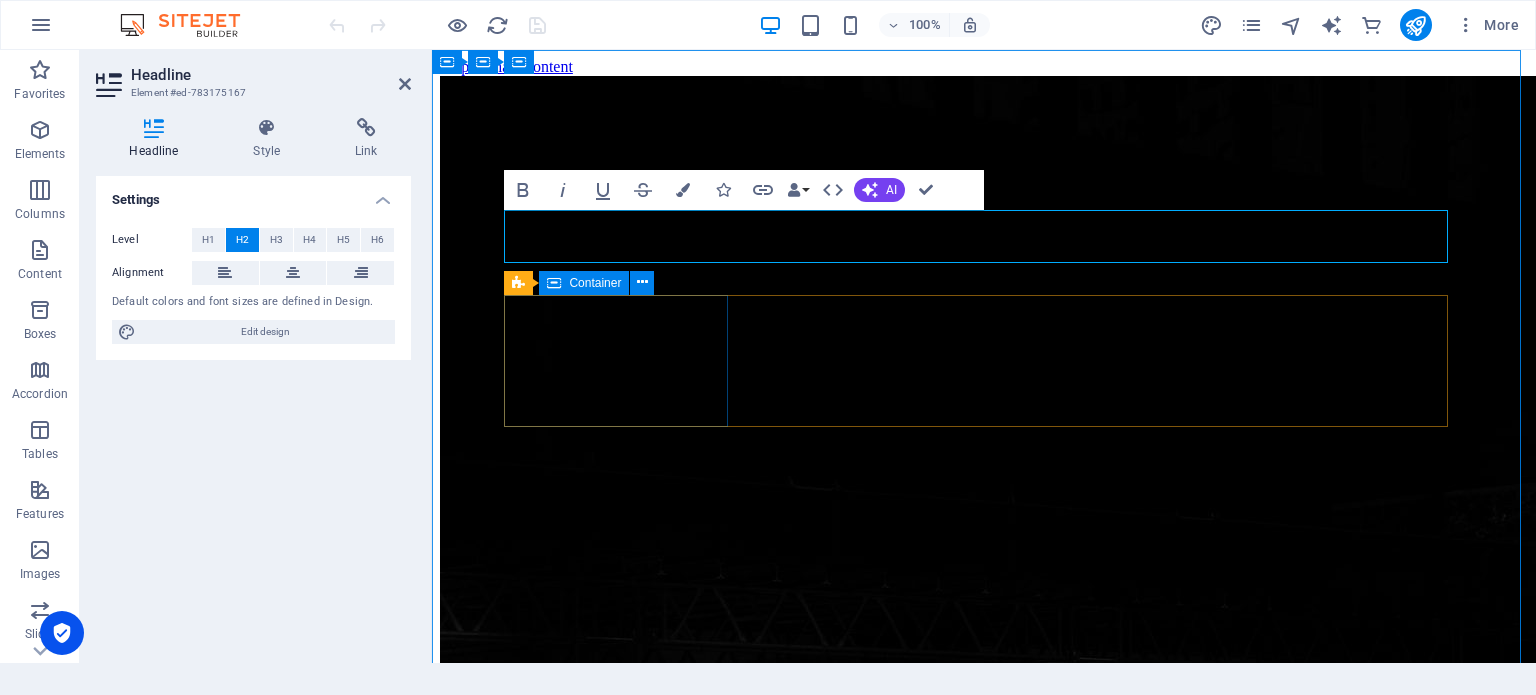 click on "547 Days" at bounding box center (984, 2764) 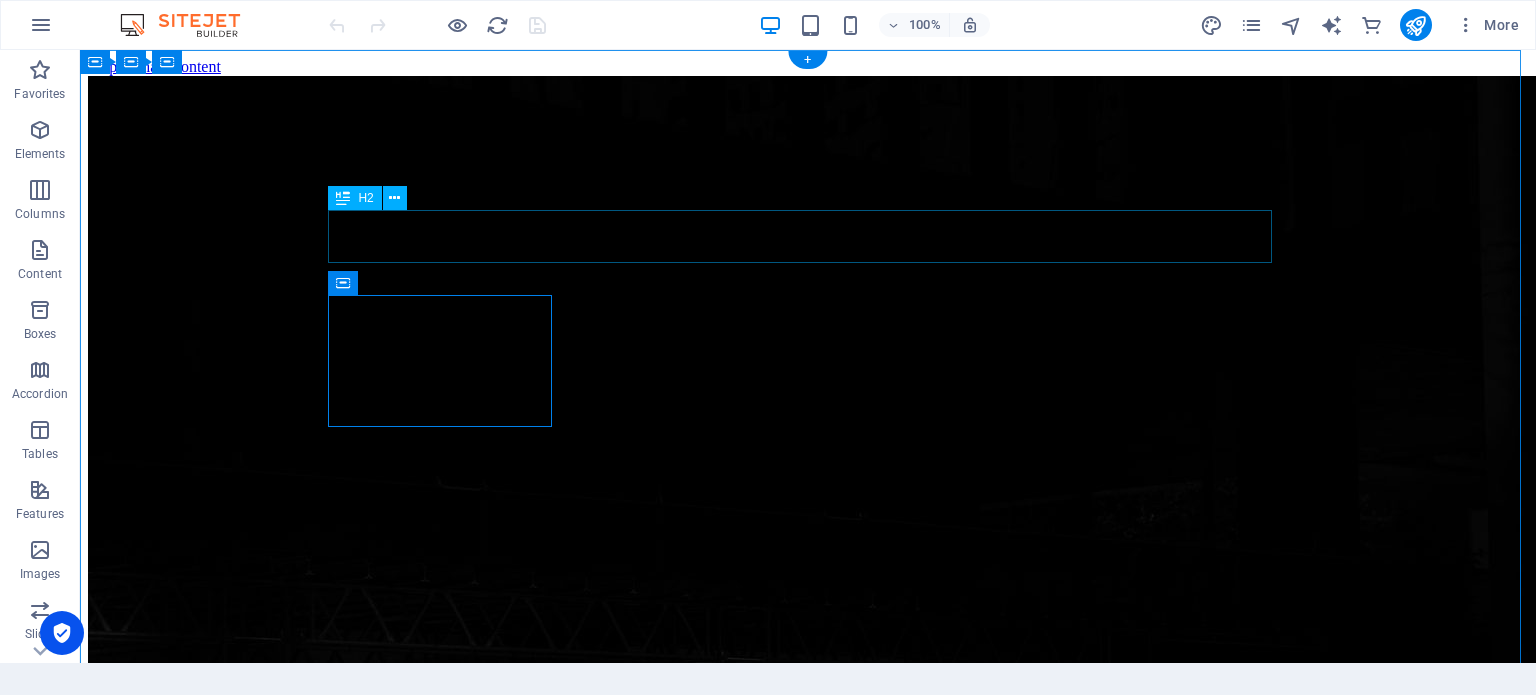click on "The waiting is going to end soon..." at bounding box center (808, 2774) 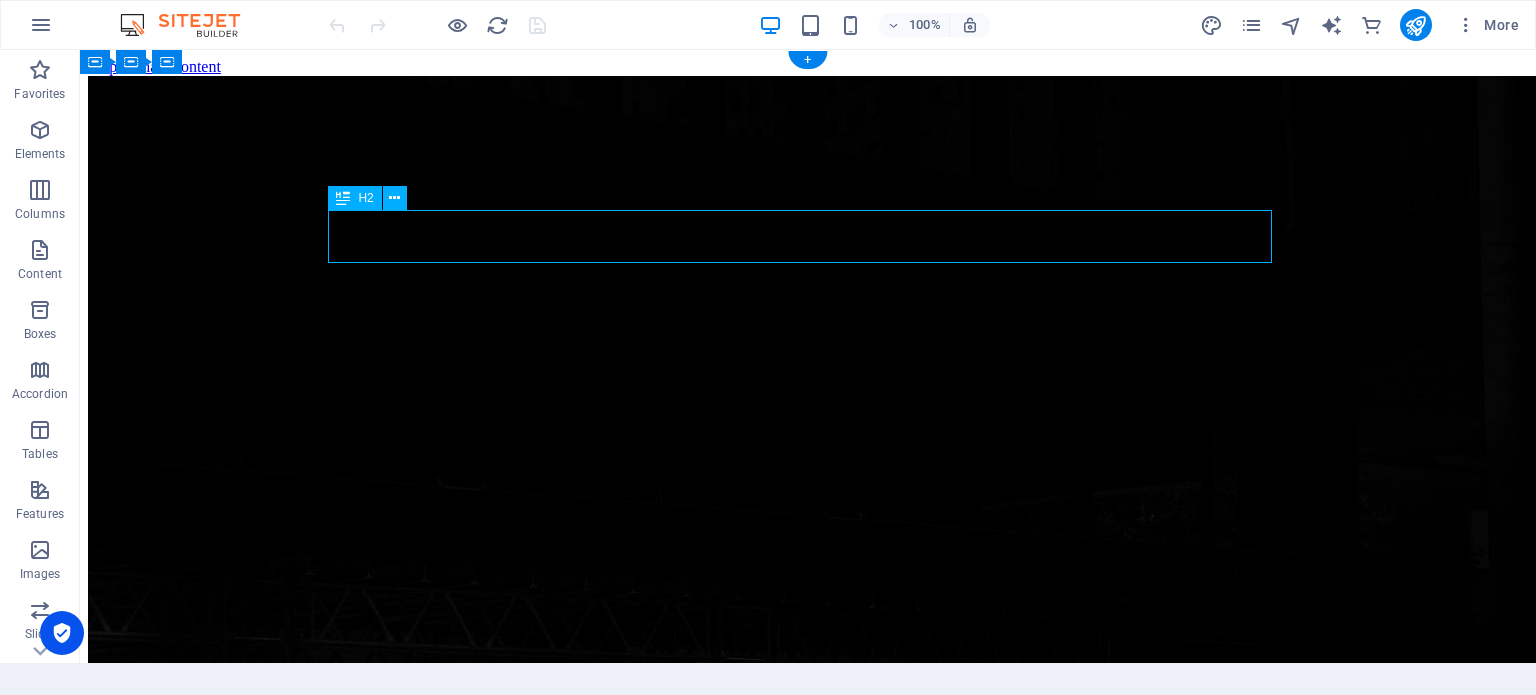 click on "The waiting is going to end soon..." at bounding box center [808, 2774] 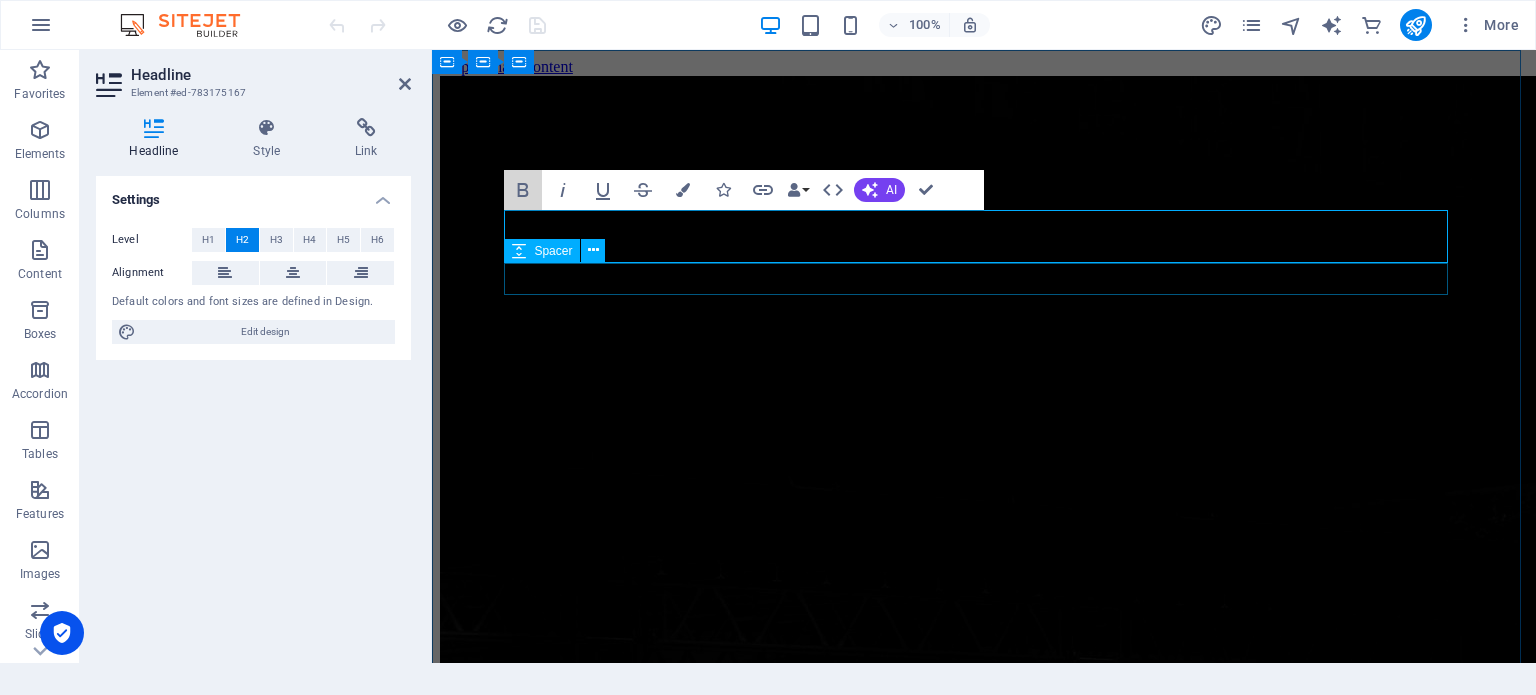 drag, startPoint x: 972, startPoint y: 249, endPoint x: 540, endPoint y: 267, distance: 432.37485 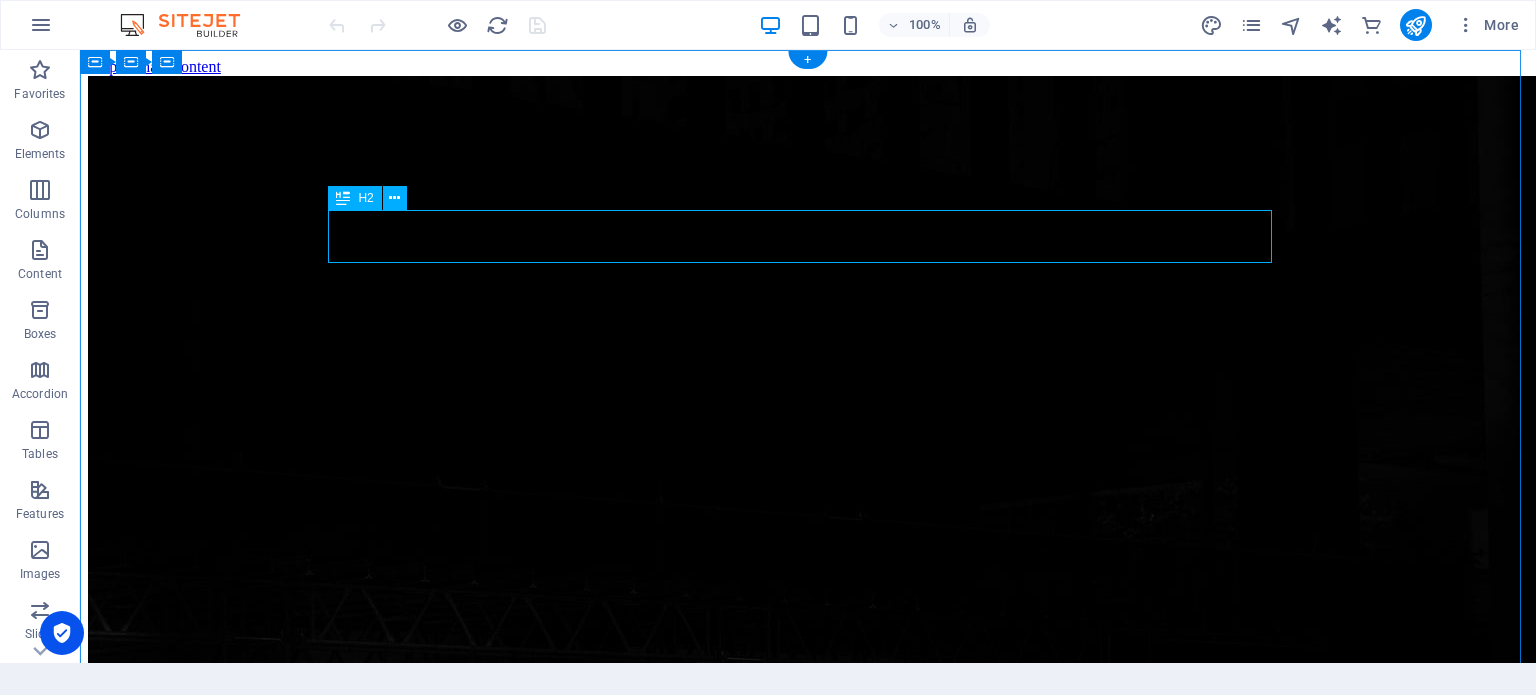 click on "The waiting is going to end soon..." at bounding box center (808, 2774) 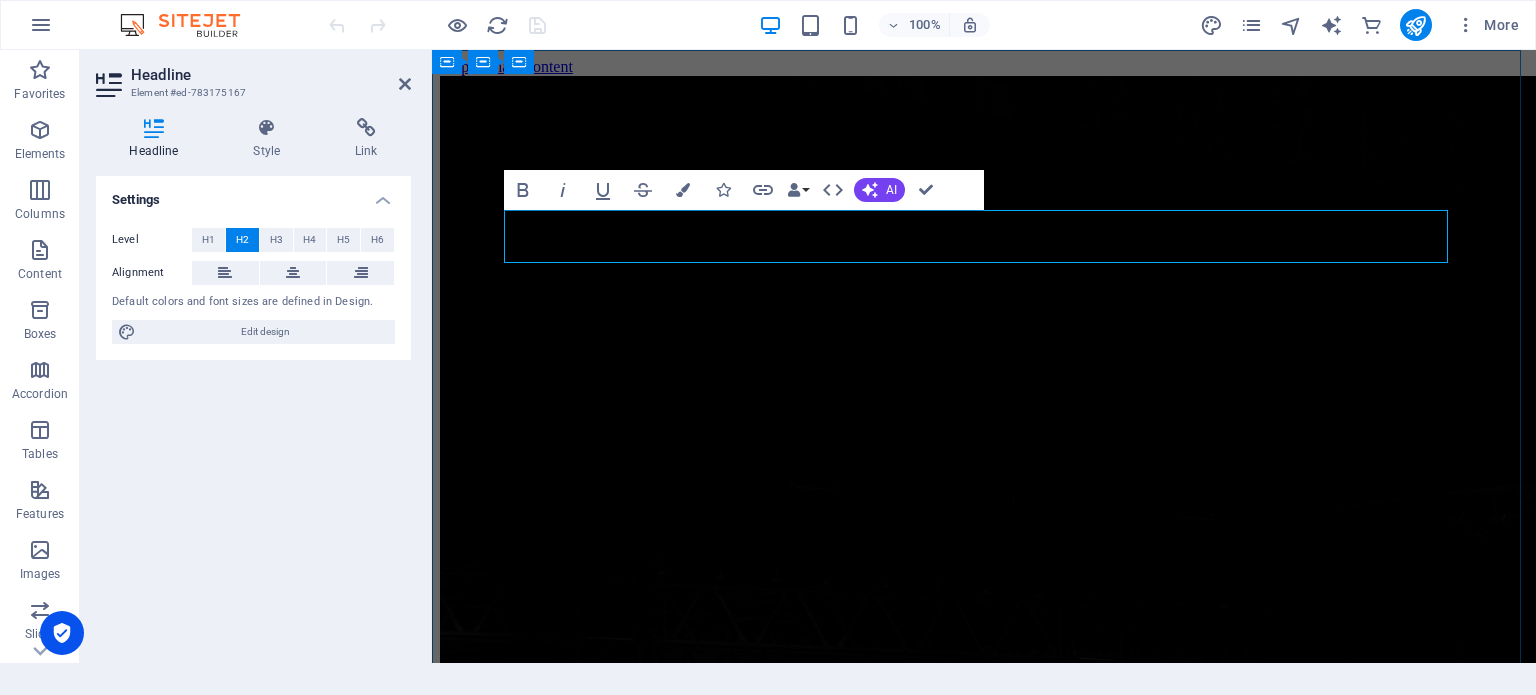 click on "The waiting is going to end soon..." at bounding box center (984, 2652) 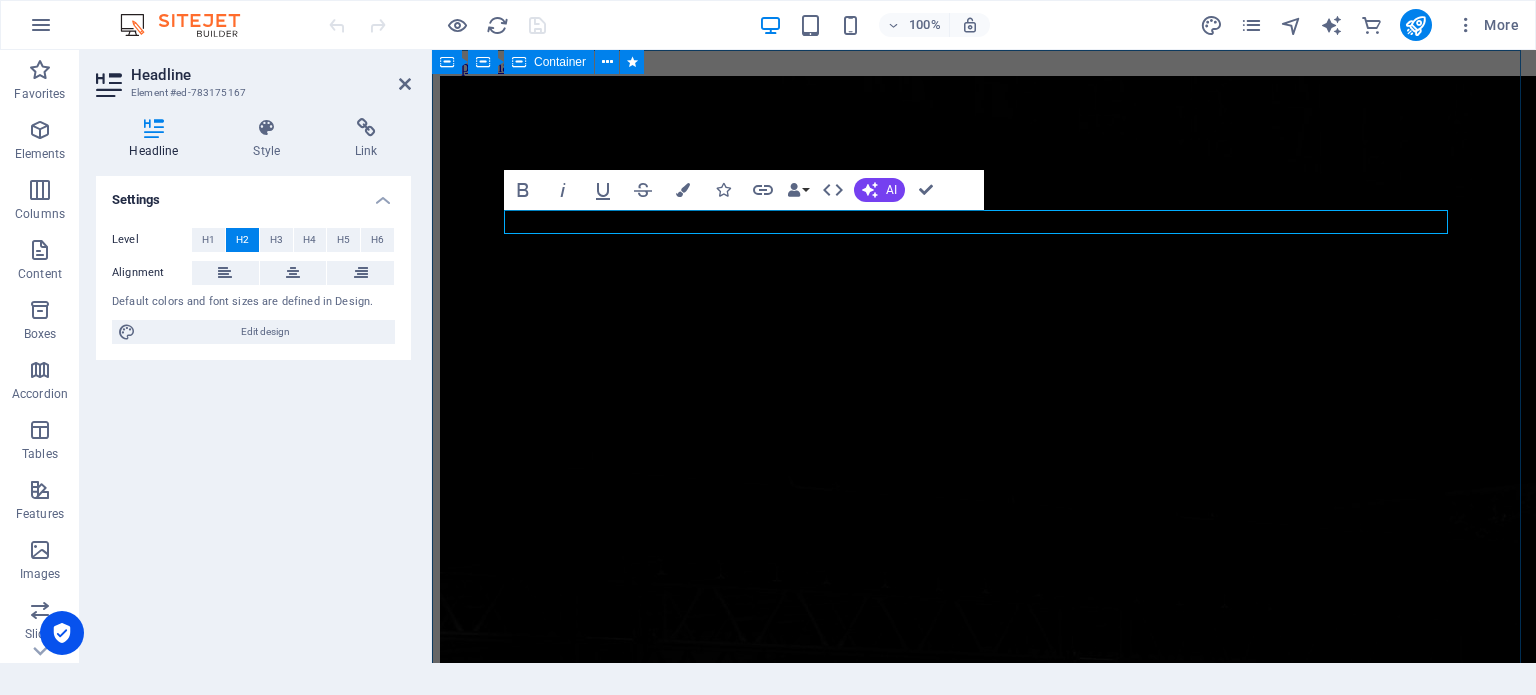 click on "547 Days 04 Hours 20 Minutes 10 Seconds Our website is under construction. We`ll be here soon with our new awesome site, subscribe to be notified.  Notify me   I have read and understand the privacy policy. Unreadable? Regenerate" at bounding box center (984, 3087) 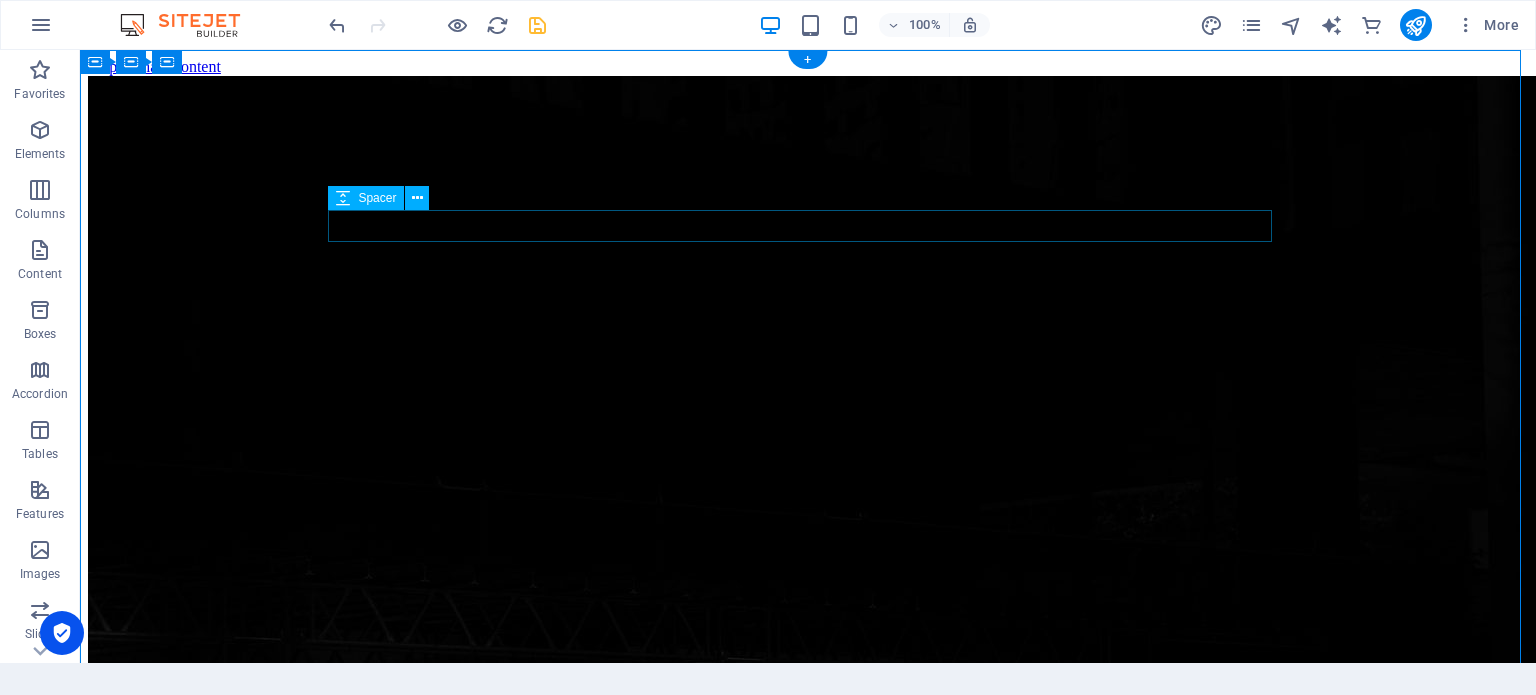 click at bounding box center [808, 2835] 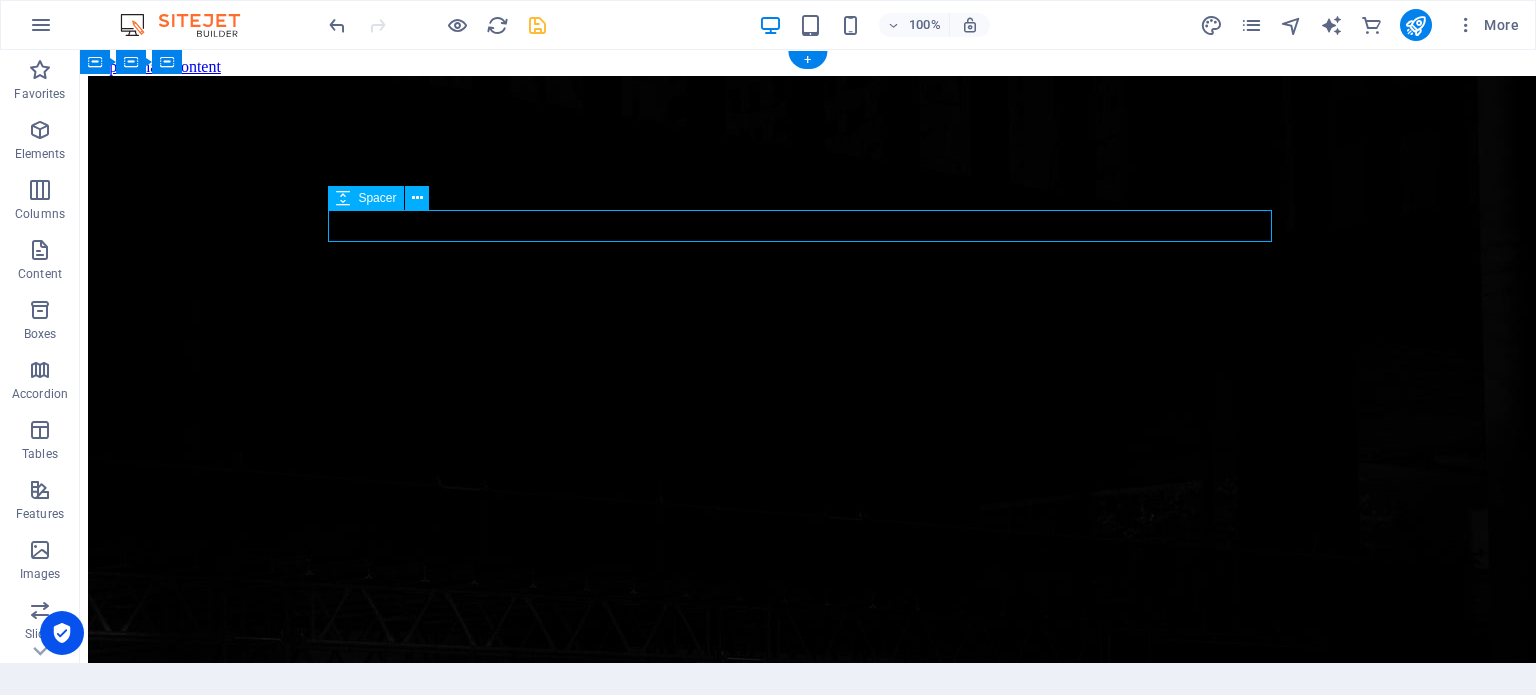 click at bounding box center (808, 2835) 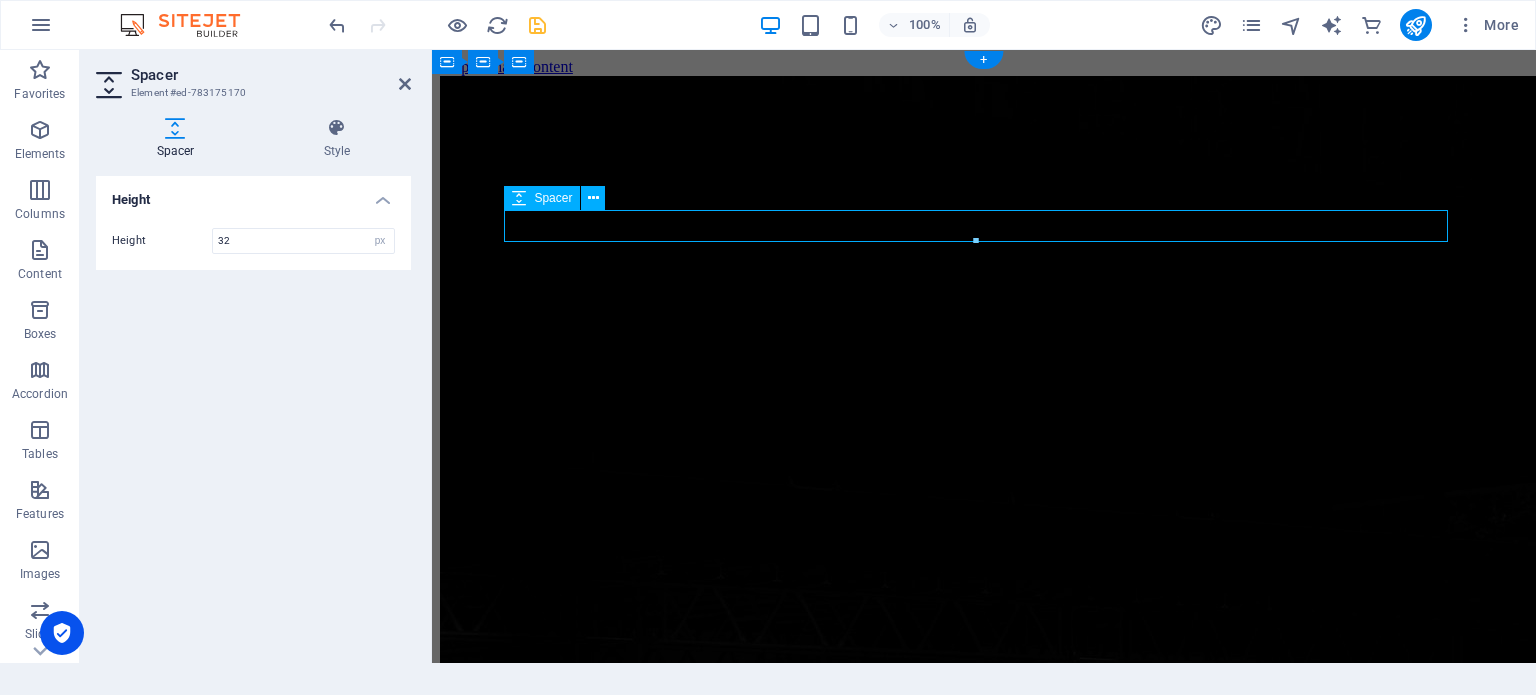 click at bounding box center [984, 2713] 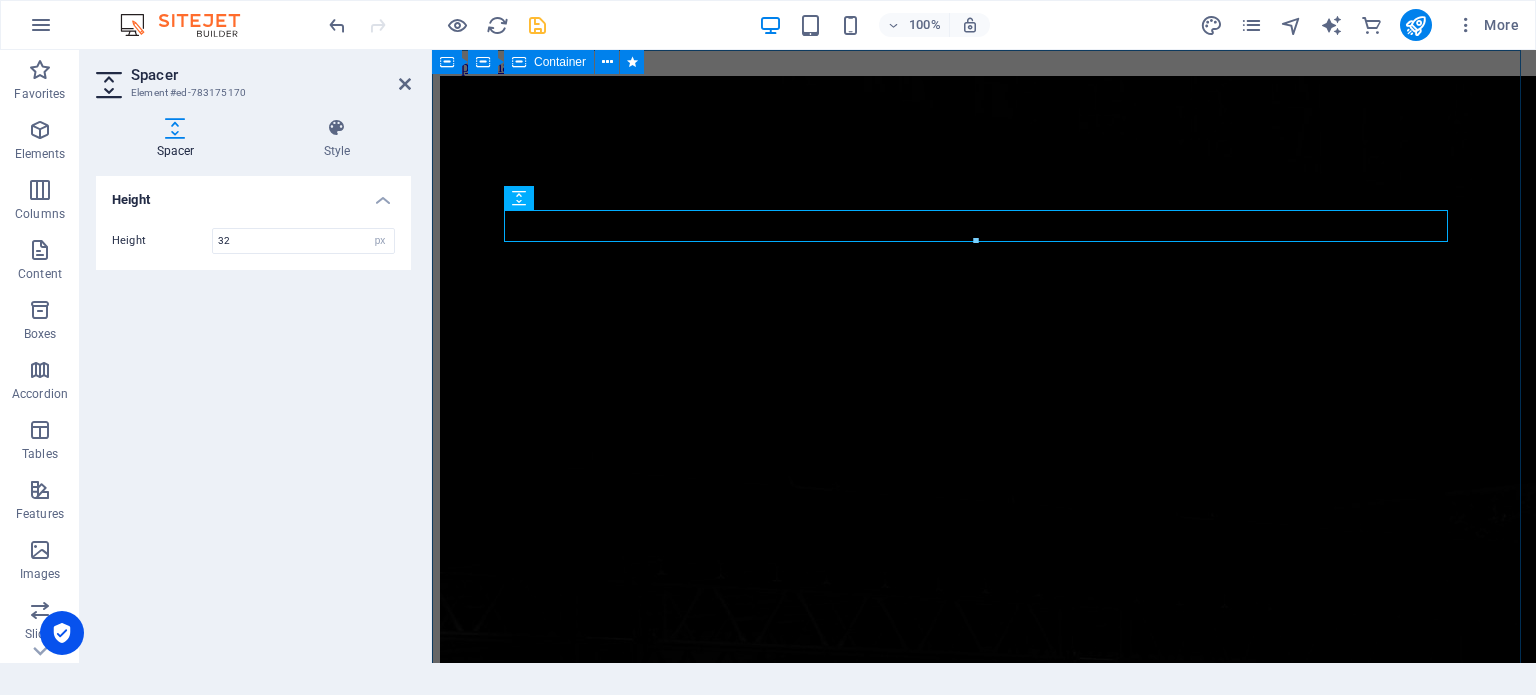 click on "547 Days 04 Hours 20 Minutes 10 Seconds Our website is under construction. We`ll be here soon with our new awesome site, subscribe to be notified.  Notify me   I have read and understand the privacy policy. Unreadable? Regenerate" at bounding box center (984, 3054) 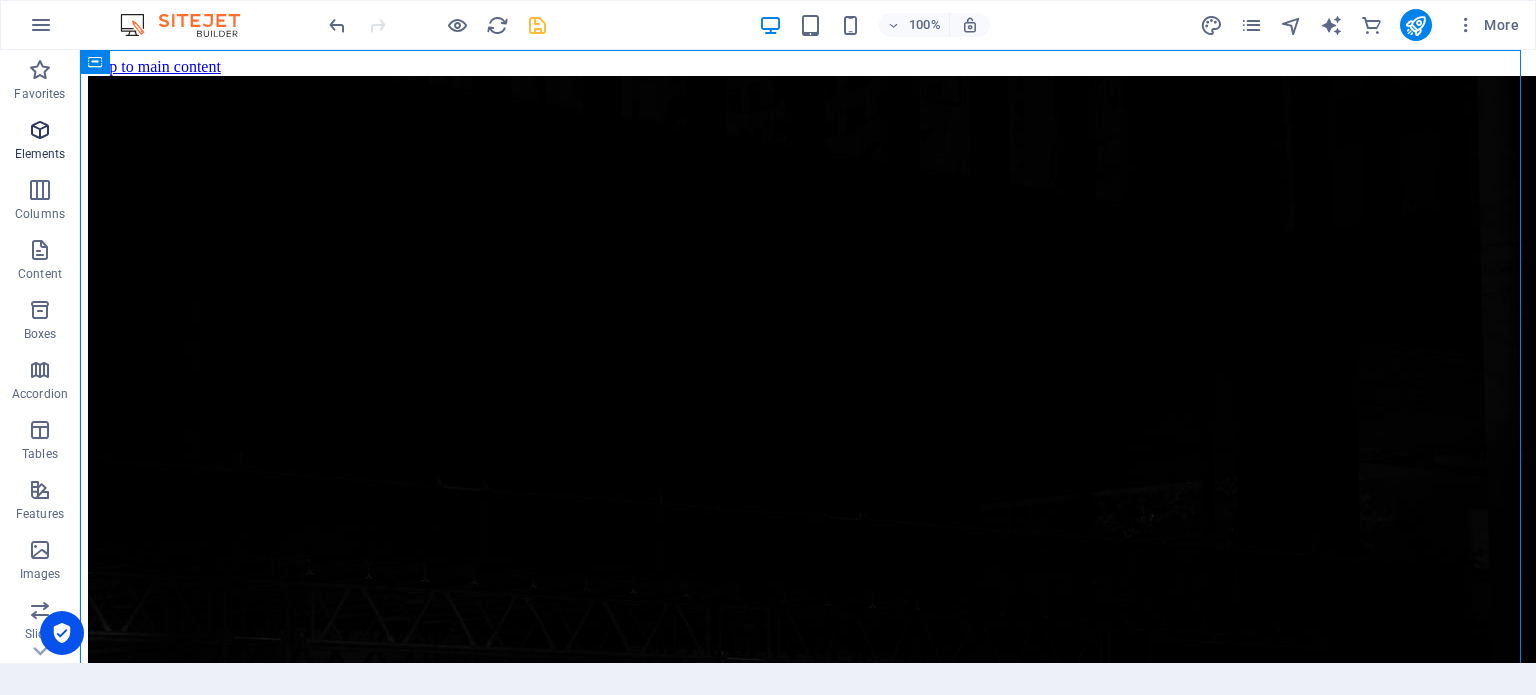 click at bounding box center [40, 130] 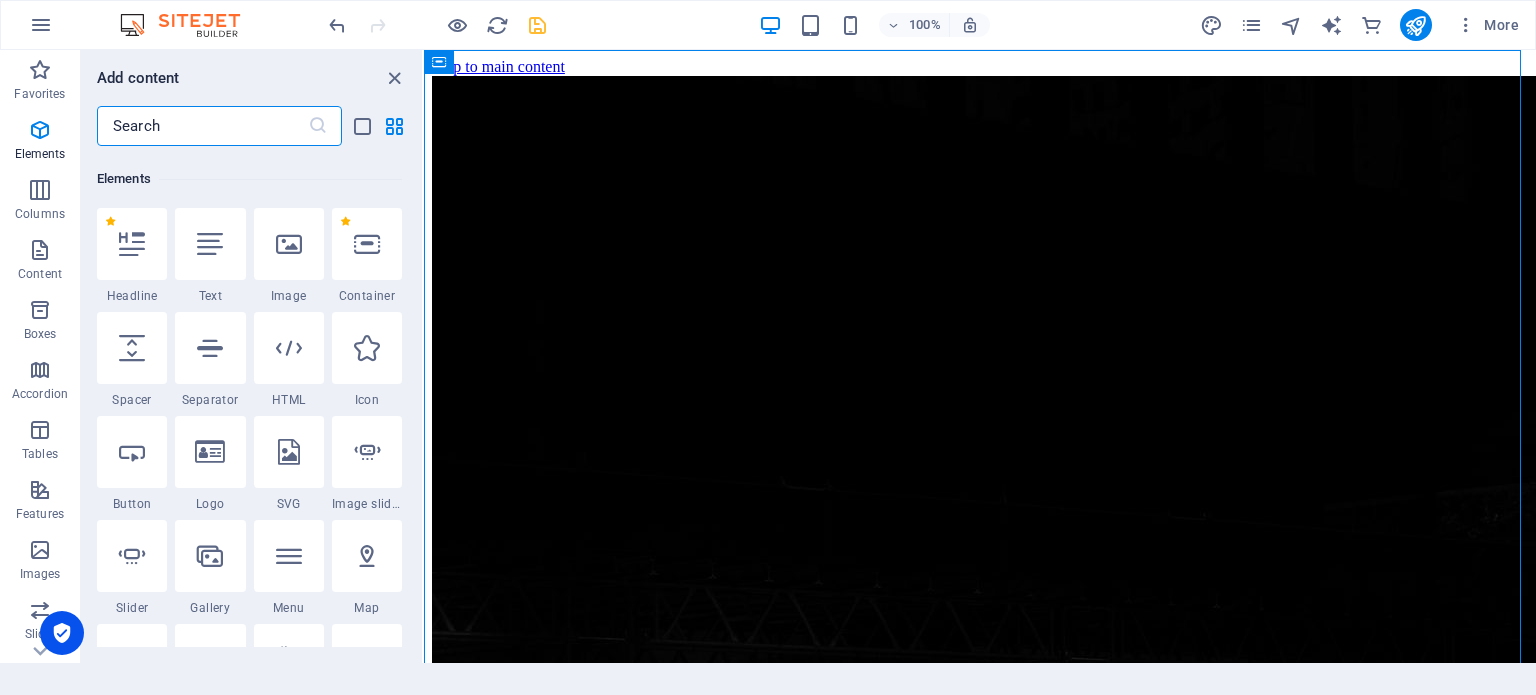 scroll, scrollTop: 212, scrollLeft: 0, axis: vertical 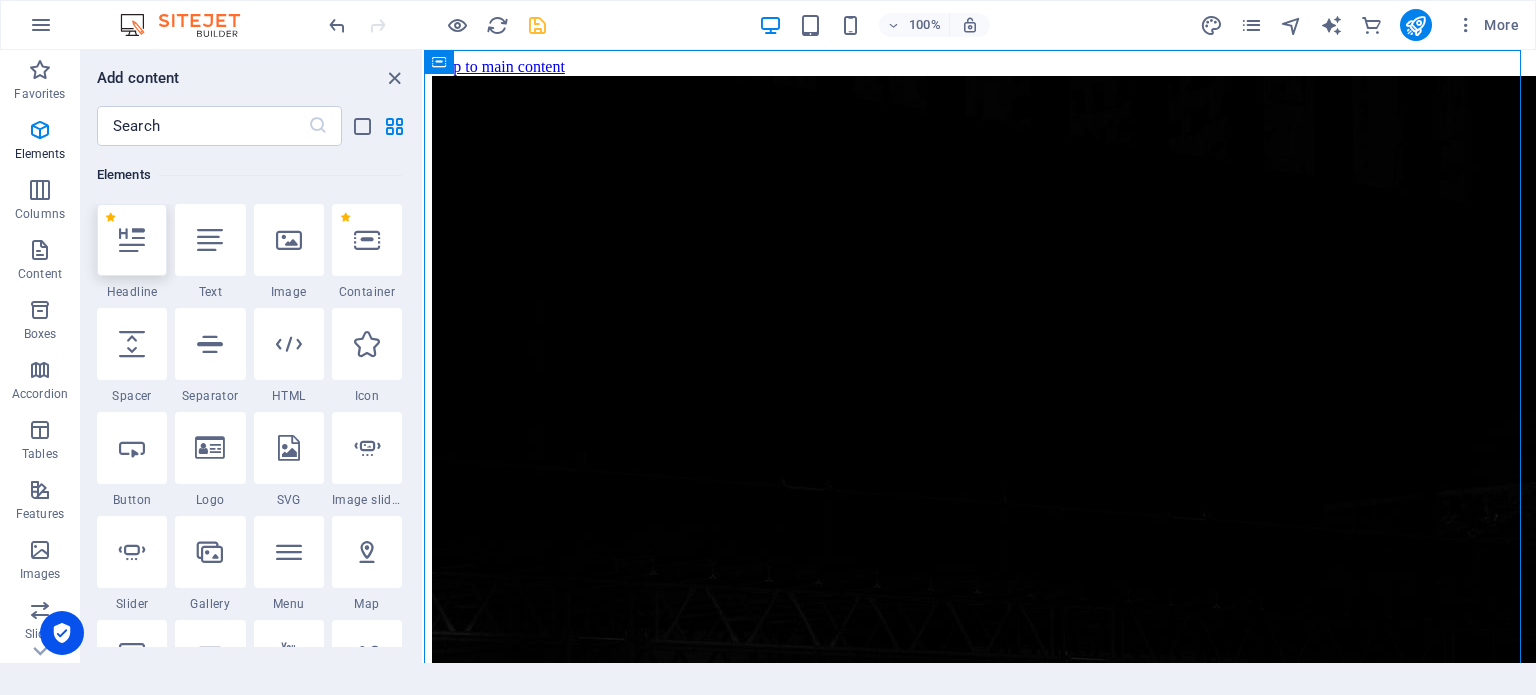 click at bounding box center (132, 240) 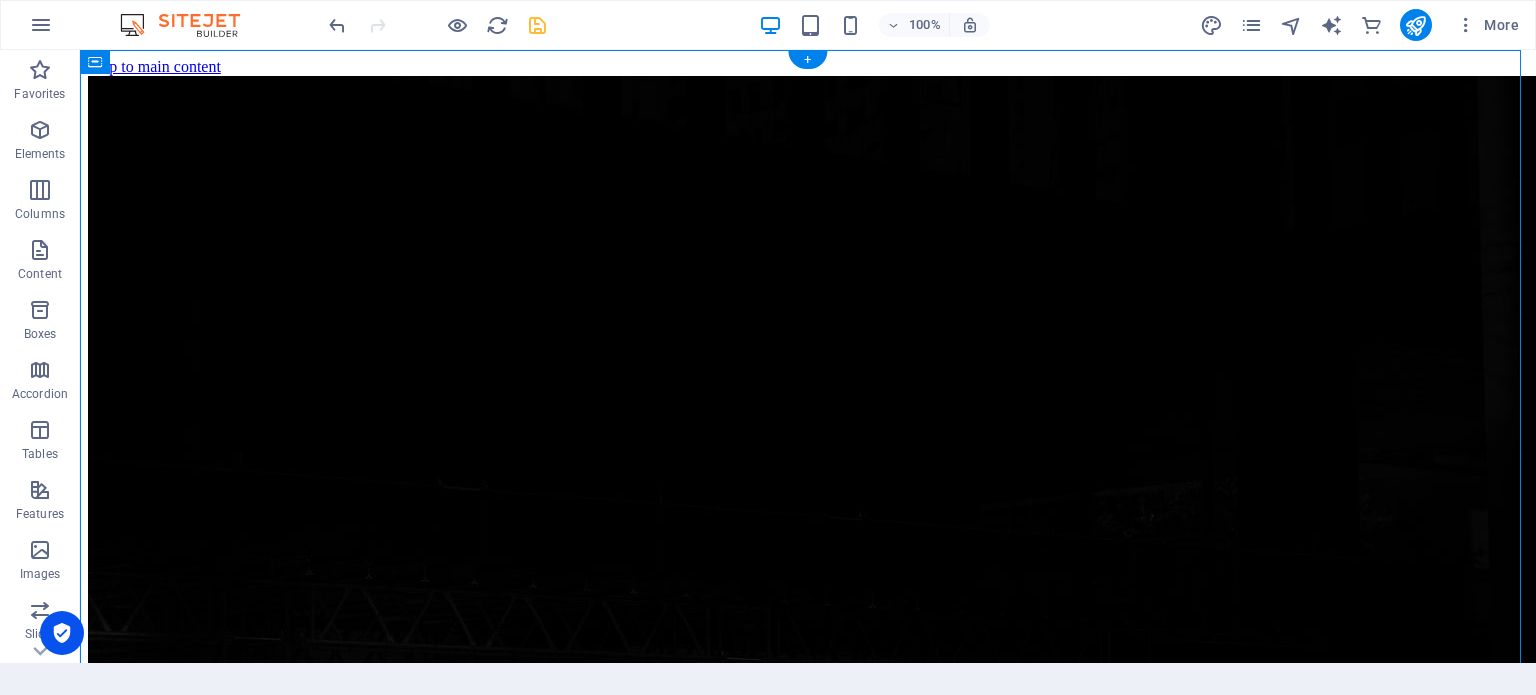 drag, startPoint x: 601, startPoint y: 117, endPoint x: 530, endPoint y: 263, distance: 162.34839 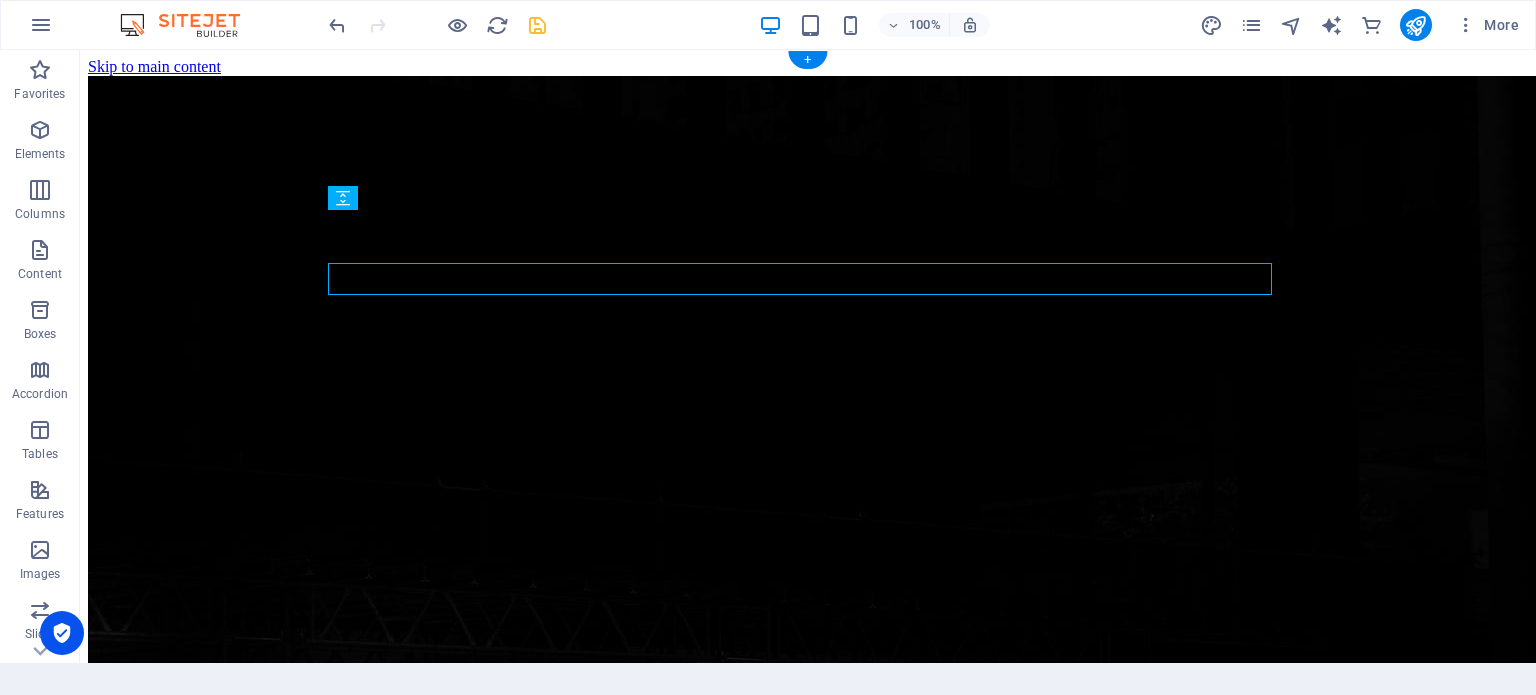 click at bounding box center [808, 2902] 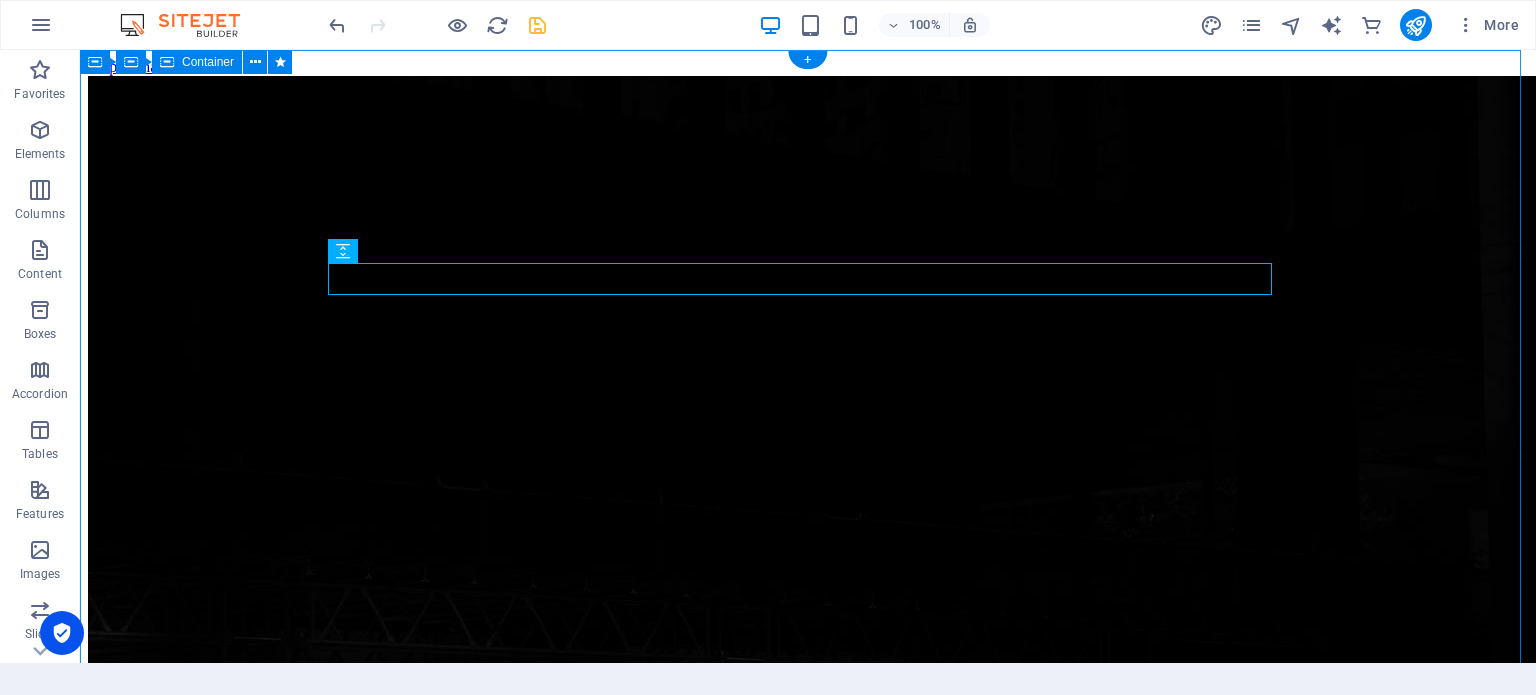 click on "547 Days 04 Hours 20 Minutes 10 Seconds Our website is under construction. We`ll be here soon with our new awesome site, subscribe to be notified.  Notify me   I have read and understand the privacy policy. Unreadable? Regenerate" at bounding box center (808, 3243) 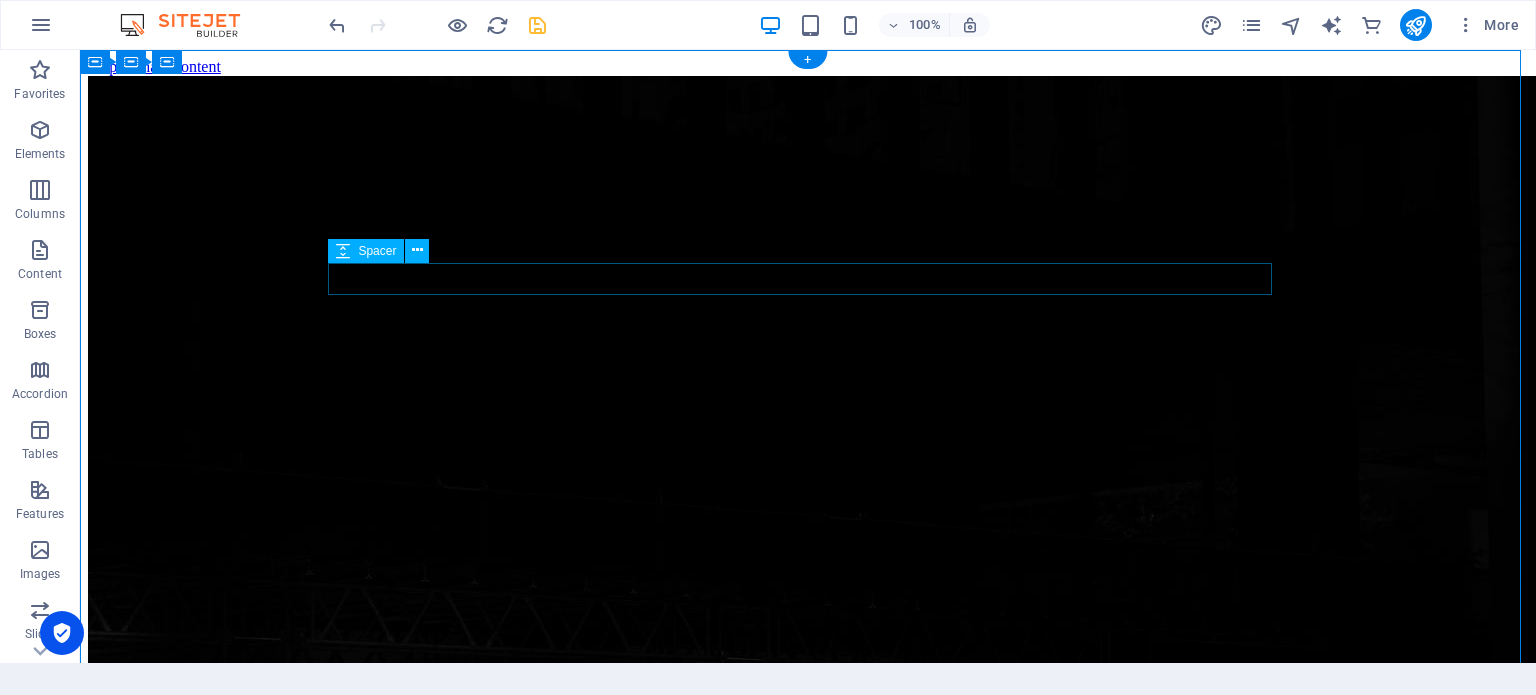 click at bounding box center (808, 2902) 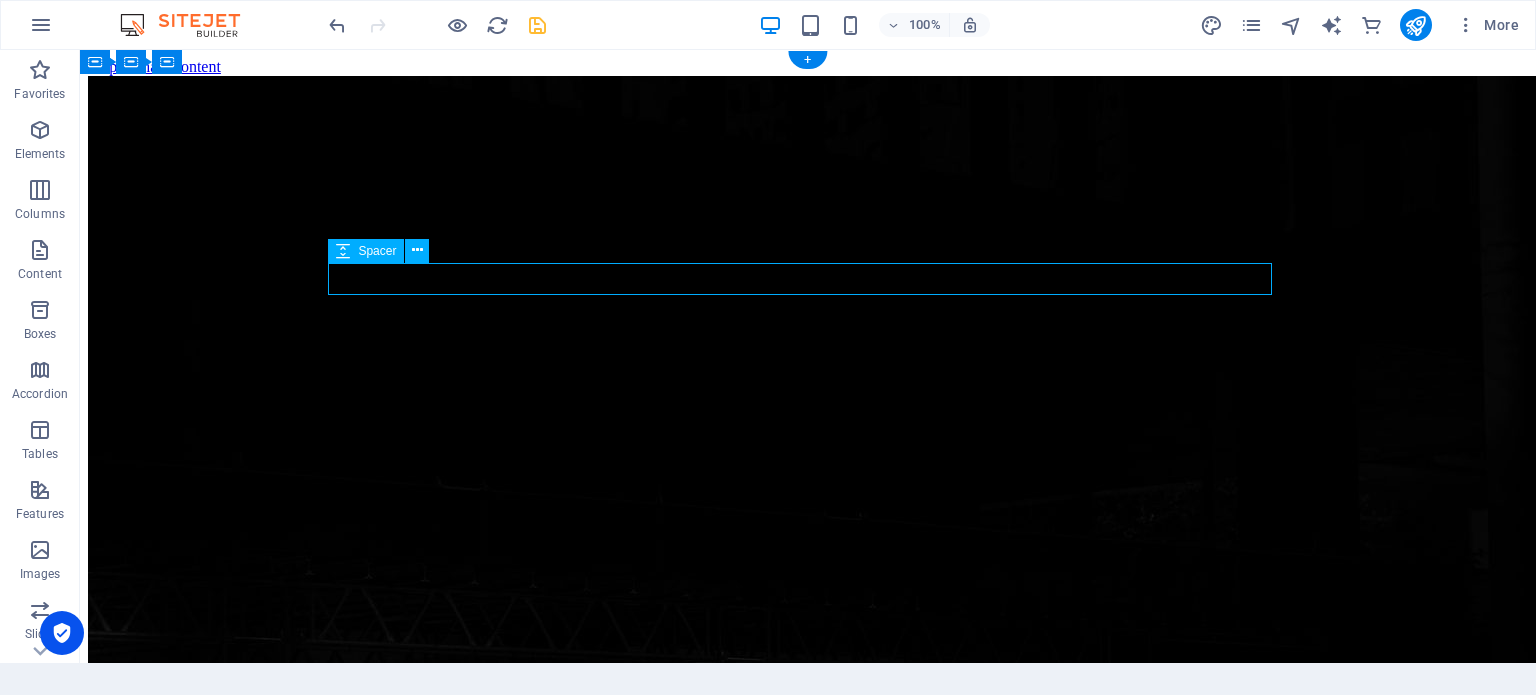 click at bounding box center [808, 2902] 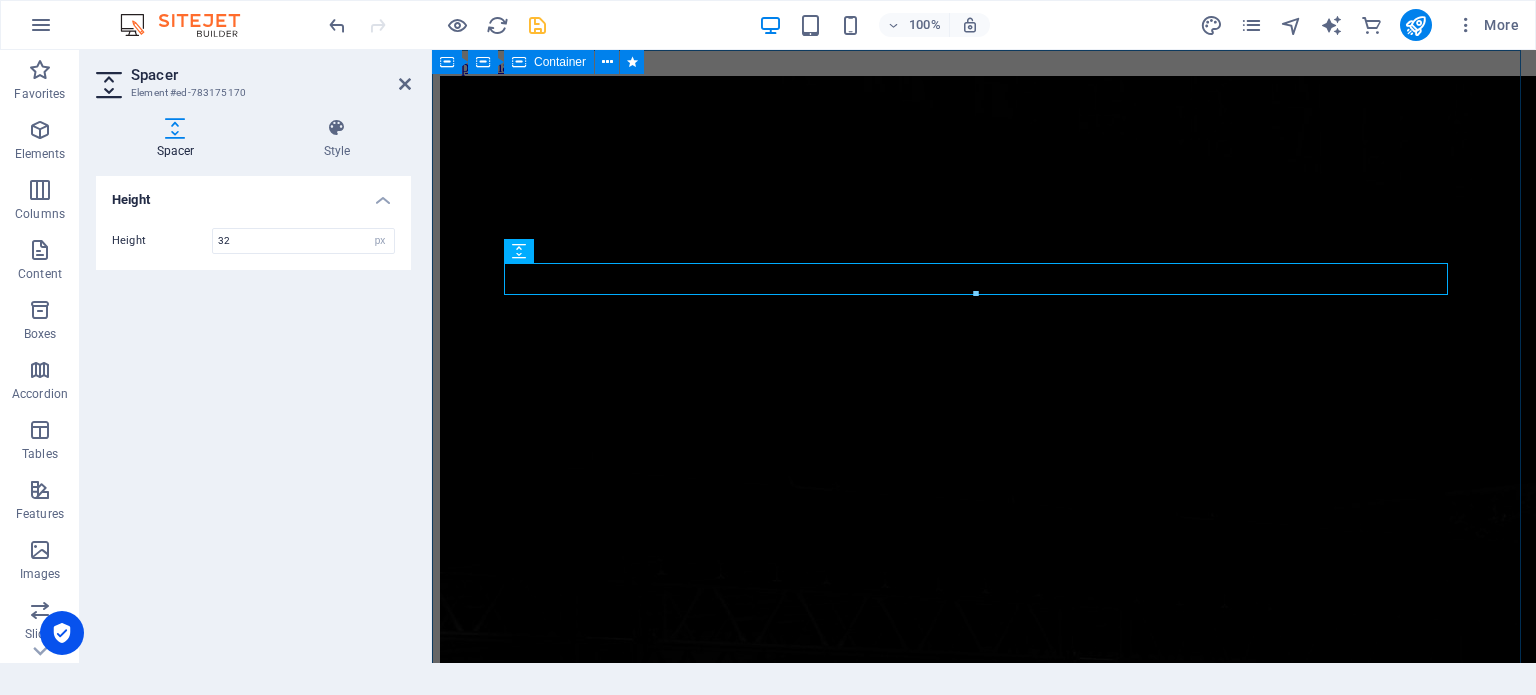 click on "547 Days 04 Hours 20 Minutes 10 Seconds Our website is under construction. We`ll be here soon with our new awesome site, subscribe to be notified.  Notify me   I have read and understand the privacy policy. Unreadable? Regenerate" at bounding box center [984, 3121] 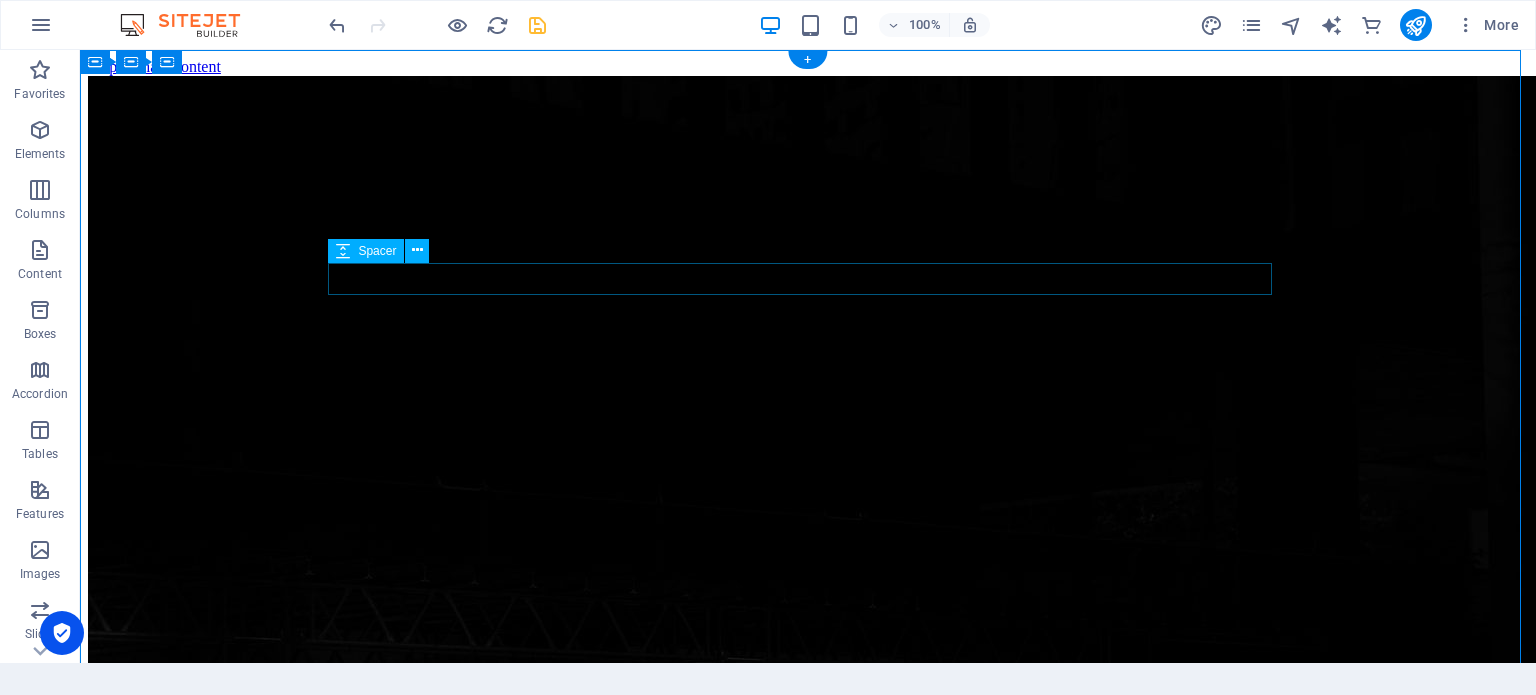 click at bounding box center (808, 2902) 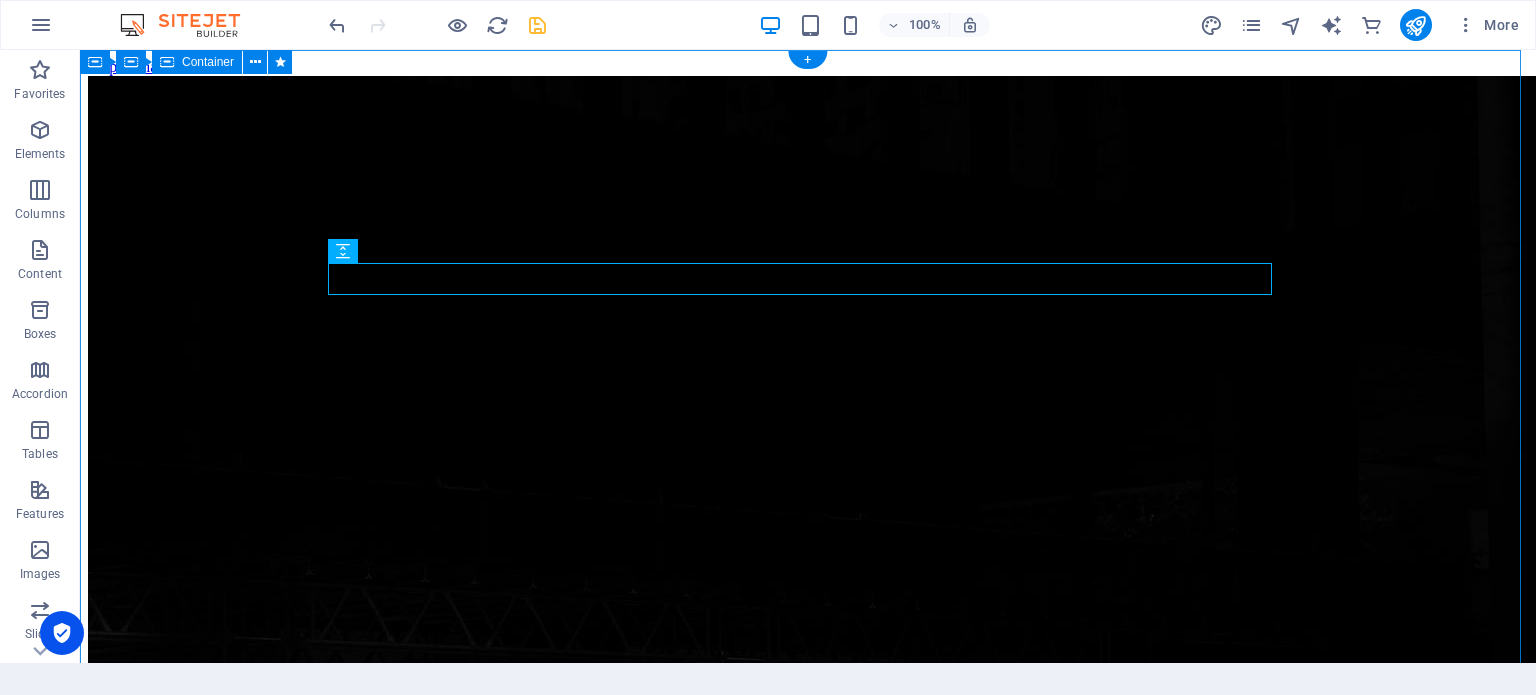 click on "547 Days 04 Hours 20 Minutes 10 Seconds Our website is under construction. We`ll be here soon with our new awesome site, subscribe to be notified.  Notify me   I have read and understand the privacy policy. Unreadable? Regenerate" at bounding box center (808, 3243) 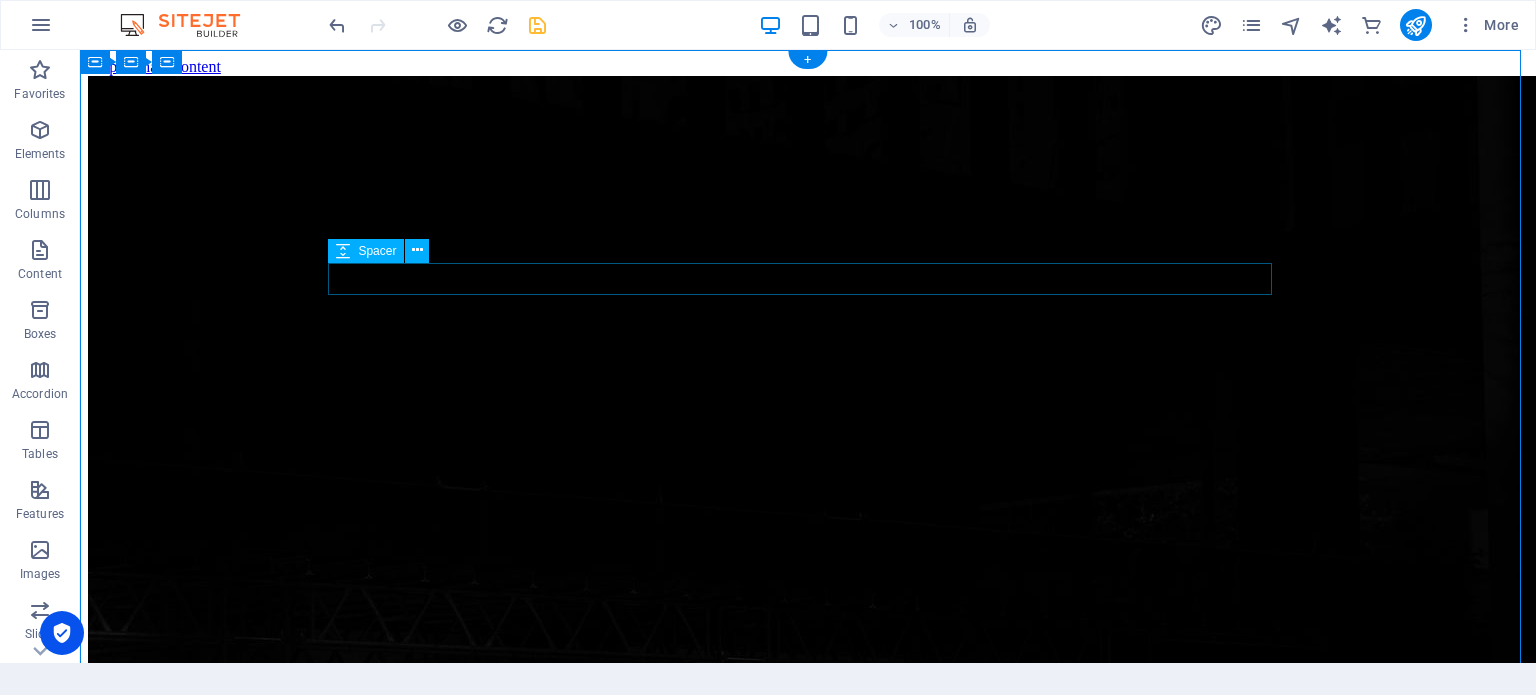 click at bounding box center [808, 2902] 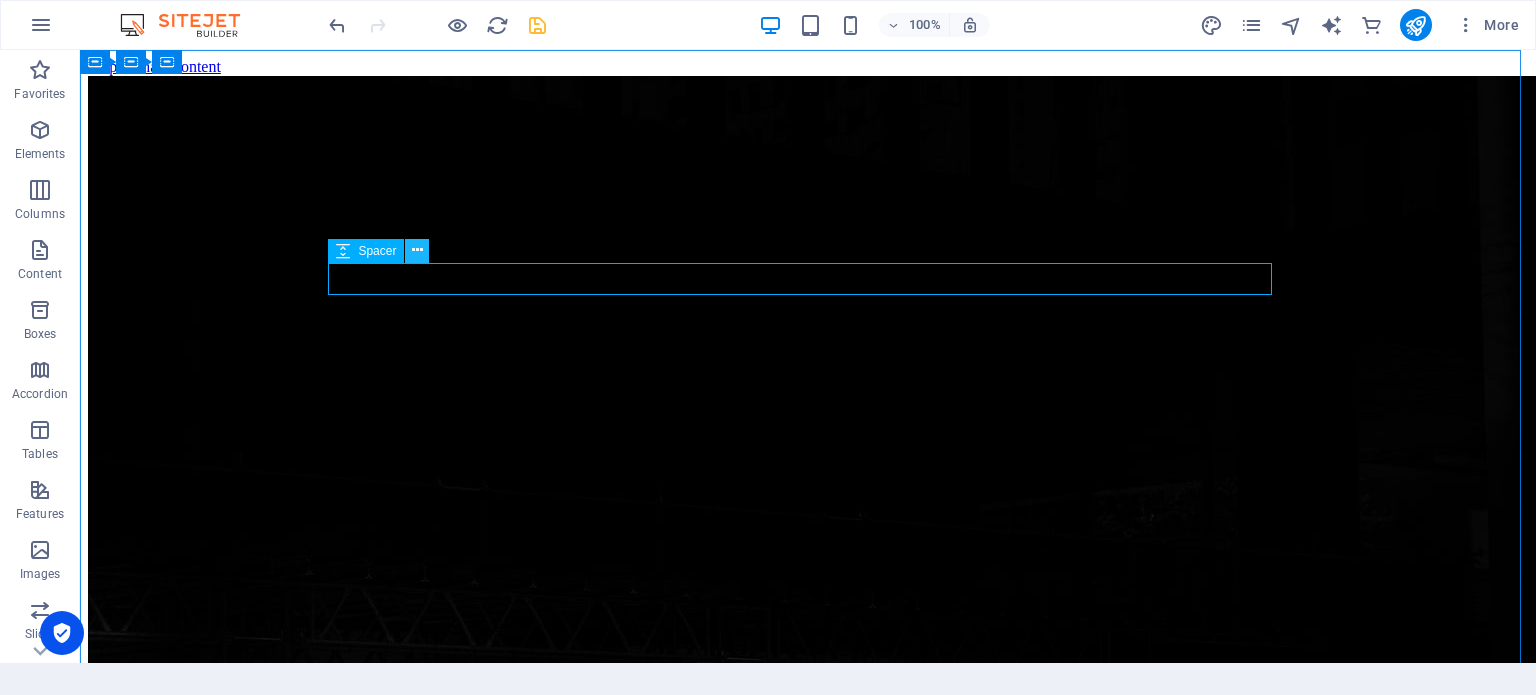 click at bounding box center [417, 250] 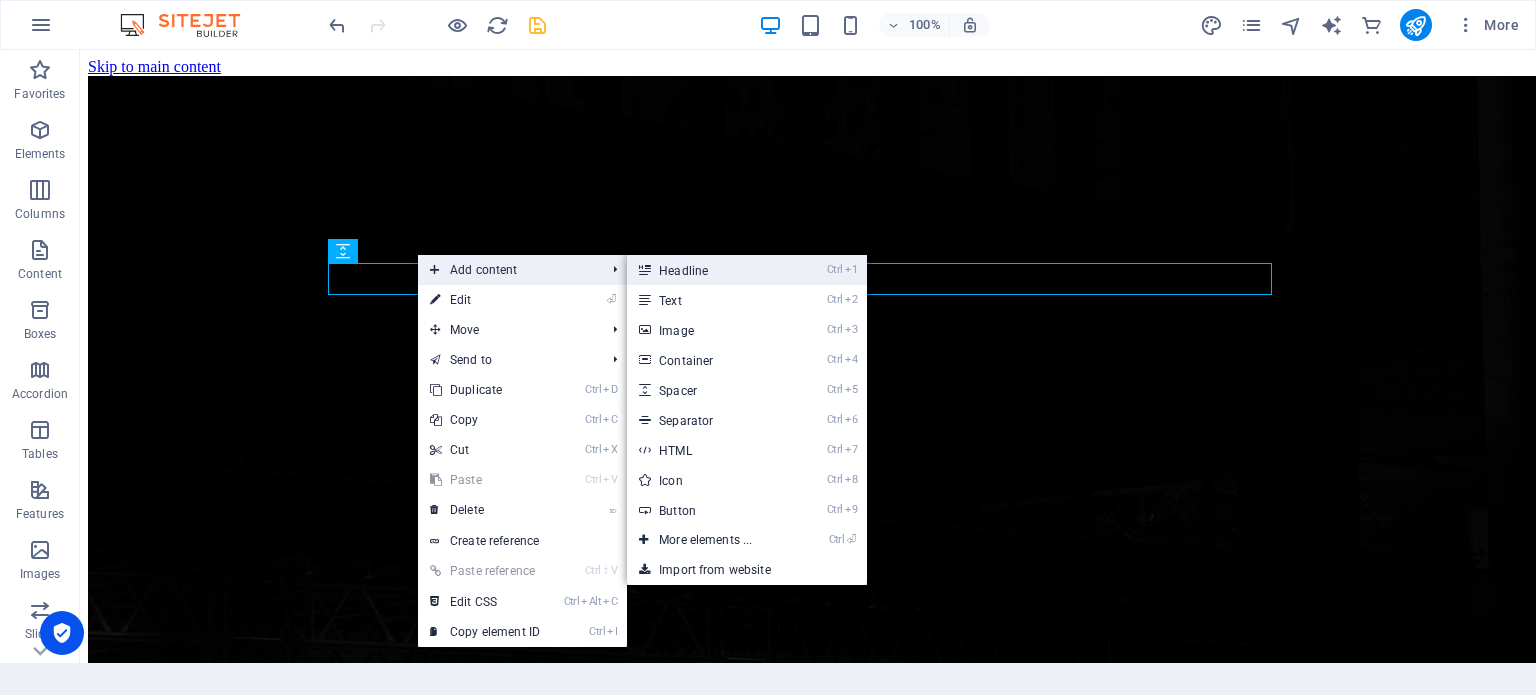 click on "Ctrl 1  Headline" at bounding box center (709, 270) 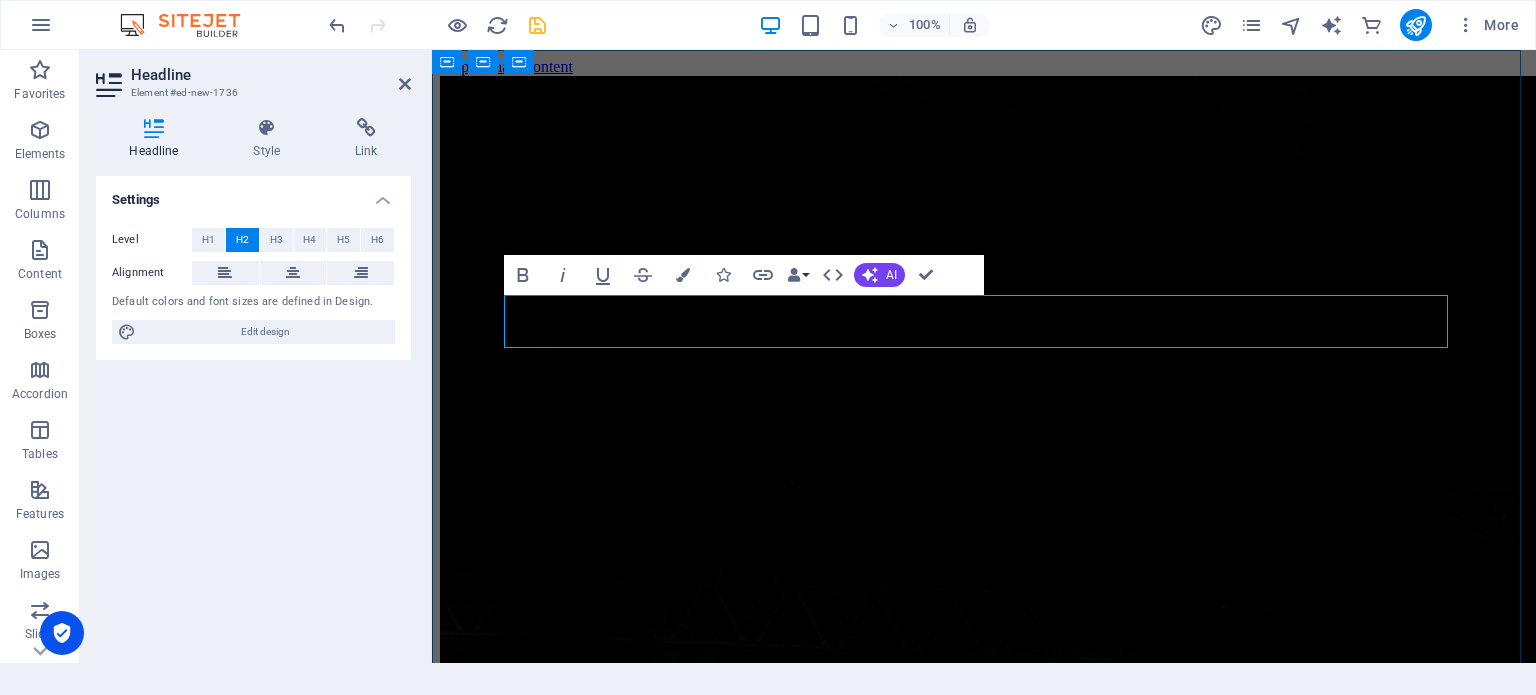 click on "The waiting is going to end soon..." at bounding box center (984, 2933) 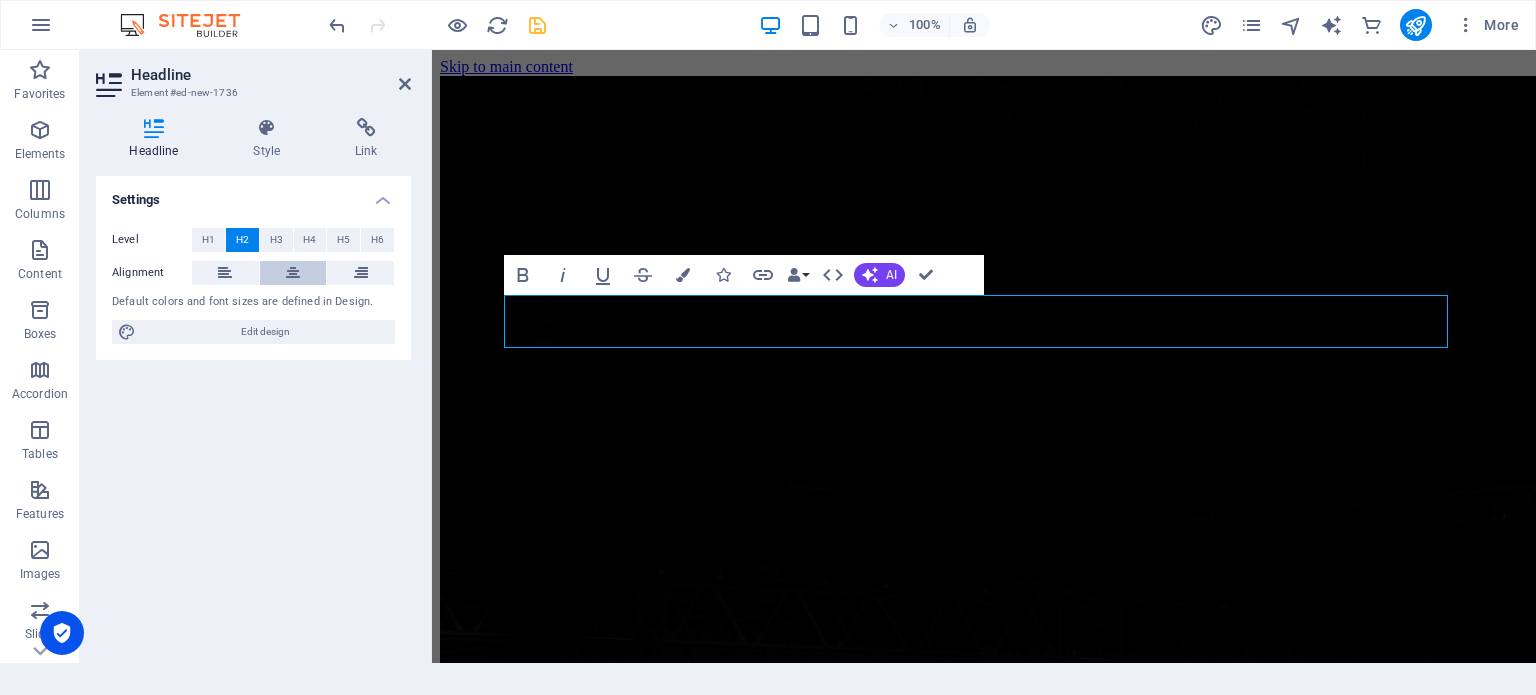 click at bounding box center (293, 273) 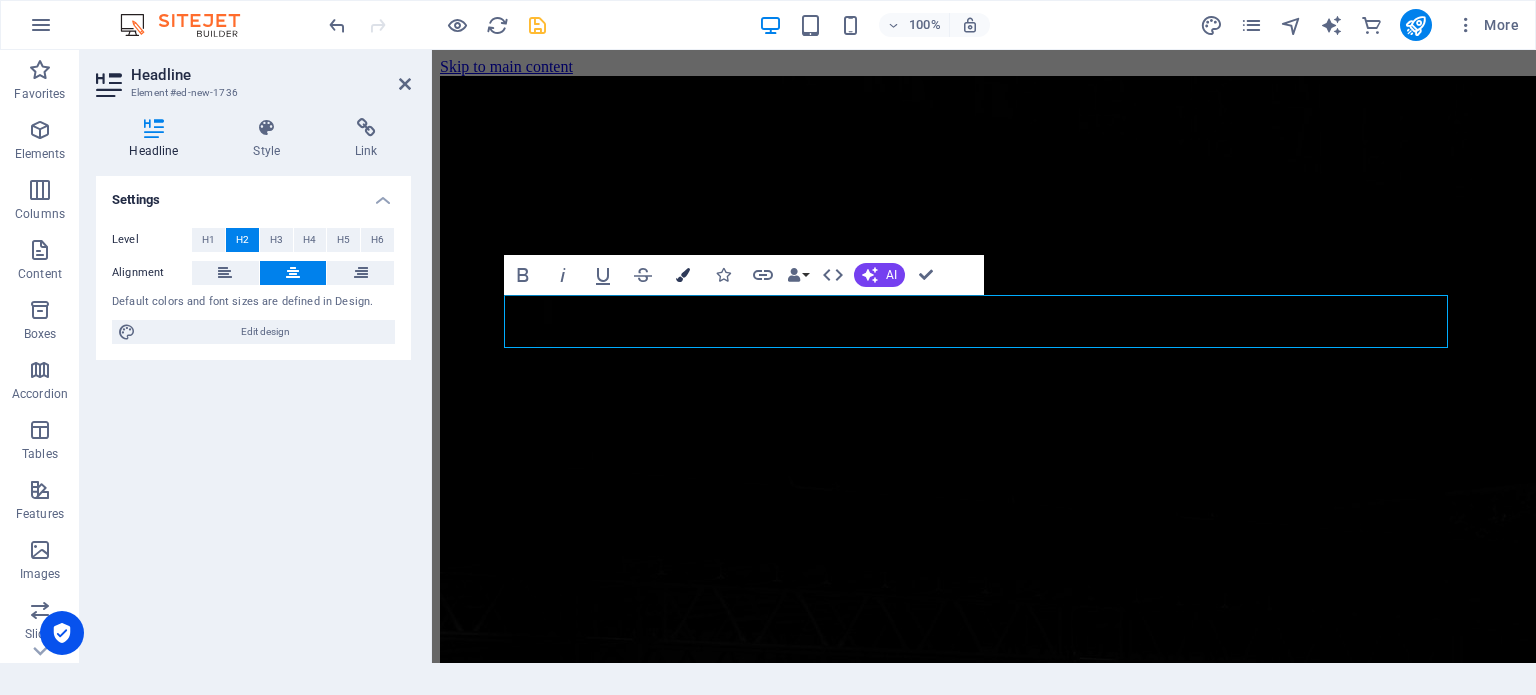 click on "Colors" at bounding box center (683, 275) 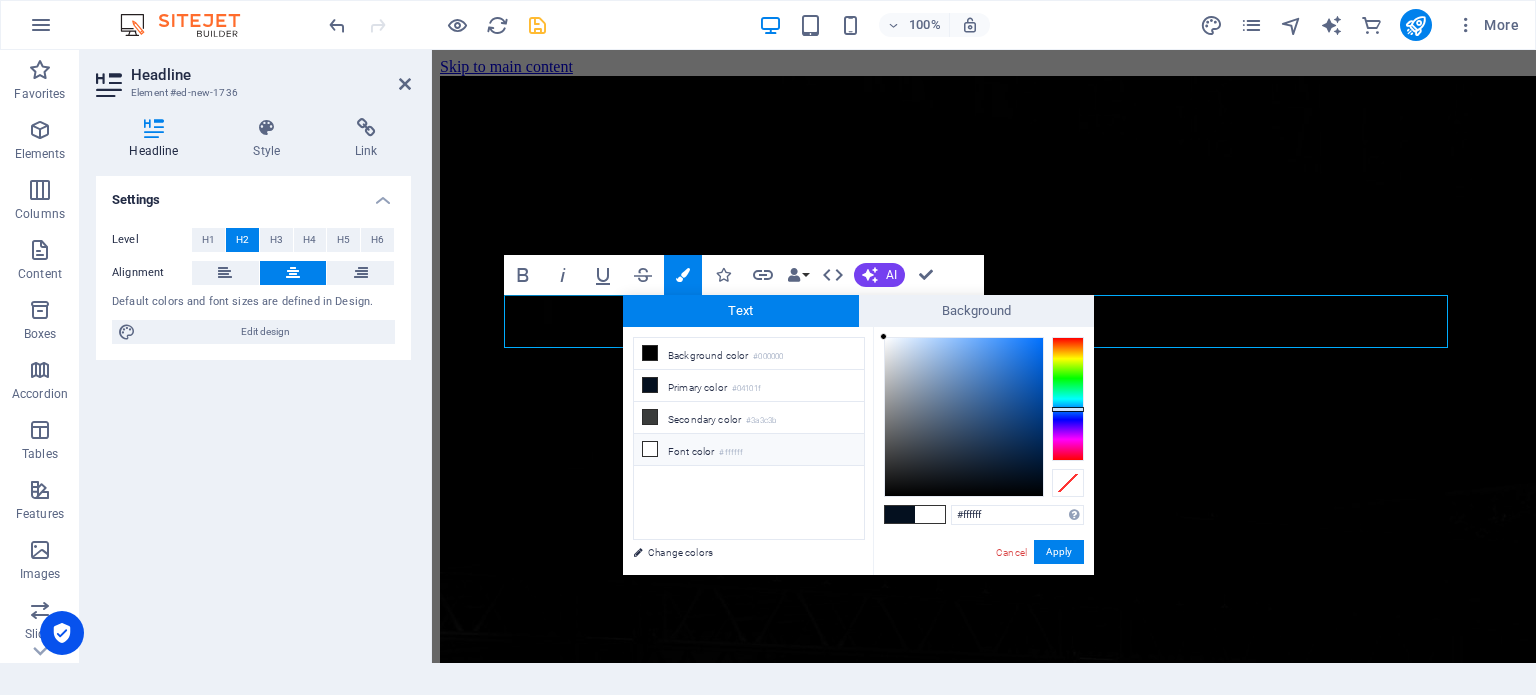drag, startPoint x: 909, startPoint y: 362, endPoint x: 862, endPoint y: 333, distance: 55.226807 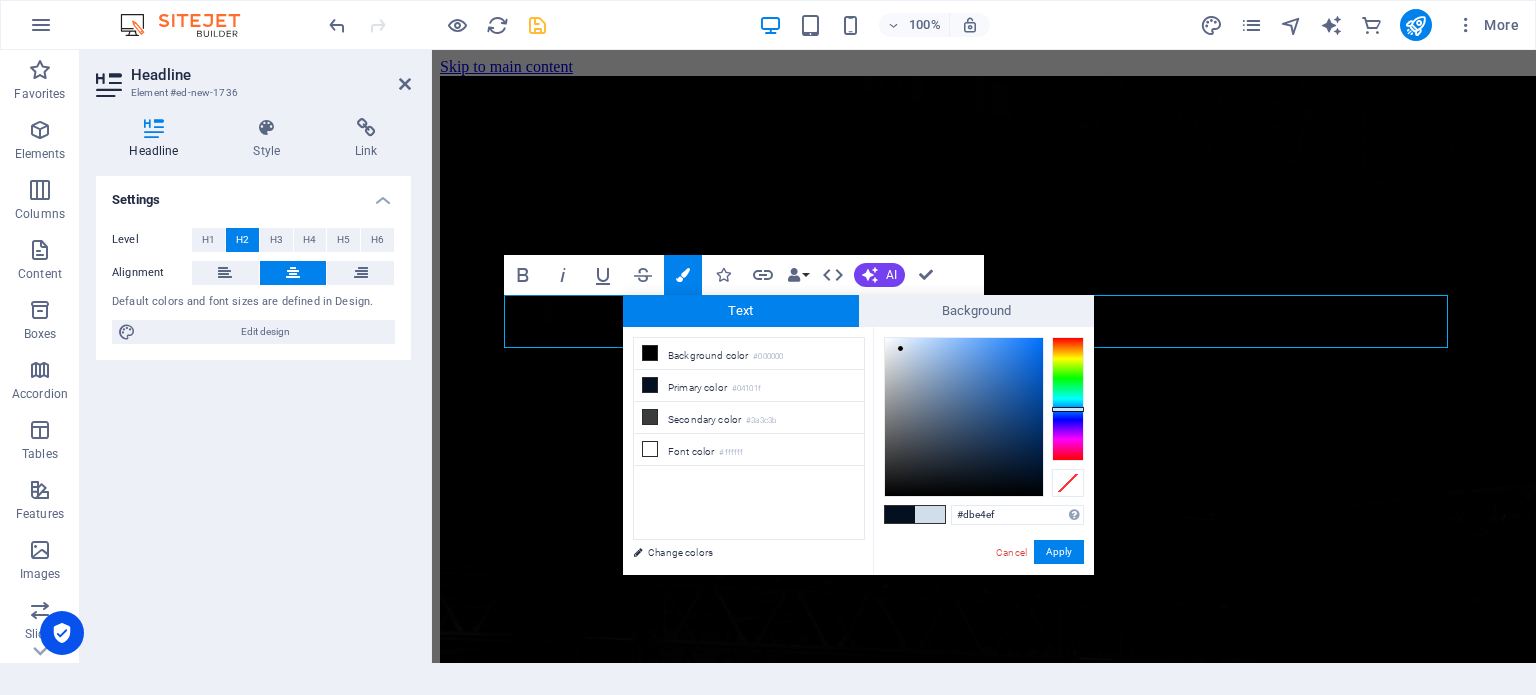 type on "#dce4ef" 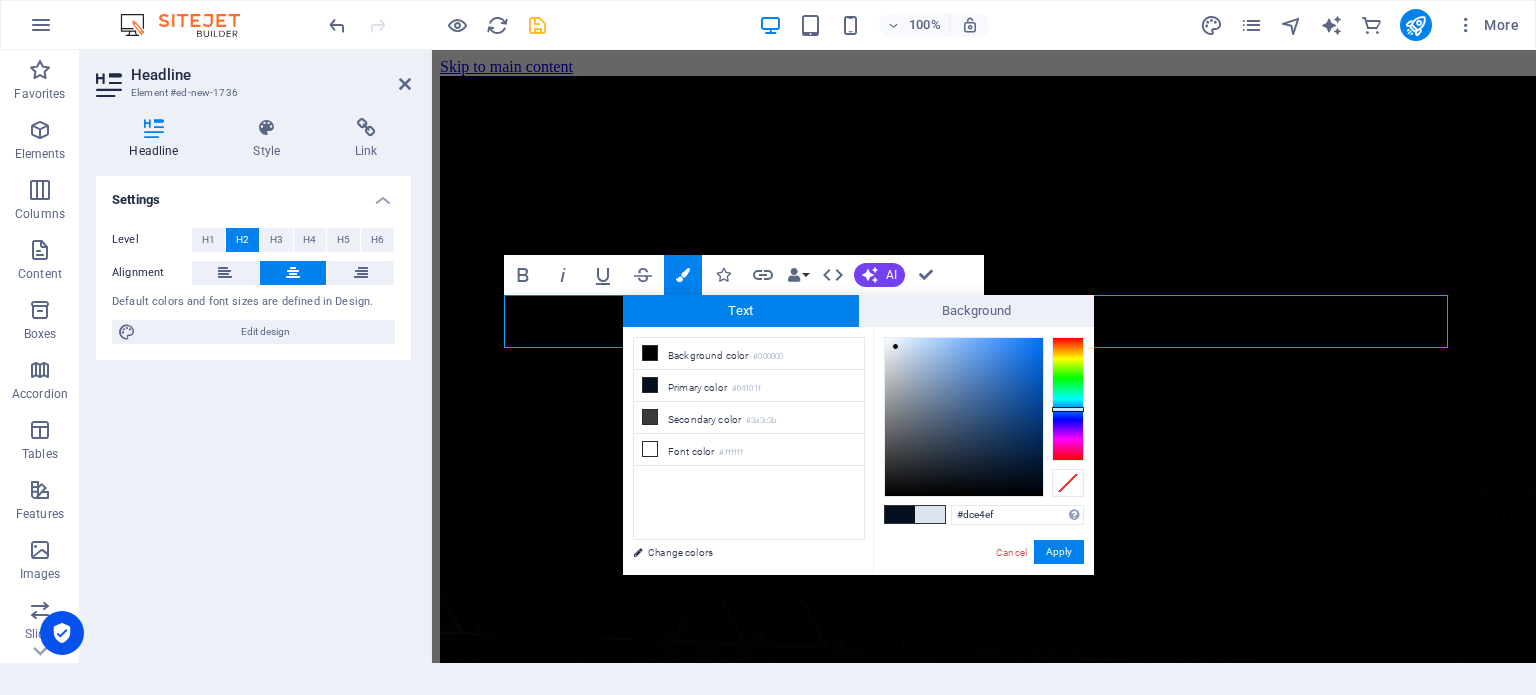 click at bounding box center (895, 346) 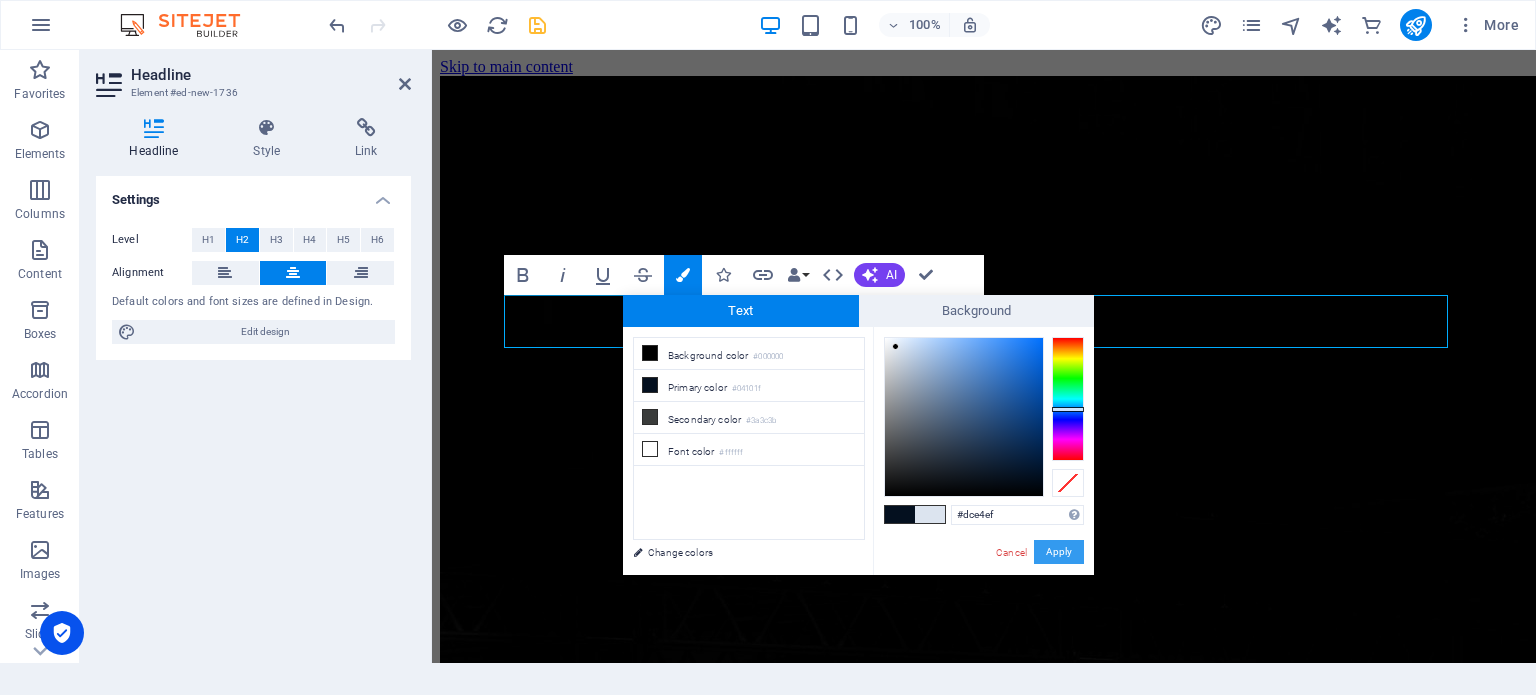 click on "Apply" at bounding box center [1059, 552] 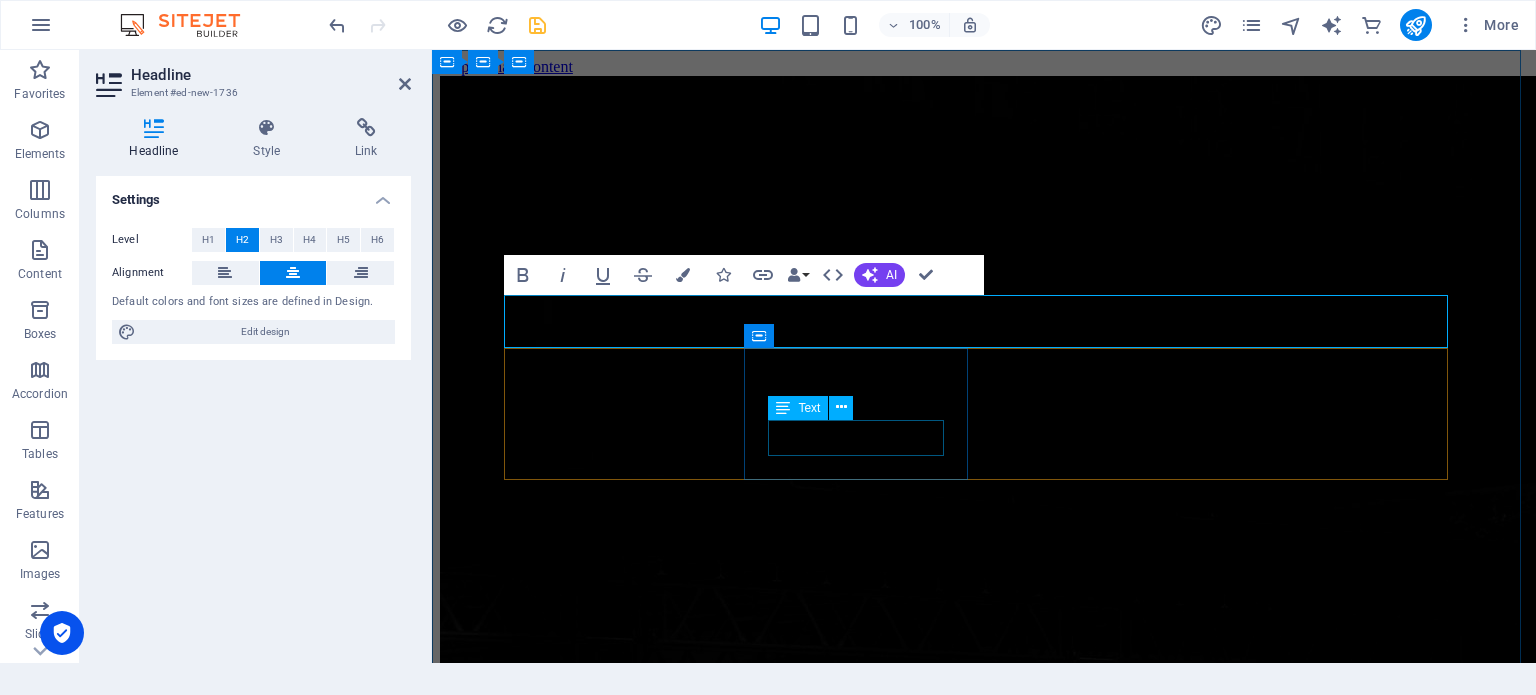click on "Hours" at bounding box center [984, 3129] 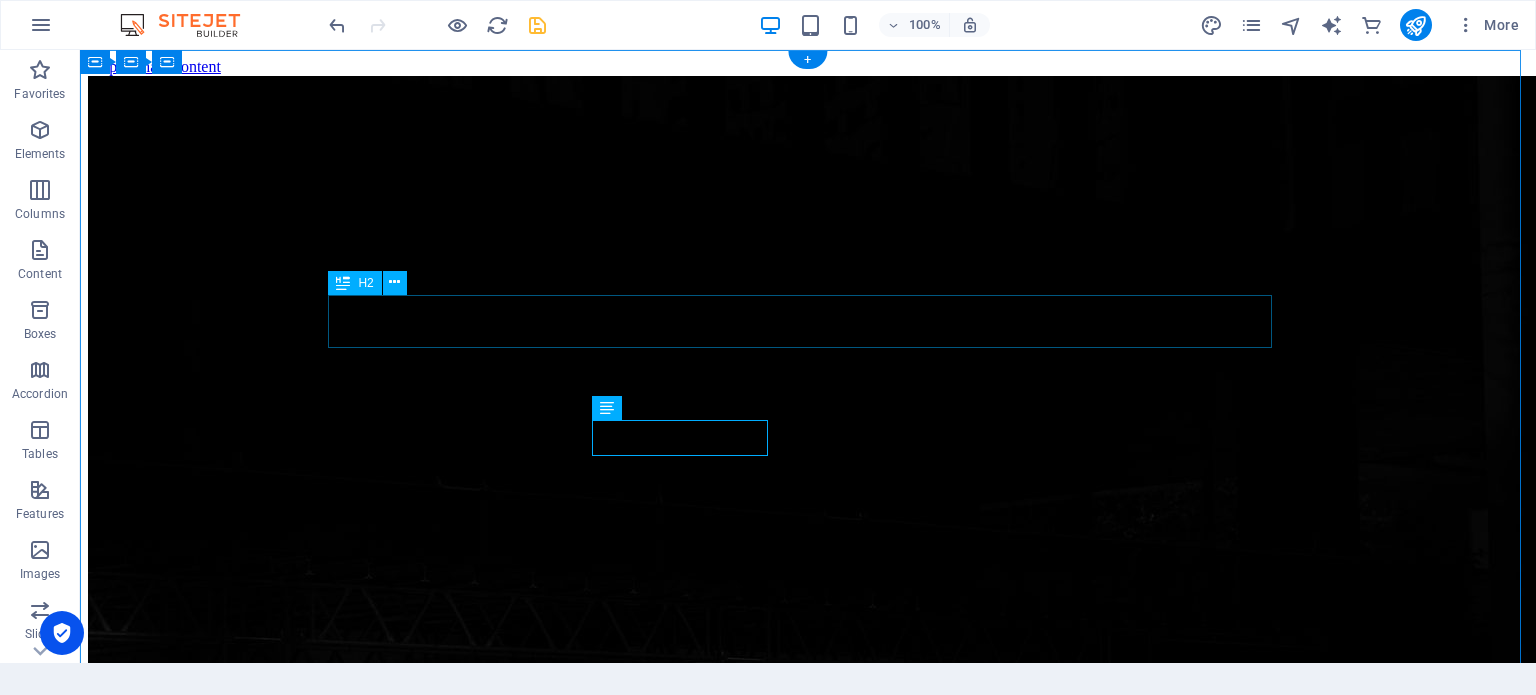 click on "The waiting is going to end soon..." at bounding box center [808, 3055] 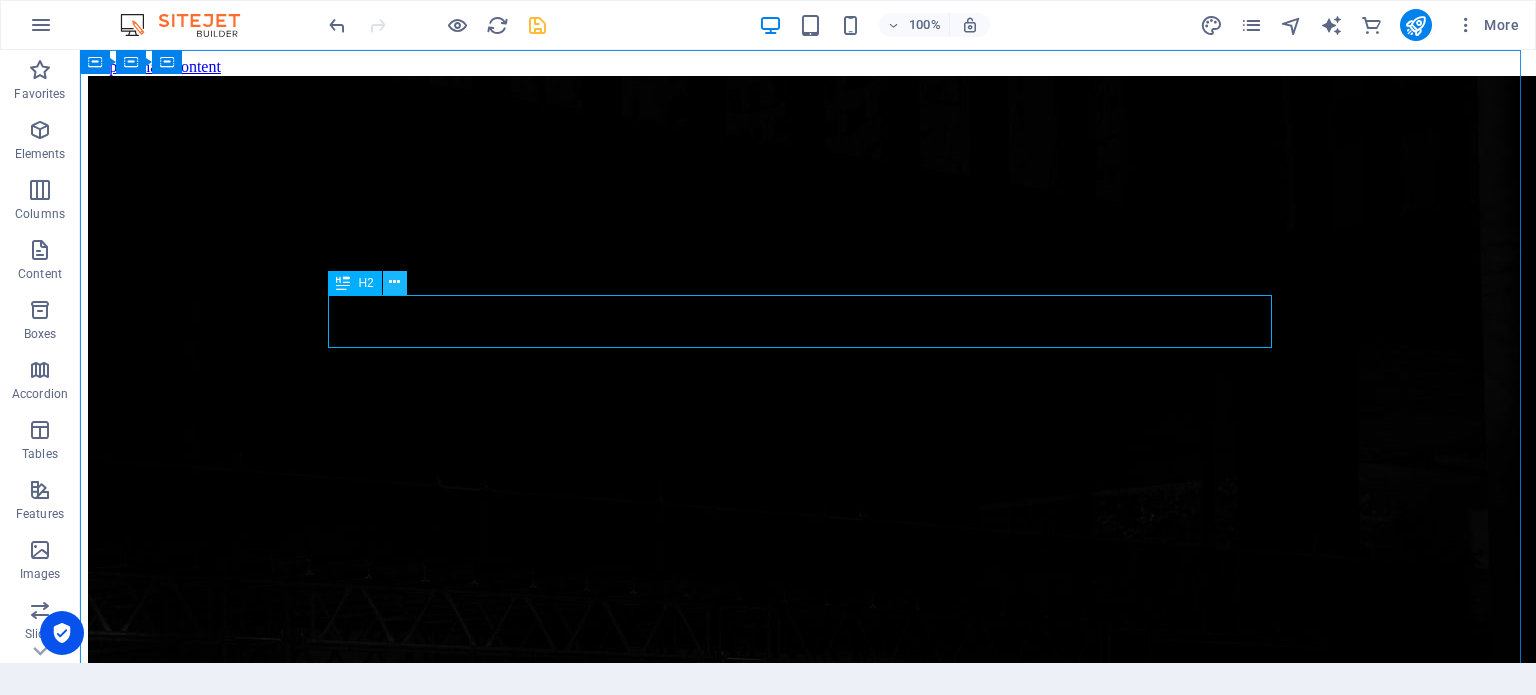 click at bounding box center [394, 282] 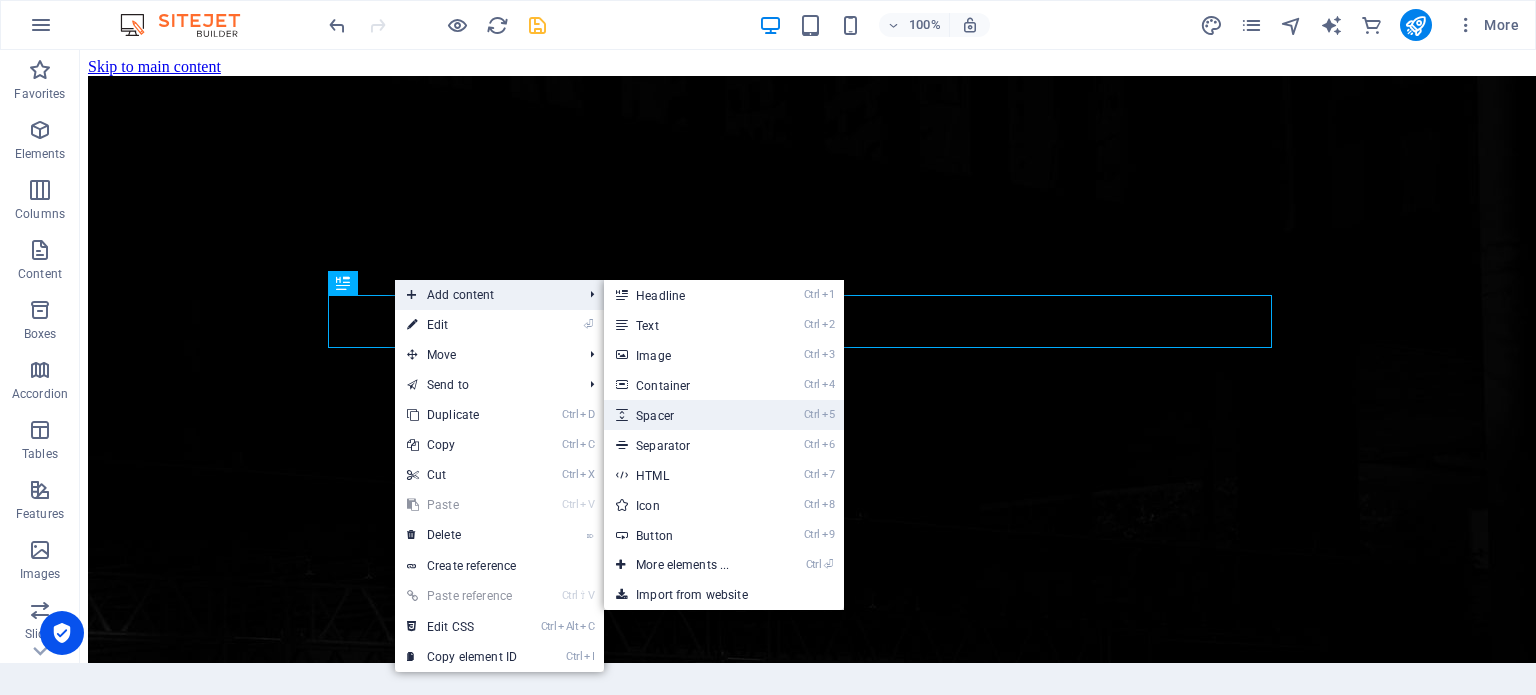 click on "Ctrl 5  Spacer" at bounding box center [686, 415] 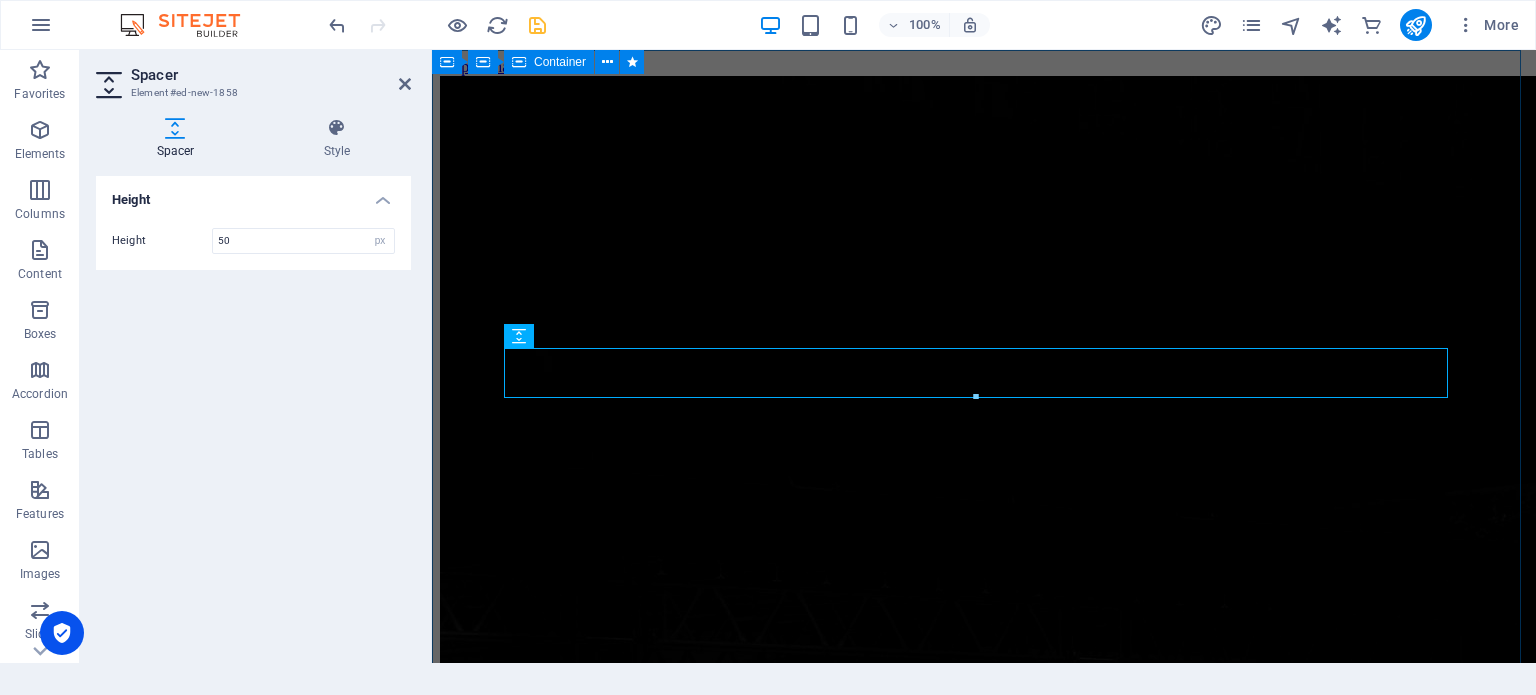 click on "The waiting is going to end soon... 547 Days 04 Hours 20 Minutes 10 Seconds Our website is under construction. We`ll be here soon with our new awesome site, subscribe to be notified.  Notify me   I have read and understand the privacy policy. Unreadable? Regenerate" at bounding box center [984, 3335] 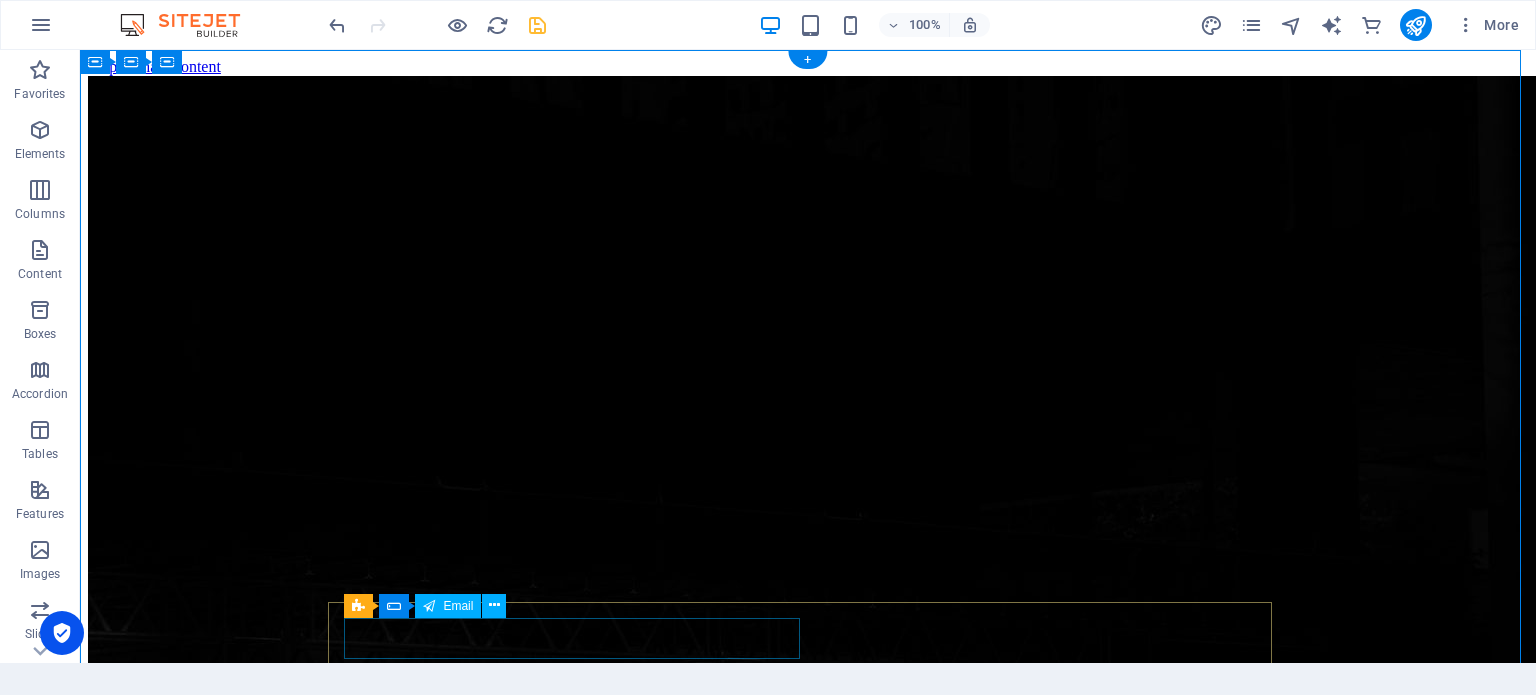 click 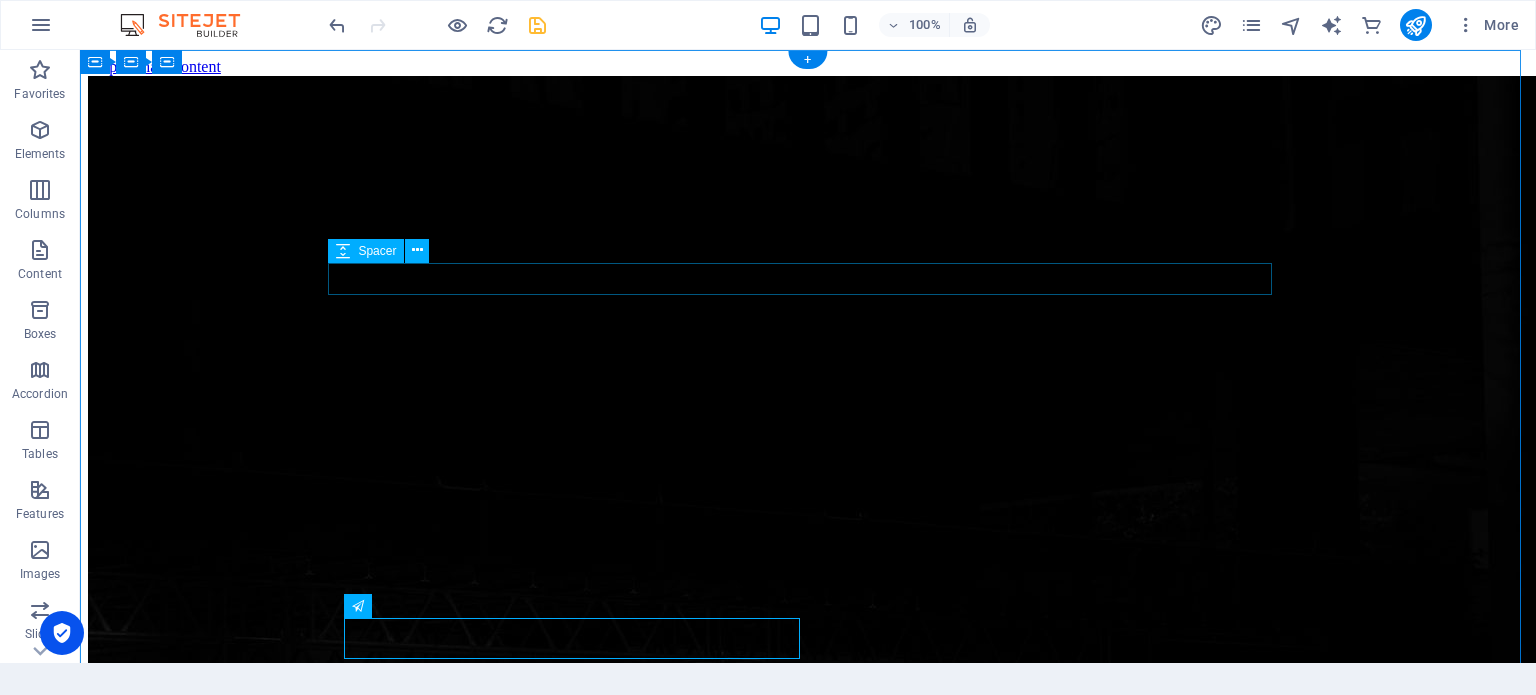 click at bounding box center [808, 3057] 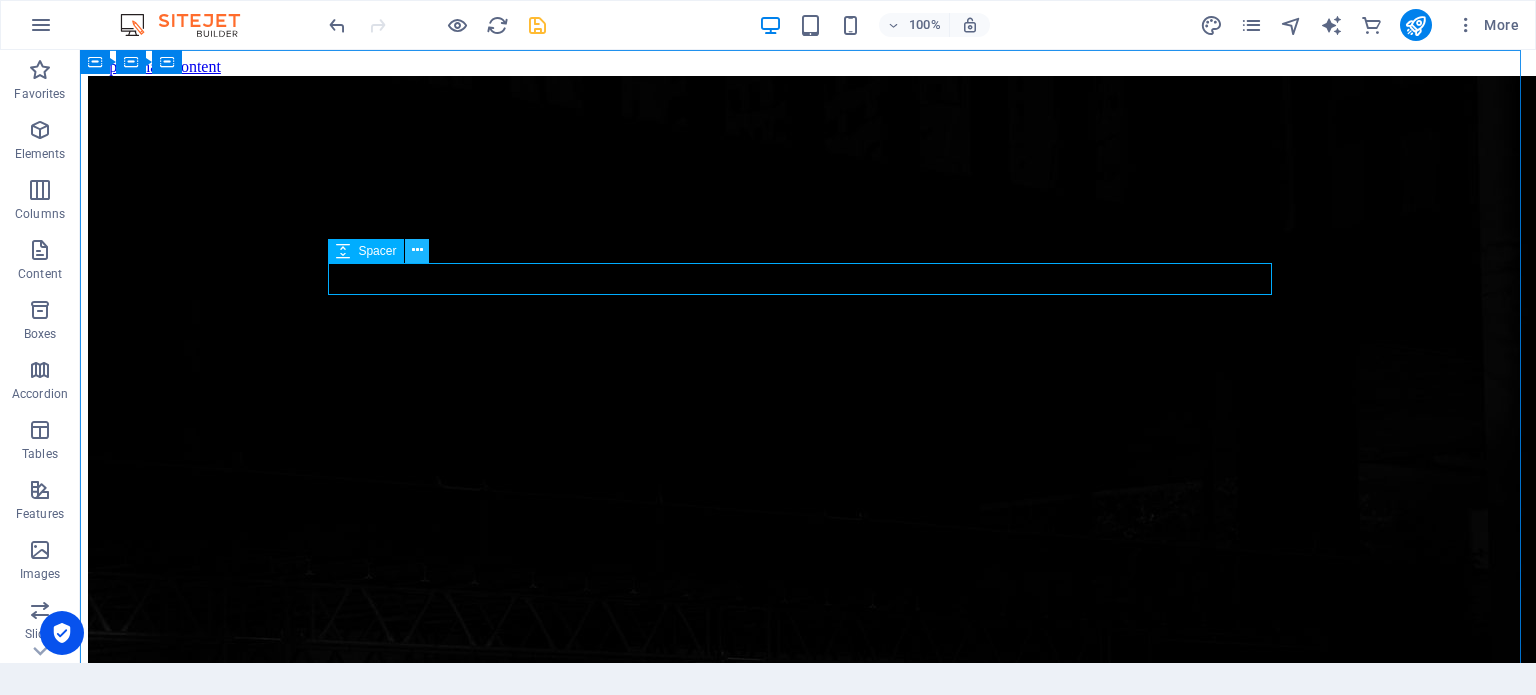 click at bounding box center [417, 250] 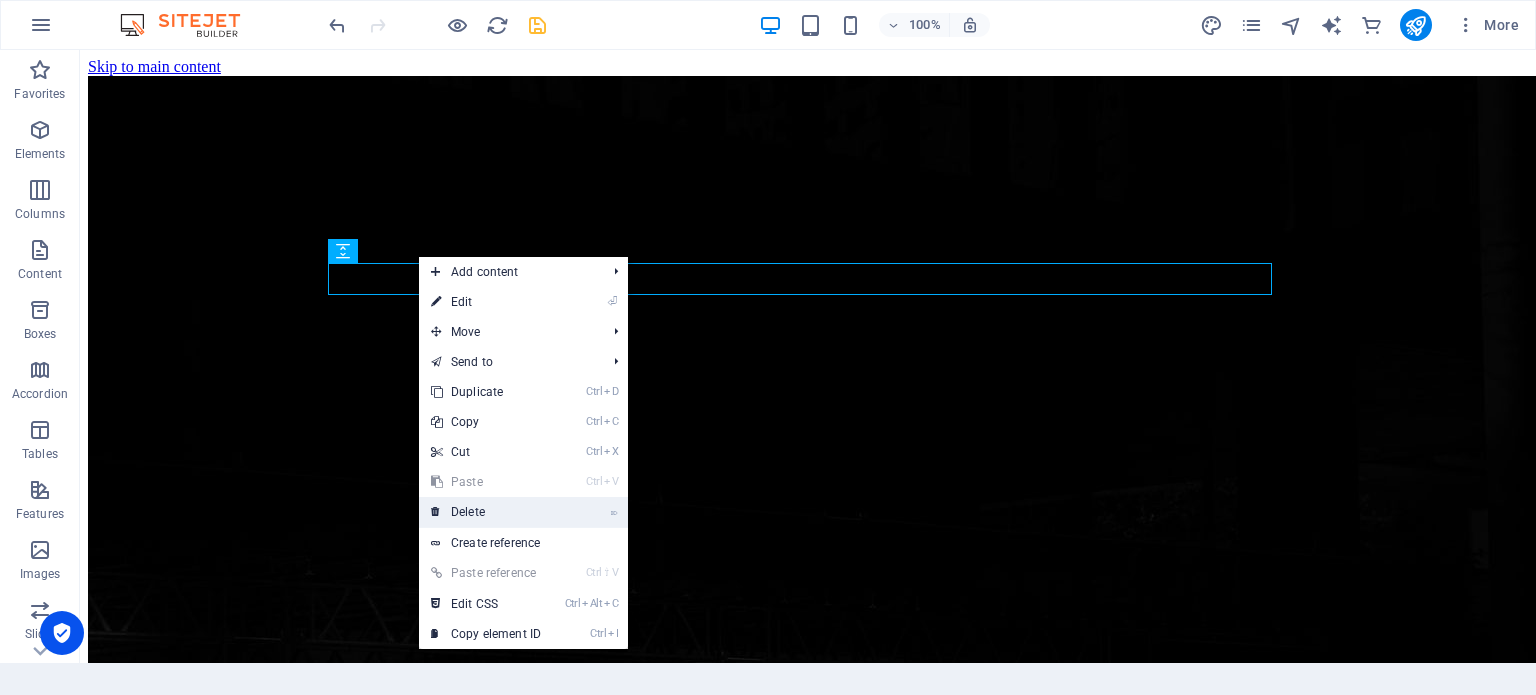 click on "⌦  Delete" at bounding box center (486, 512) 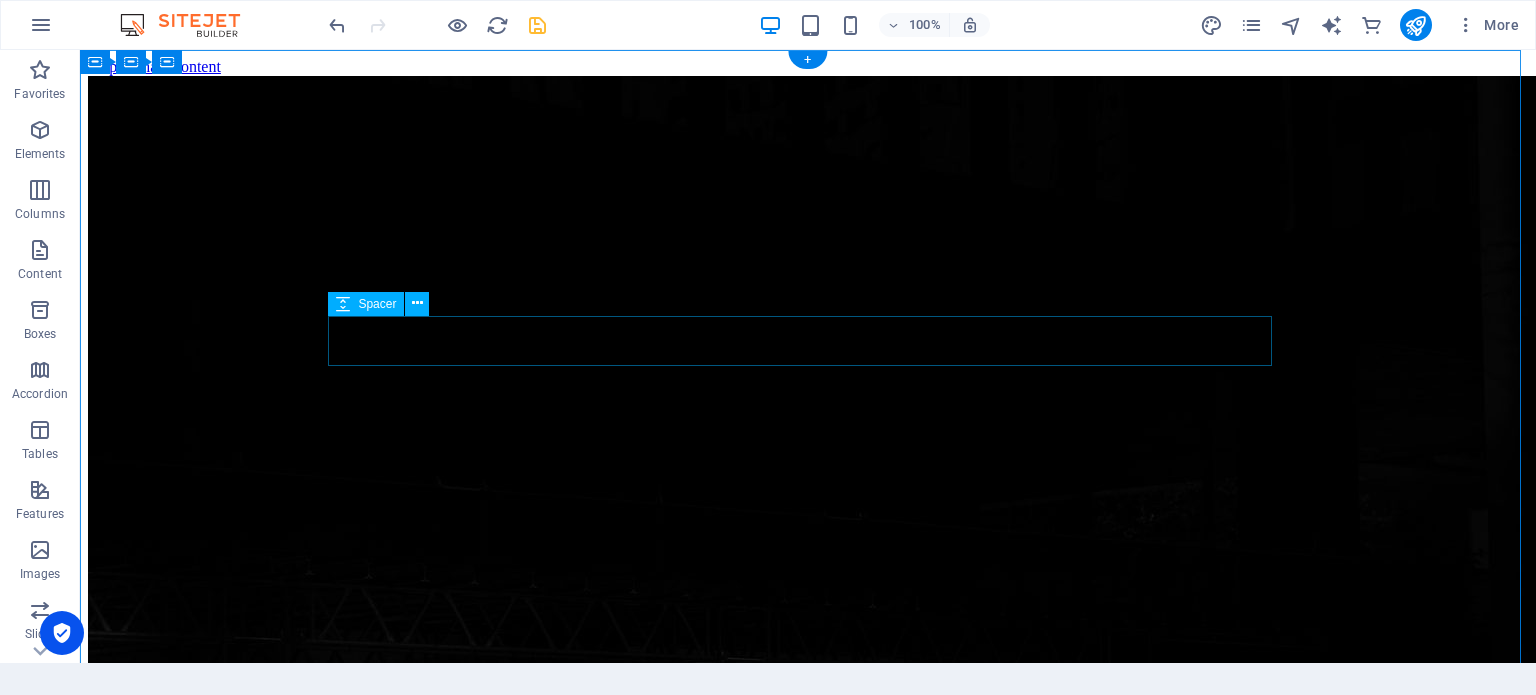 click at bounding box center (808, 3100) 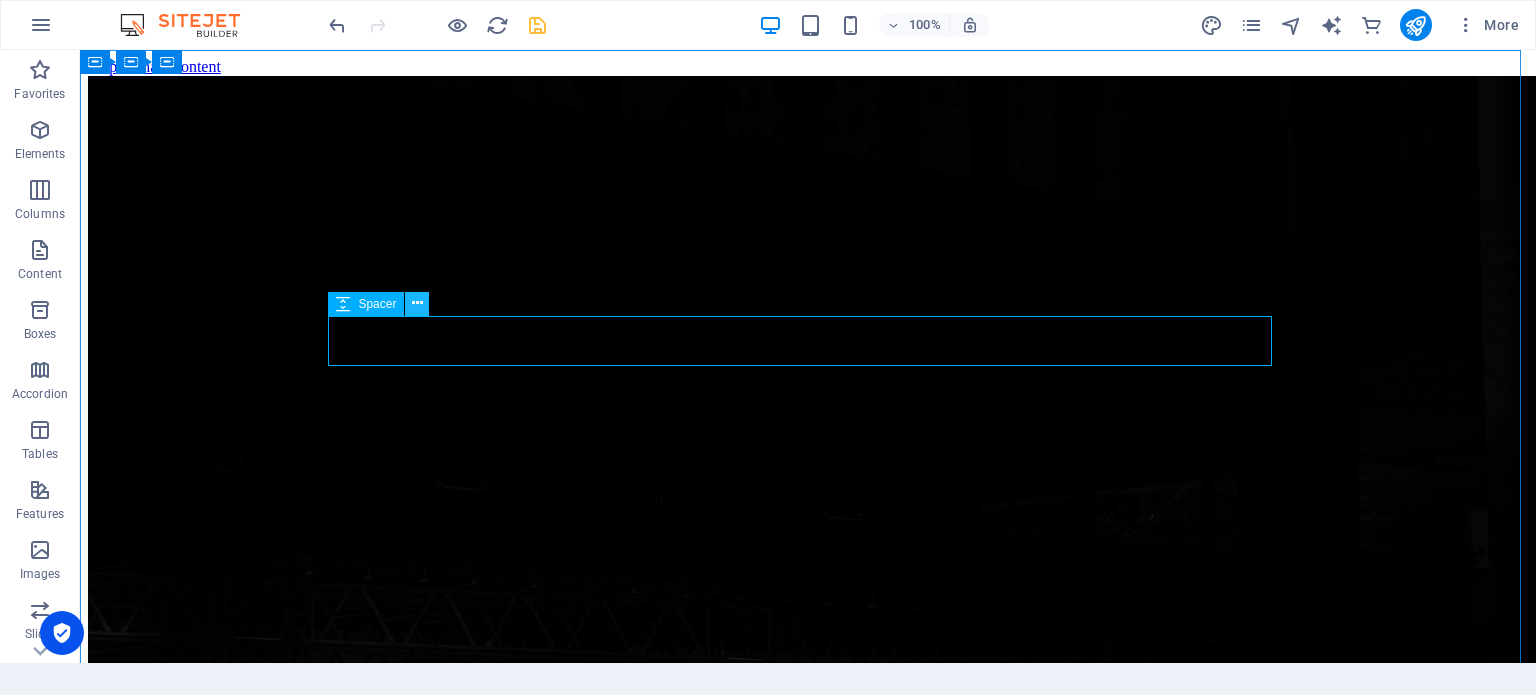 click at bounding box center [417, 303] 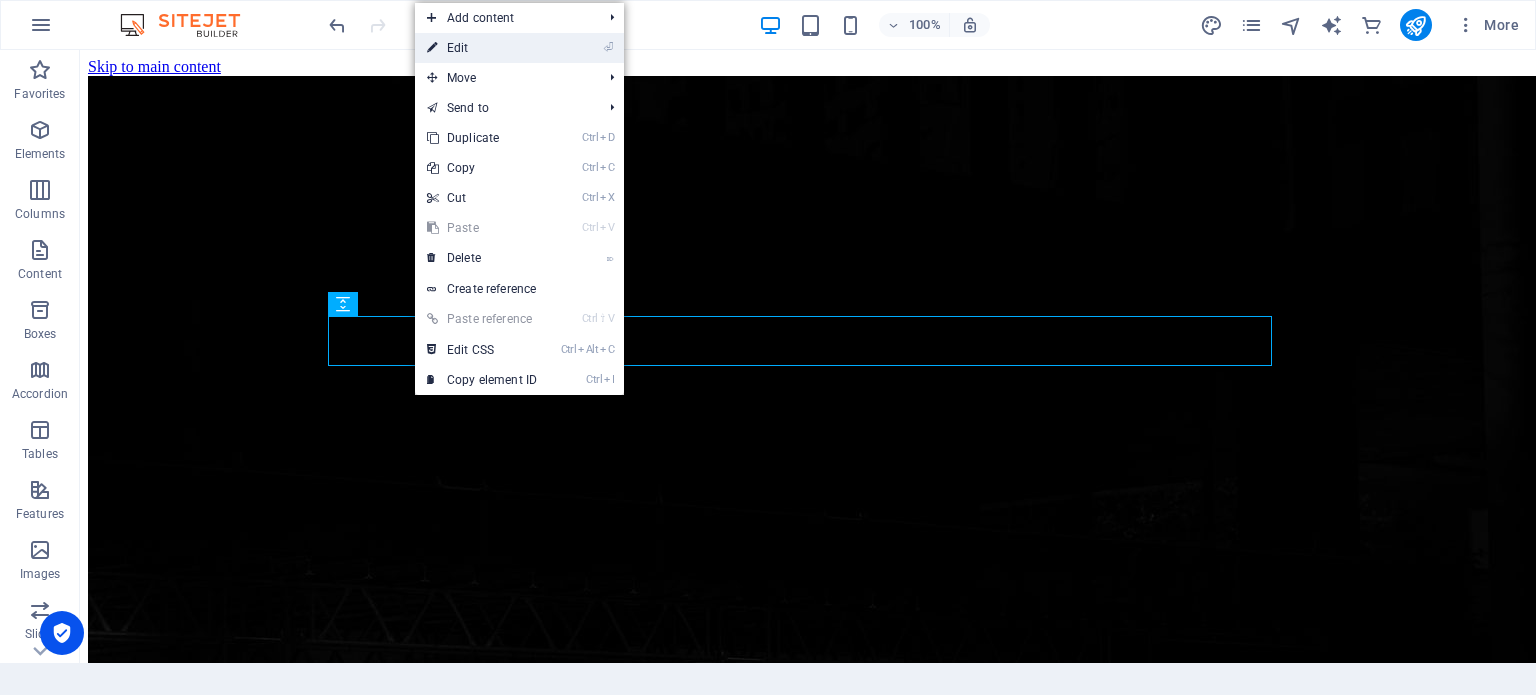 click on "⏎  Edit" at bounding box center (482, 48) 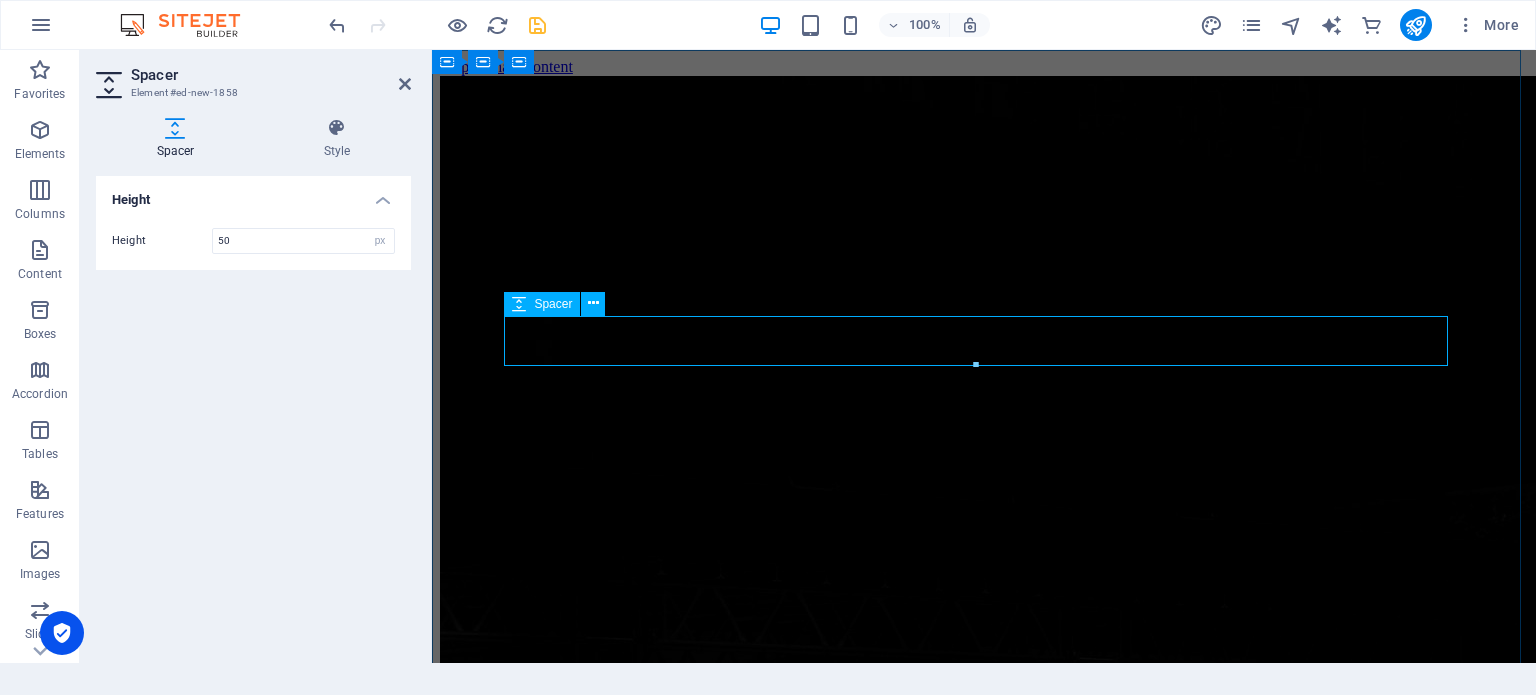 drag, startPoint x: 1407, startPoint y: 411, endPoint x: 972, endPoint y: 327, distance: 443.0361 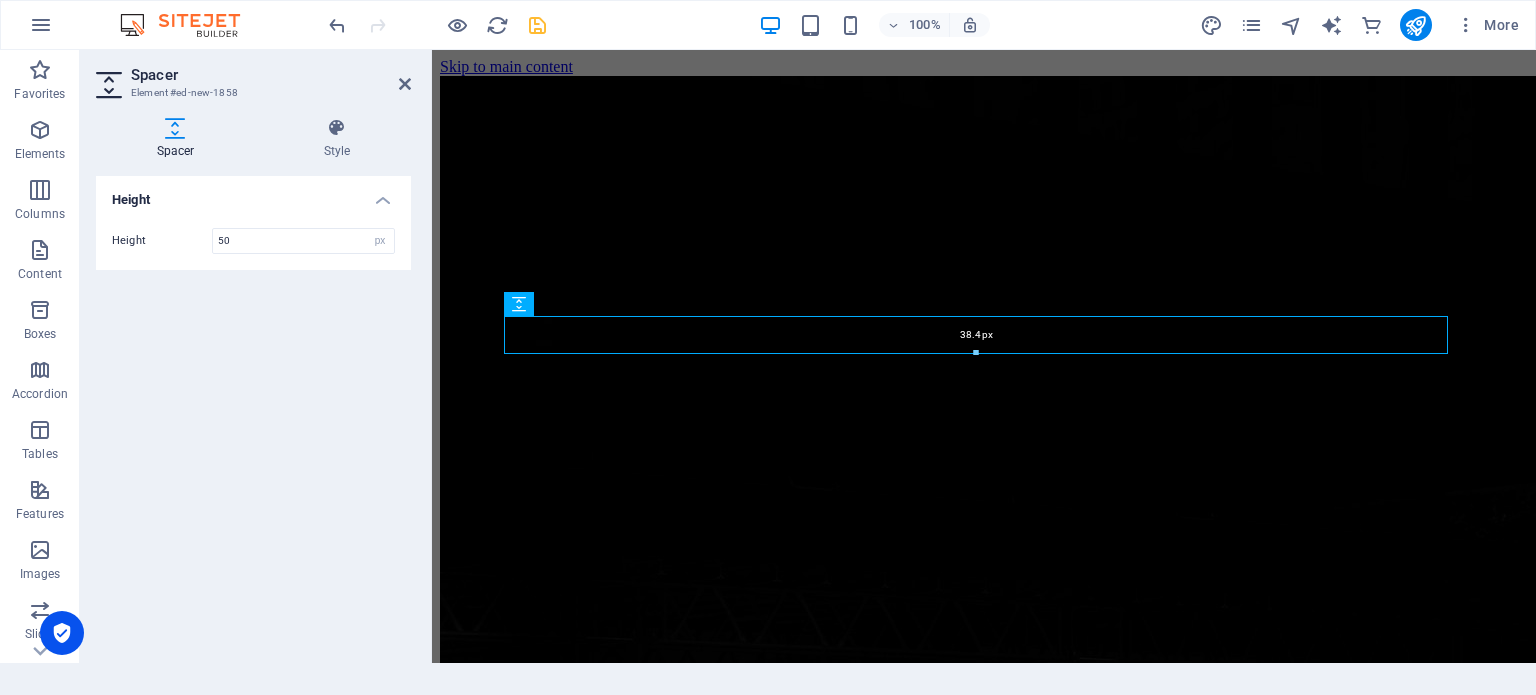 drag, startPoint x: 975, startPoint y: 362, endPoint x: 550, endPoint y: 296, distance: 430.09418 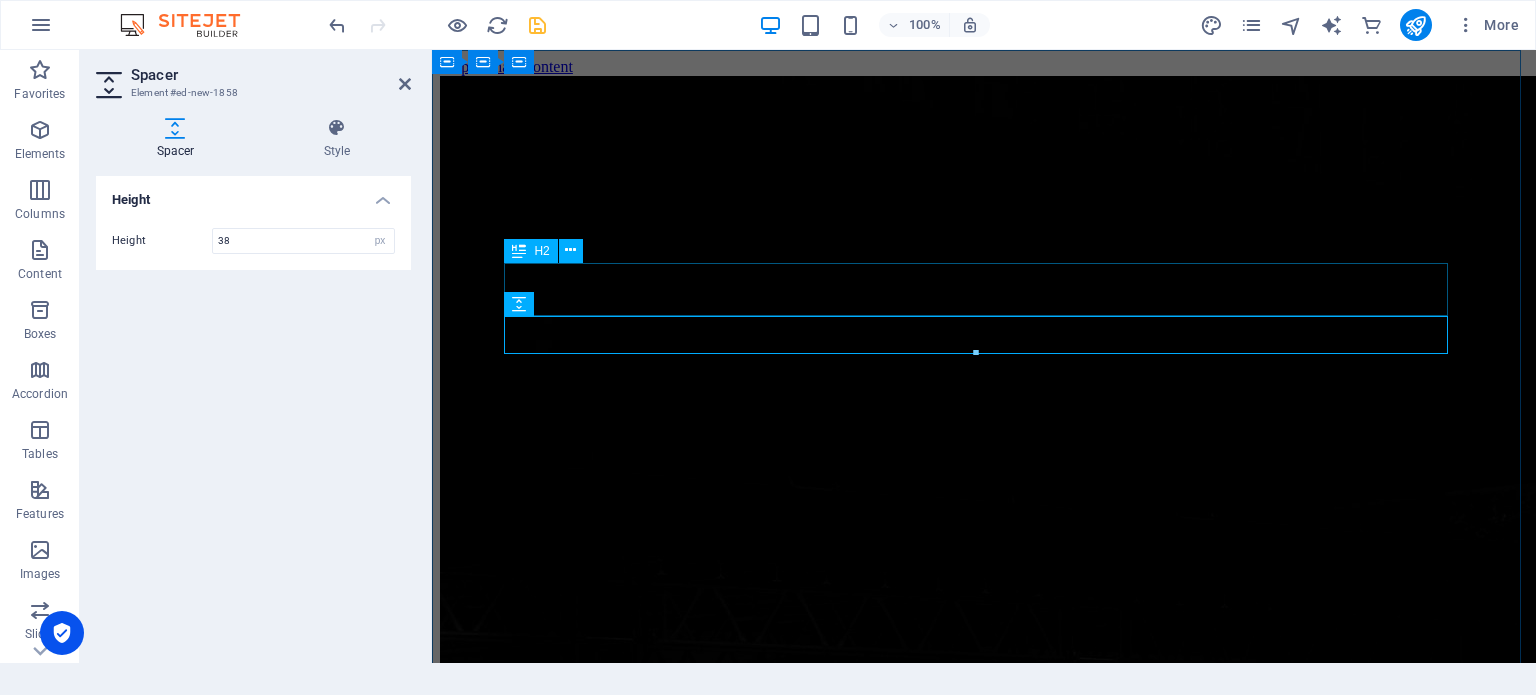 click on "The waiting is going to end soon..." at bounding box center [984, 2908] 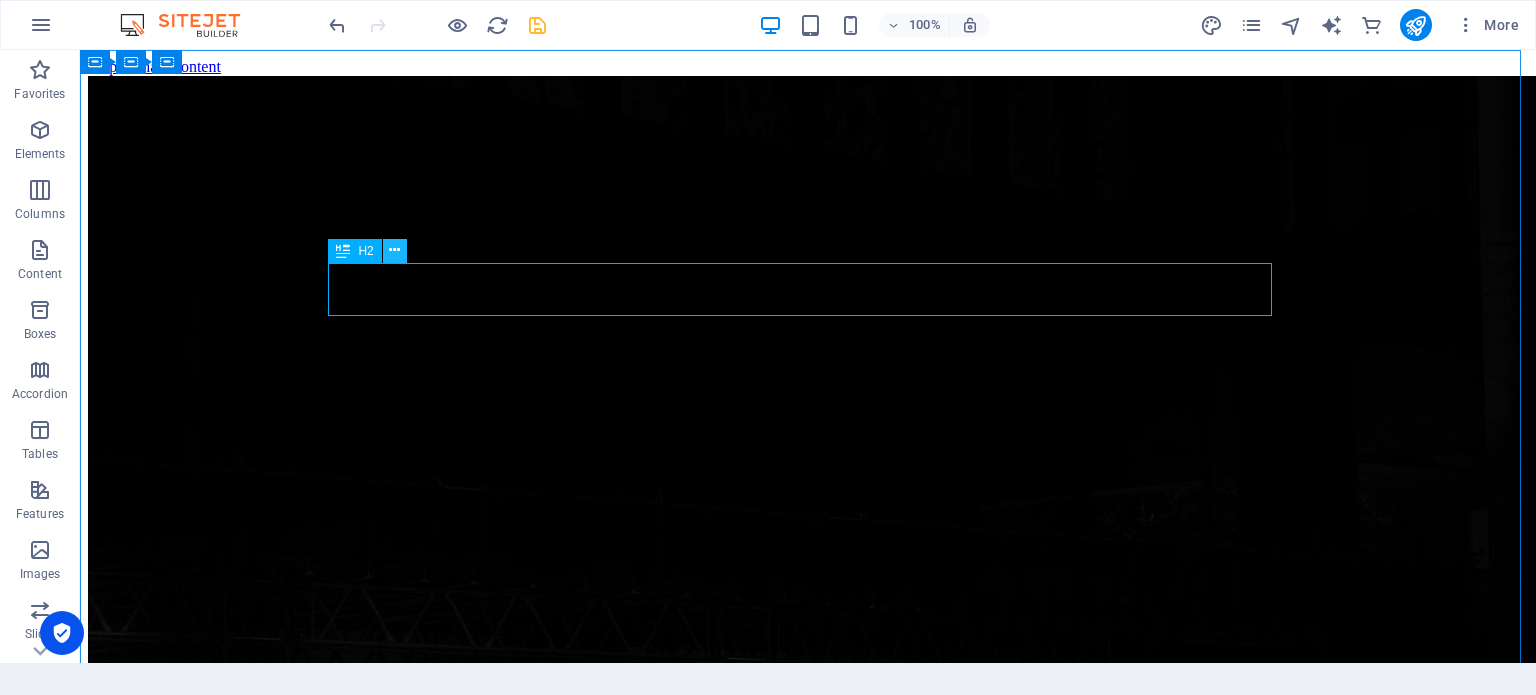 click at bounding box center [394, 250] 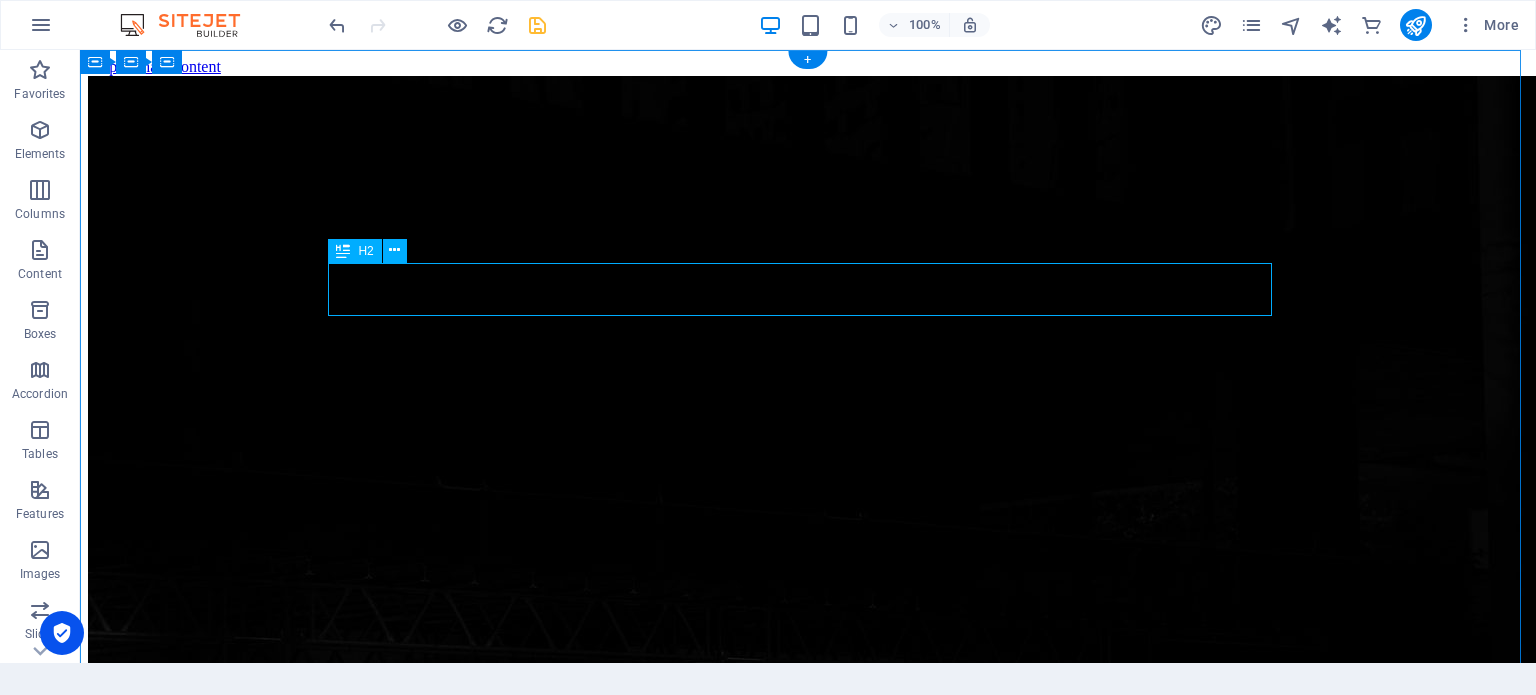 click on "The waiting is going to end soon..." at bounding box center (808, 3030) 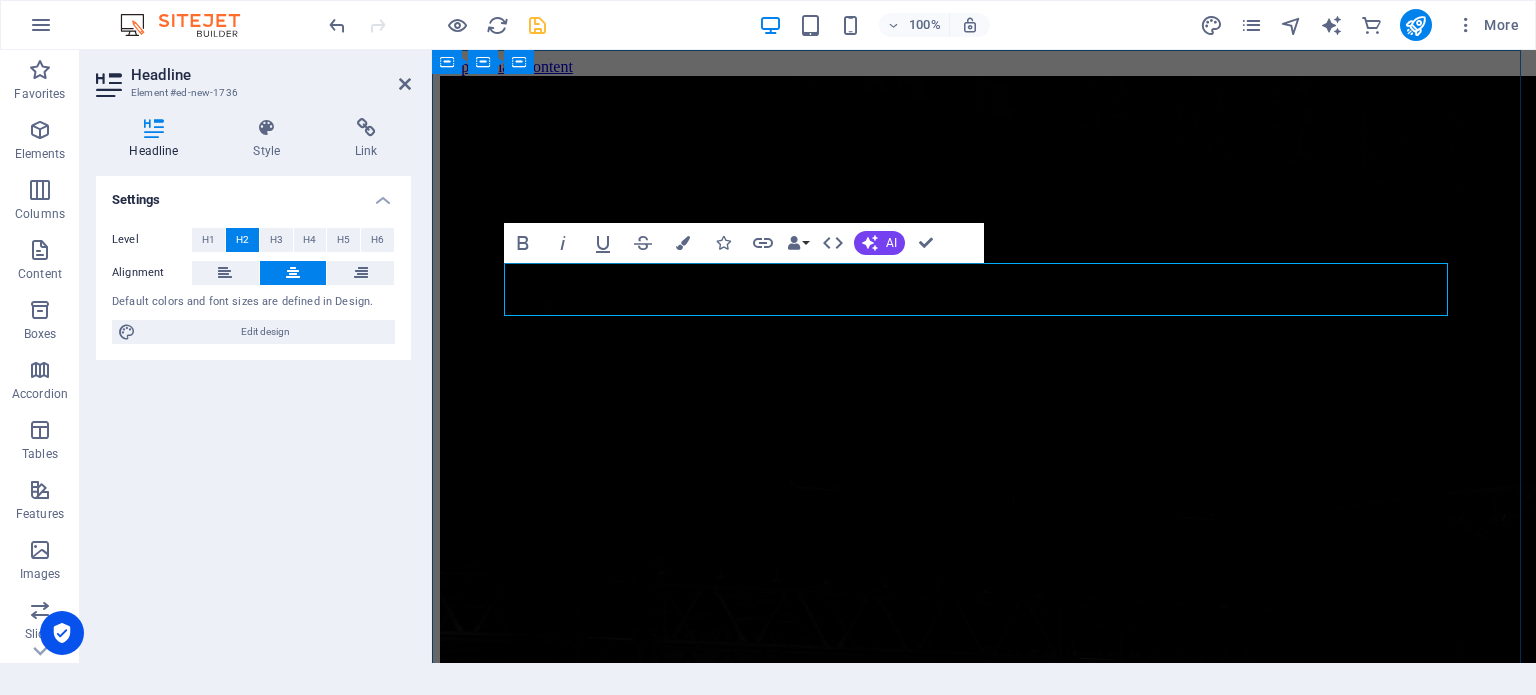 click on "The waiting is going to end soon..." at bounding box center (984, 2908) 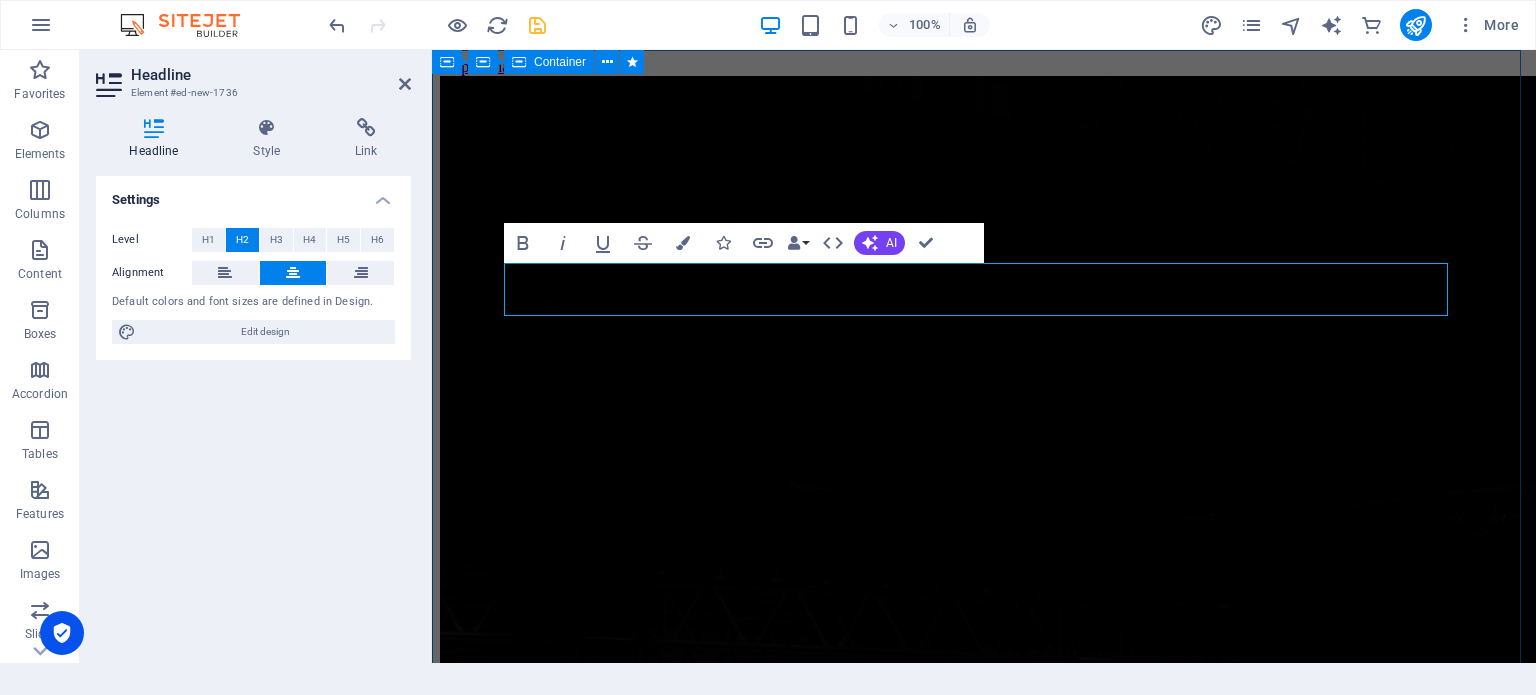 click on "The waiting is going to end soon... 547 Days 04 Hours 20 Minutes 10 Seconds Our website is under construction. We`ll be here soon with our new awesome site, subscribe to be notified.  Notify me   I have read and understand the privacy policy. Unreadable? Regenerate" at bounding box center (984, 3279) 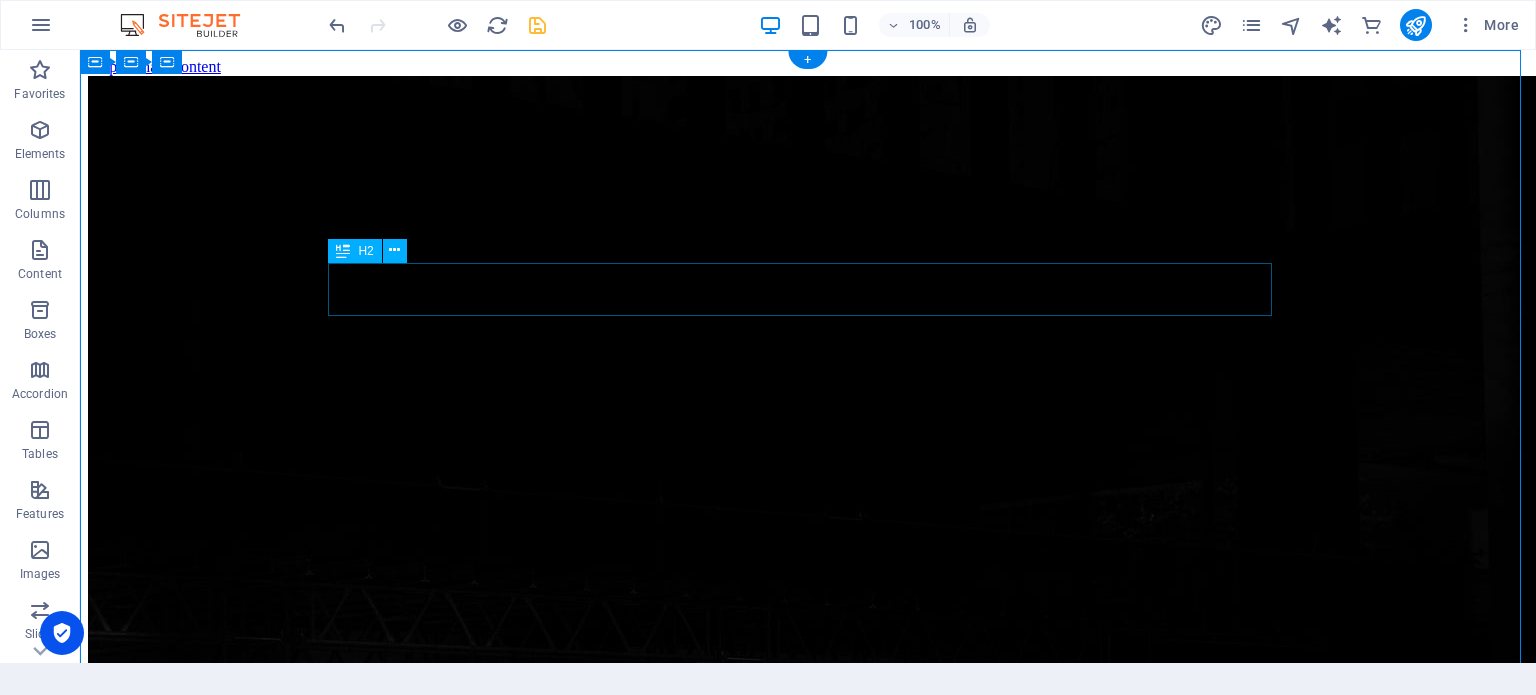 click on "The waiting is going to end soon..." at bounding box center [808, 3030] 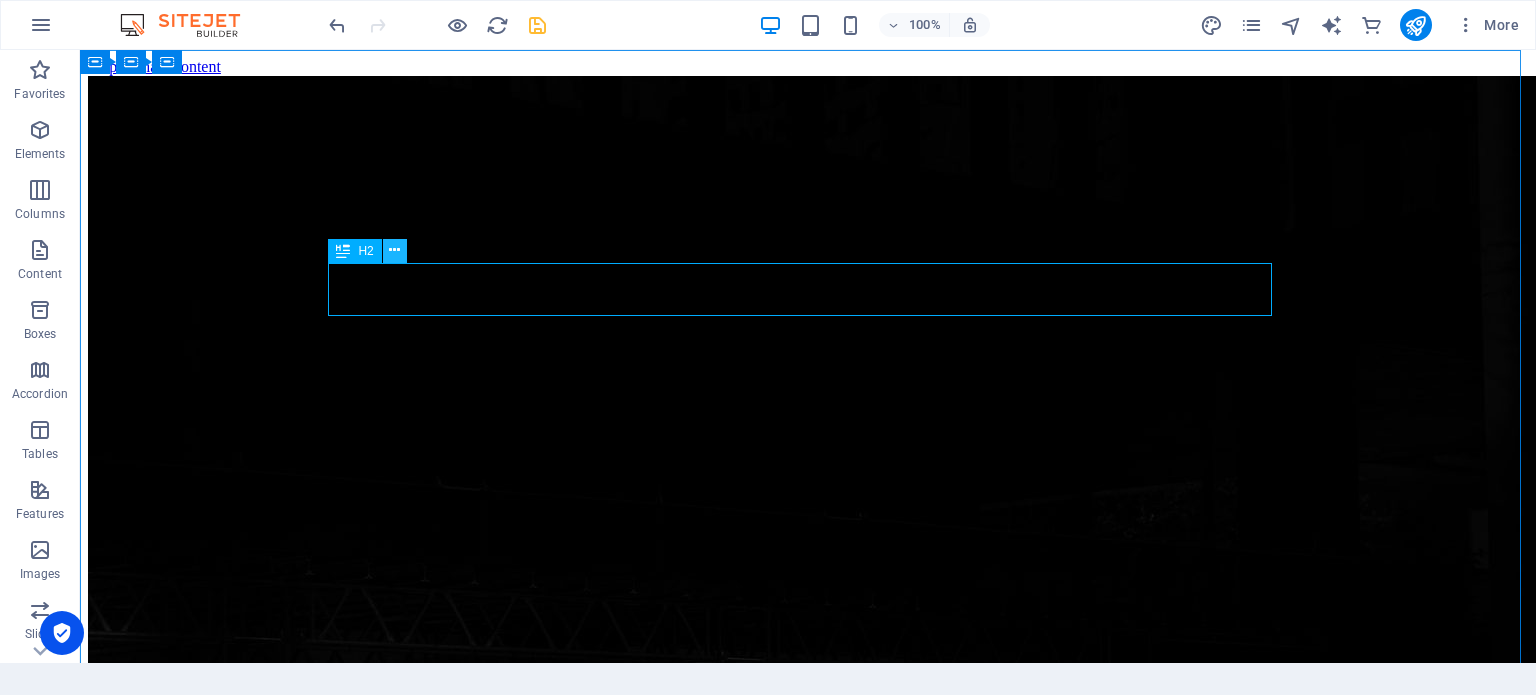 click at bounding box center [394, 250] 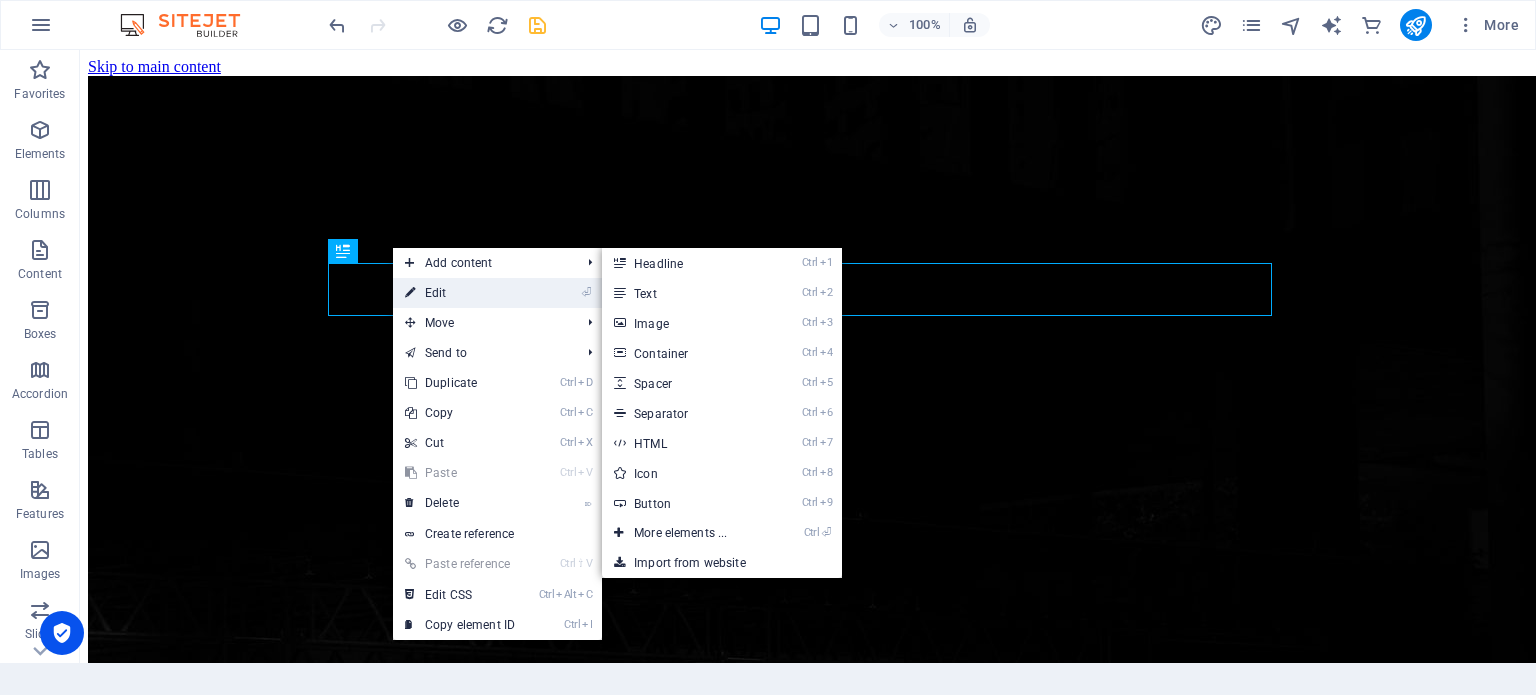click on "⏎  Edit" at bounding box center [460, 293] 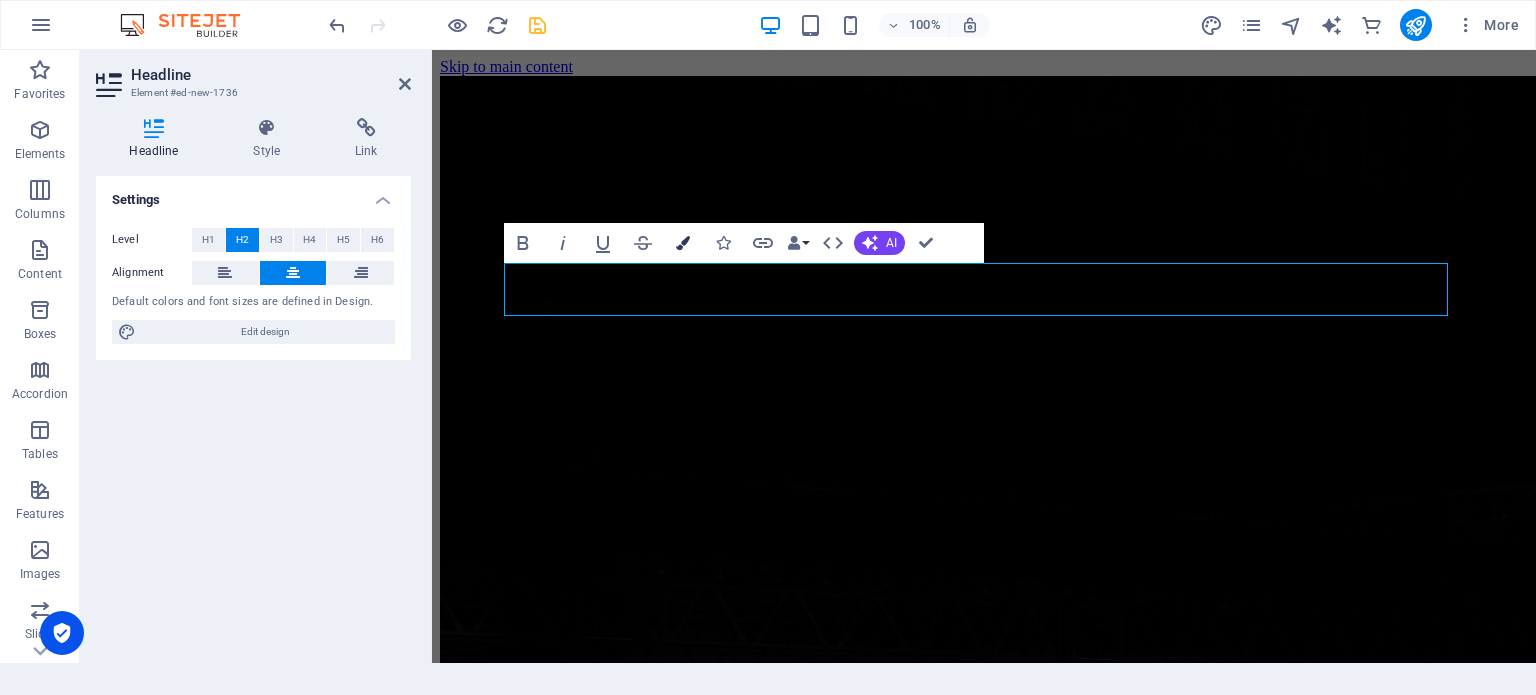 click on "Colors" at bounding box center (683, 243) 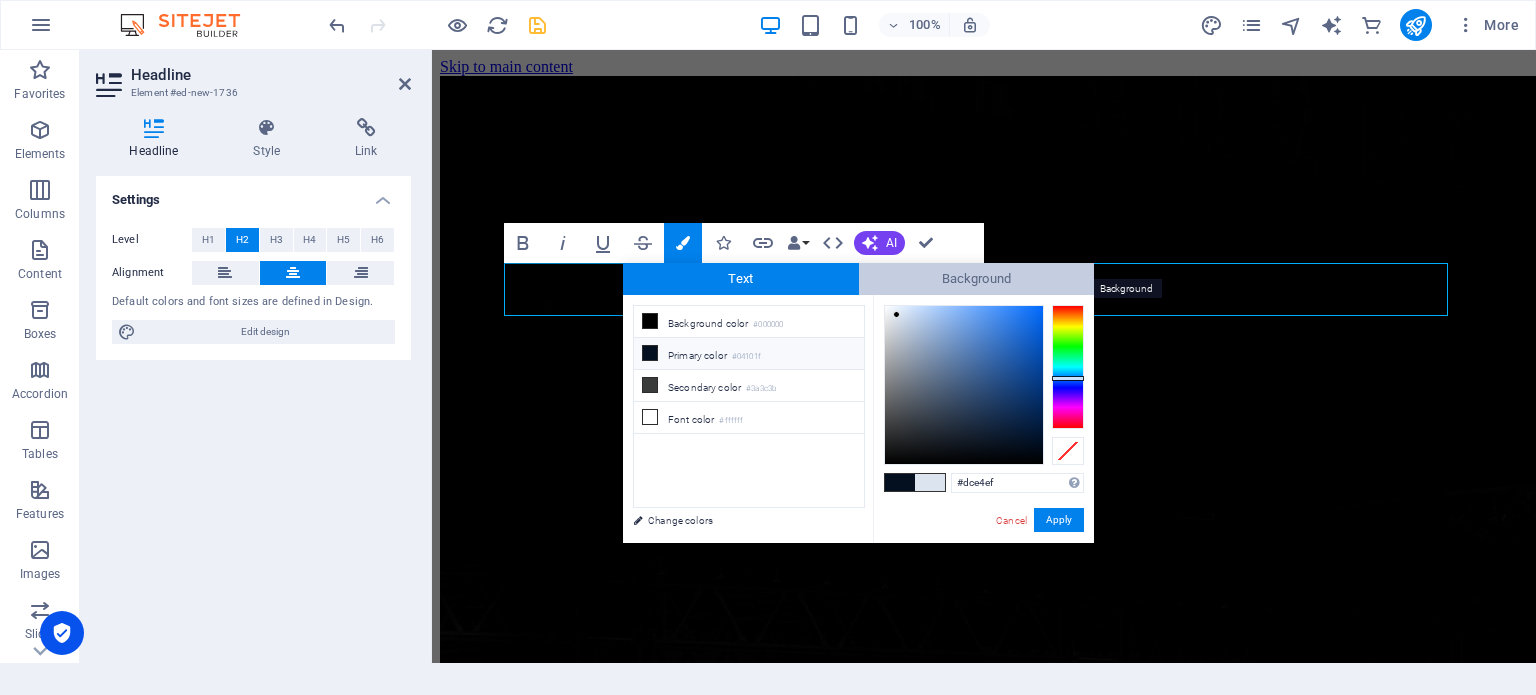 click on "Background" at bounding box center [977, 279] 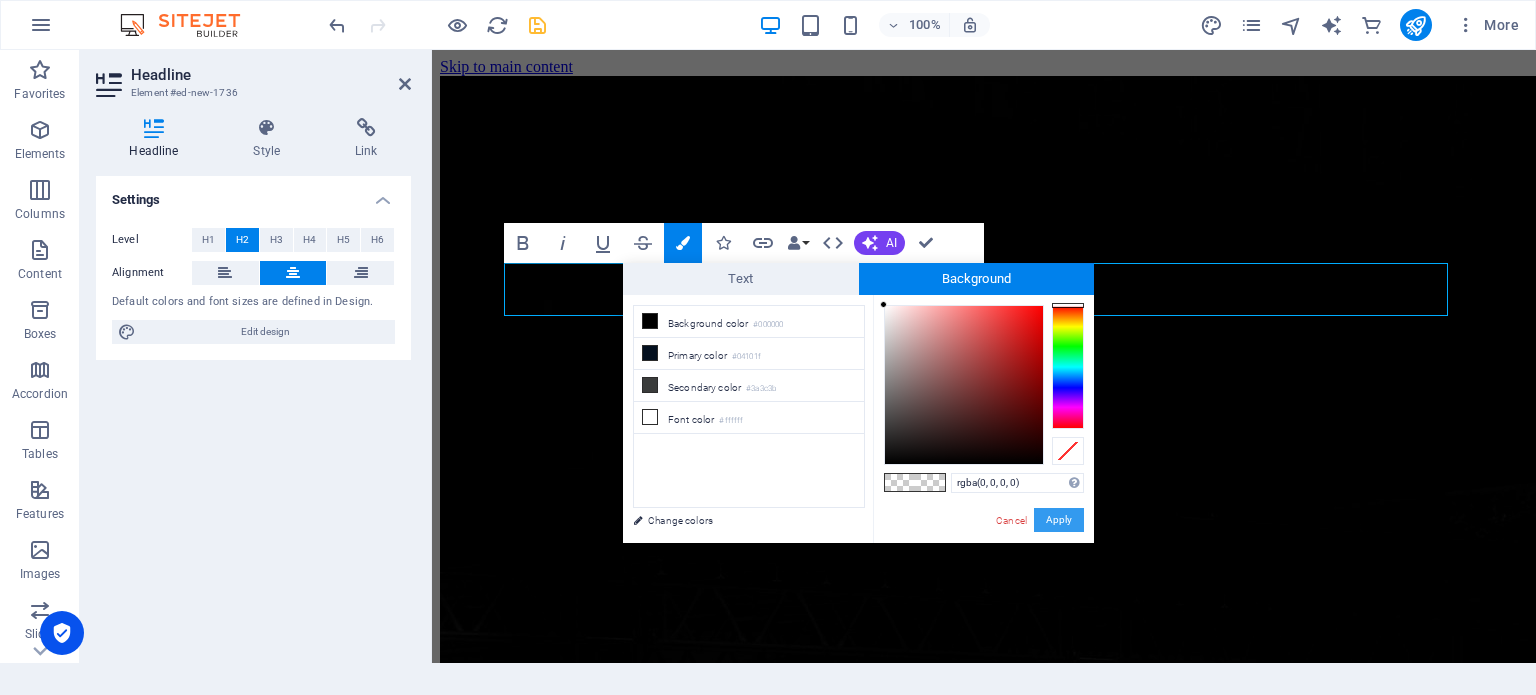 click on "Apply" at bounding box center [1059, 520] 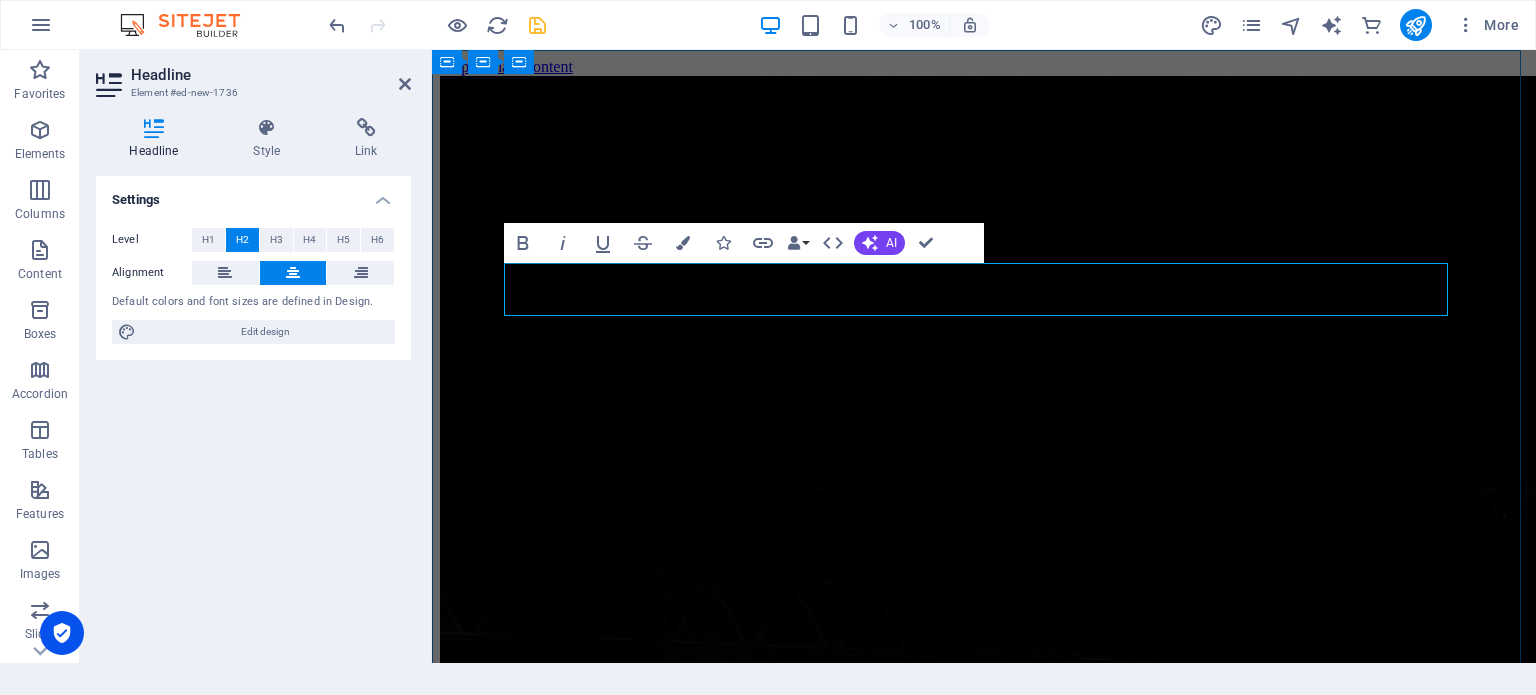 click on "The waiting is going to end soon..." at bounding box center [984, 2908] 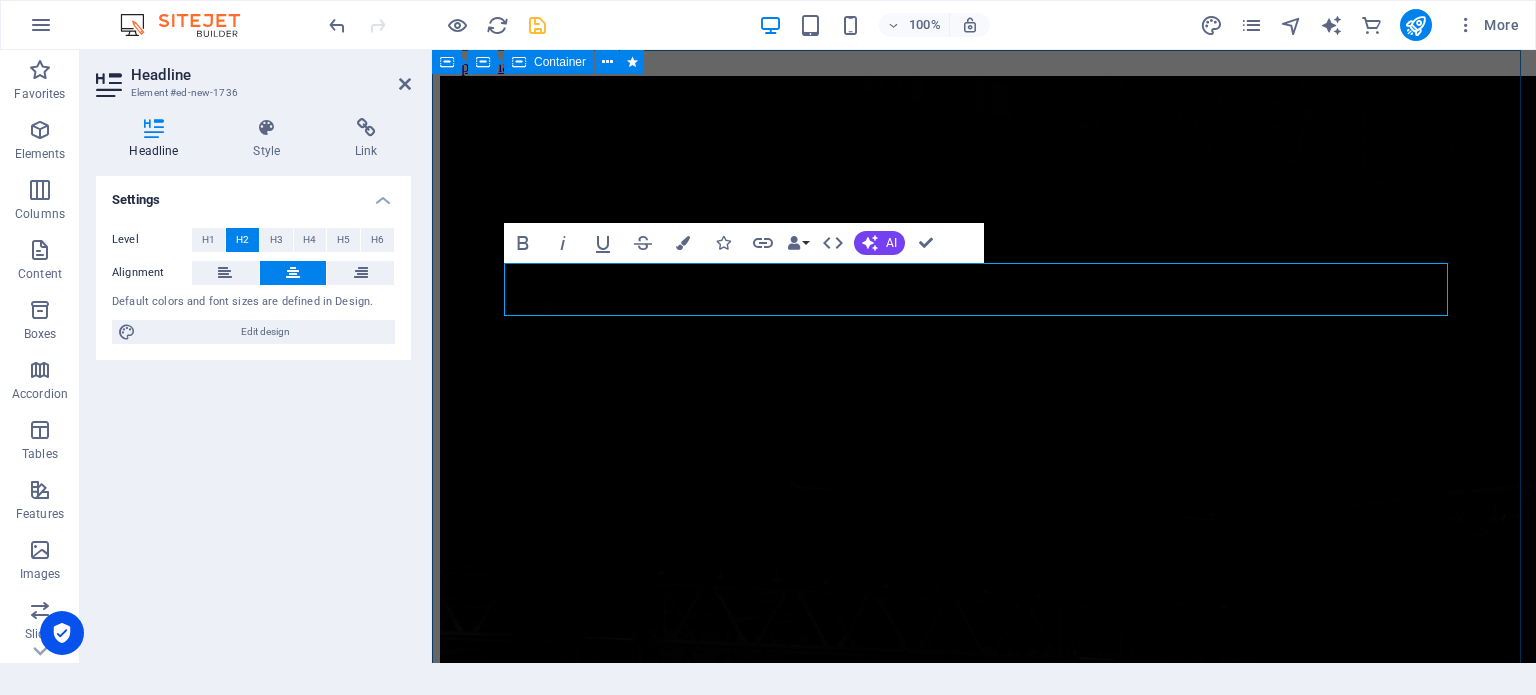 click on "The waiting is going to end soon... 547 Days 04 Hours 20 Minutes 10 Seconds Our website is under construction. We`ll be here soon with our new awesome site, subscribe to be notified.  Notify me   I have read and understand the privacy policy. Unreadable? Regenerate" at bounding box center [984, 3279] 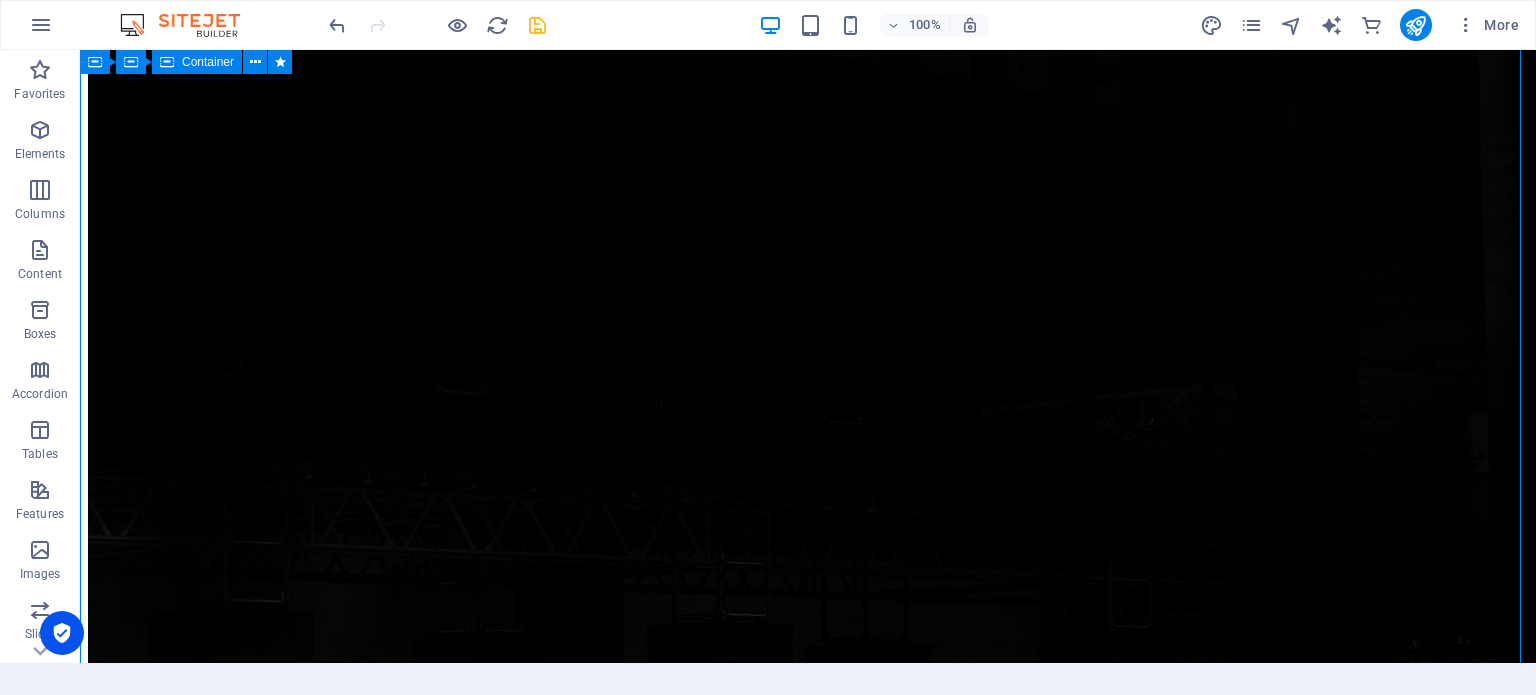 scroll, scrollTop: 0, scrollLeft: 0, axis: both 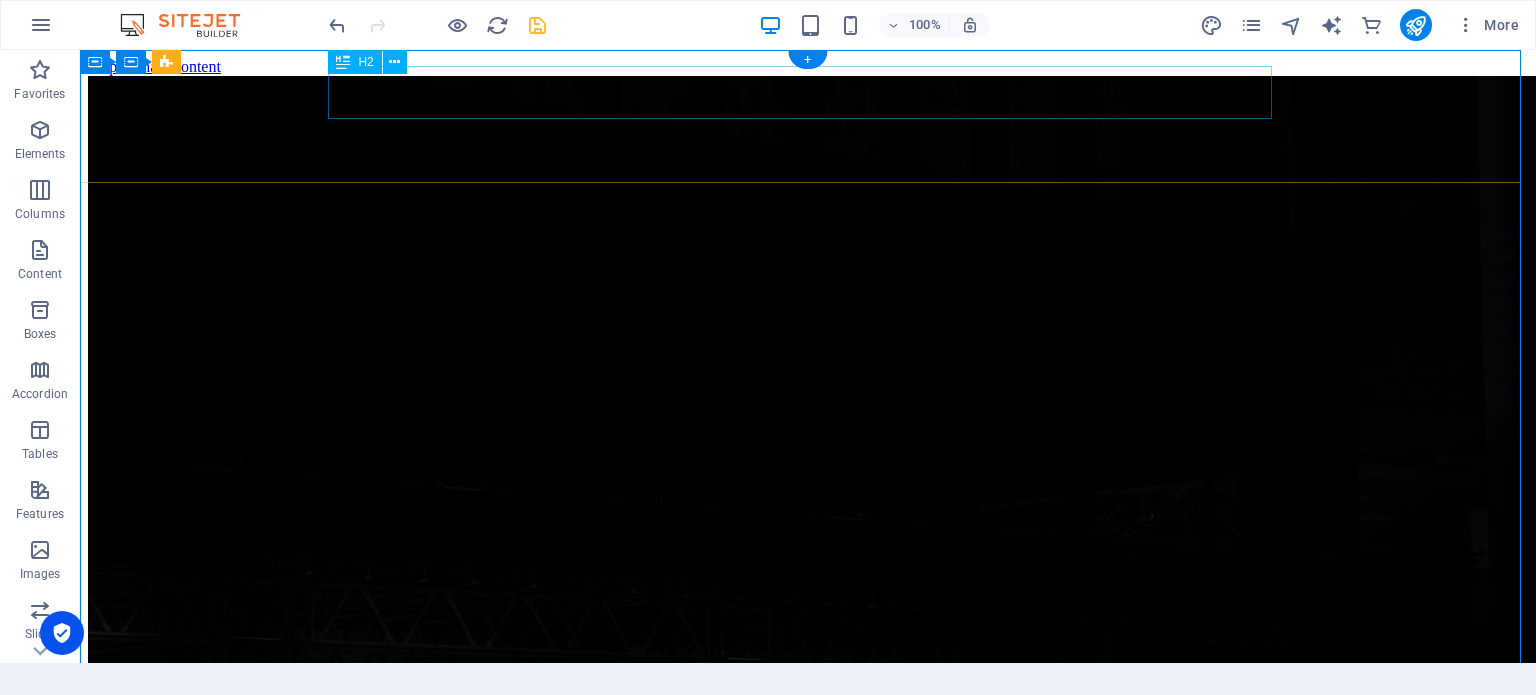 click on "New headline" at bounding box center [808, 2351] 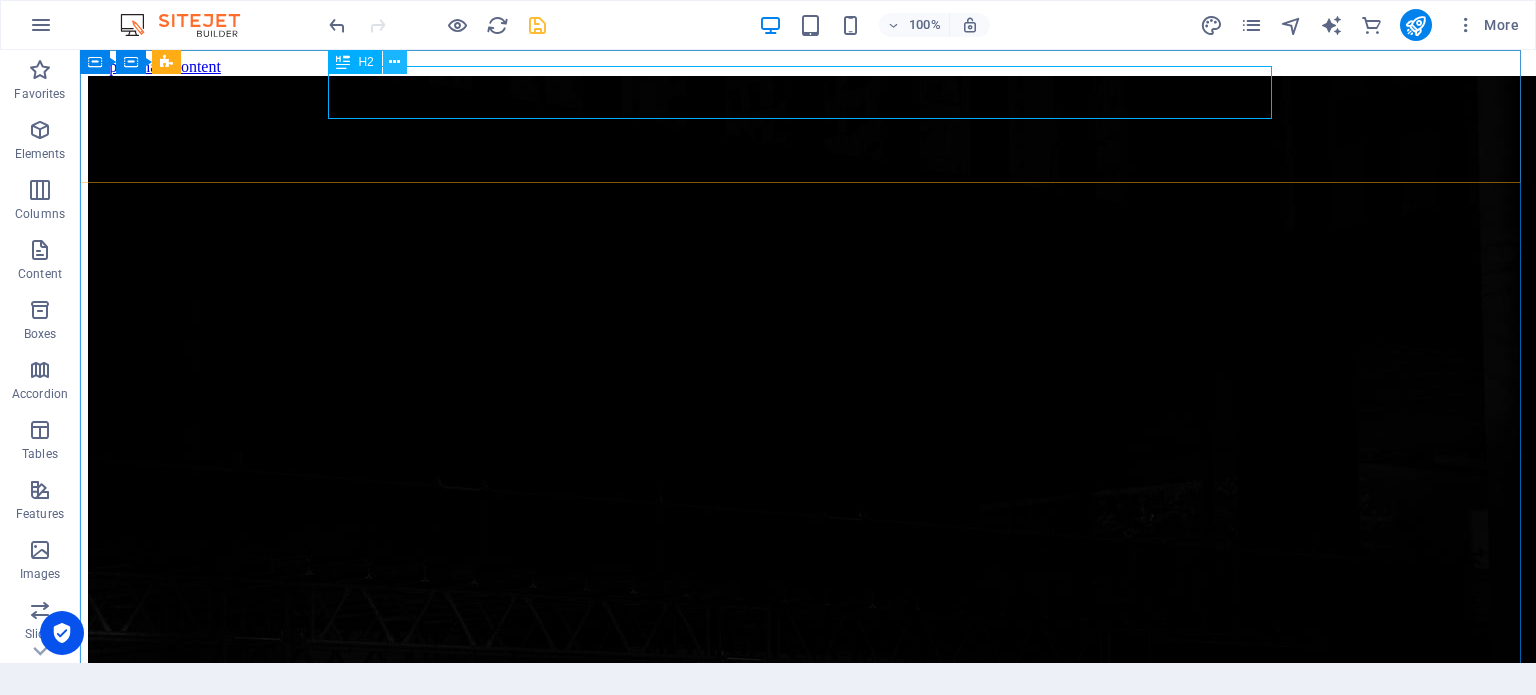 click at bounding box center [394, 62] 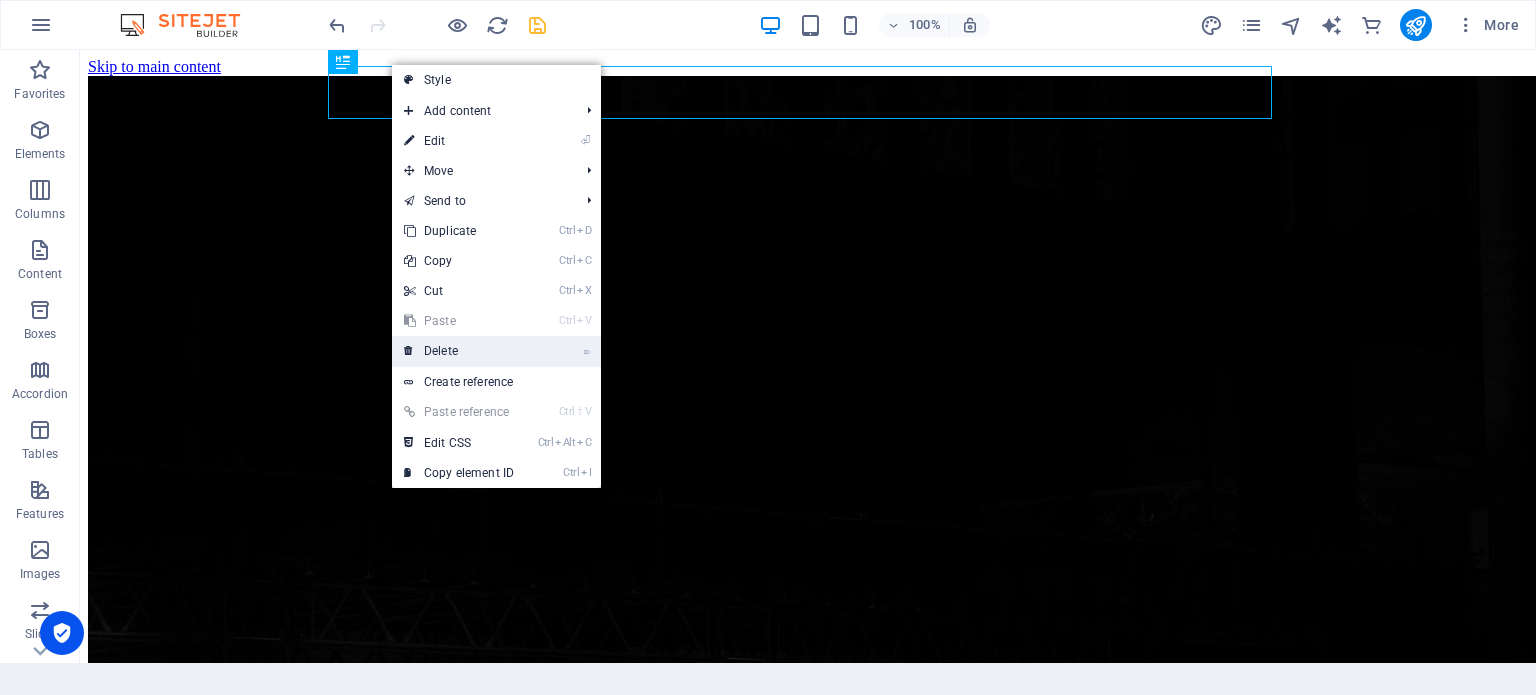 click on "⌦  Delete" at bounding box center [459, 351] 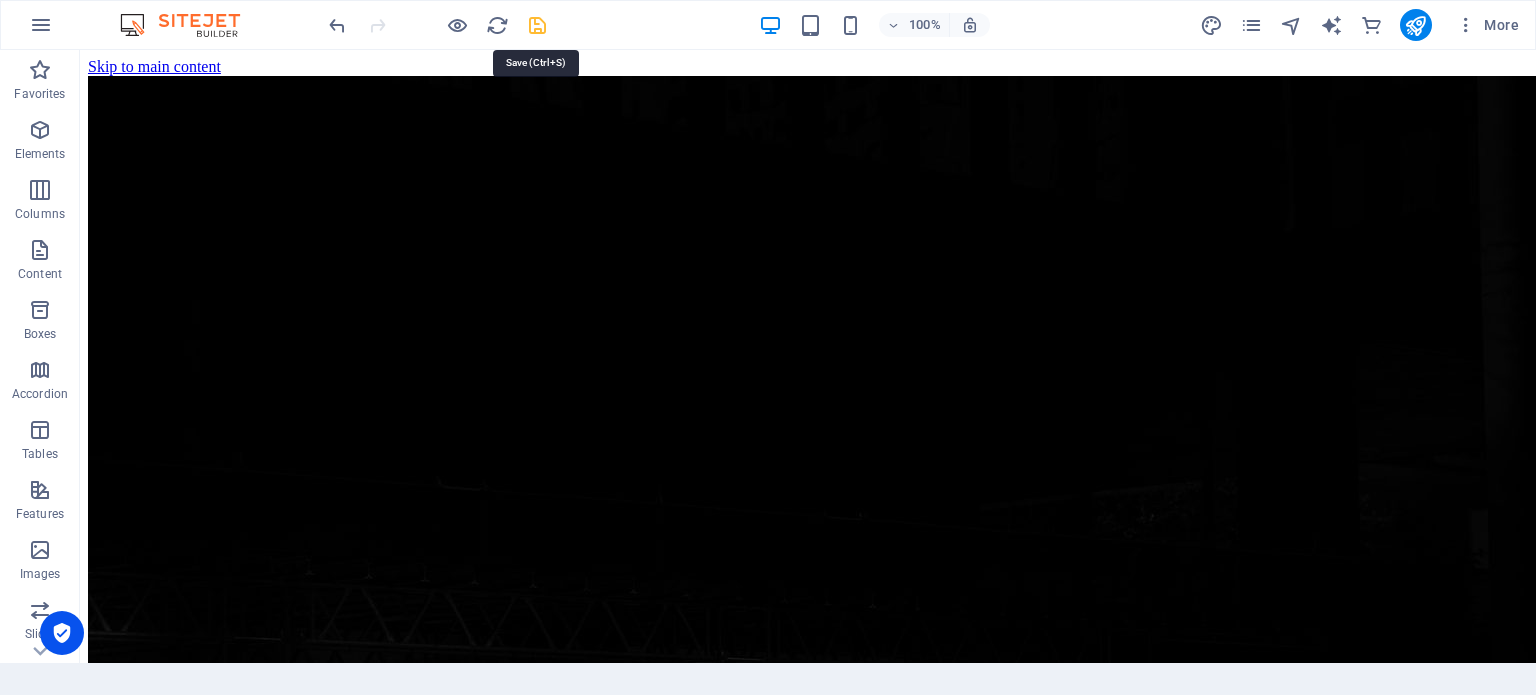 click at bounding box center [537, 25] 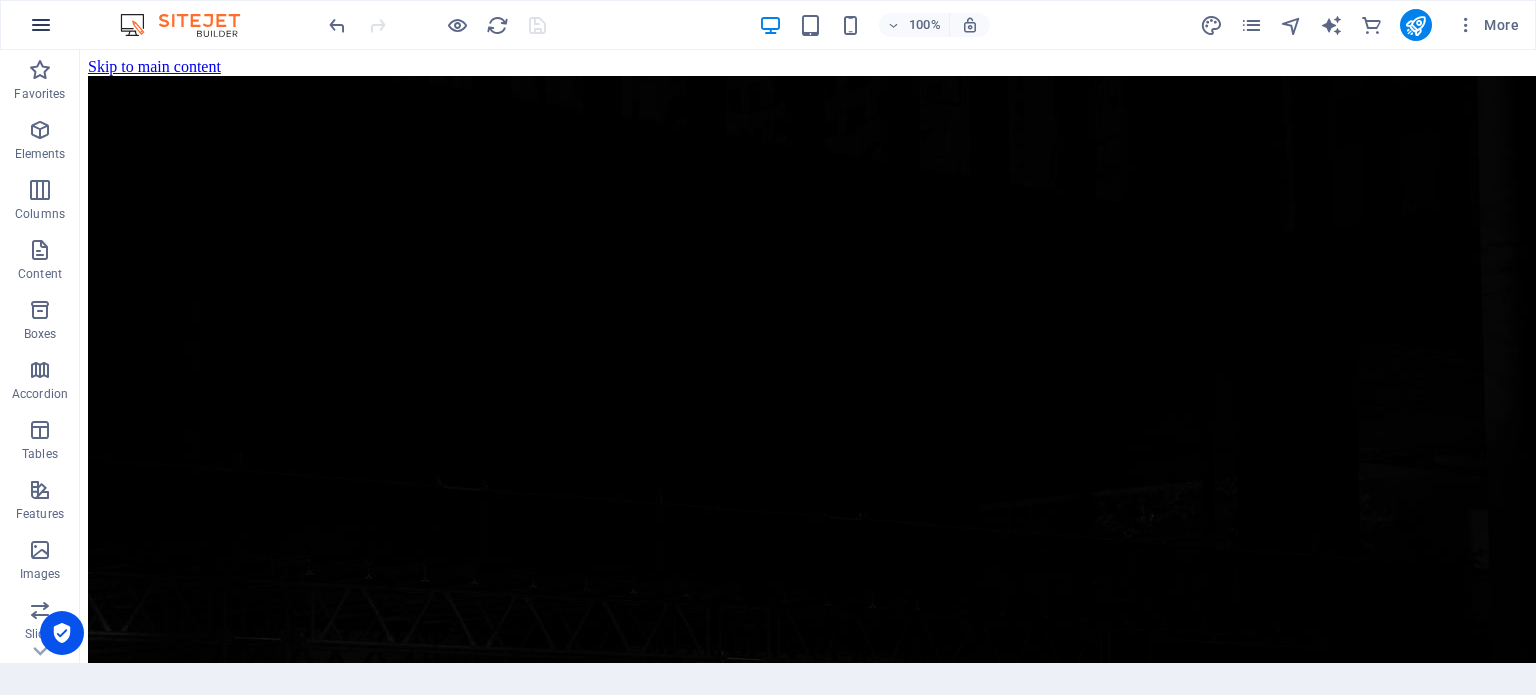 click at bounding box center [41, 25] 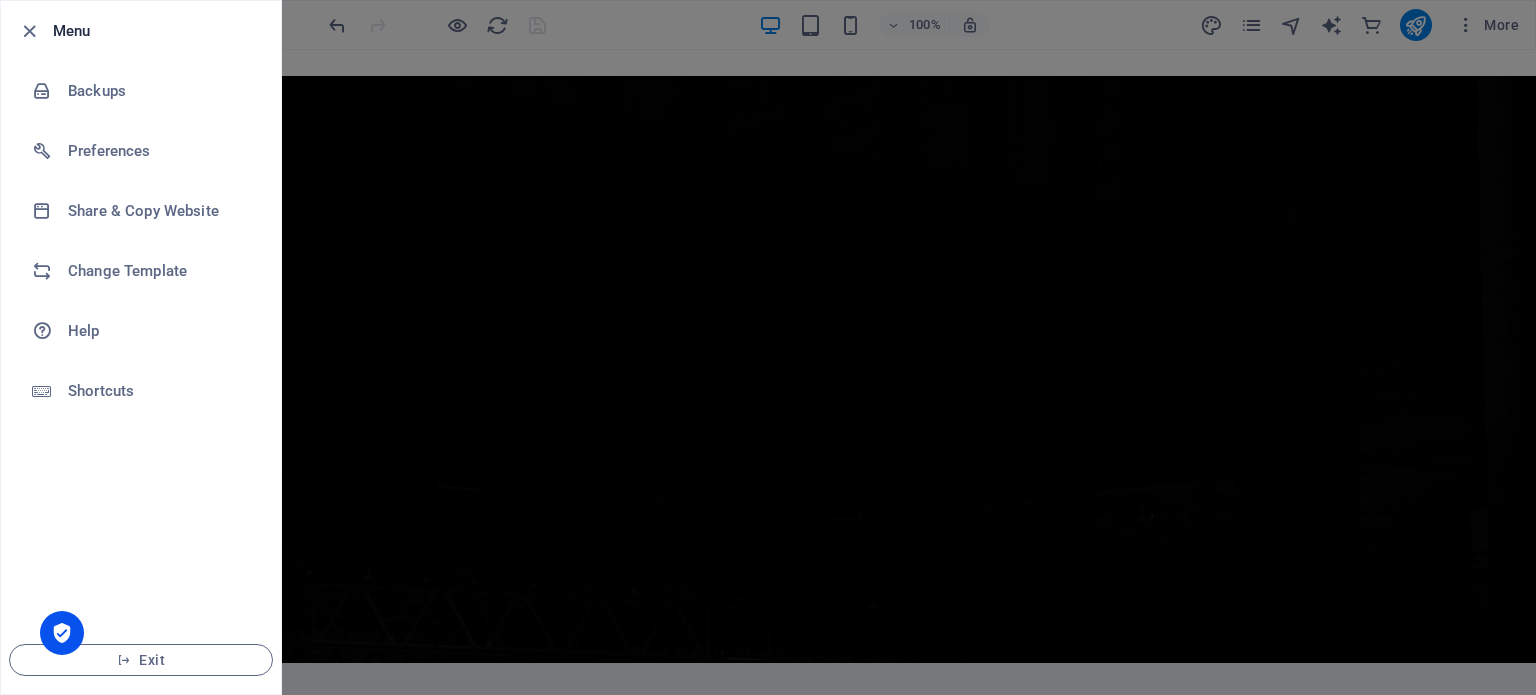 click at bounding box center (768, 347) 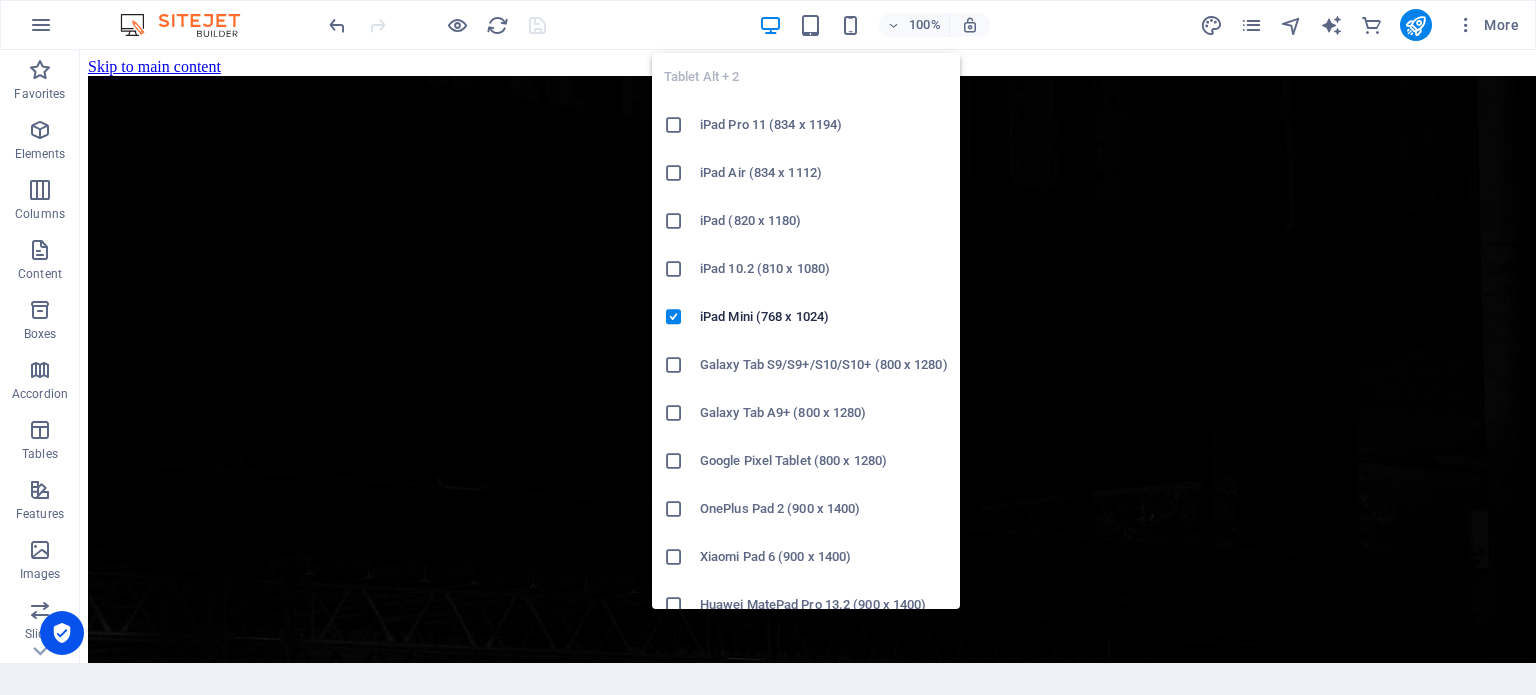 click at bounding box center (810, 25) 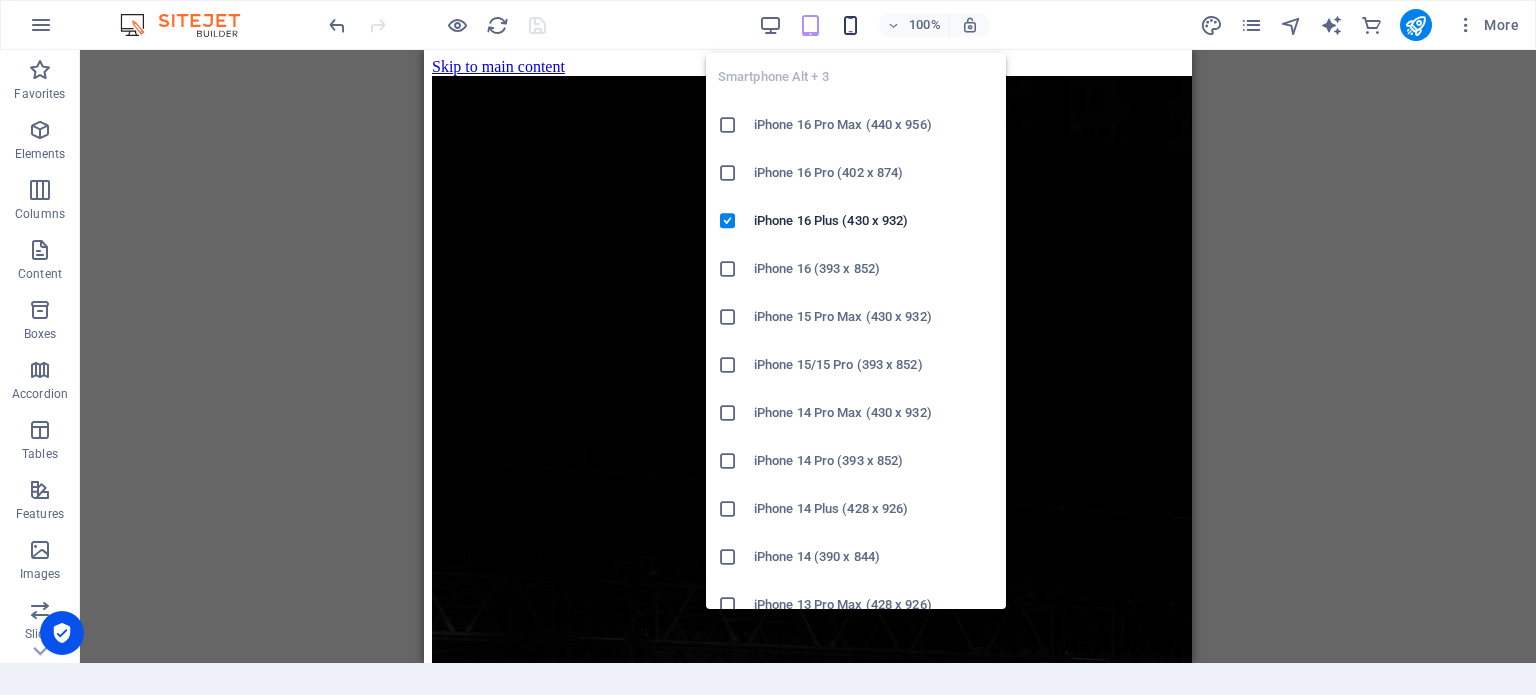 click at bounding box center [850, 25] 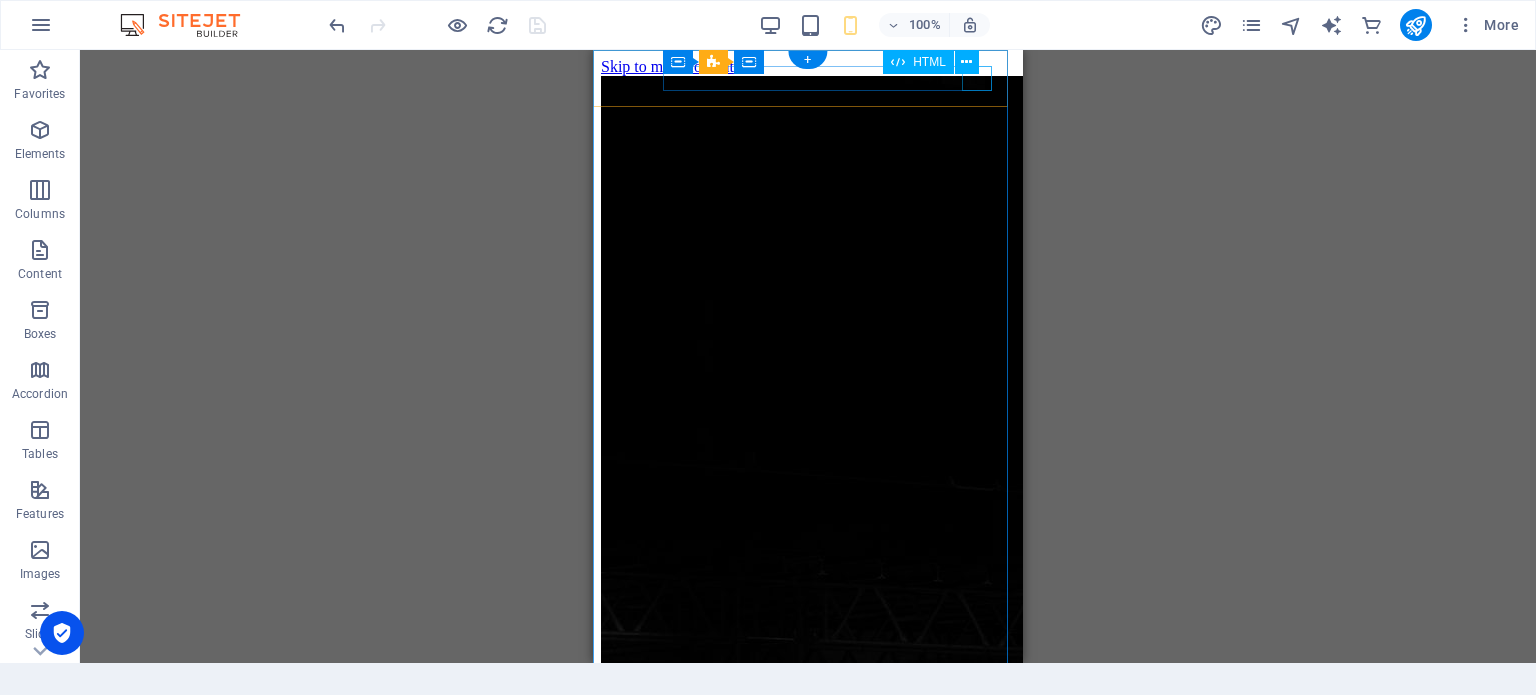 click at bounding box center [808, 2513] 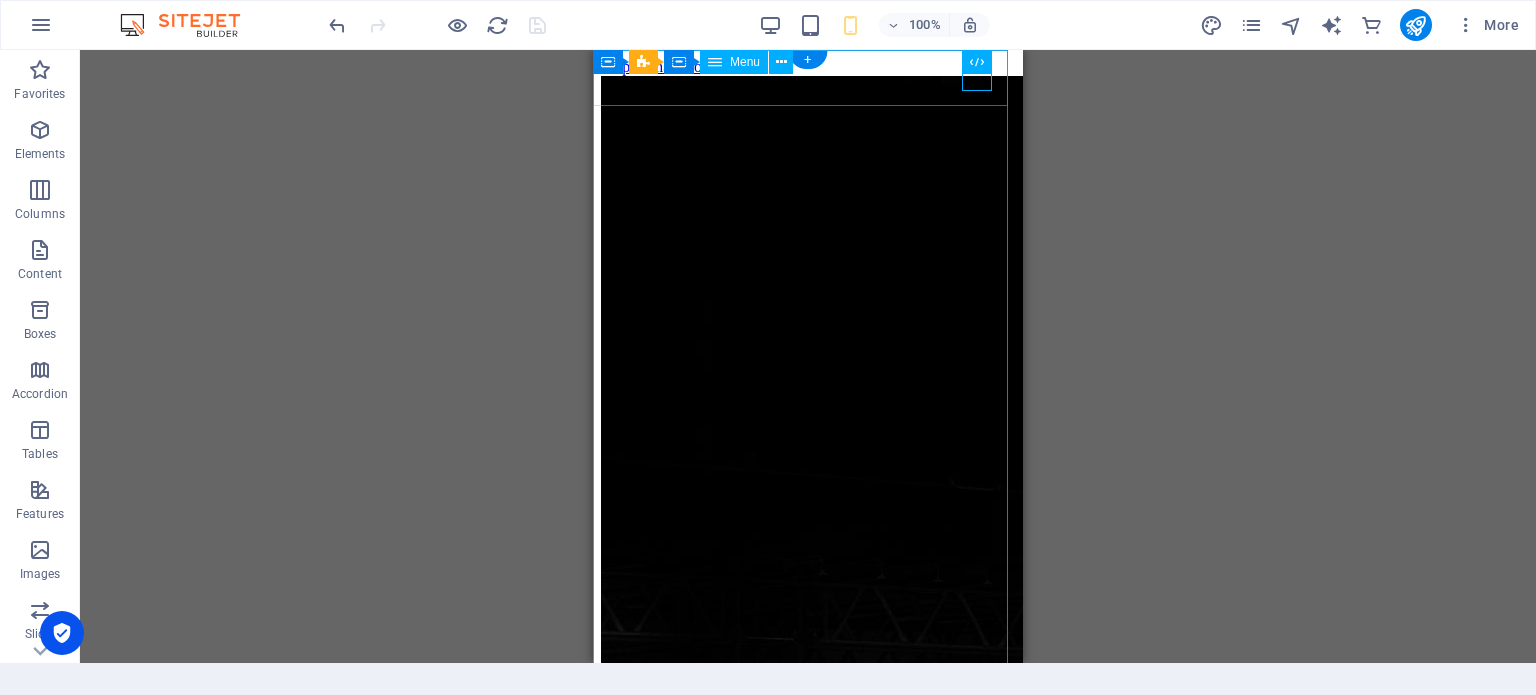 click on "Home About Contact" at bounding box center (808, 2461) 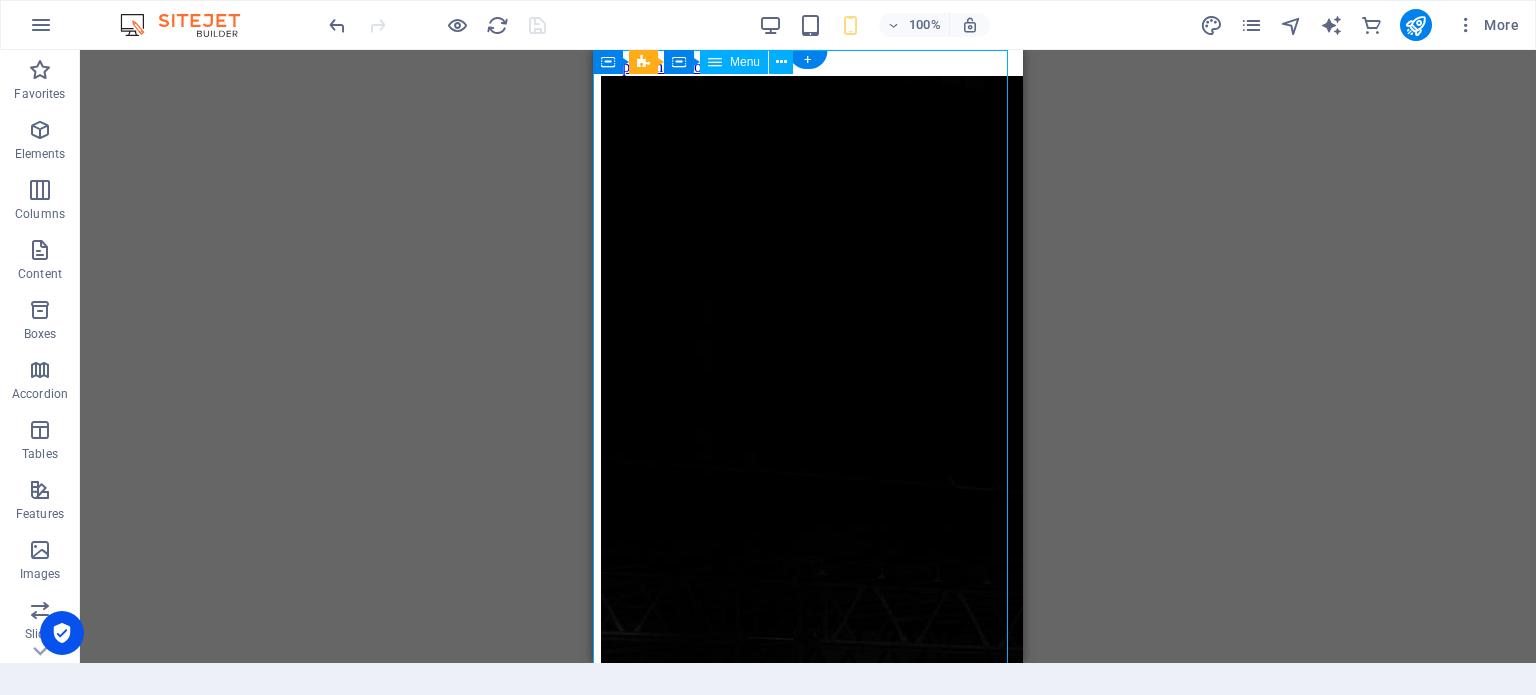 click on "Home About Contact" at bounding box center [808, 2461] 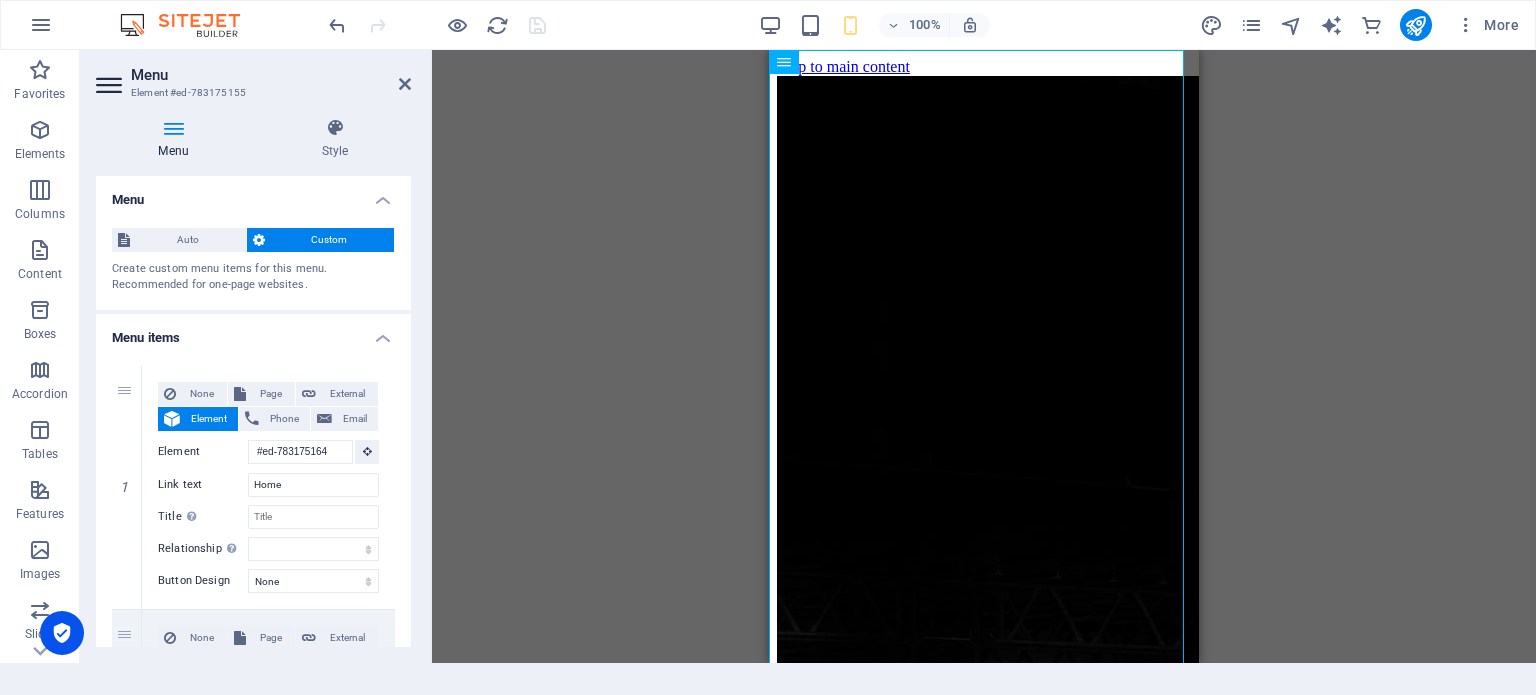 click on "Custom" at bounding box center [330, 240] 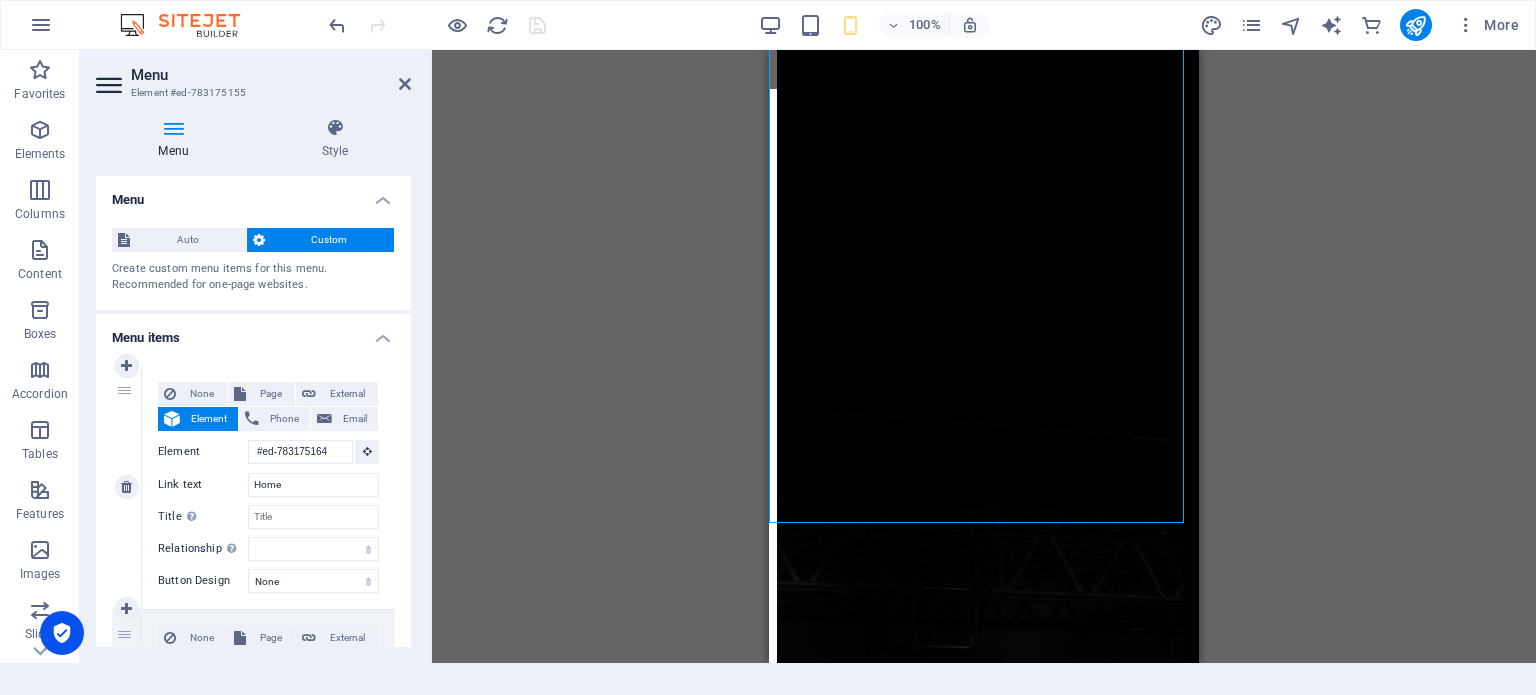 scroll, scrollTop: 0, scrollLeft: 0, axis: both 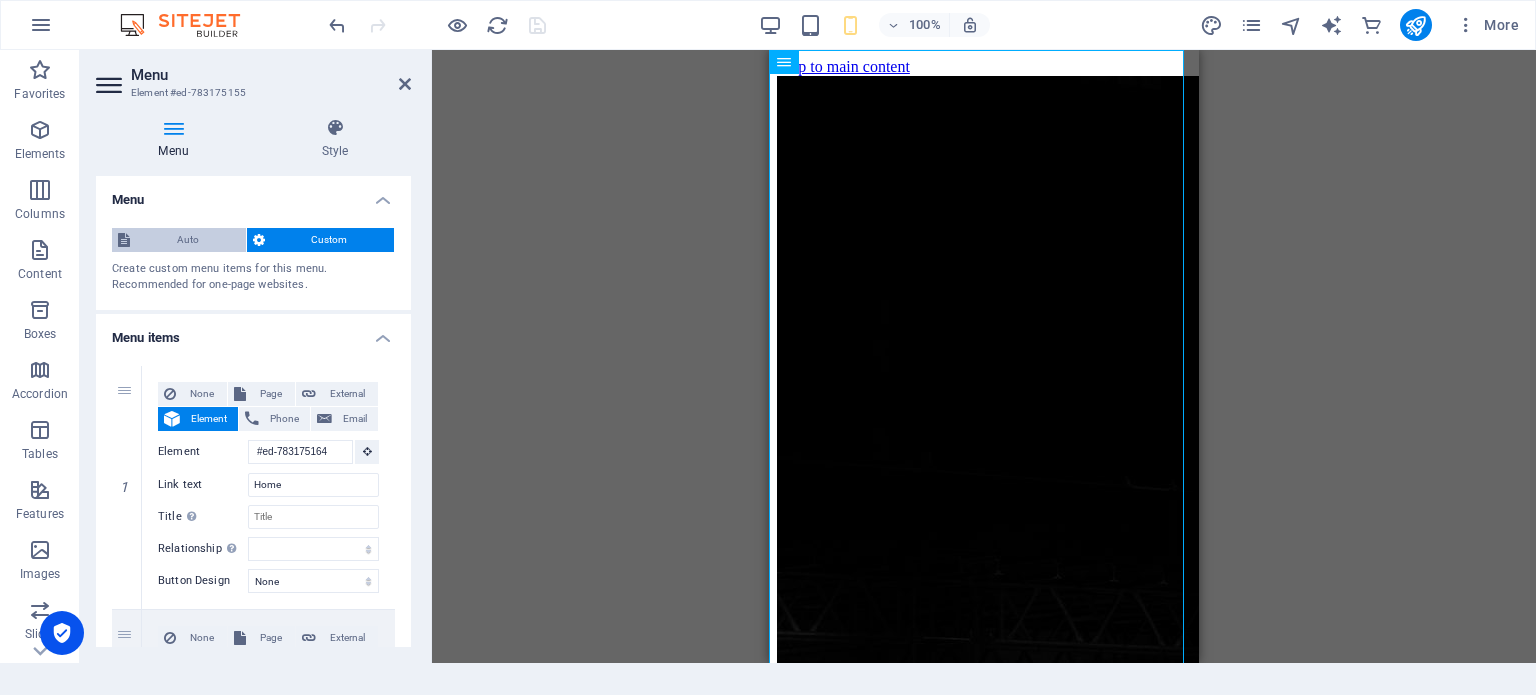 click on "Auto" at bounding box center [188, 240] 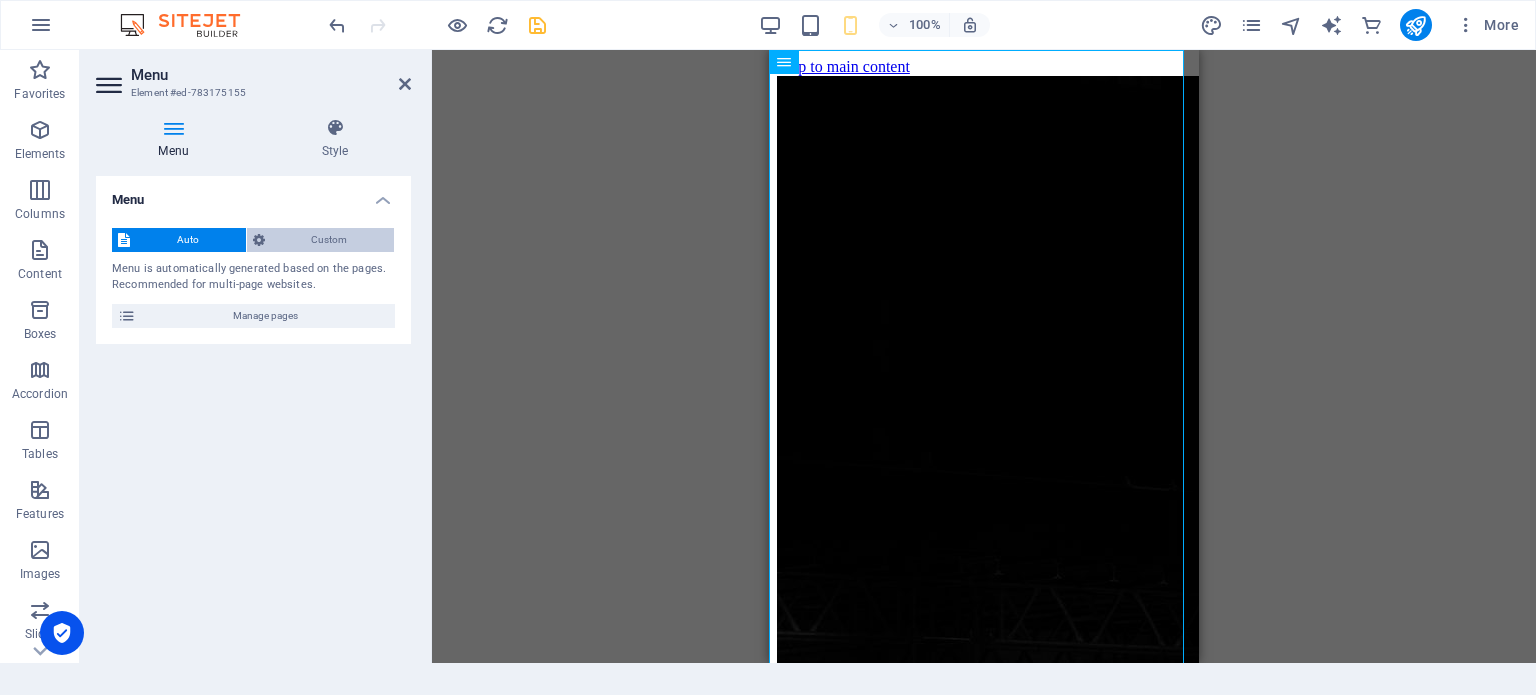 click on "Custom" at bounding box center [330, 240] 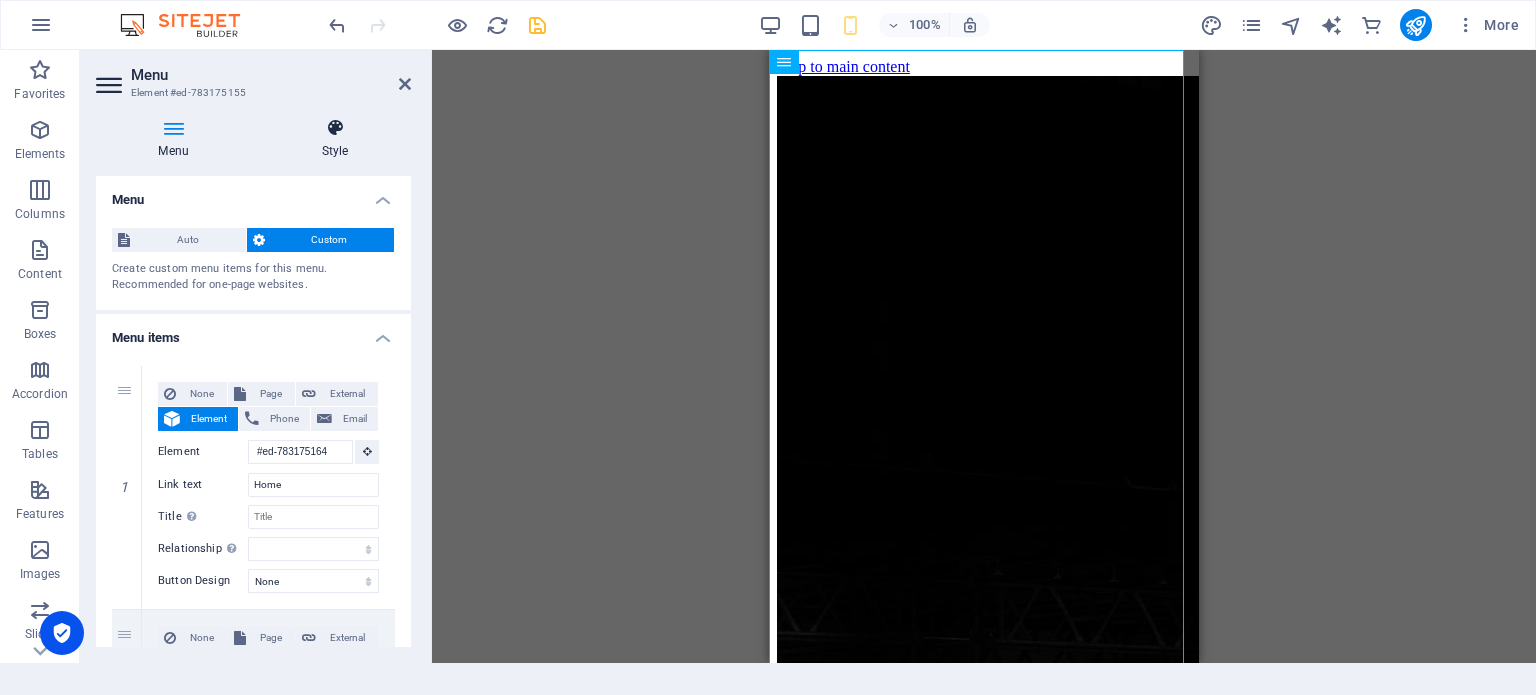 click at bounding box center (335, 128) 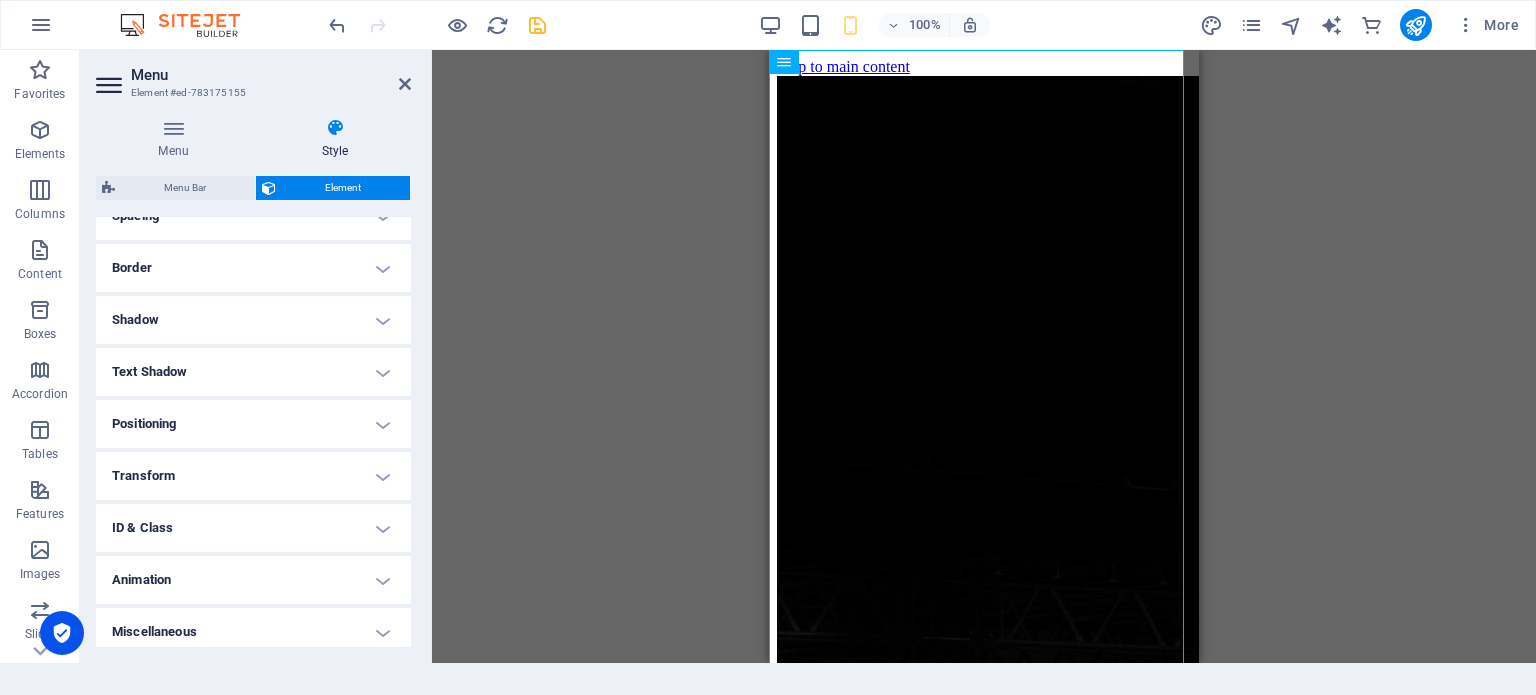 scroll, scrollTop: 414, scrollLeft: 0, axis: vertical 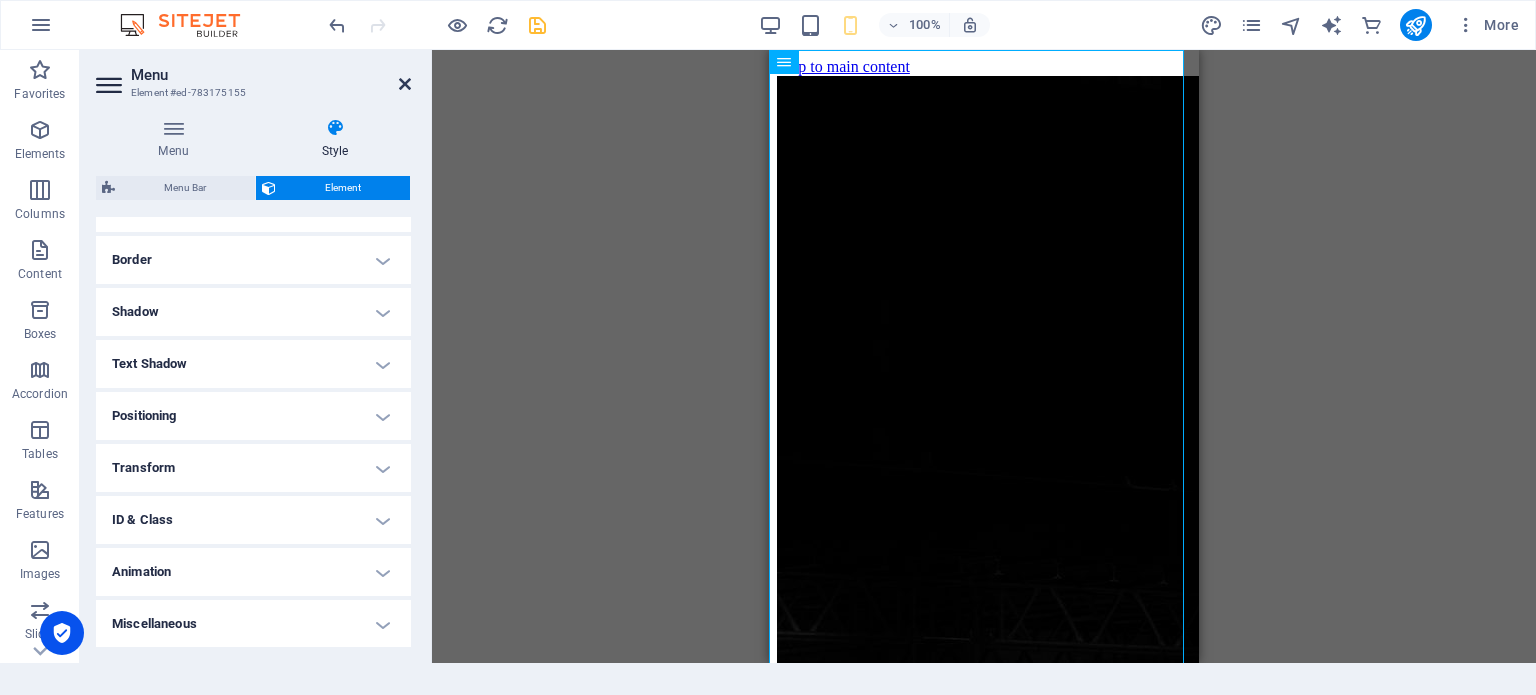 click at bounding box center [405, 84] 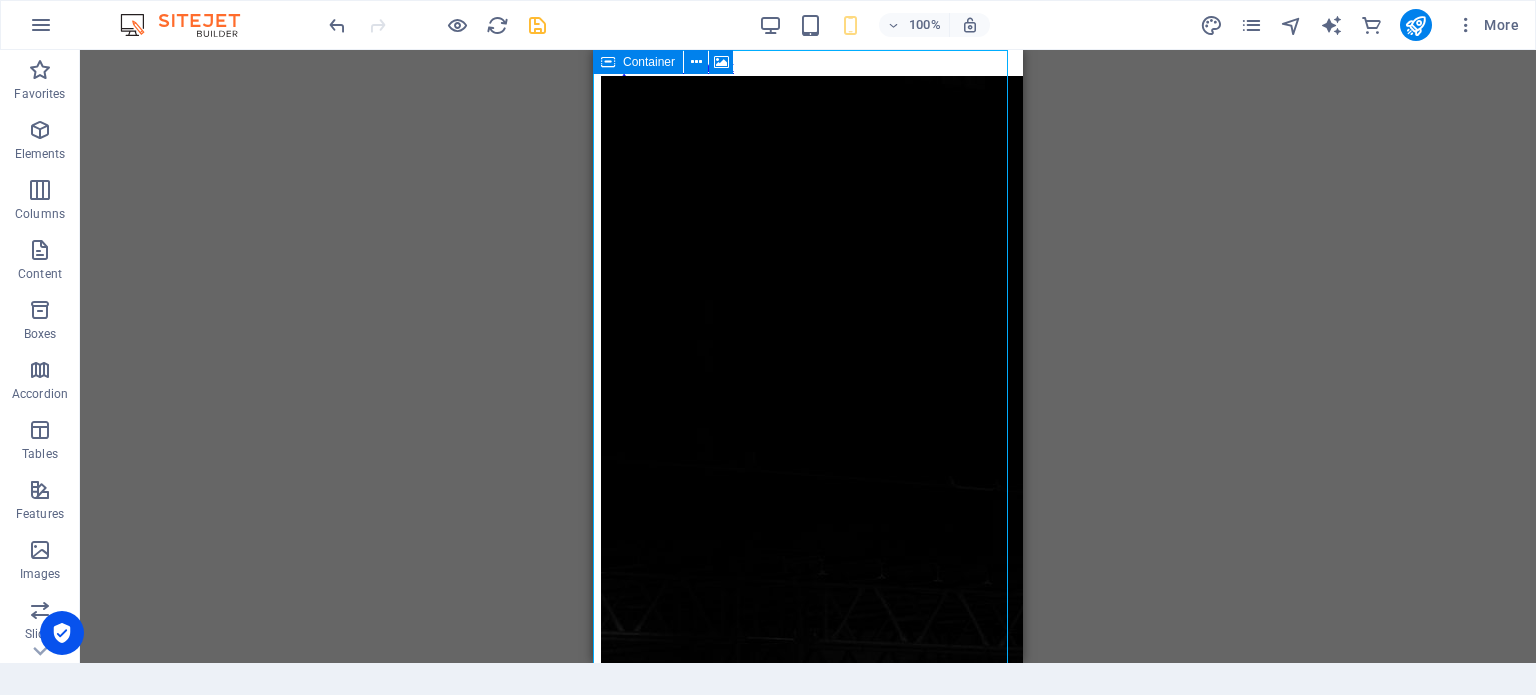 click at bounding box center [608, 62] 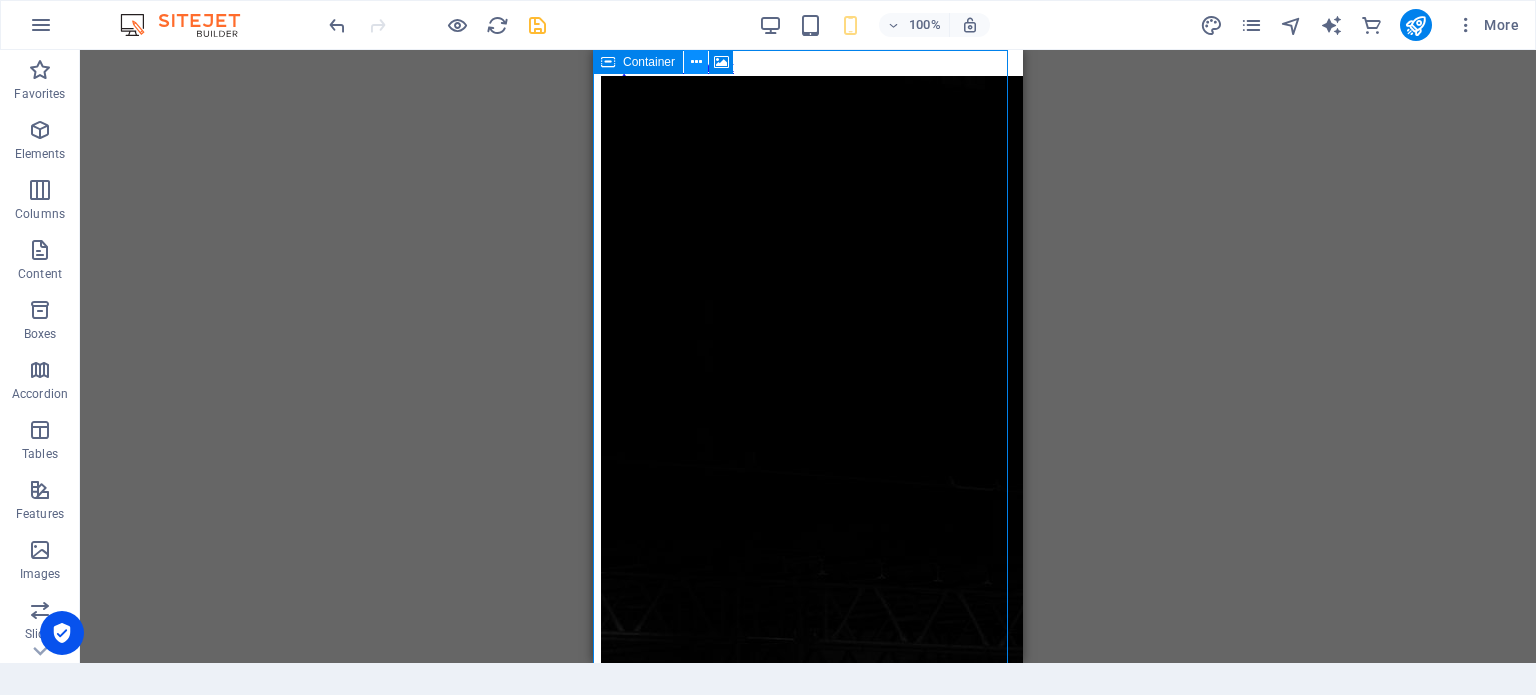 click at bounding box center [696, 62] 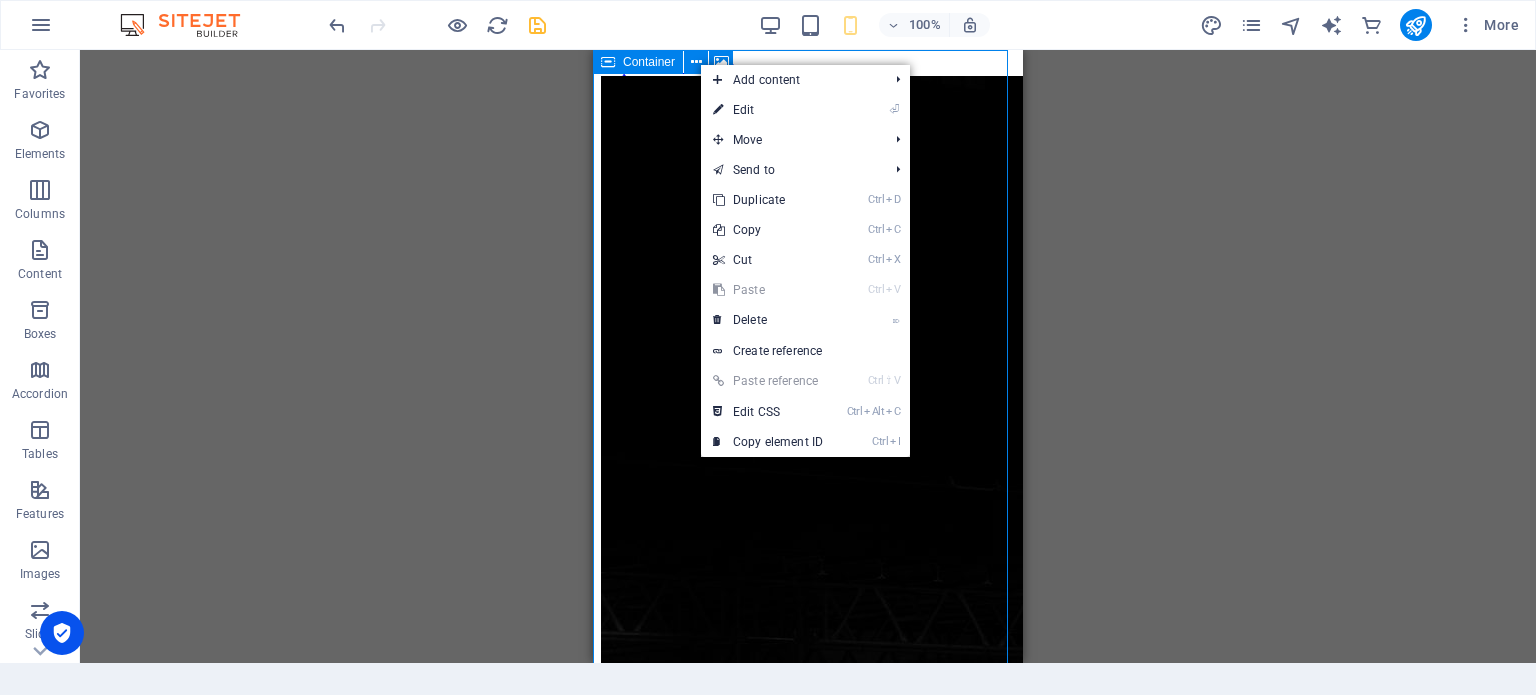 click on "Container" at bounding box center (649, 62) 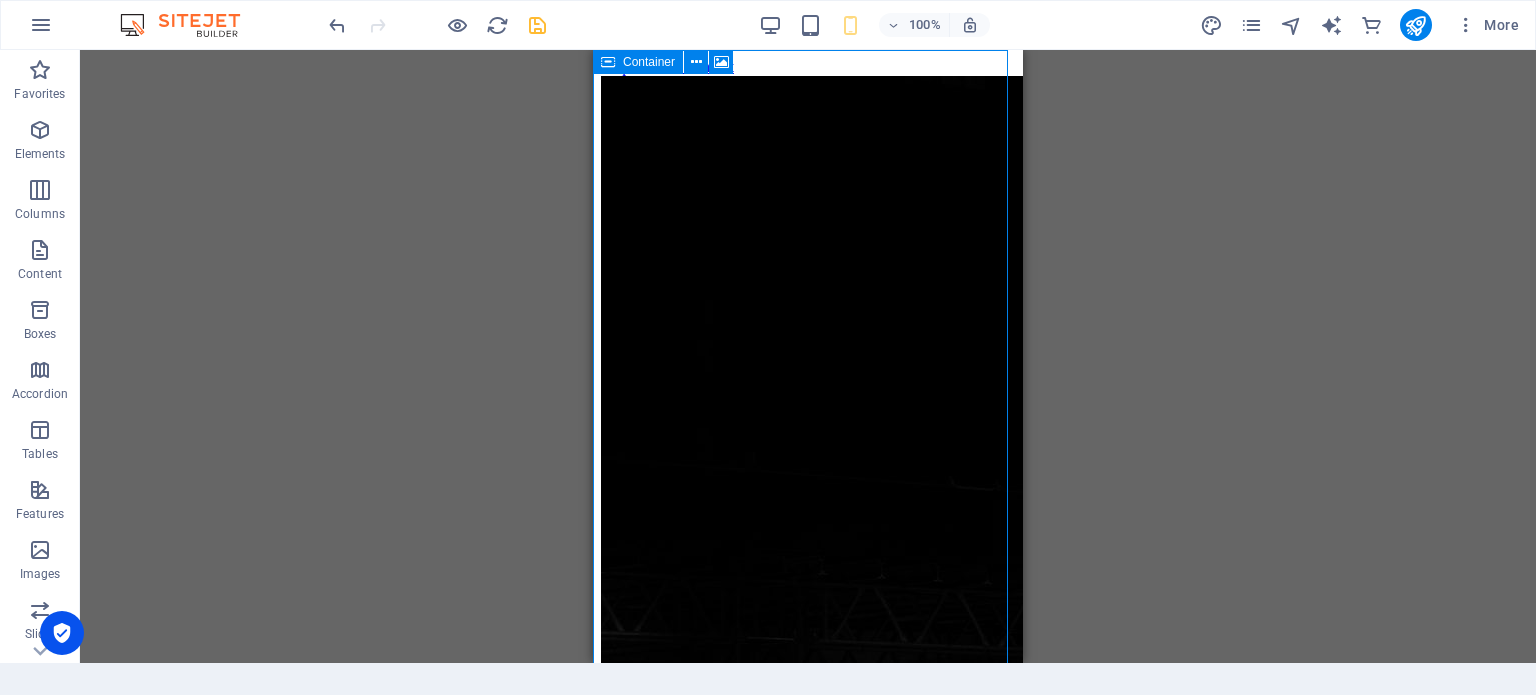 click on "Container" at bounding box center [649, 62] 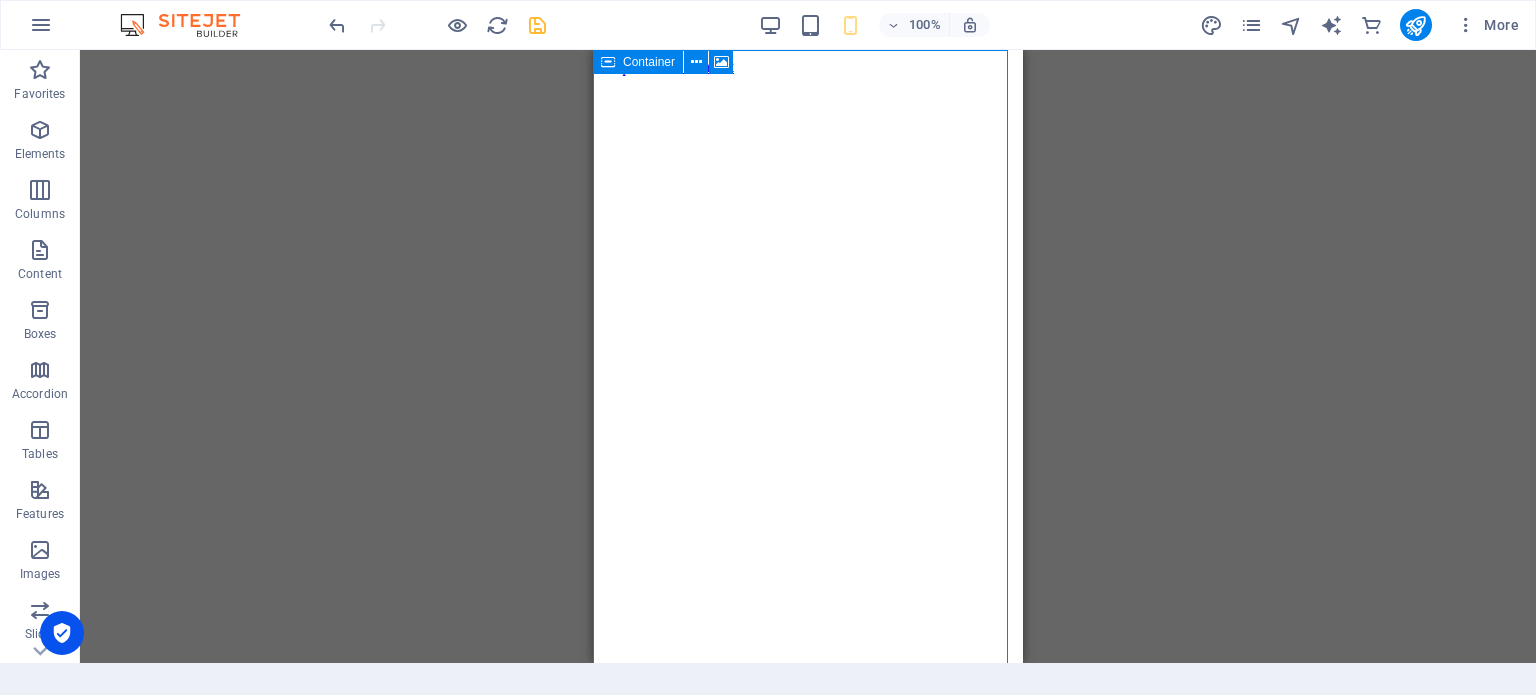 select on "vh" 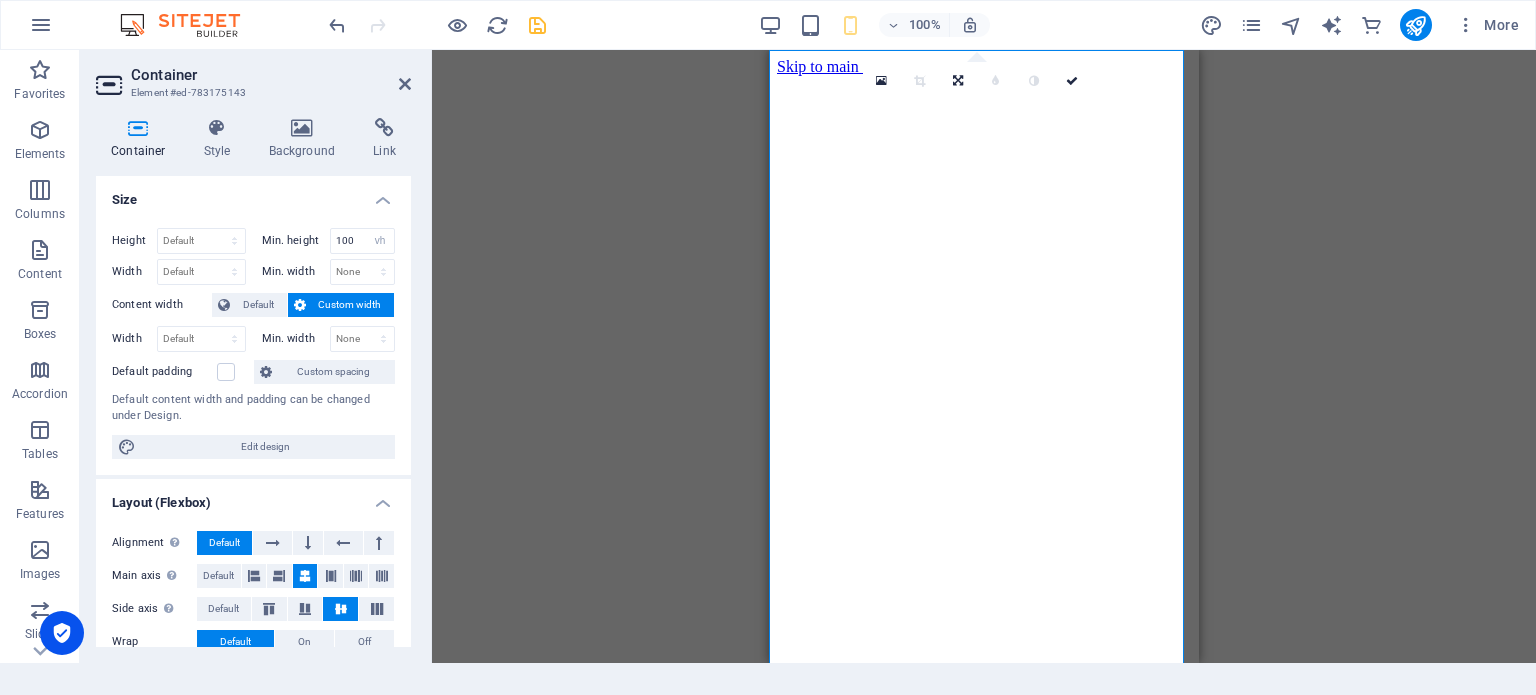 click on "Image   Container   Container   Container   Container   Menu Bar   Container   Container   Container   H2
Drag here to replace the existing content. Press “Ctrl” if you want to create a new element.
Countdown   Container   Countdown   Countdown   Container   H3   Text   Spacer   Container   H2   H2   Menu Bar   Container   Container   Menu   Preset   Form   Preset   Form button   Email   Spacer   Text   Spacer   Text   Container   Text   H3   Spacer   Checkbox   Container   Container   Container   Container   Container   Container   Container   H2   Spacer   Container   Menu Bar   Container   HTML 180 170 160 150 140 130 120 110 100 90 80 70 60 50 40 30 20 10 0 -10 -20 -30 -40 -50 -60 -70 -80 -90 -100 -110 -120 -130 -140 -150 -160 -170 This is an example image. Please choose your own for more options. 0" at bounding box center [984, 356] 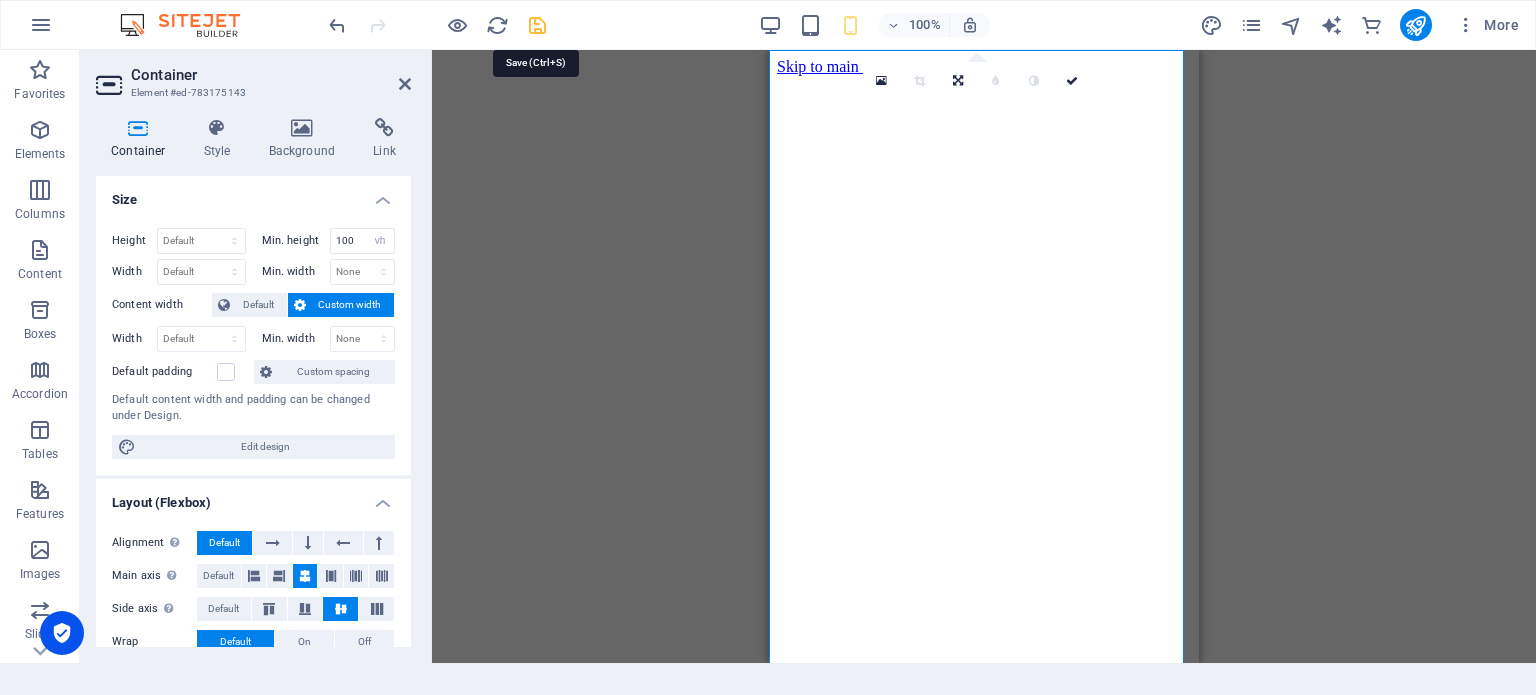 click at bounding box center [537, 25] 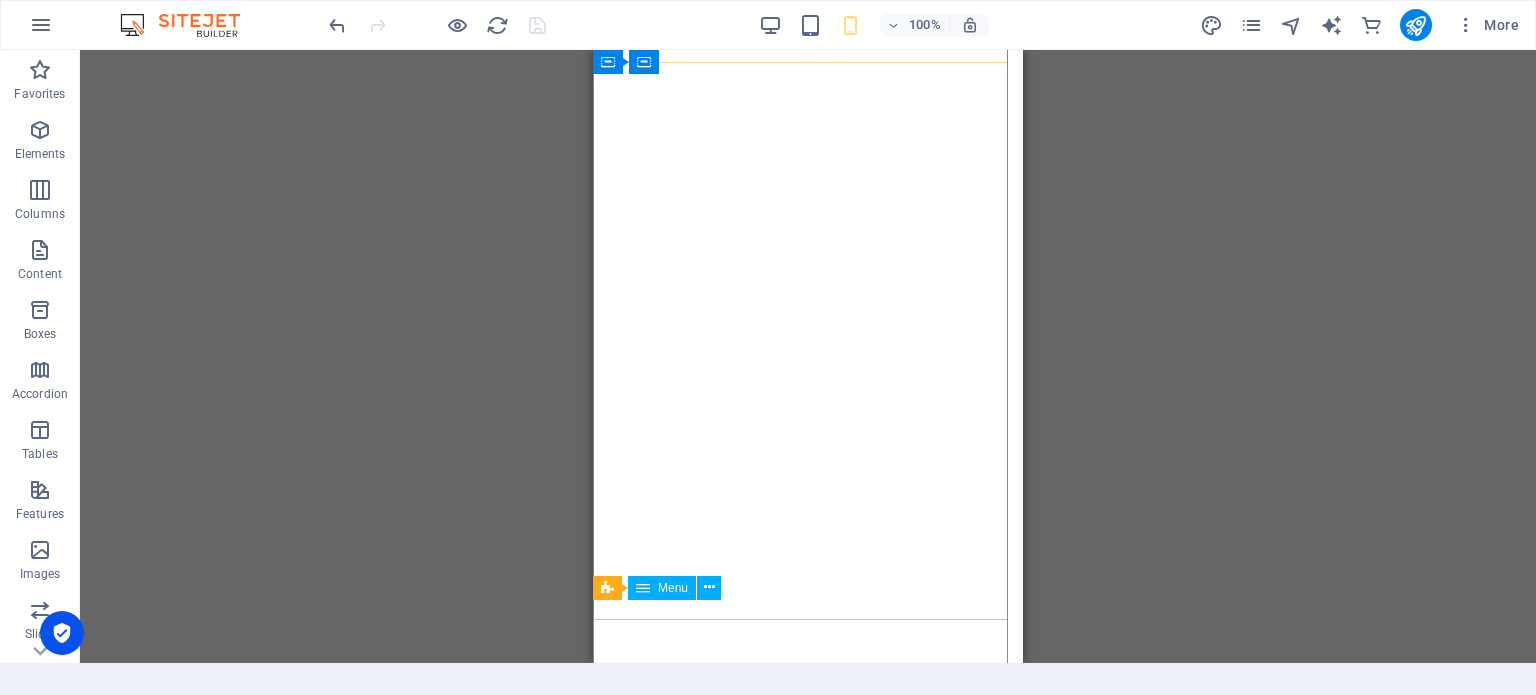 scroll, scrollTop: 0, scrollLeft: 0, axis: both 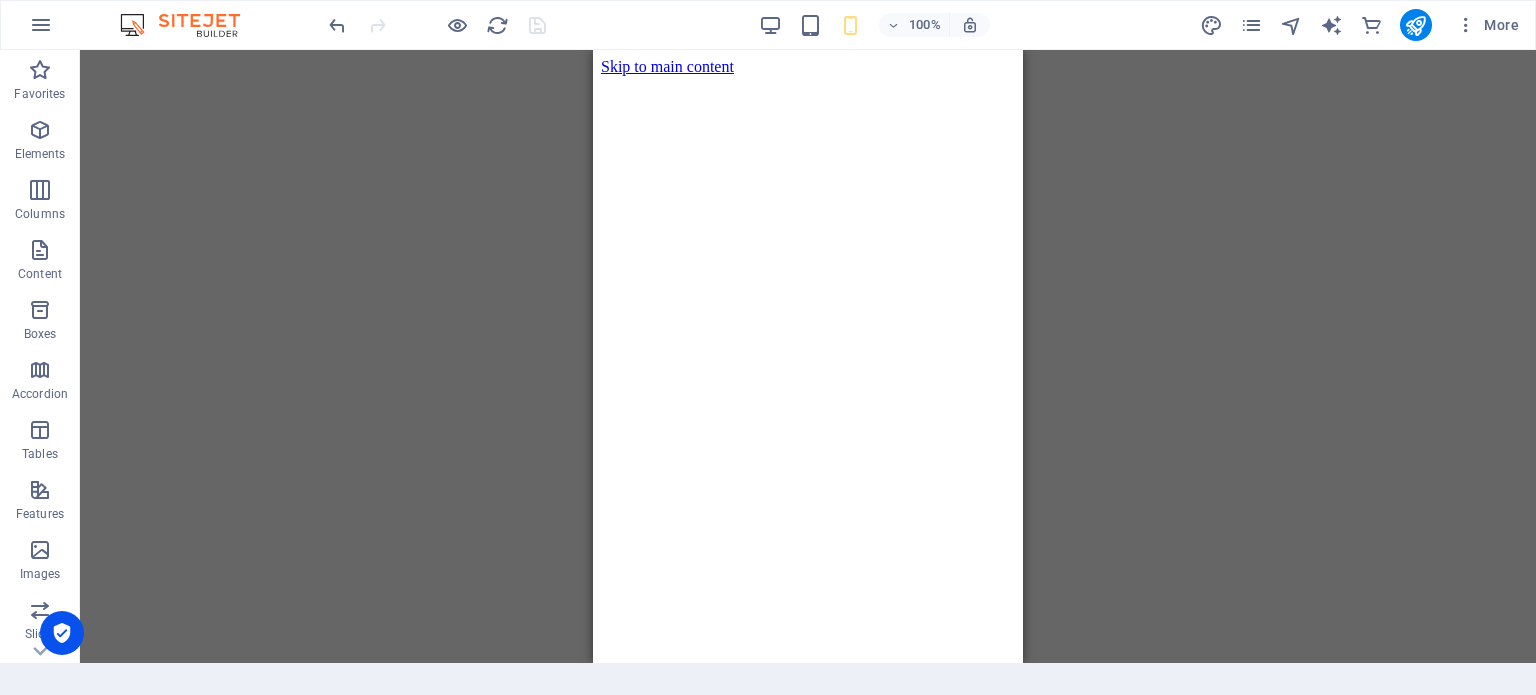 click at bounding box center (190, 25) 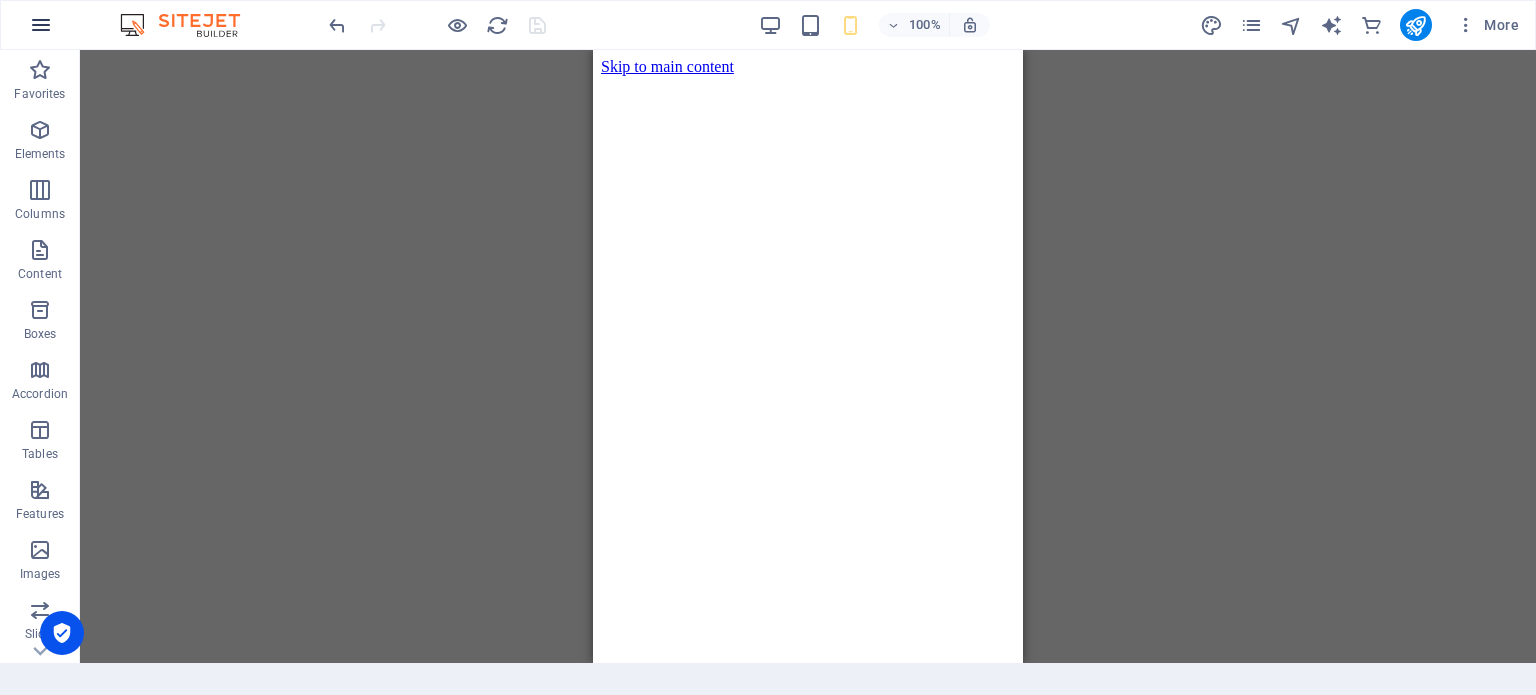 click at bounding box center [41, 25] 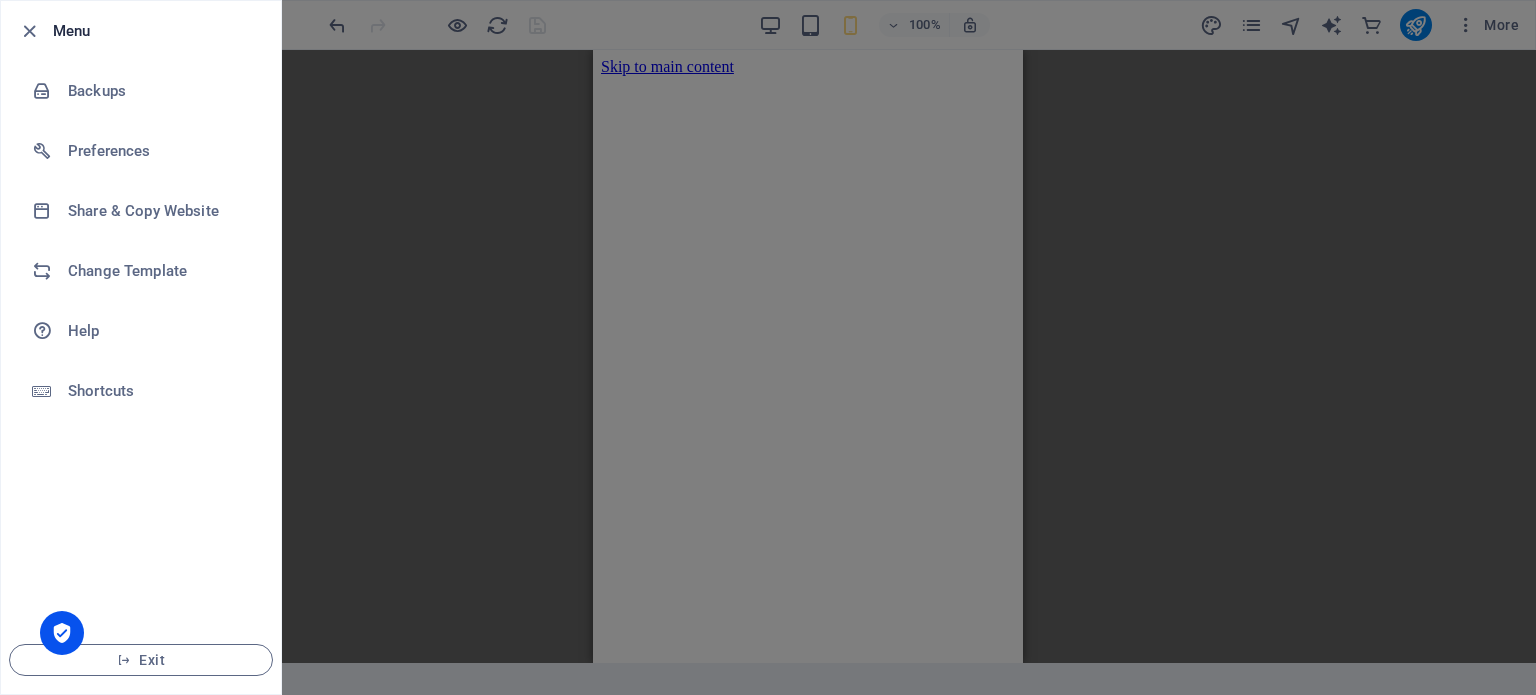 click at bounding box center (768, 347) 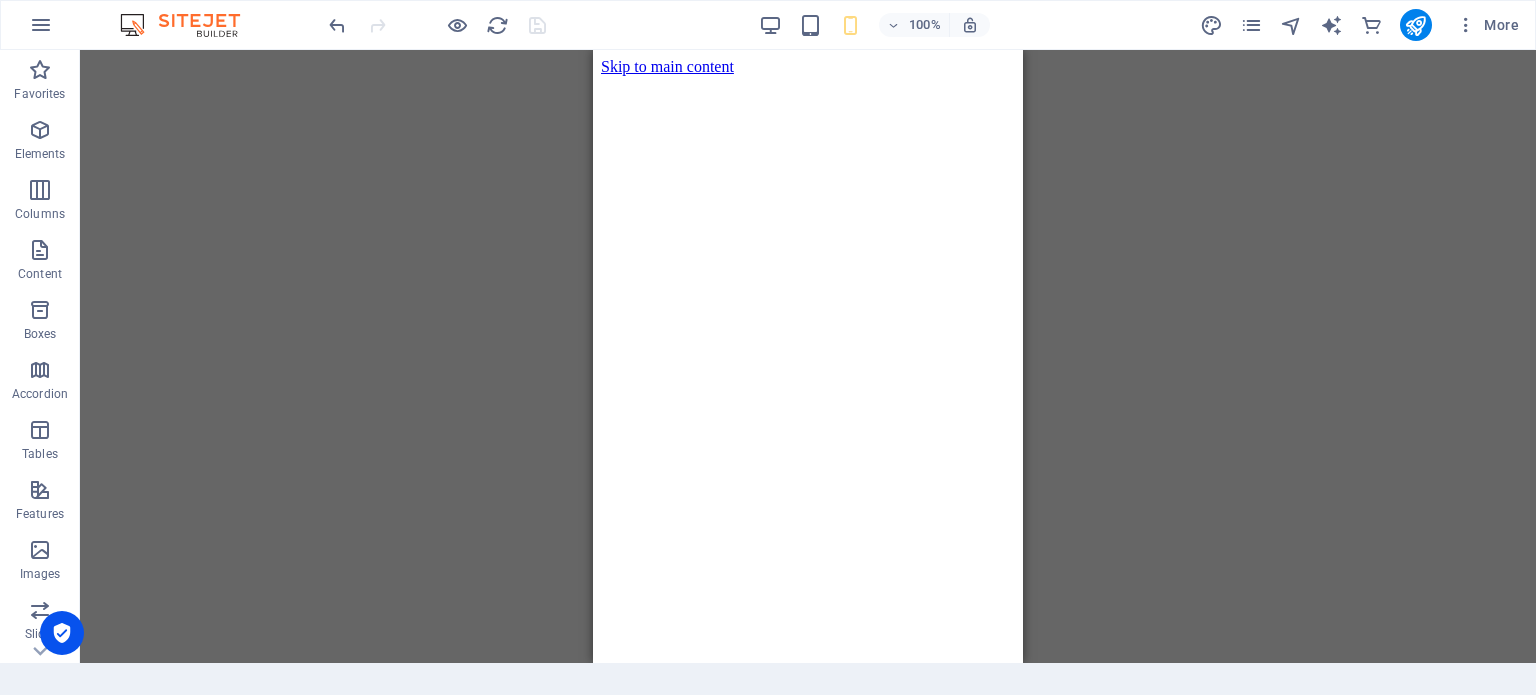 click on "More" at bounding box center [1487, 25] 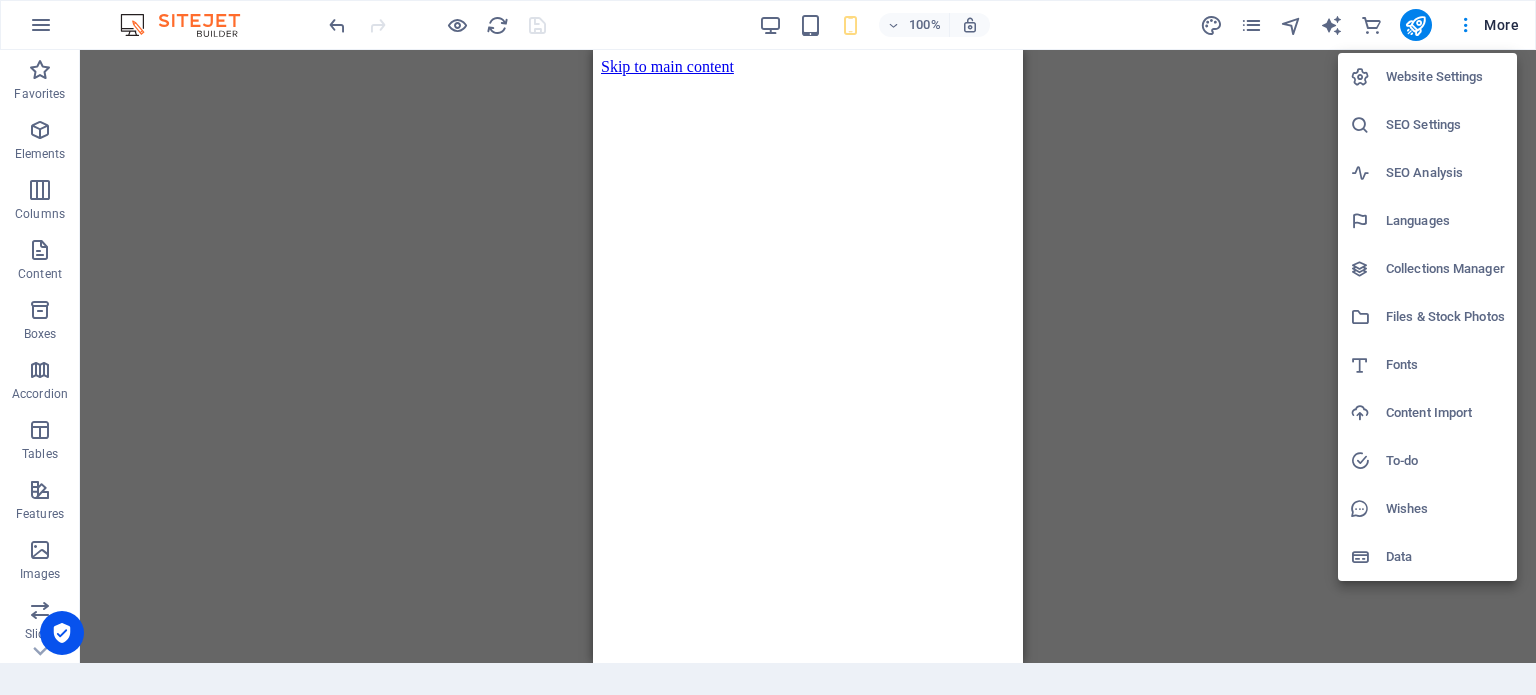 click at bounding box center [768, 347] 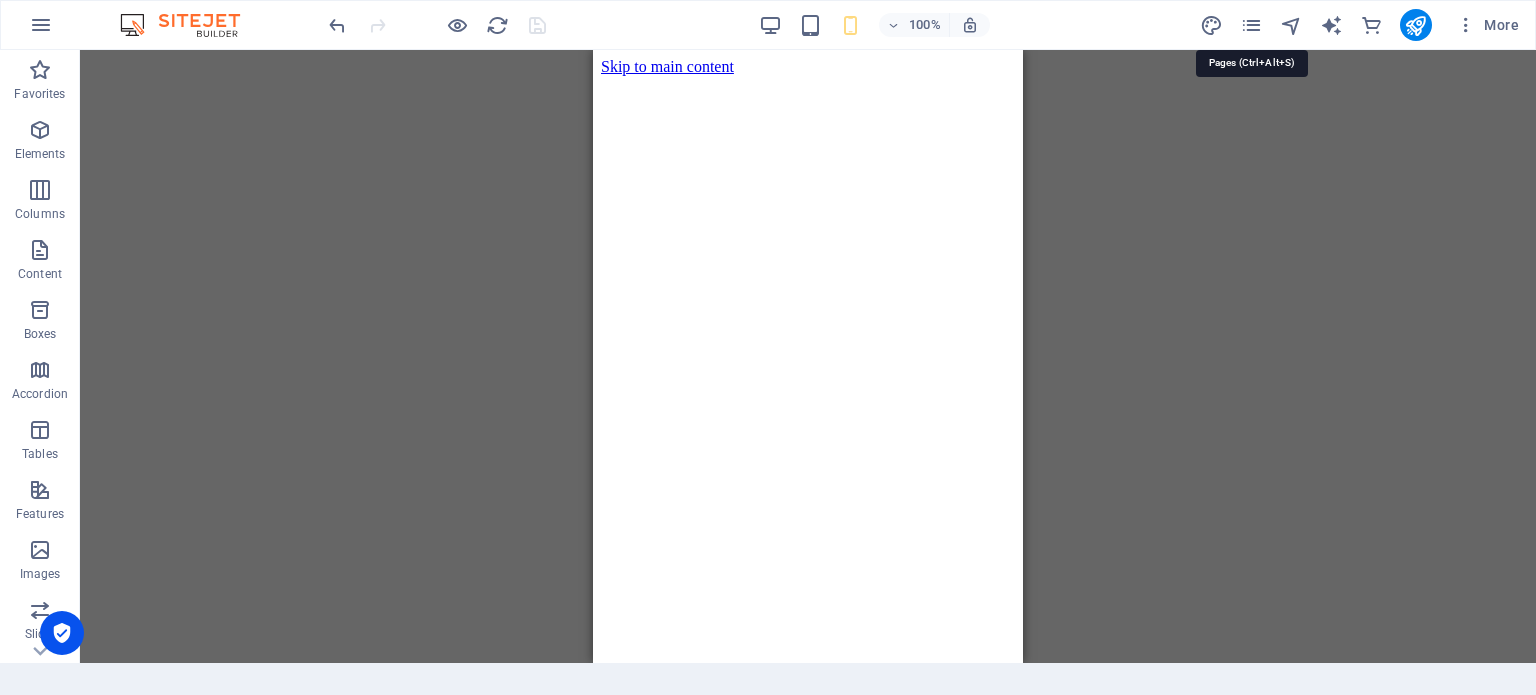 click at bounding box center [1251, 25] 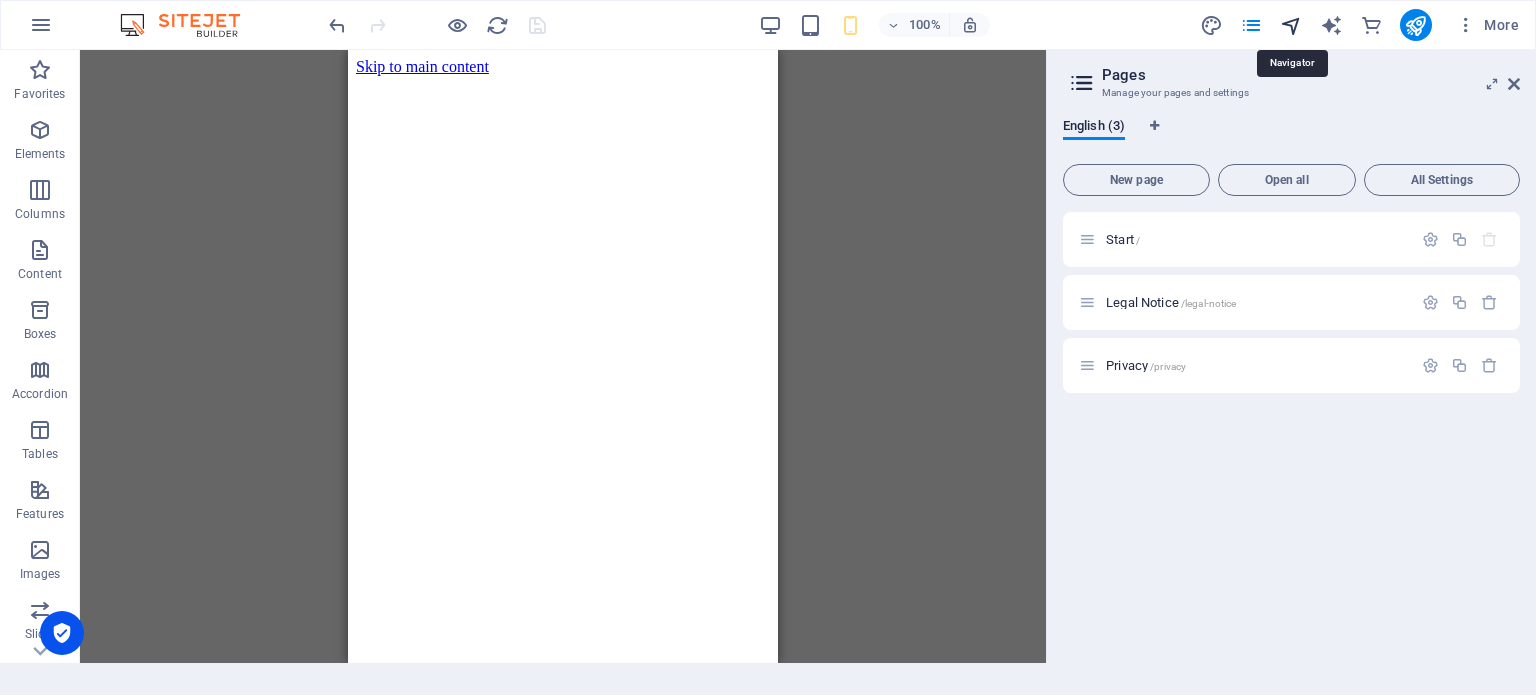 click at bounding box center (1291, 25) 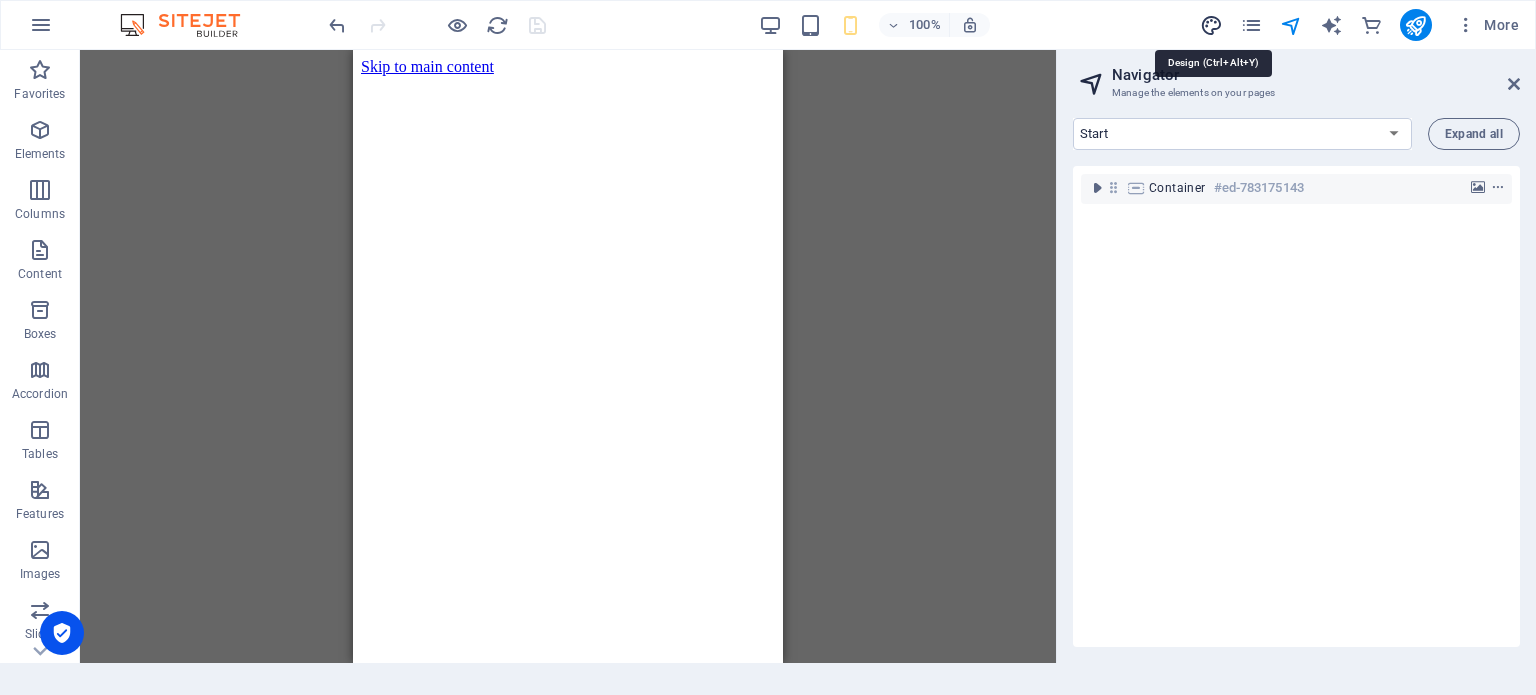 click at bounding box center [1211, 25] 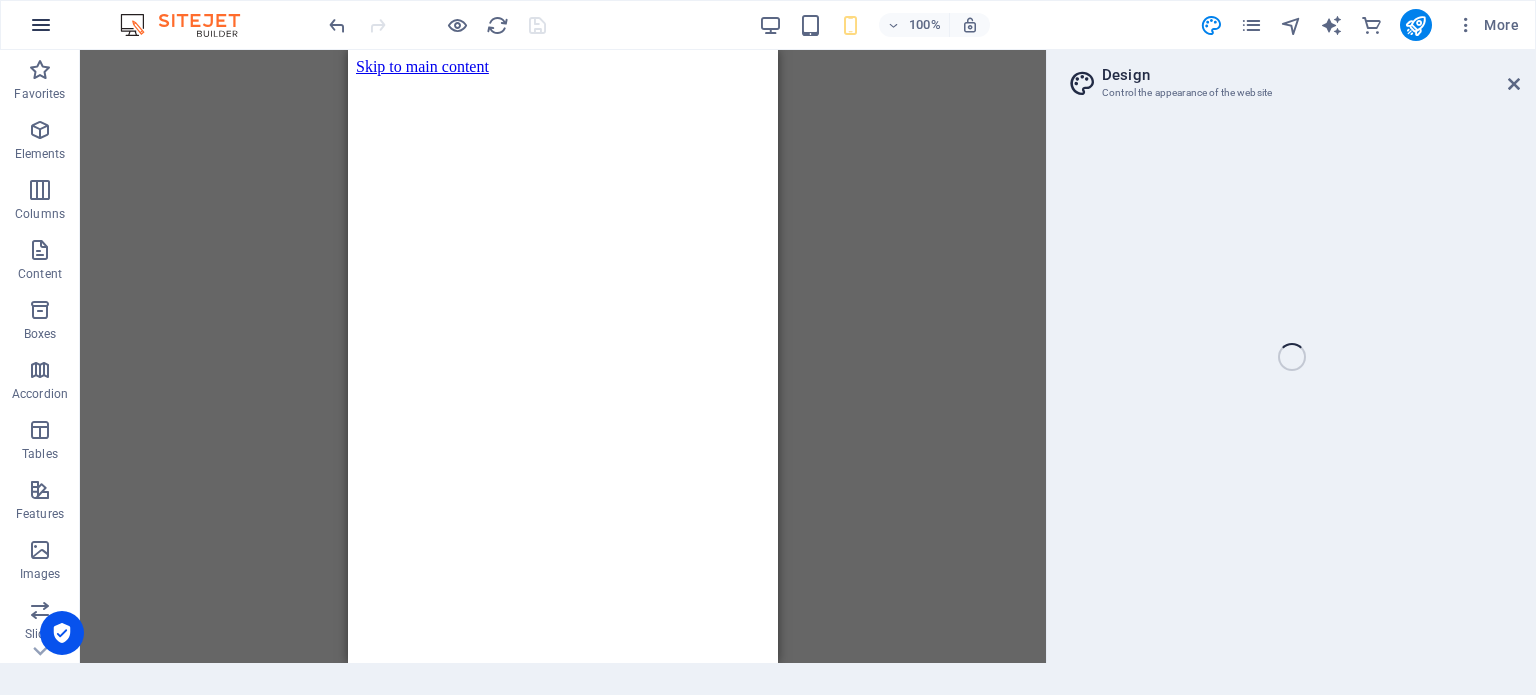 click at bounding box center (41, 25) 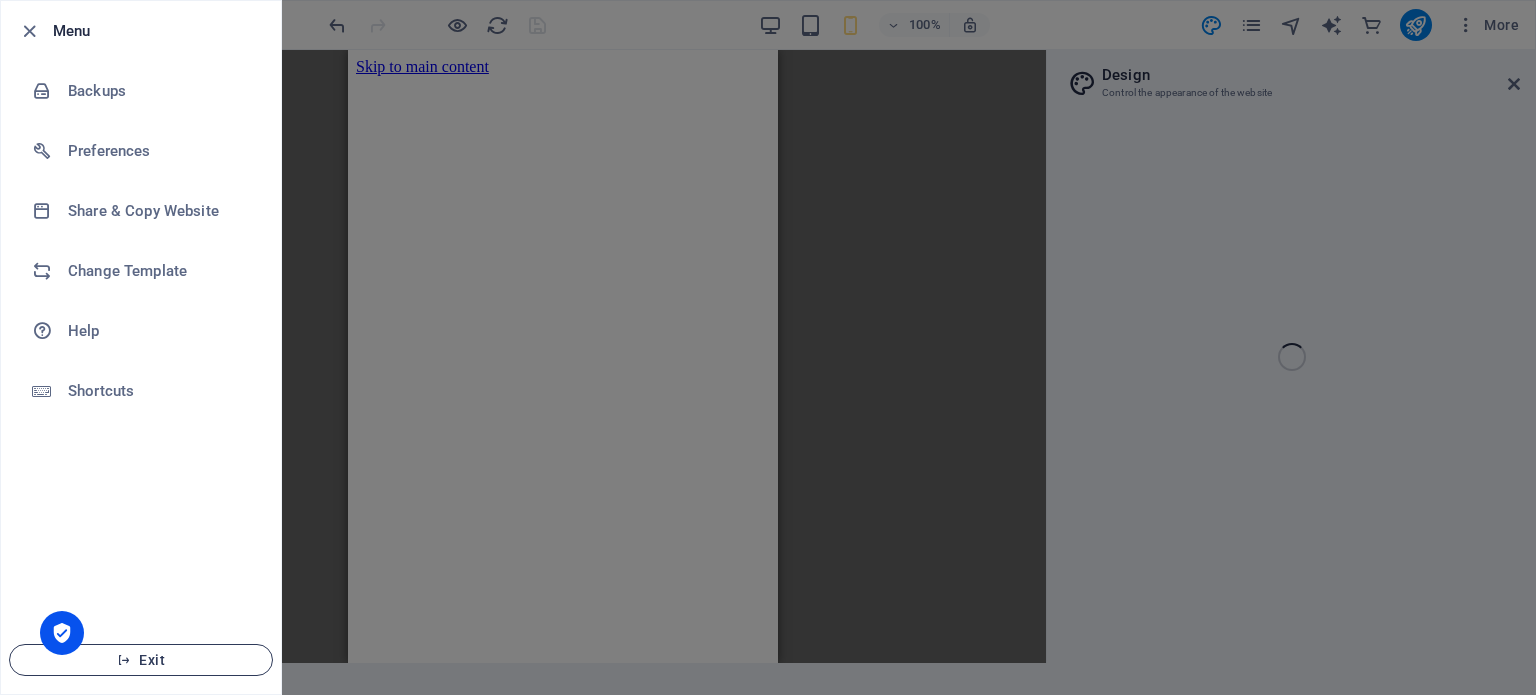 click at bounding box center [124, 660] 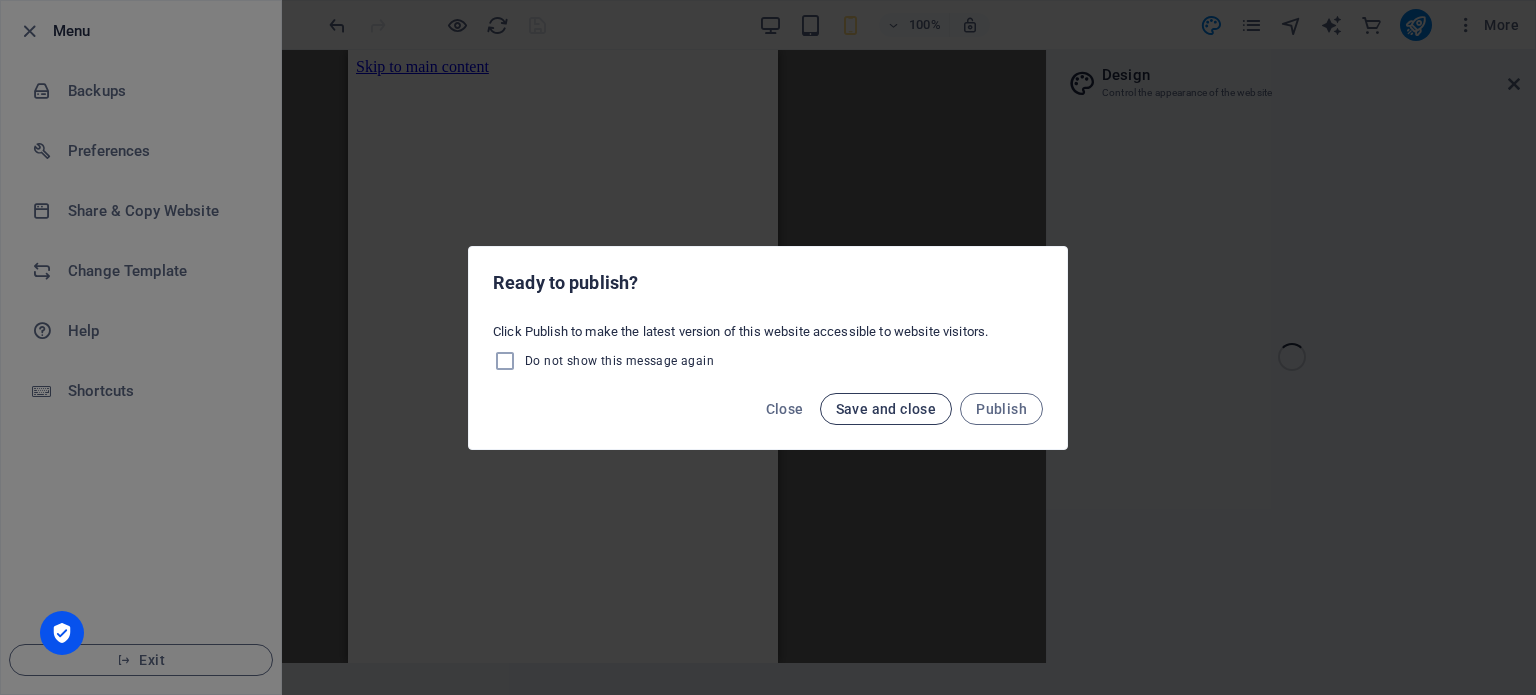 click on "Save and close" at bounding box center (886, 409) 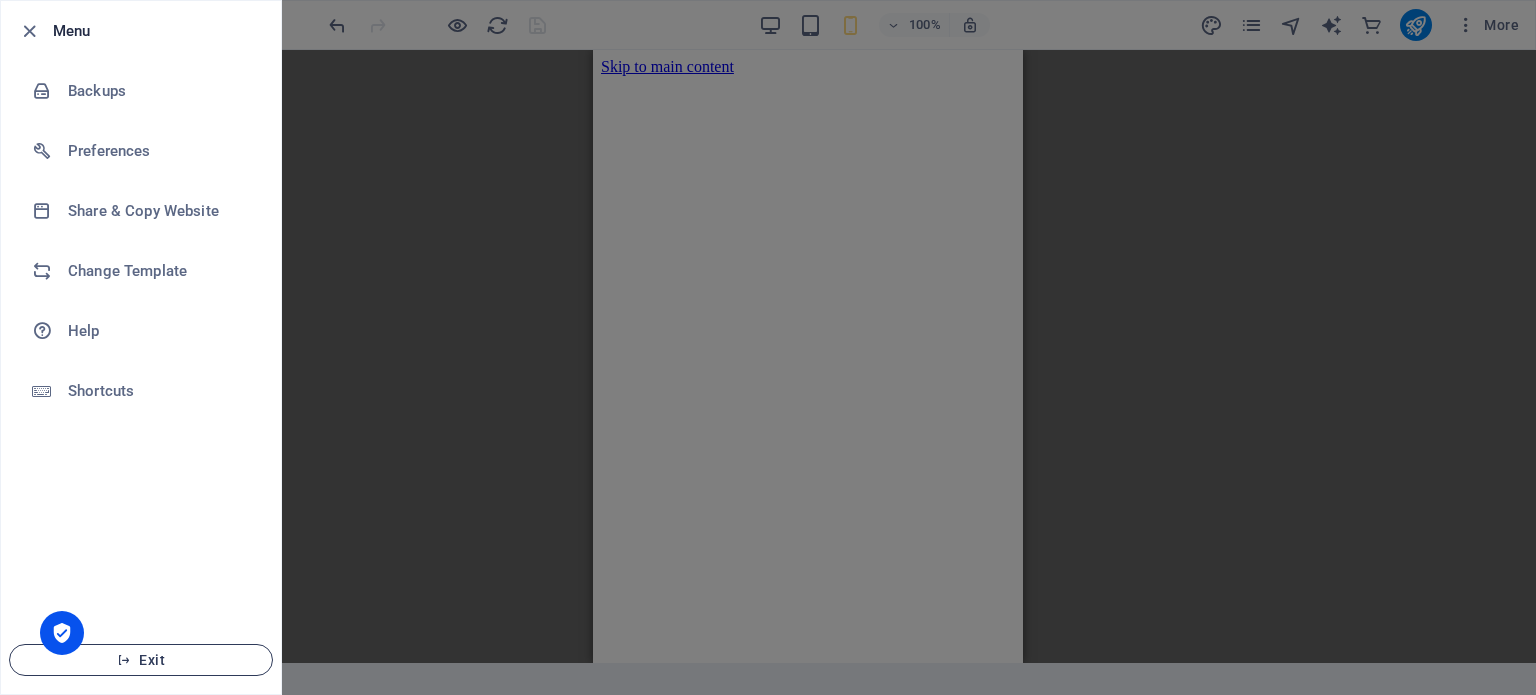 click on "Exit" at bounding box center (141, 660) 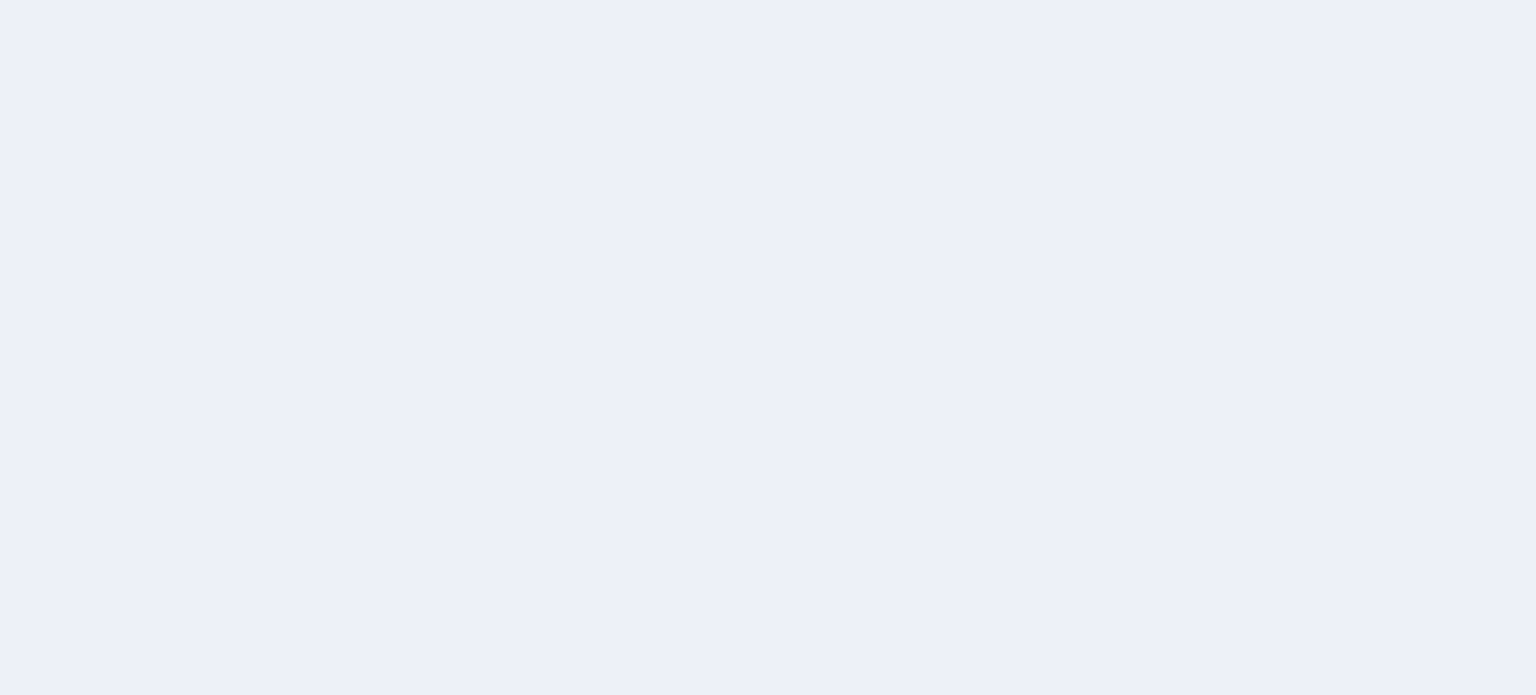 scroll, scrollTop: 0, scrollLeft: 0, axis: both 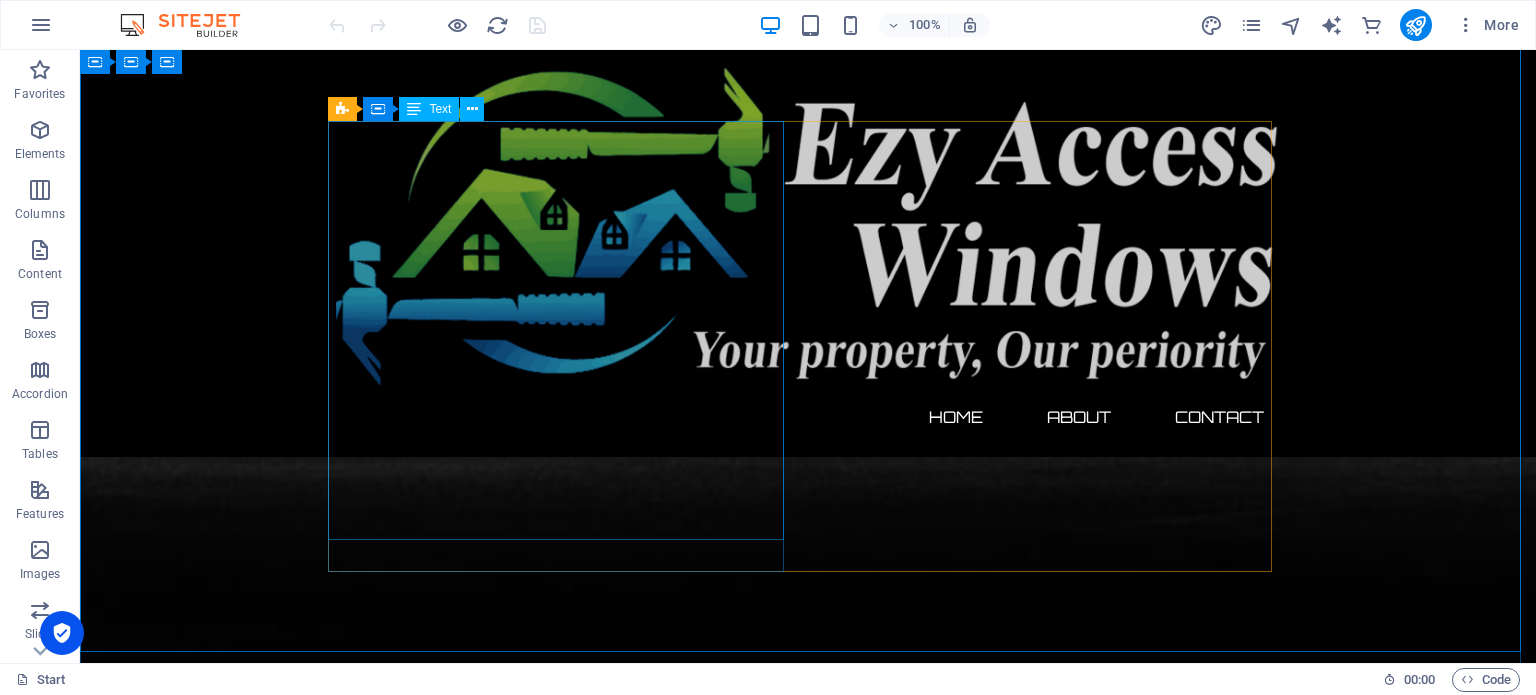 click on "Contact Us We’d love to hear from you! Whether you’re ready to start your home improvement project or simply exploring your options, our friendly team is here to help. At  EZY ACCESS WINDOWS , we’re committed to providing expert advice, tailored solutions, and prompt service. 📞  Phone:  [Your phone number] 📧  Email: Info@ezyaccesswindows.com 📍  Location:   EZY ACCESS WINDOWS 123 High Street Sutton Coldfield Birmingham B75 6PR United Kingdom Use the form below or get in touch directly to book your  free consultation and quote . Let’s transform your home with style, comfort, and confidence." at bounding box center (808, 2945) 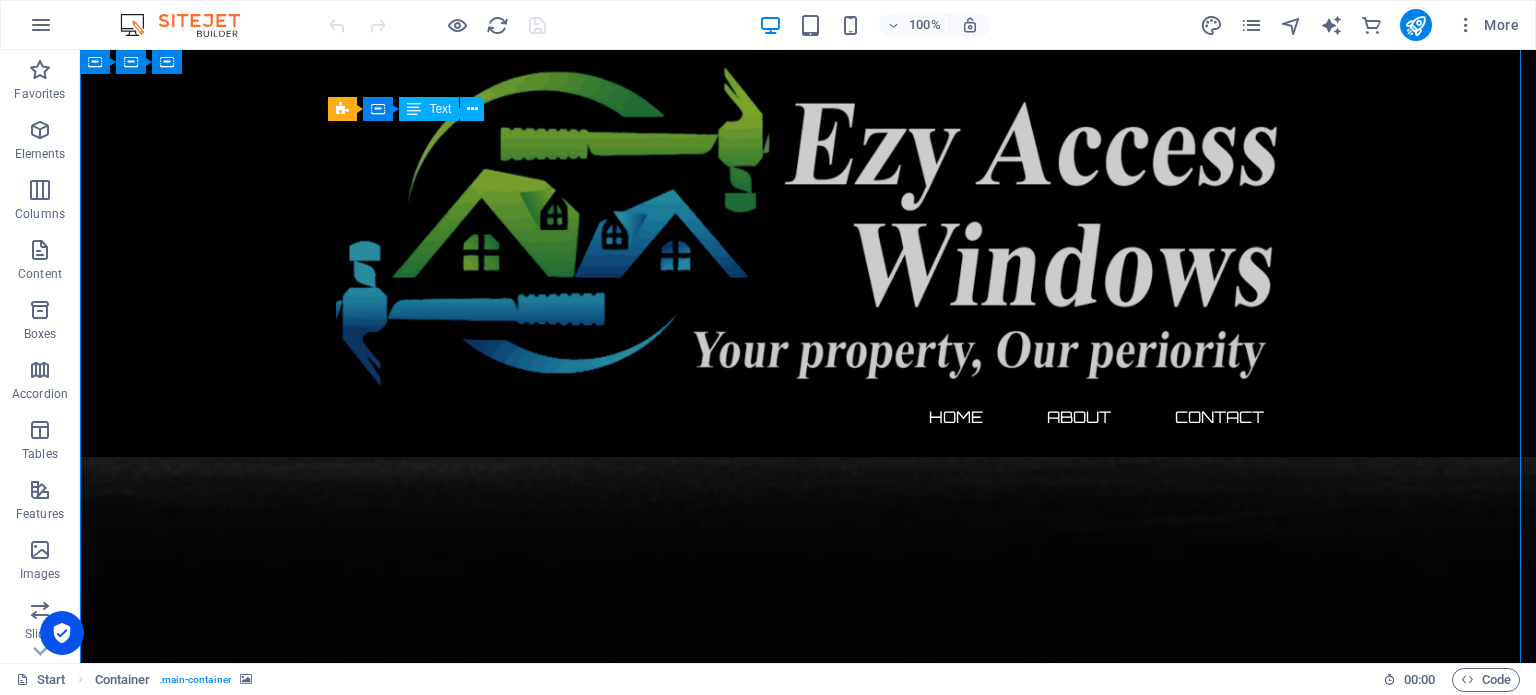 click on "Contact Us We’d love to hear from you! Whether you’re ready to start your home improvement project or simply exploring your options, our friendly team is here to help. At  EZY ACCESS WINDOWS , we’re committed to providing expert advice, tailored solutions, and prompt service. 📞  Phone:  [Your phone number] 📧  Email: Info@ezyaccesswindows.com 📍  Location:   EZY ACCESS WINDOWS 123 High Street Sutton Coldfield Birmingham B75 6PR United Kingdom Use the form below or get in touch directly to book your  free consultation and quote . Let’s transform your home with style, comfort, and confidence." at bounding box center [808, 2945] 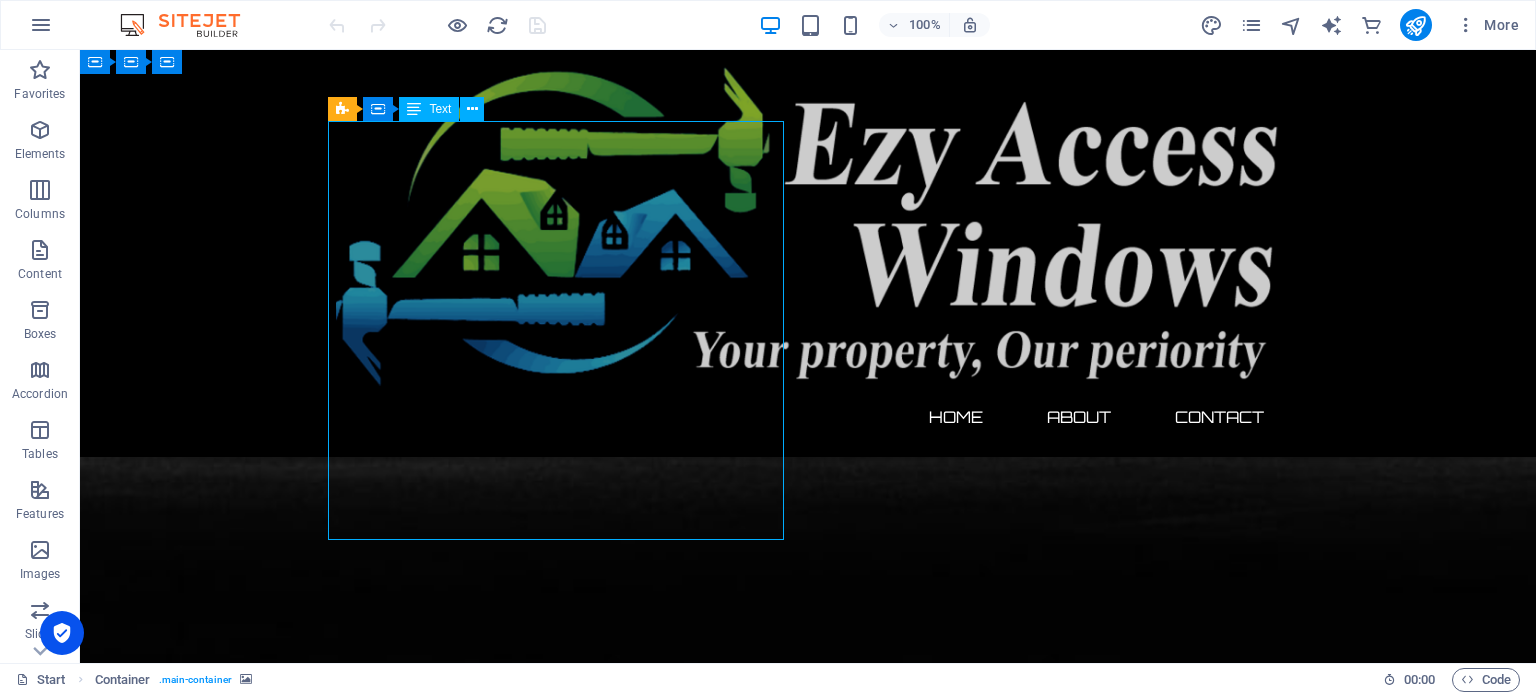 click on "Contact Us We’d love to hear from you! Whether you’re ready to start your home improvement project or simply exploring your options, our friendly team is here to help. At  EZY ACCESS WINDOWS , we’re committed to providing expert advice, tailored solutions, and prompt service. 📞  Phone:  [Your phone number] 📧  Email: Info@ezyaccesswindows.com 📍  Location:   EZY ACCESS WINDOWS 123 High Street Sutton Coldfield Birmingham B75 6PR United Kingdom Use the form below or get in touch directly to book your  free consultation and quote . Let’s transform your home with style, comfort, and confidence." at bounding box center (808, 2945) 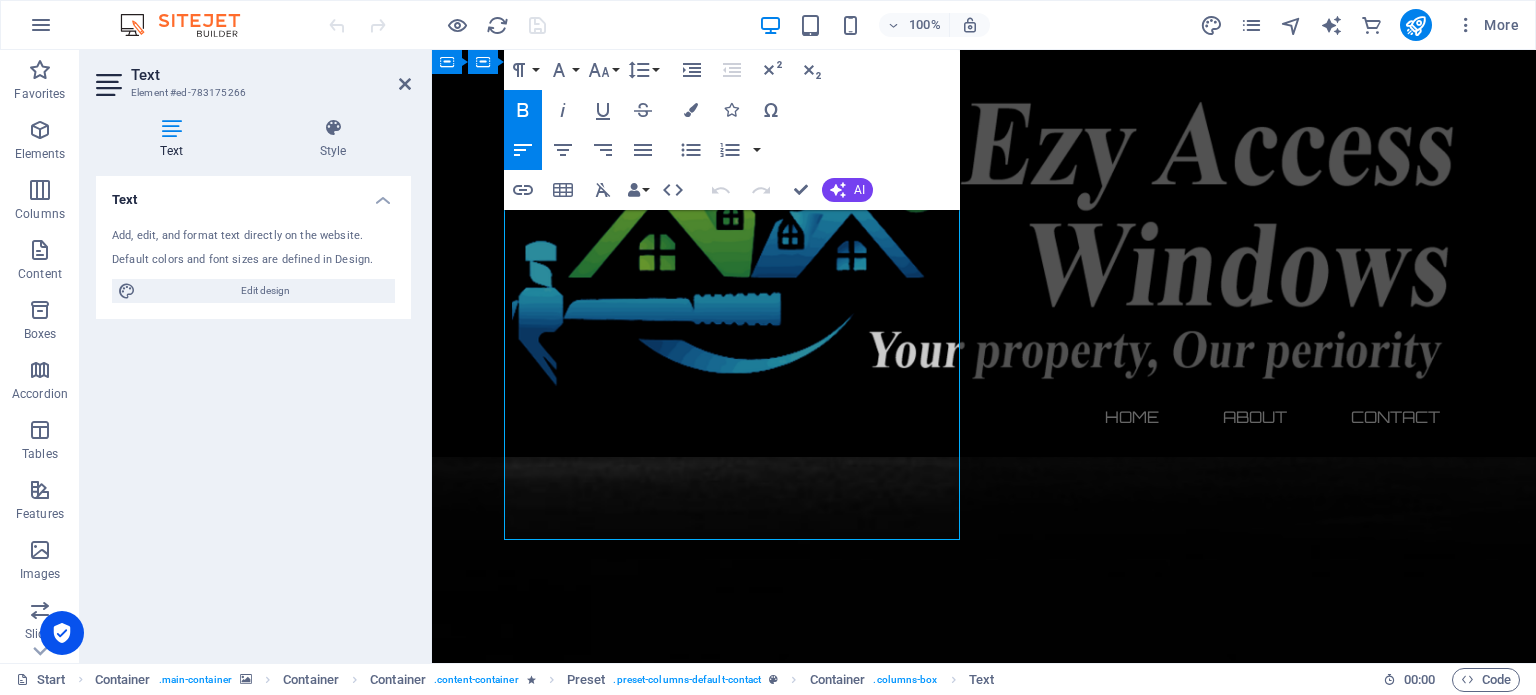click on "Contact us Contact Us We’d love to hear from you! Whether you’re ready to start your home improvement project or simply exploring your options, our friendly team is here to help. At  EZY ACCESS WINDOWS , we’re committed to providing expert advice, tailored solutions, and prompt service. 📞  Phone:  [Your phone number] 📧  Email: Info@ezyaccesswindows.com 📍  Location:   EZY ACCESS WINDOWS 123 High Street Sutton Coldfield Birmingham B75 6PR United Kingdom Use the form below or get in touch directly to book your  free consultation and quote . Let’s transform your home with style, comfort, and confidence.   I have read and understand the privacy policy. Unreadable? Regenerate Submit" at bounding box center (984, 3150) 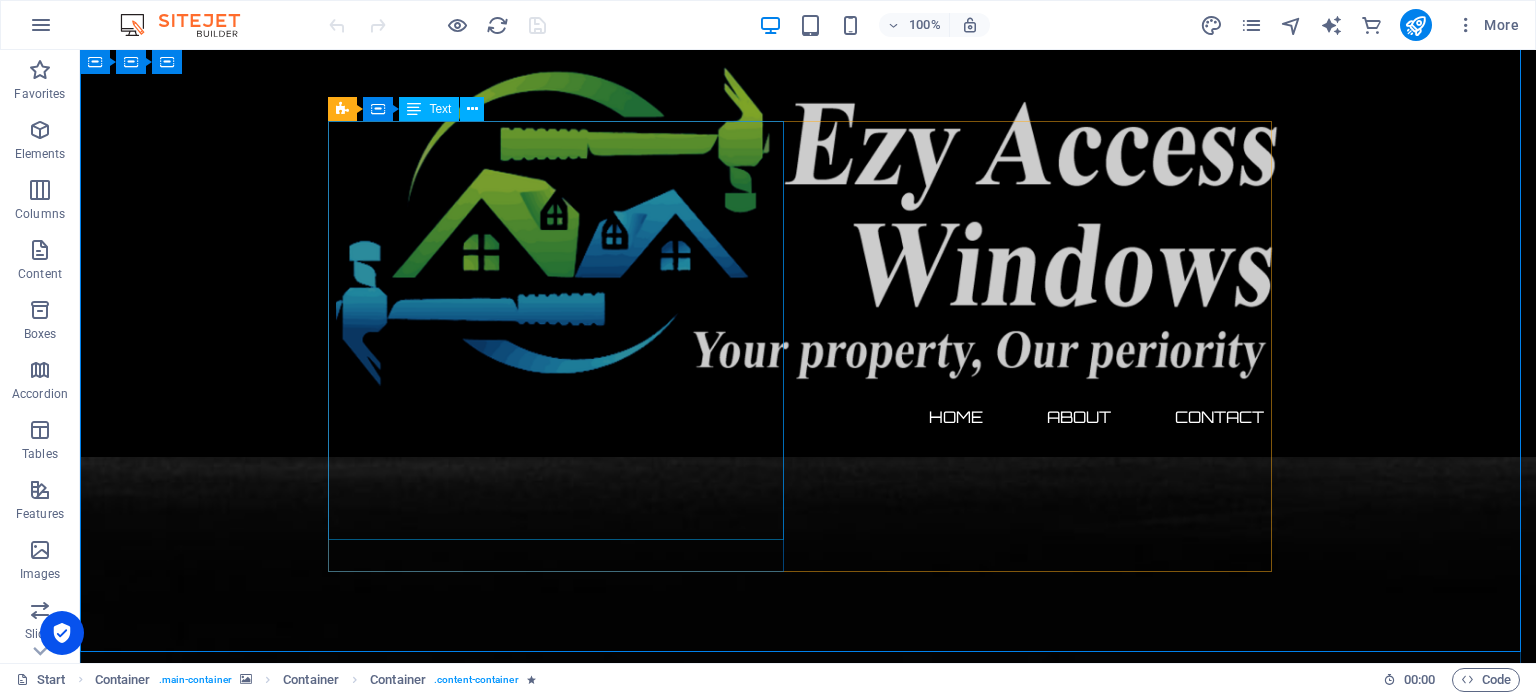 click on "Contact Us We’d love to hear from you! Whether you’re ready to start your home improvement project or simply exploring your options, our friendly team is here to help. At  EZY ACCESS WINDOWS , we’re committed to providing expert advice, tailored solutions, and prompt service. 📞  Phone:  [Your phone number] 📧  Email: Info@ezyaccesswindows.com 📍  Location:   EZY ACCESS WINDOWS 123 High Street Sutton Coldfield Birmingham B75 6PR United Kingdom Use the form below or get in touch directly to book your  free consultation and quote . Let’s transform your home with style, comfort, and confidence." at bounding box center (808, 2945) 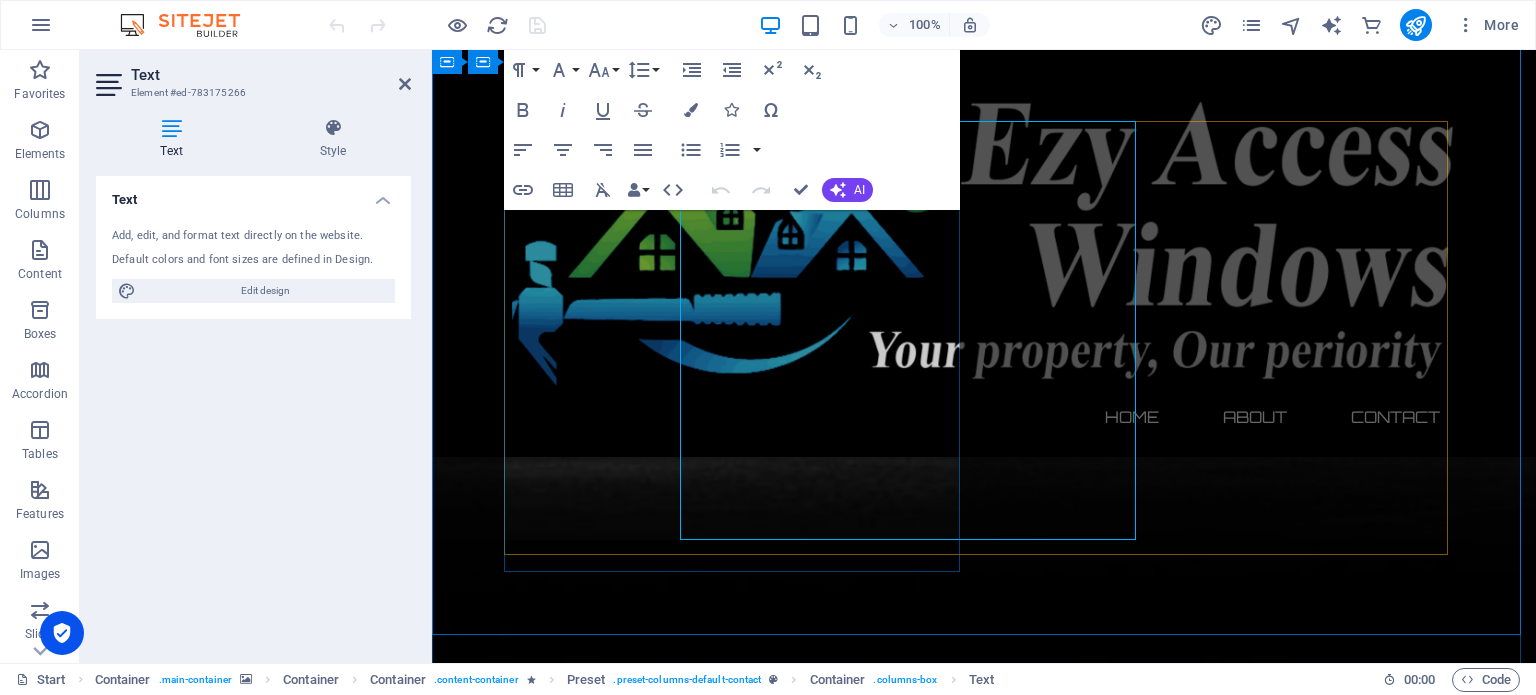 click on "📞  Phone:  [Your phone number] 📧  Email: Info@ezyaccesswindows.com 📍  Location:   EZY ACCESS WINDOWS 123 High Street Sutton Coldfield Birmingham B75 6PR United Kingdom" at bounding box center (984, 2975) 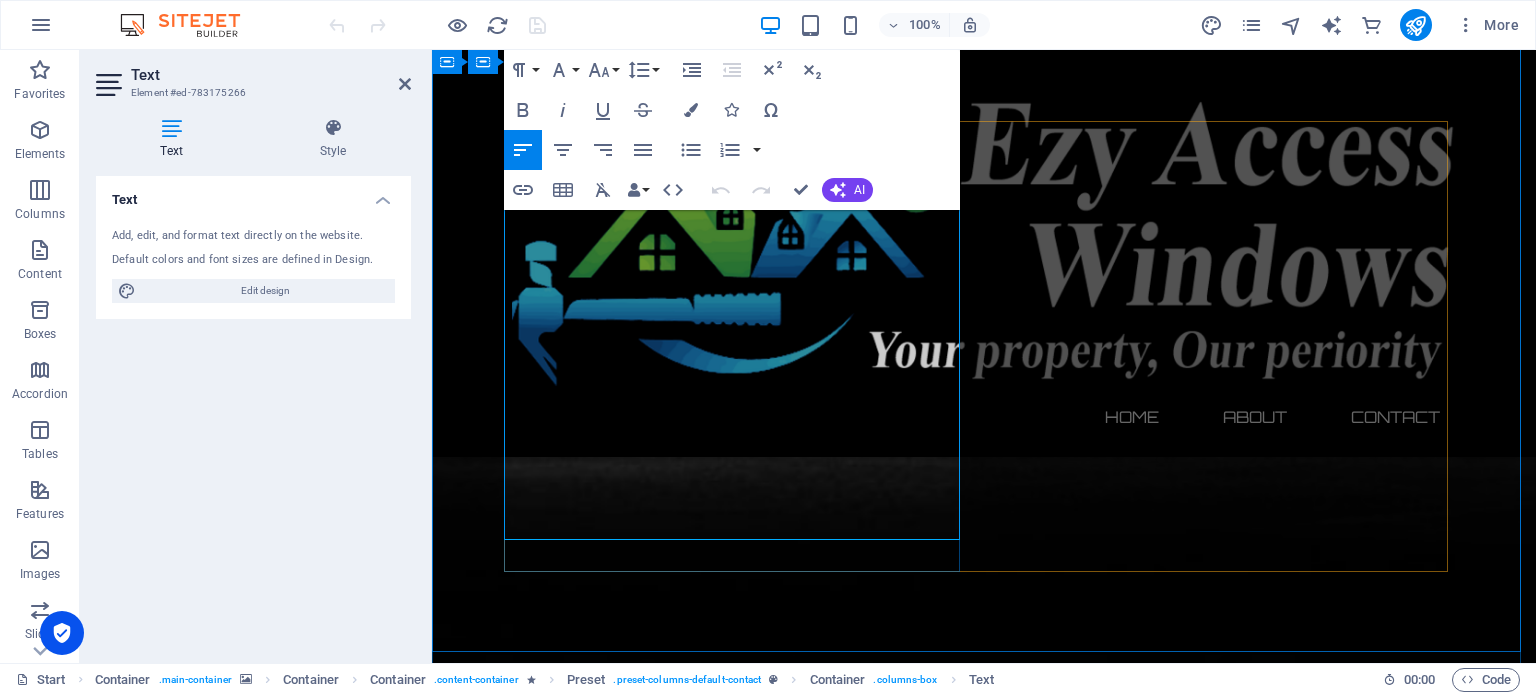 click on "📞  Phone:  [Your phone number] 📧  Email: Info@ezyaccesswindows.com 📍  Location:   EZY ACCESS WINDOWS 123 High Street Sutton Coldfield Birmingham B75 6PR United Kingdom" at bounding box center [984, 2975] 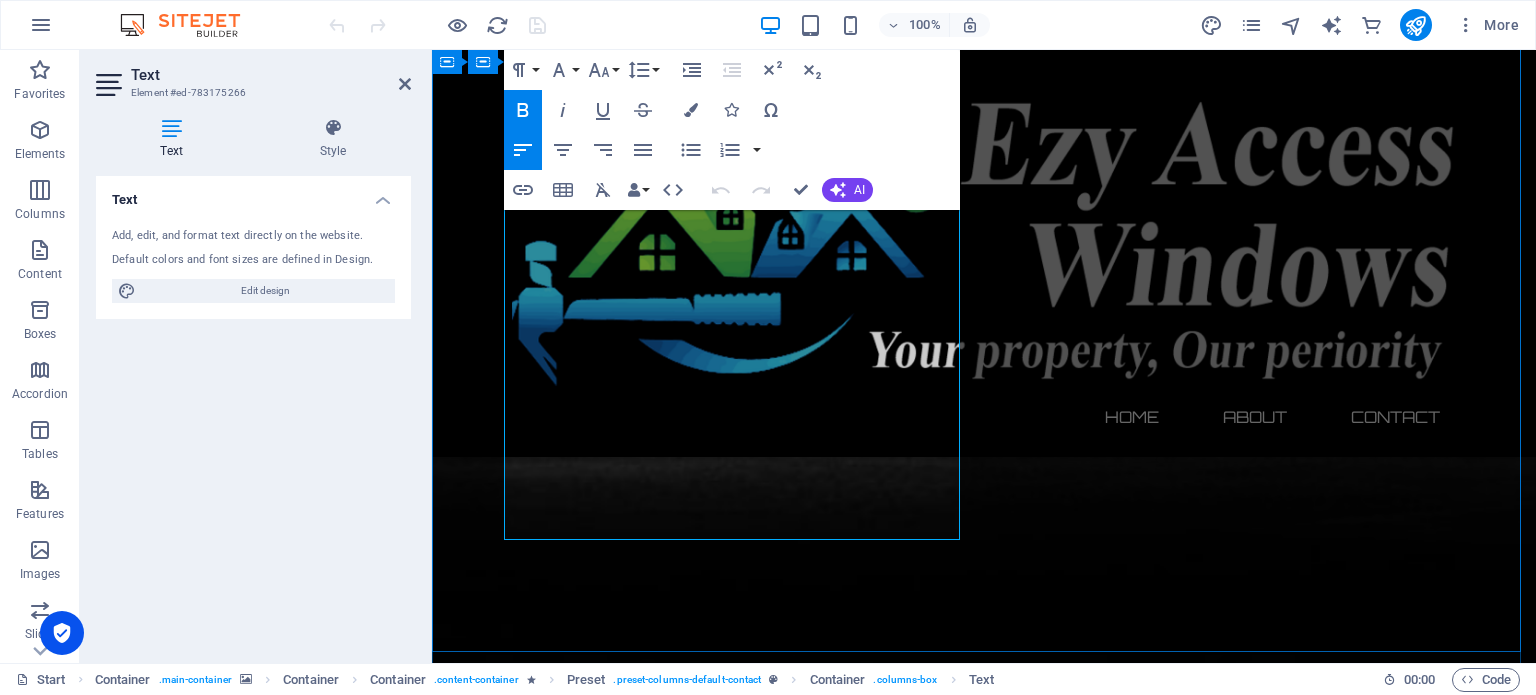 click on "Contact us Contact Us We’d love to hear from you! Whether you’re ready to start your home improvement project or simply exploring your options, our friendly team is here to help. At  EZY ACCESS WINDOWS , we’re committed to providing expert advice, tailored solutions, and prompt service. 📞  Phone:  [Your phone number] 📧  Email: Info@ezyaccesswindows.com 📍  Location:   EZY ACCESS WINDOWS 123 High Street Sutton Coldfield Birmingham B75 6PR United Kingdom Use the form below or get in touch directly to book your  free consultation and quote . Let’s transform your home with style, comfort, and confidence.   I have read and understand the privacy policy. Unreadable? Regenerate Submit" at bounding box center (984, 3150) 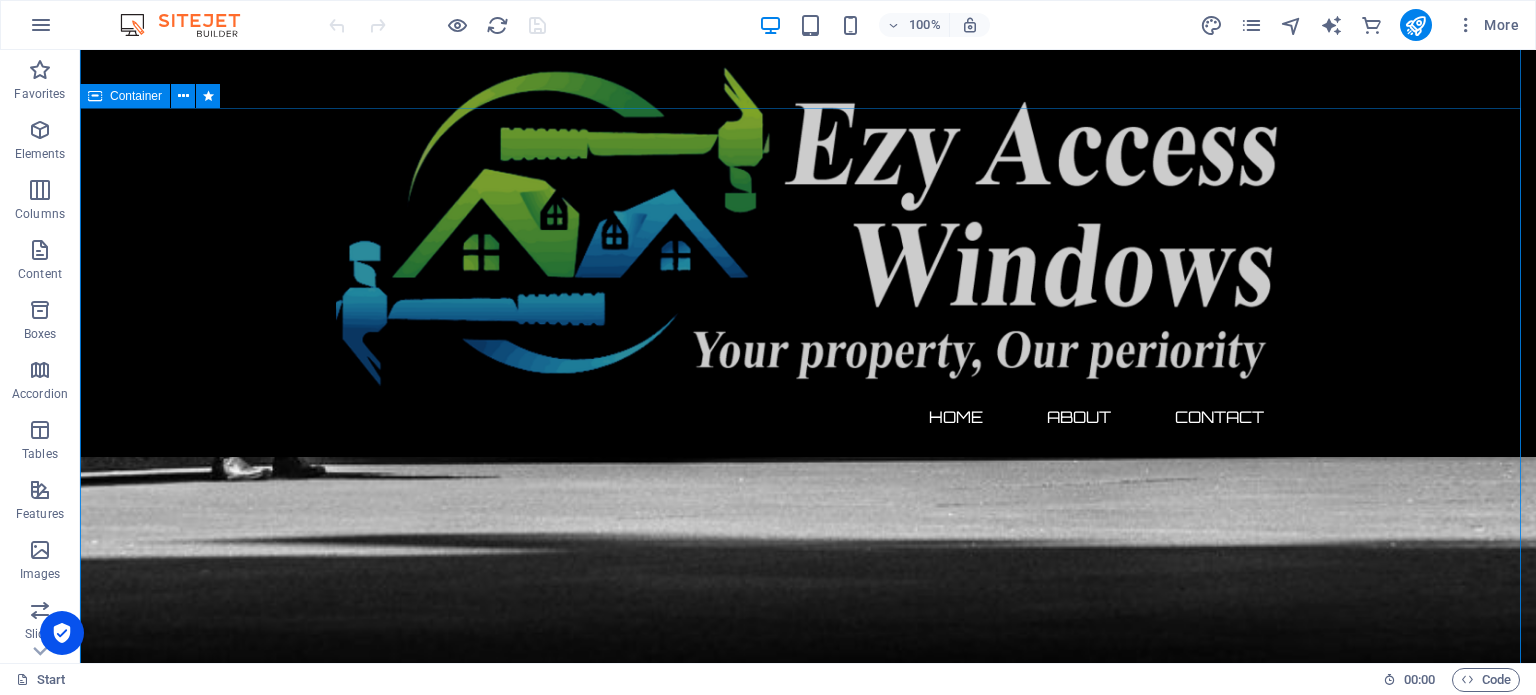 scroll, scrollTop: 1575, scrollLeft: 0, axis: vertical 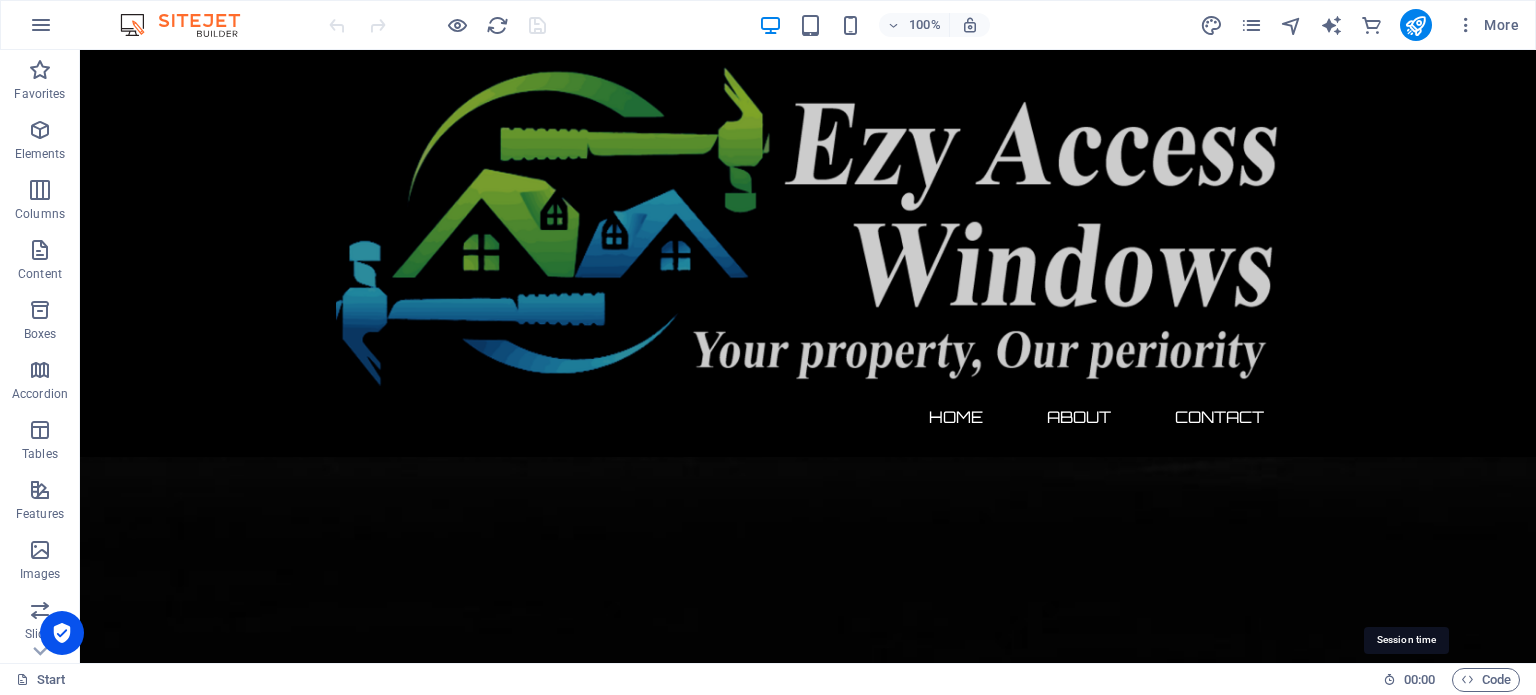 click on "00 : 00" at bounding box center (1419, 680) 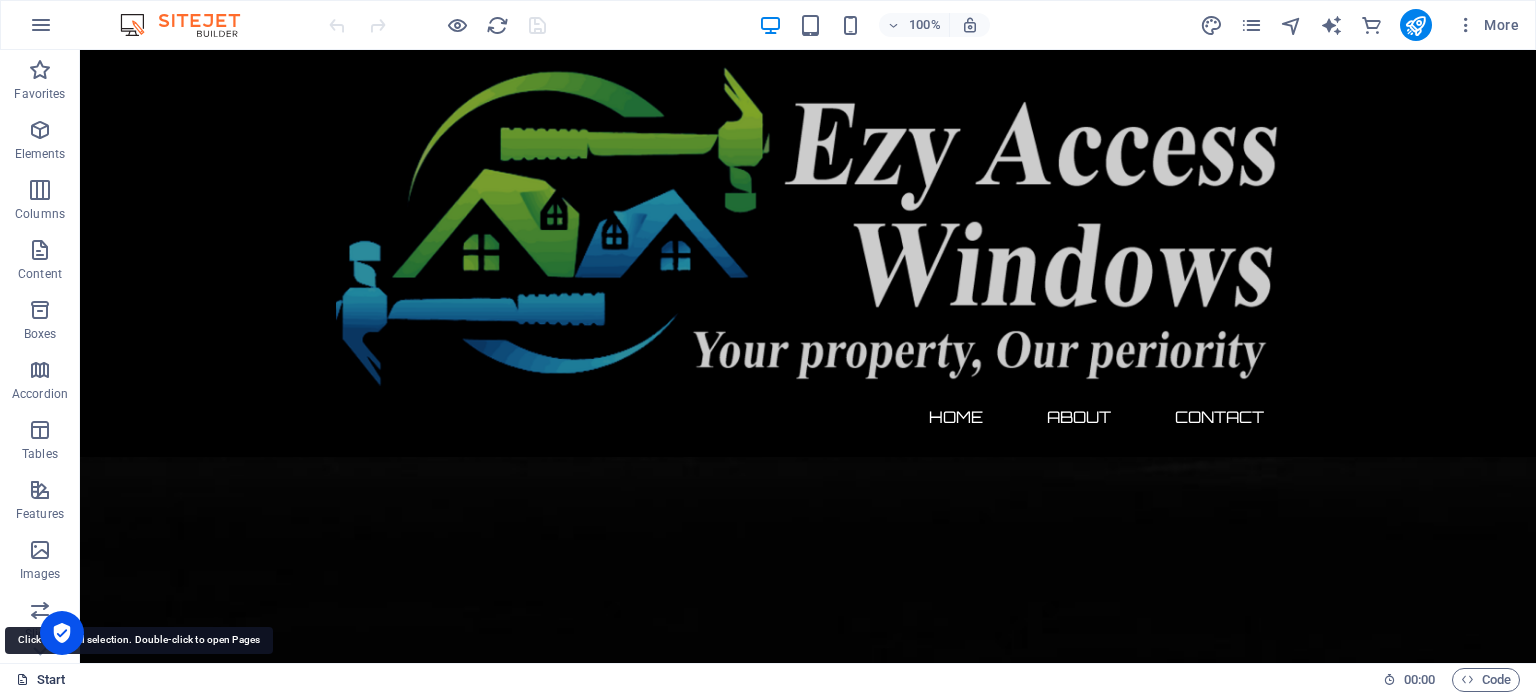 click on "Start" at bounding box center (41, 680) 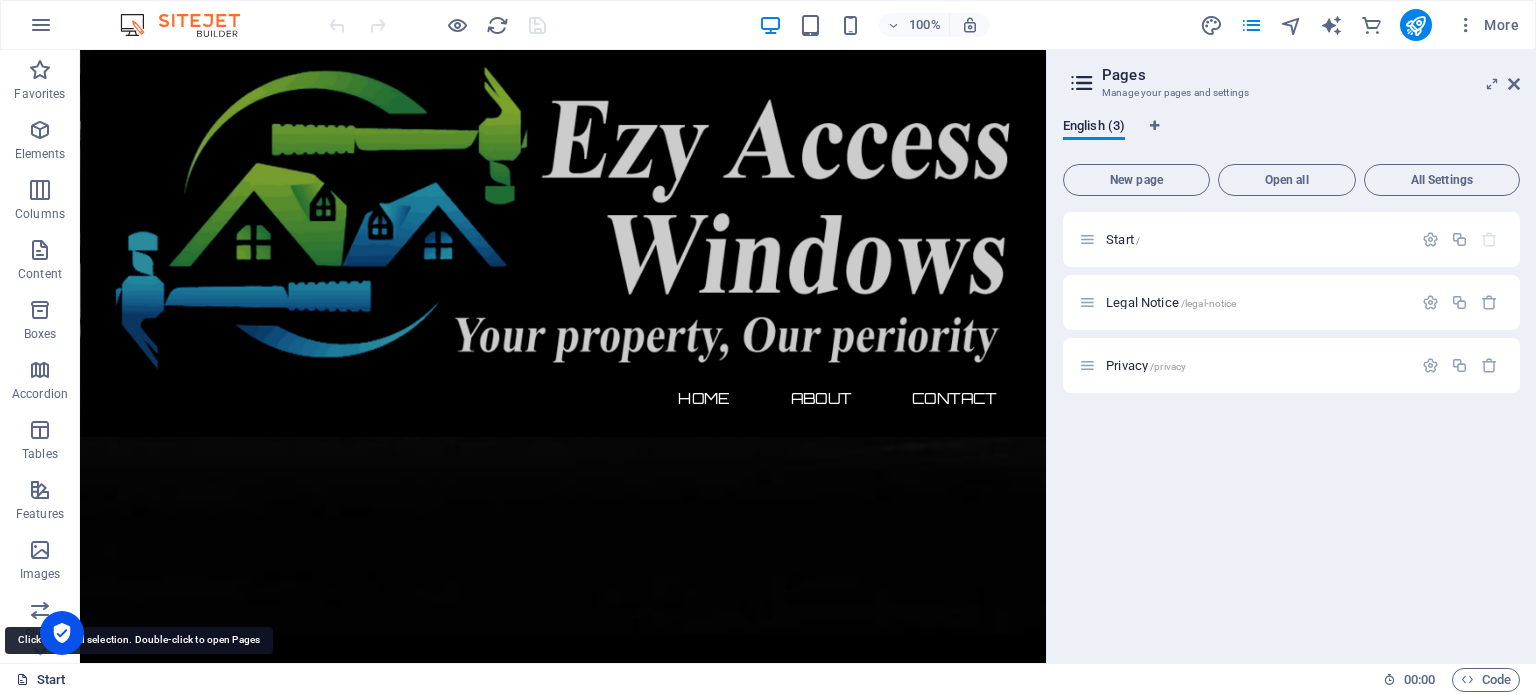 scroll, scrollTop: 1543, scrollLeft: 0, axis: vertical 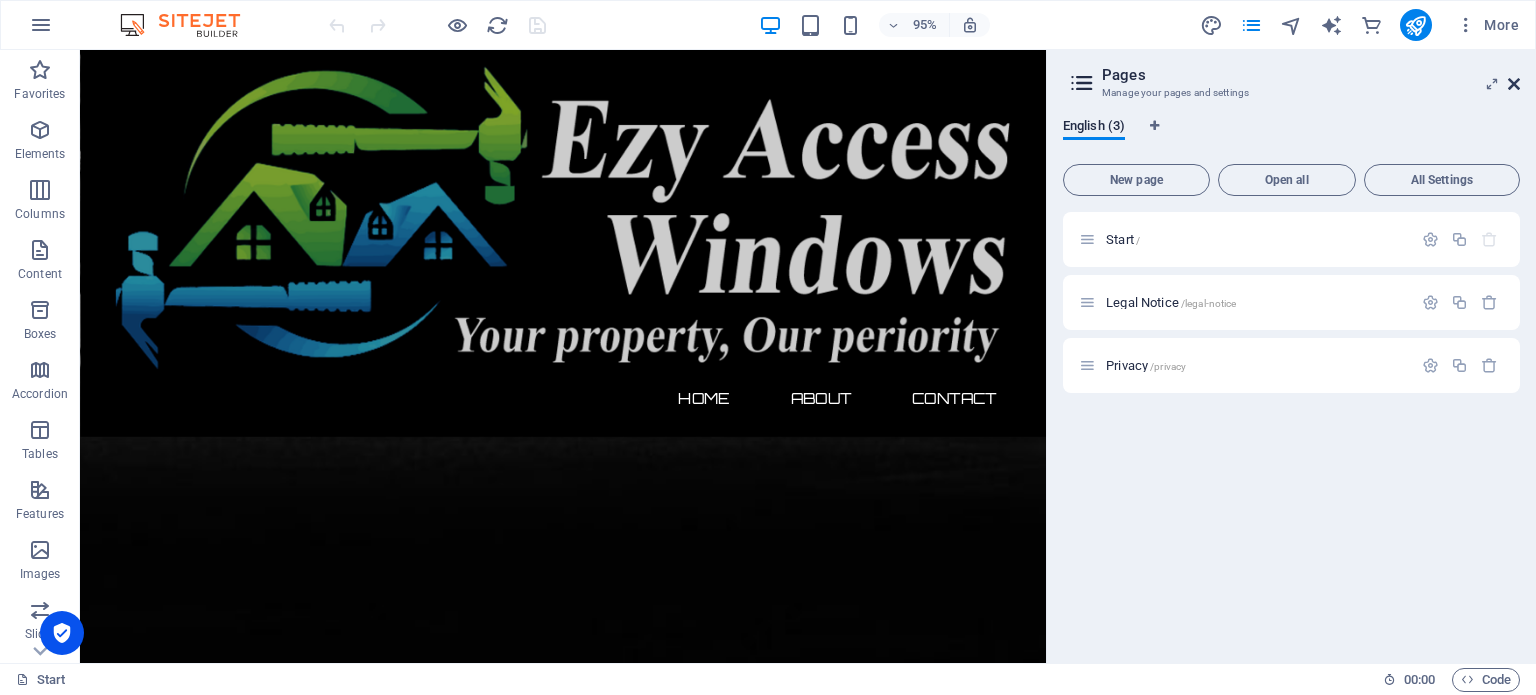 click at bounding box center (1514, 84) 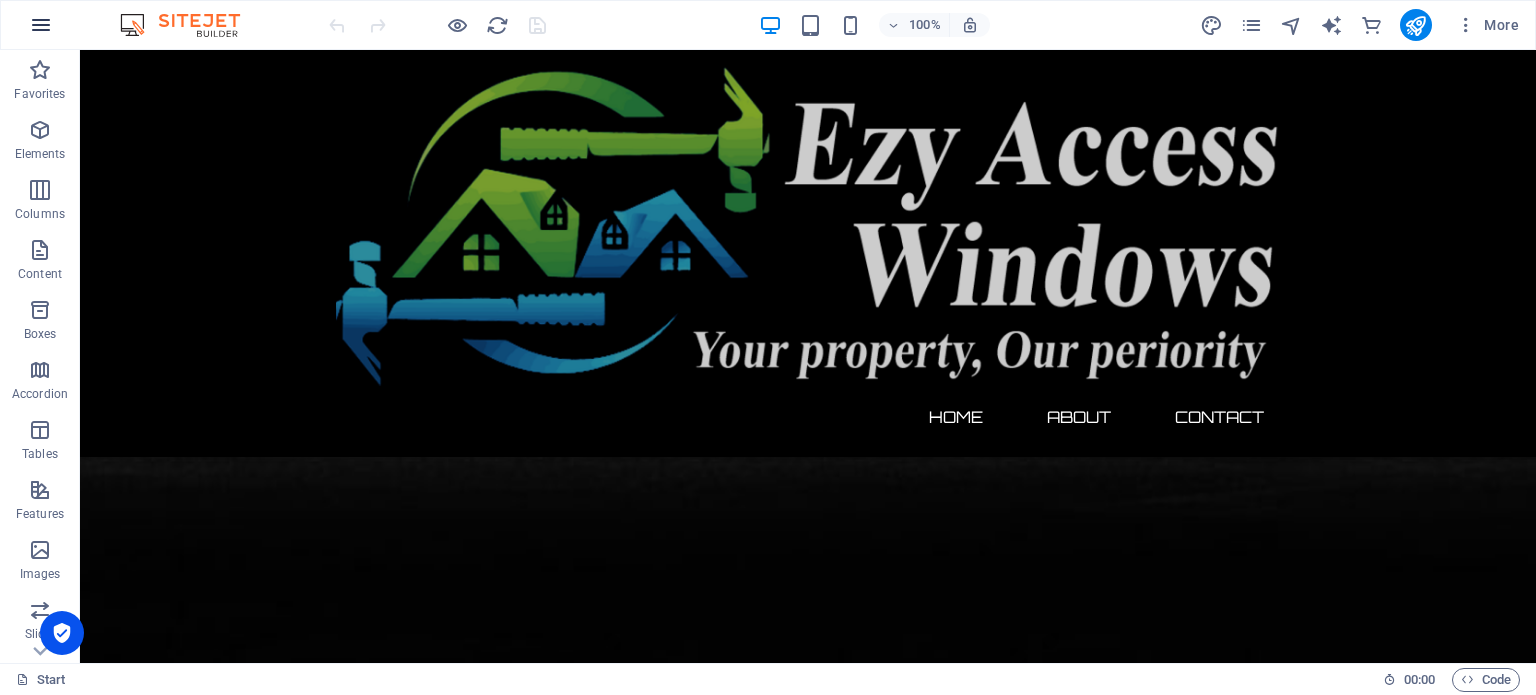 click at bounding box center [41, 25] 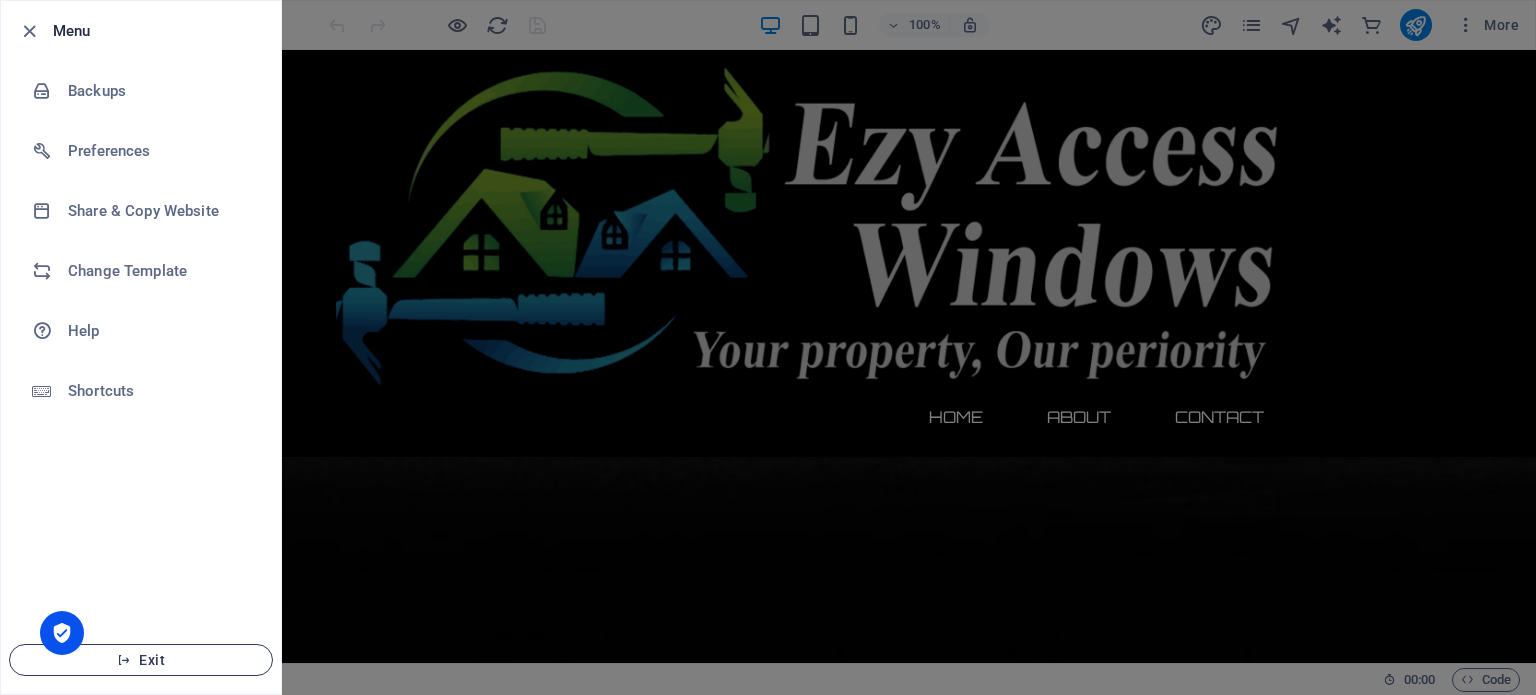 click on "Exit" at bounding box center (141, 660) 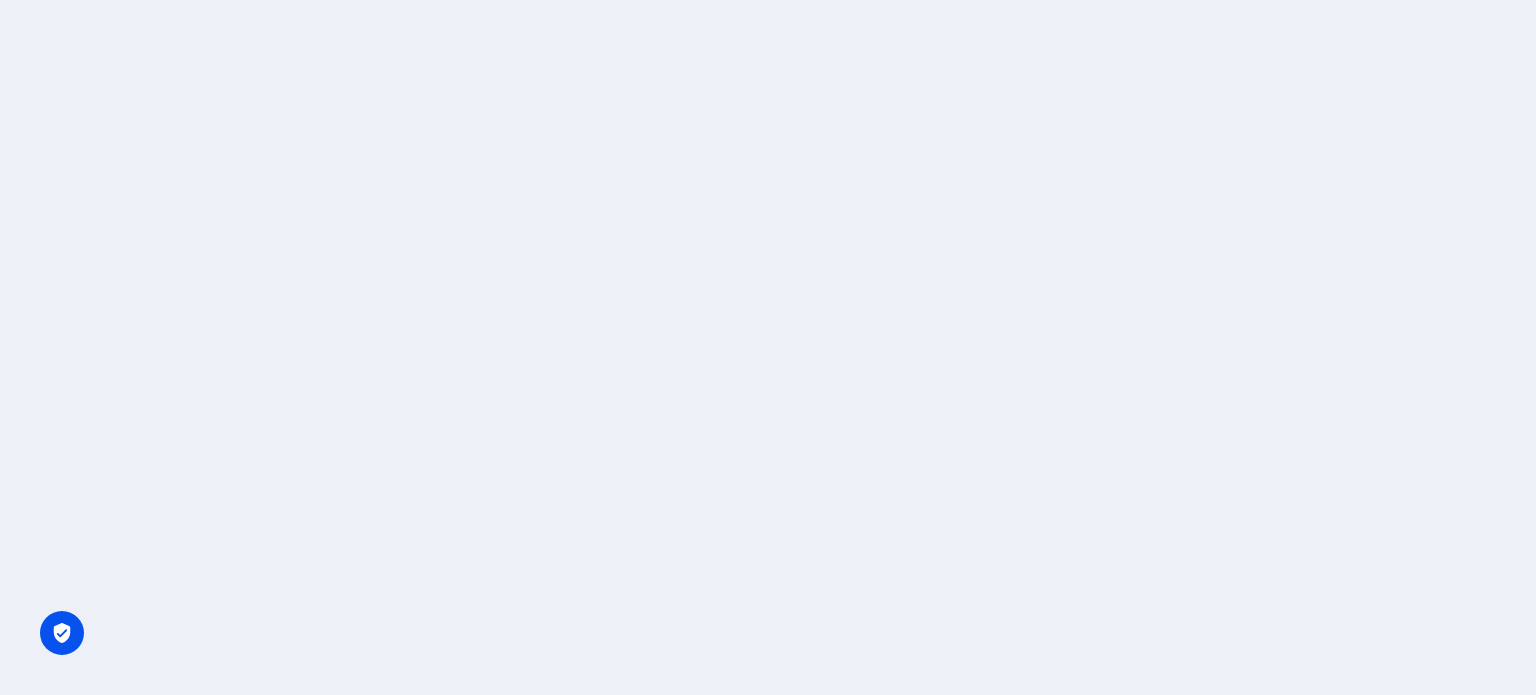 scroll, scrollTop: 0, scrollLeft: 0, axis: both 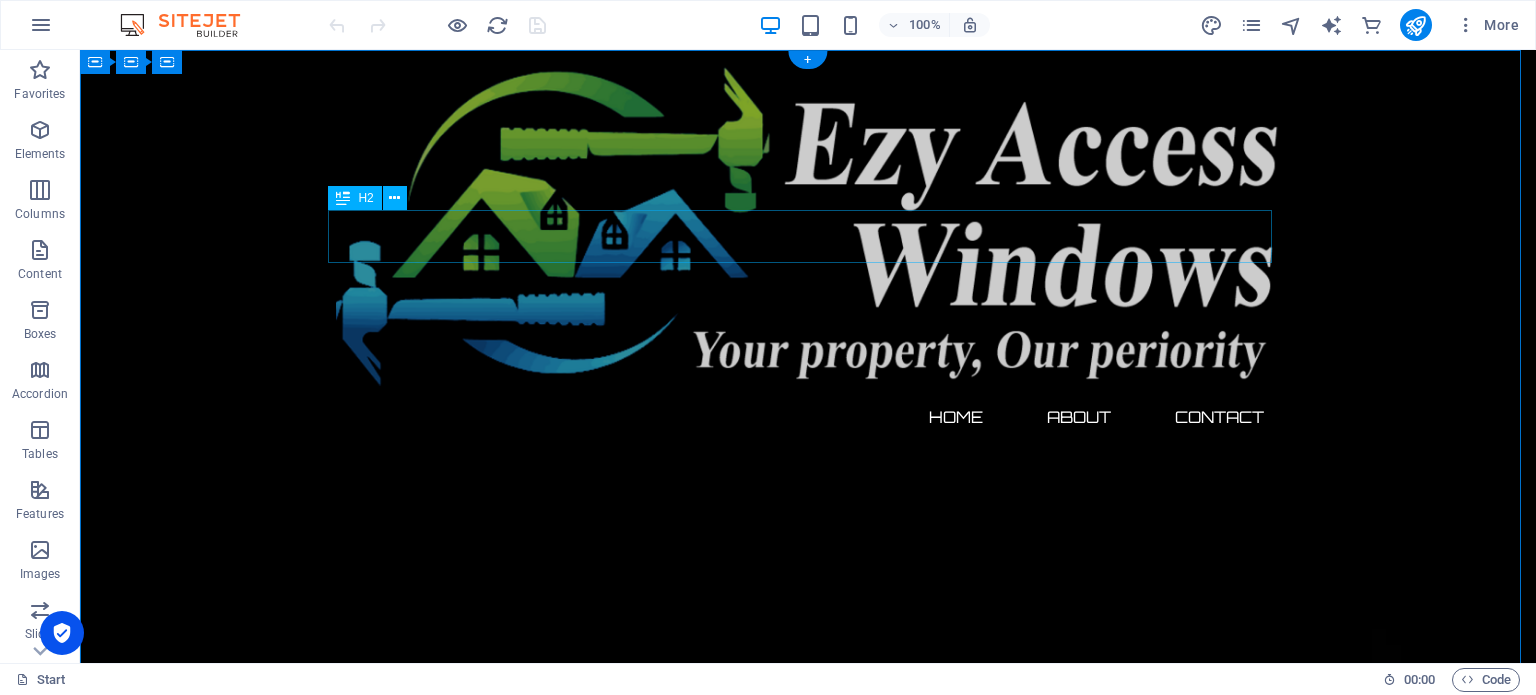 click on "The waiting is going to end soon..." at bounding box center [808, 2425] 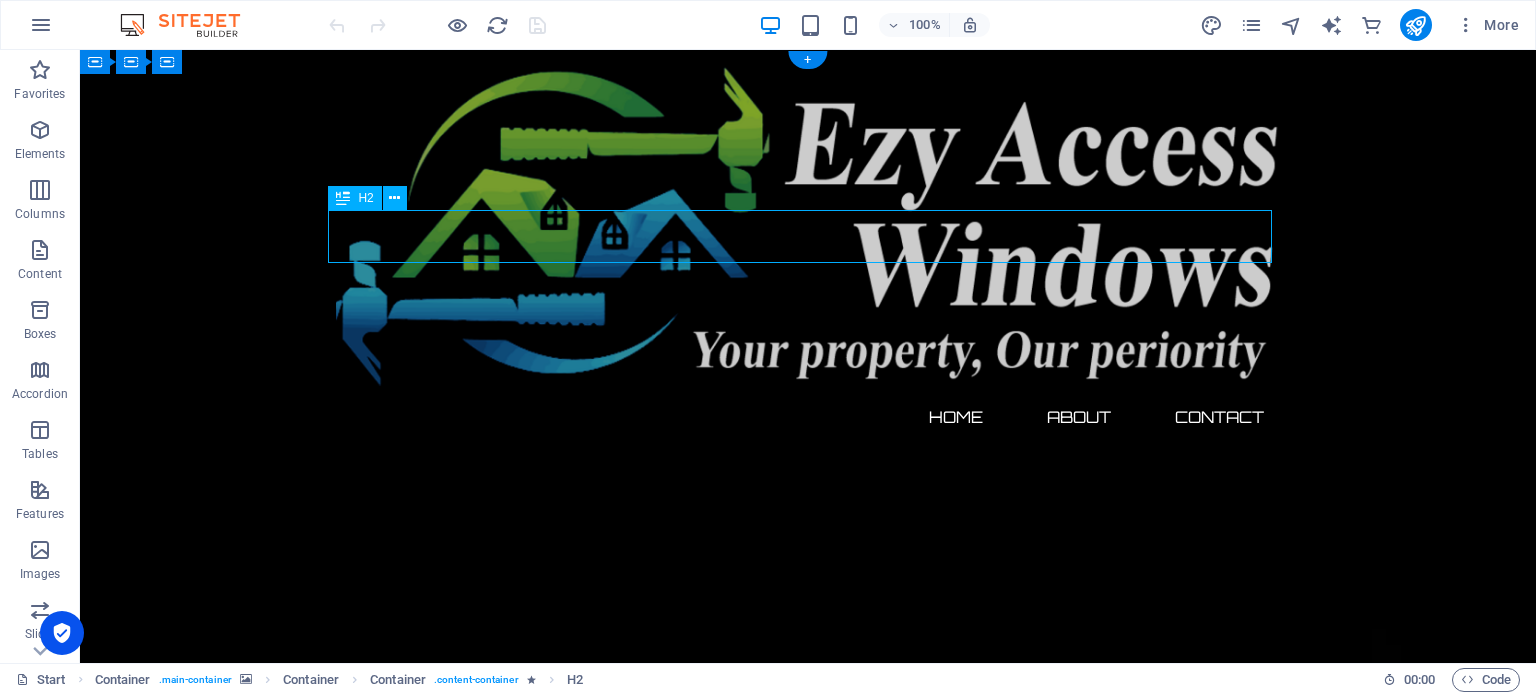 click on "The waiting is going to end soon..." at bounding box center [808, 2425] 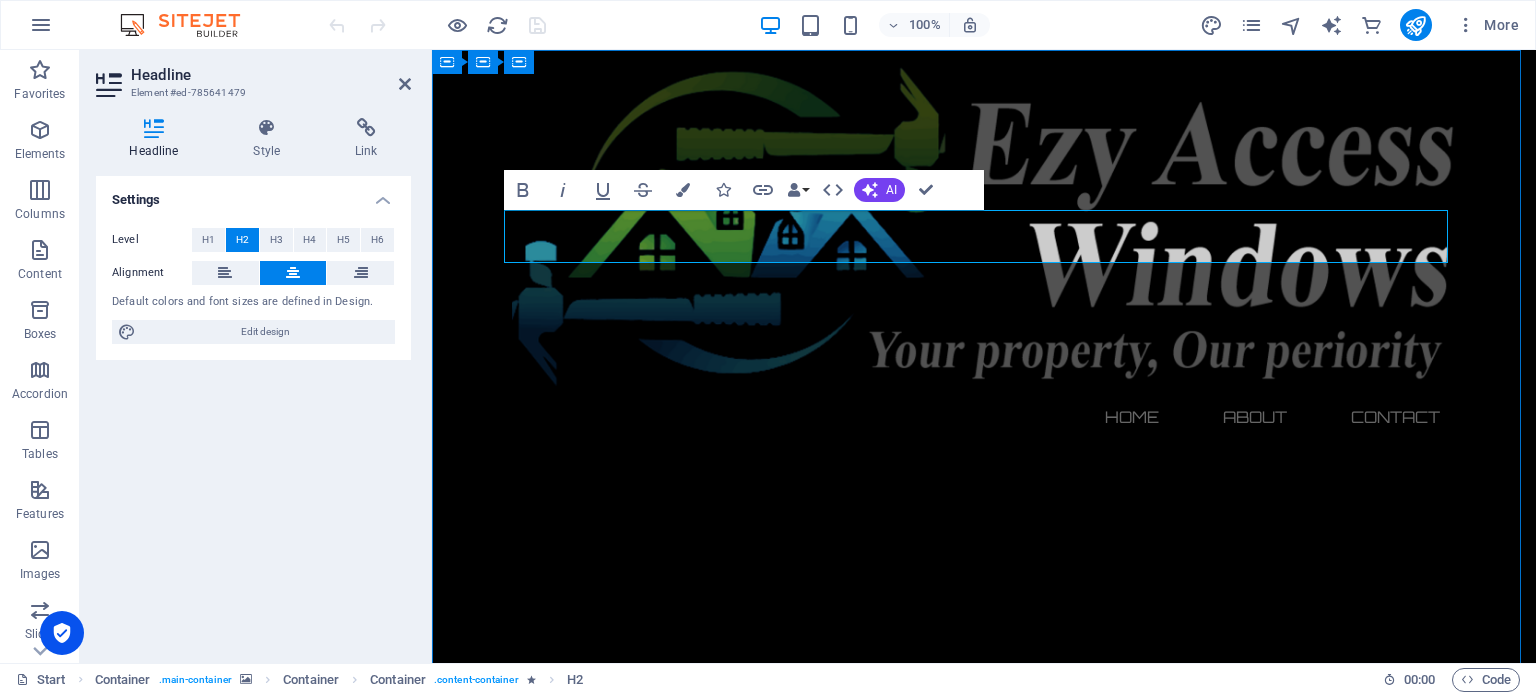click on "The waiting is going to end soon..." at bounding box center (984, 2424) 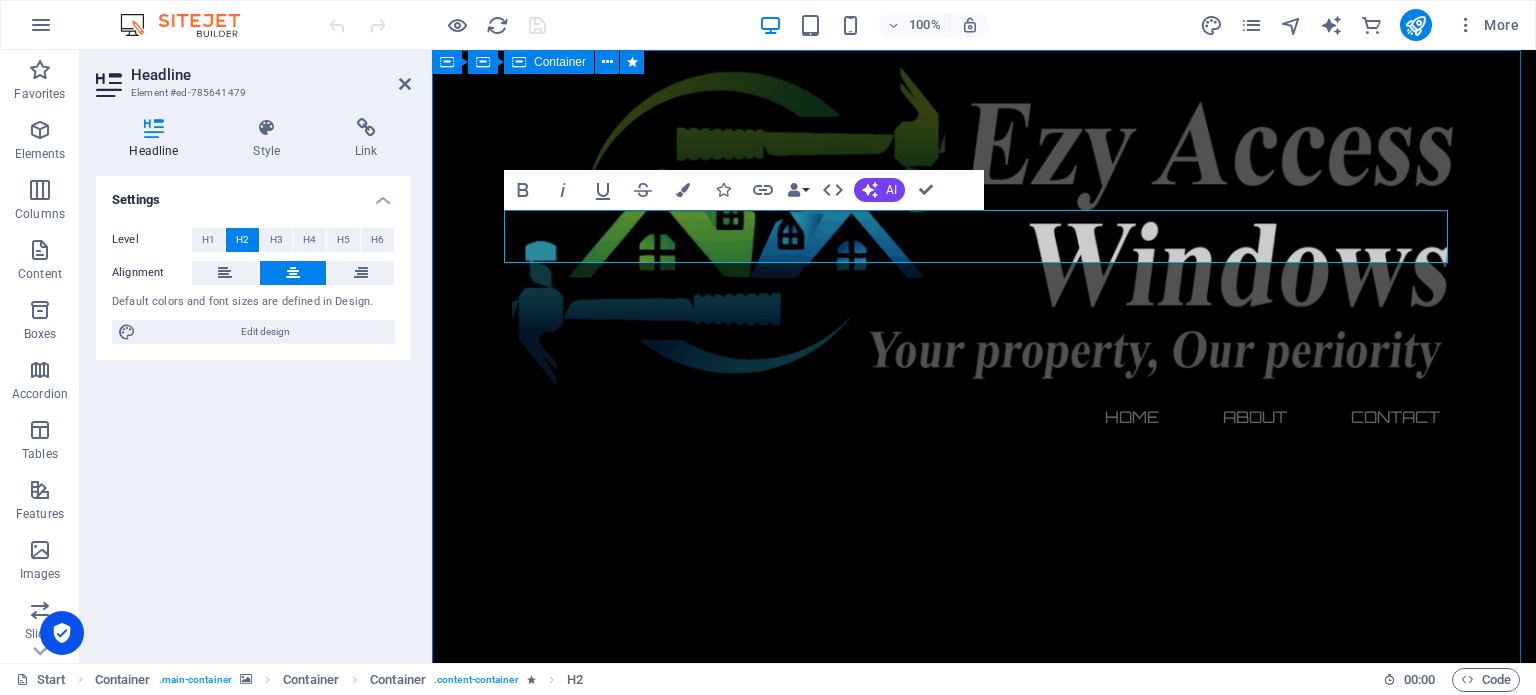 click on "The waiting is going to end soon... 547 Days 04 Hours 20 Minutes 10 Seconds Our website is under construction. We`ll be here soon with our new awesome site, subscribe to be notified.  Notify me   I have read and understand the privacy policy. Unreadable? Regenerate" at bounding box center [984, 2851] 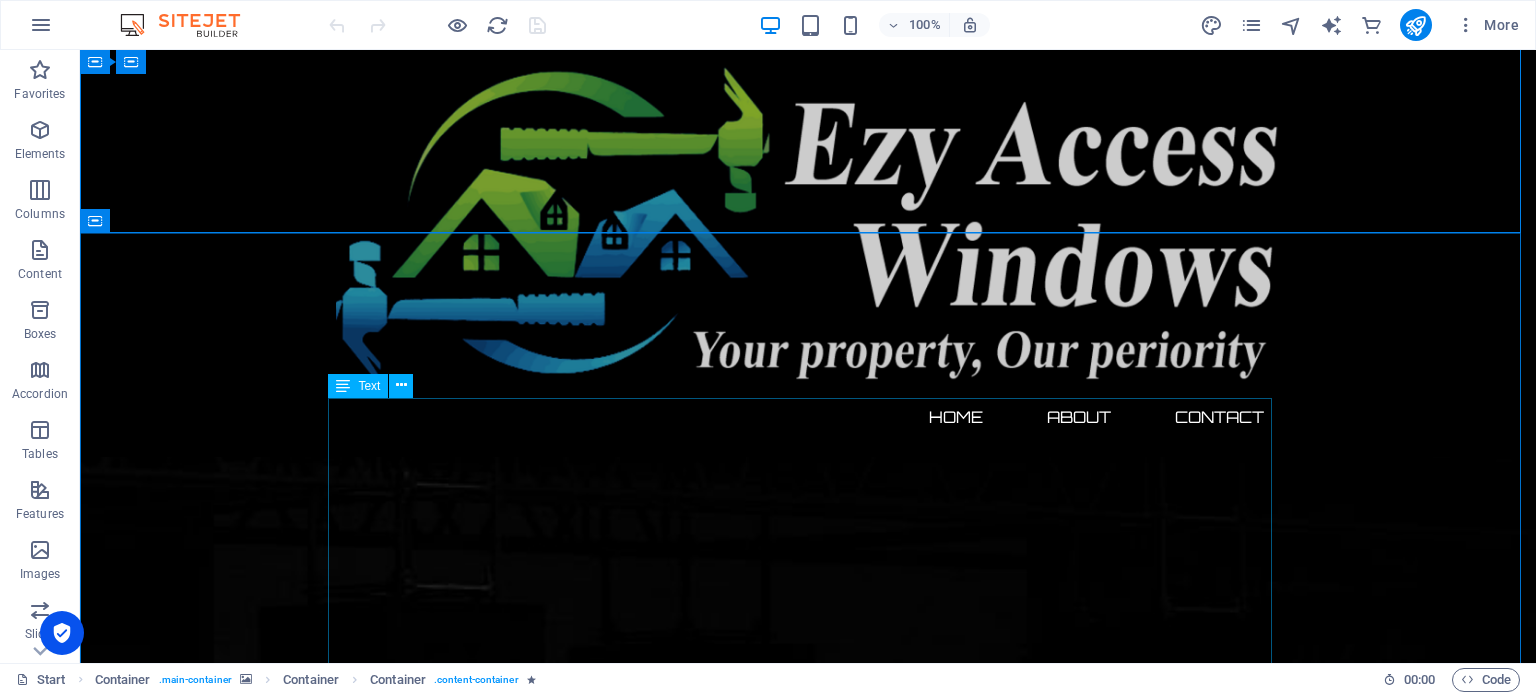 scroll, scrollTop: 707, scrollLeft: 0, axis: vertical 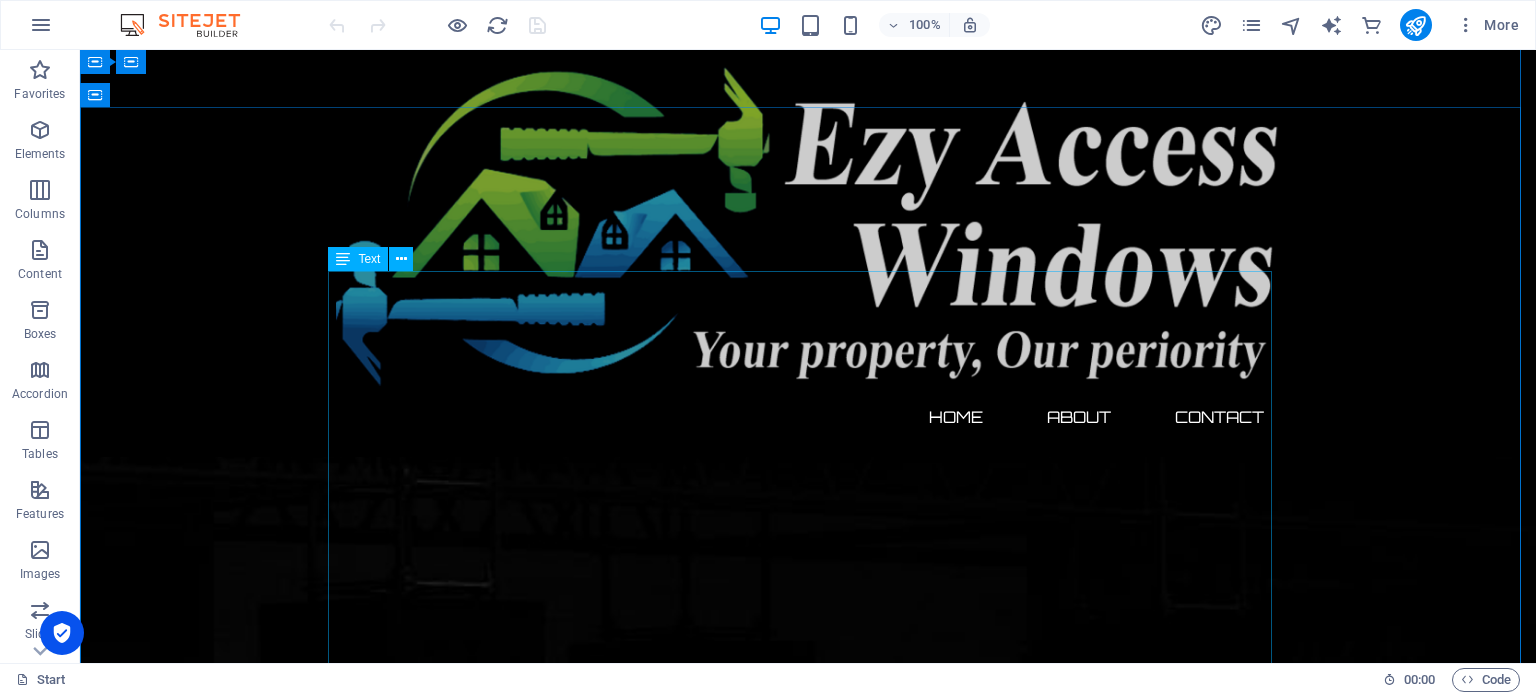 click on "EZY ACCESS WINDOWS   Transforming Homes with Style, Security & Energy Efficiency At EZY ACCESS, we specialize in high-quality home improvement solutions, focusing on expertly fitted windows and uPVC doors designed to enhance the appearance, comfort, and value of your home. Whether you’re upgrading your existing property or planning a new project, our team is committed to delivering exceptional craftsmanship and reliable service every step of the way. We offer a wide range of modern, energy-efficient double- and triple-glazed windows, stylish and secure uPVC front and back doors, as well as patio and French doors – all tailored to suit your personal style and property needs. ✅ Energy Efficiency ✅ Low-Maintenance Materials ✅ Enhanced Home Security ✅ Stylish, Modern Designs ✅ Professional Installation Guaranteed Let us help you create a warmer, quieter, and more beautiful living space. Contact us today for a free consultation and quote" at bounding box center [808, 3132] 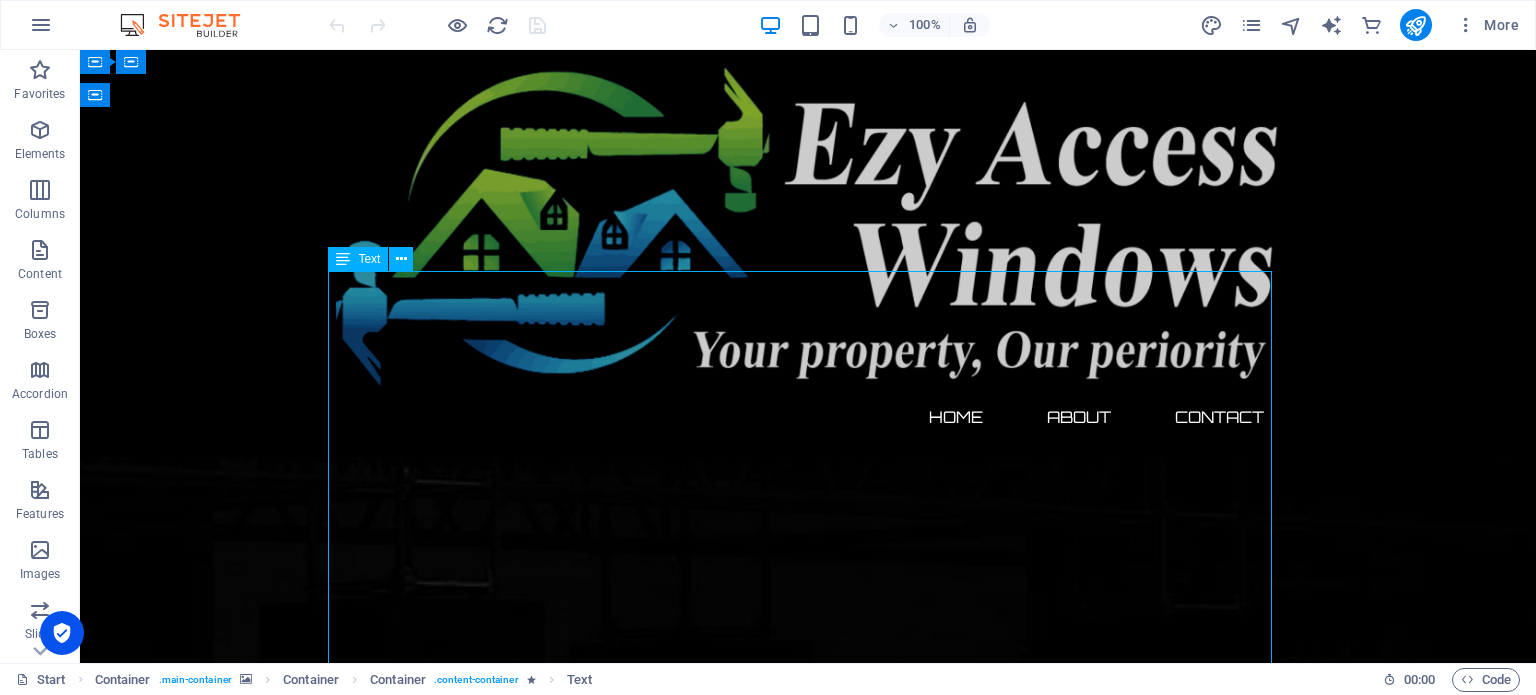 click on "EZY ACCESS WINDOWS   Transforming Homes with Style, Security & Energy Efficiency At EZY ACCESS, we specialize in high-quality home improvement solutions, focusing on expertly fitted windows and uPVC doors designed to enhance the appearance, comfort, and value of your home. Whether you’re upgrading your existing property or planning a new project, our team is committed to delivering exceptional craftsmanship and reliable service every step of the way. We offer a wide range of modern, energy-efficient double- and triple-glazed windows, stylish and secure uPVC front and back doors, as well as patio and French doors – all tailored to suit your personal style and property needs. ✅ Energy Efficiency ✅ Low-Maintenance Materials ✅ Enhanced Home Security ✅ Stylish, Modern Designs ✅ Professional Installation Guaranteed Let us help you create a warmer, quieter, and more beautiful living space. Contact us today for a free consultation and quote" at bounding box center (808, 3132) 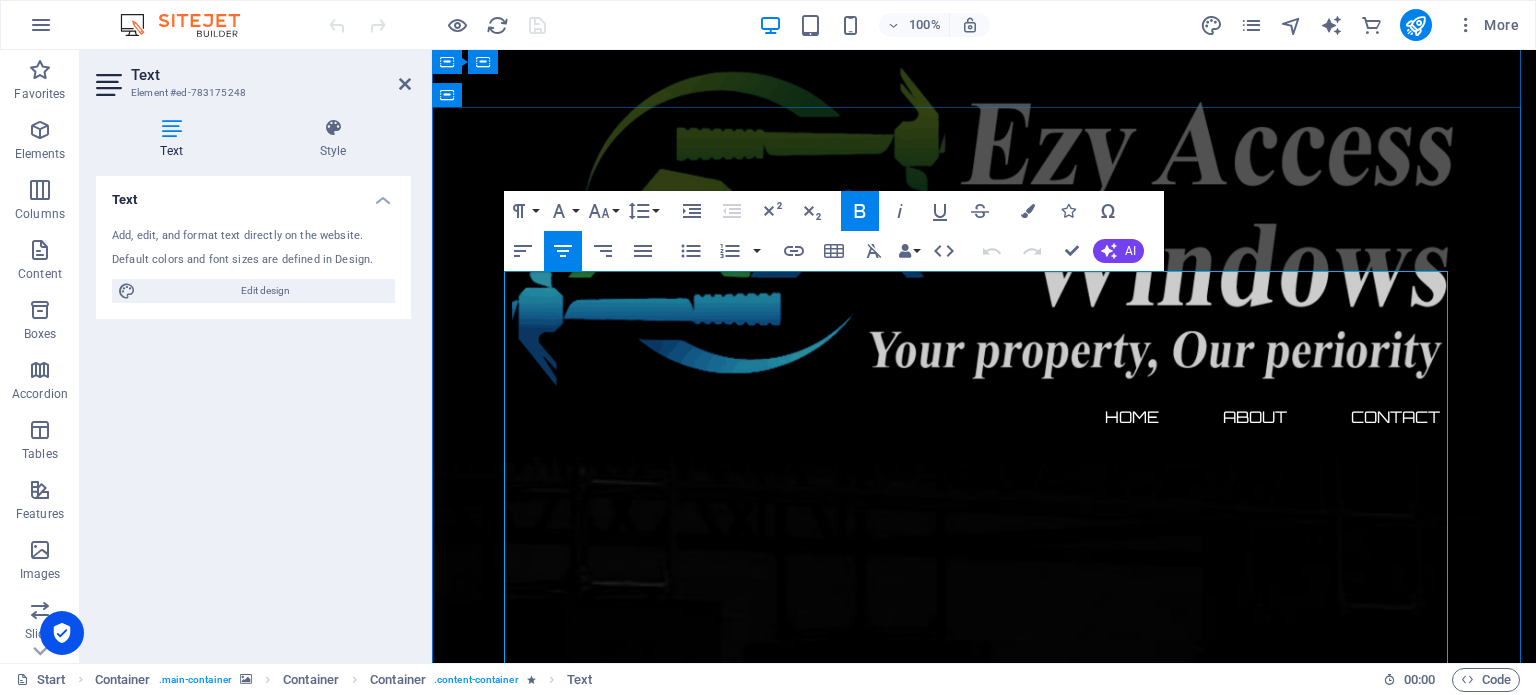 click on "EZY ACCESS WINDOWS" at bounding box center (984, 2939) 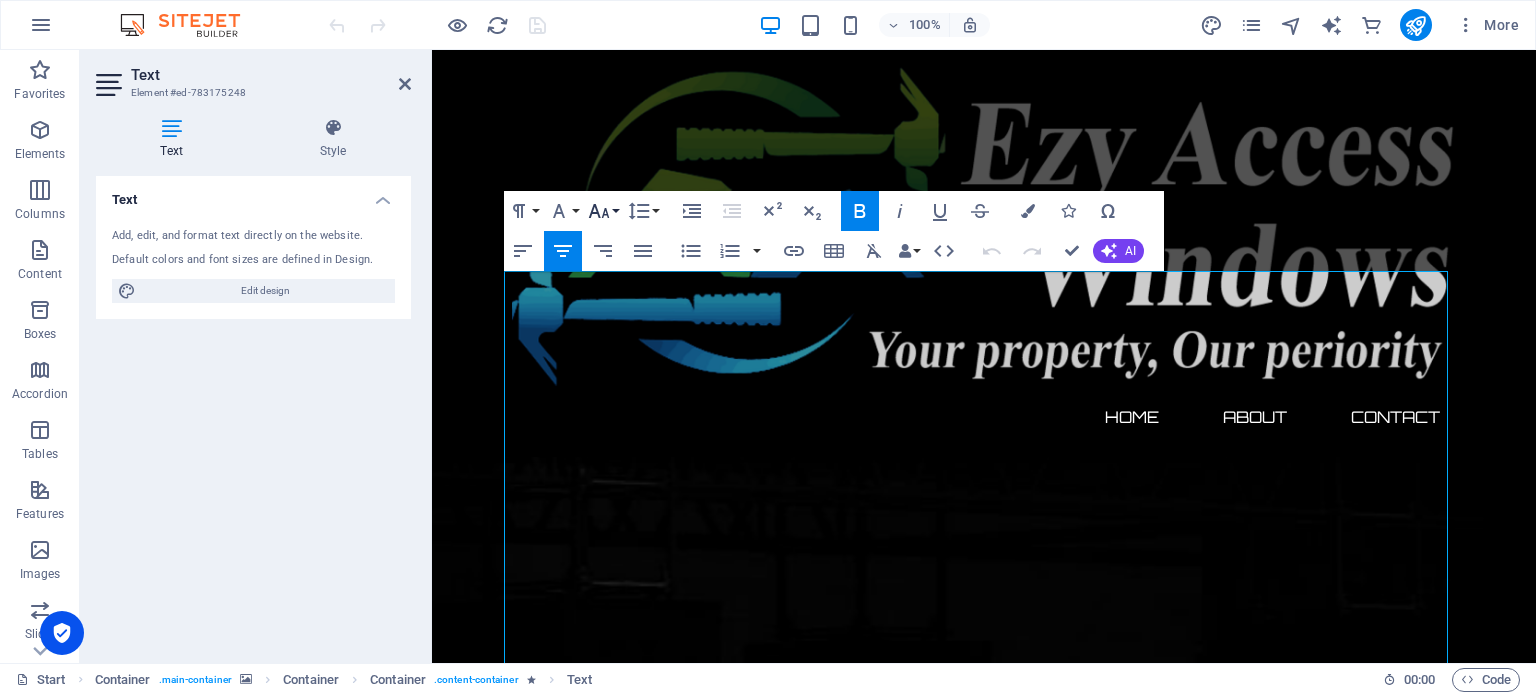 click 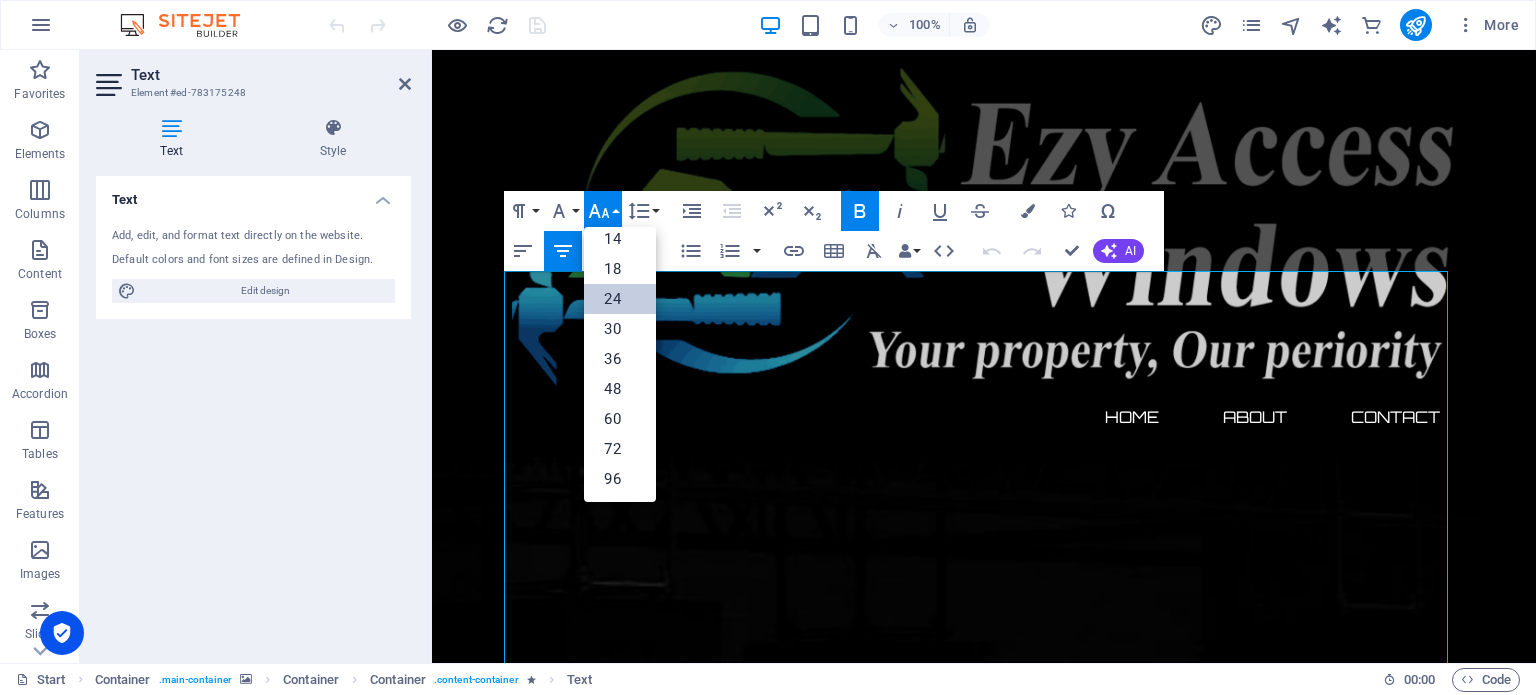 scroll, scrollTop: 160, scrollLeft: 0, axis: vertical 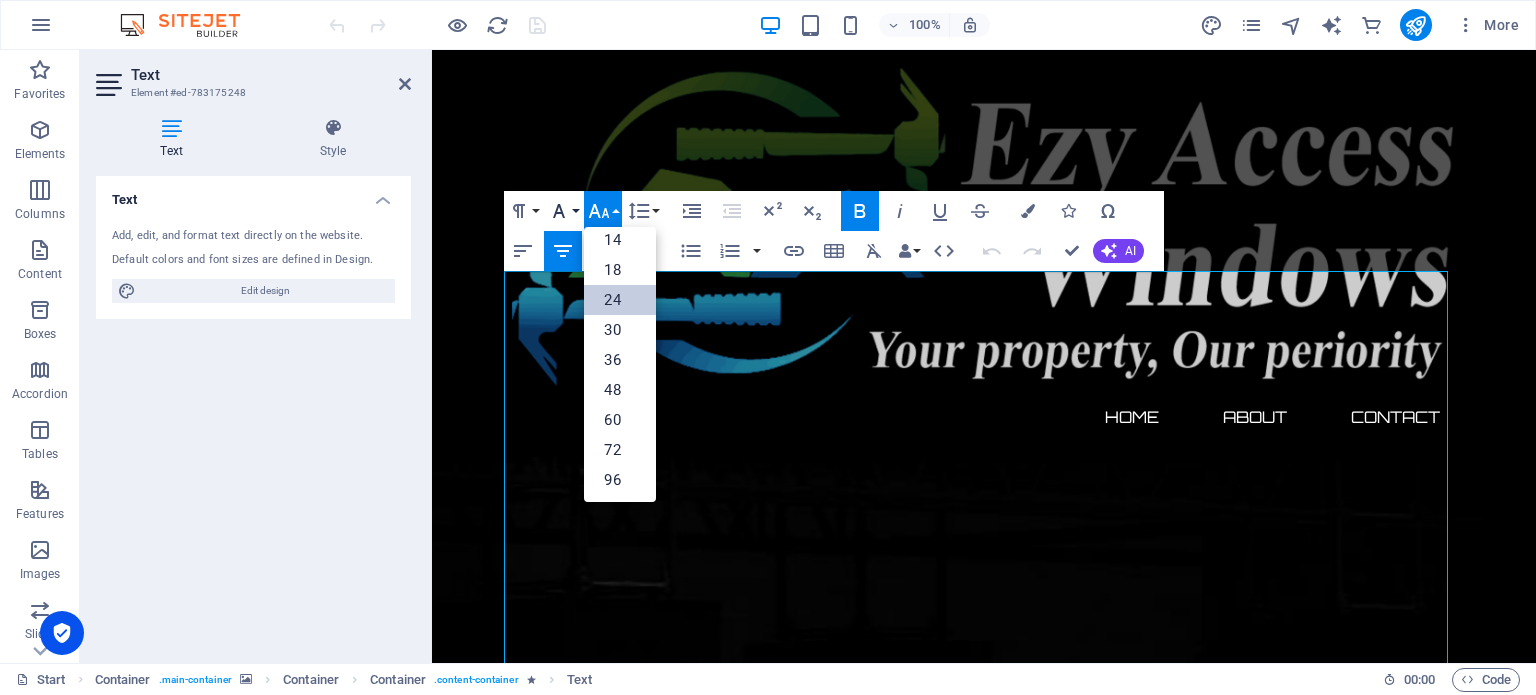 click on "Font Family" at bounding box center [563, 211] 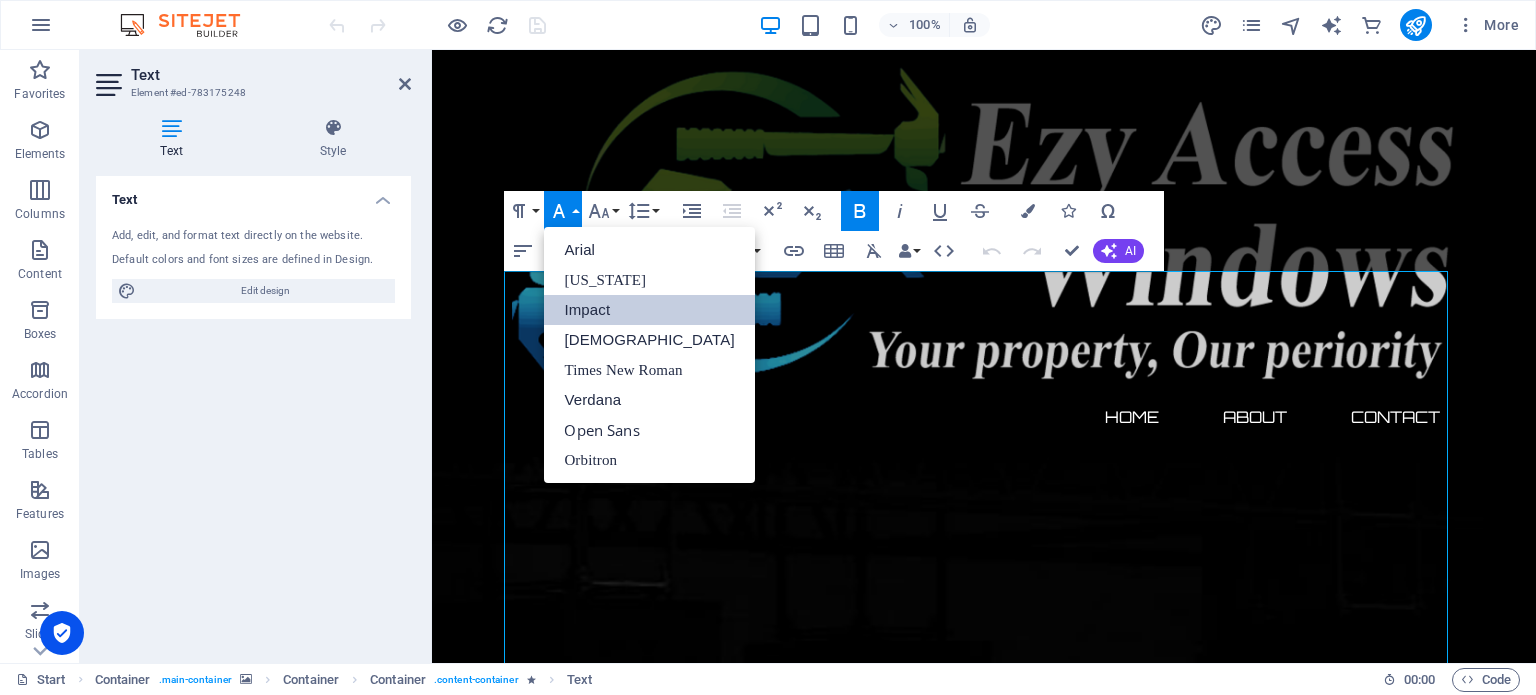 scroll, scrollTop: 0, scrollLeft: 0, axis: both 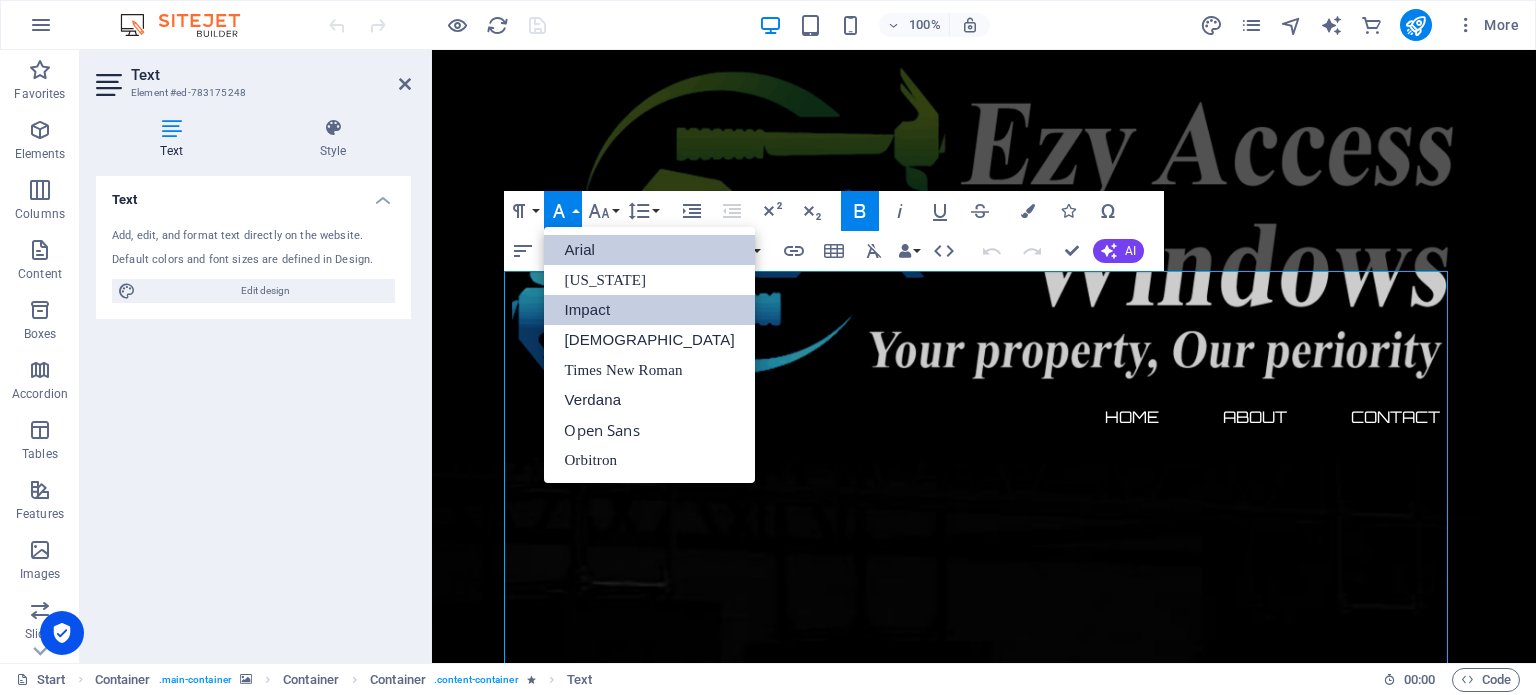 click on "Arial" at bounding box center [649, 250] 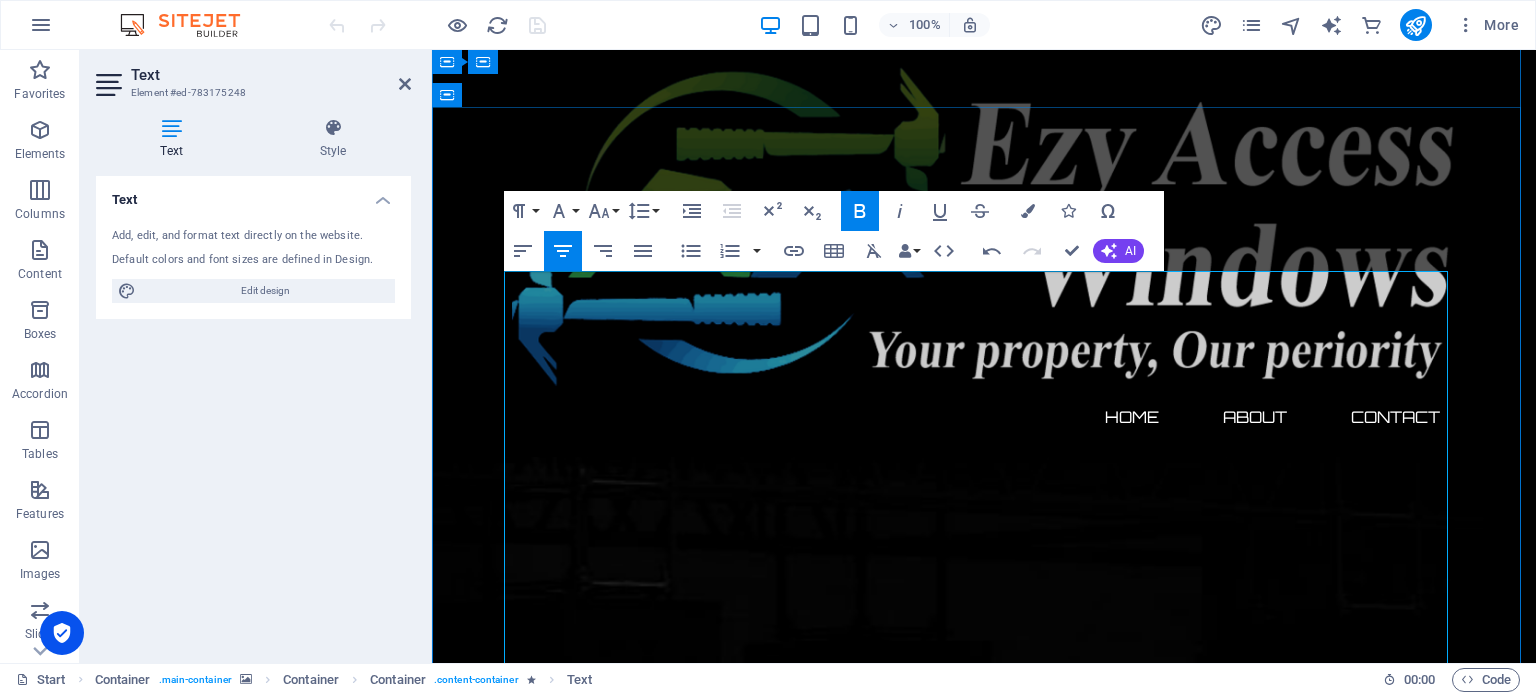 click at bounding box center [984, 3090] 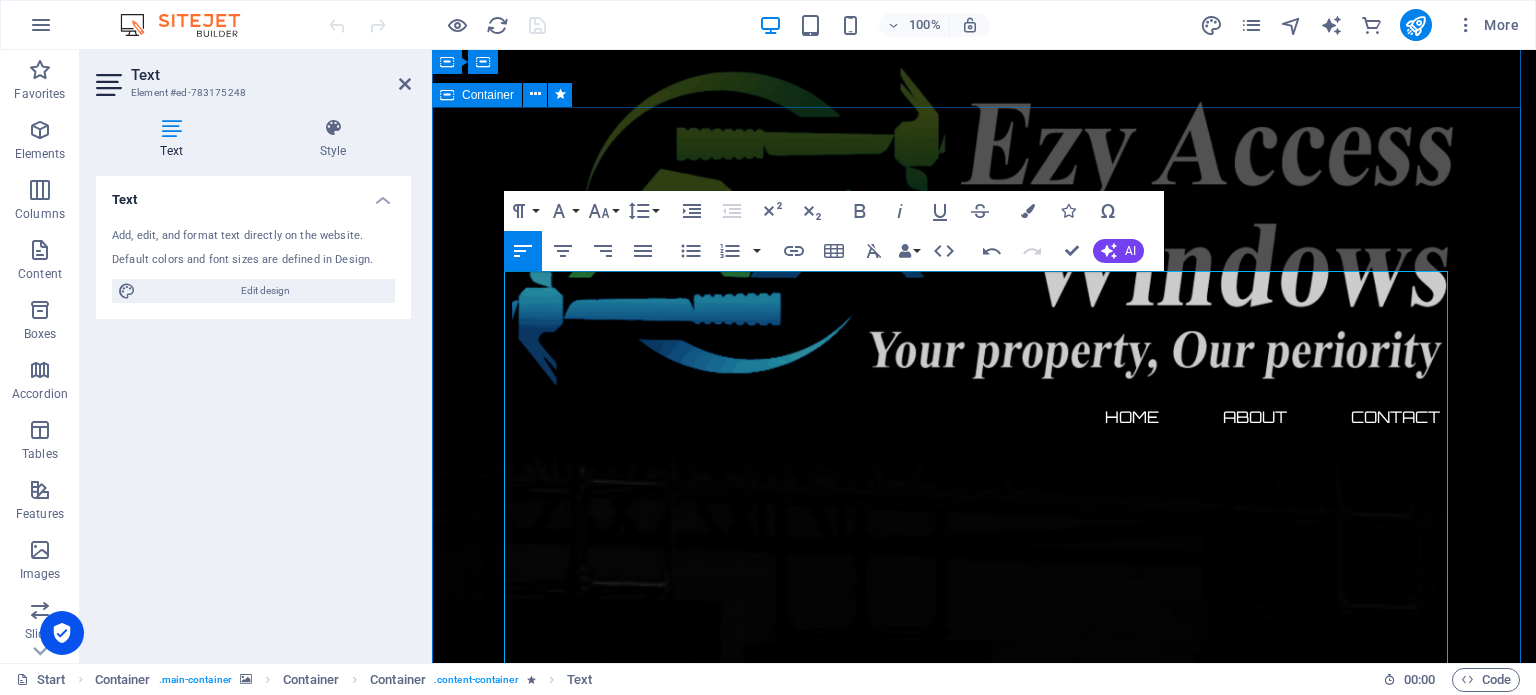 click on "About us EZY ACCESS WINDOWS   Transforming Homes with Style, Security & Energy Efficiency At EZY ACCESS, we specialize in high-quality home improvement solutions, focusing on expertly fitted windows and uPVC doors designed to enhance the appearance, comfort, and value of your home. Whether you’re upgrading your existing property or planning a new project, our team is committed to delivering exceptional craftsmanship and reliable service every step of the way. We offer a wide range of modern, energy-efficient double- and triple-glazed windows, stylish and secure uPVC front and back doors, as well as patio and French doors – all tailored to suit your personal style and property needs. ✅ Energy Efficiency ✅ Low-Maintenance Materials ✅ Enhanced Home Security ✅ Stylish, Modern Designs ✅ Professional Installation Guaranteed Let us help you create a warmer, quieter, and more beautiful living space. Contact us today for a free consultation and quote" at bounding box center (984, 3089) 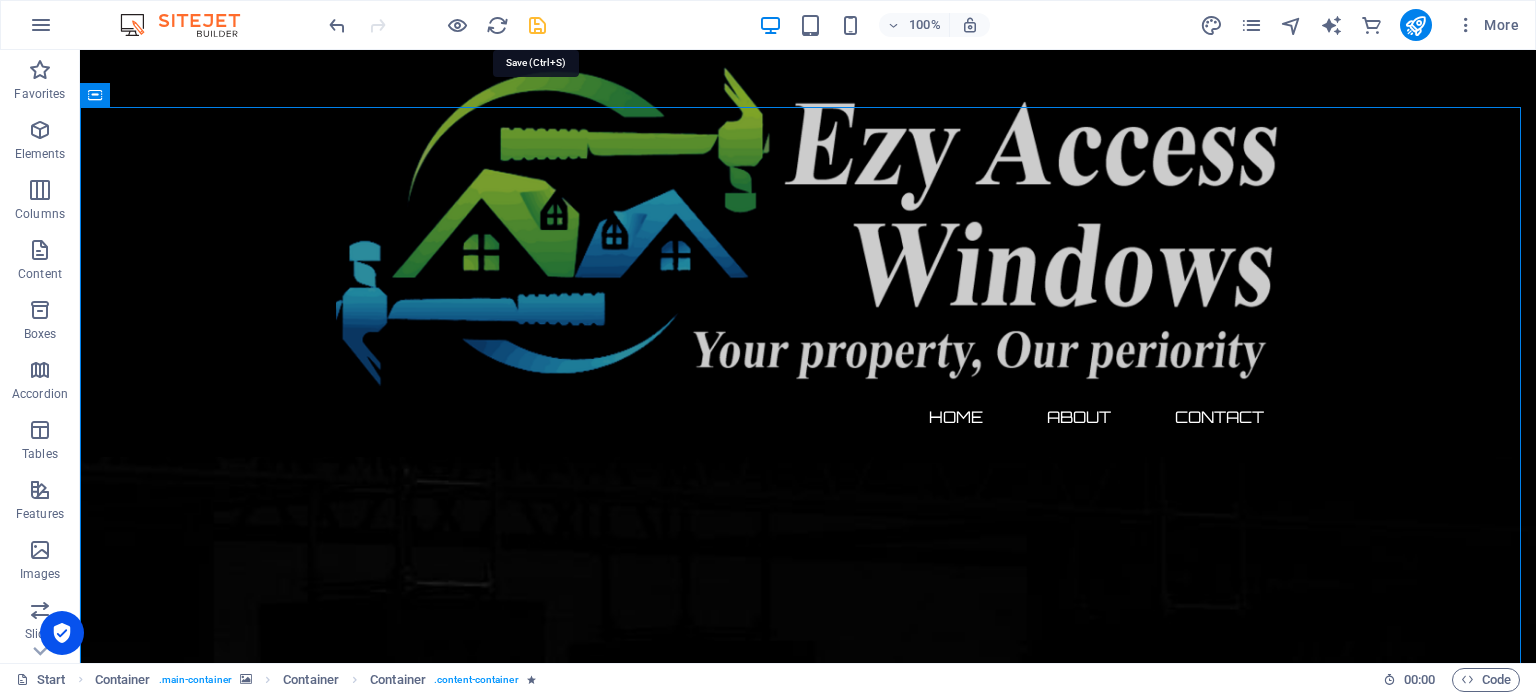 click at bounding box center [537, 25] 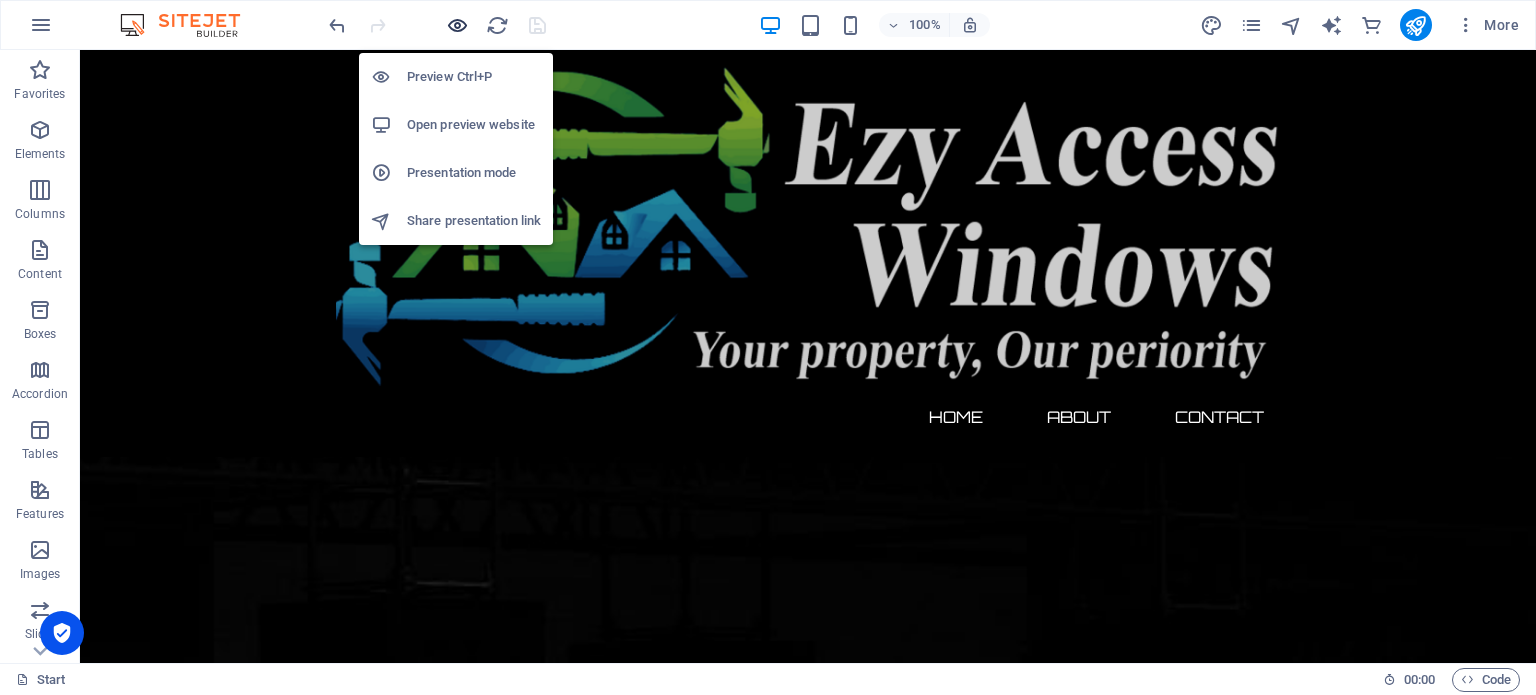 click at bounding box center (457, 25) 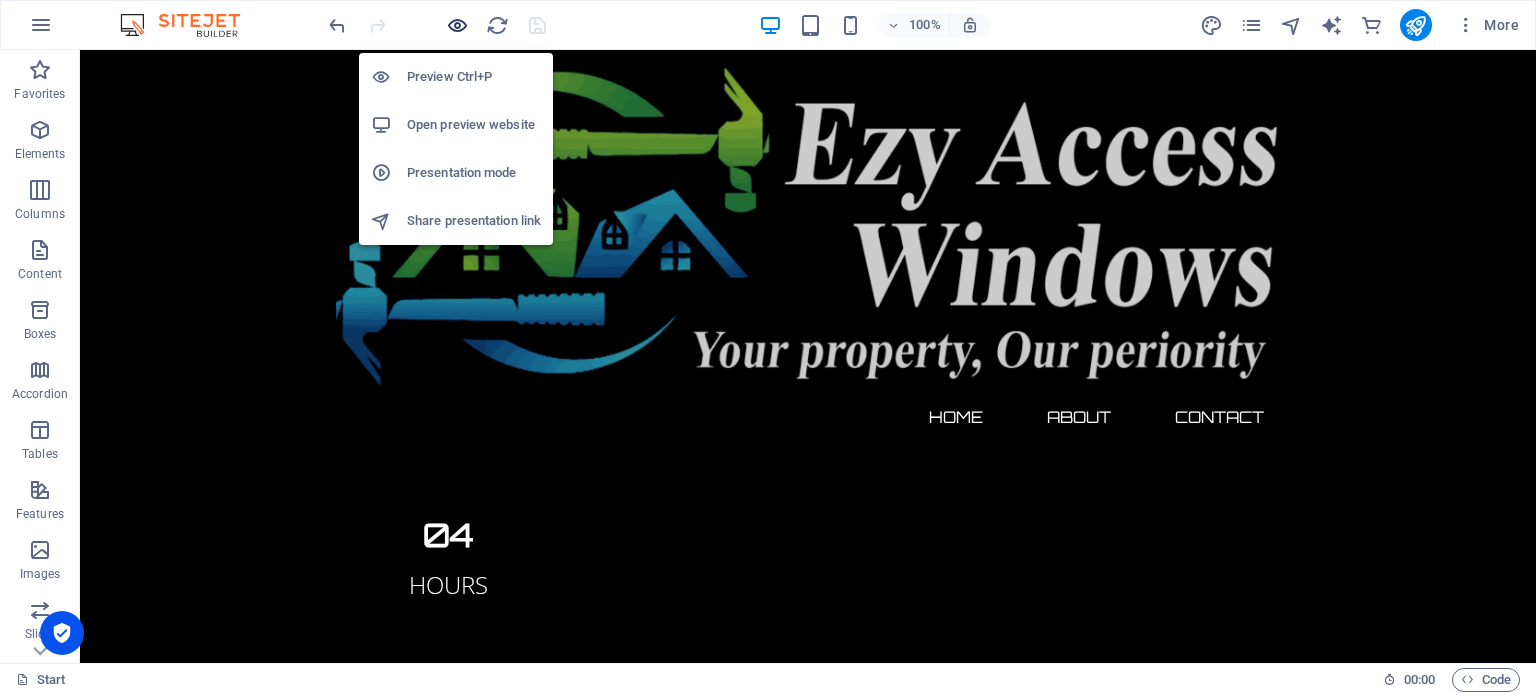 scroll, scrollTop: 83, scrollLeft: 0, axis: vertical 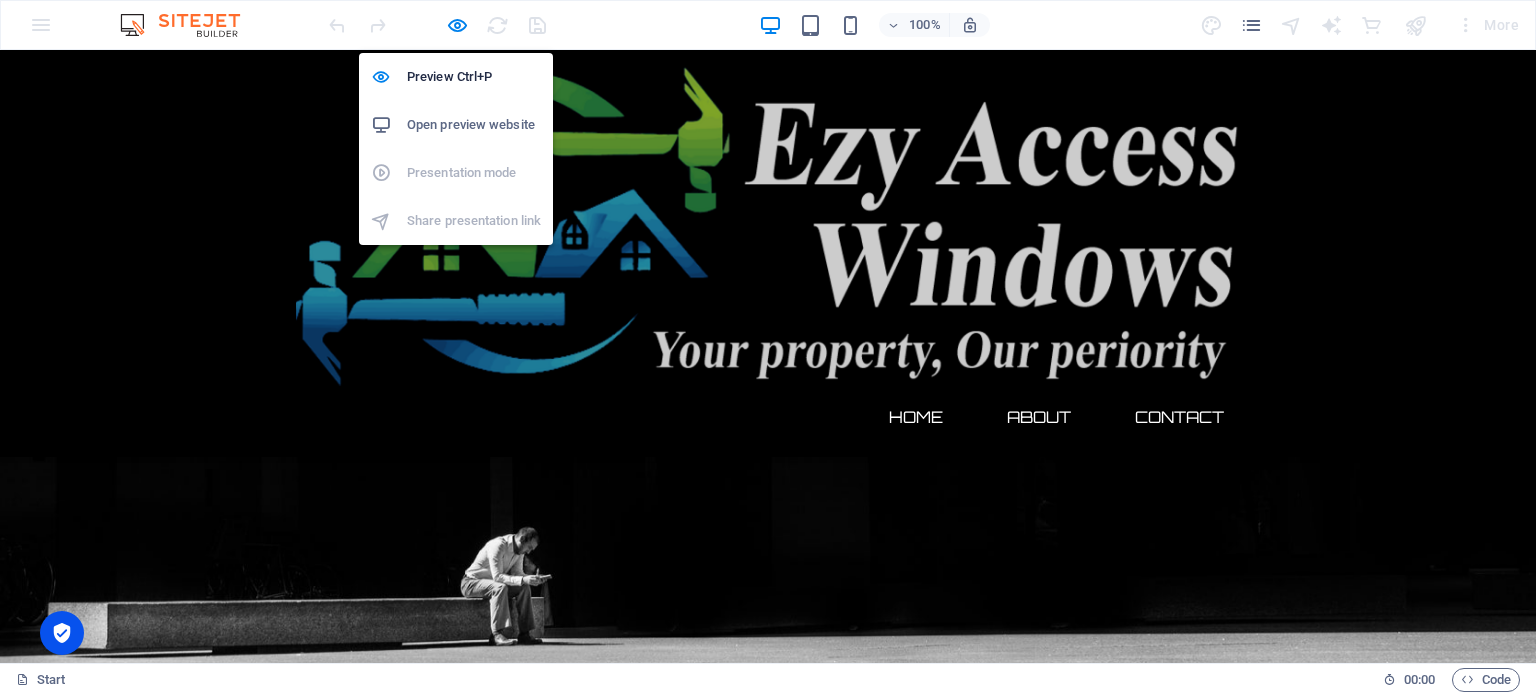 click on "Open preview website" at bounding box center [474, 125] 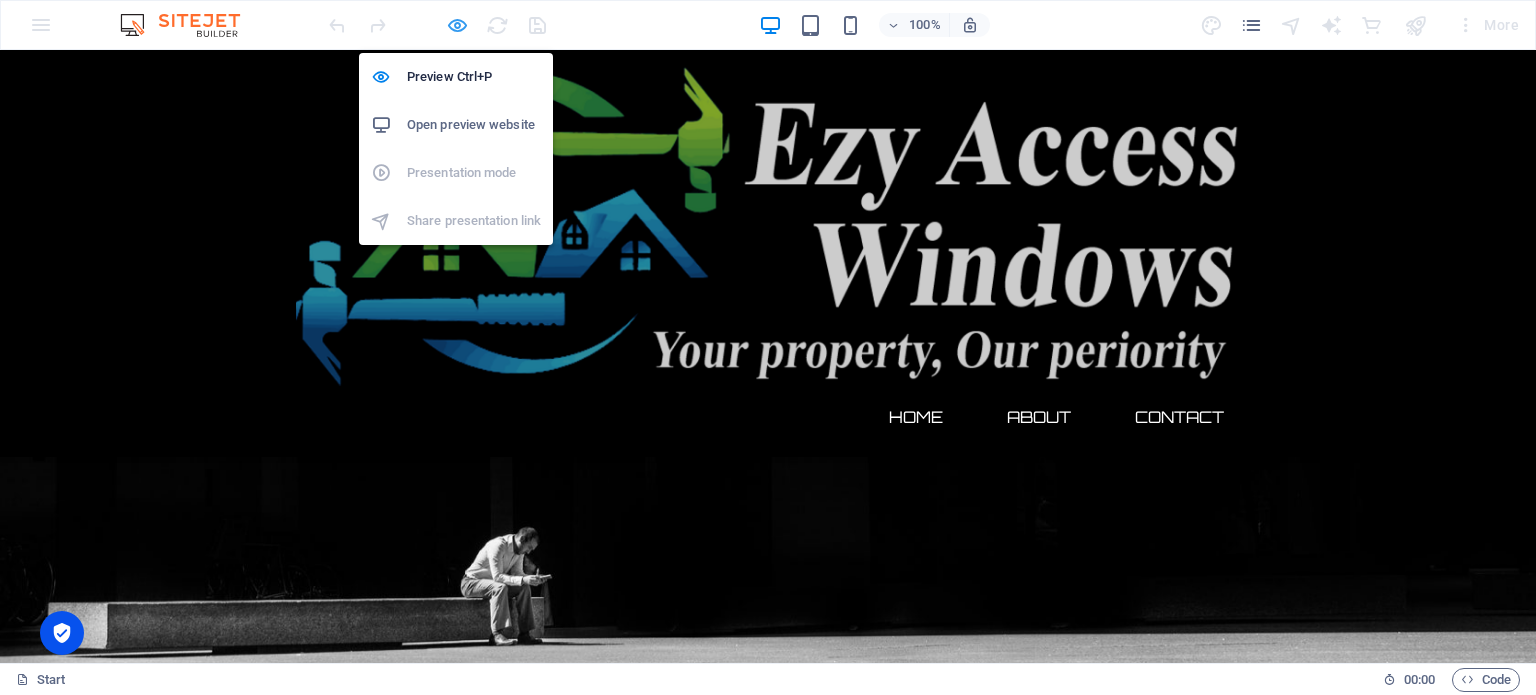 click at bounding box center (457, 25) 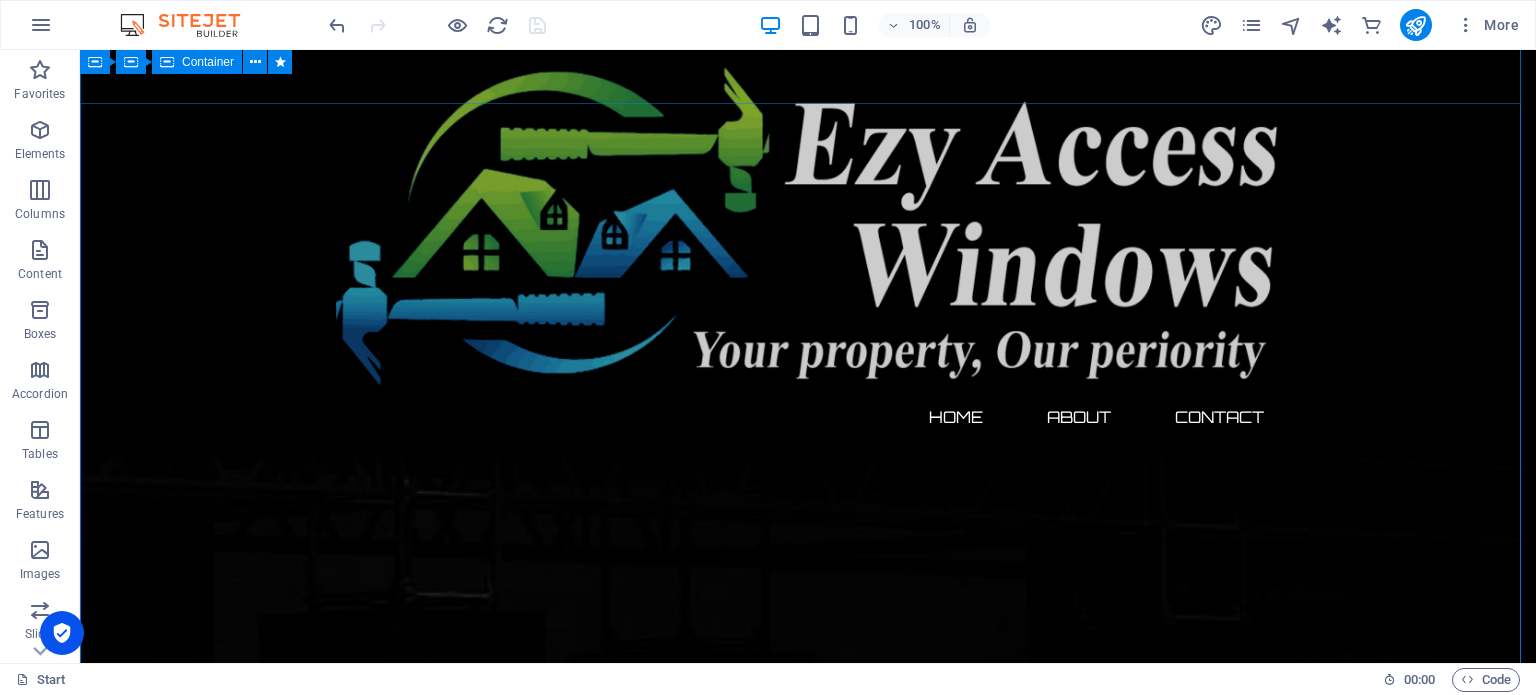 scroll, scrollTop: 1575, scrollLeft: 0, axis: vertical 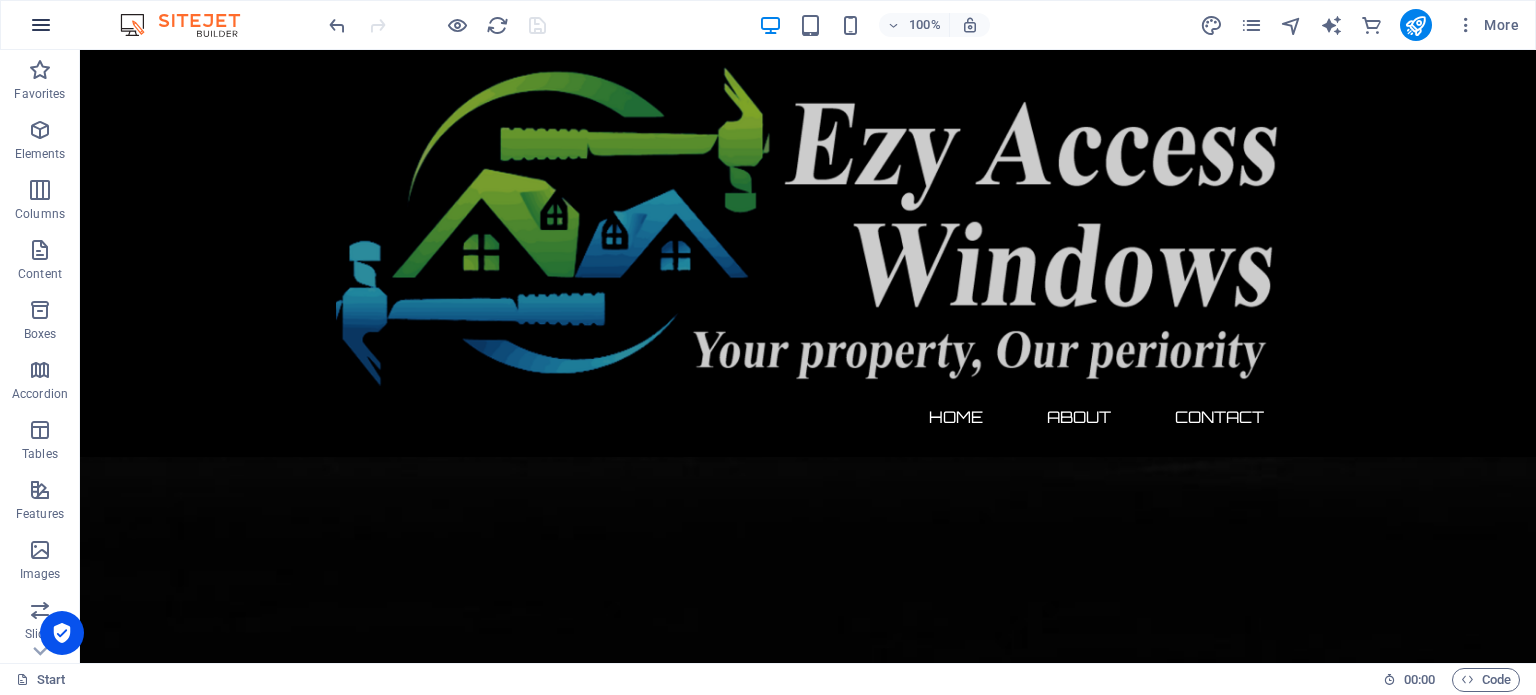 click at bounding box center [41, 25] 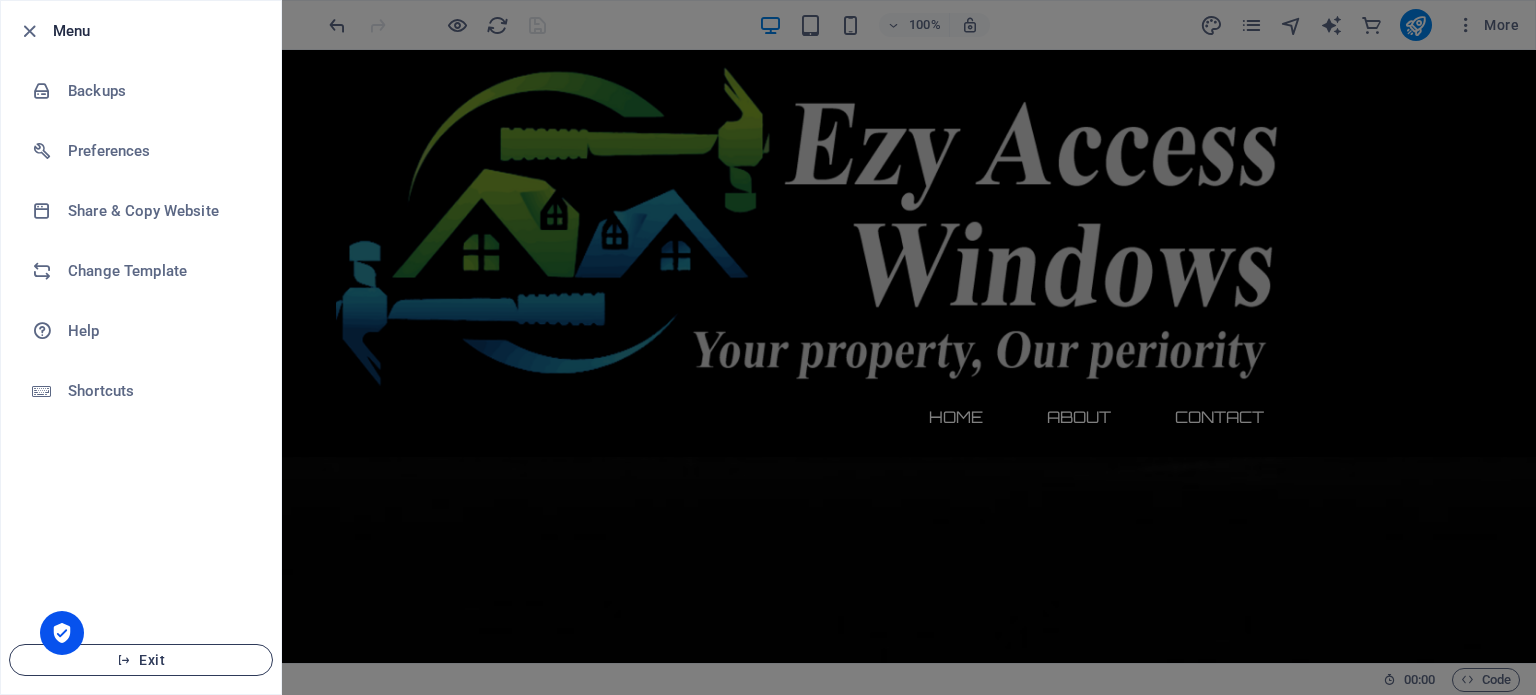 click at bounding box center (124, 660) 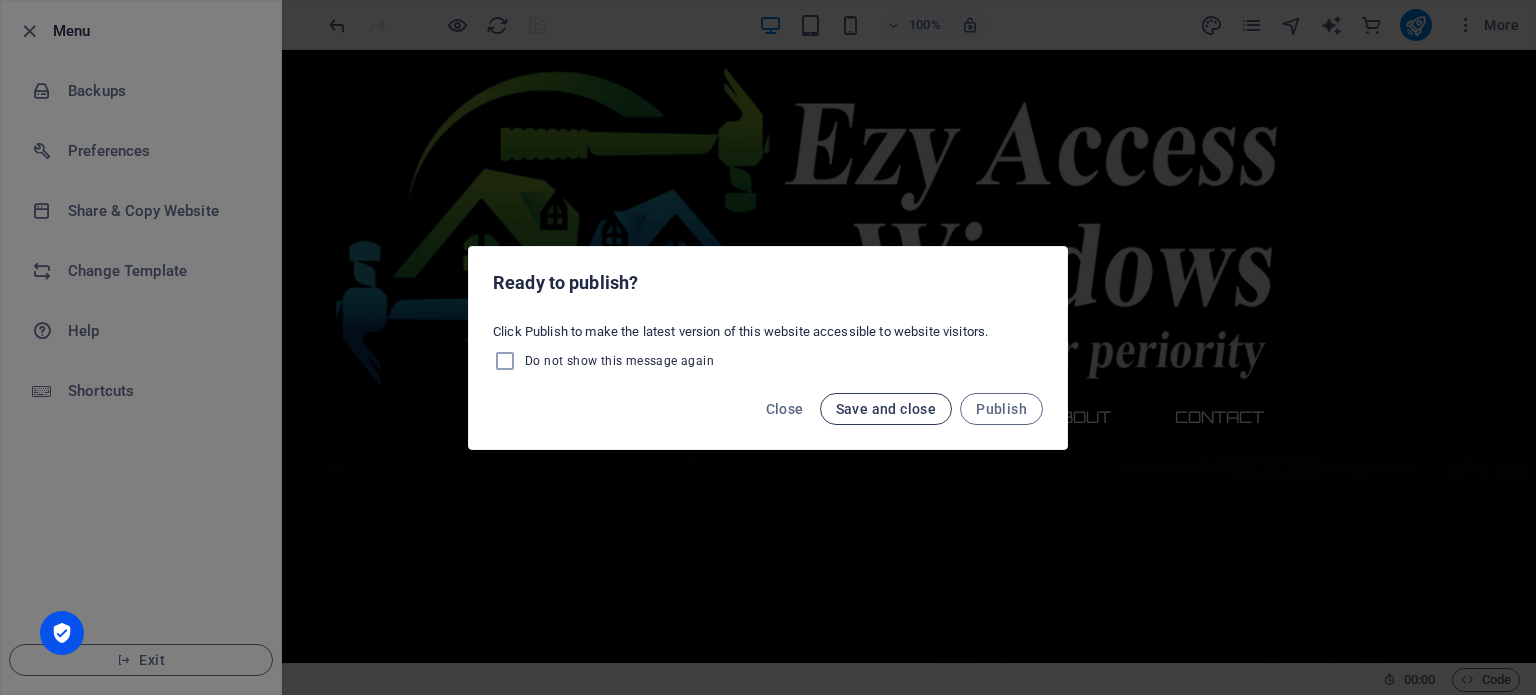 click on "Save and close" at bounding box center [886, 409] 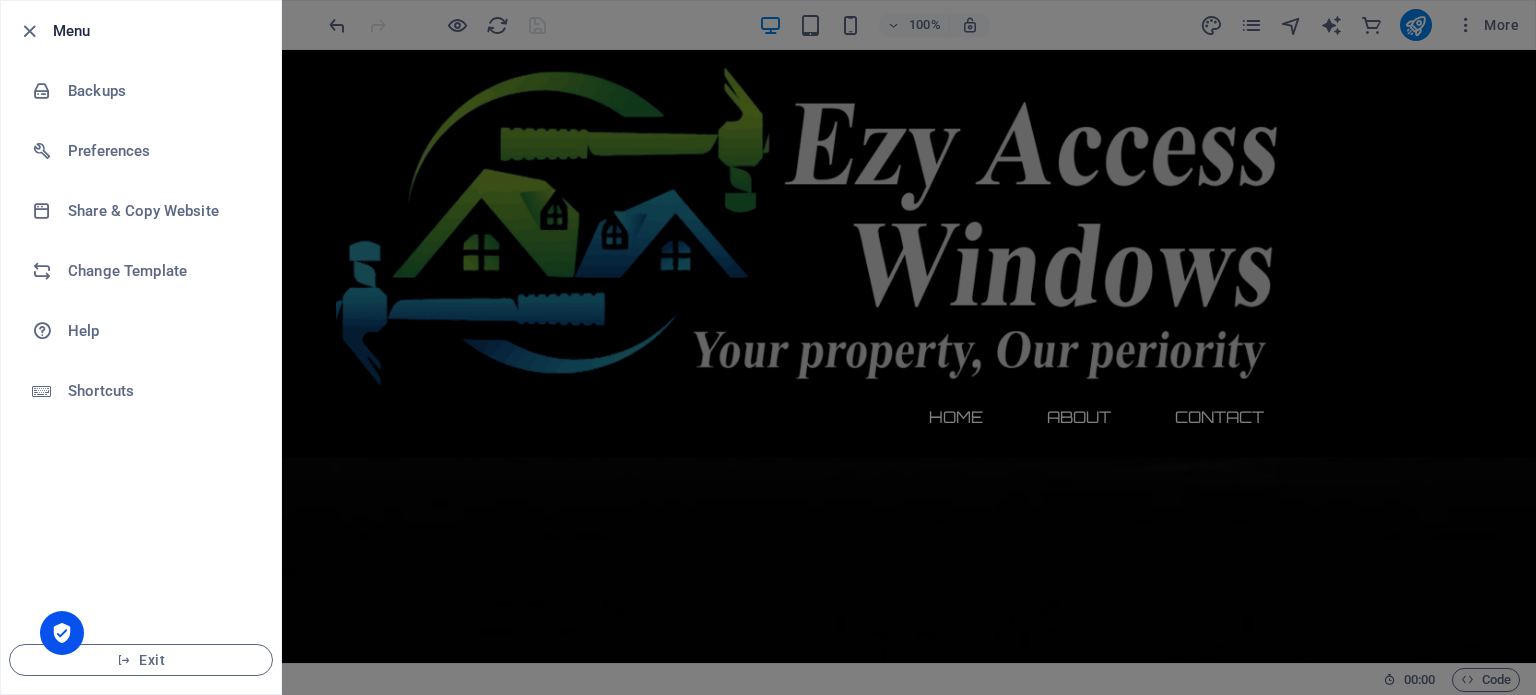 click at bounding box center [768, 347] 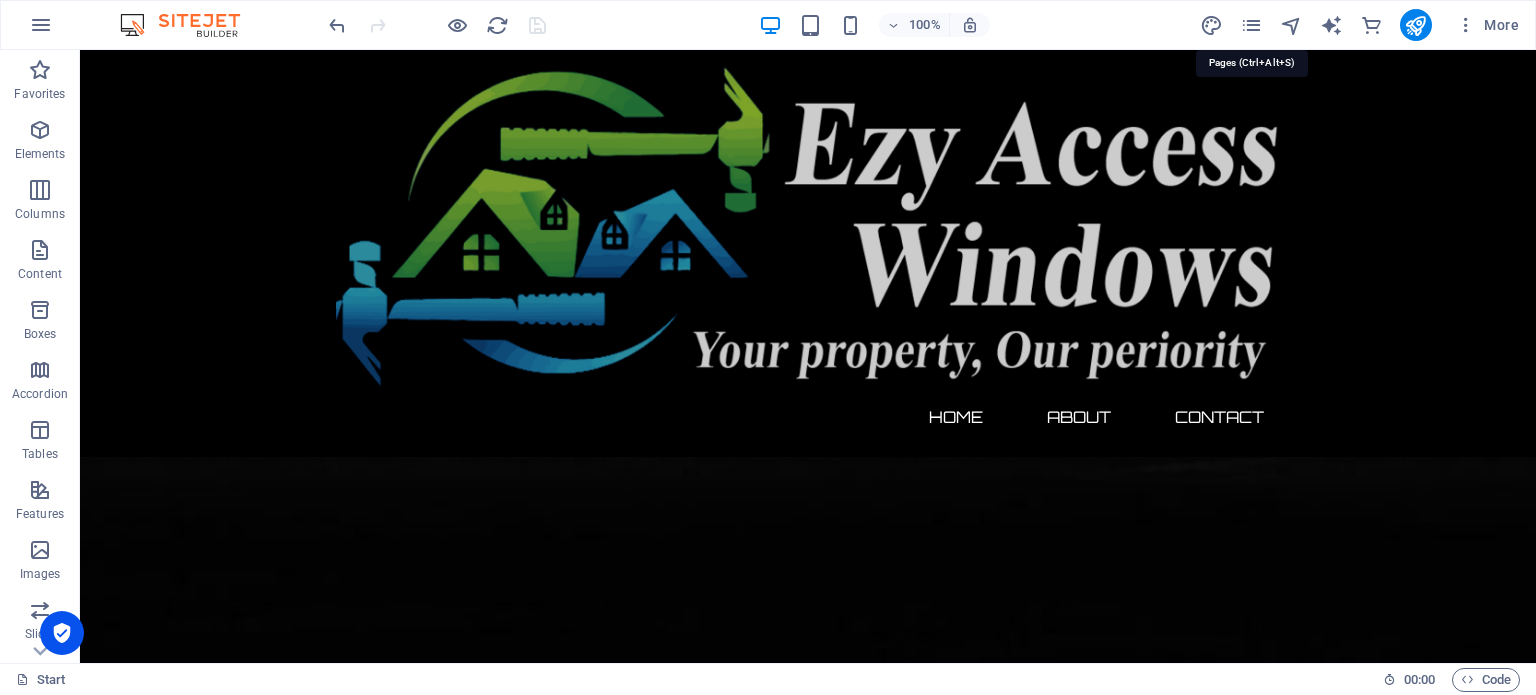 click at bounding box center [1251, 25] 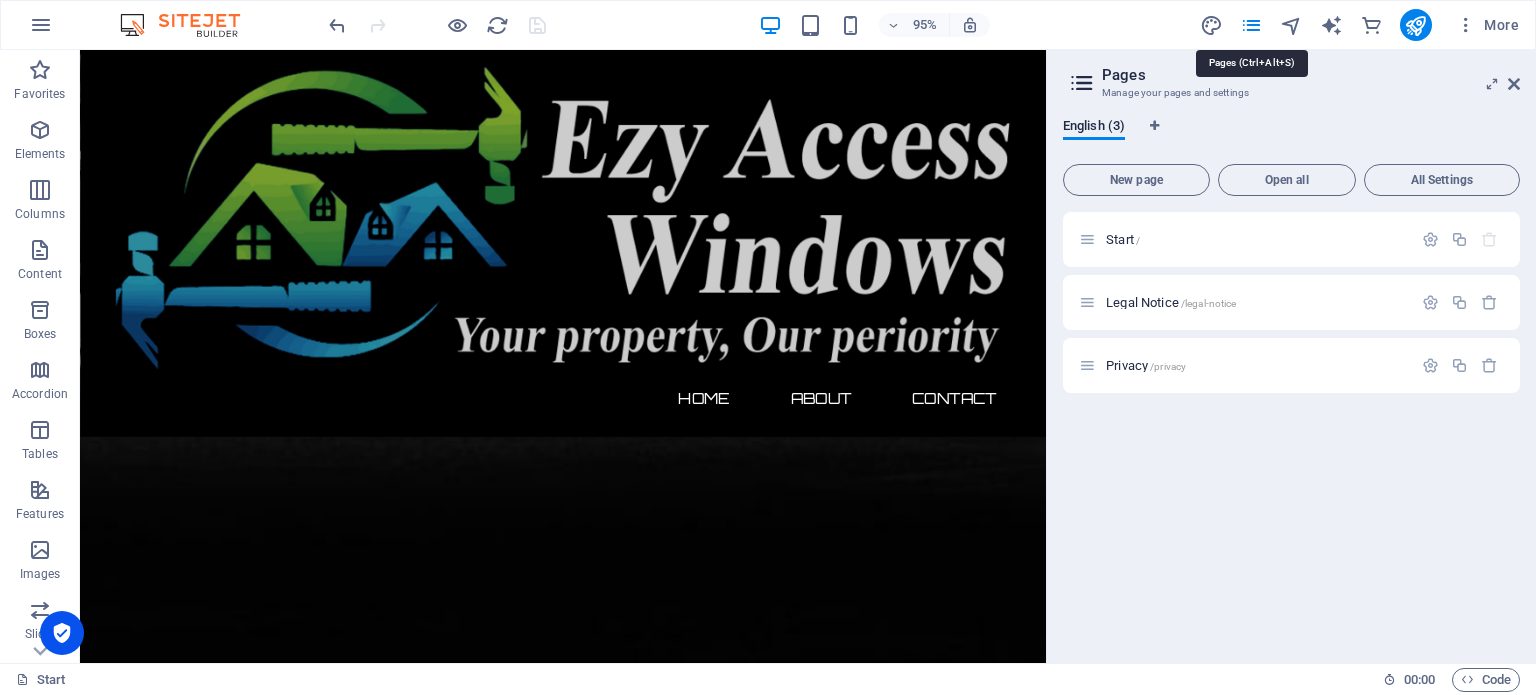 click at bounding box center [1251, 25] 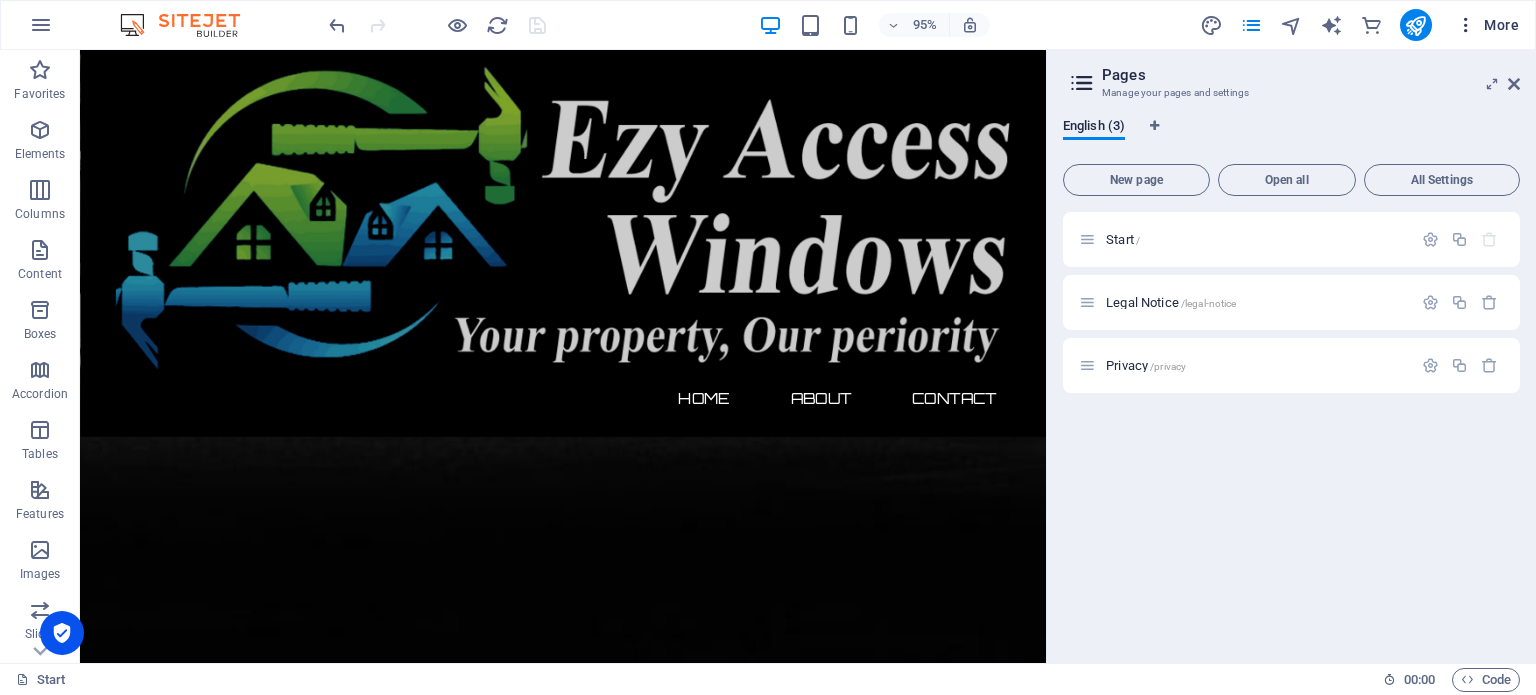click on "More" at bounding box center [1487, 25] 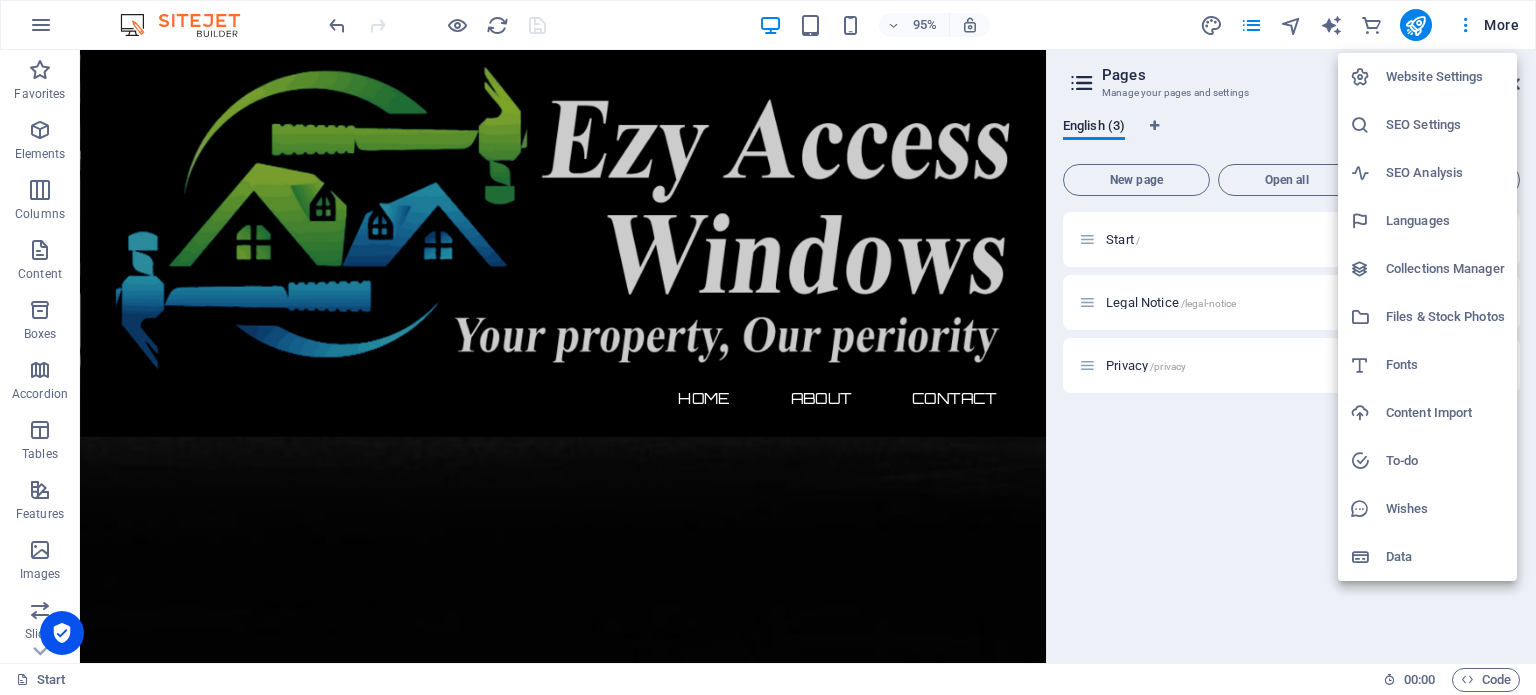 click on "Website Settings" at bounding box center (1445, 77) 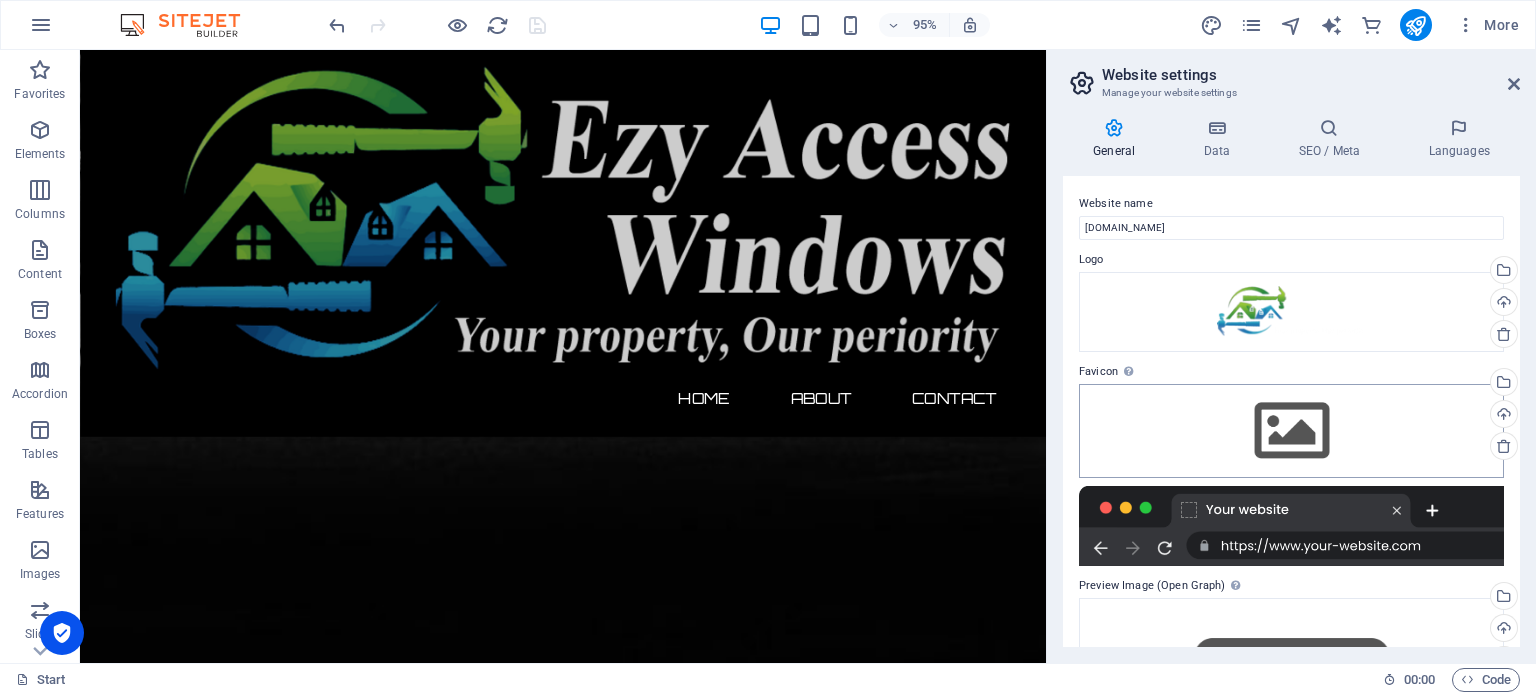 scroll, scrollTop: 196, scrollLeft: 0, axis: vertical 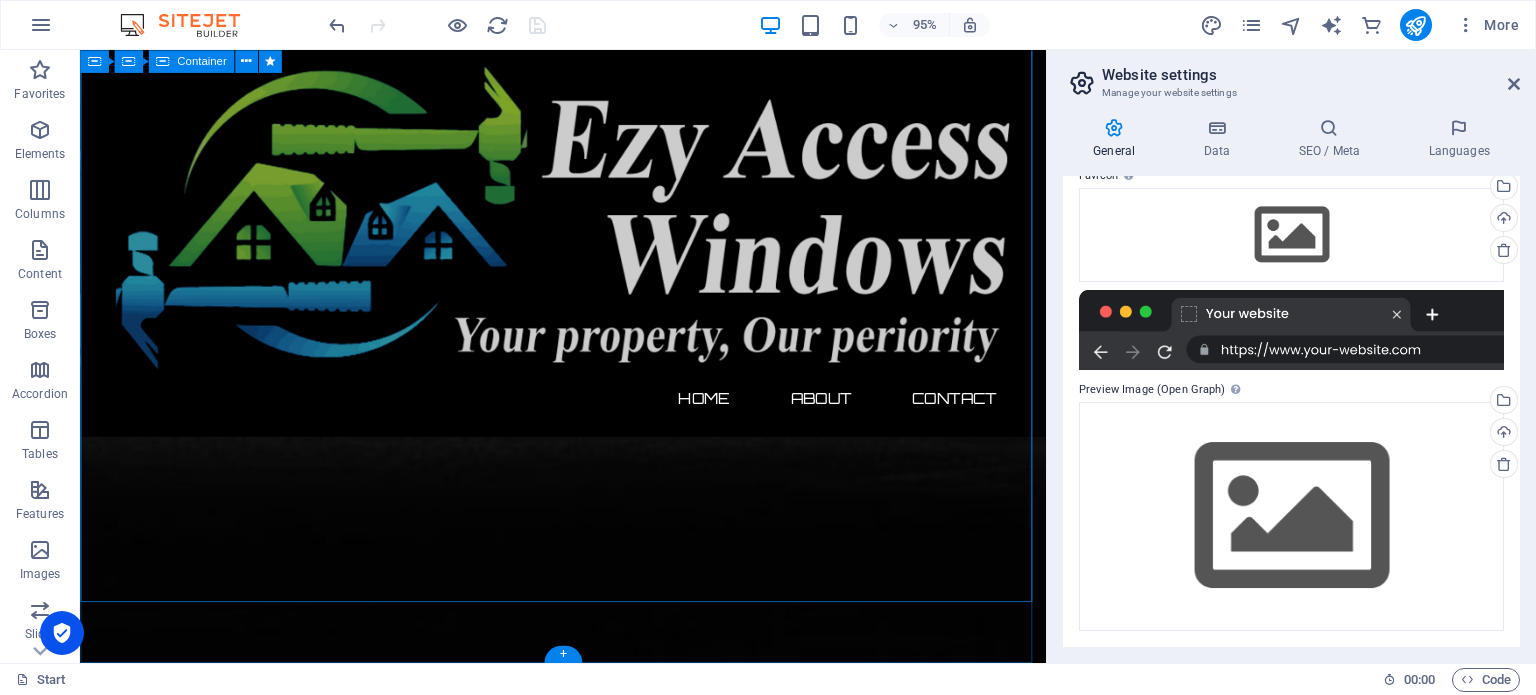 click on "Contact us Contact Us We’d love to hear from you! Whether you’re ready to start your home improvement project or simply exploring your options, our friendly team is here to help. At  EZY ACCESS WINDOWS , we’re committed to providing expert advice, tailored solutions, and prompt service. 📞  Phone:  [Your phone number] 📧  Email: Info@ezyaccesswindows.com 📍  Location:   EZY ACCESS WINDOWS 123 High Street Sutton Coldfield Birmingham B75 6PR United Kingdom Use the form below or get in touch directly to book your  free consultation and quote . Let’s transform your home with style, comfort, and confidence.   I have read and understand the privacy policy. Unreadable? Regenerate Submit" at bounding box center [588, 3129] 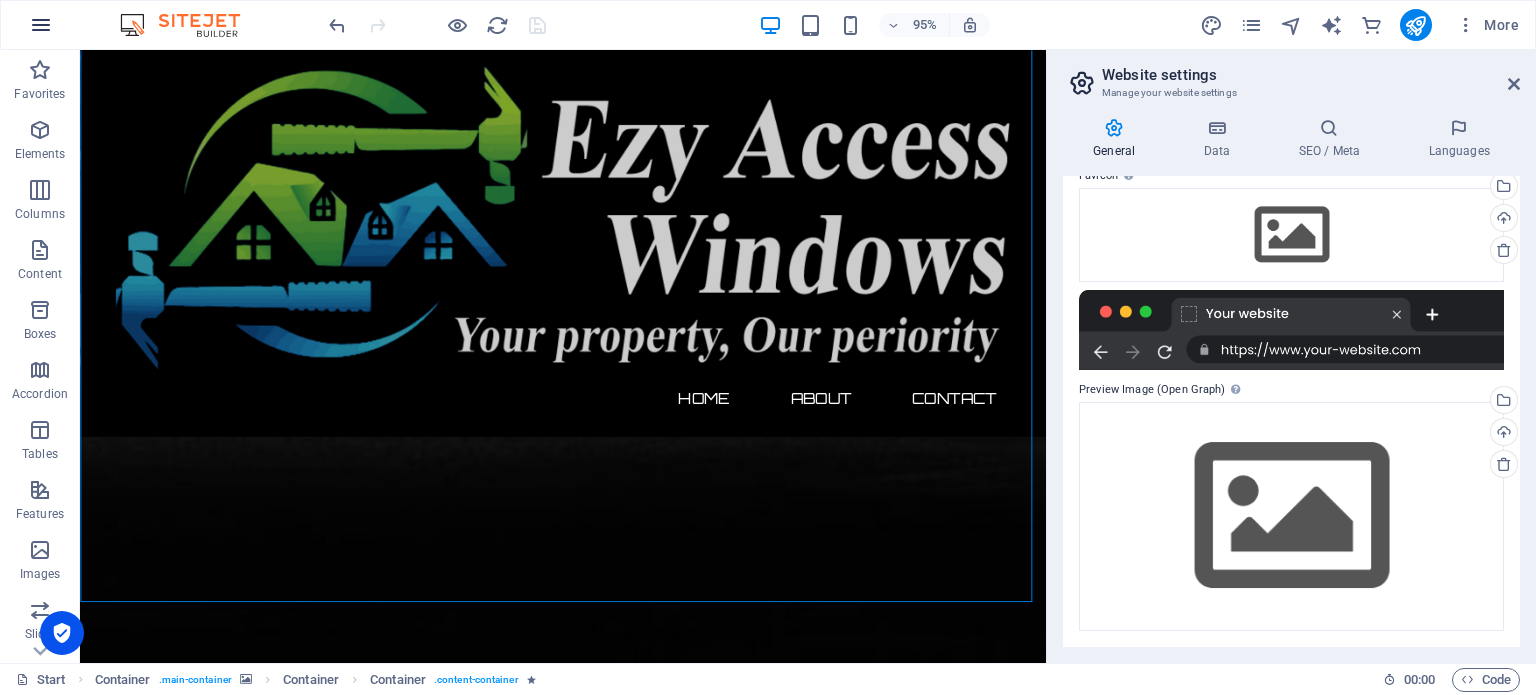 click at bounding box center (41, 25) 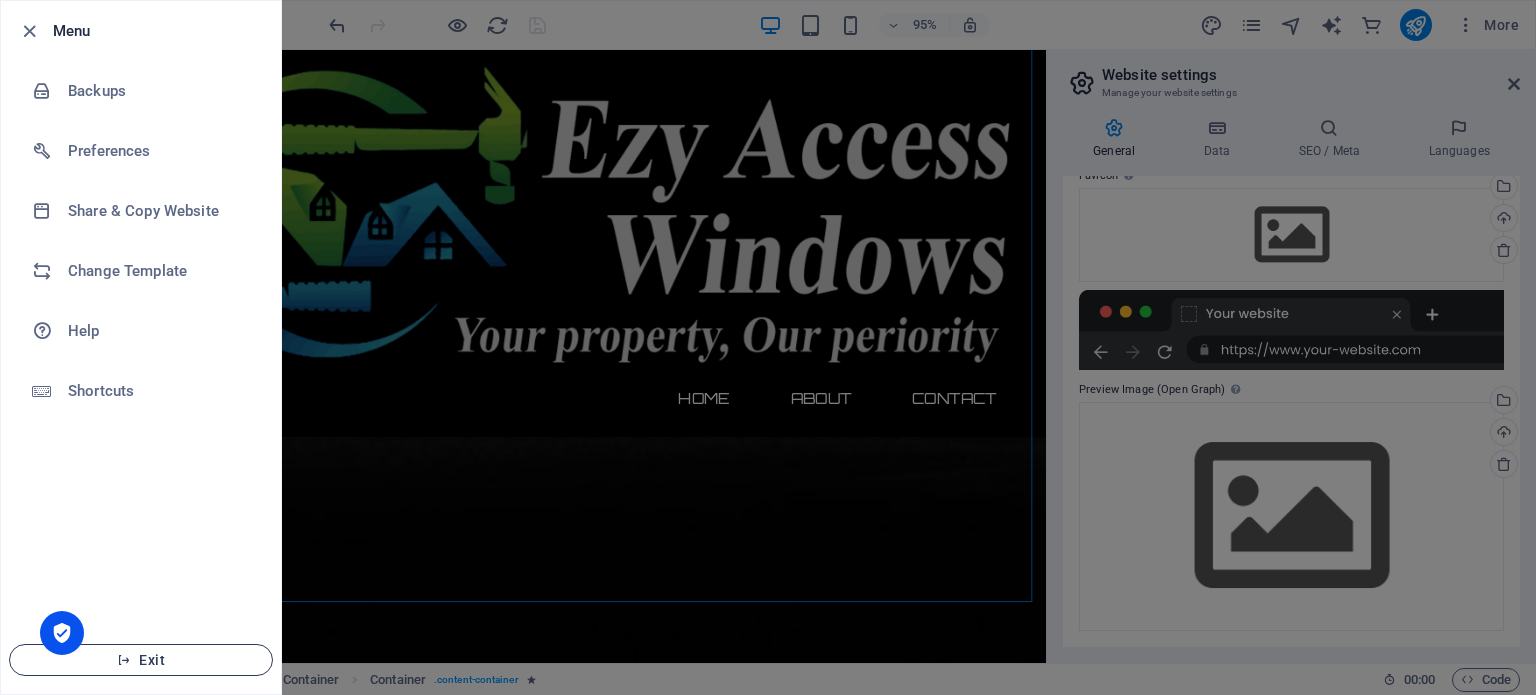 click on "Exit" at bounding box center (141, 660) 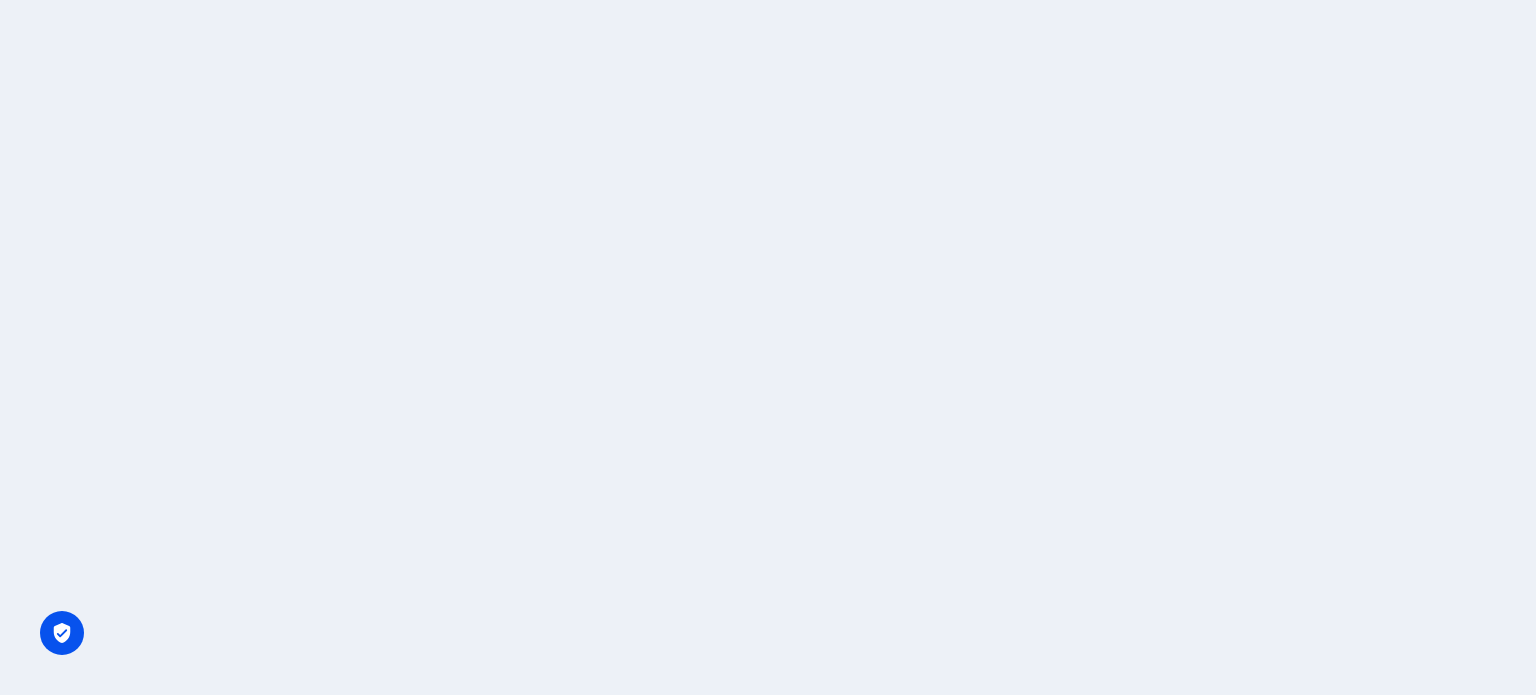scroll, scrollTop: 0, scrollLeft: 0, axis: both 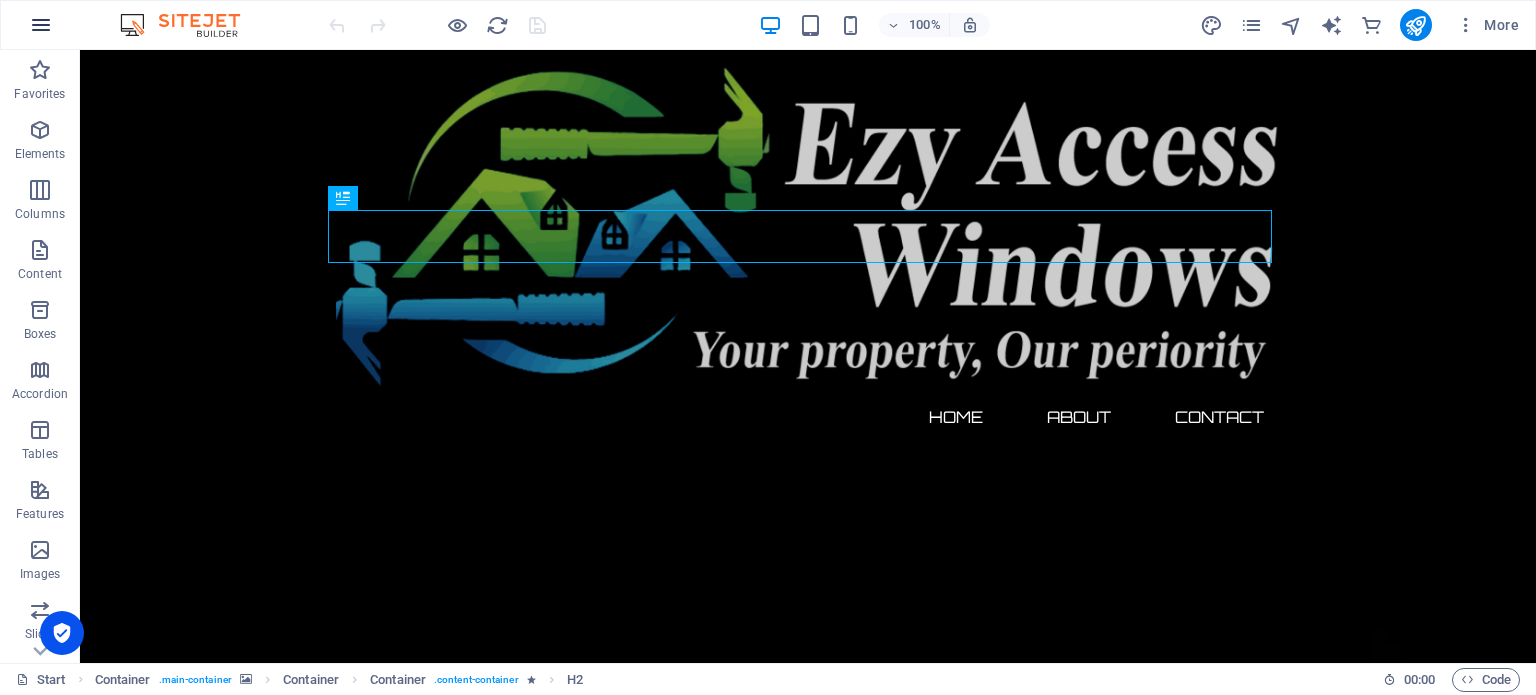click at bounding box center (41, 25) 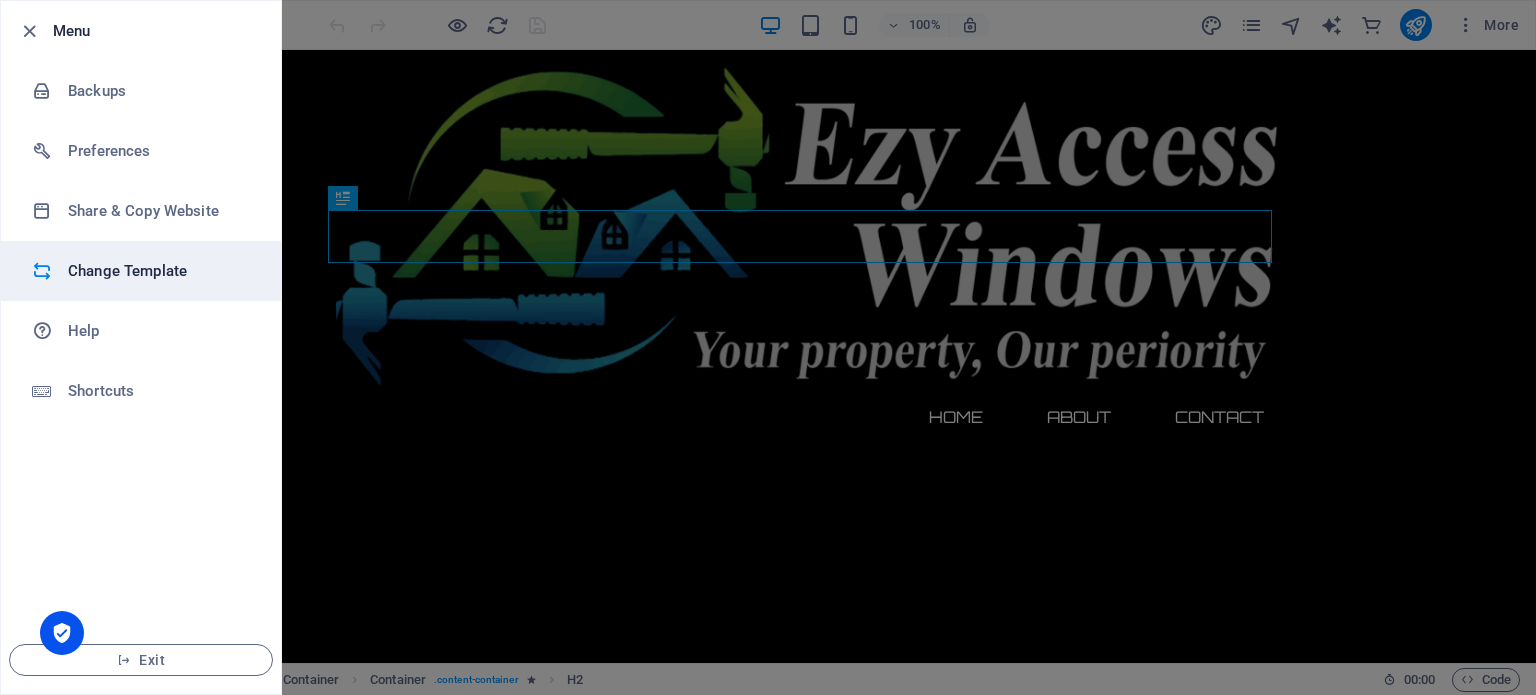 click on "Change Template" at bounding box center [160, 271] 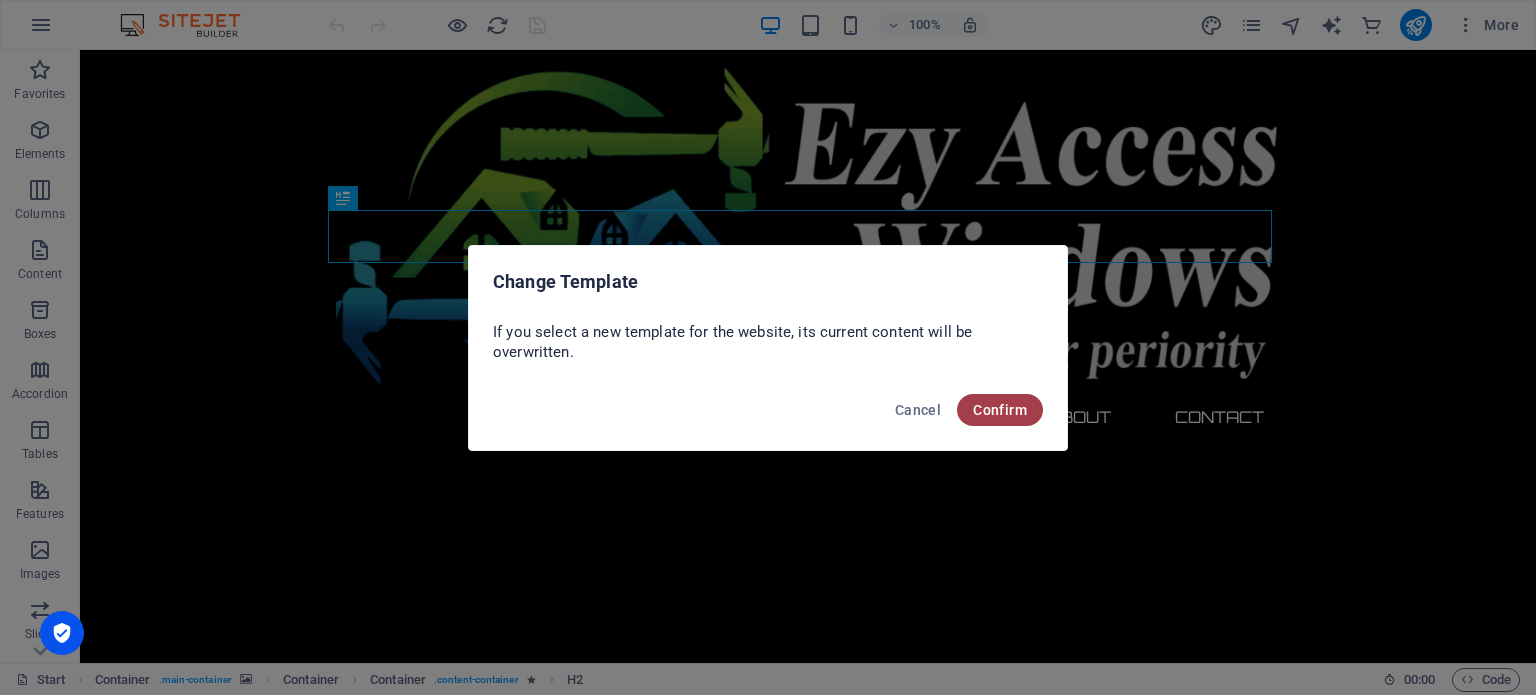 click on "Confirm" at bounding box center [1000, 410] 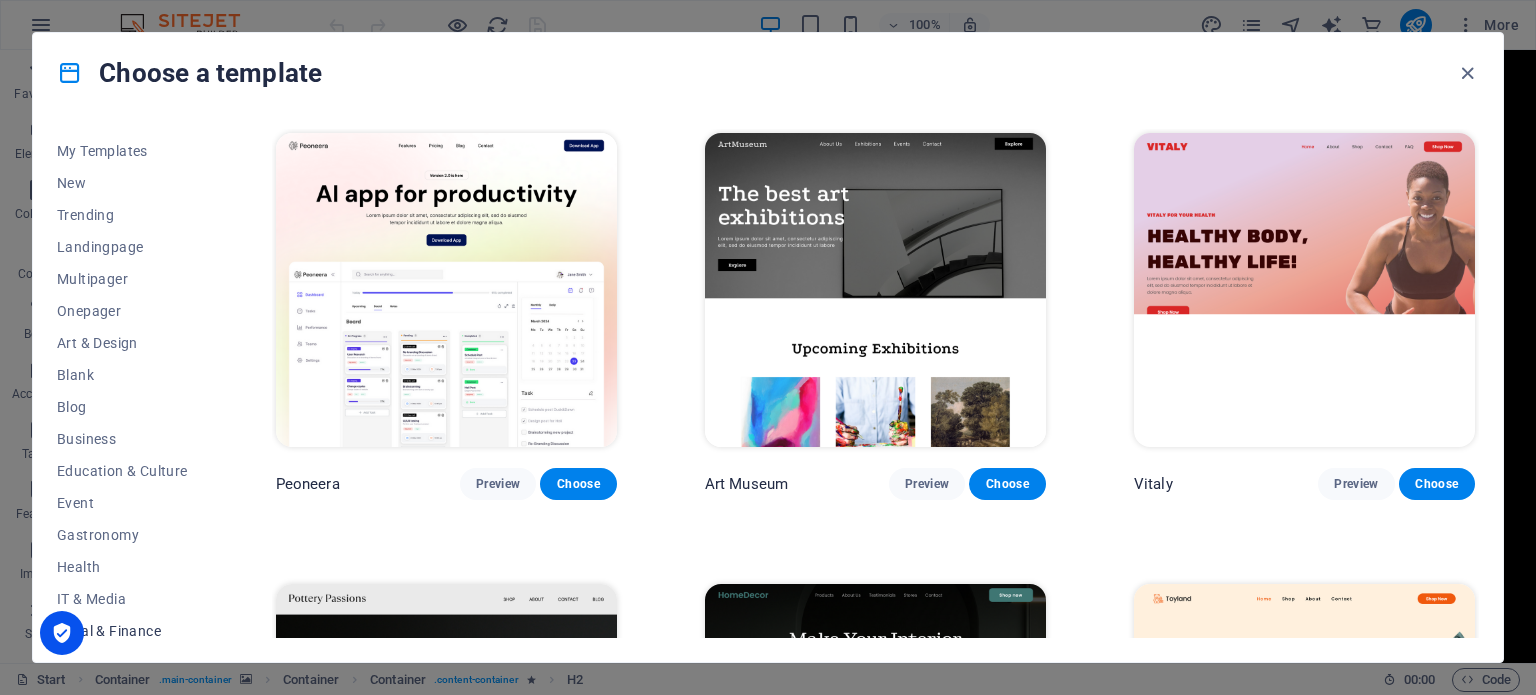 scroll, scrollTop: 0, scrollLeft: 0, axis: both 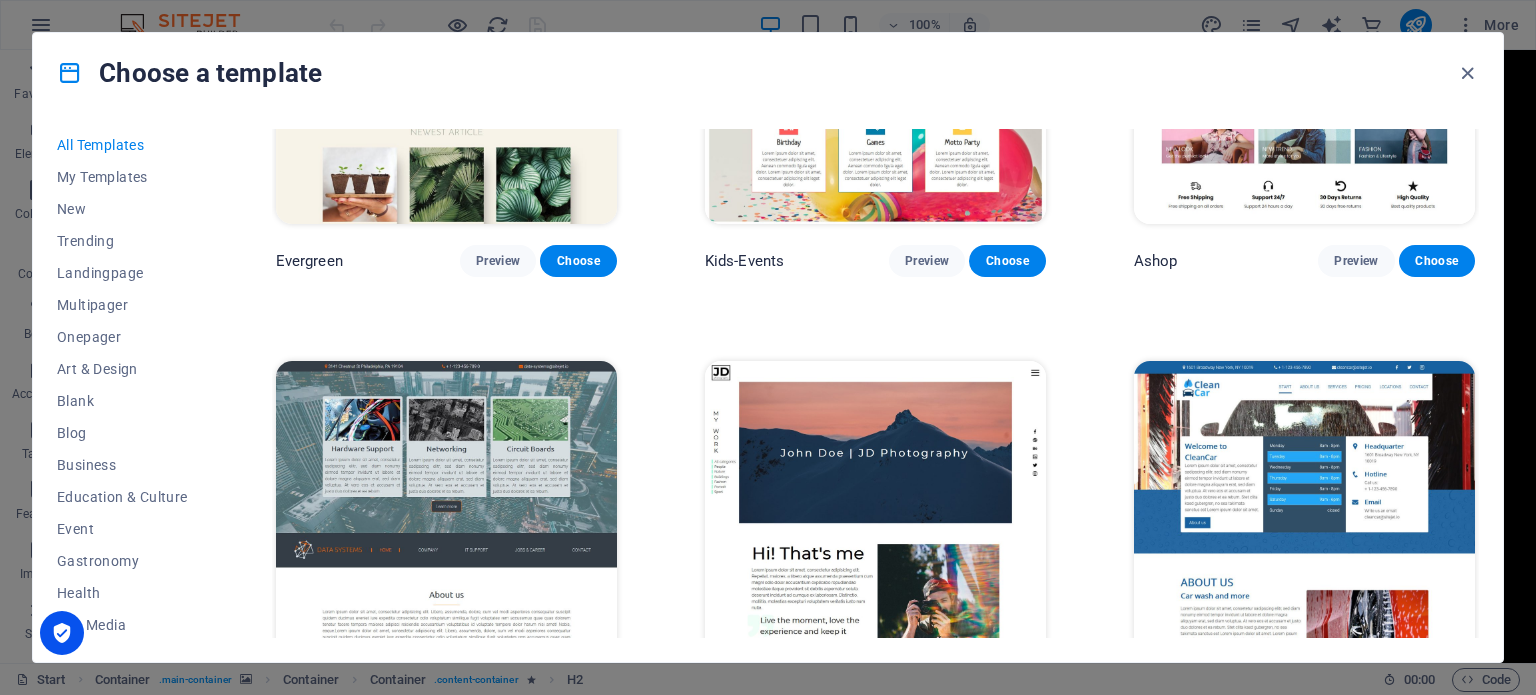 type 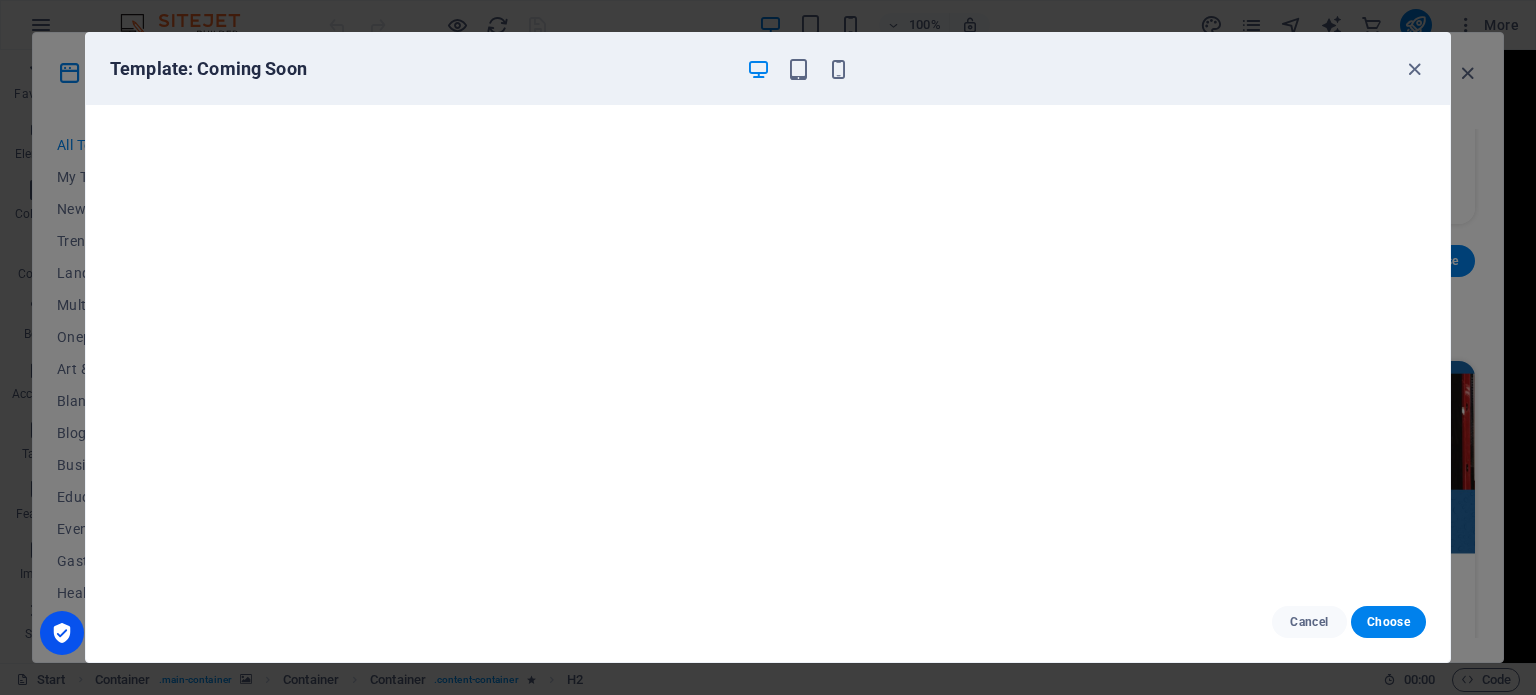 scroll, scrollTop: 5, scrollLeft: 0, axis: vertical 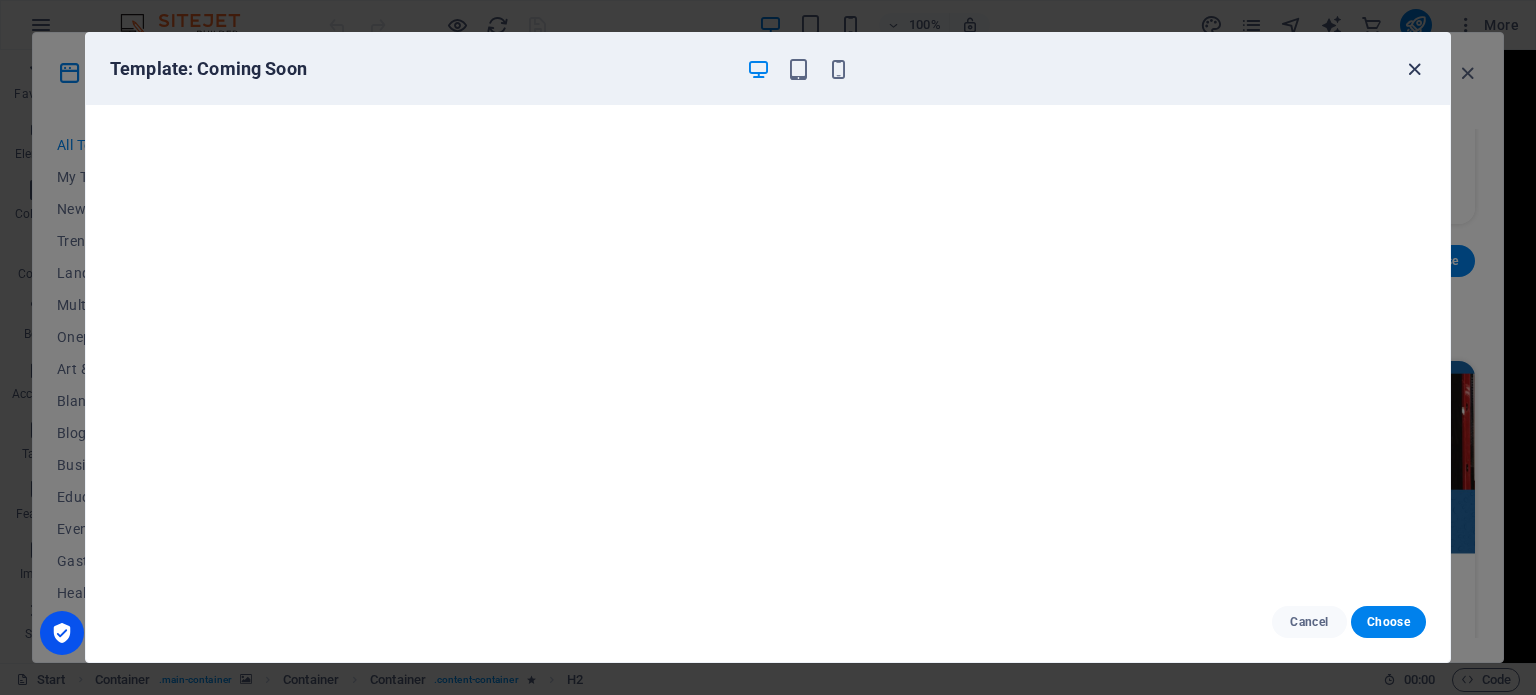 click at bounding box center [1414, 69] 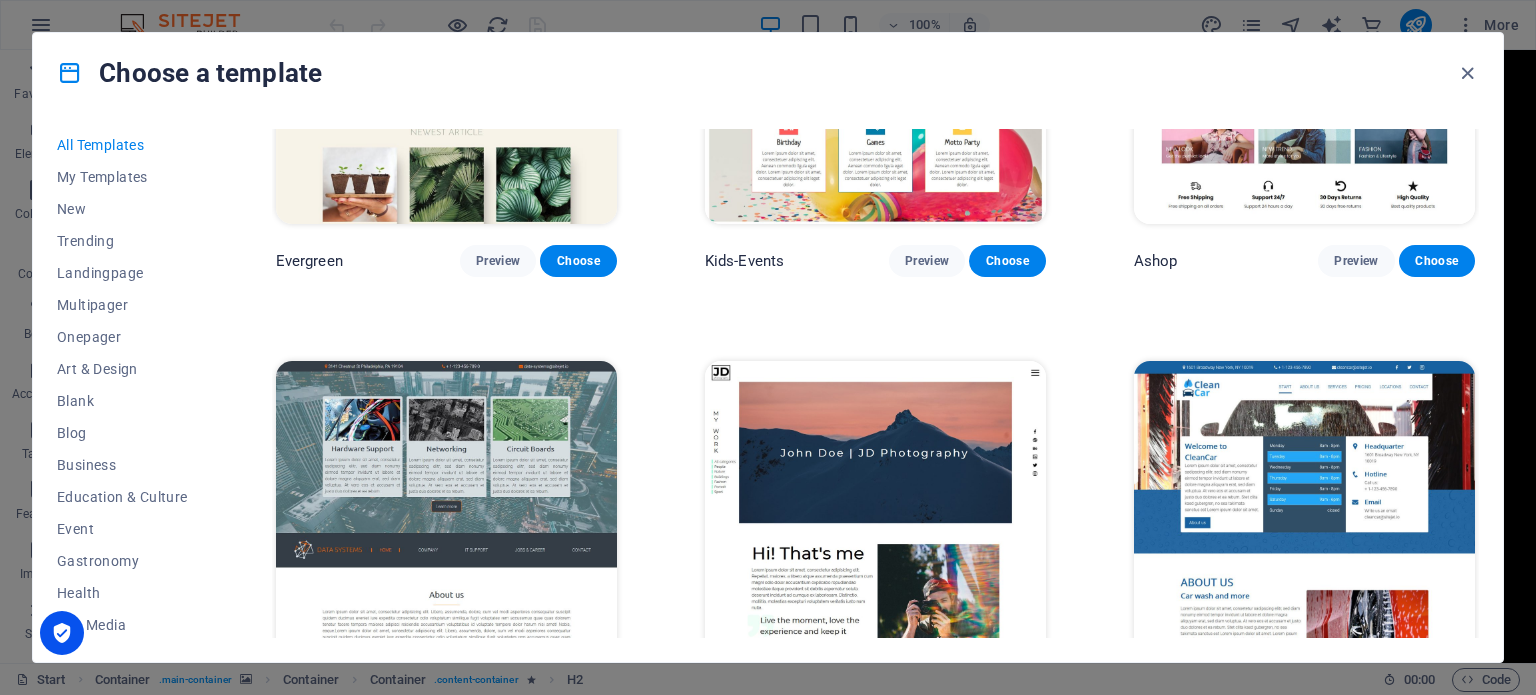 type 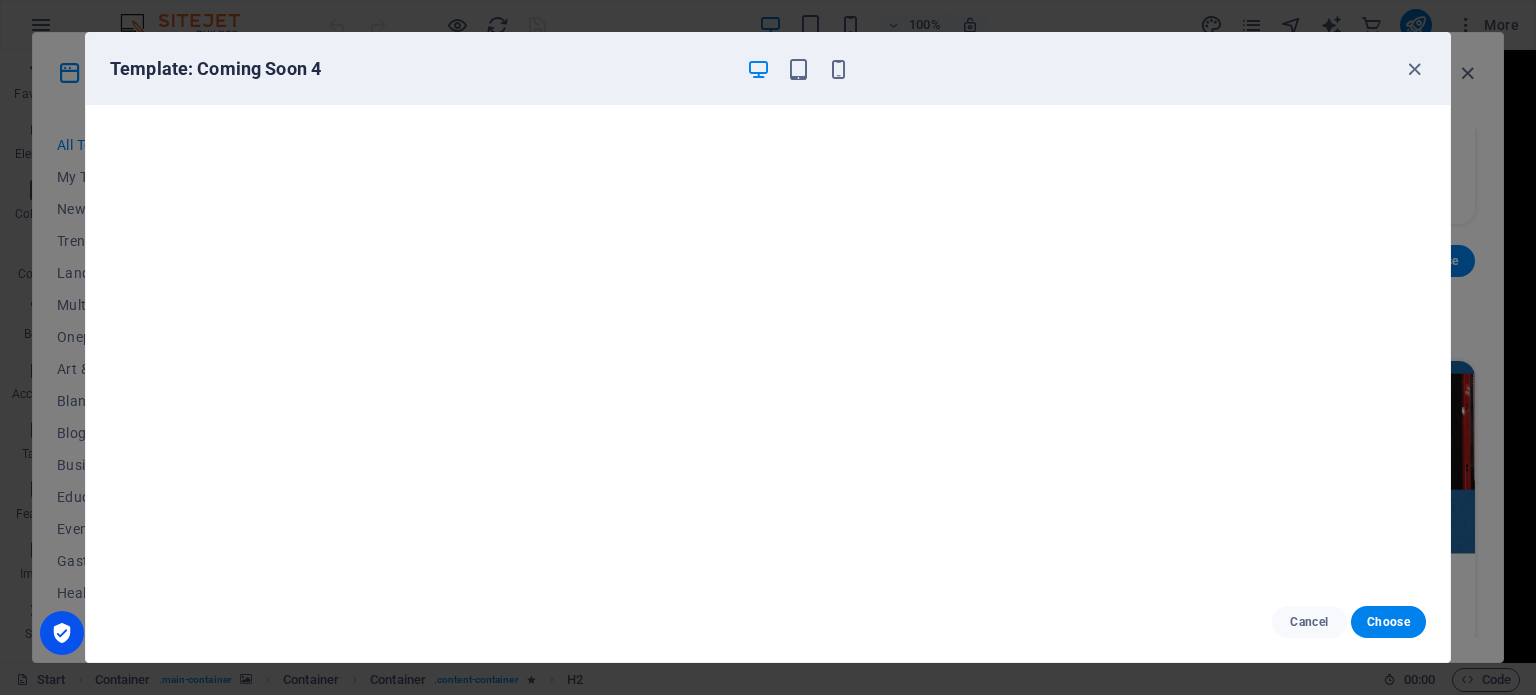 scroll, scrollTop: 0, scrollLeft: 0, axis: both 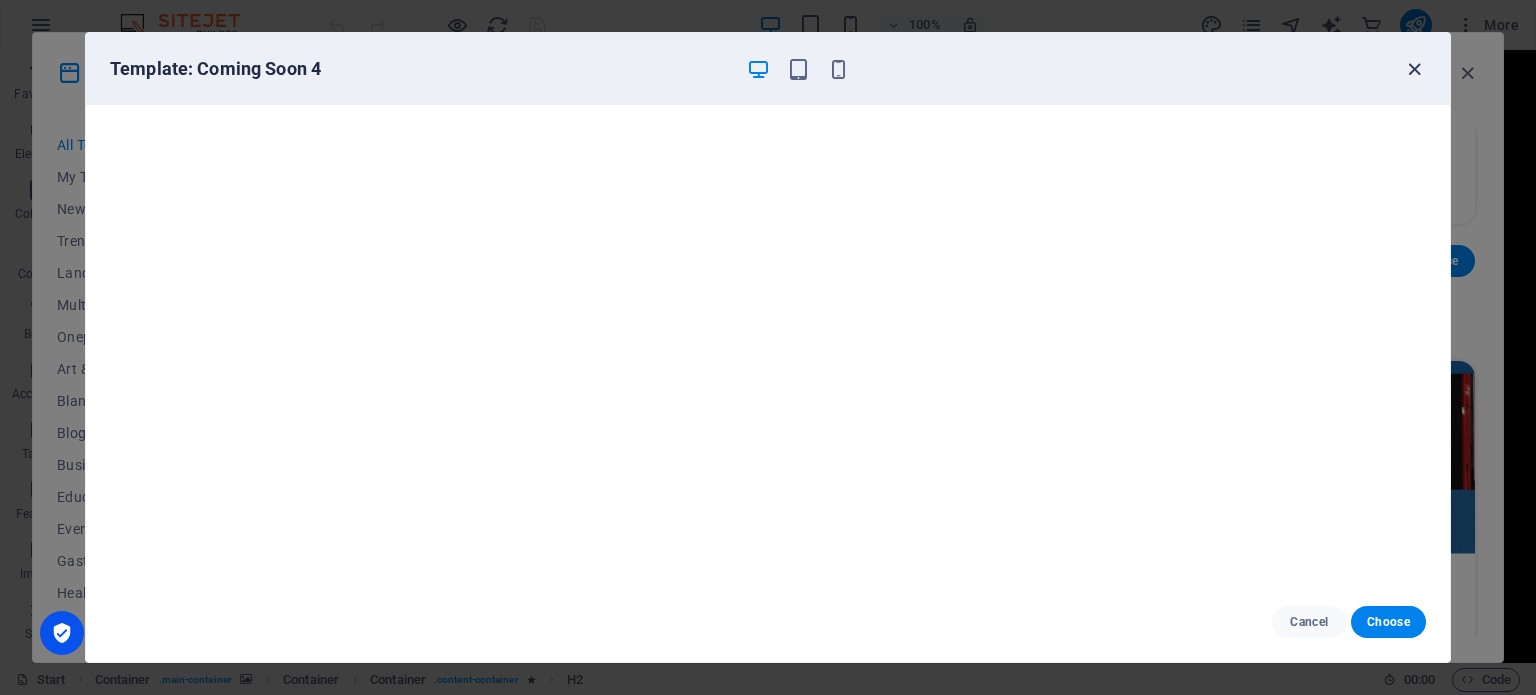 click at bounding box center [1414, 69] 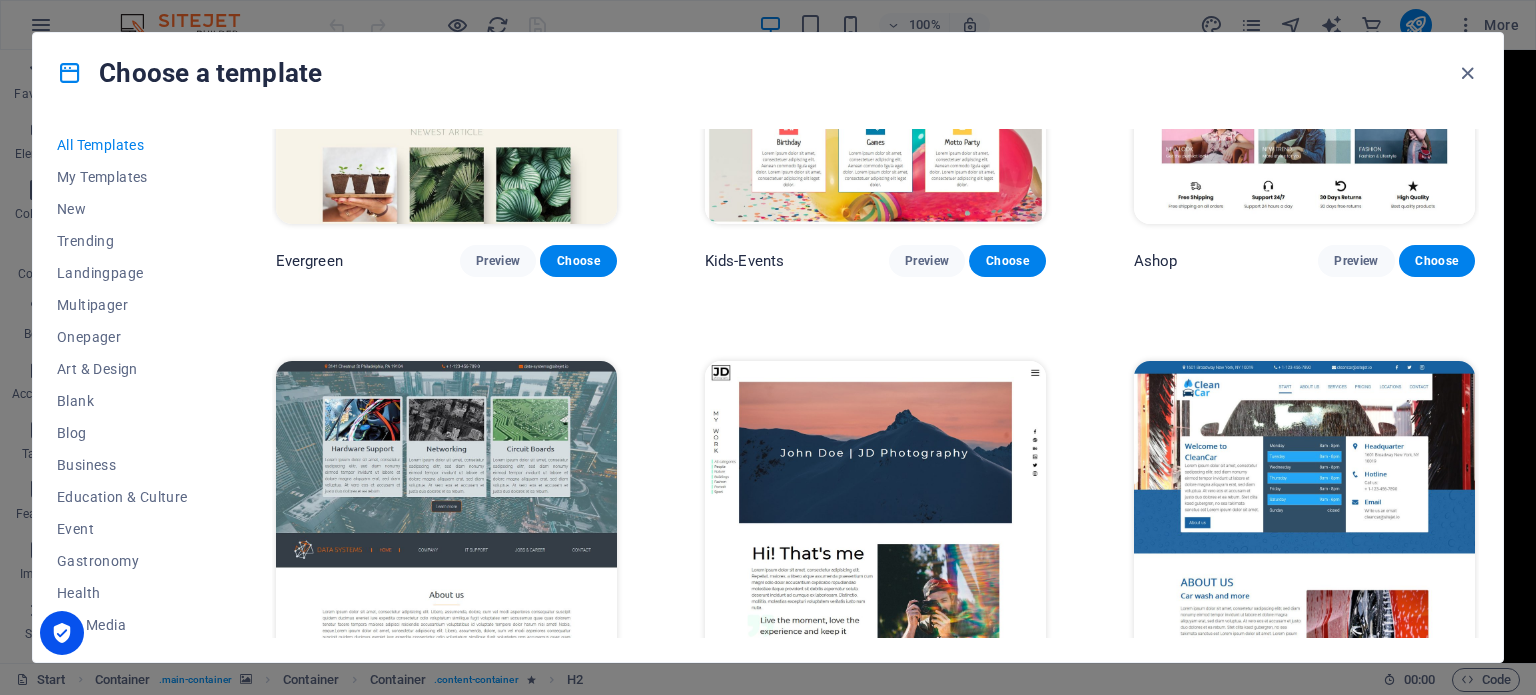 click on "Preview" at bounding box center (927, 16959) 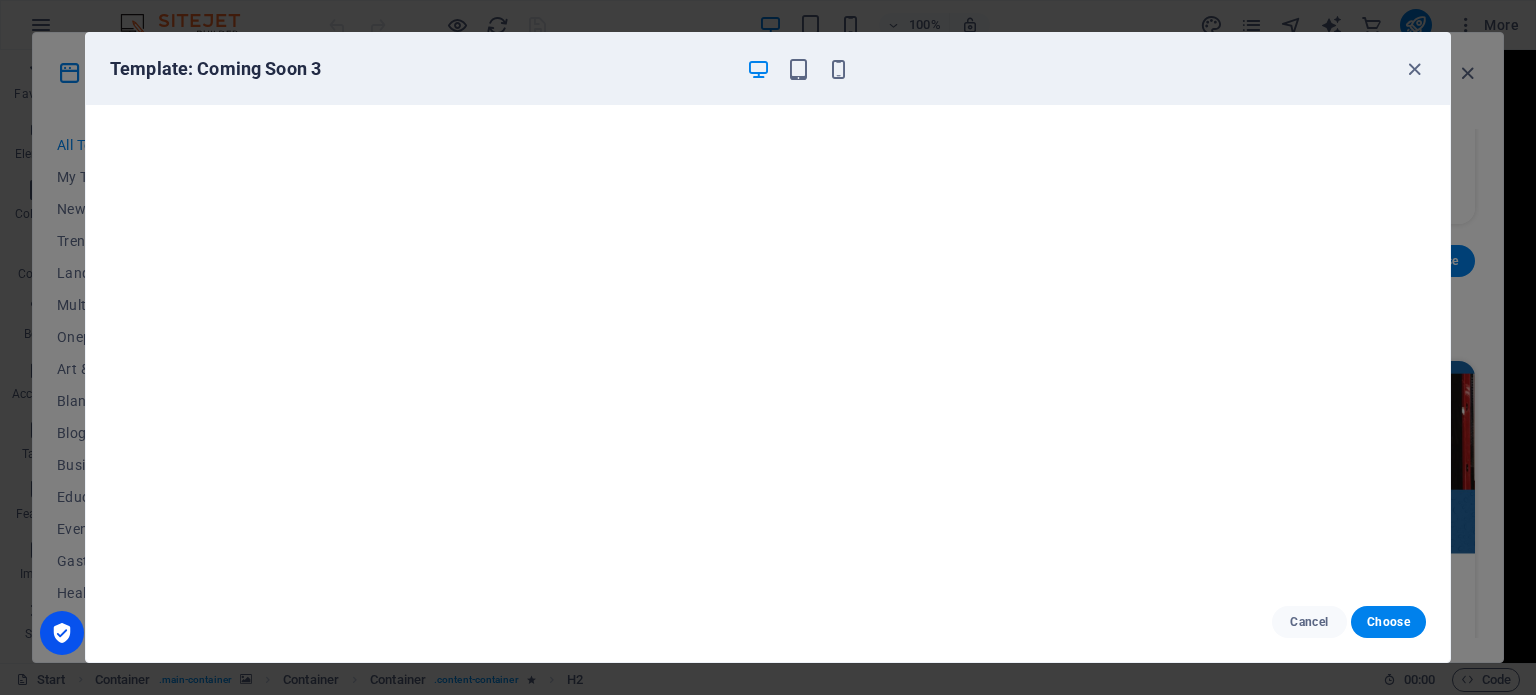scroll, scrollTop: 4, scrollLeft: 0, axis: vertical 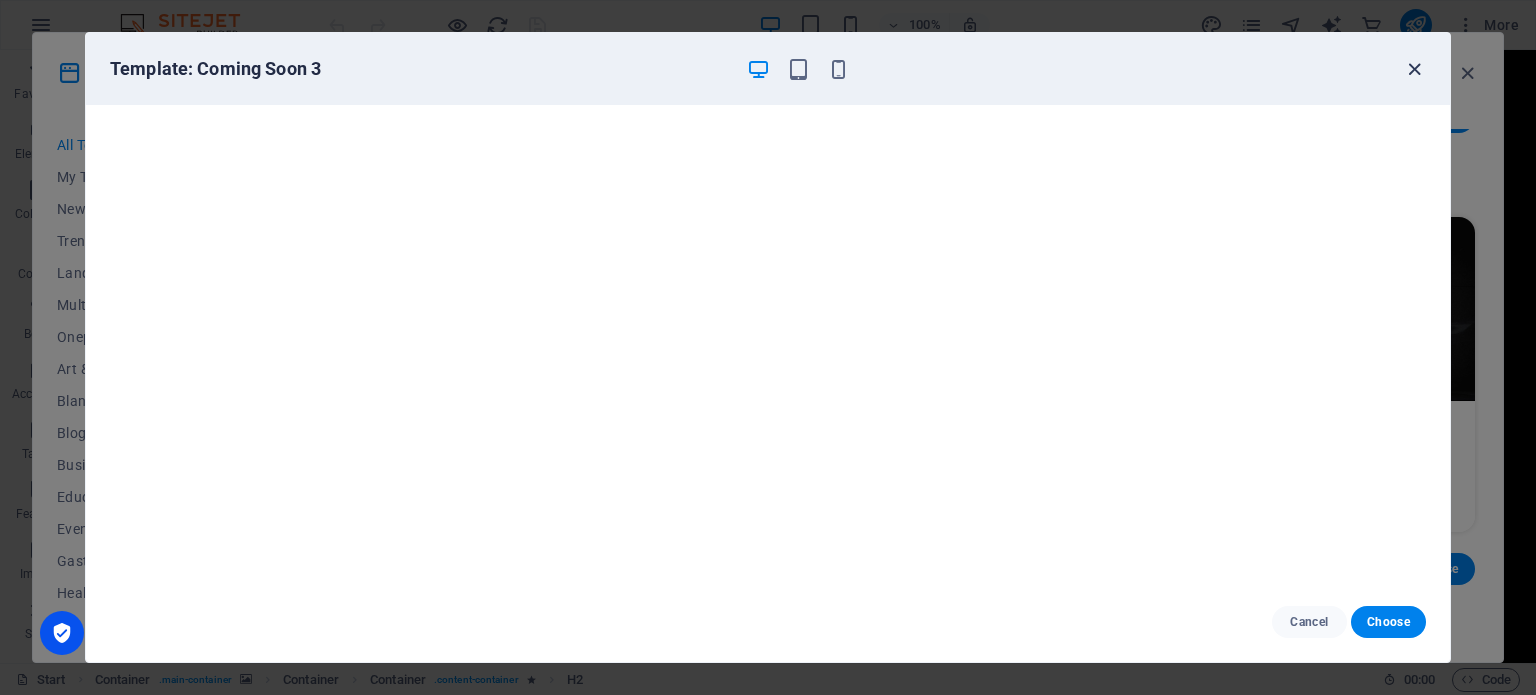 click at bounding box center (1414, 69) 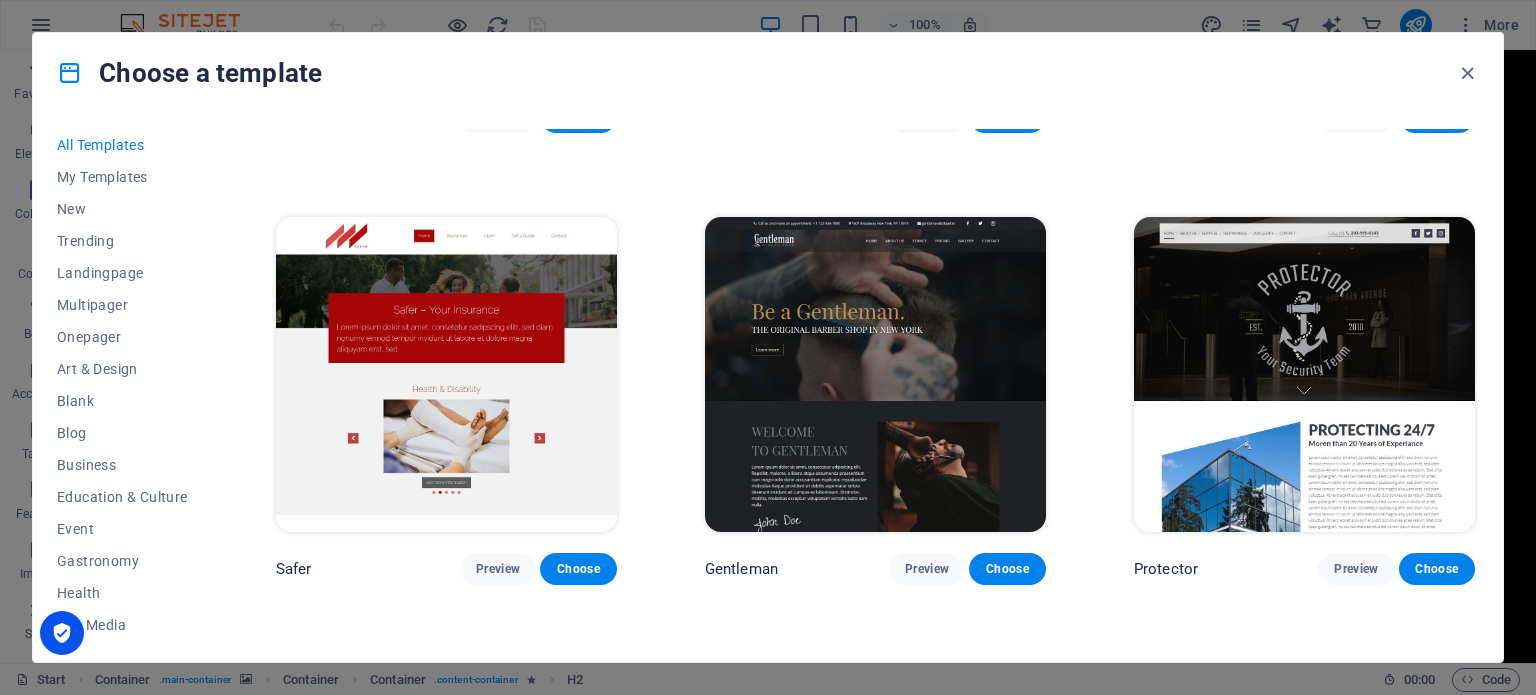 scroll, scrollTop: 9692, scrollLeft: 0, axis: vertical 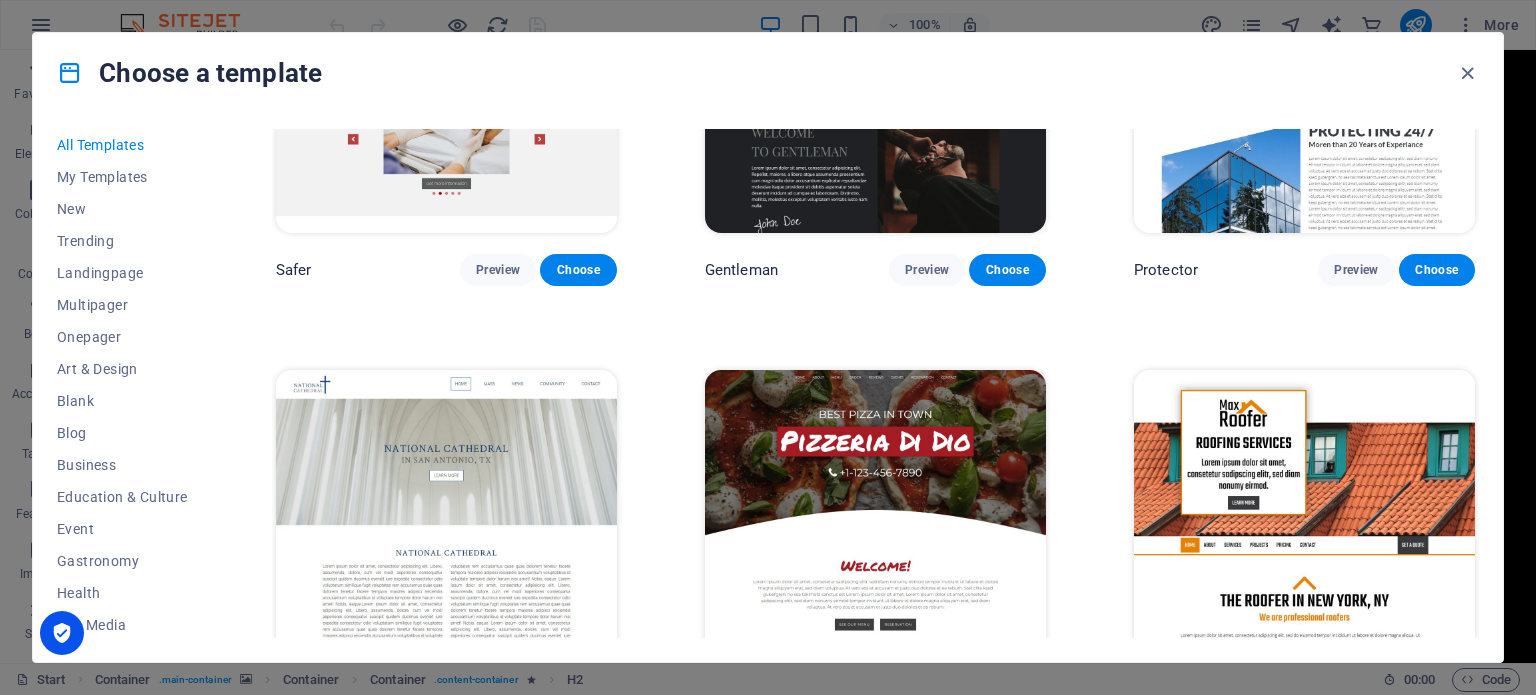 click on "Preview" at bounding box center [1356, 16065] 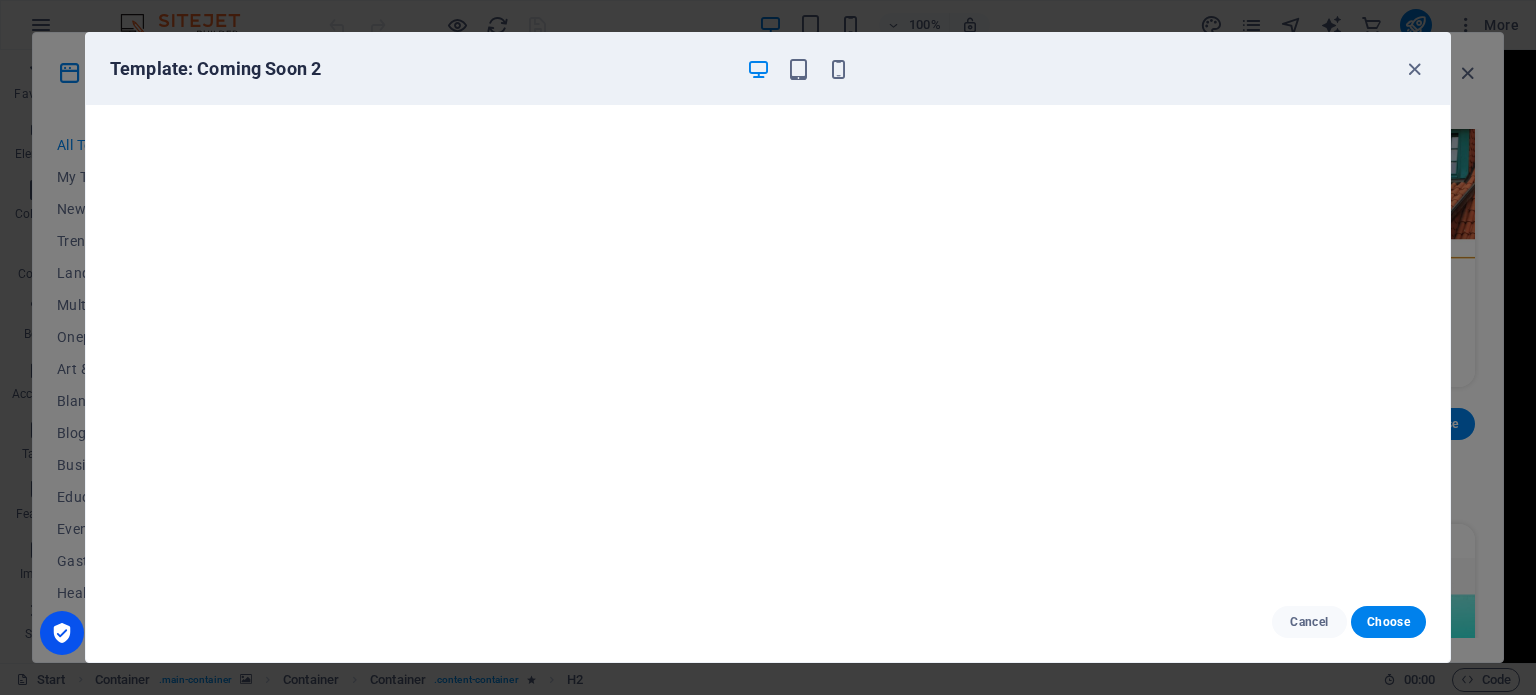 scroll, scrollTop: 10287, scrollLeft: 0, axis: vertical 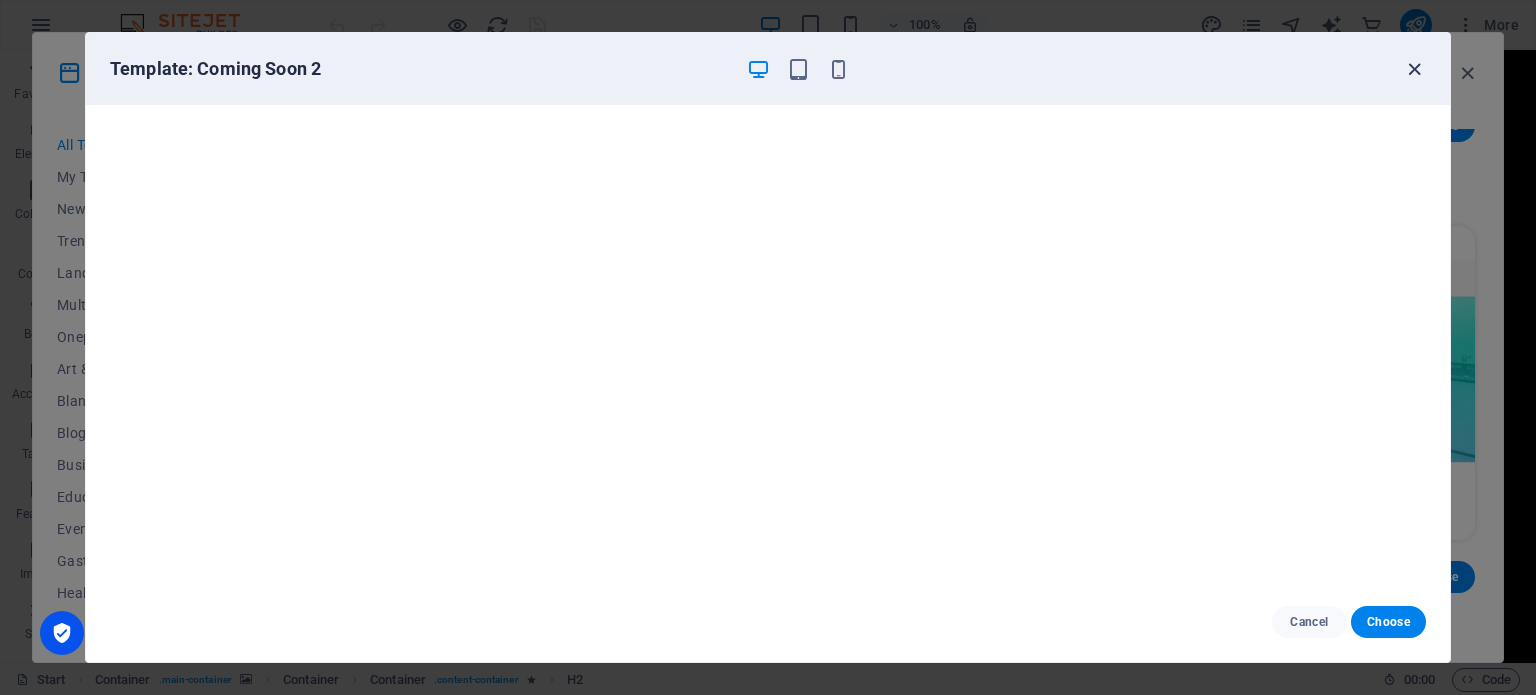 click at bounding box center (1414, 69) 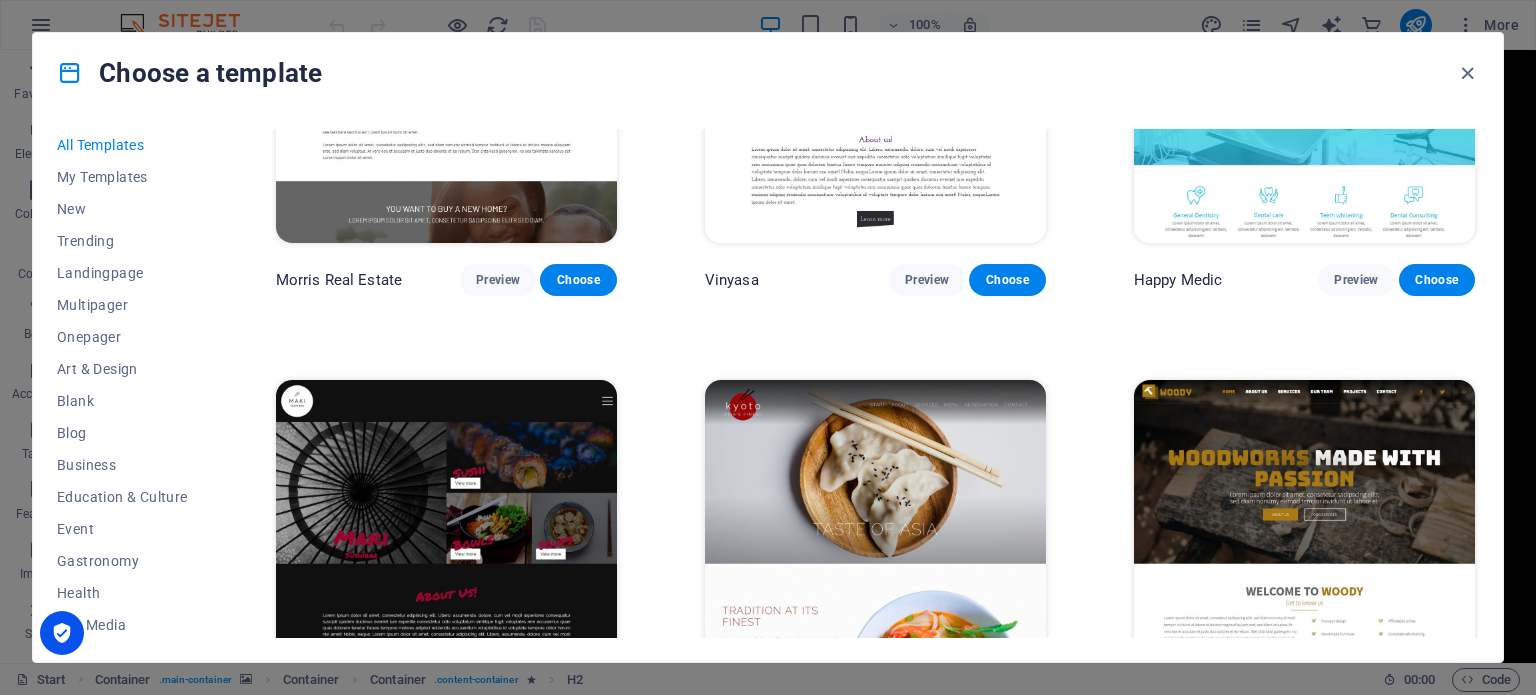 scroll, scrollTop: 10882, scrollLeft: 0, axis: vertical 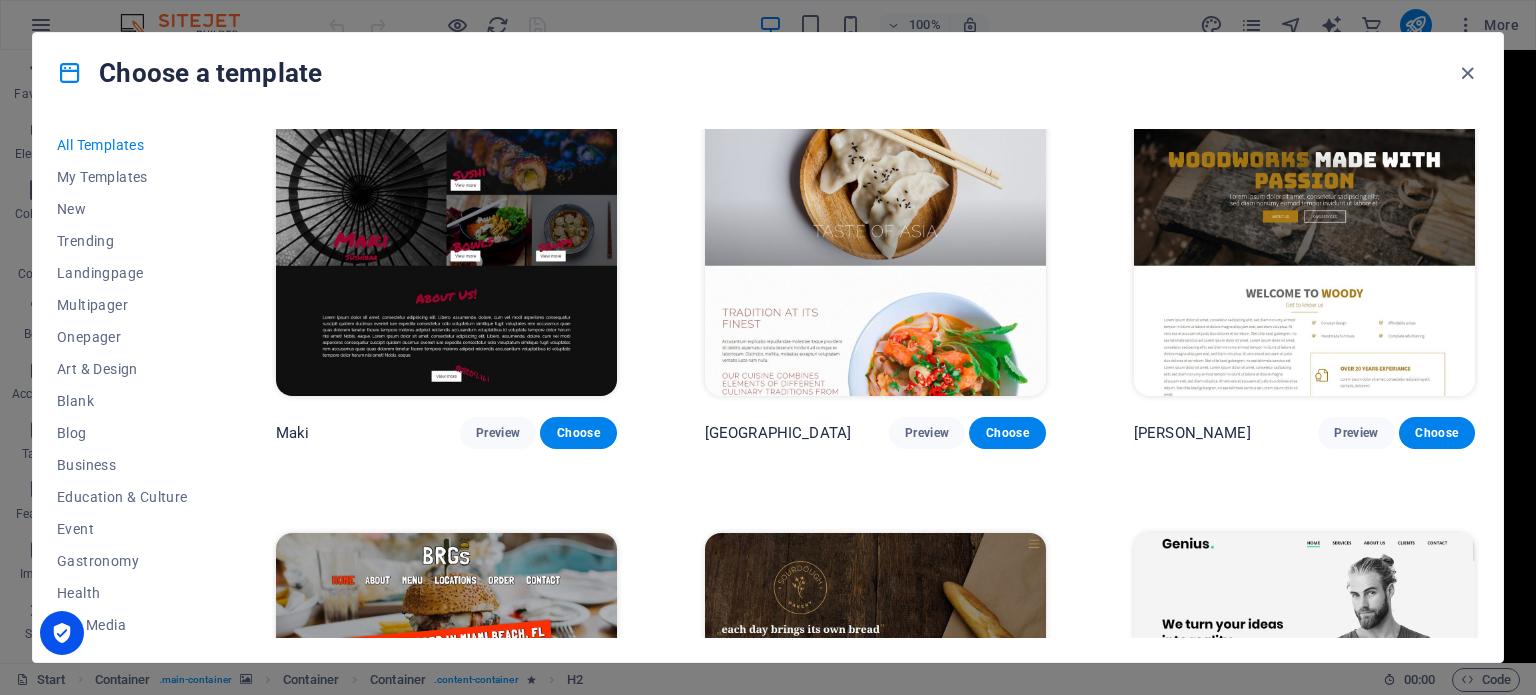 click on "Preview" at bounding box center [498, 15326] 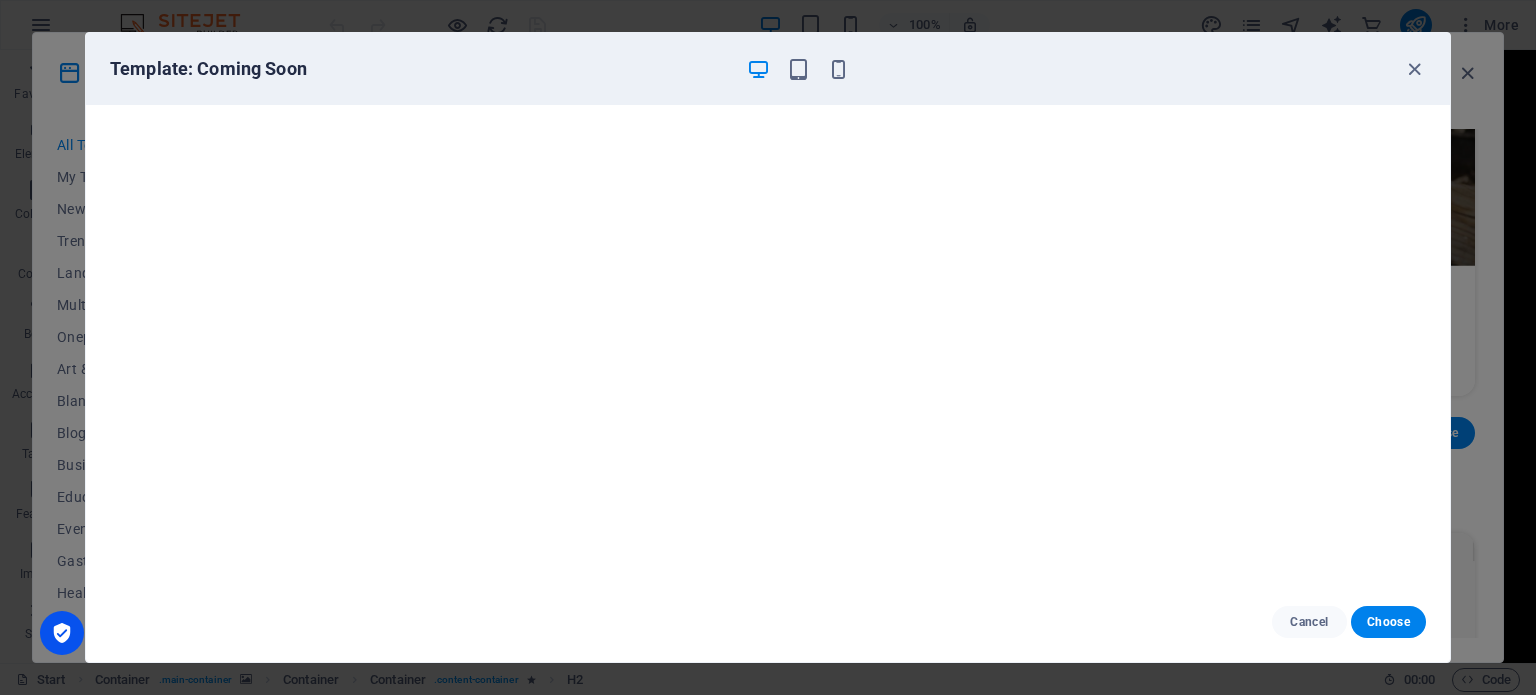scroll, scrollTop: 11180, scrollLeft: 0, axis: vertical 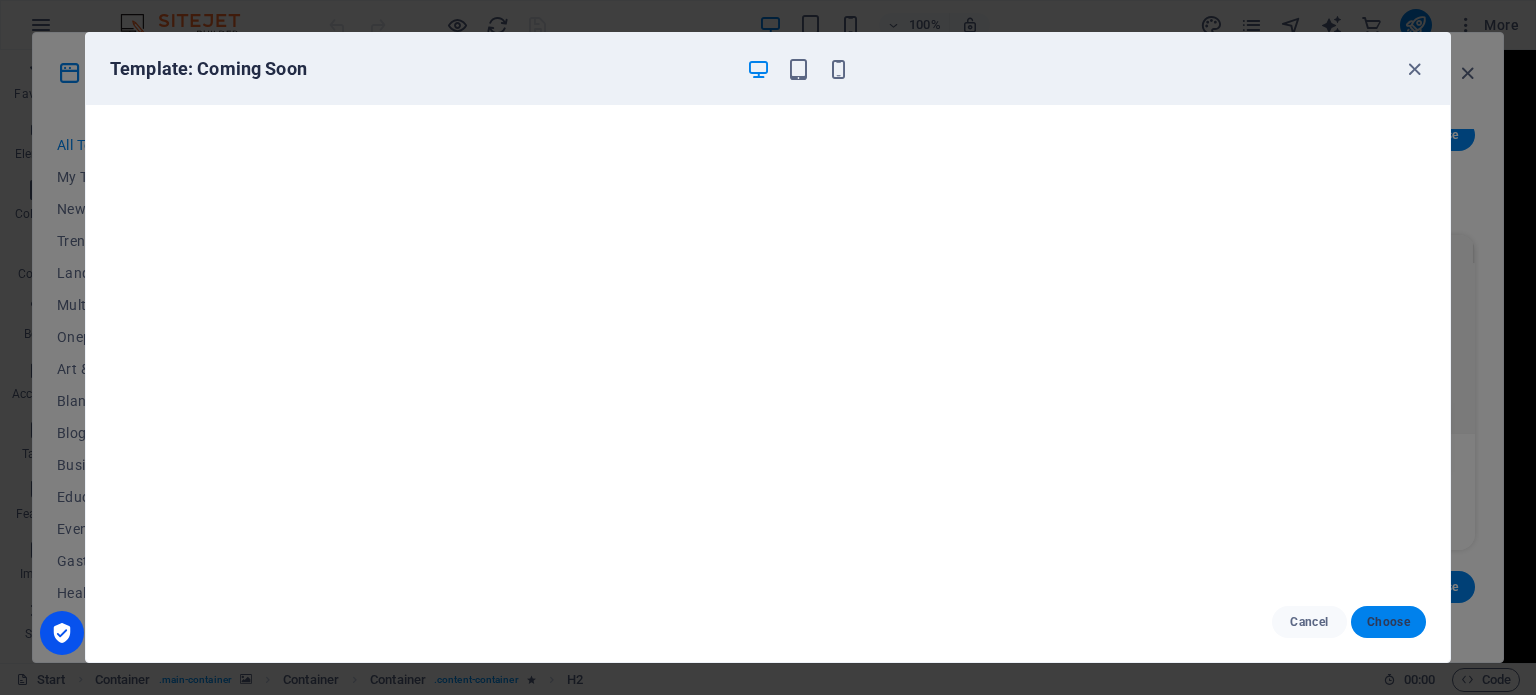 click on "Choose" at bounding box center [1388, 622] 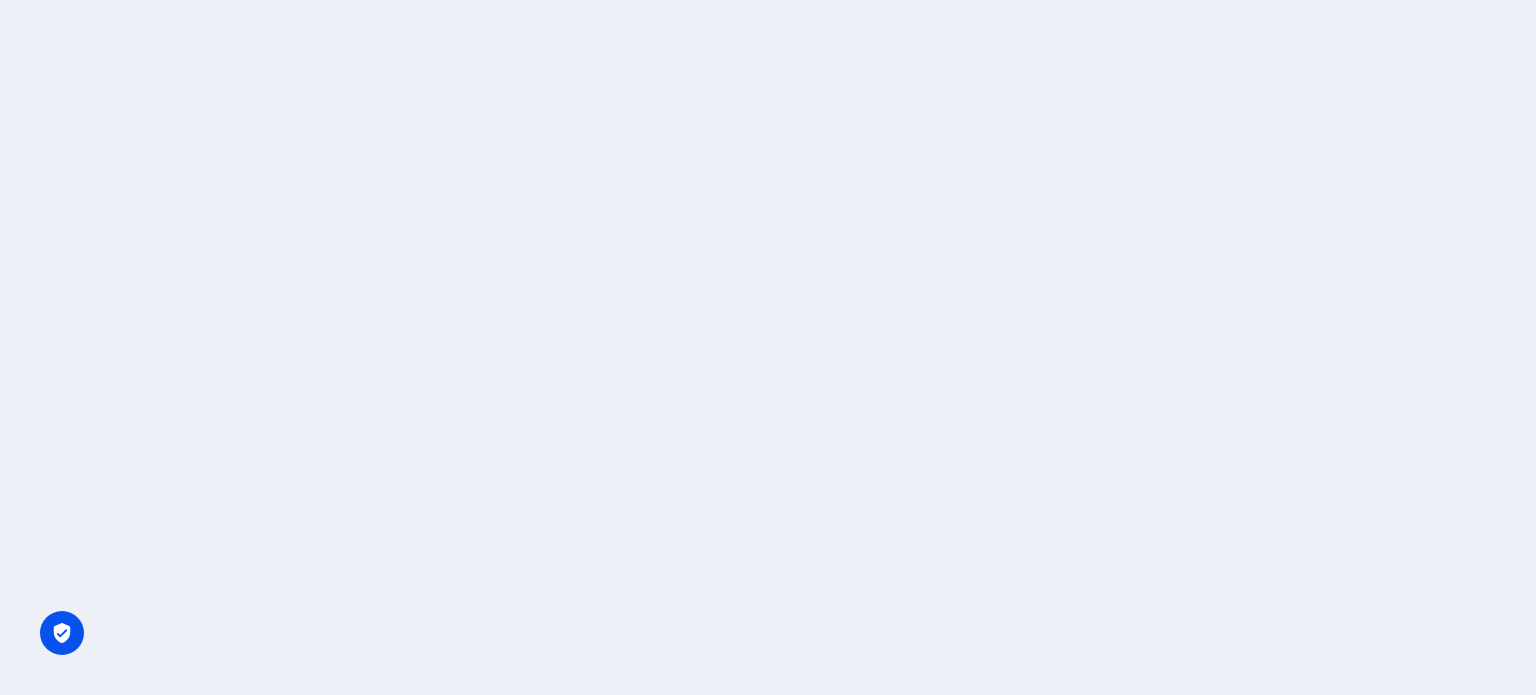 scroll, scrollTop: 0, scrollLeft: 0, axis: both 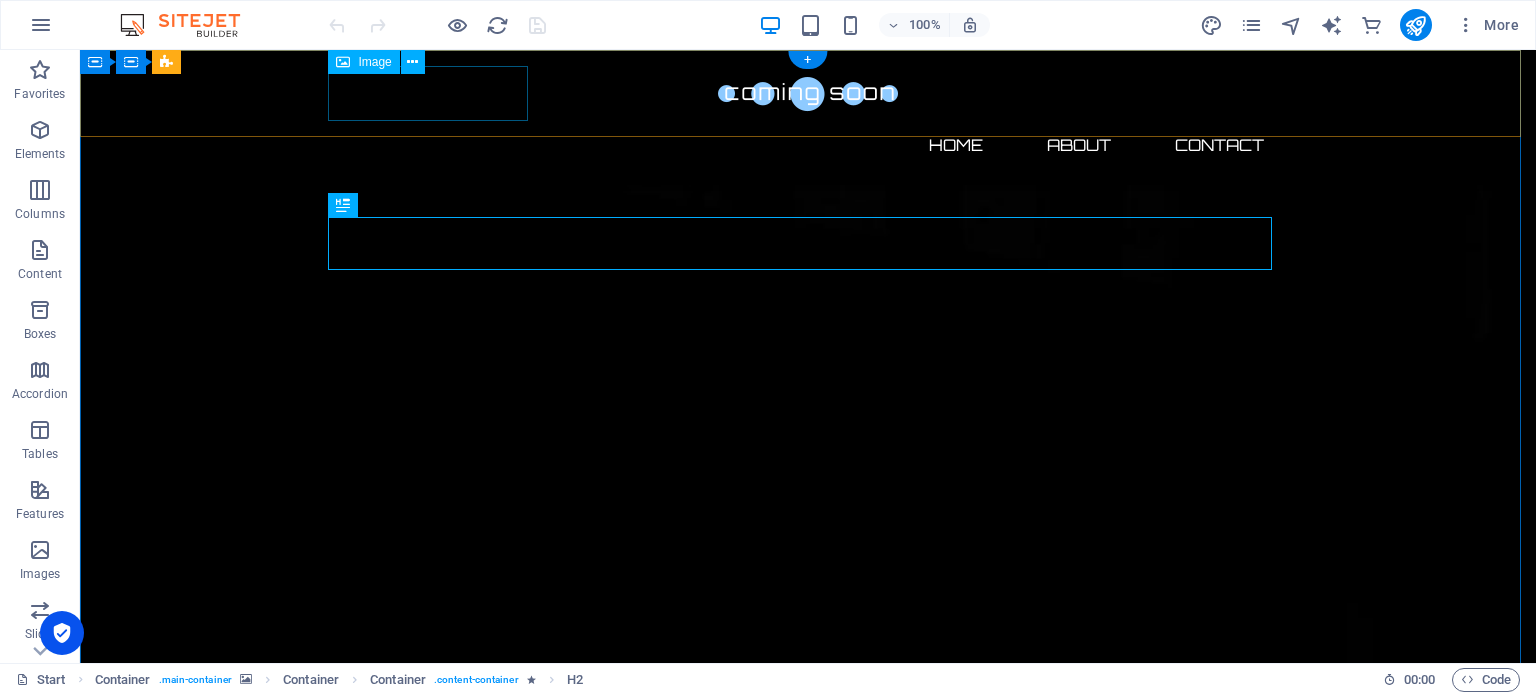 click at bounding box center (808, 93) 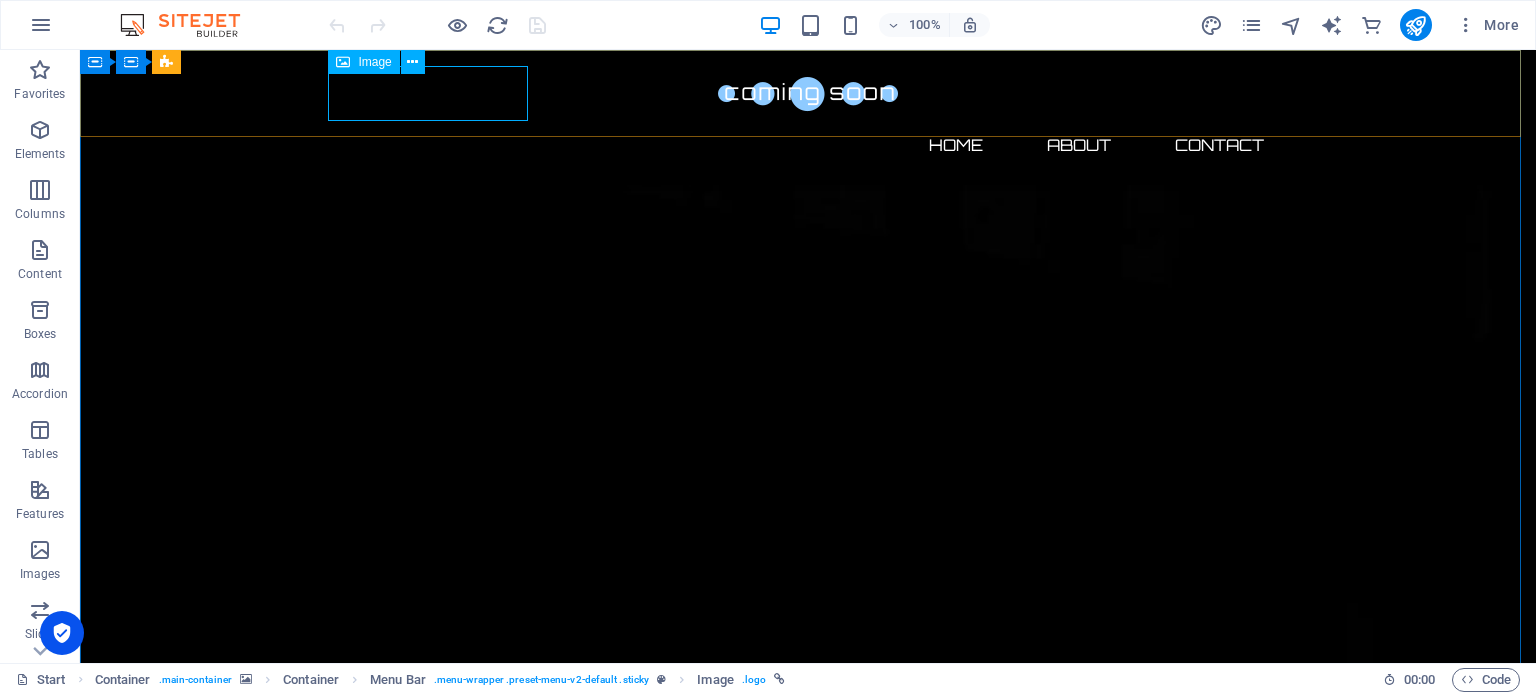 click on "Image" at bounding box center (374, 62) 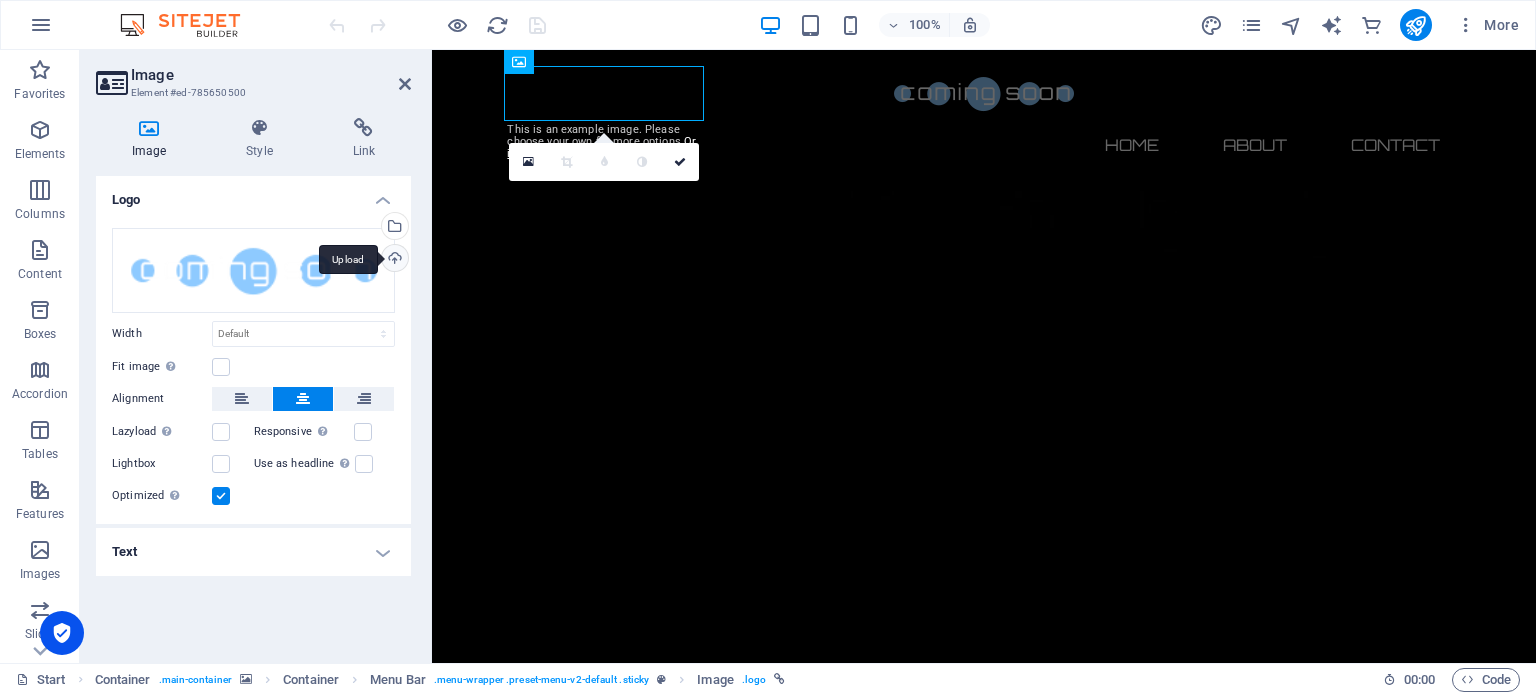 click on "Upload" at bounding box center [393, 260] 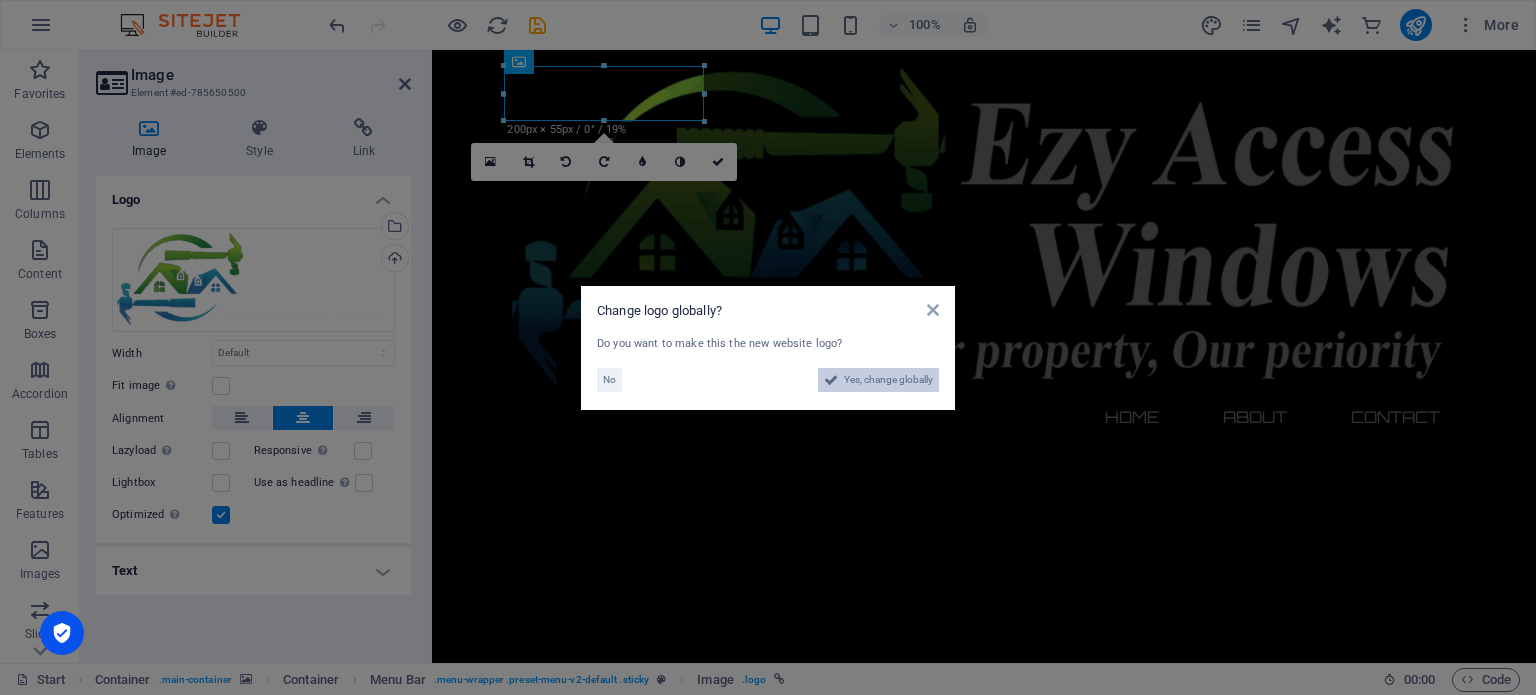 click on "Yes, change globally" at bounding box center (888, 380) 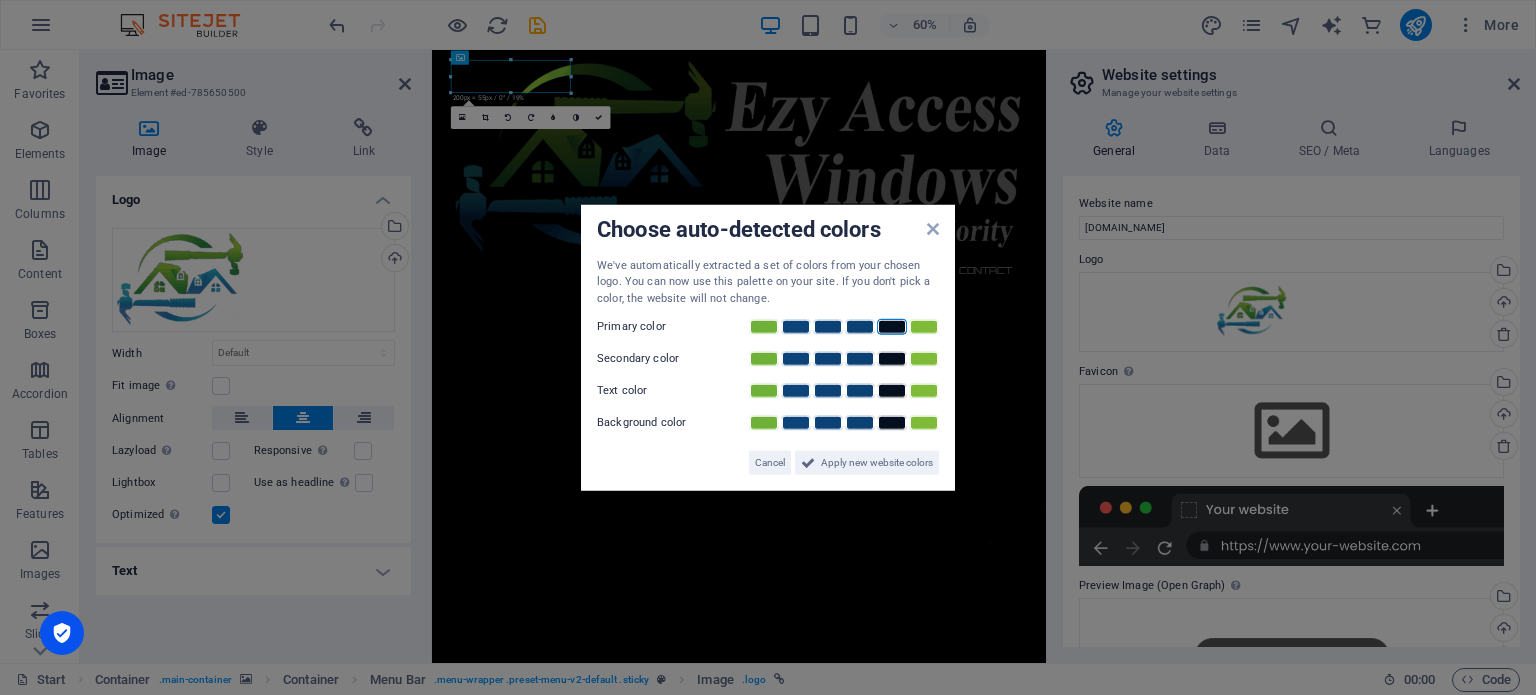 click at bounding box center [892, 327] 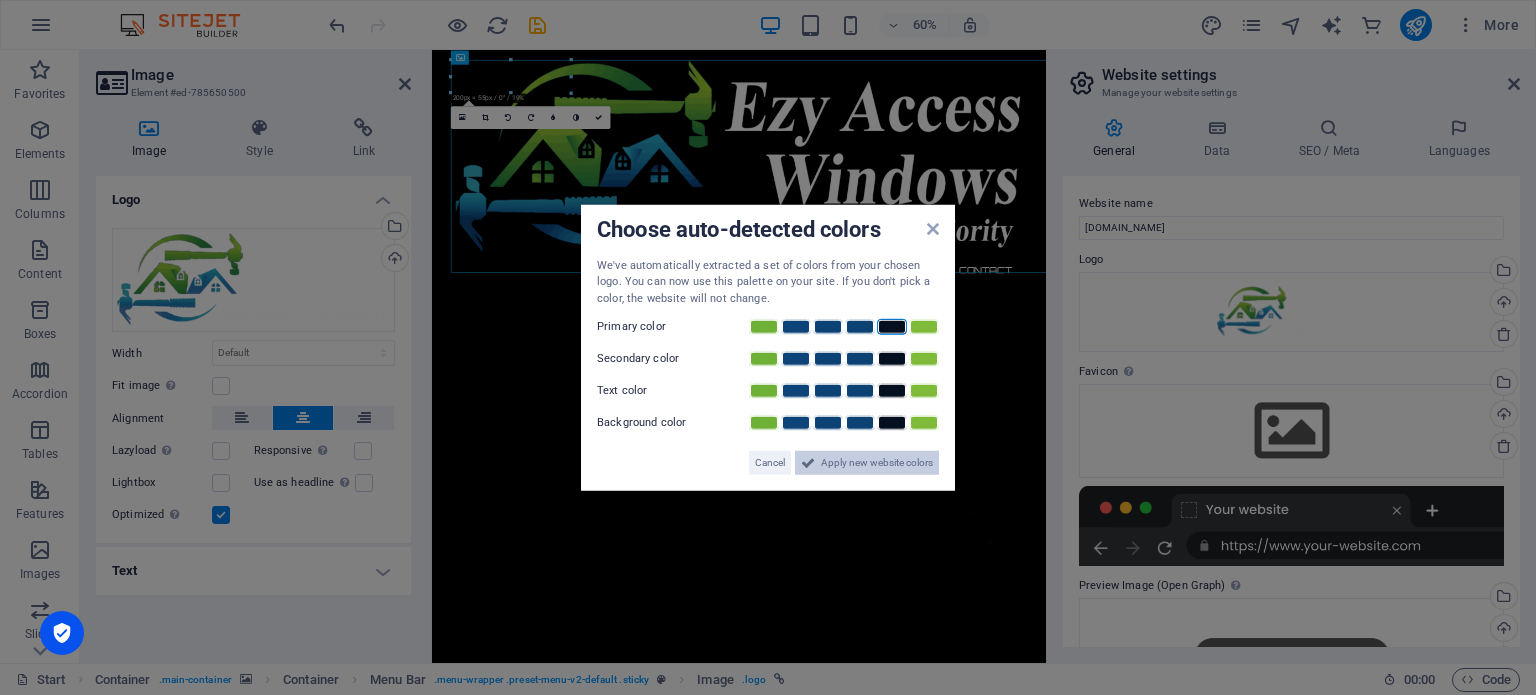 click on "Apply new website colors" at bounding box center [877, 463] 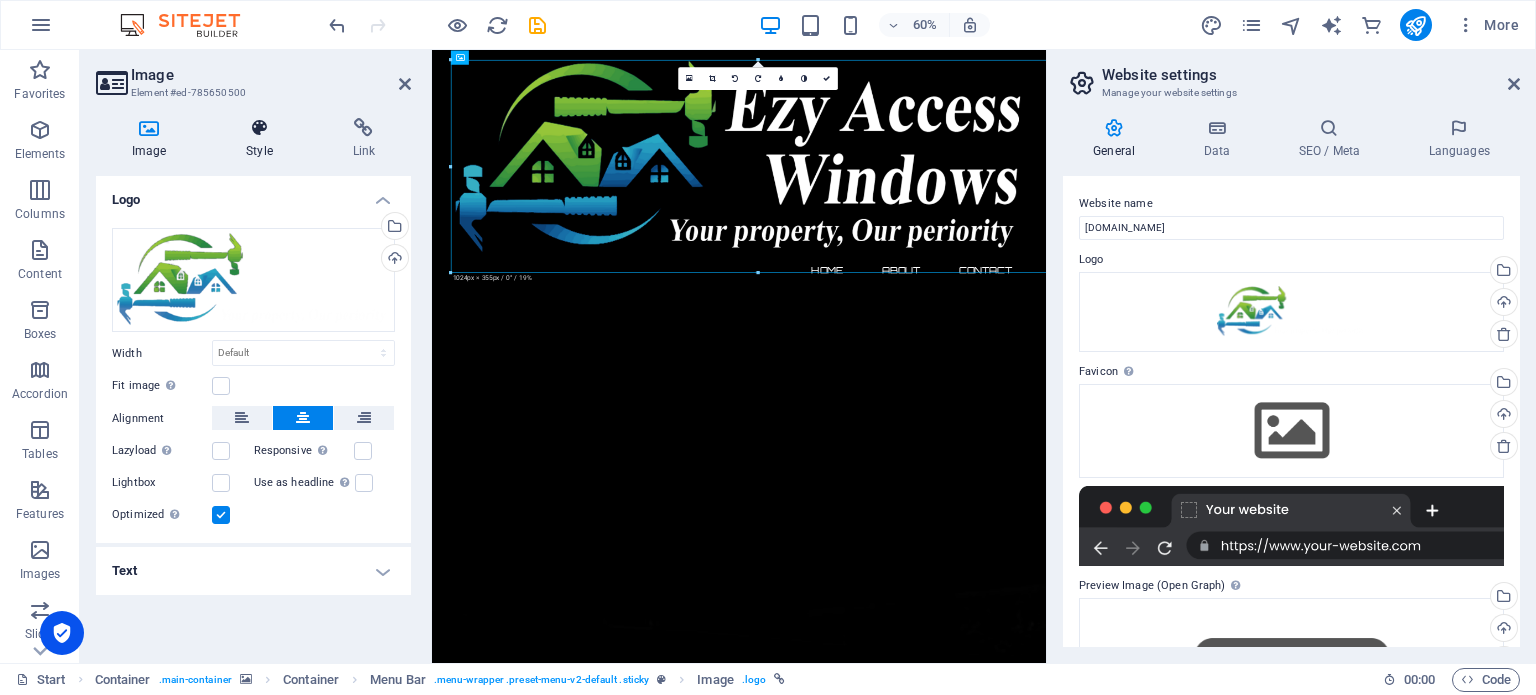 click at bounding box center [259, 128] 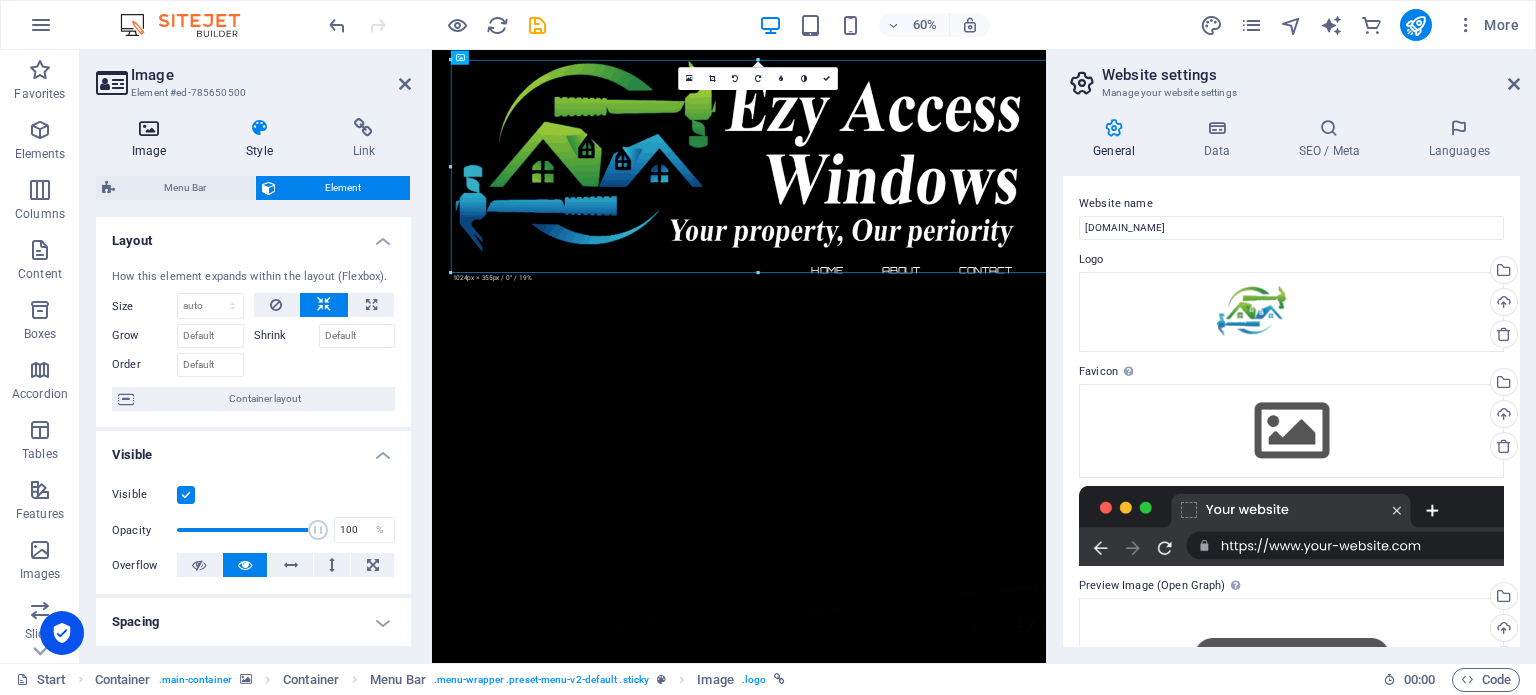 click at bounding box center (149, 128) 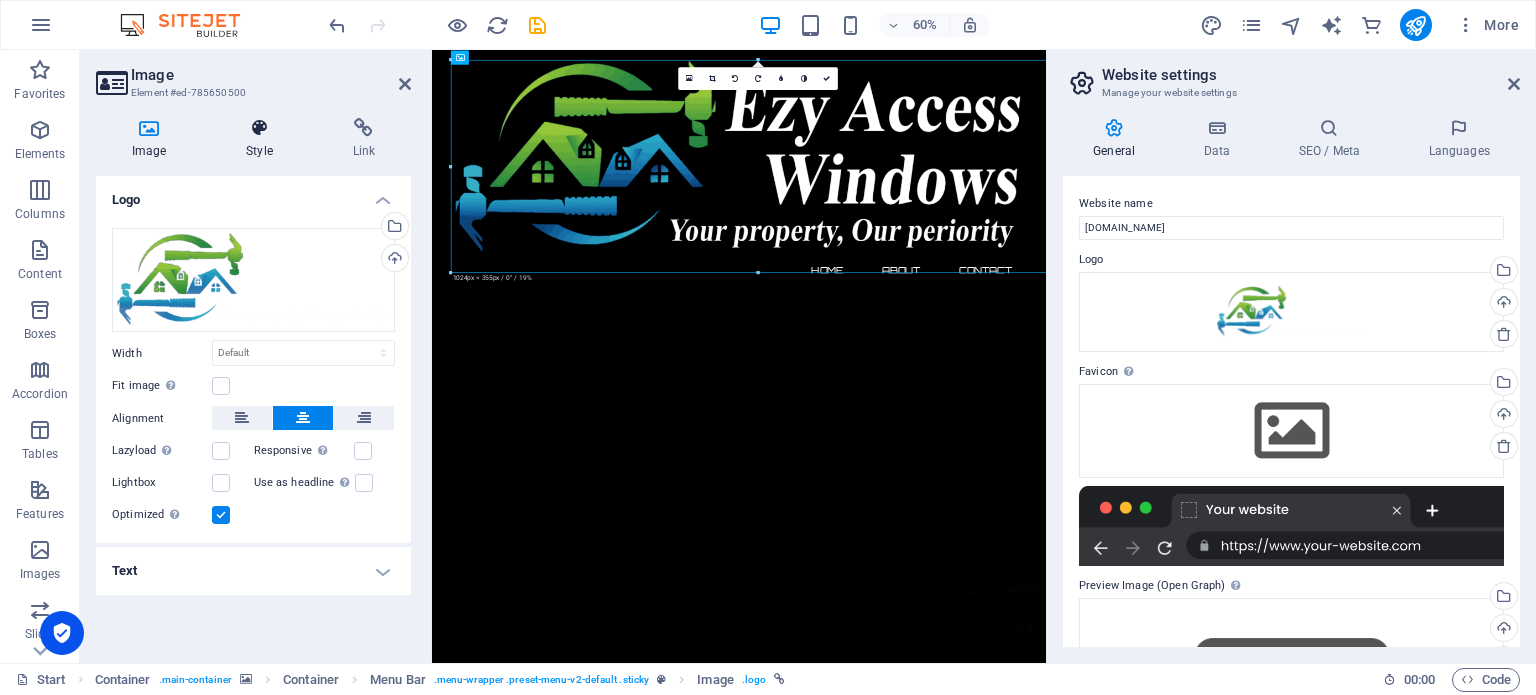 click at bounding box center [259, 128] 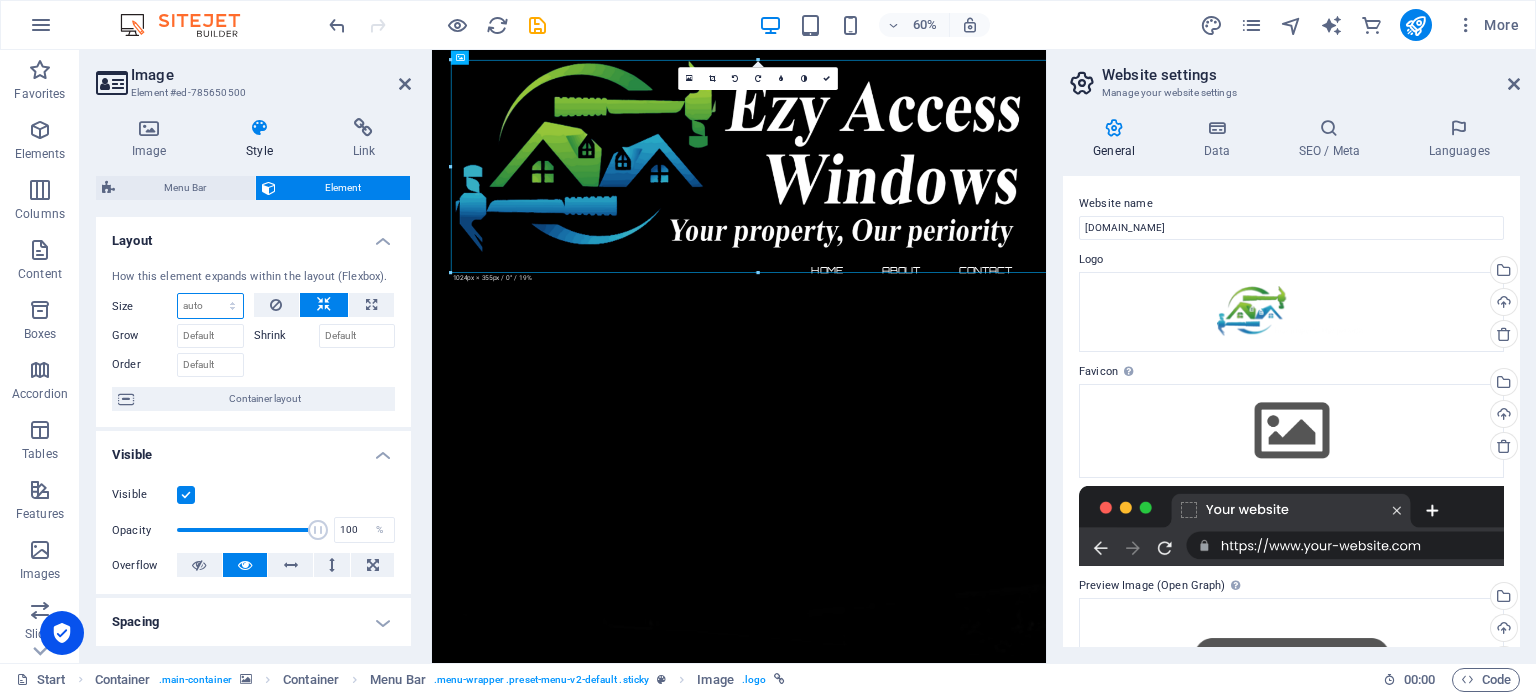 click on "Default auto px % 1/1 1/2 1/3 1/4 1/5 1/6 1/7 1/8 1/9 1/10" at bounding box center [210, 306] 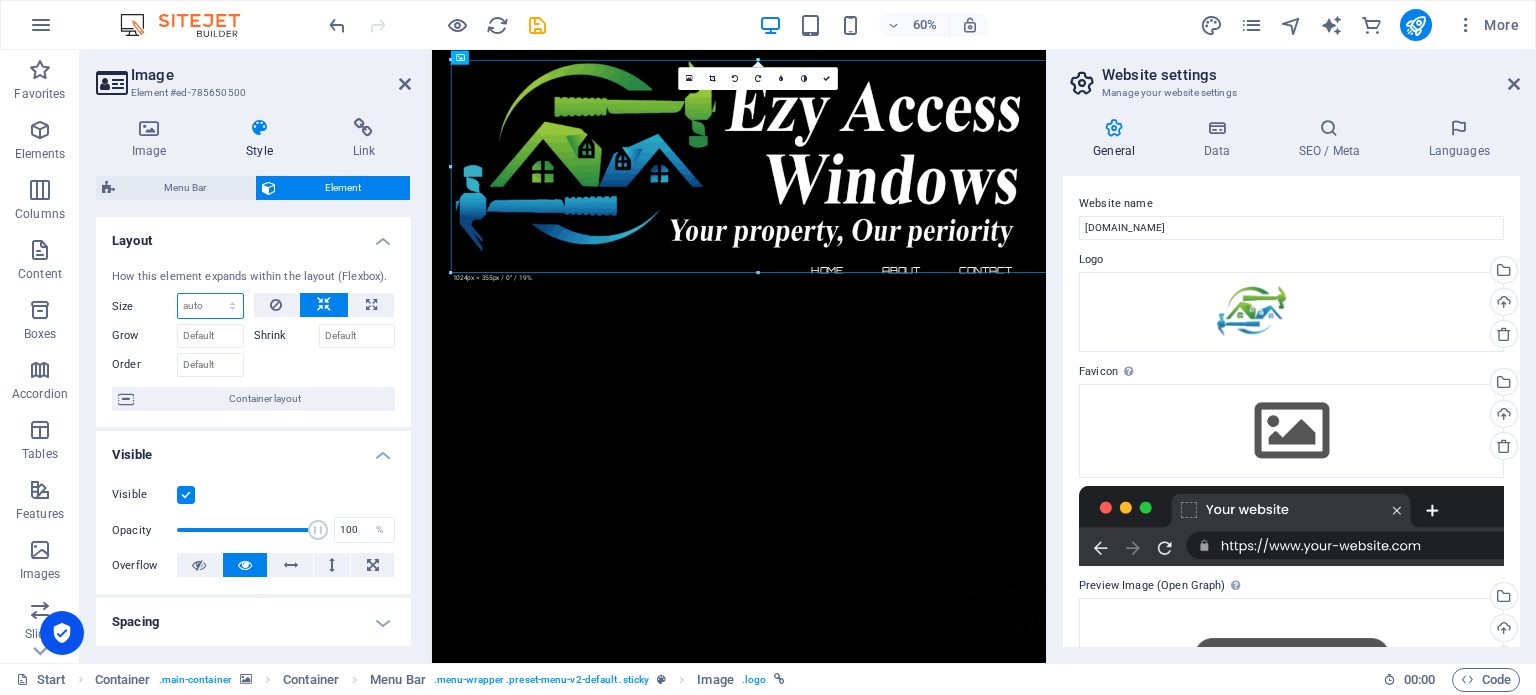 select on "1/8" 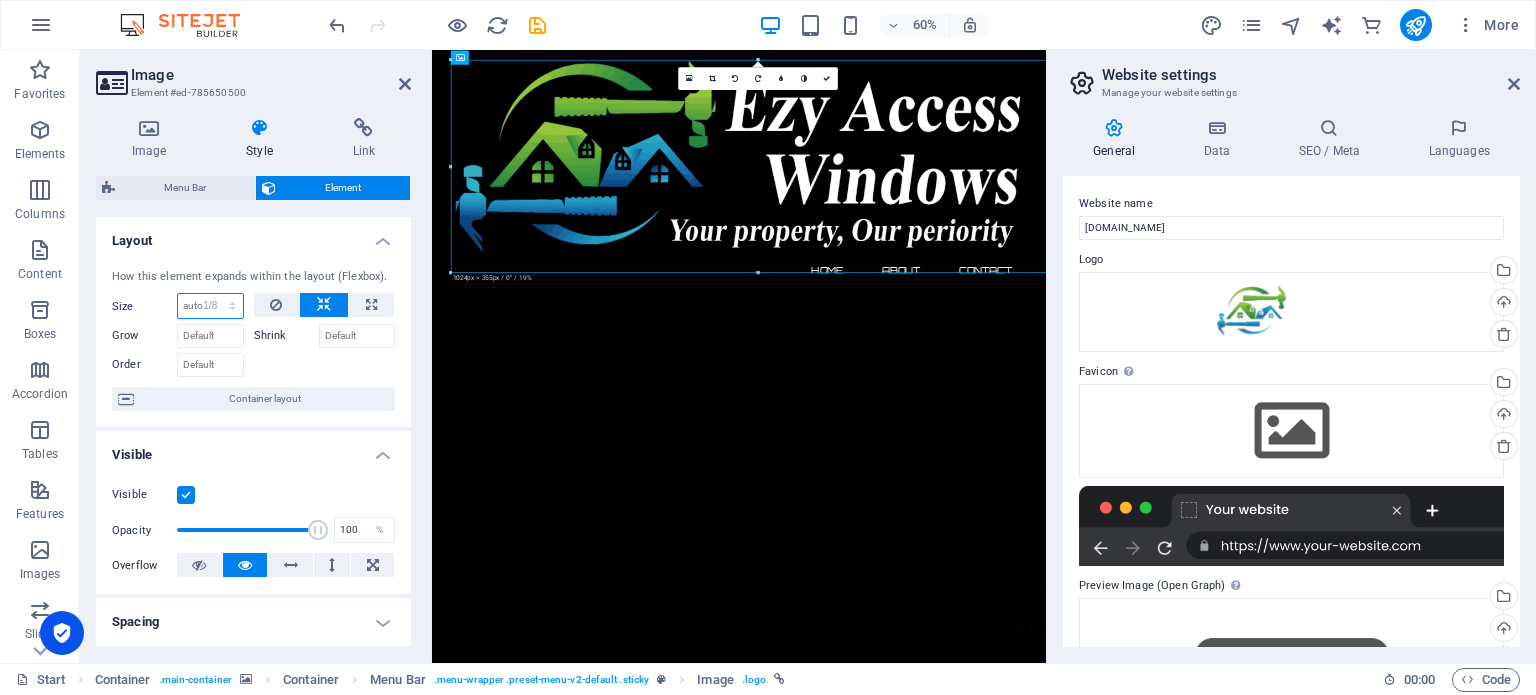 click on "Default auto px % 1/1 1/2 1/3 1/4 1/5 1/6 1/7 1/8 1/9 1/10" at bounding box center (210, 306) 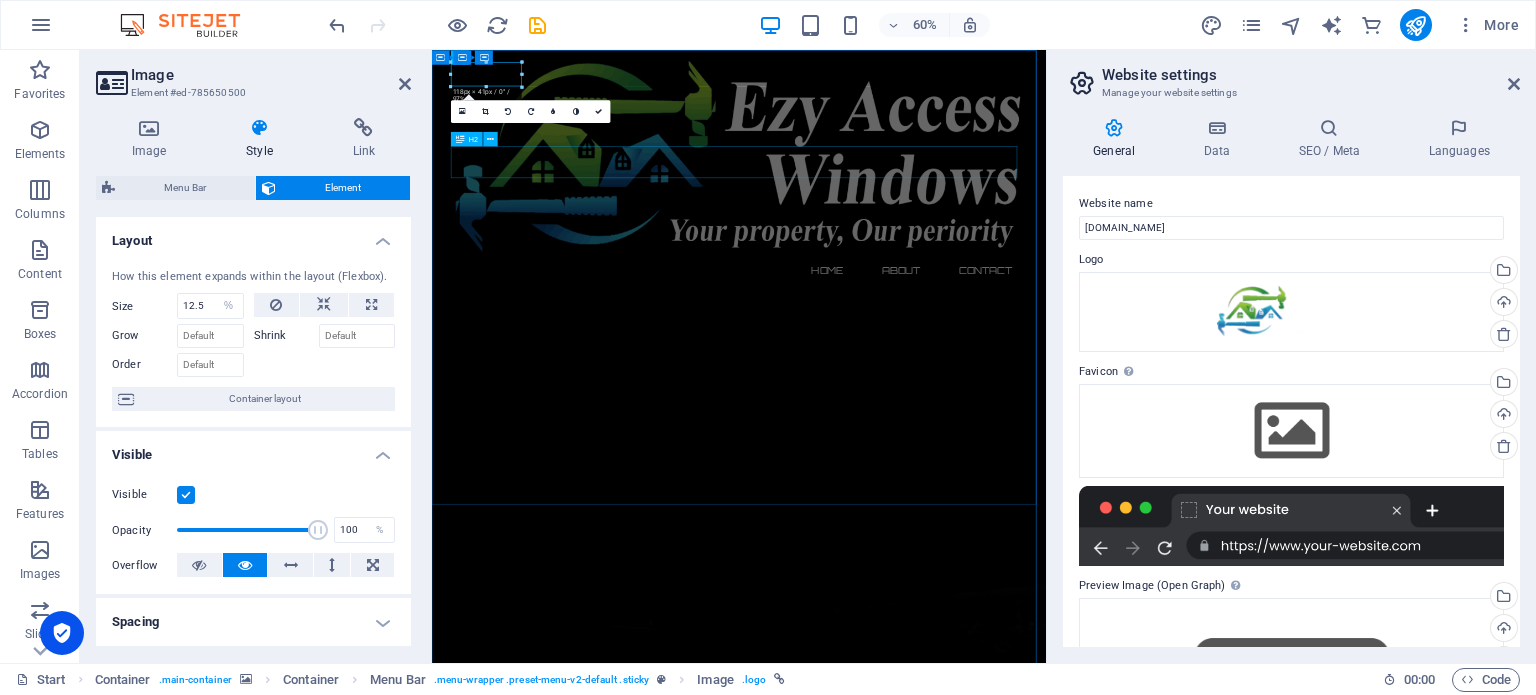 click on "The waiting is going to end soon..." at bounding box center (944, 2672) 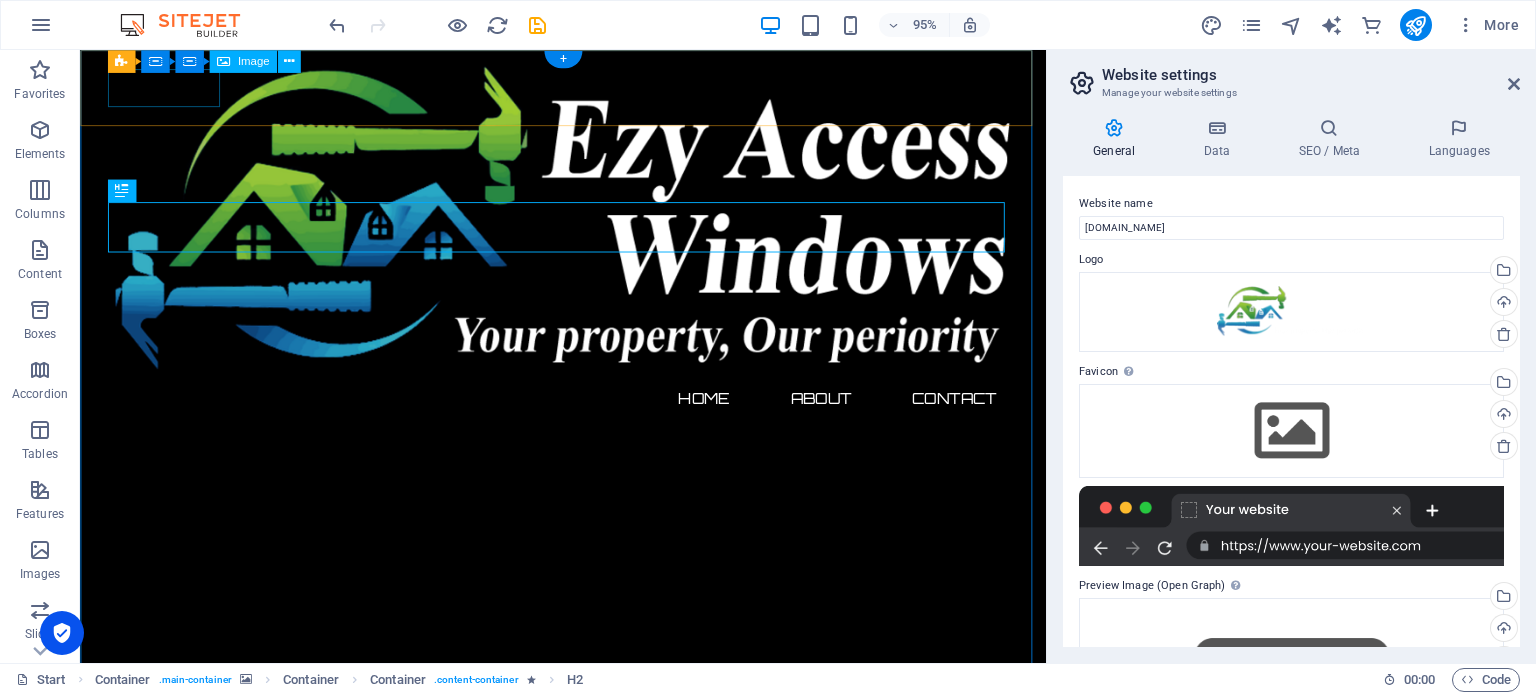 click at bounding box center (589, 229) 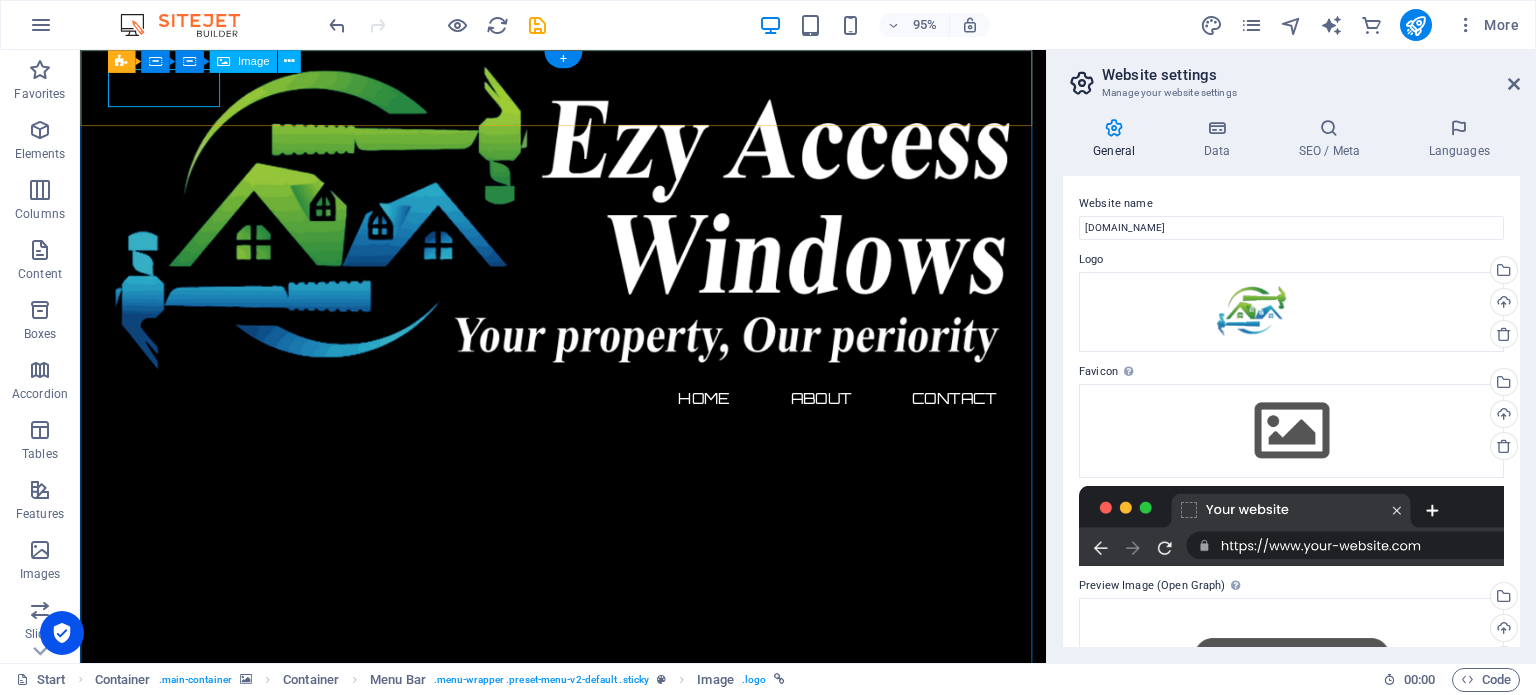 click at bounding box center (589, 229) 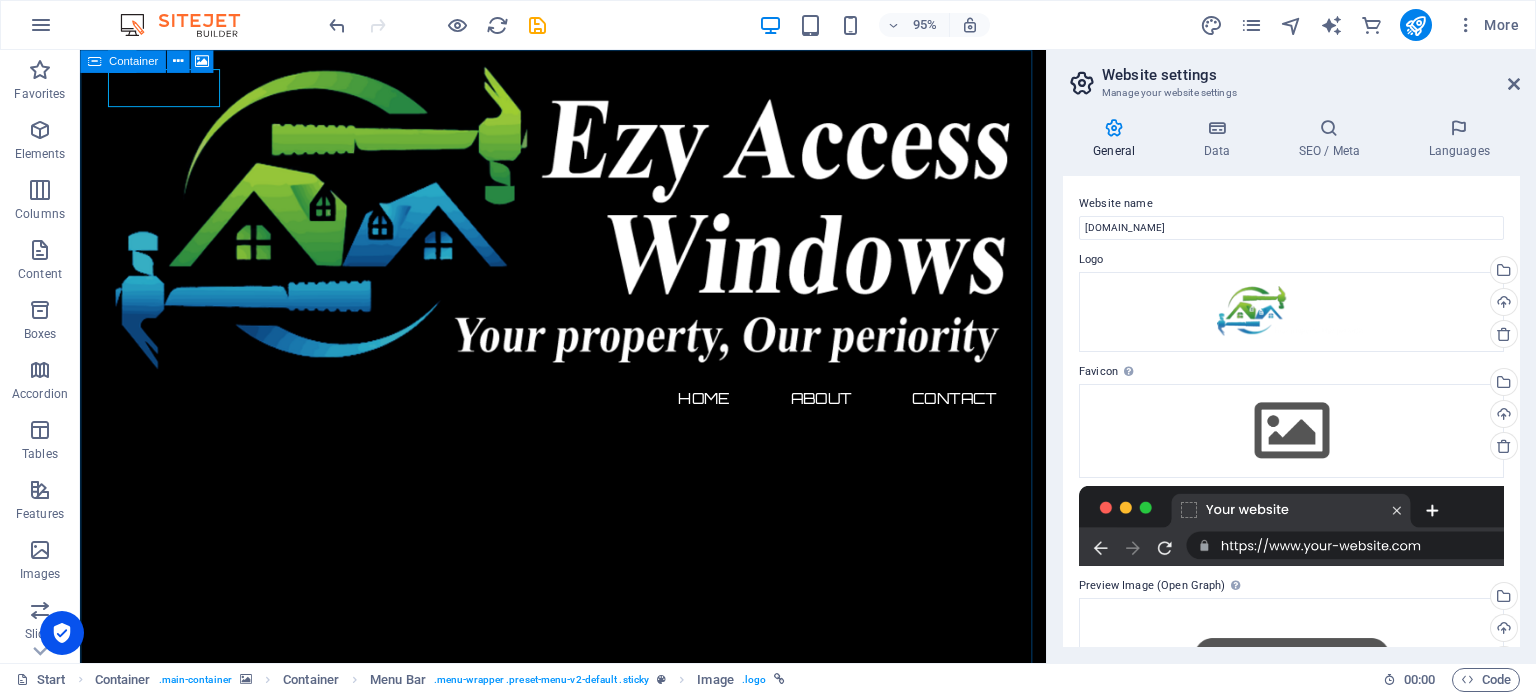 click on "Container" at bounding box center (133, 61) 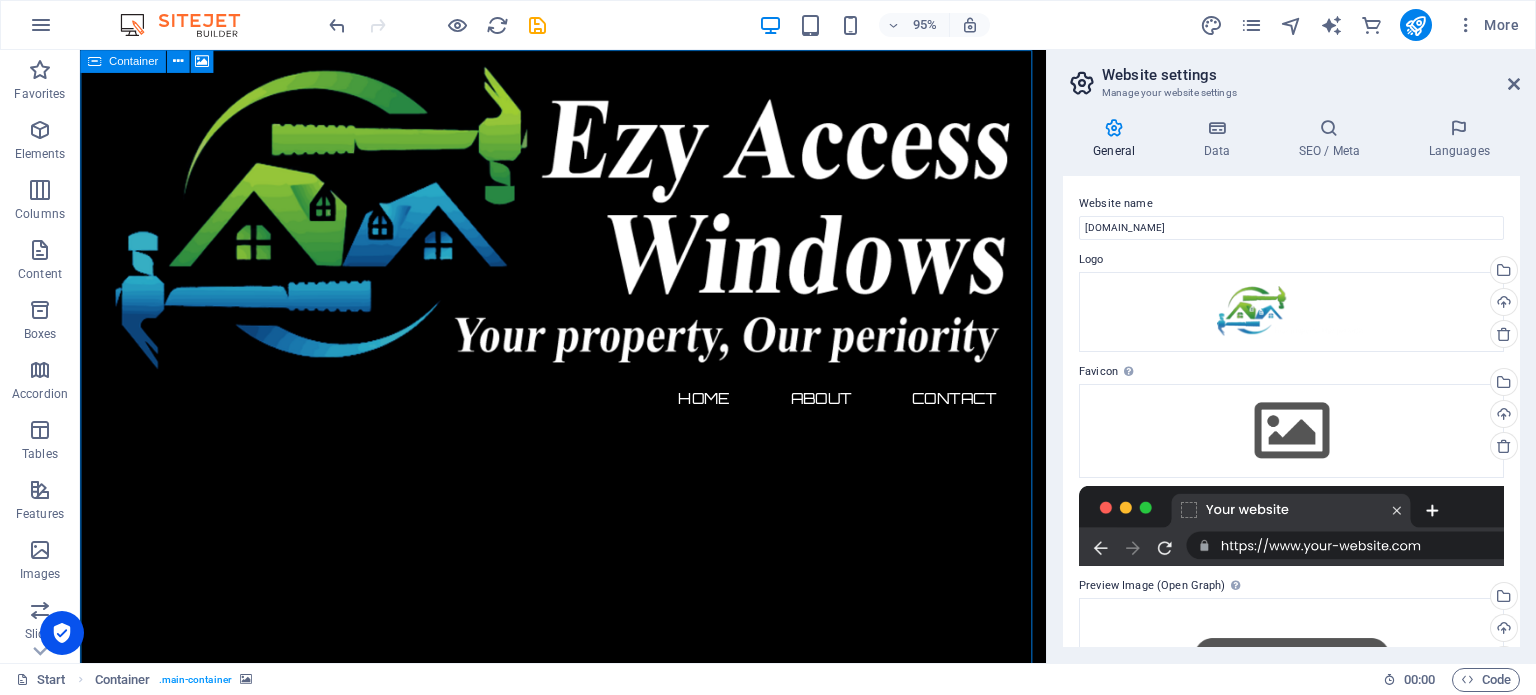 click on "Container" at bounding box center [133, 61] 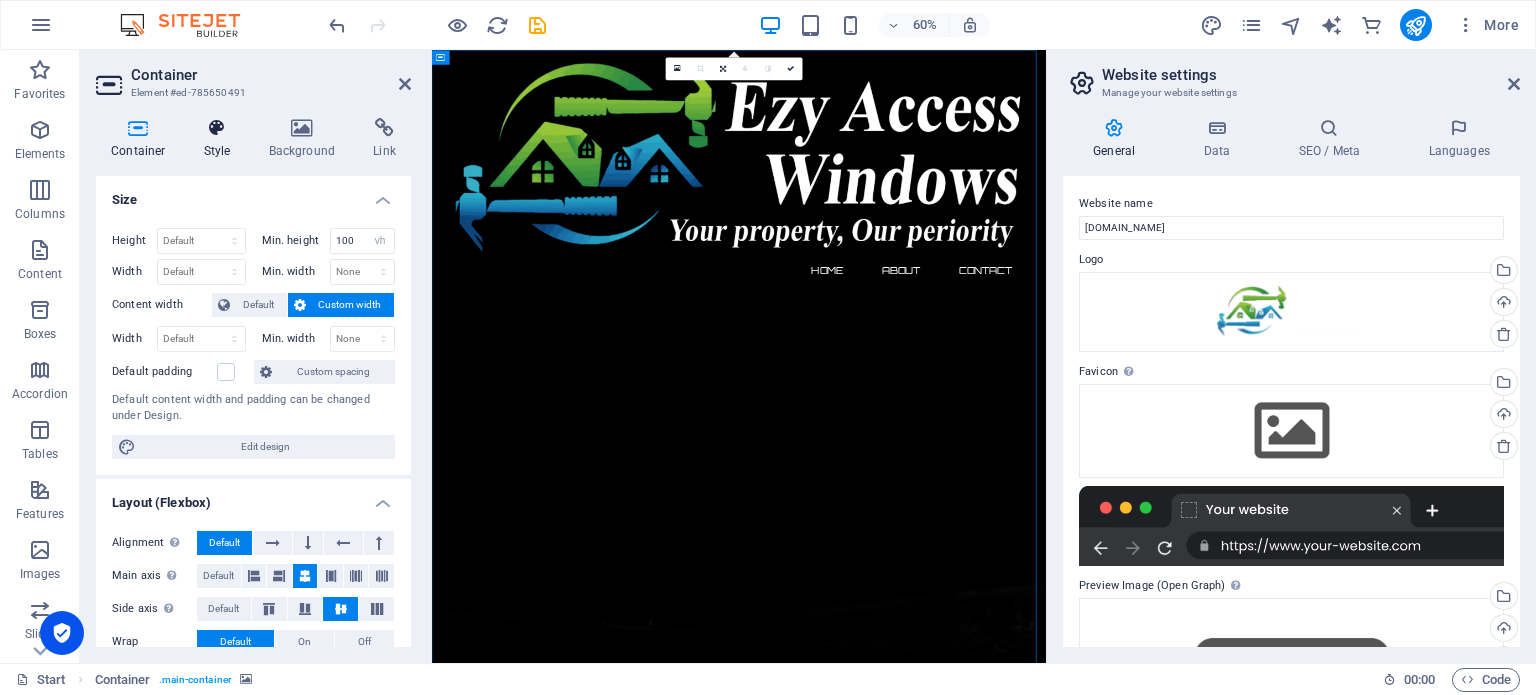 click on "Style" at bounding box center (221, 139) 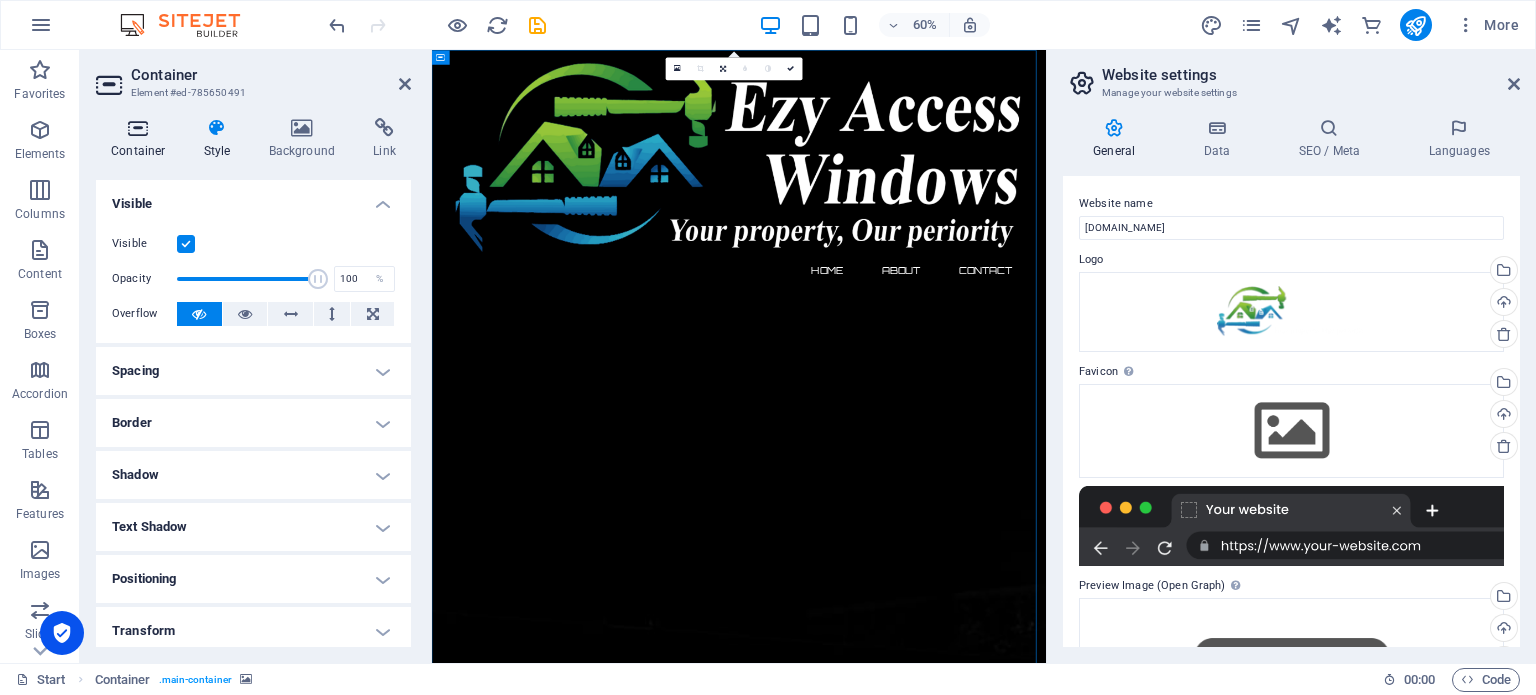 click at bounding box center (138, 128) 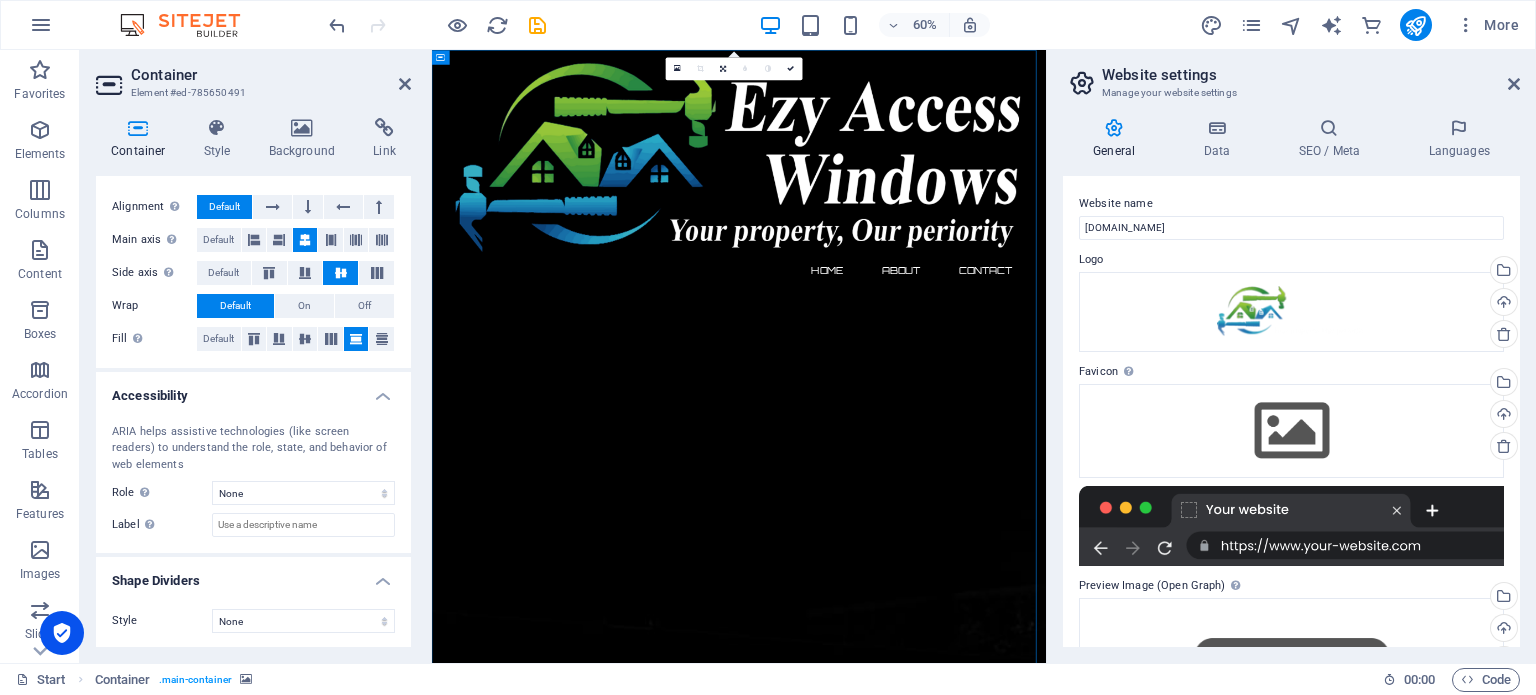 scroll, scrollTop: 0, scrollLeft: 0, axis: both 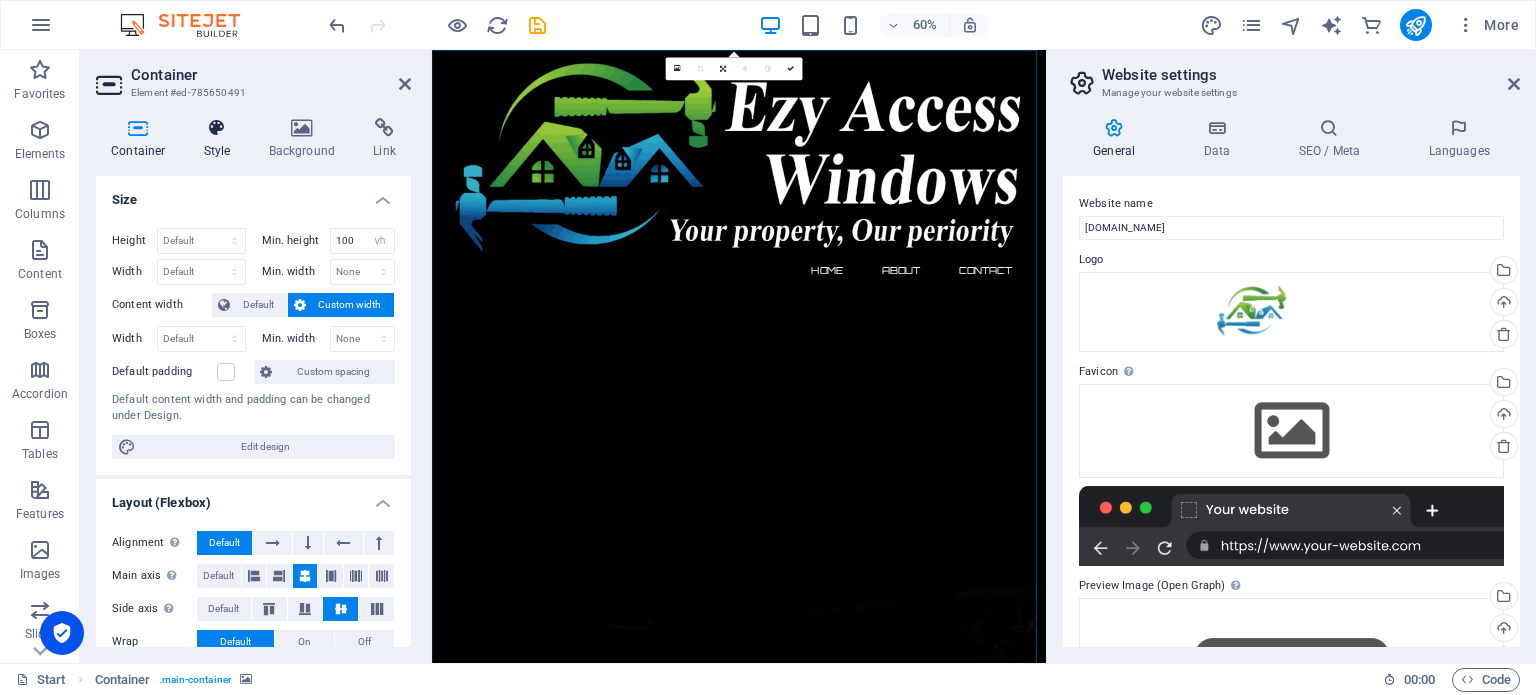 click at bounding box center [217, 128] 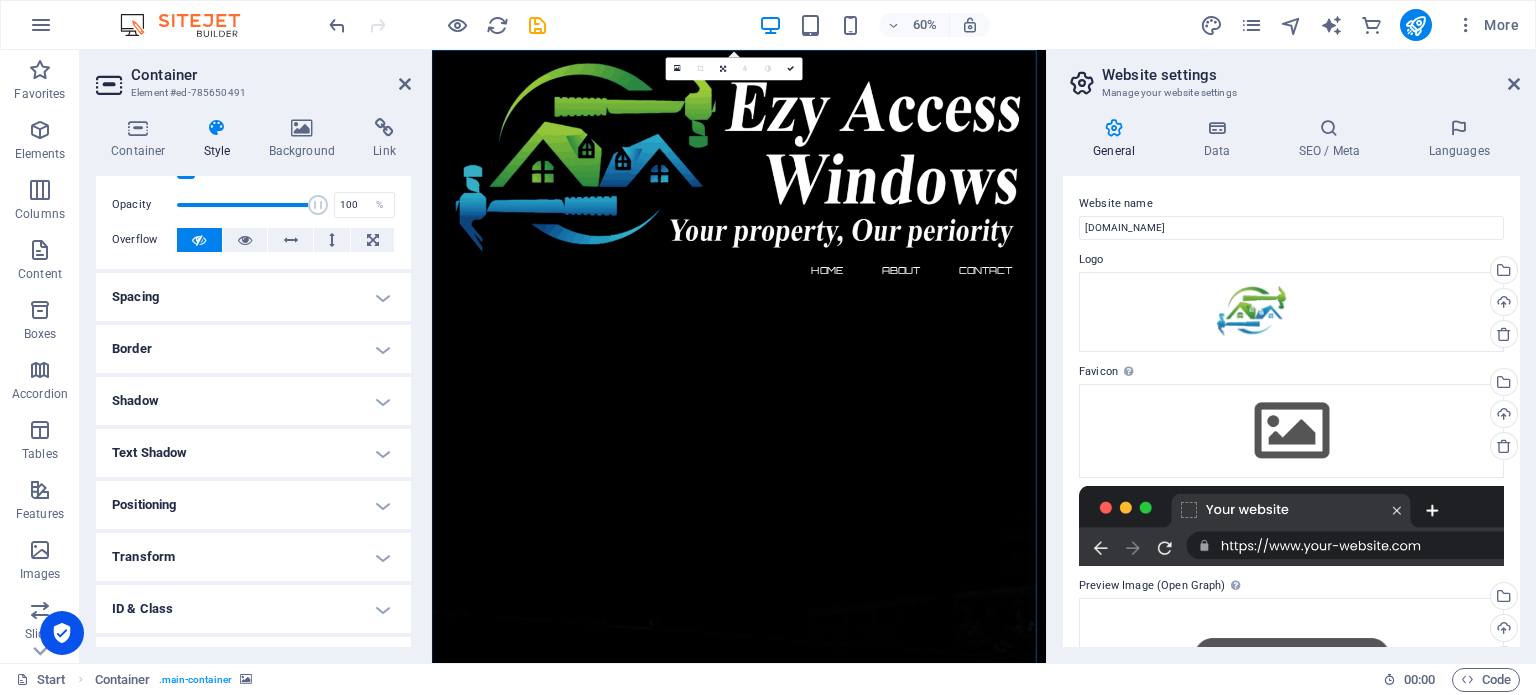 scroll, scrollTop: 0, scrollLeft: 0, axis: both 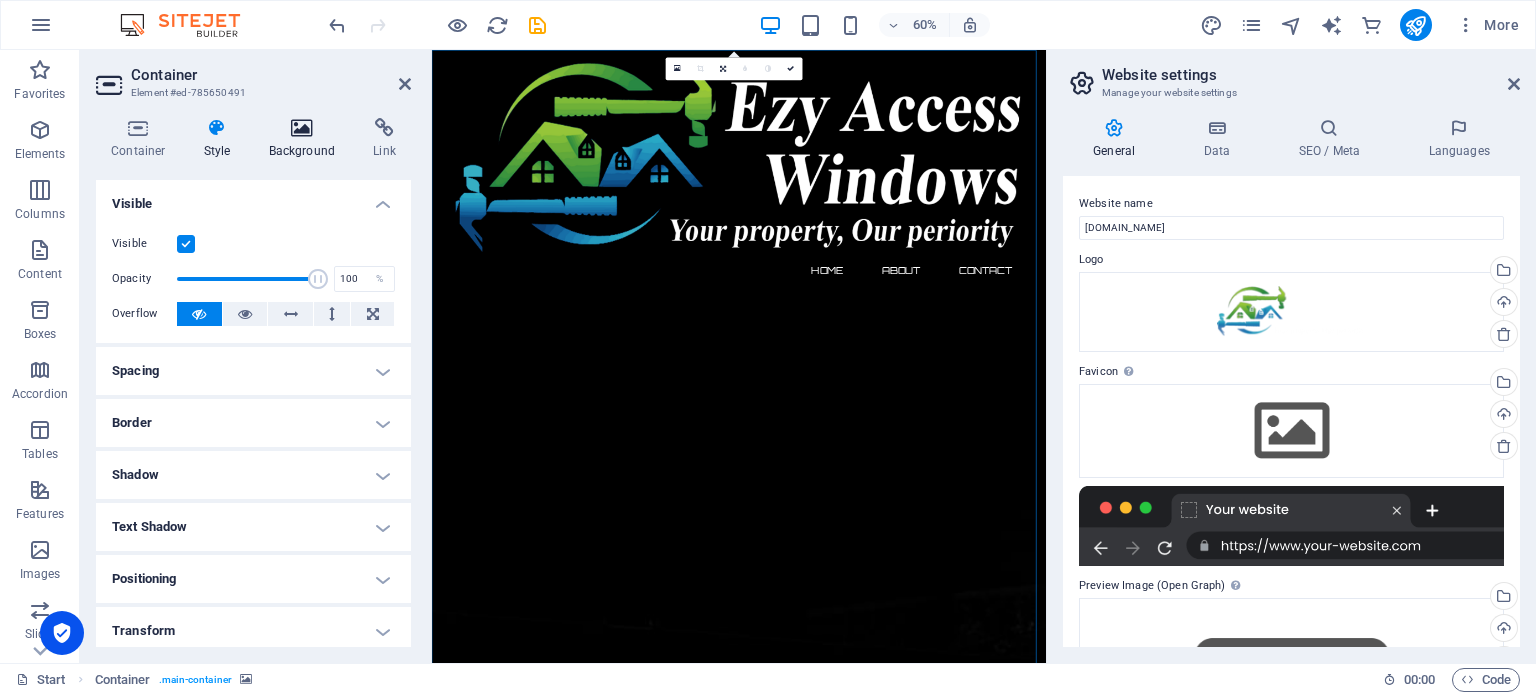 click at bounding box center (302, 128) 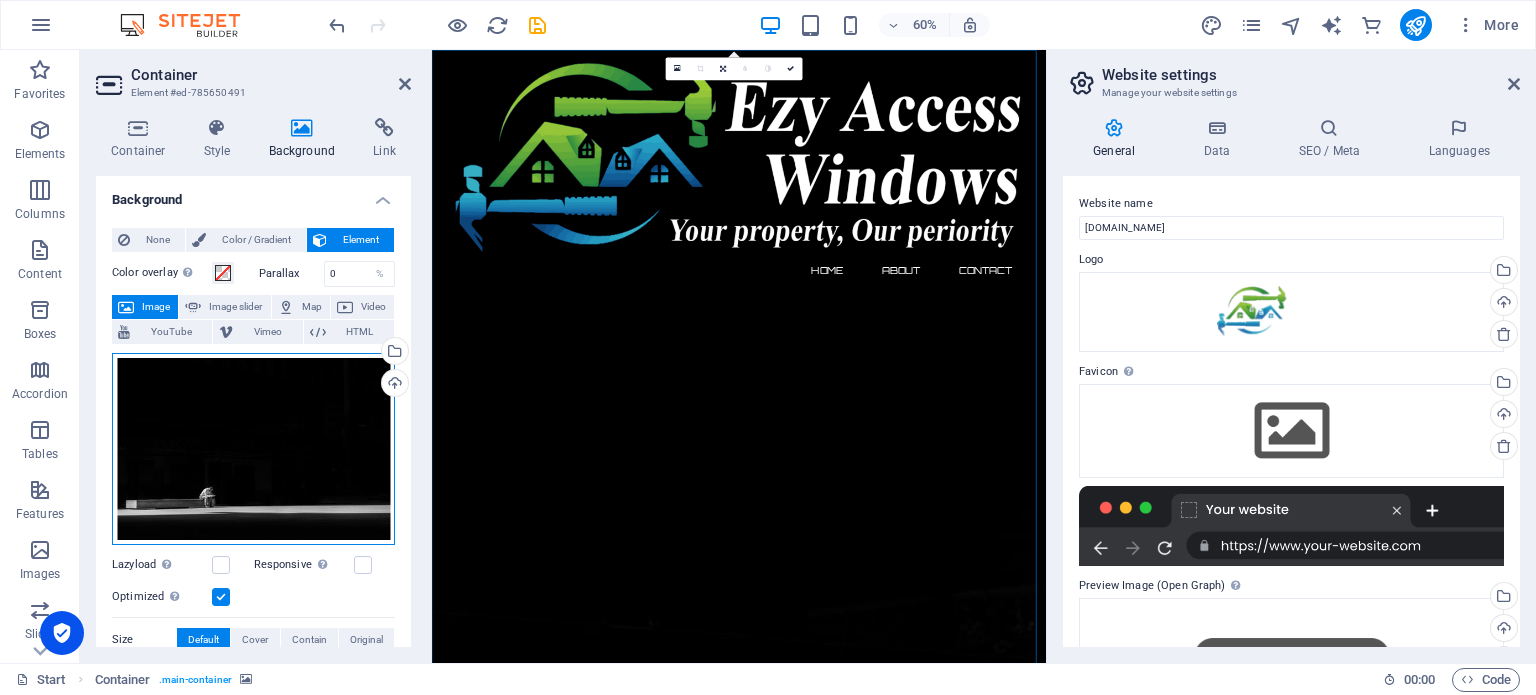 click on "Drag files here, click to choose files or select files from Files or our free stock photos & videos" at bounding box center [253, 449] 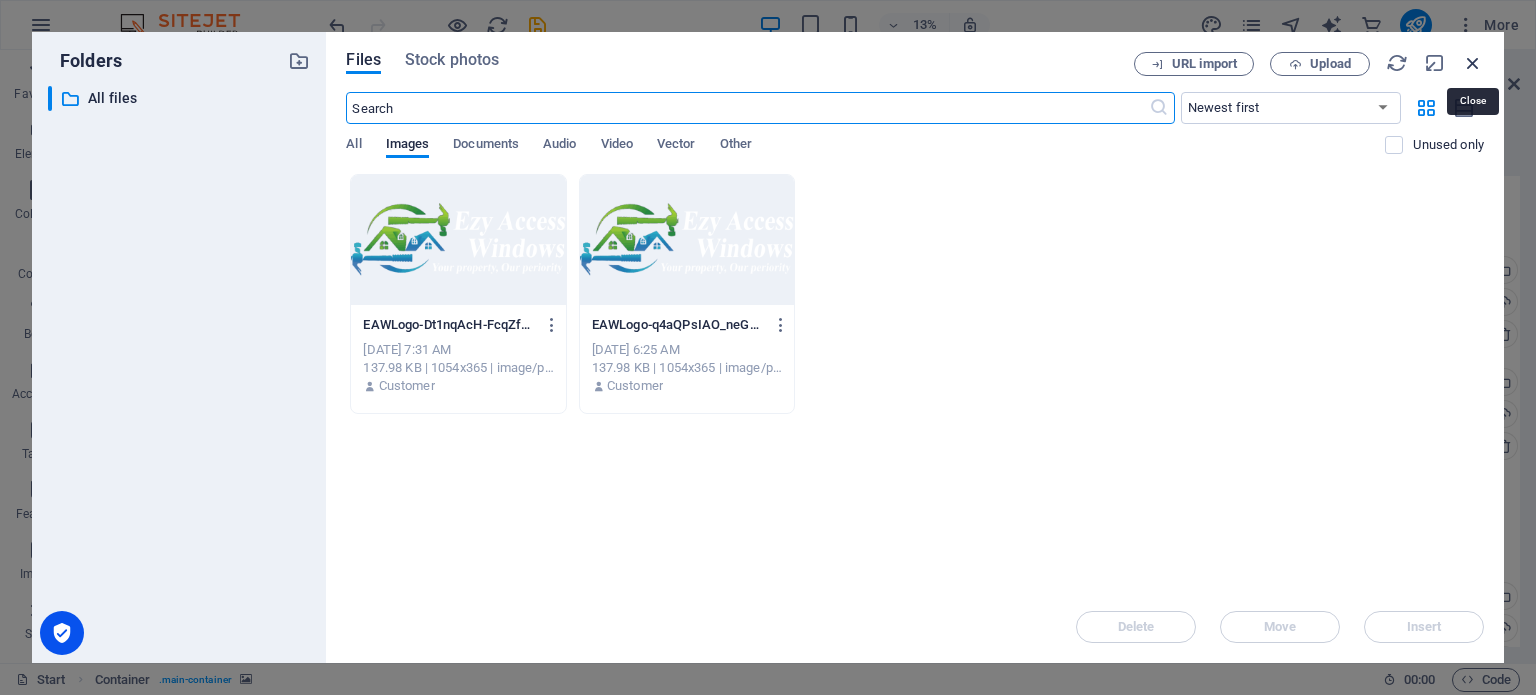 click at bounding box center (1473, 63) 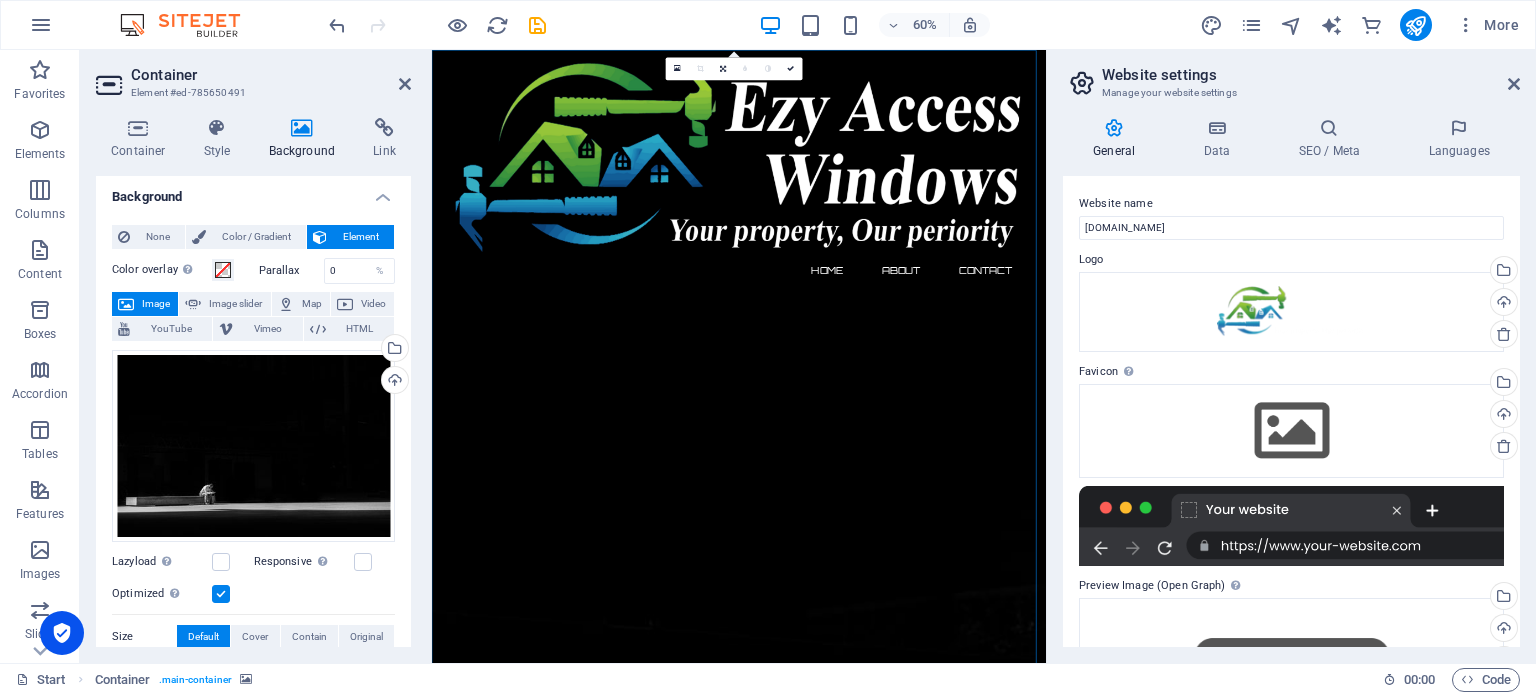 scroll, scrollTop: 0, scrollLeft: 0, axis: both 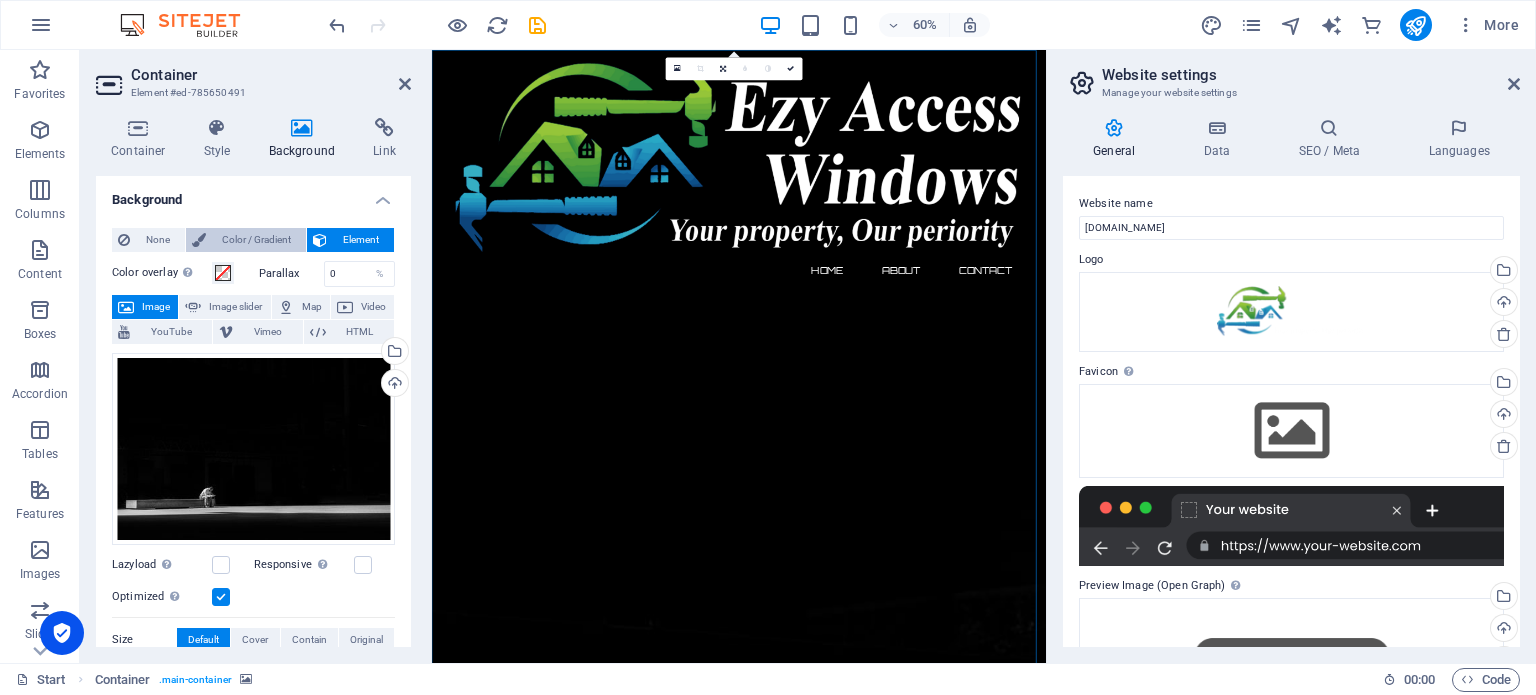 click on "Color / Gradient" at bounding box center [256, 240] 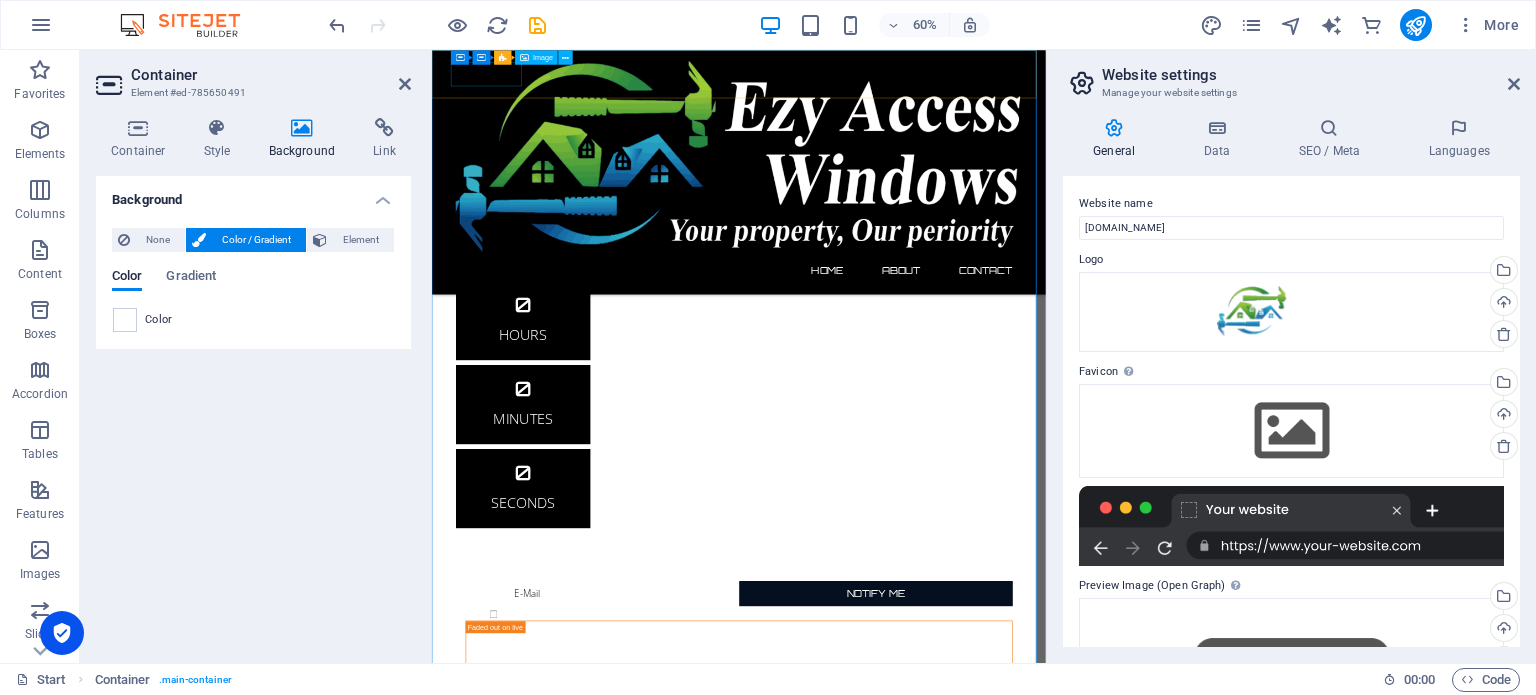 click at bounding box center [944, 229] 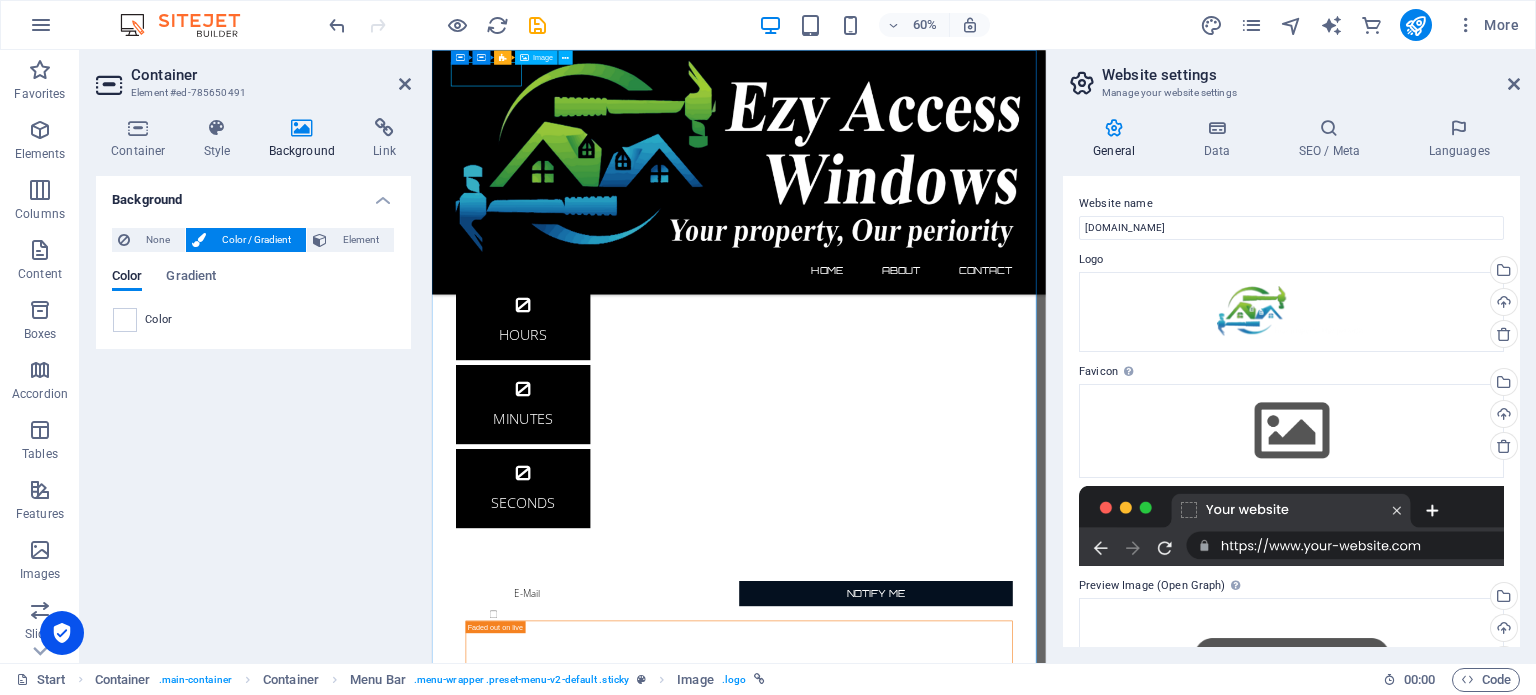 click at bounding box center [944, 229] 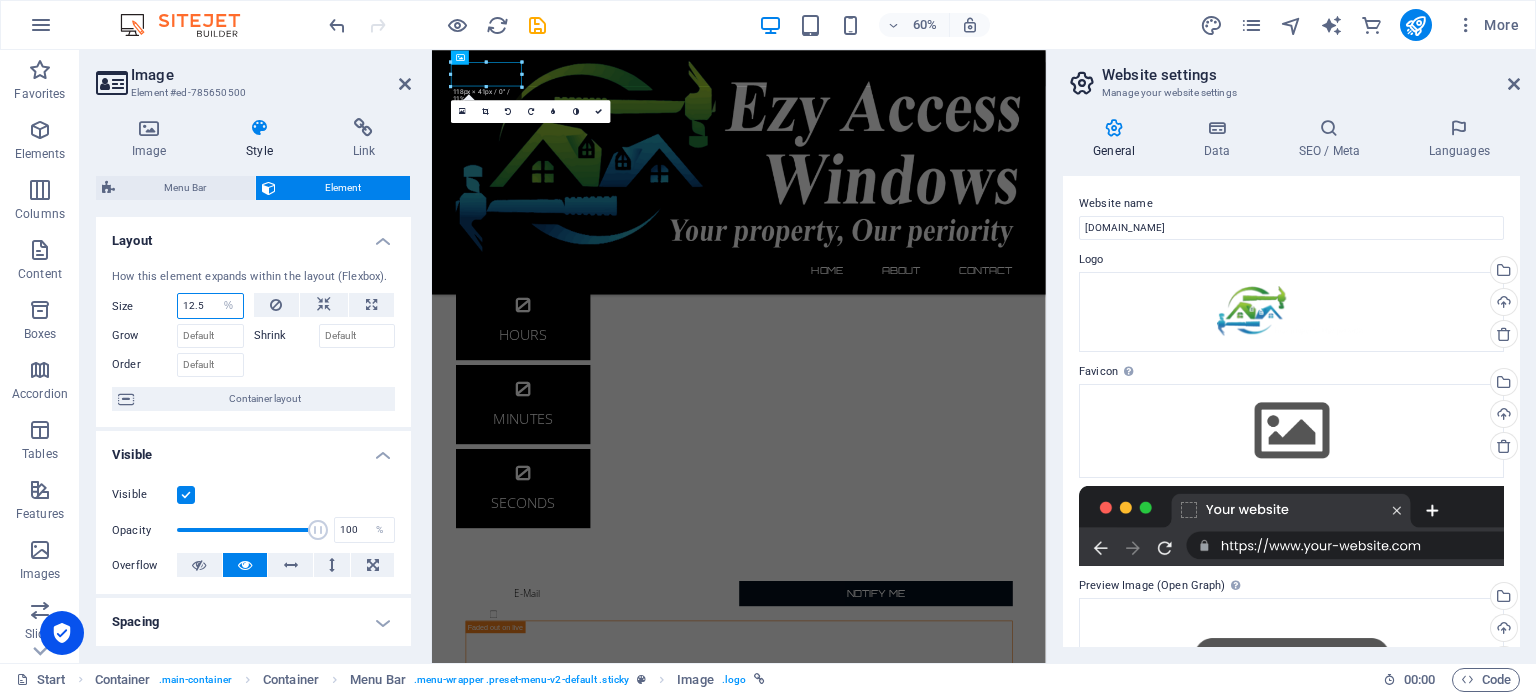 drag, startPoint x: 204, startPoint y: 307, endPoint x: 179, endPoint y: 309, distance: 25.079872 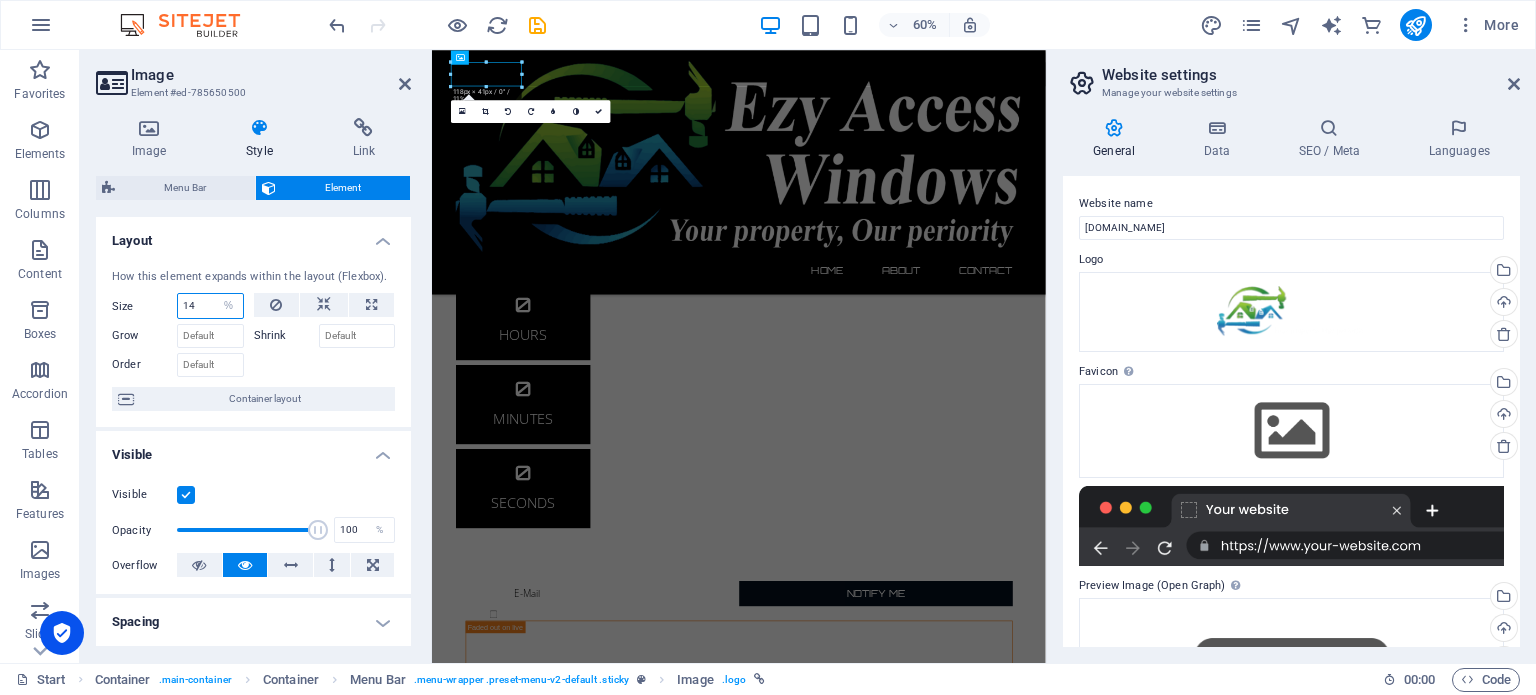 type on "14" 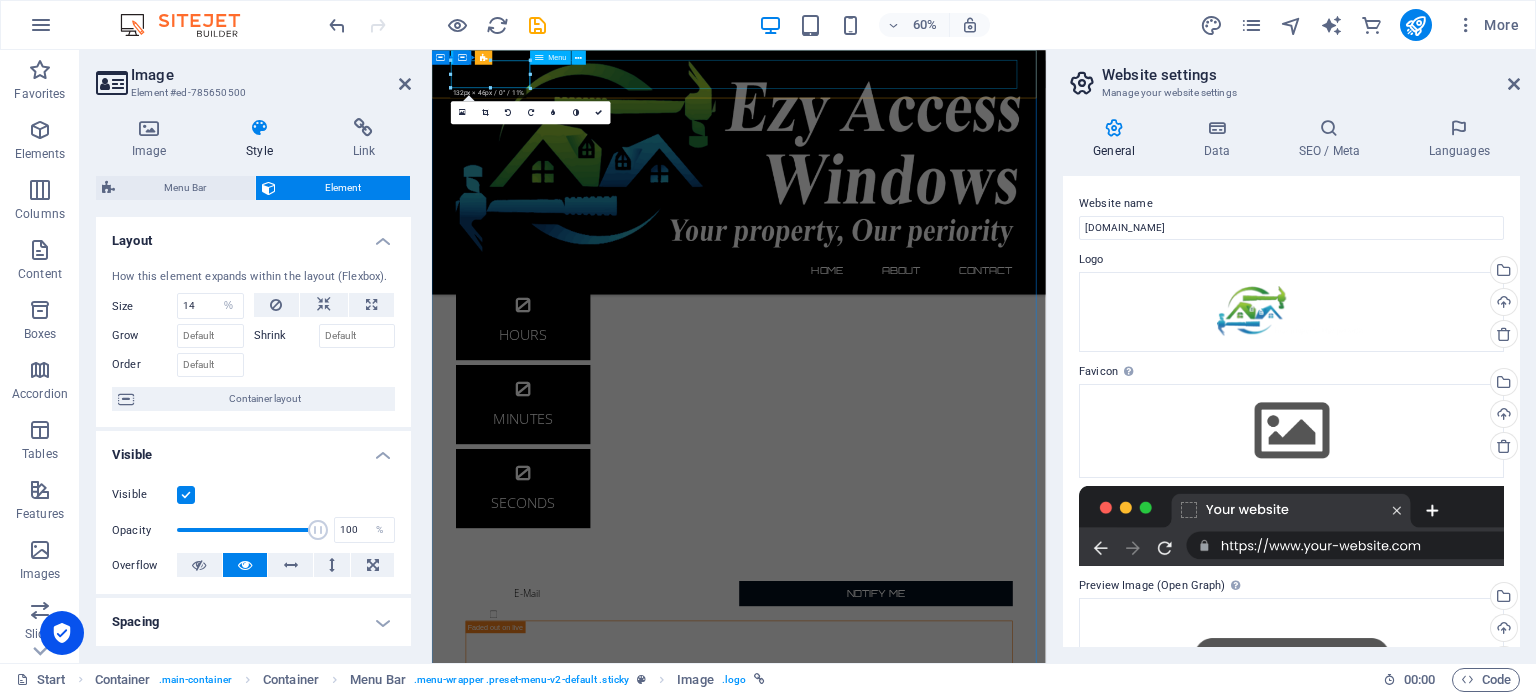 click on "Home About Contact" at bounding box center (944, 417) 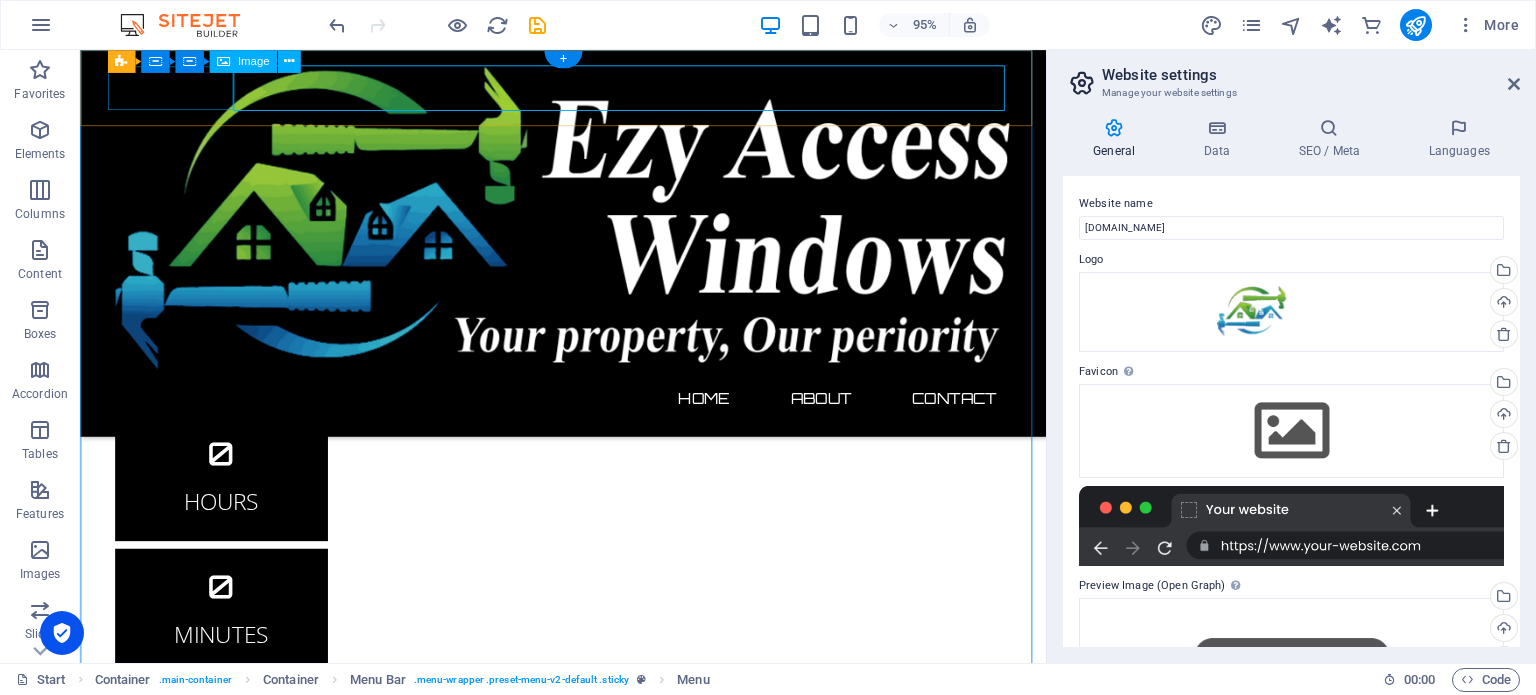 click at bounding box center [589, 229] 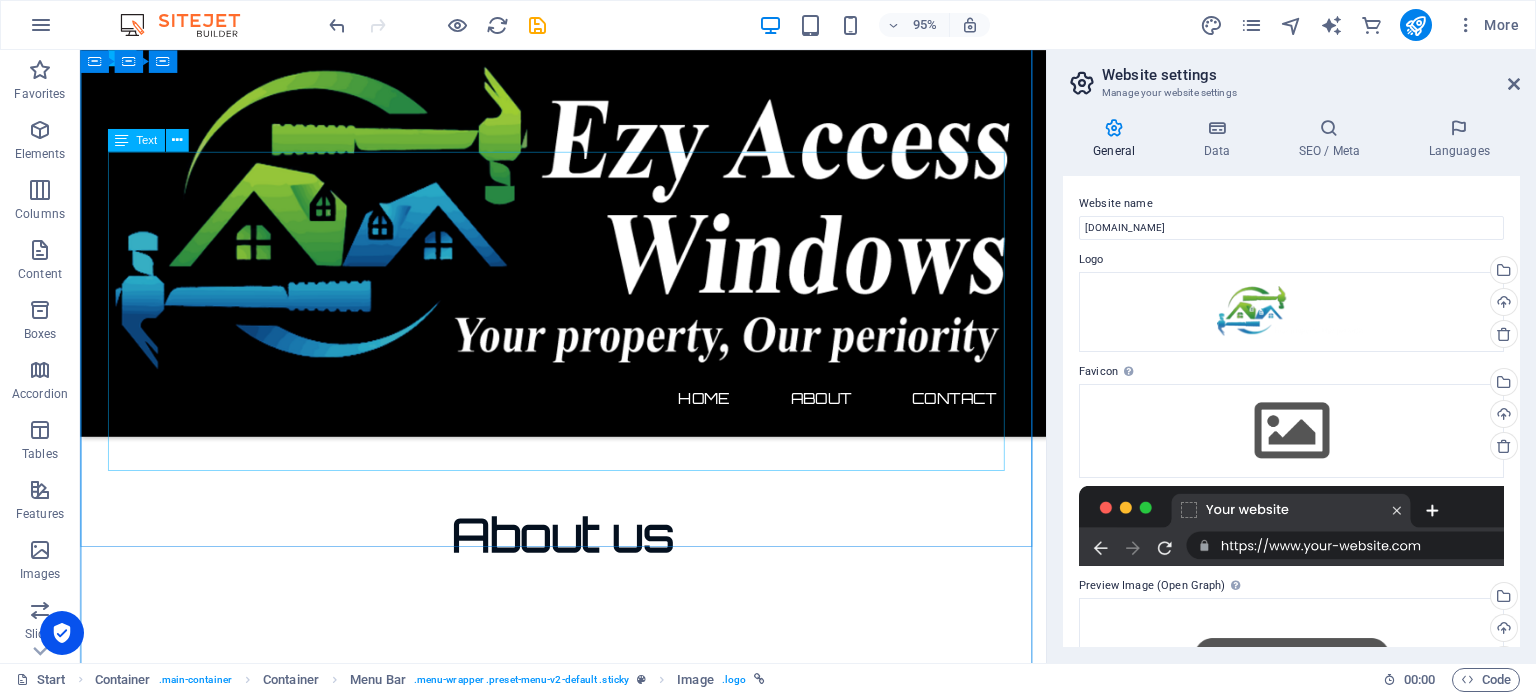 scroll, scrollTop: 816, scrollLeft: 0, axis: vertical 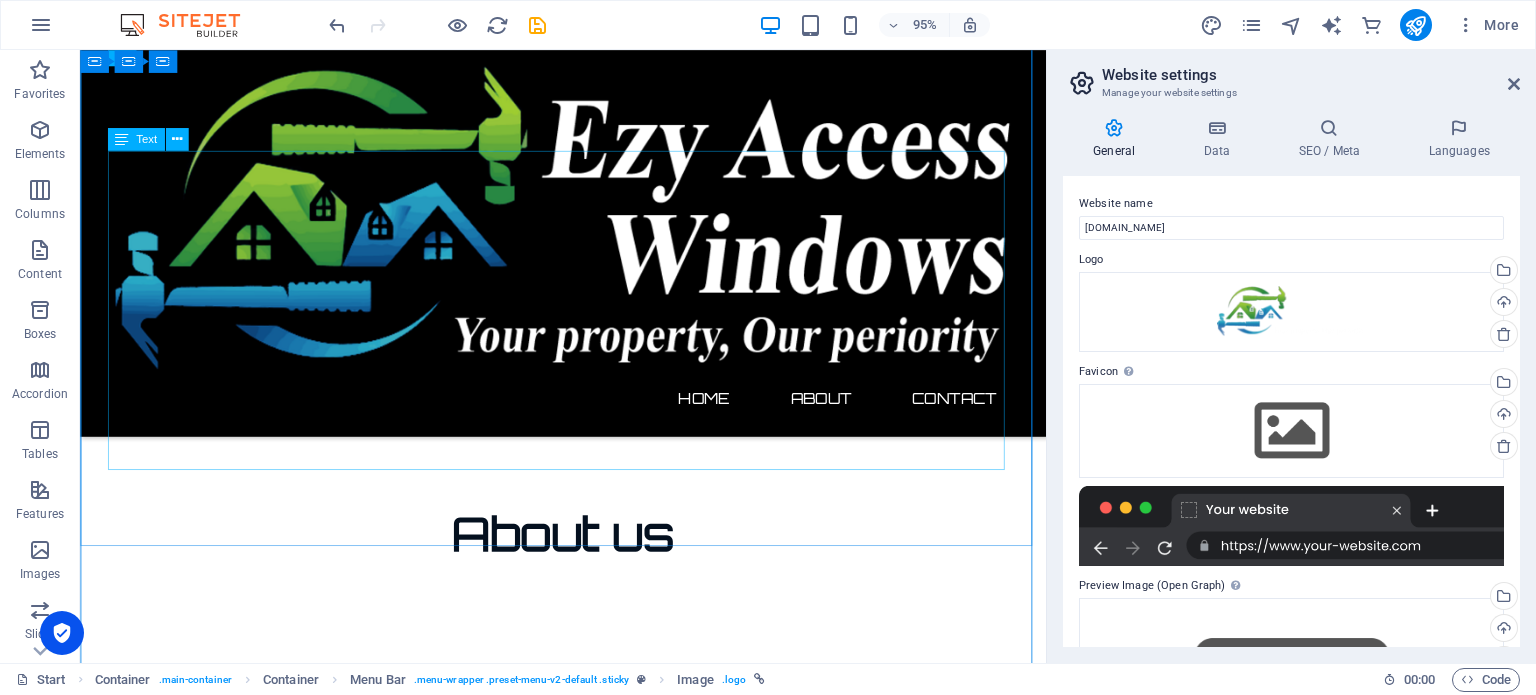 click on "Lorem ipsum dolor sit amet, consetetur sadipscing elitr, sed diam nonumy eirmod tempor invidunt ut labore et dolore magna aliquyam erat, sed diam voluptua. At vero eos et accusam et justo duo dolores et ea rebum. Stet clita kasd gubergren, no sea takimata sanctus est Lorem ipsum dolor sit amet. Lorem ipsum dolor sit amet, consetetur sadipscing elitr, sed diam nonumy eirmod tempor invidunt ut labore et dolore magna aliquyam erat, sed diam voluptua. At vero eos et accusam et justo duo dolores et ea rebum. Stet clita kasd gubergren, no sea takimata sanctus est Lorem ipsum dolor sit amet. Lorem ipsum dolor sit amet, consetetur sadipscing elitr, sed diam nonumy eirmod tempor invidunt ut labore et dolore magna aliquyam erat, sed diam voluptua. At vero eos et accusam et justo duo dolores et ea rebum. Stet clita kasd gubergren, no sea takimata sanctus est Lorem ipsum dolor sit amet." at bounding box center [589, 786] 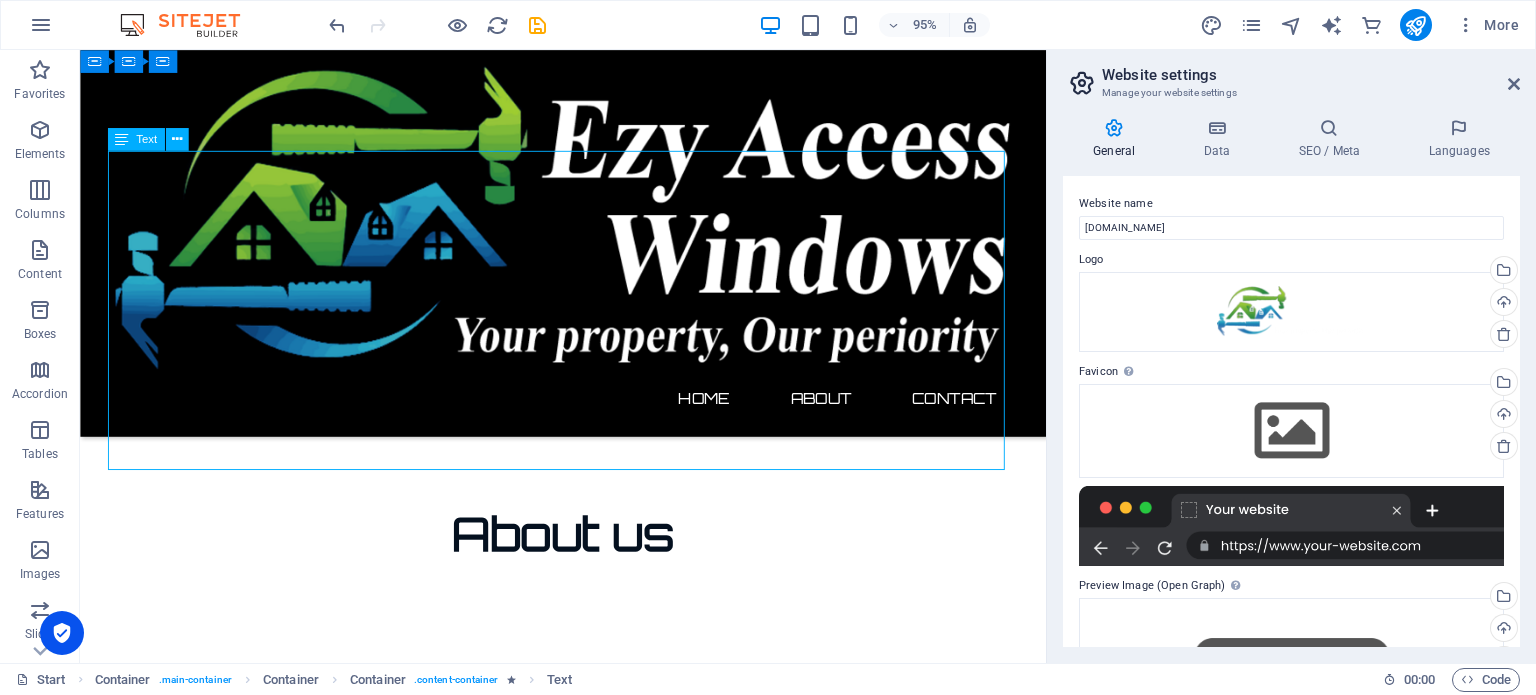 click on "Lorem ipsum dolor sit amet, consetetur sadipscing elitr, sed diam nonumy eirmod tempor invidunt ut labore et dolore magna aliquyam erat, sed diam voluptua. At vero eos et accusam et justo duo dolores et ea rebum. Stet clita kasd gubergren, no sea takimata sanctus est Lorem ipsum dolor sit amet. Lorem ipsum dolor sit amet, consetetur sadipscing elitr, sed diam nonumy eirmod tempor invidunt ut labore et dolore magna aliquyam erat, sed diam voluptua. At vero eos et accusam et justo duo dolores et ea rebum. Stet clita kasd gubergren, no sea takimata sanctus est Lorem ipsum dolor sit amet. Lorem ipsum dolor sit amet, consetetur sadipscing elitr, sed diam nonumy eirmod tempor invidunt ut labore et dolore magna aliquyam erat, sed diam voluptua. At vero eos et accusam et justo duo dolores et ea rebum. Stet clita kasd gubergren, no sea takimata sanctus est Lorem ipsum dolor sit amet." at bounding box center (589, 786) 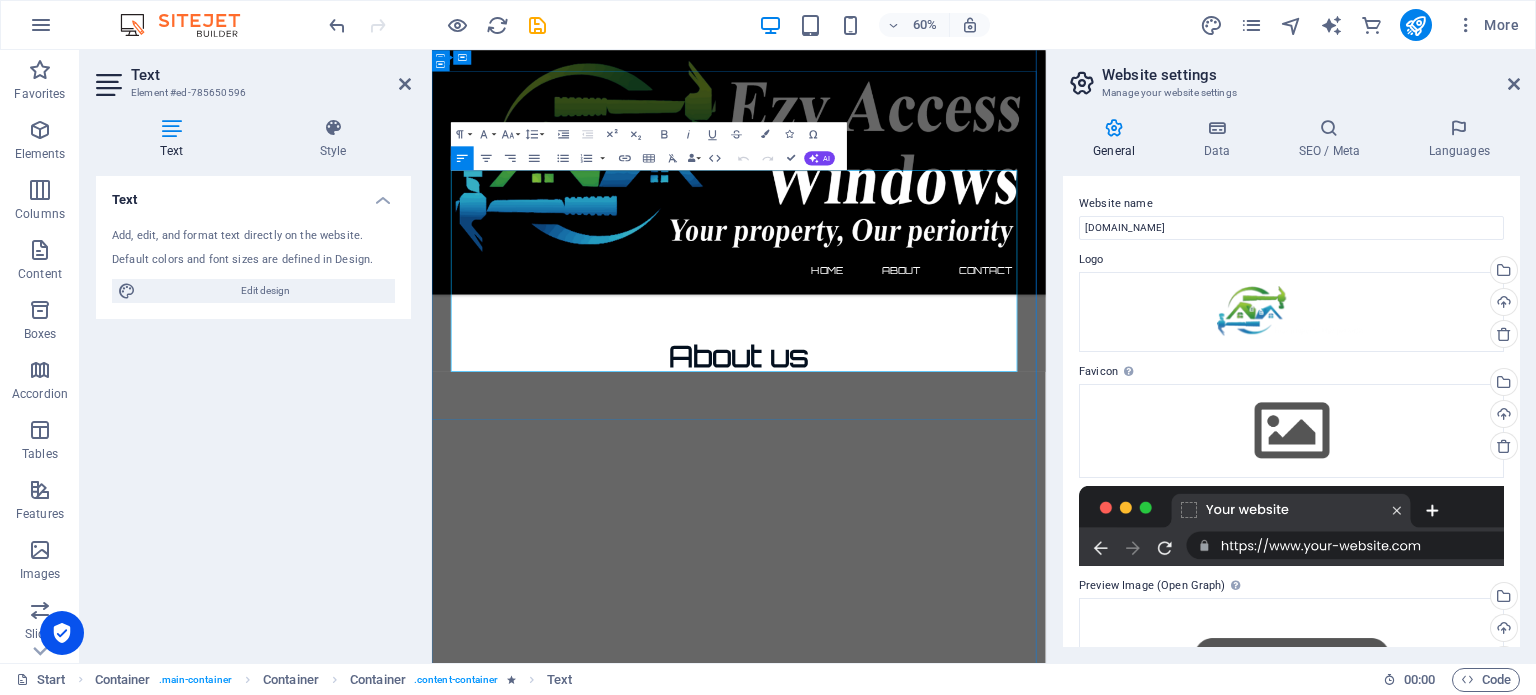 scroll, scrollTop: 722, scrollLeft: 0, axis: vertical 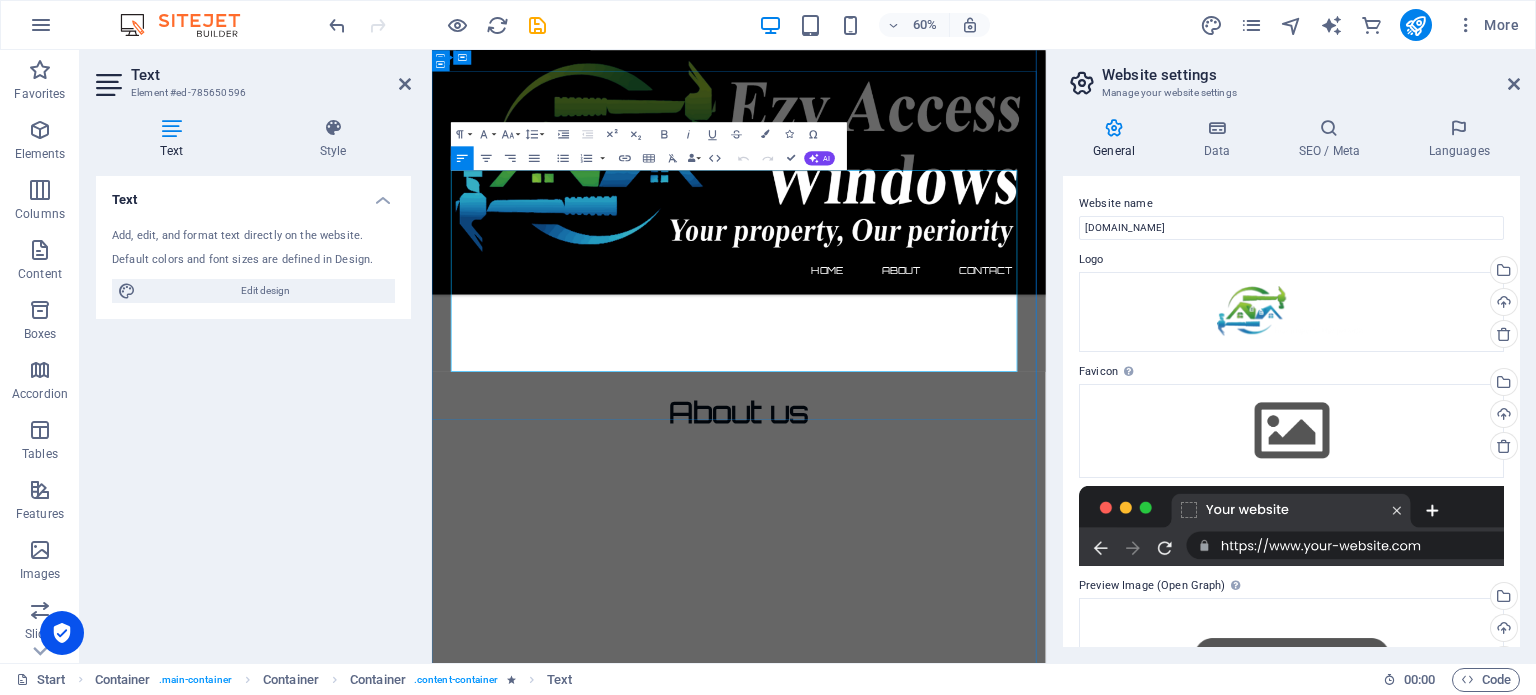 click at bounding box center (944, 916) 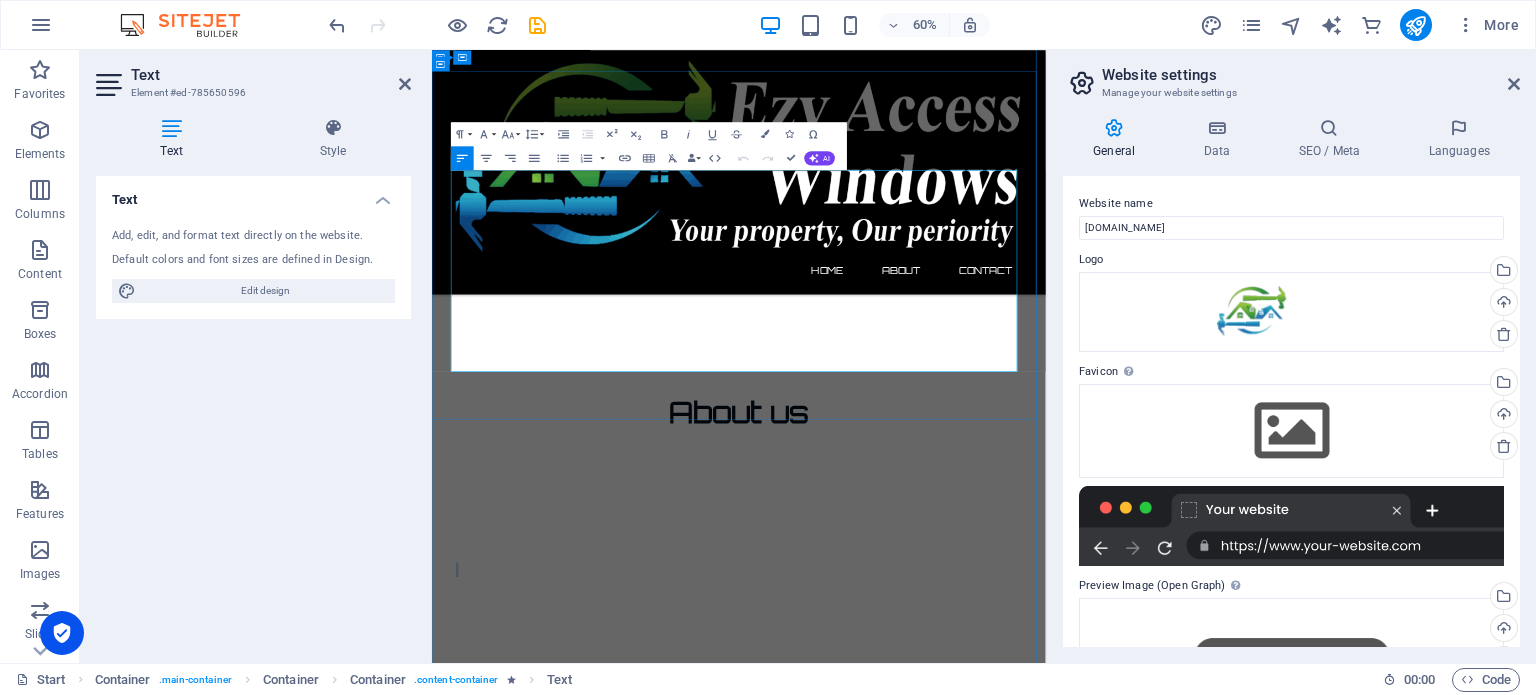 click at bounding box center (944, 916) 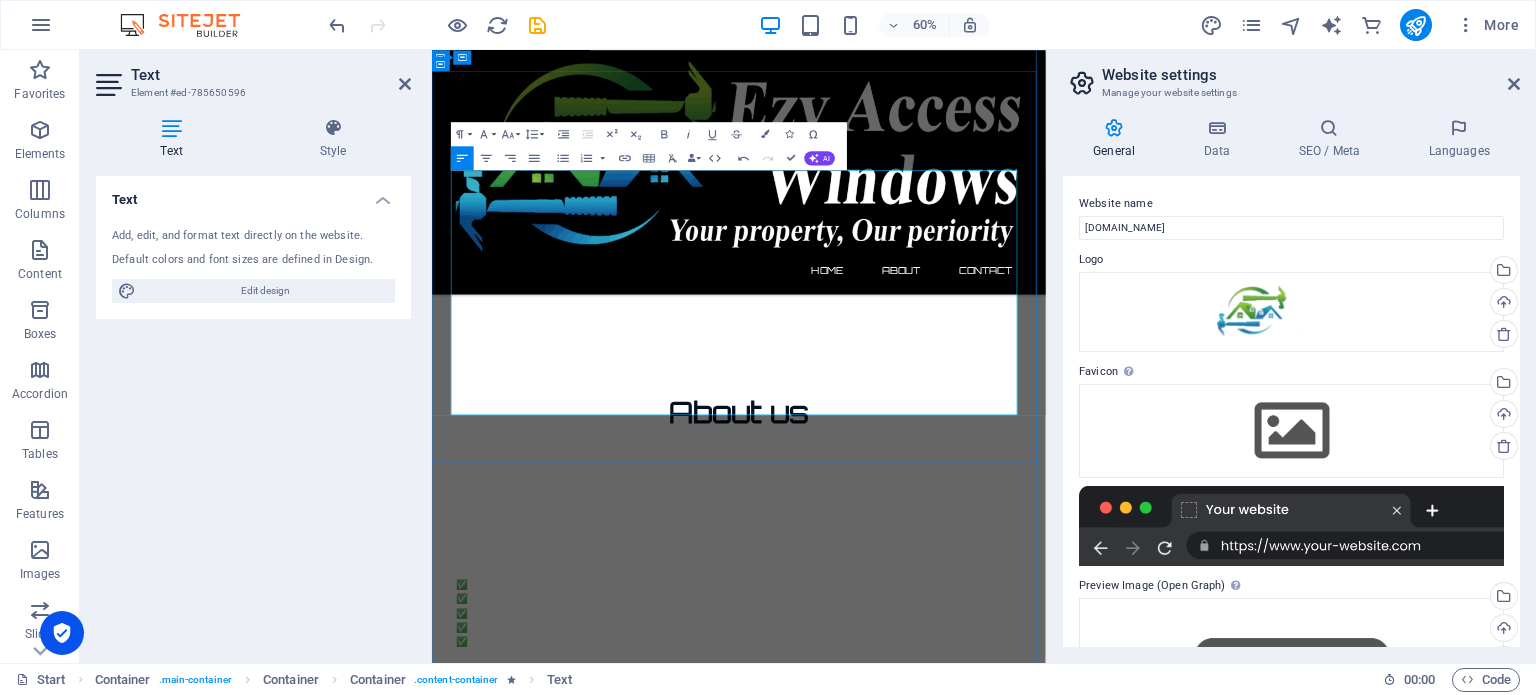 scroll, scrollTop: 16941, scrollLeft: 7, axis: both 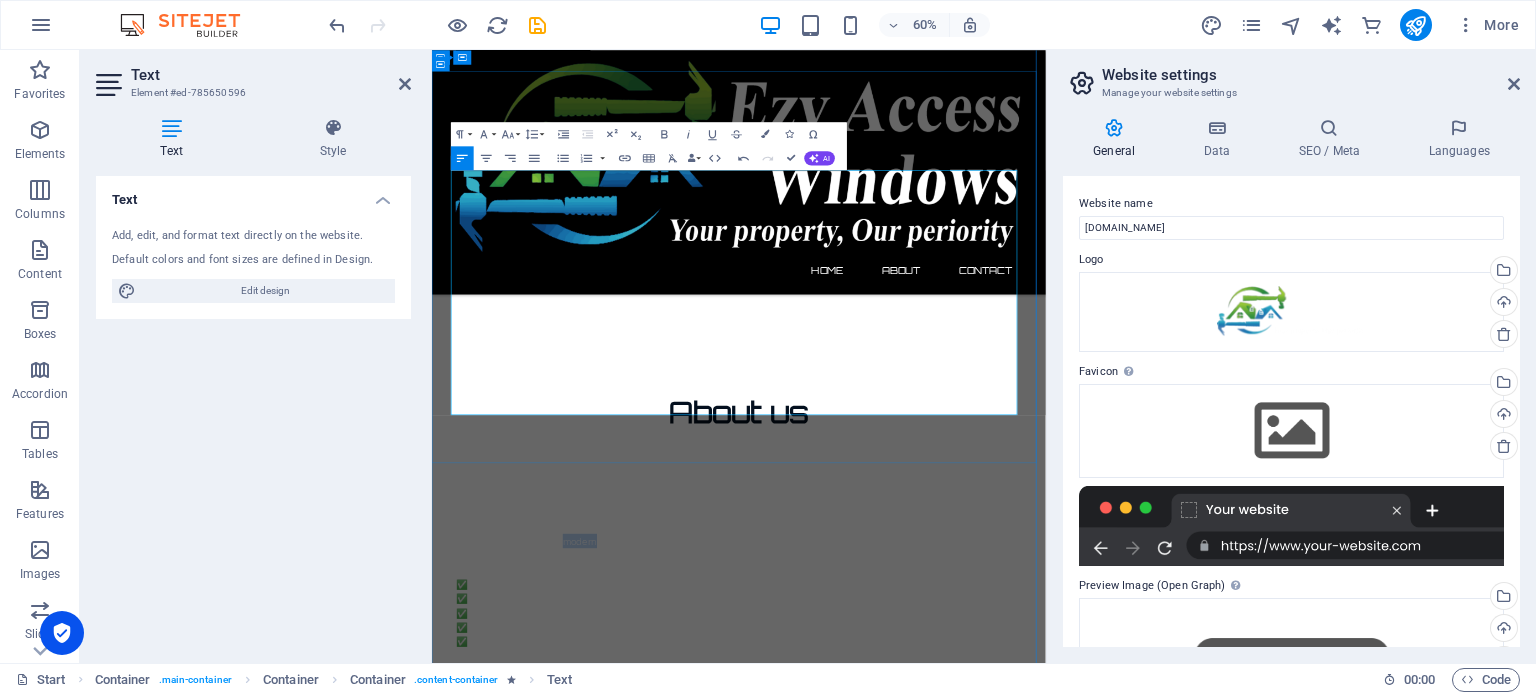 click on "We offer a wide range of modern, energy-efficient double- and triple-glazed windows, stylish and secure uPVC front and back doors, as well as patio and French doors – all tailored to suit your personal style and property needs." at bounding box center [944, 880] 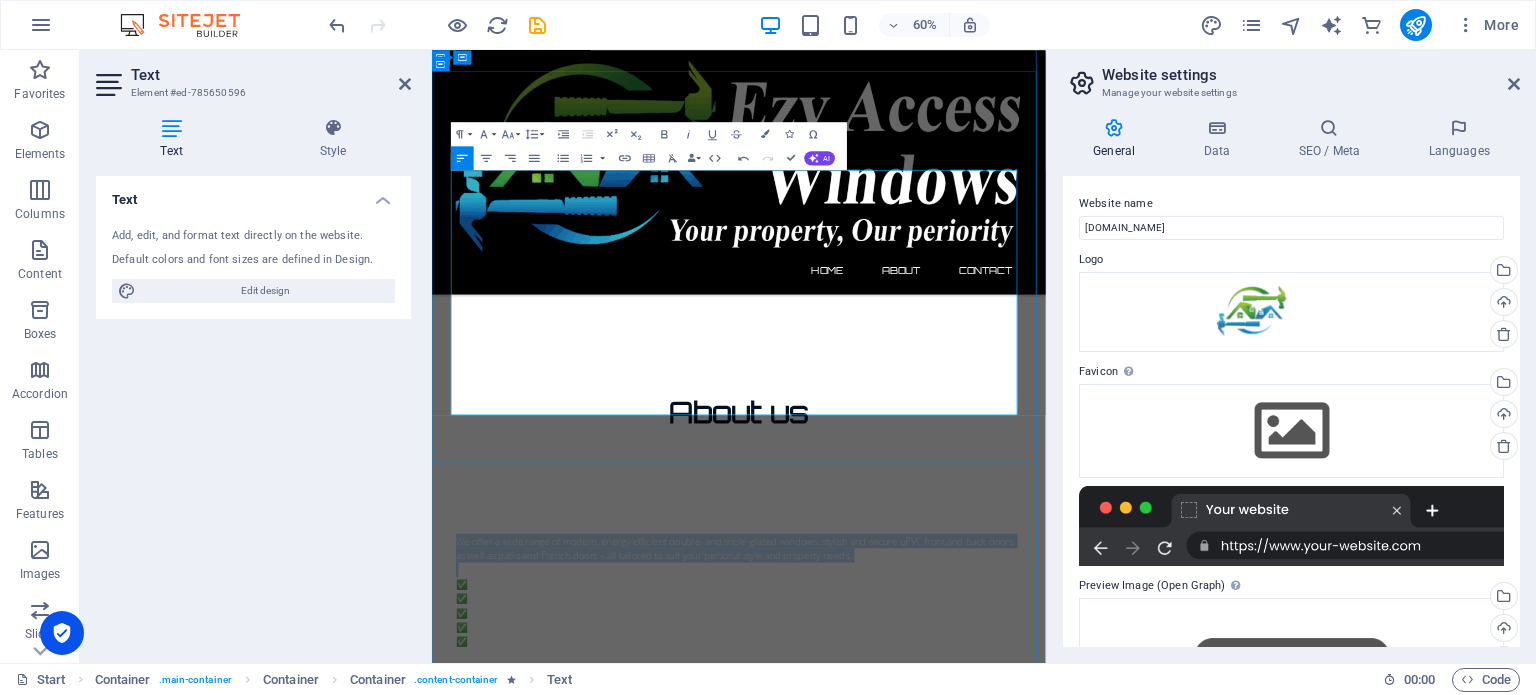 click on "We offer a wide range of modern, energy-efficient double- and triple-glazed windows, stylish and secure uPVC front and back doors, as well as patio and French doors – all tailored to suit your personal style and property needs." at bounding box center [944, 880] 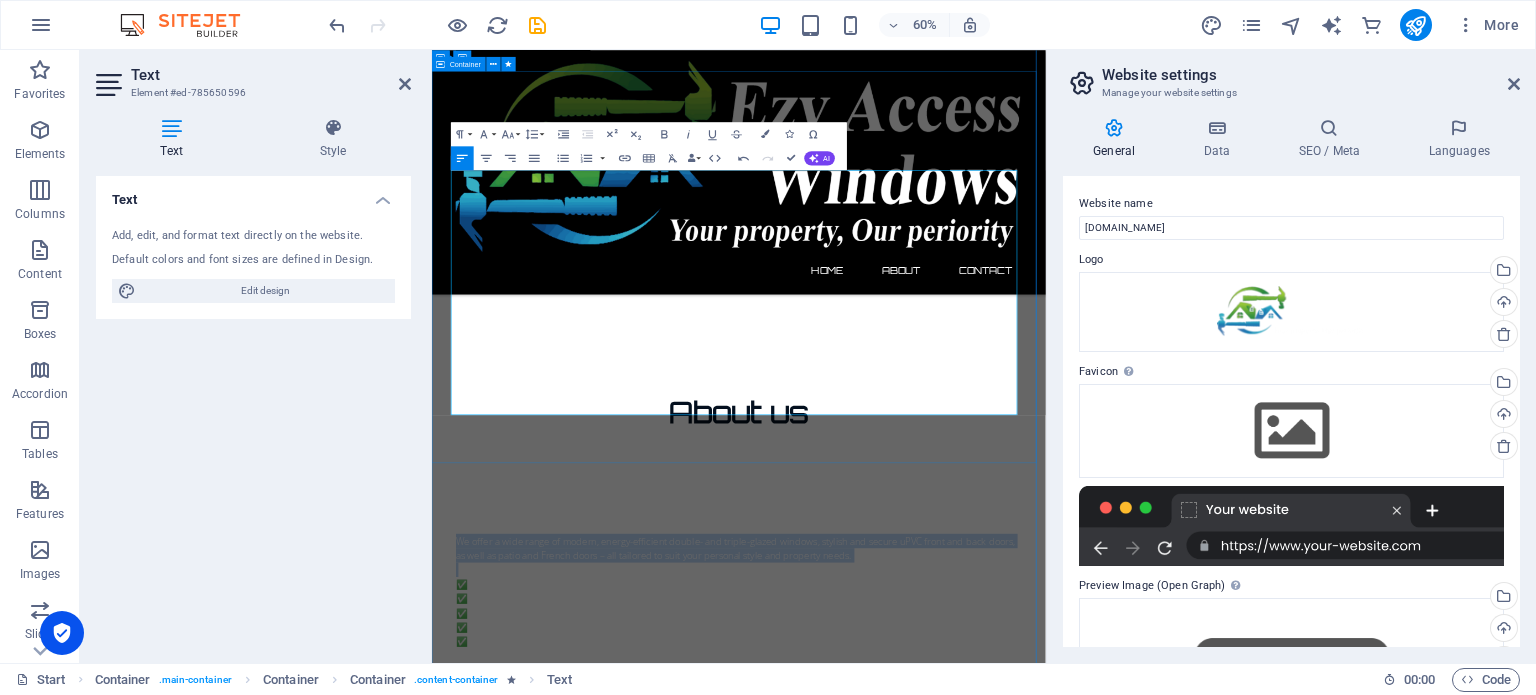 click on "About us EZY ACCESS WINDOWS – Transforming Homes with Style, Security & Energy Efficiency At EZY ACCESS, we specialize in high-quality home improvement solutions, focusing on expertly fitted windows and uPVC doors designed to enhance the appearance, comfort, and value of your home. Whether you’re upgrading your existing property or planning a new project, our team is committed to delivering exceptional craftsmanship and reliable service every step of the way. We offer a wide range of modern, energy-efficient double- and triple-glazed windows, stylish and secure uPVC front and back doors, as well as patio and French doors – all tailored to suit your personal style and property needs. ✅ Energy Efficiency ✅ Low-Maintenance Materials ✅ Enhanced Home Security ✅ Stylish, Modern Designs ✅ Professional Installation Guaranteed Let us help you create a warmer, quieter, and more beautiful living space. Contact us today for a free consultation and quote ✅ Energy Efficiency ✅ Low-Maintenance Materials" at bounding box center [943, 873] 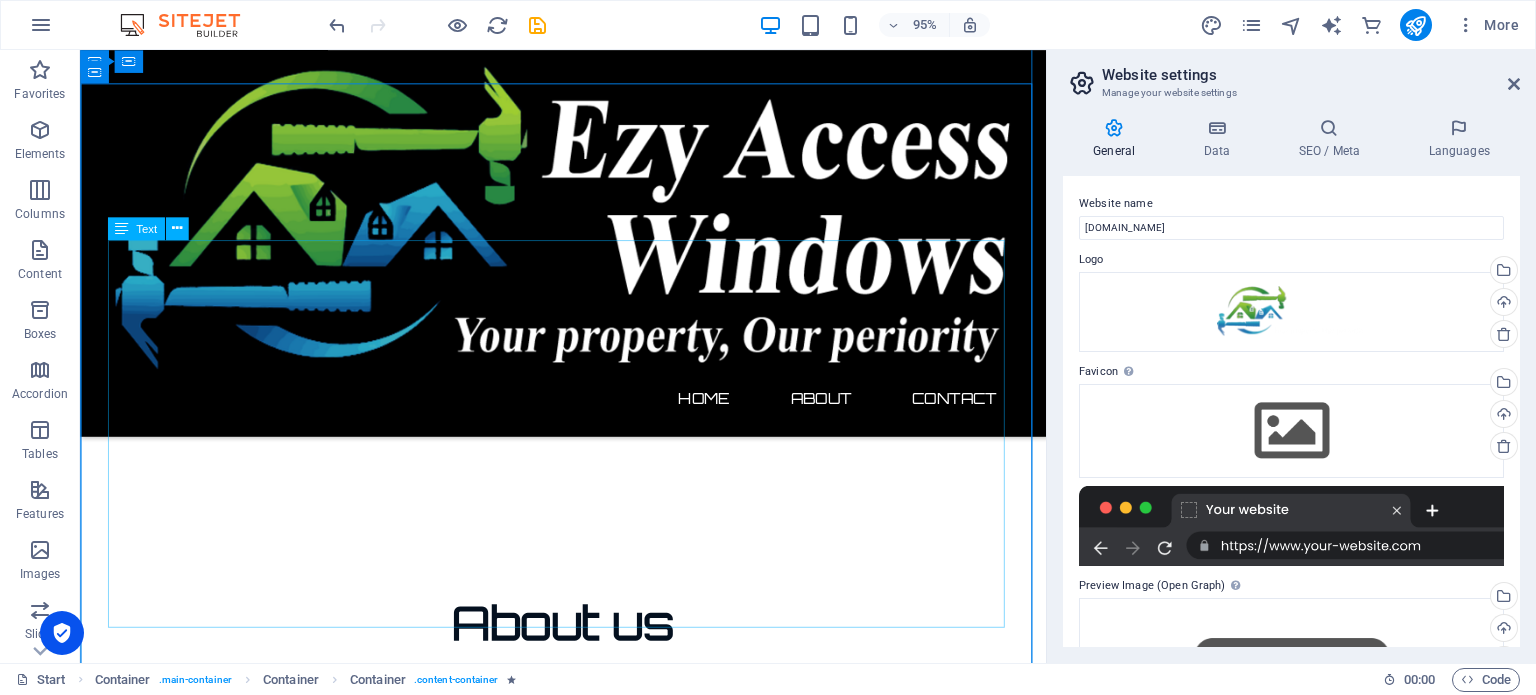 click on "EZY ACCESS WINDOWS – Transforming Homes with Style, Security & Energy Efficiency At EZY ACCESS, we specialize in high-quality home improvement solutions, focusing on expertly fitted windows and uPVC doors designed to enhance the appearance, comfort, and value of your home. Whether you’re upgrading your existing property or planning a new project, our team is committed to delivering exceptional craftsmanship and reliable service every step of the way. We offer a wide range of modern, energy-efficient double- and triple-glazed windows, stylish and secure uPVC front and back doors, as well as patio and French doors – all tailored to suit your personal style and property needs. ✅ Energy Efficiency ✅ Low-Maintenance Materials ✅ Enhanced Home Security ✅ Stylish, Modern Designs ✅ Professional Installation Guaranteed Let us help you create a warmer, quieter, and more beautiful living space. Contact us today for a free consultation and quote" at bounding box center (589, 916) 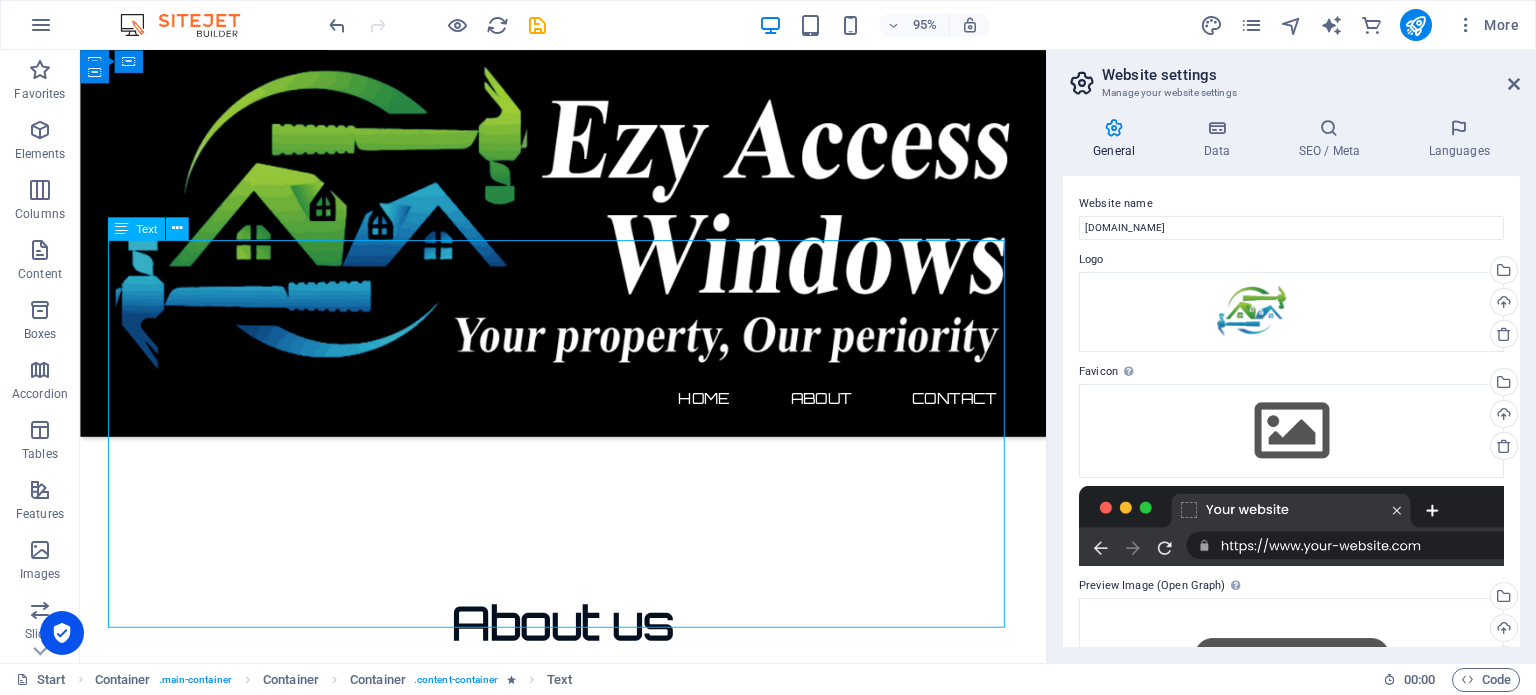 click on "EZY ACCESS WINDOWS – Transforming Homes with Style, Security & Energy Efficiency At EZY ACCESS, we specialize in high-quality home improvement solutions, focusing on expertly fitted windows and uPVC doors designed to enhance the appearance, comfort, and value of your home. Whether you’re upgrading your existing property or planning a new project, our team is committed to delivering exceptional craftsmanship and reliable service every step of the way. We offer a wide range of modern, energy-efficient double- and triple-glazed windows, stylish and secure uPVC front and back doors, as well as patio and French doors – all tailored to suit your personal style and property needs. ✅ Energy Efficiency ✅ Low-Maintenance Materials ✅ Enhanced Home Security ✅ Stylish, Modern Designs ✅ Professional Installation Guaranteed Let us help you create a warmer, quieter, and more beautiful living space. Contact us today for a free consultation and quote" at bounding box center (589, 916) 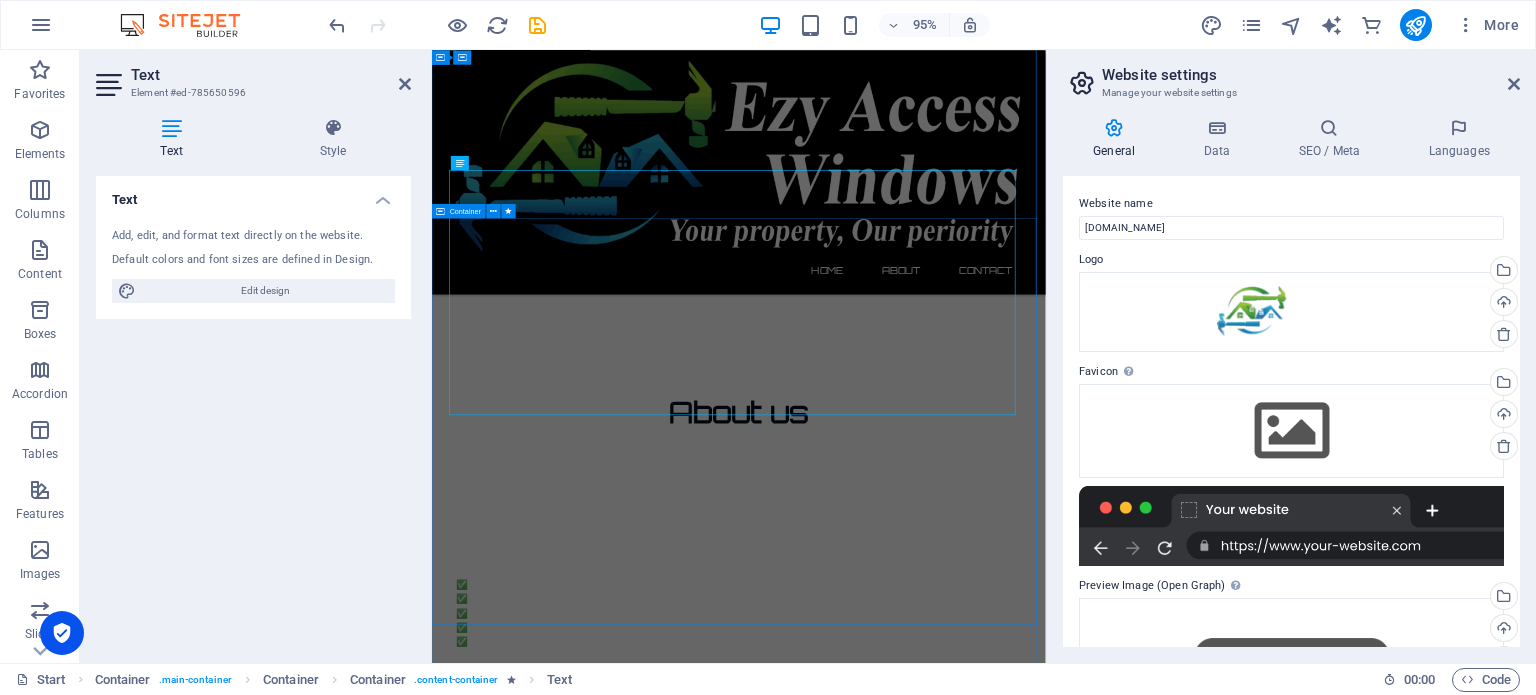 click on "About us EZY ACCESS WINDOWS – Transforming Homes with Style, Security & Energy Efficiency At EZY ACCESS, we specialize in high-quality home improvement solutions, focusing on expertly fitted windows and uPVC doors designed to enhance the appearance, comfort, and value of your home. Whether you’re upgrading your existing property or planning a new project, our team is committed to delivering exceptional craftsmanship and reliable service every step of the way. We offer a wide range of modern, energy-efficient double- and triple-glazed windows, stylish and secure uPVC front and back doors, as well as patio and French doors – all tailored to suit your personal style and property needs. ✅ Energy Efficiency ✅ Low-Maintenance Materials ✅ Enhanced Home Security ✅ Stylish, Modern Designs ✅ Professional Installation Guaranteed Let us help you create a warmer, quieter, and more beautiful living space. Contact us today for a free consultation and quote" at bounding box center (943, 873) 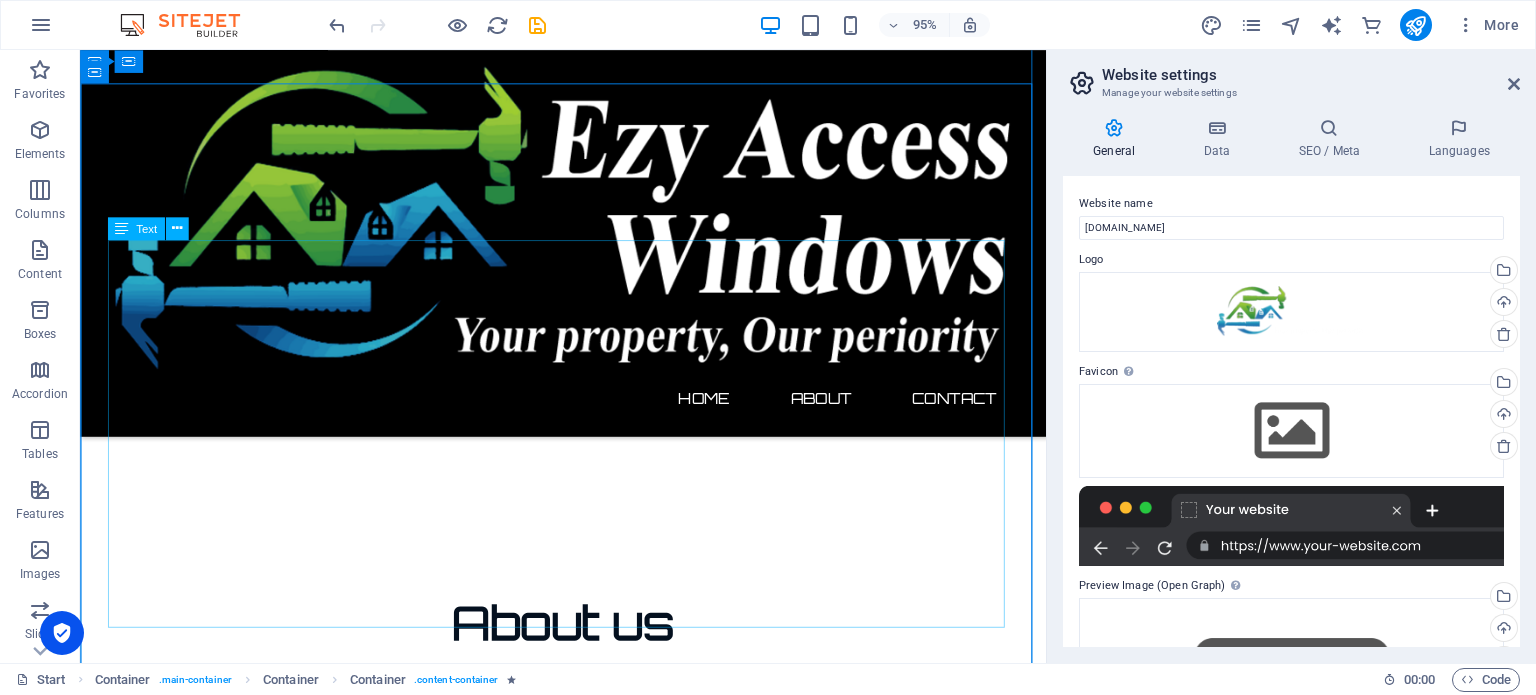 click on "EZY ACCESS WINDOWS – Transforming Homes with Style, Security & Energy Efficiency At EZY ACCESS, we specialize in high-quality home improvement solutions, focusing on expertly fitted windows and uPVC doors designed to enhance the appearance, comfort, and value of your home. Whether you’re upgrading your existing property or planning a new project, our team is committed to delivering exceptional craftsmanship and reliable service every step of the way. We offer a wide range of modern, energy-efficient double- and triple-glazed windows, stylish and secure uPVC front and back doors, as well as patio and French doors – all tailored to suit your personal style and property needs. ✅ Energy Efficiency ✅ Low-Maintenance Materials ✅ Enhanced Home Security ✅ Stylish, Modern Designs ✅ Professional Installation Guaranteed Let us help you create a warmer, quieter, and more beautiful living space. Contact us today for a free consultation and quote" at bounding box center [589, 916] 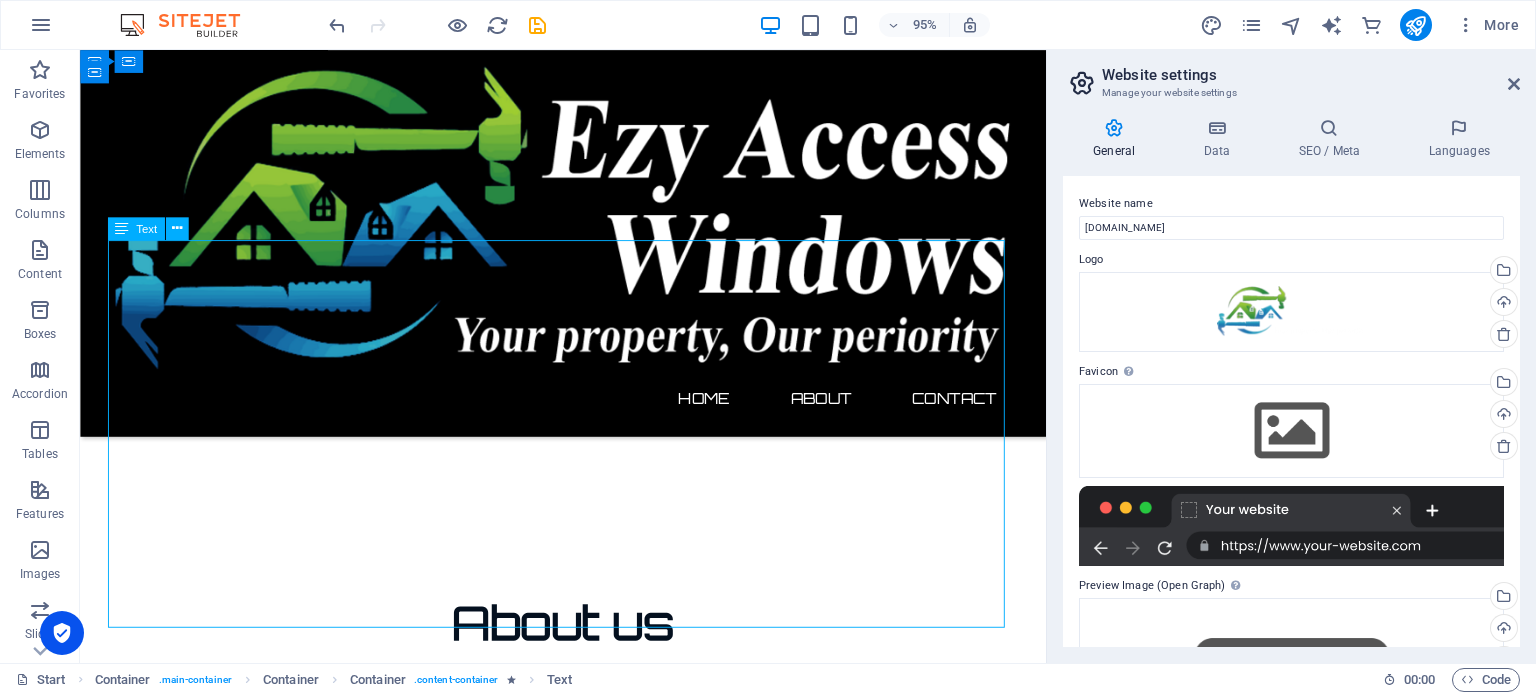 click on "EZY ACCESS WINDOWS – Transforming Homes with Style, Security & Energy Efficiency At EZY ACCESS, we specialize in high-quality home improvement solutions, focusing on expertly fitted windows and uPVC doors designed to enhance the appearance, comfort, and value of your home. Whether you’re upgrading your existing property or planning a new project, our team is committed to delivering exceptional craftsmanship and reliable service every step of the way. We offer a wide range of modern, energy-efficient double- and triple-glazed windows, stylish and secure uPVC front and back doors, as well as patio and French doors – all tailored to suit your personal style and property needs. ✅ Energy Efficiency ✅ Low-Maintenance Materials ✅ Enhanced Home Security ✅ Stylish, Modern Designs ✅ Professional Installation Guaranteed Let us help you create a warmer, quieter, and more beautiful living space. Contact us today for a free consultation and quote" at bounding box center [589, 916] 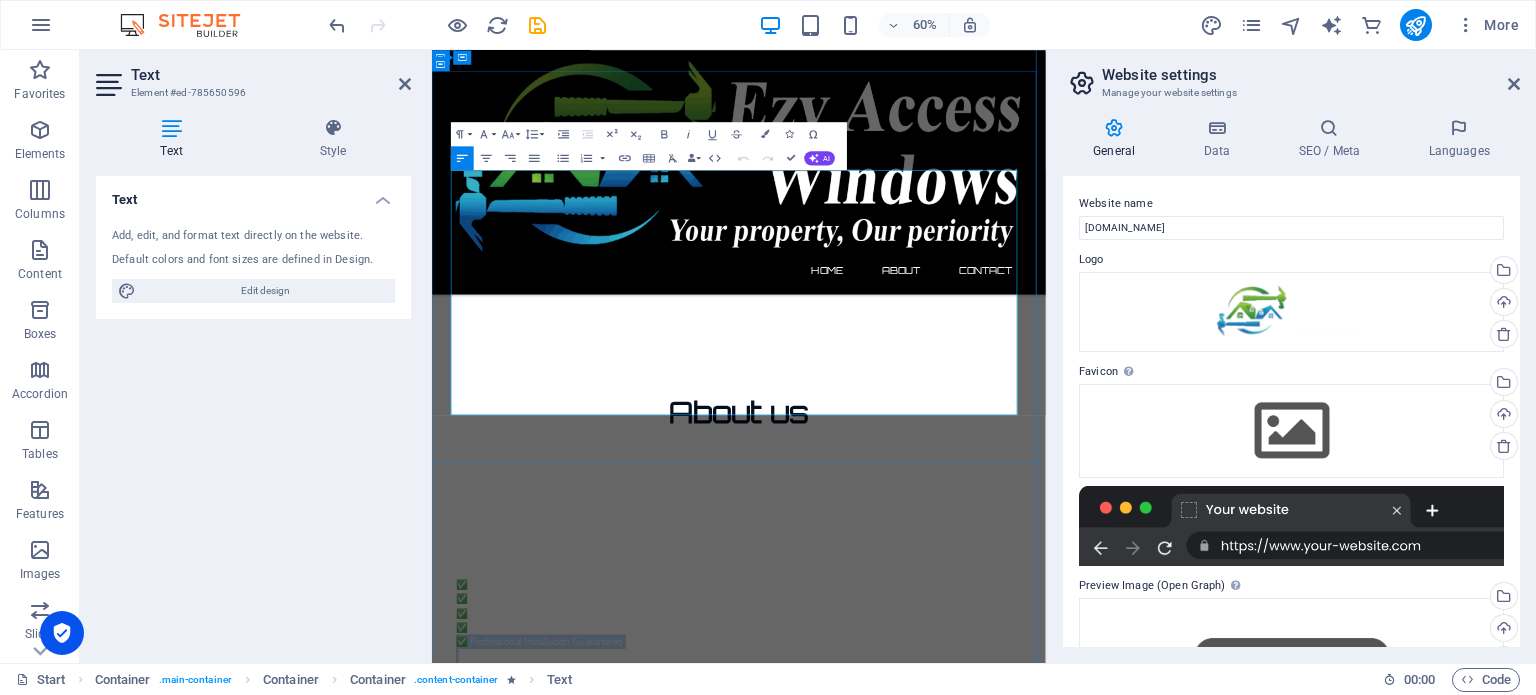 click on "✅ Professional Installation Guaranteed" at bounding box center [944, 1036] 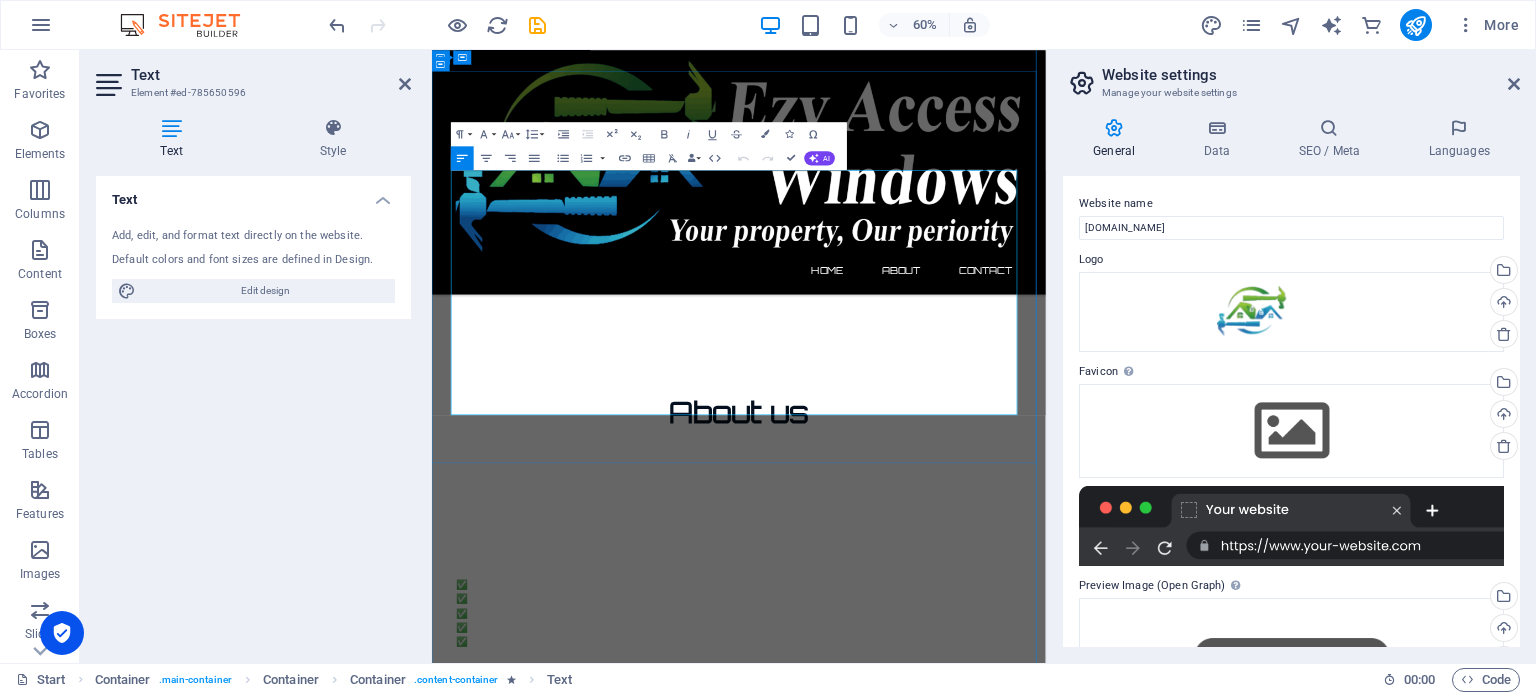 click at bounding box center [944, 916] 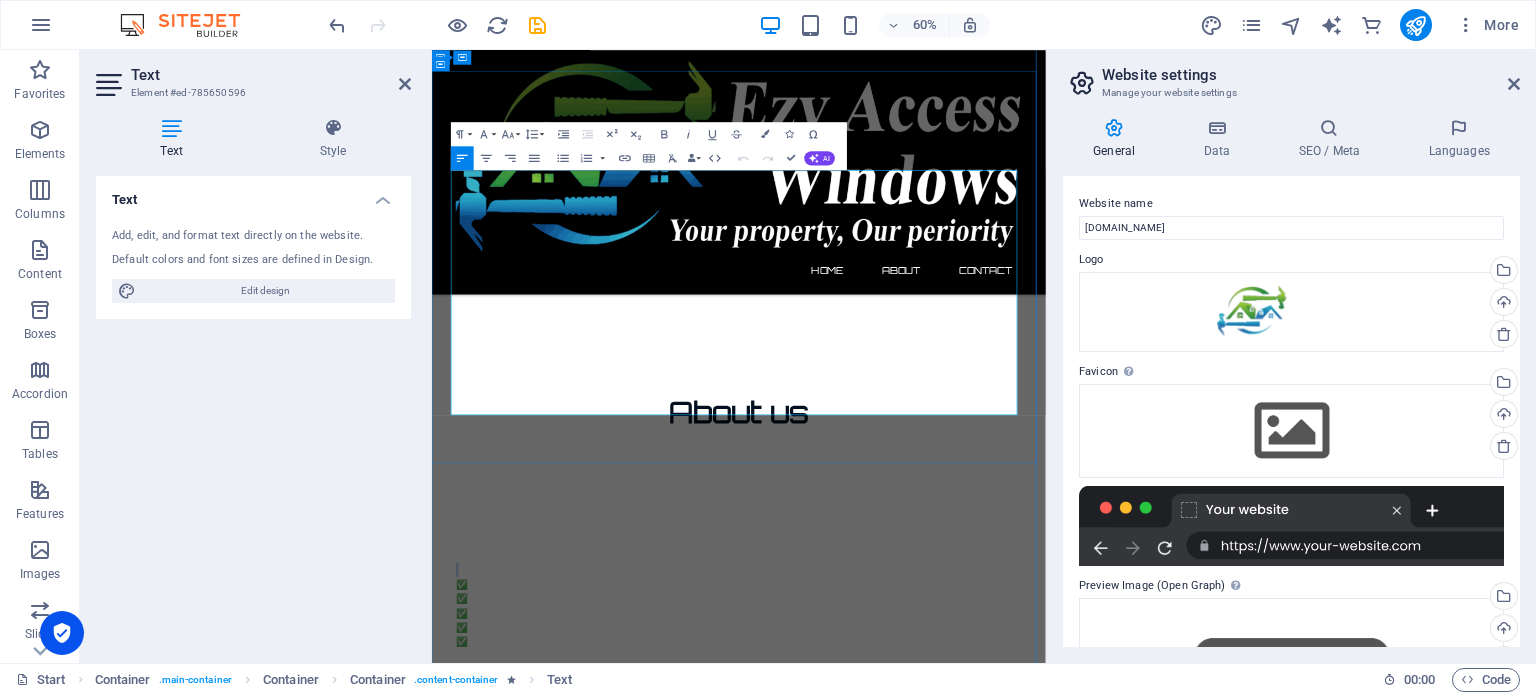 click at bounding box center [944, 916] 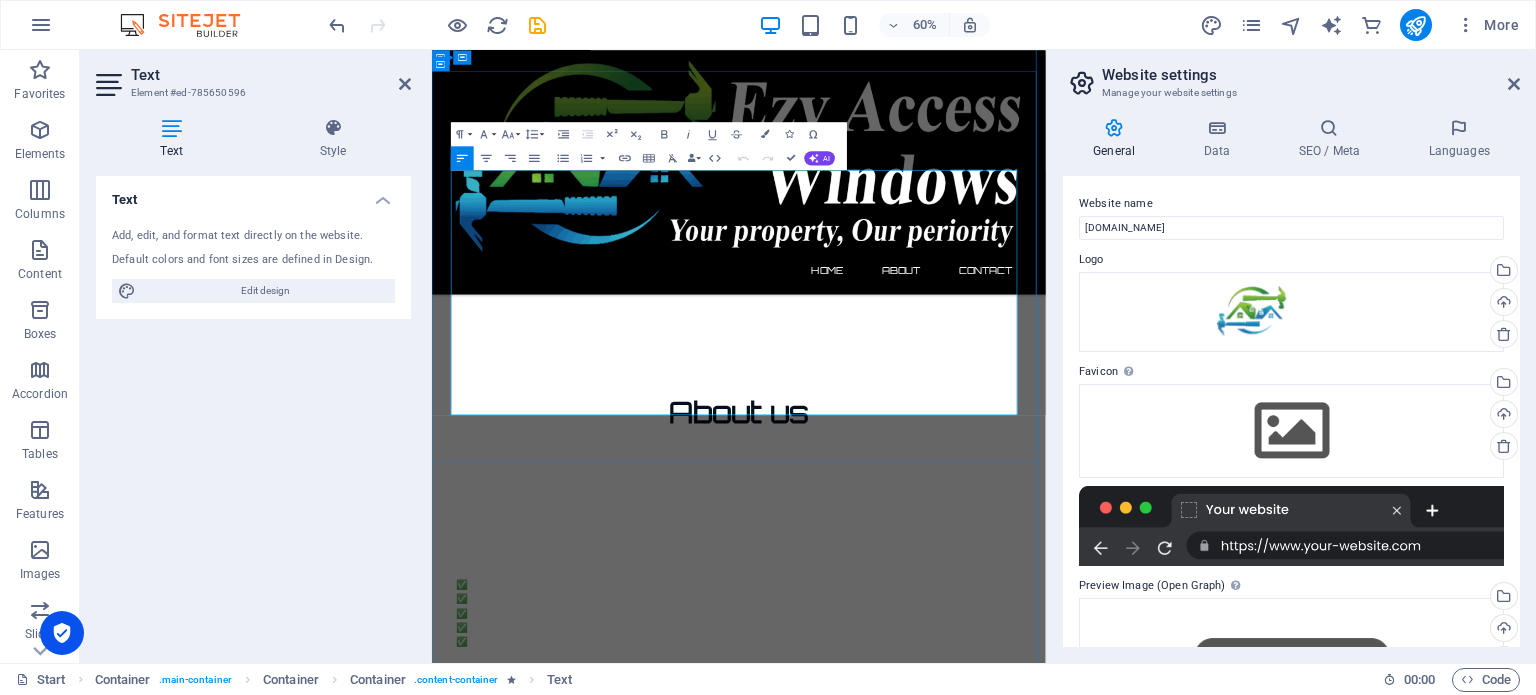 click at bounding box center [944, 748] 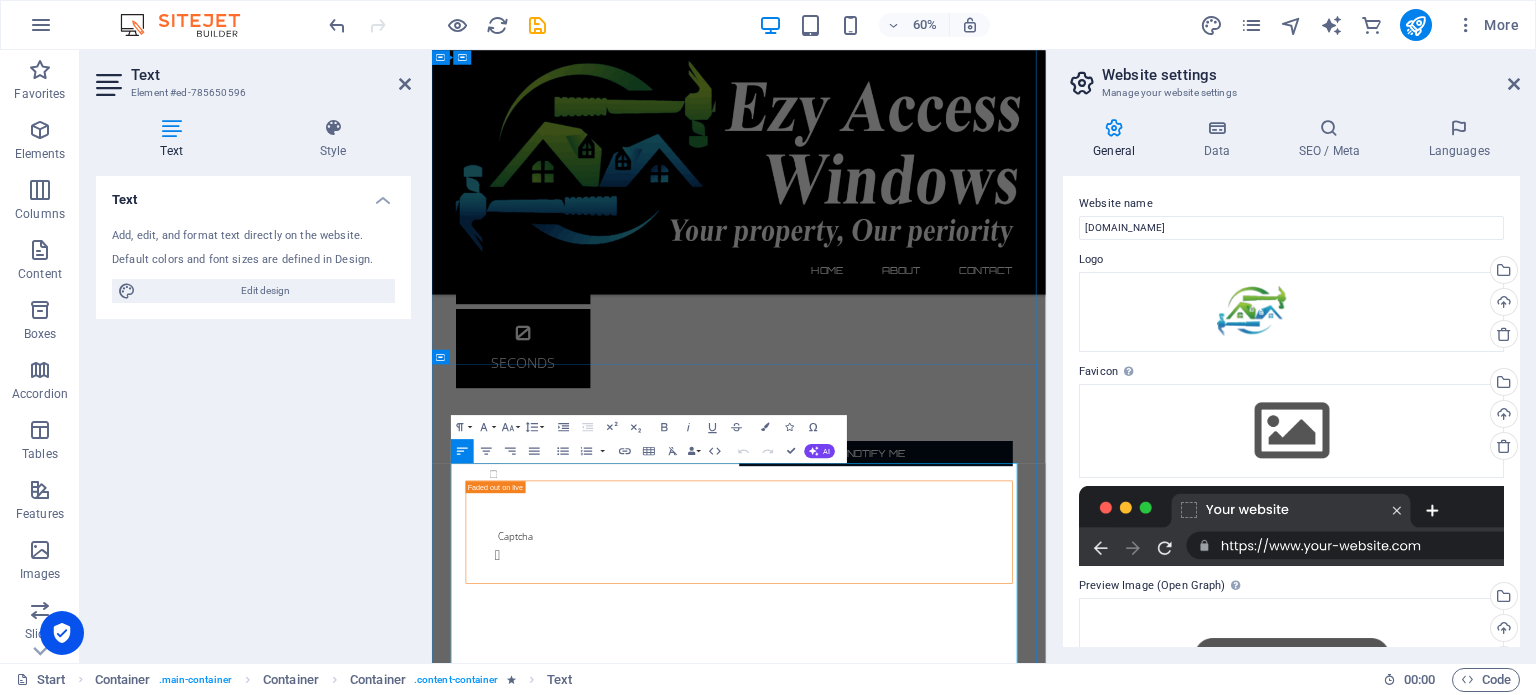 scroll, scrollTop: 0, scrollLeft: 0, axis: both 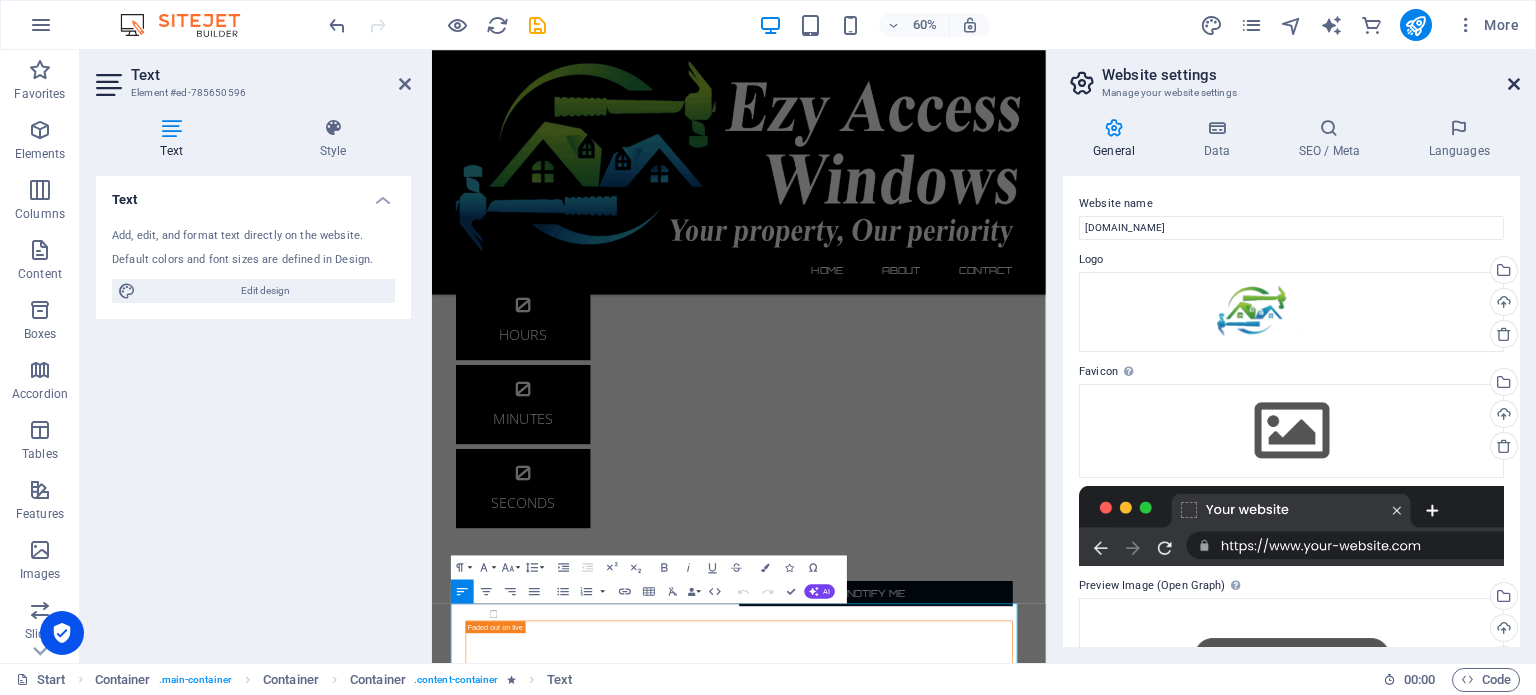 click at bounding box center [1514, 84] 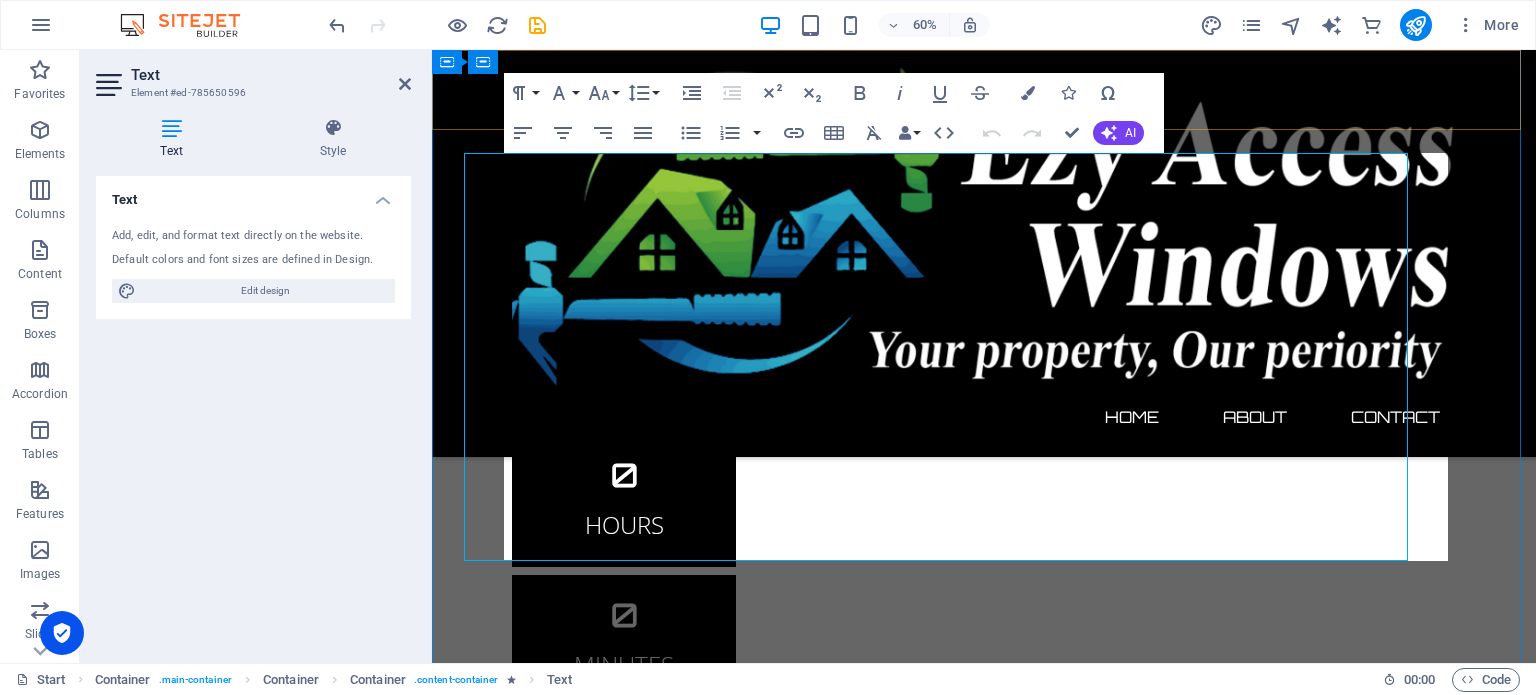 scroll, scrollTop: 819, scrollLeft: 0, axis: vertical 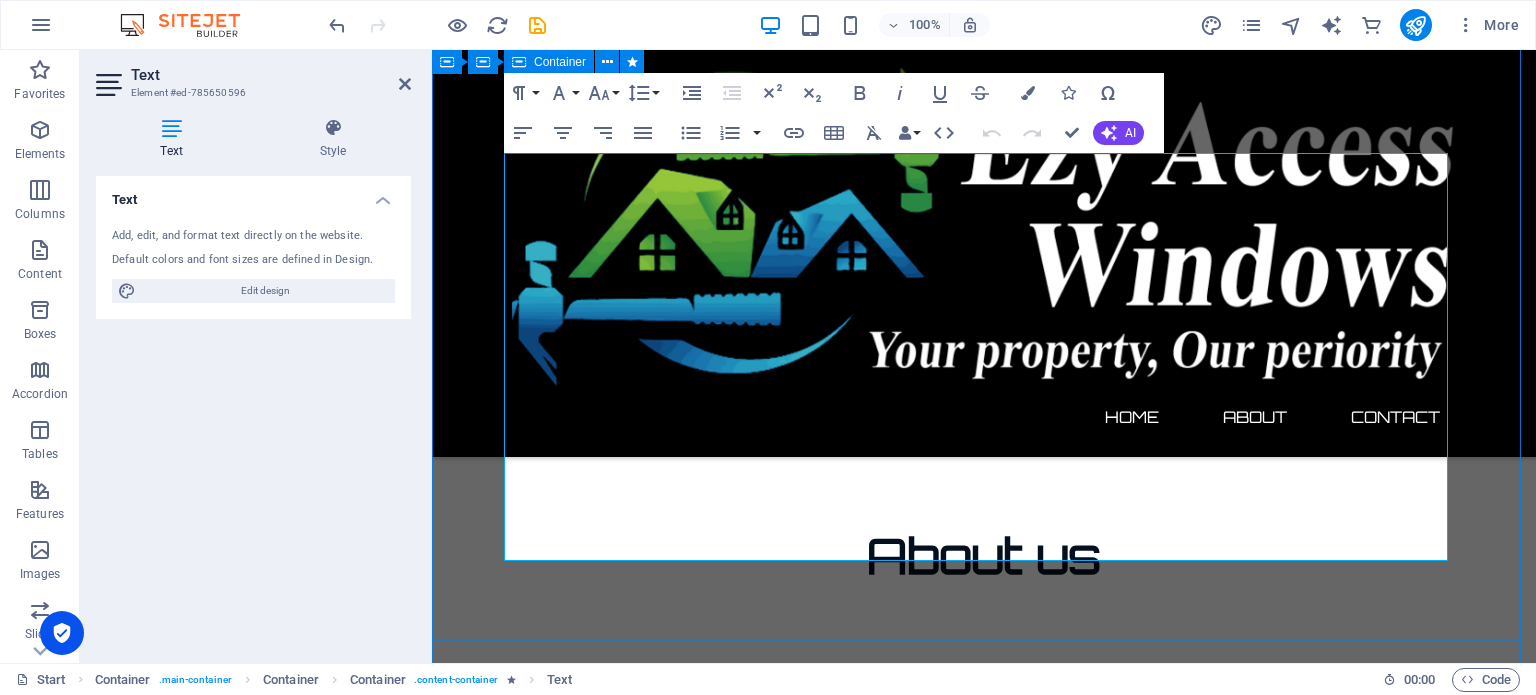 click on "About us EZY ACCESS WINDOWS – Transforming Homes with Style, Security & Energy Efficiency At EZY ACCESS, we specialize in high-quality home improvement solutions, focusing on expertly fitted windows and uPVC doors designed to enhance the appearance, comfort, and value of your home. Whether you’re upgrading your existing property or planning a new project, our team is committed to delivering exceptional craftsmanship and reliable service every step of the way. We offer a wide range of modern, energy-efficient double- and triple-glazed windows, stylish and secure uPVC front and back doors, as well as patio and French doors – all tailored to suit your personal style and property needs. ✅ Energy Efficiency ✅ Low-Maintenance Materials ✅ Enhanced Home Security ✅ Stylish, Modern Designs ✅ Professional Installation Guaranteed Let us help you create a warmer, quieter, and more beautiful living space. Contact us today for a free consultation and quote" at bounding box center [984, 776] 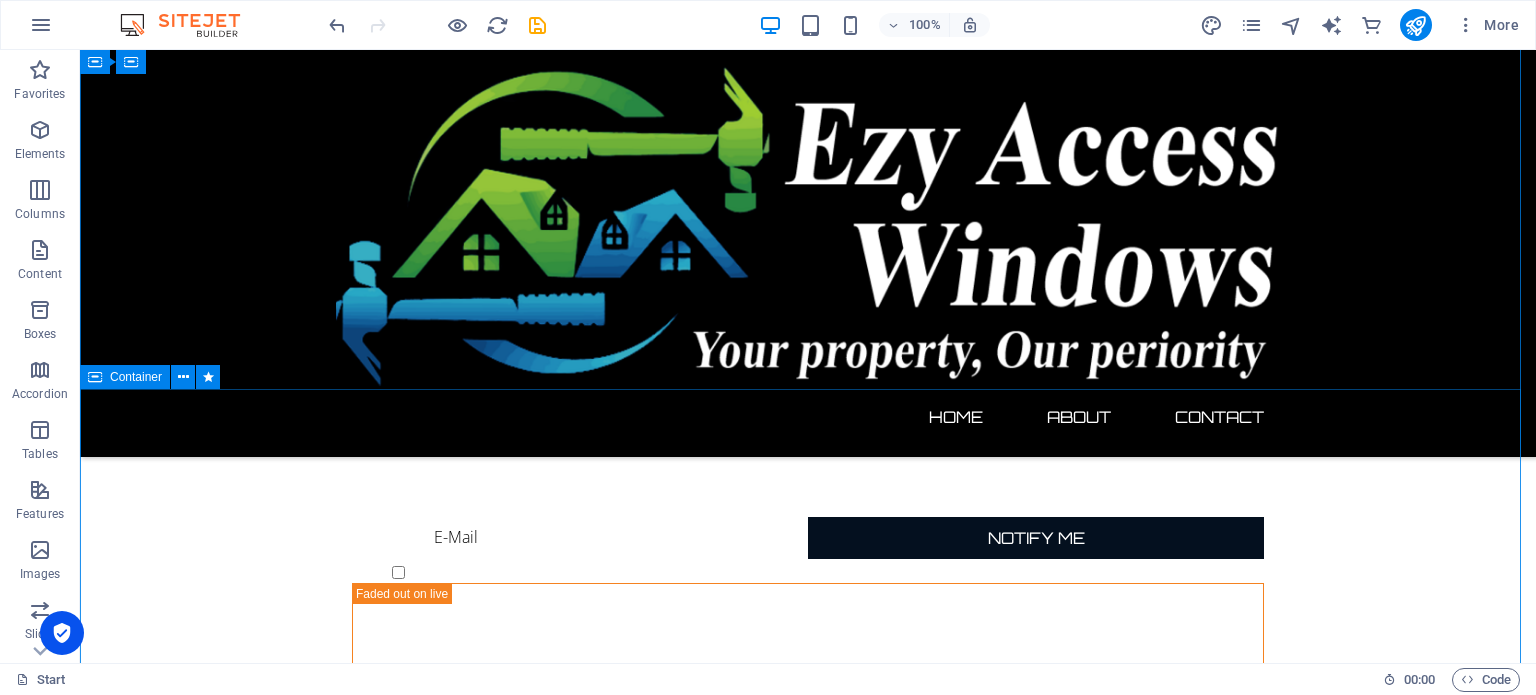 scroll, scrollTop: 0, scrollLeft: 0, axis: both 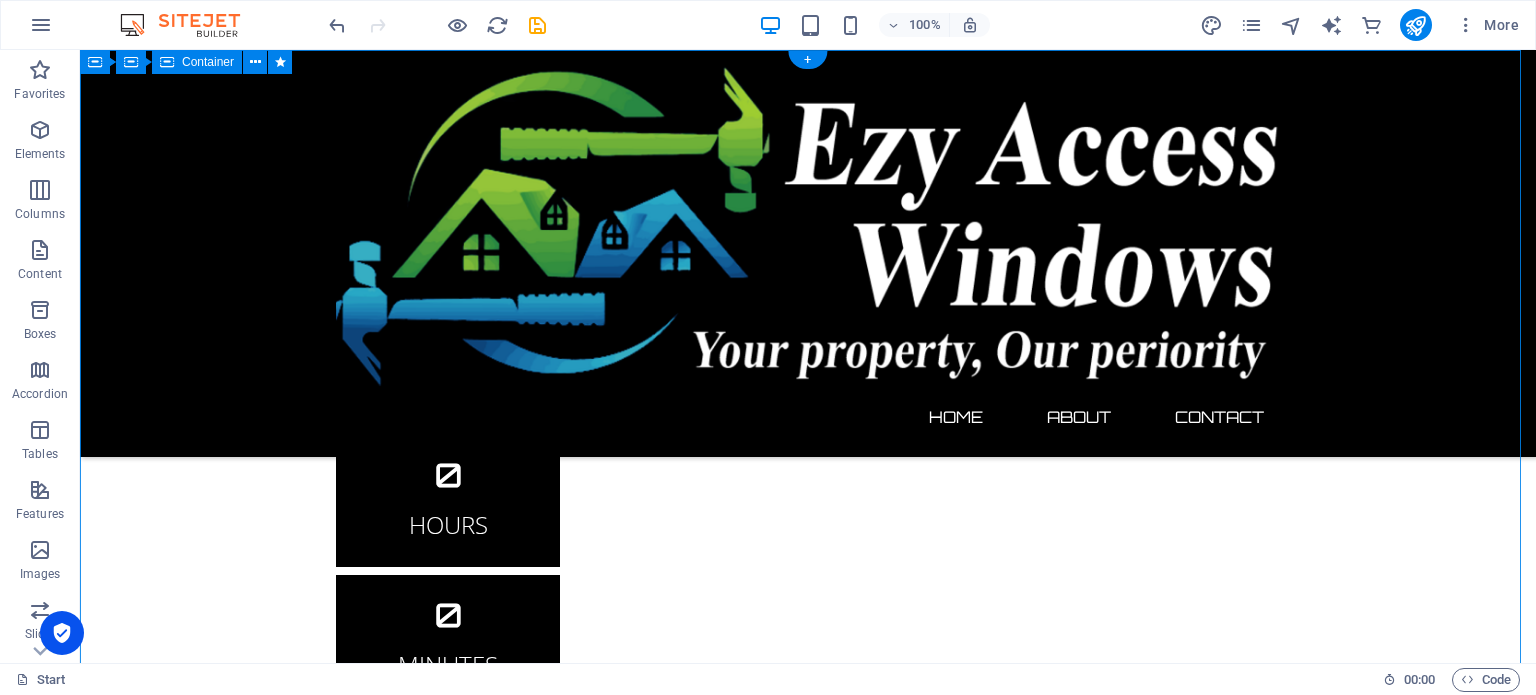 click on "The waiting is going to end soon... 0 Days 0 Hours 0 Minutes 0 Seconds Our website is under construction. We`ll be here soon with our new awesome site, subscribe to be notified.  Notify me   I have read and understand the privacy policy. Unreadable? Regenerate" at bounding box center (808, 659) 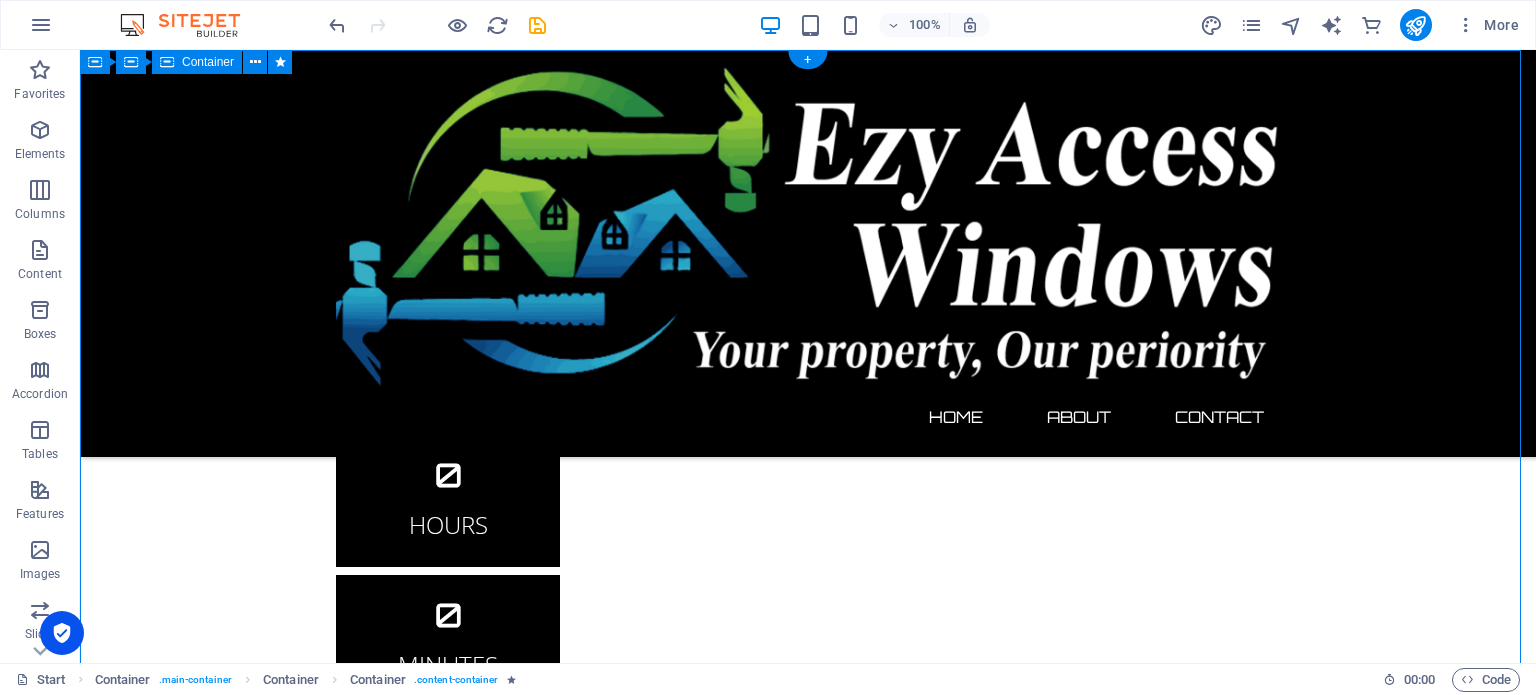 click on "The waiting is going to end soon... 0 Days 0 Hours 0 Minutes 0 Seconds Our website is under construction. We`ll be here soon with our new awesome site, subscribe to be notified.  Notify me   I have read and understand the privacy policy. Unreadable? Regenerate" at bounding box center (808, 659) 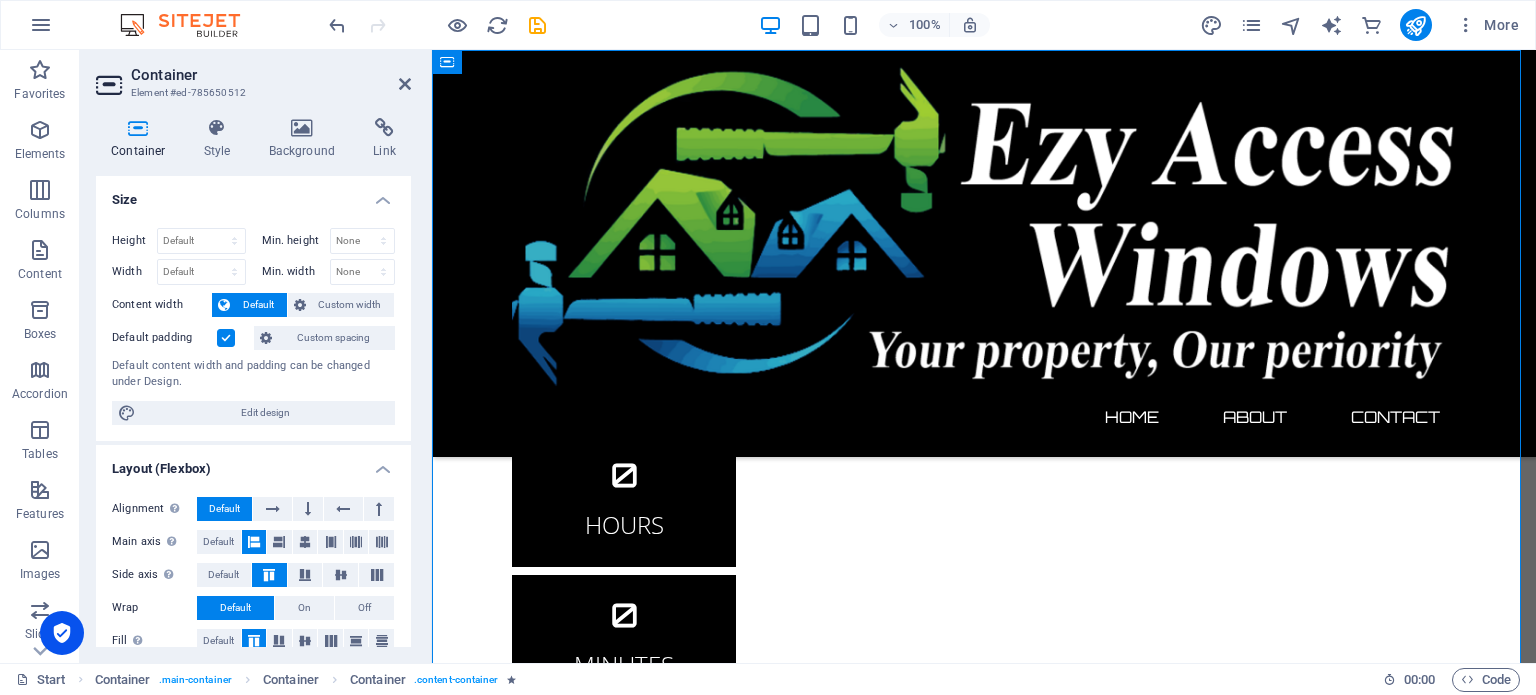 click on "Size" at bounding box center (253, 194) 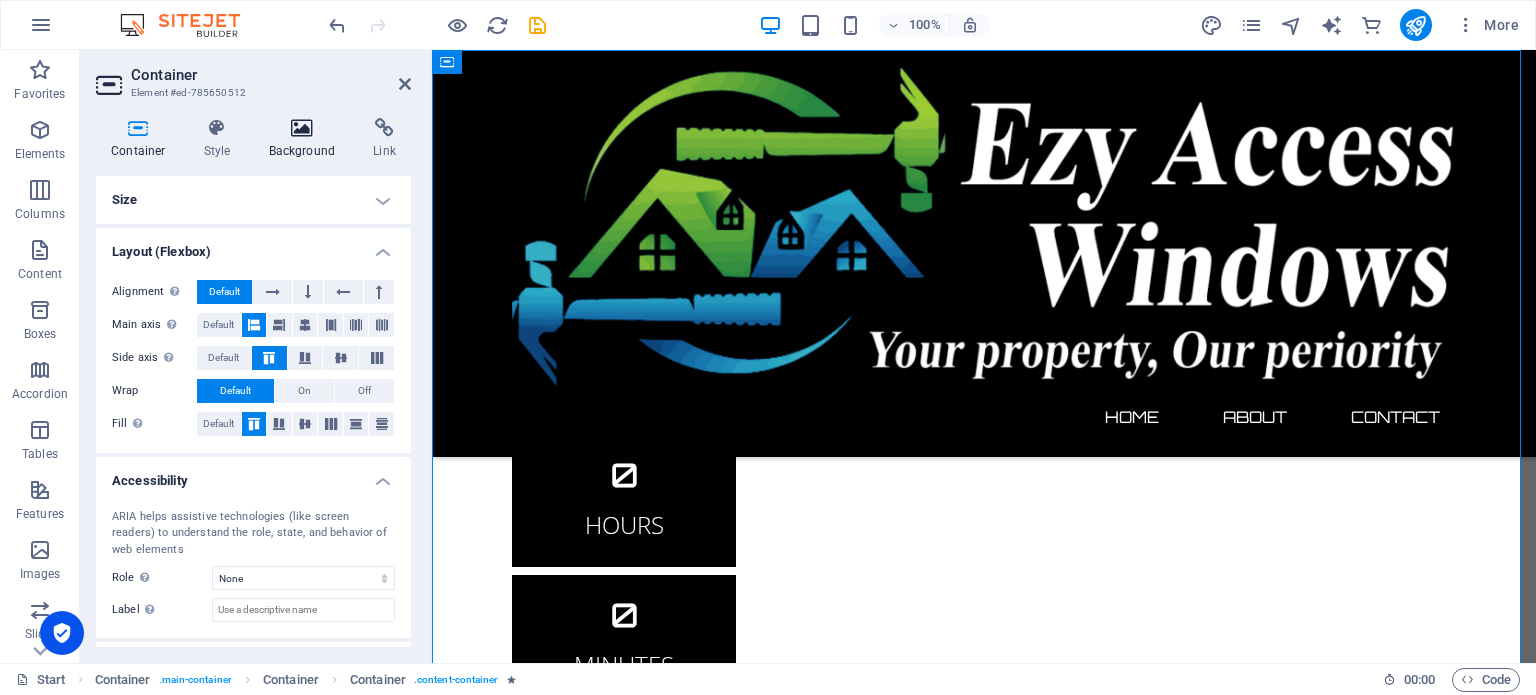 click at bounding box center (302, 128) 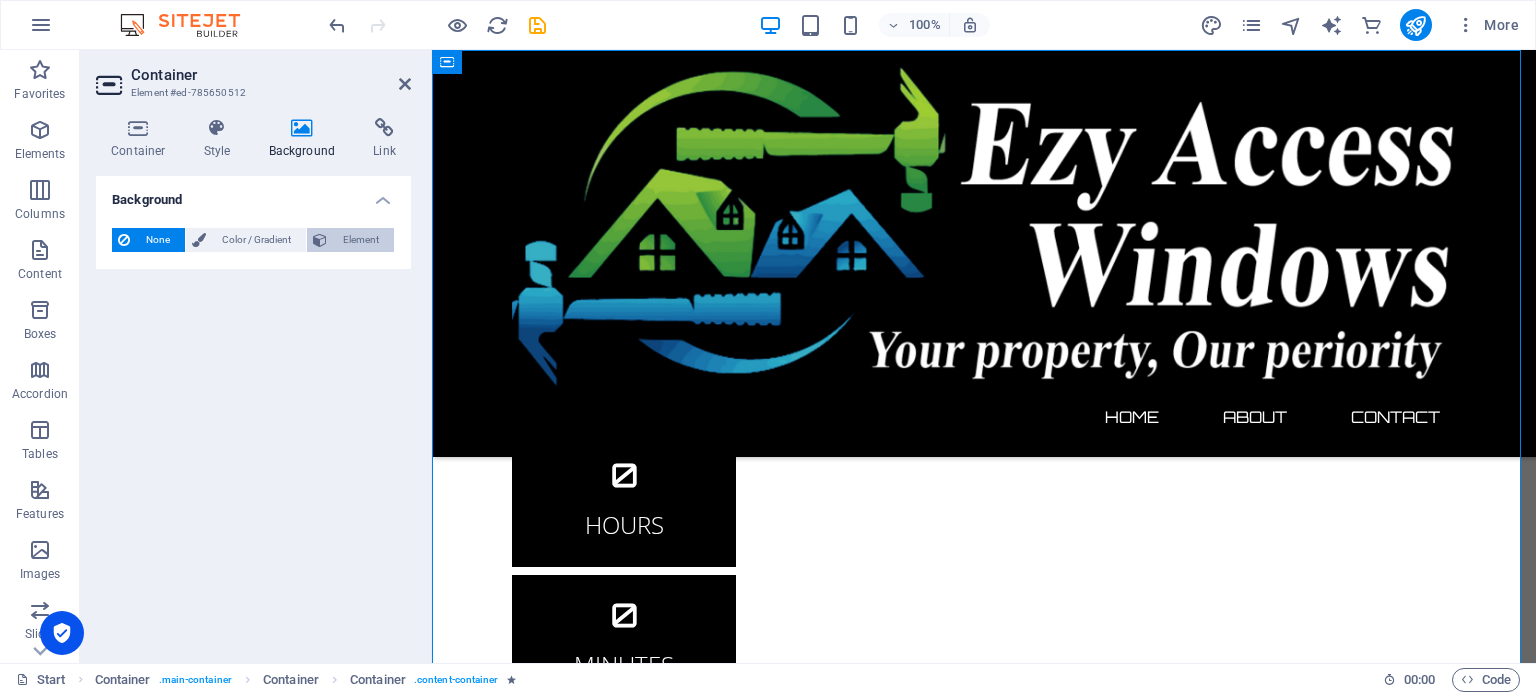 click on "Element" at bounding box center [360, 240] 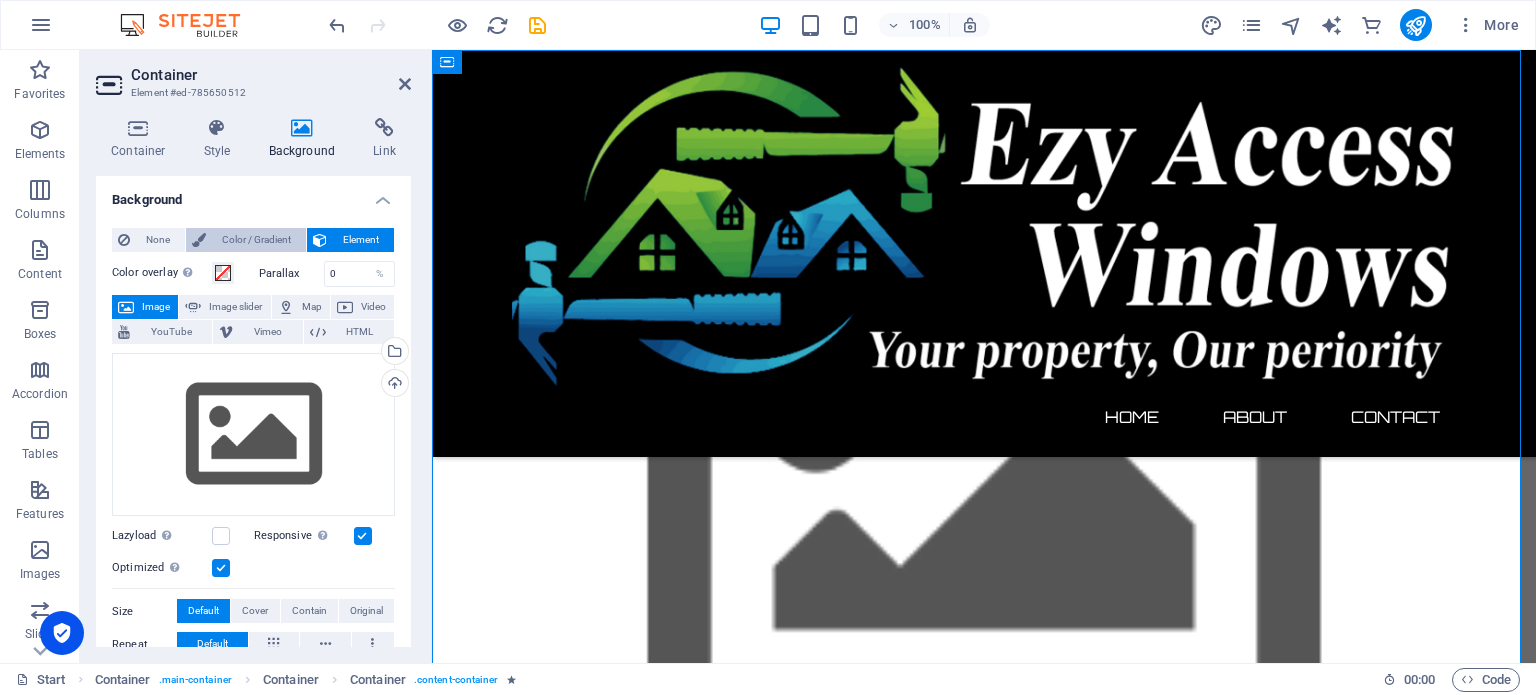 click on "Color / Gradient" at bounding box center [256, 240] 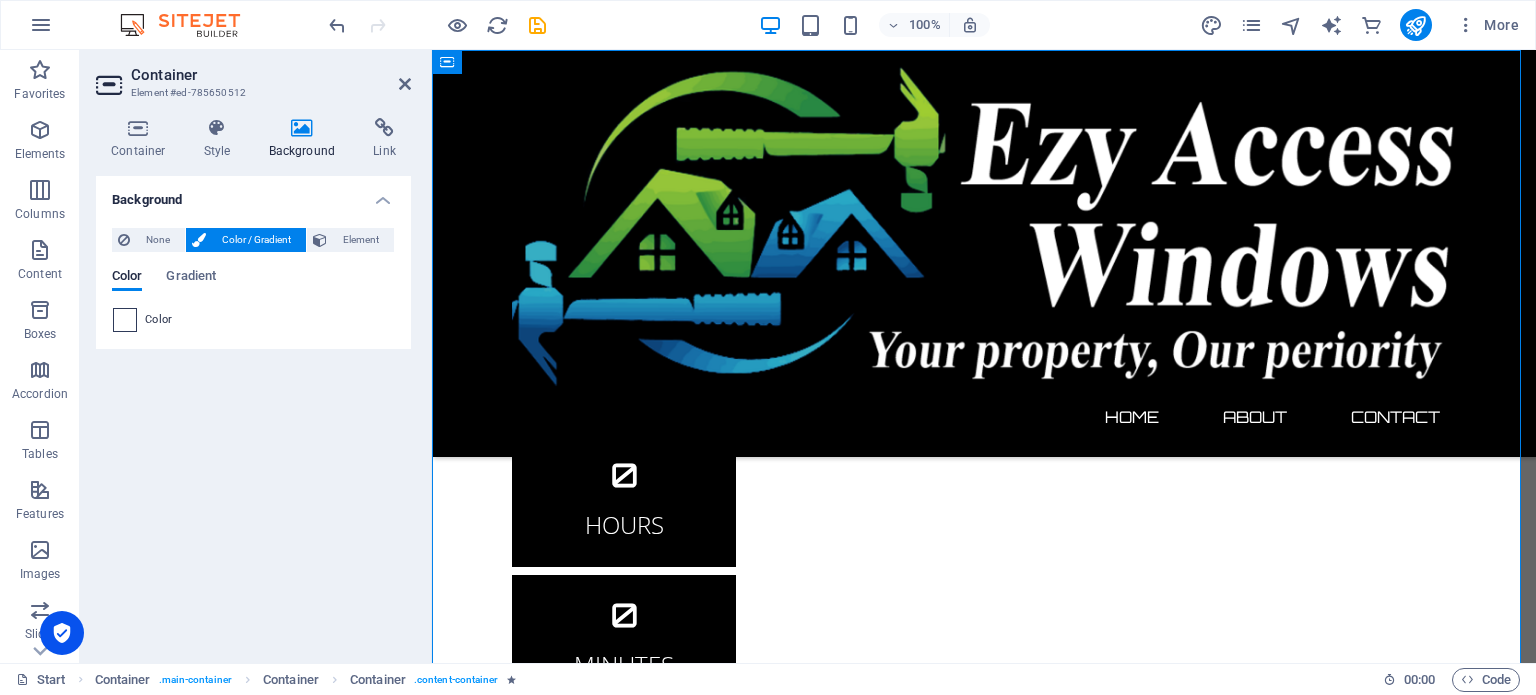 click at bounding box center (125, 320) 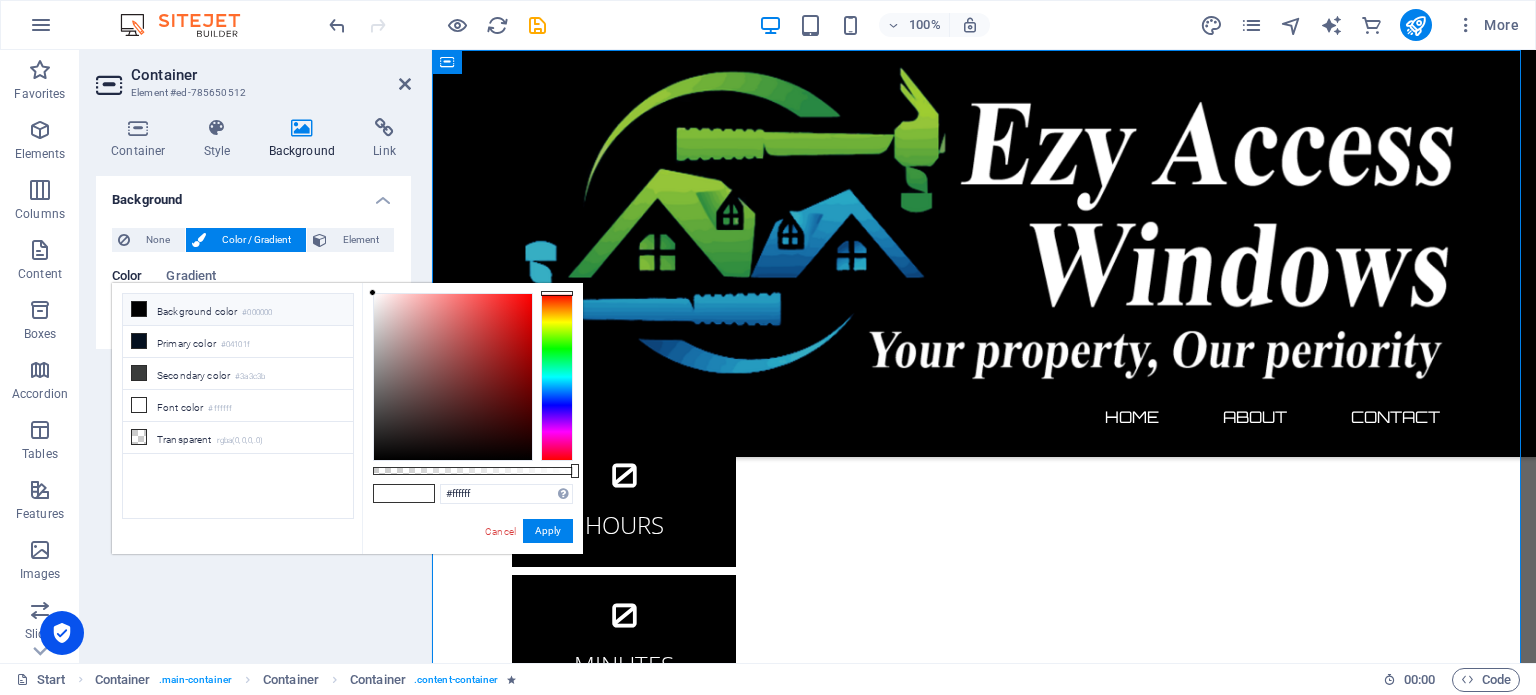 click on "Background color
#000000" at bounding box center (238, 310) 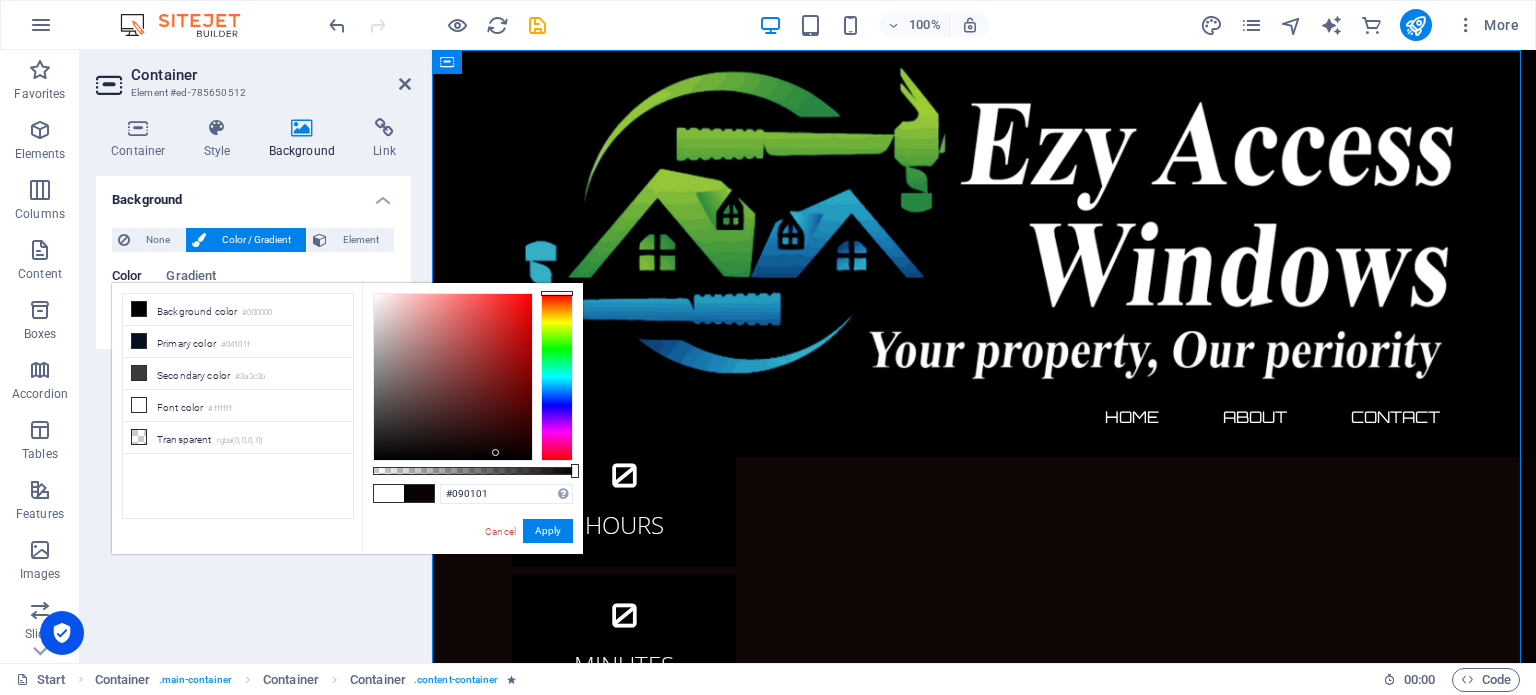 type on "#080101" 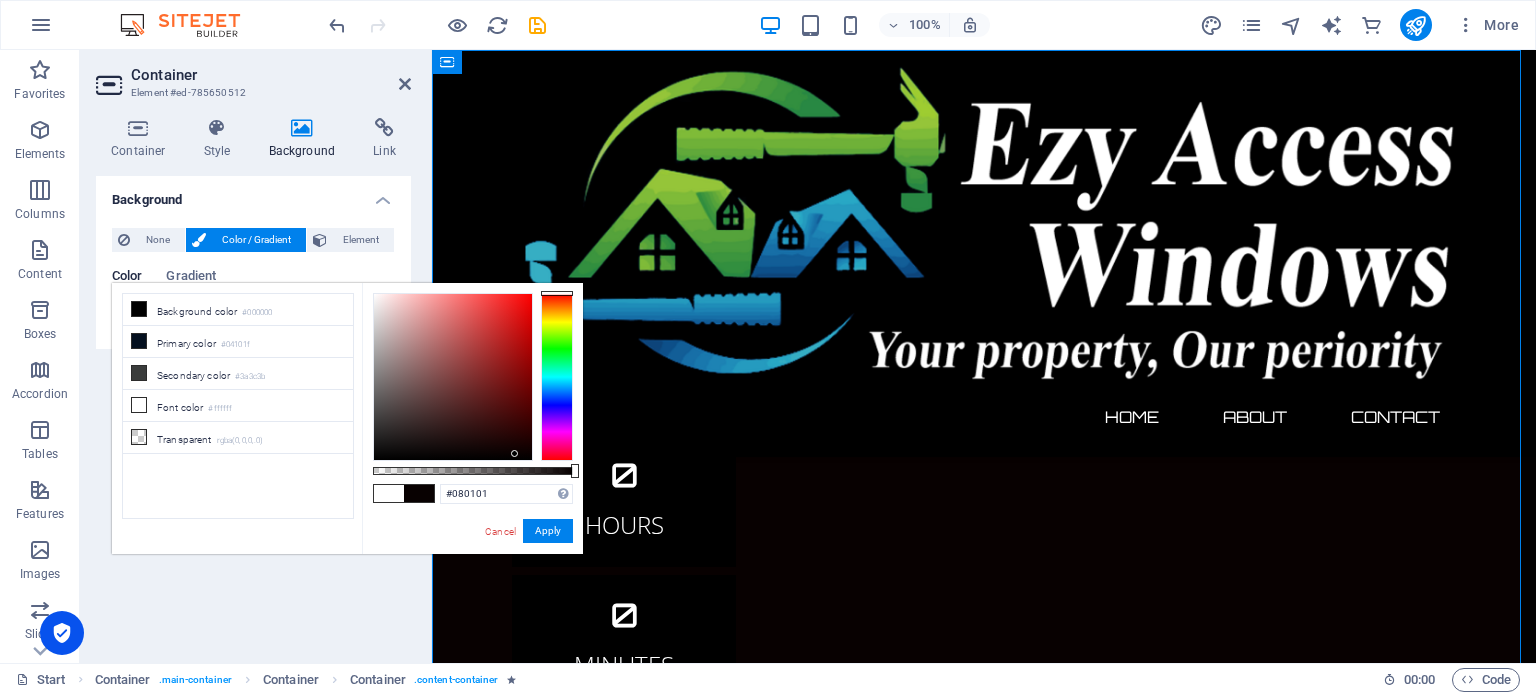 drag, startPoint x: 427, startPoint y: 363, endPoint x: 515, endPoint y: 454, distance: 126.58989 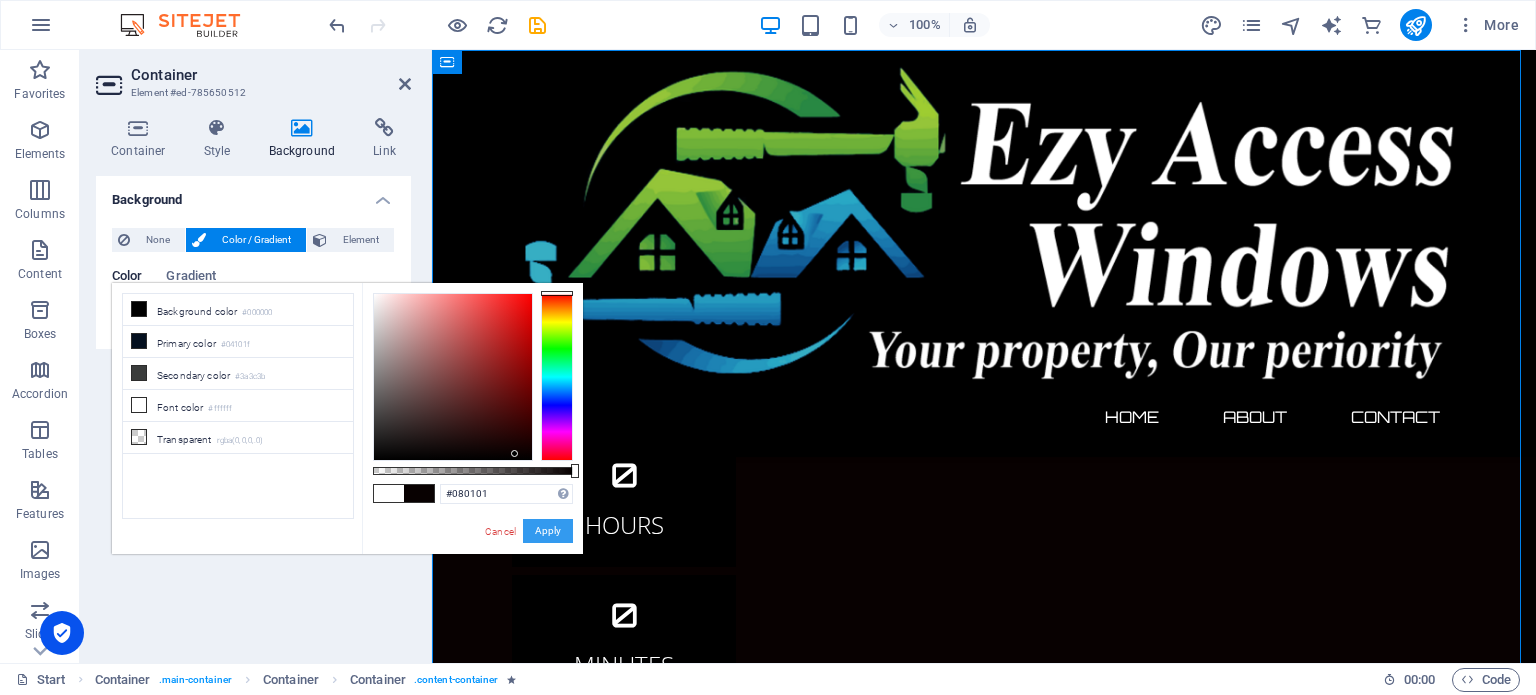 click on "Apply" at bounding box center [548, 531] 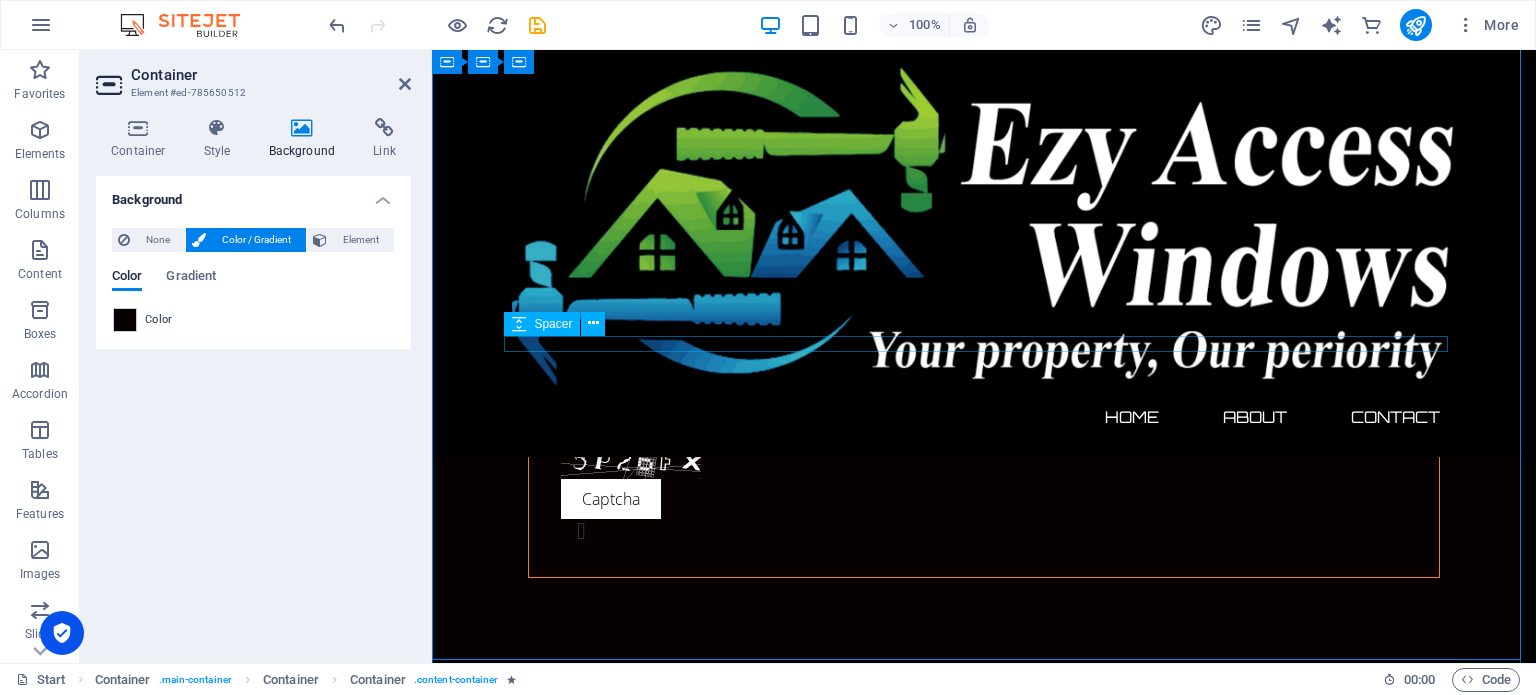 scroll, scrollTop: 0, scrollLeft: 0, axis: both 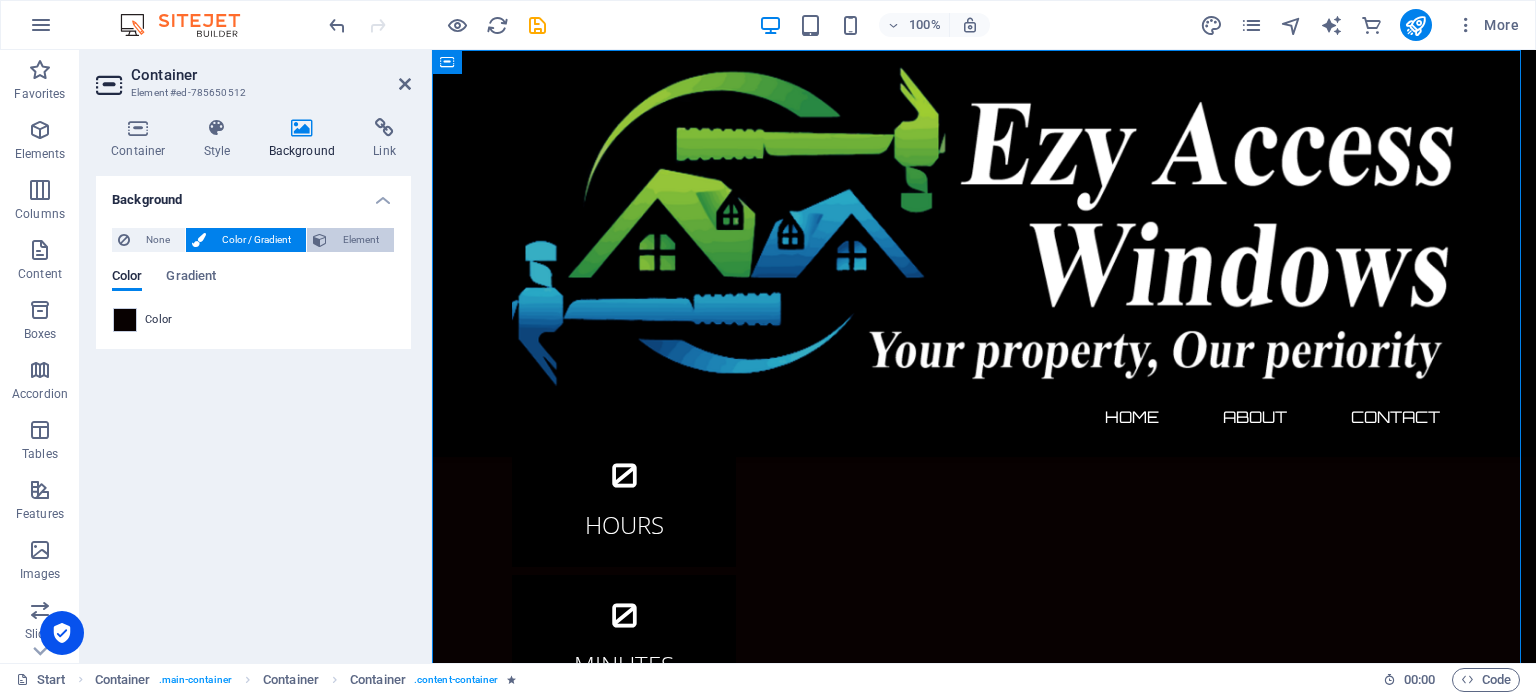 click on "Element" at bounding box center (360, 240) 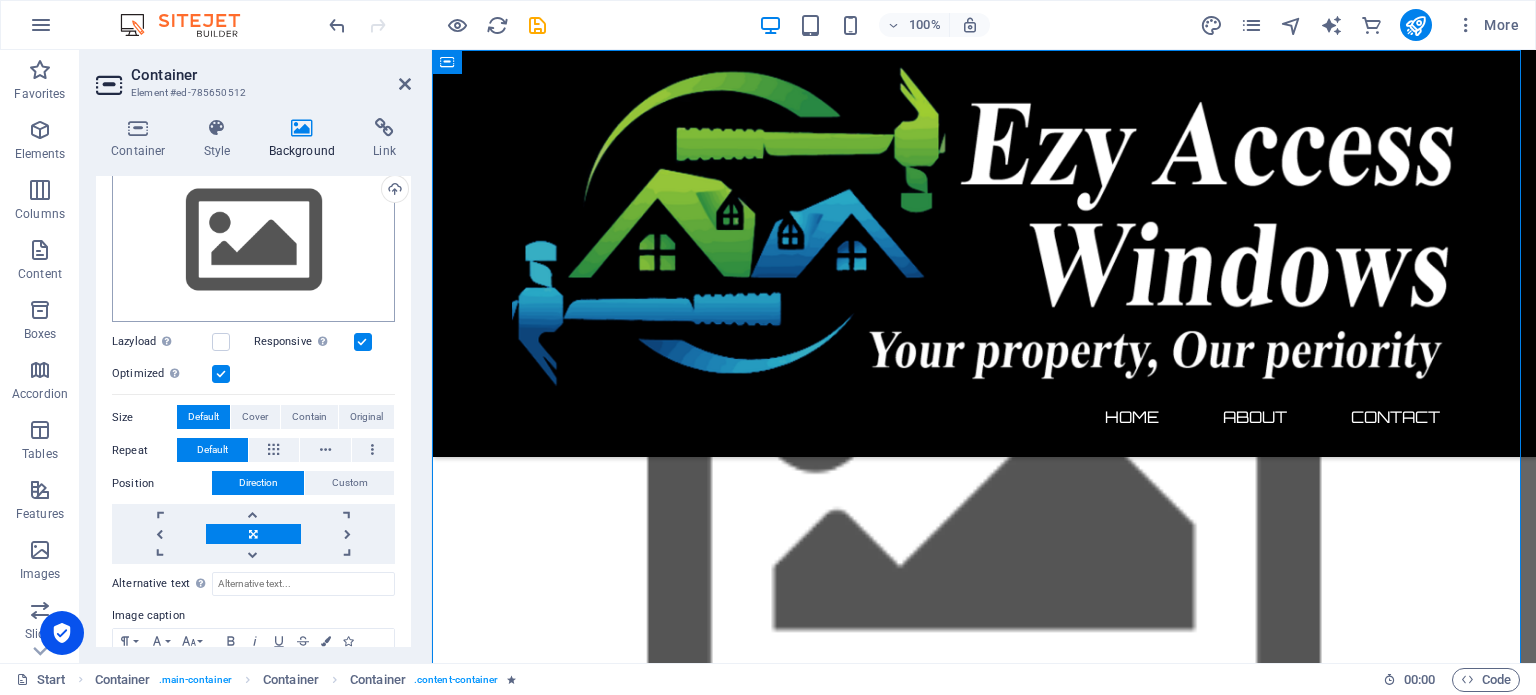 scroll, scrollTop: 0, scrollLeft: 0, axis: both 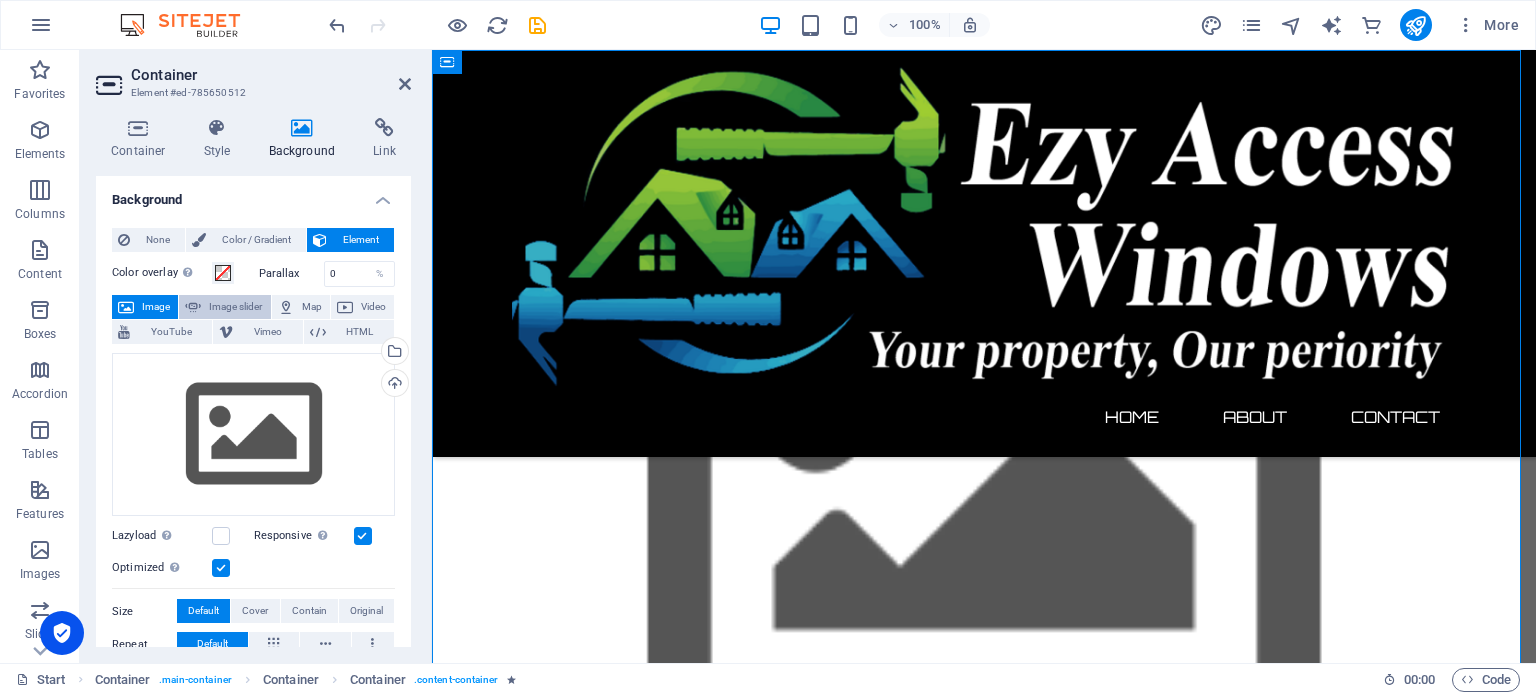 click on "Image slider" at bounding box center [235, 307] 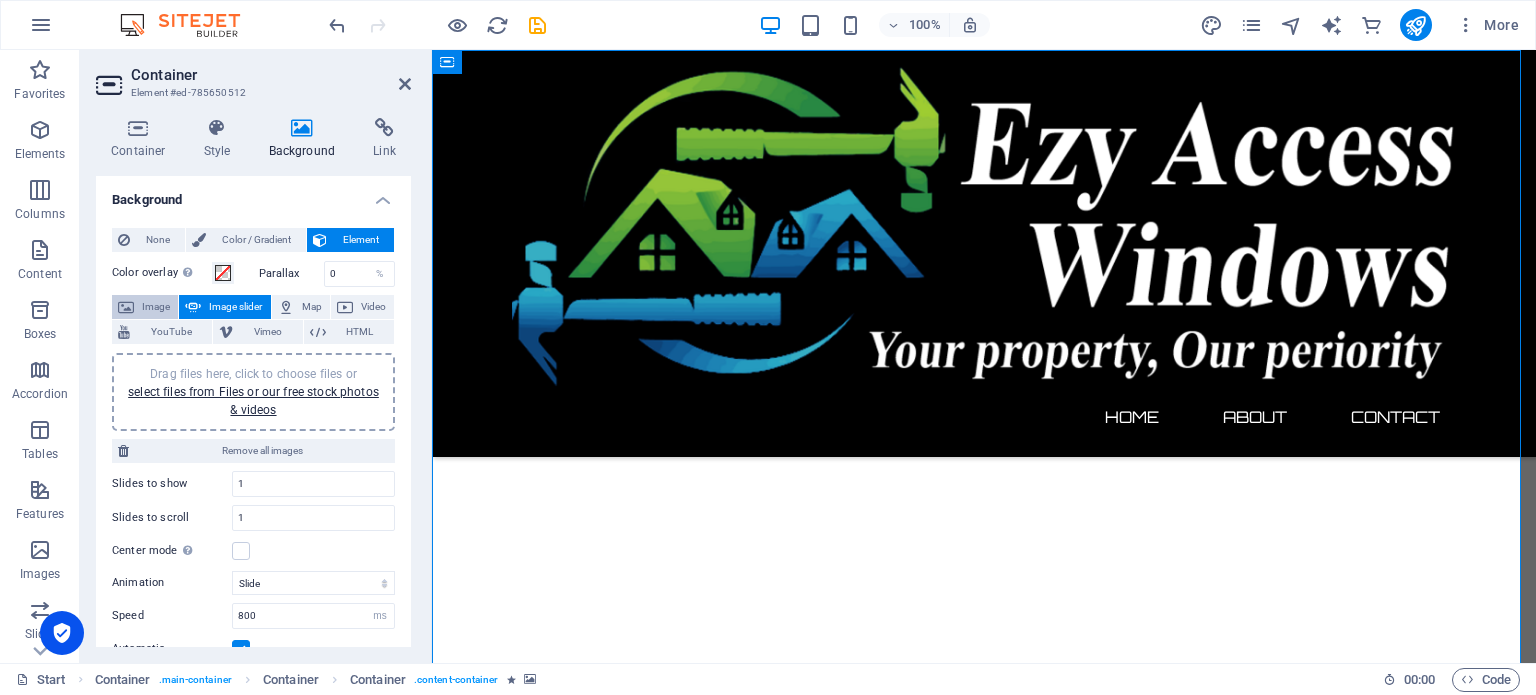 click on "Image" at bounding box center [156, 307] 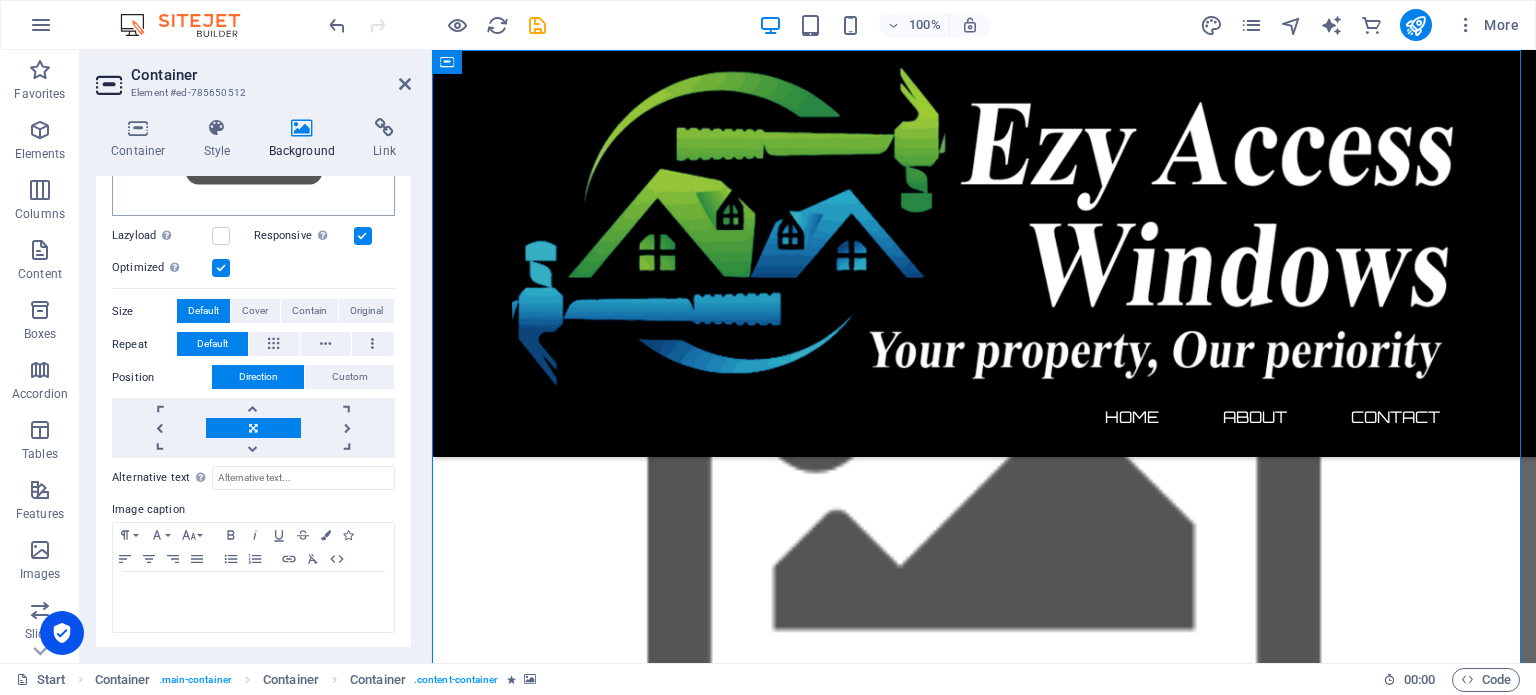scroll, scrollTop: 0, scrollLeft: 0, axis: both 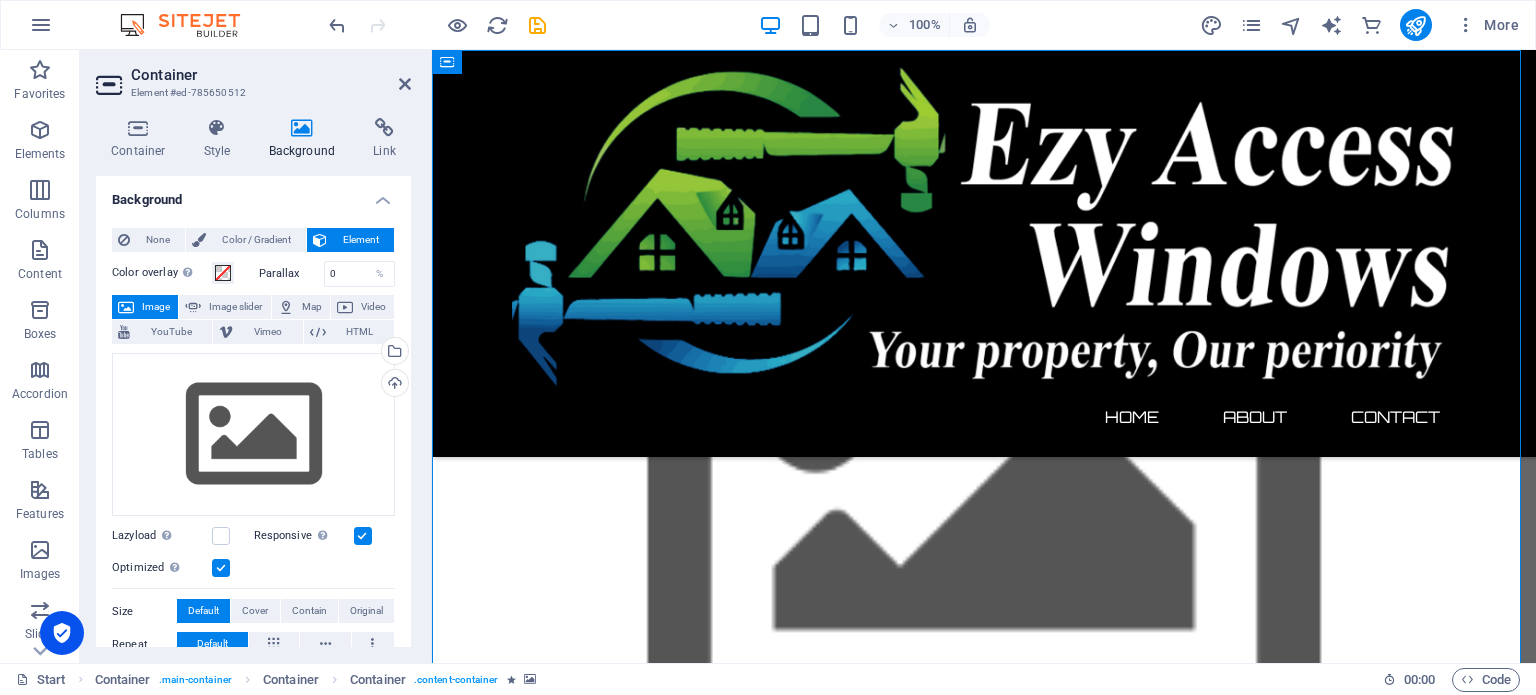 type 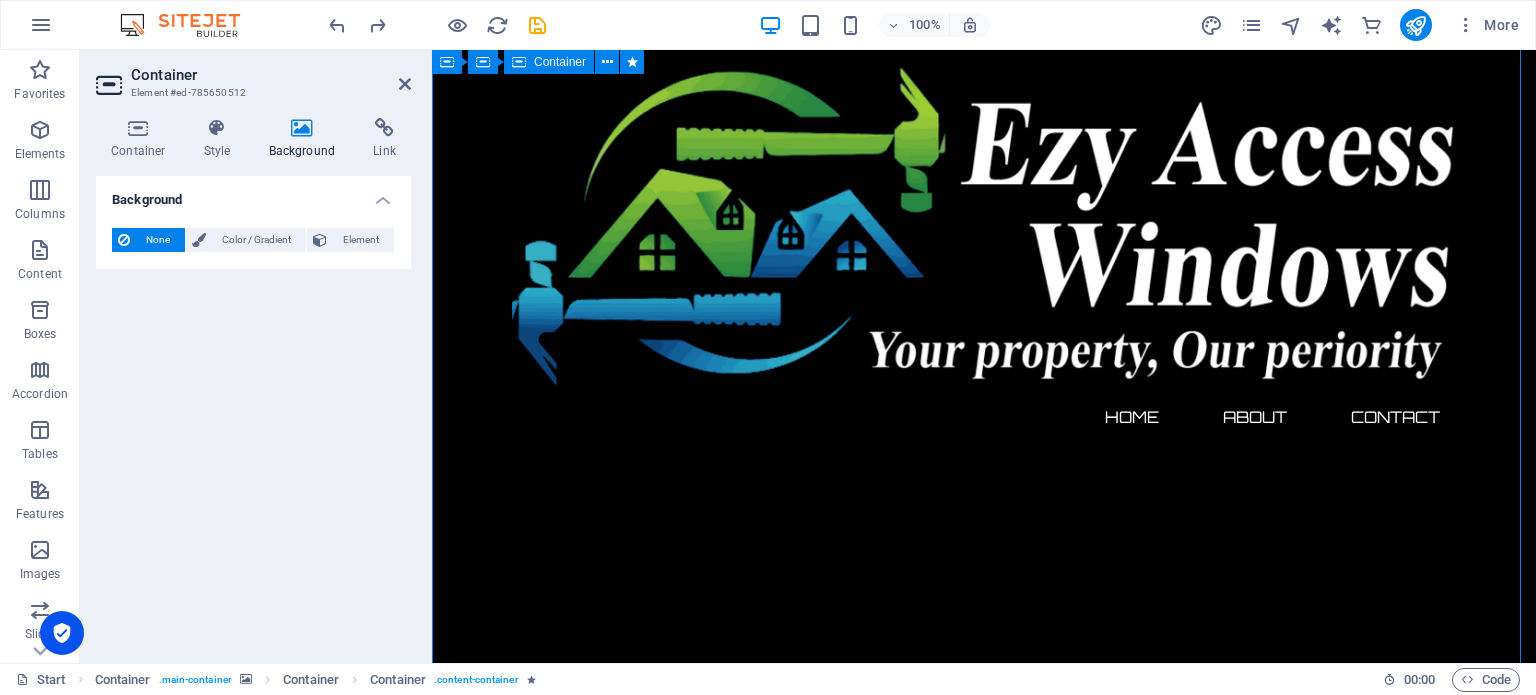 scroll, scrollTop: 0, scrollLeft: 0, axis: both 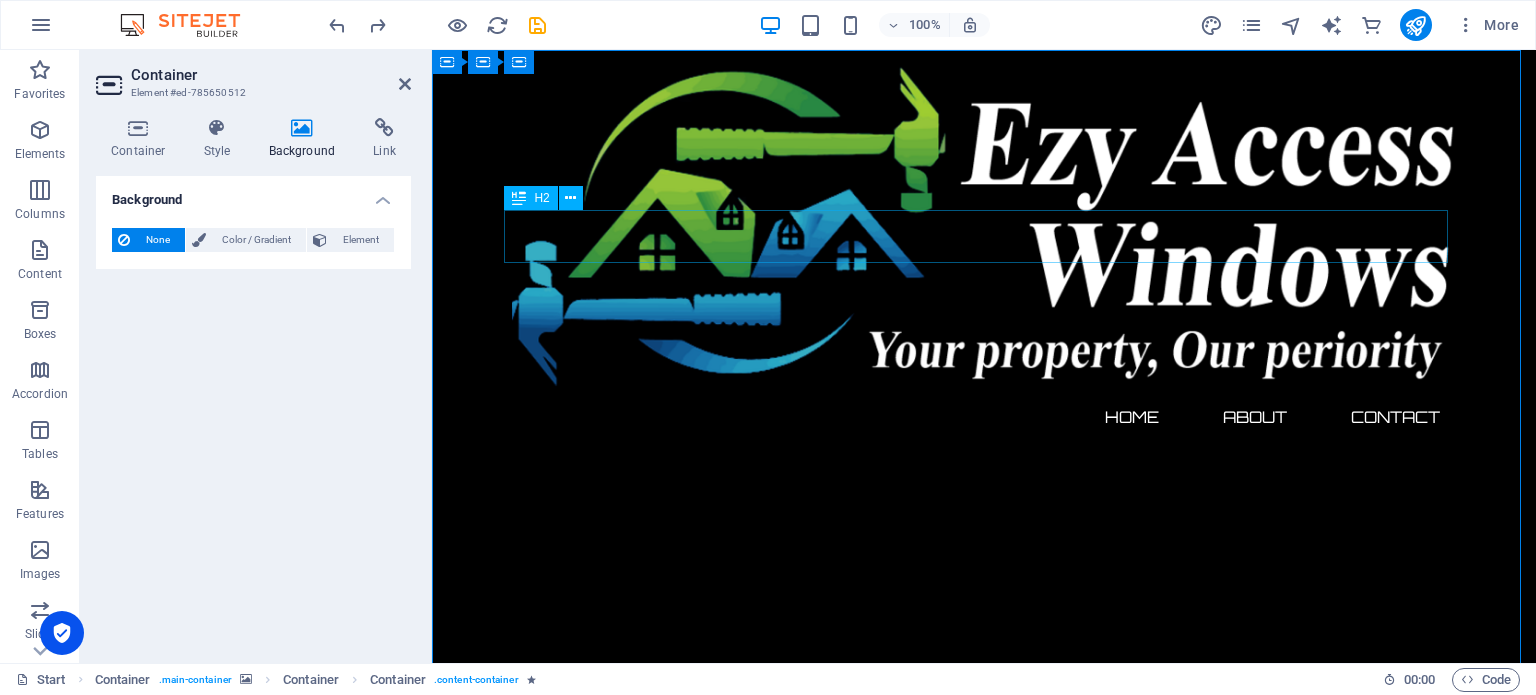 click on "The waiting is going to end soon..." at bounding box center (984, 2317) 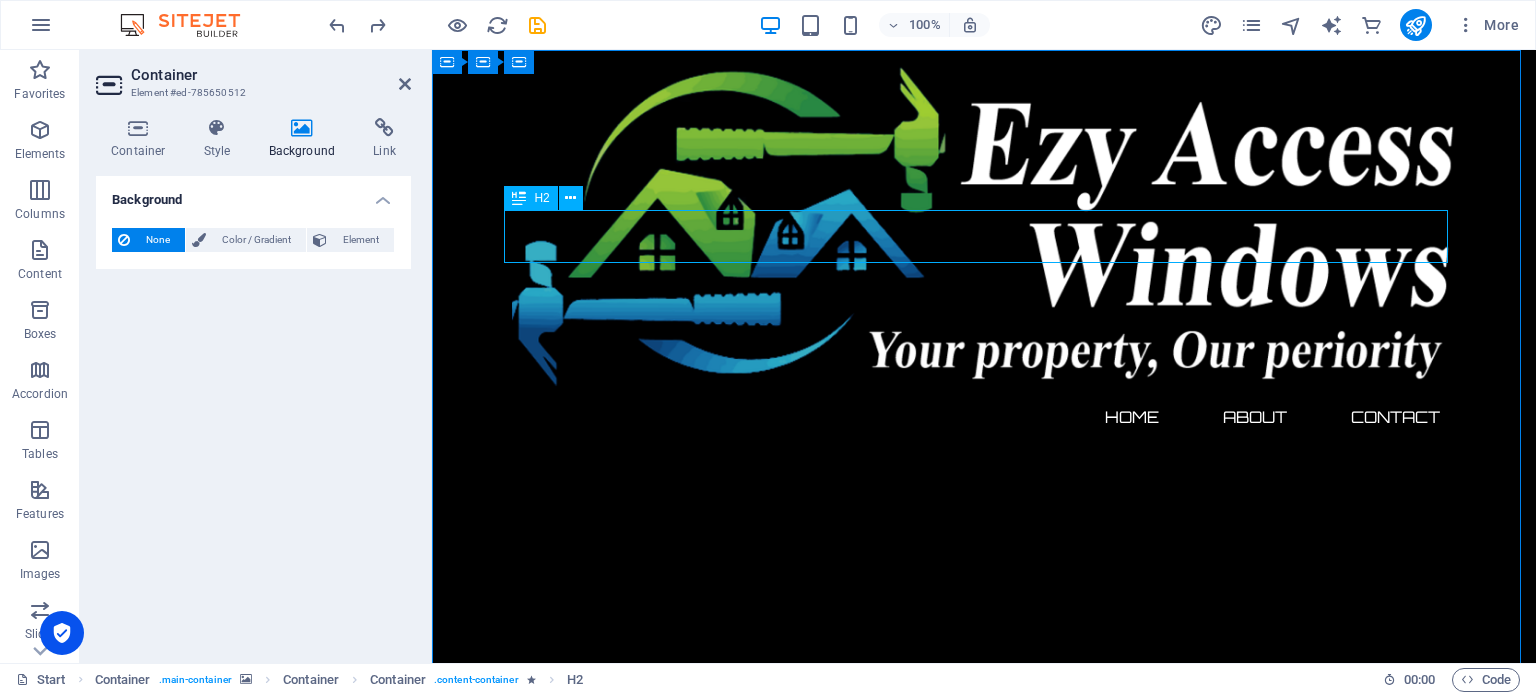 click on "The waiting is going to end soon..." at bounding box center [984, 2317] 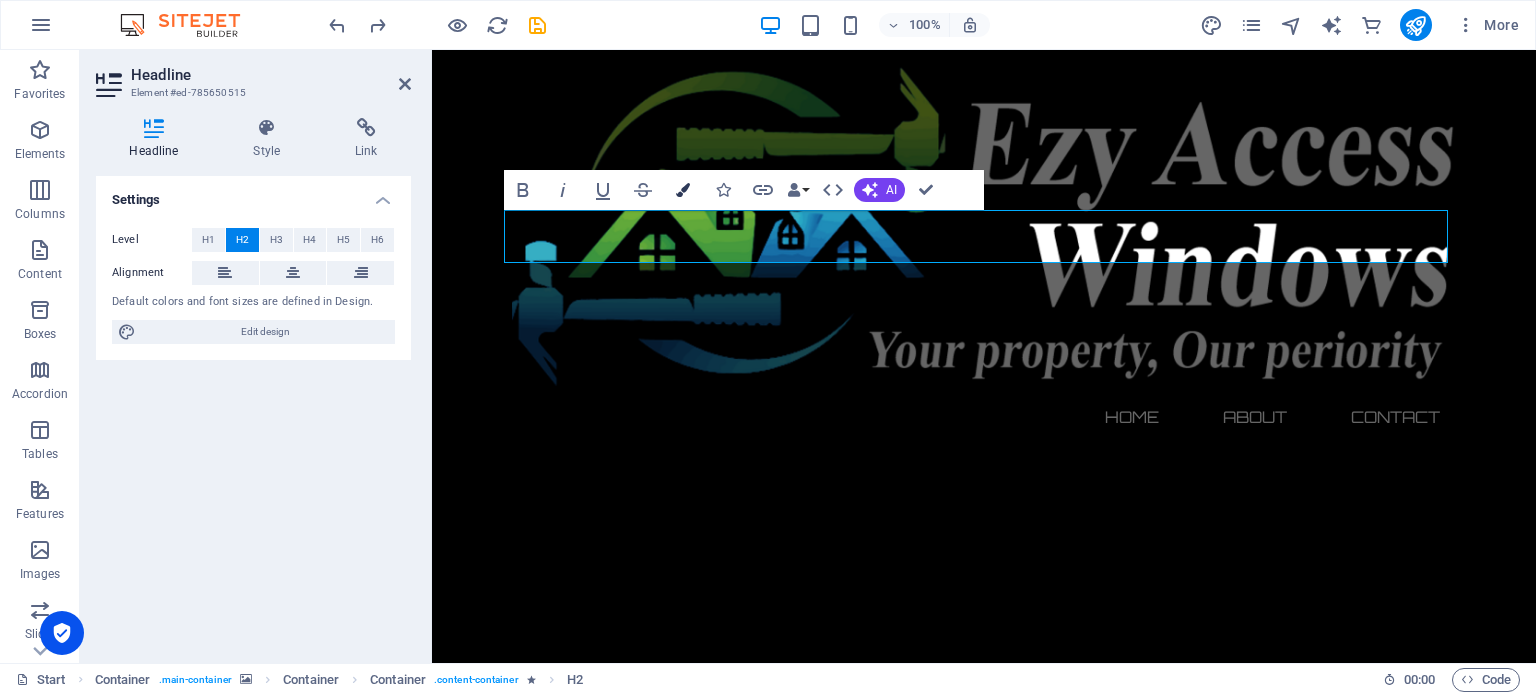 click at bounding box center (683, 190) 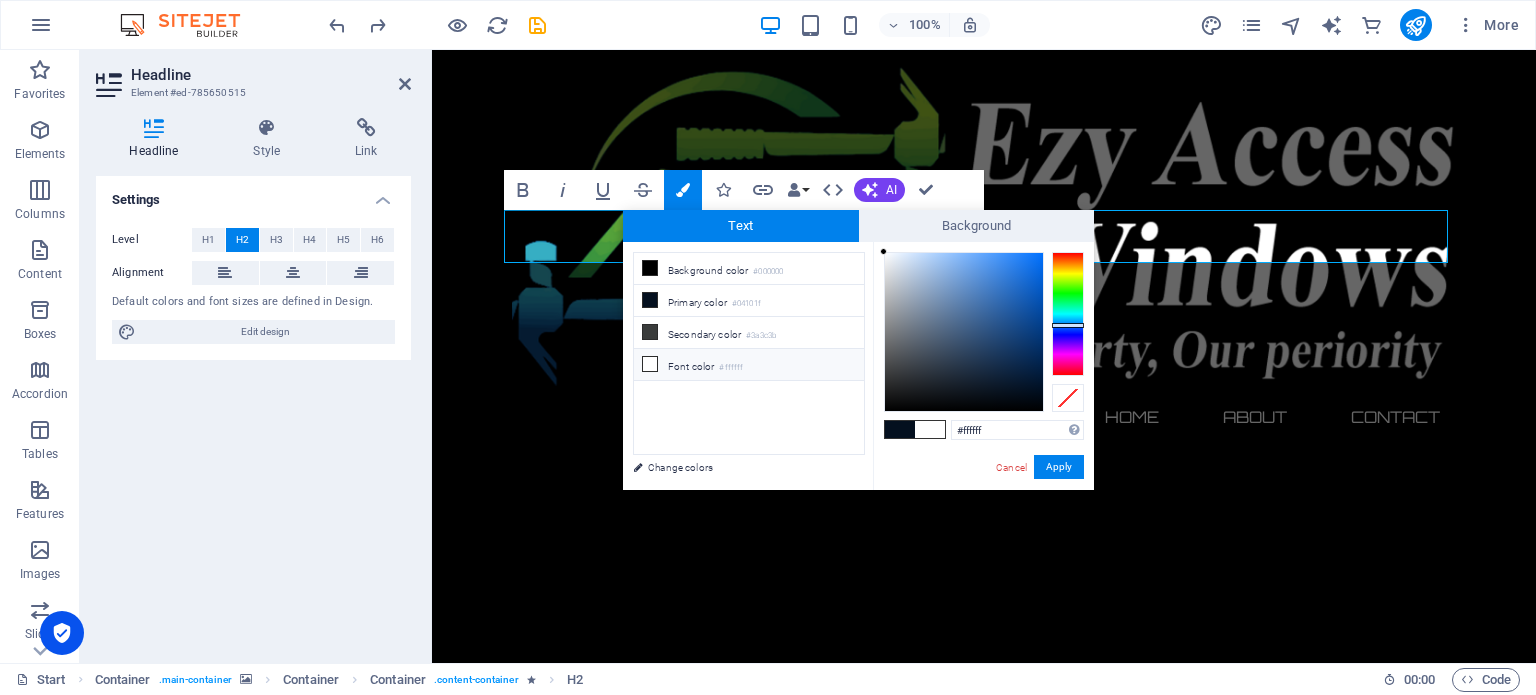 drag, startPoint x: 927, startPoint y: 287, endPoint x: 867, endPoint y: 244, distance: 73.817345 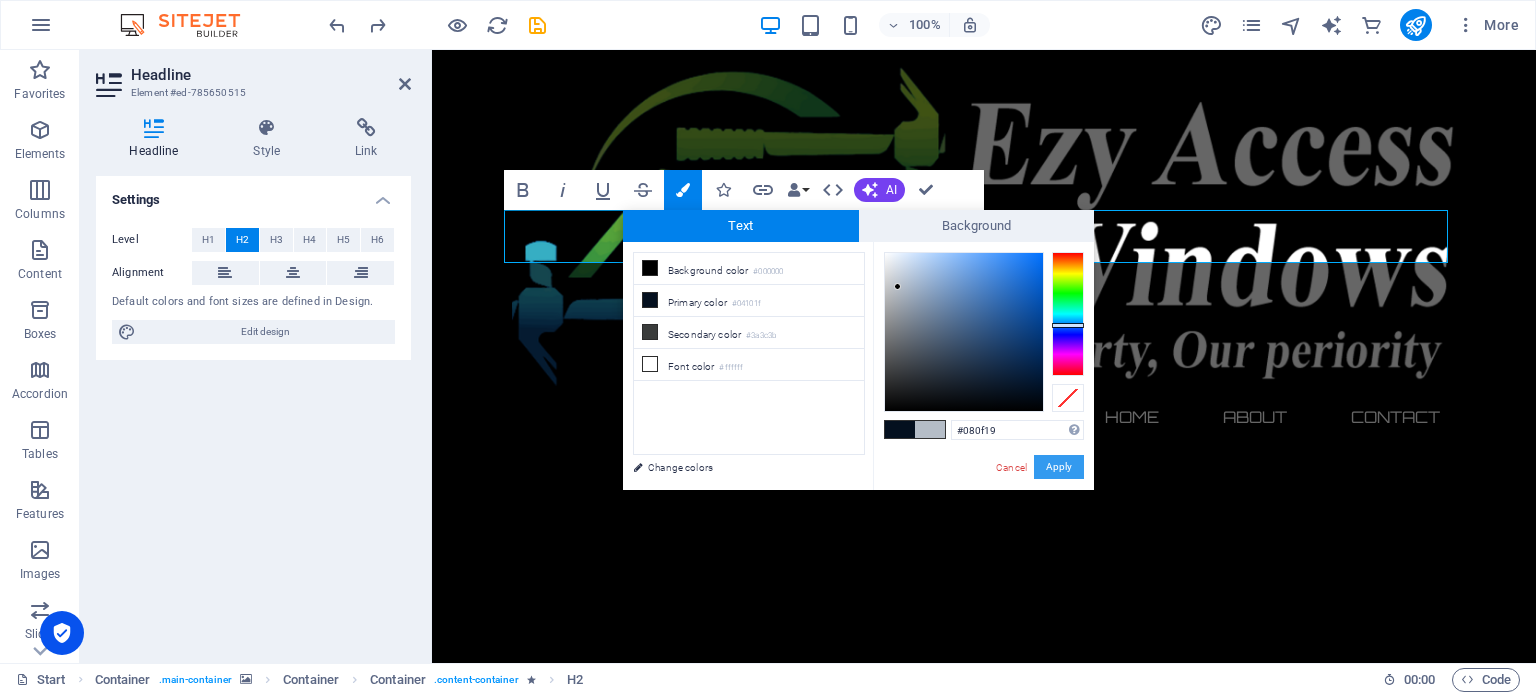 type on "#000000" 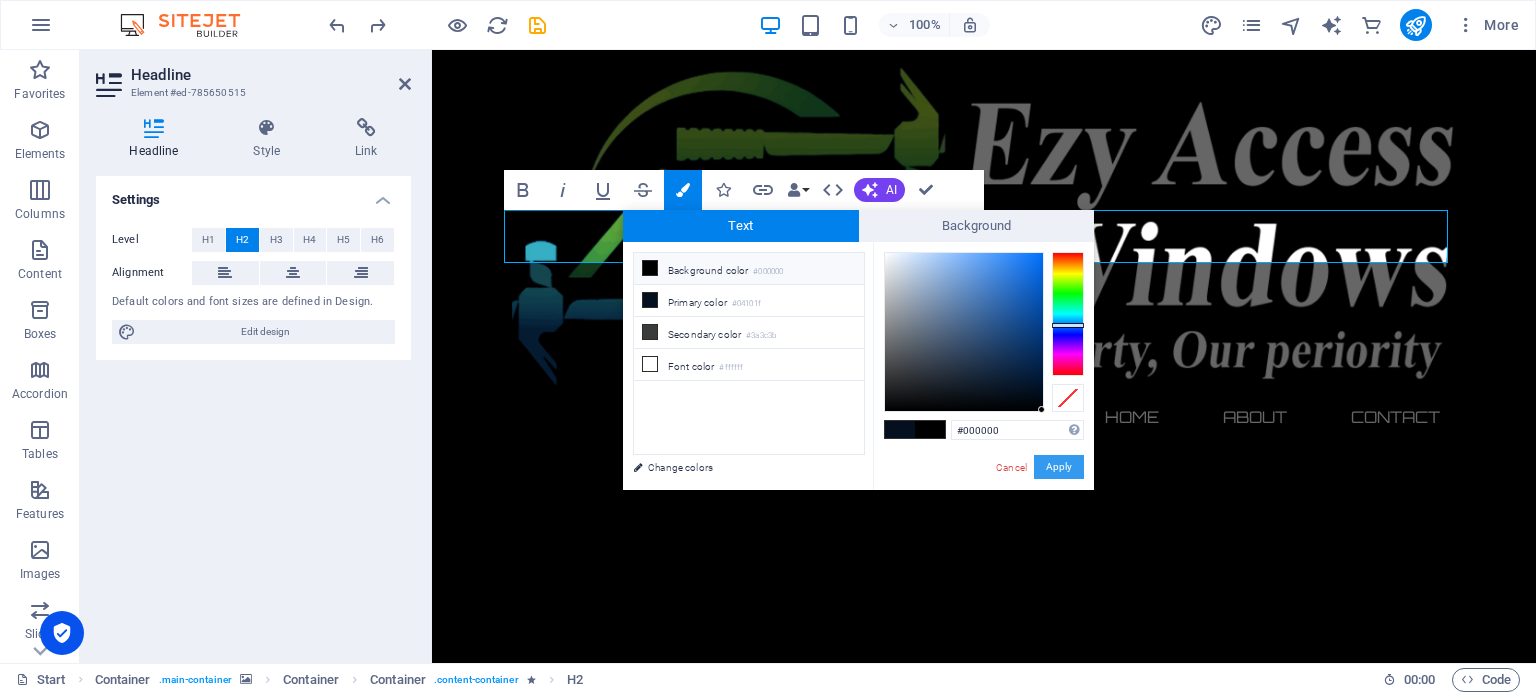 click on "Apply" at bounding box center (1059, 467) 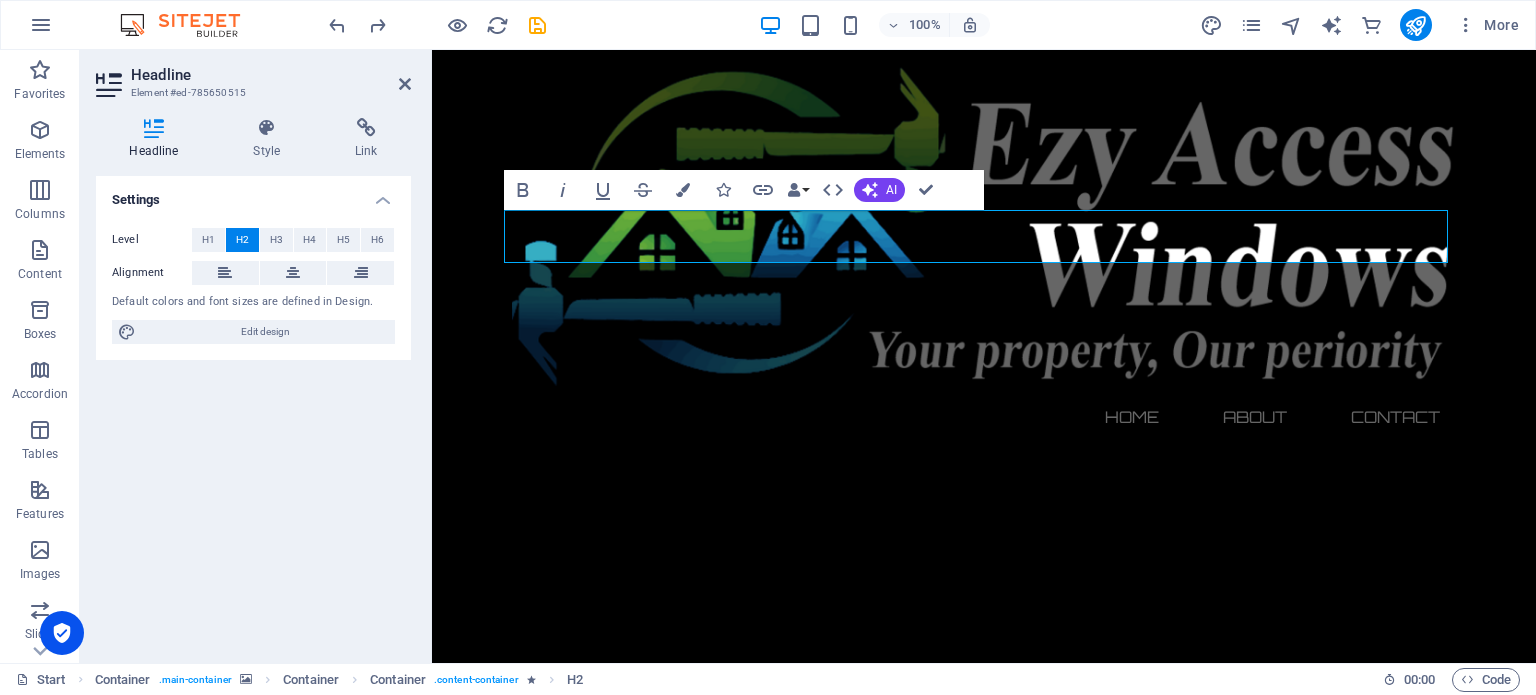 click on "H2   Container   Container   Container   Container   Container   Container   Preset   Form   Preset   Form button   Spacer   Text   Spacer   Countdown   Text   Container   Container   Spacer   Container   Container   Menu Bar   Image   Captcha   H3   Countdown   Container   Menu   Text   Container   Checkbox   Container   Container   Container   Preset   Email   Text   Countdown   H3   Text   Text   Preset   Text   Container   Container   Container   Preset   Container   H2   Spacer   Spacer   Text   Container   Preset   Form   Container   Container   Preset   Textarea   Container   H3   Spacer   Email   H2   Container   H3 Bold Italic Underline Strikethrough Colors Icons Link Data Bindings Company First name Last name Street ZIP code City Email Phone Mobile Fax Custom field 1 Custom field 2 Custom field 3 Custom field 4 Custom field 5 Custom field 6 HTML AI Improve Make shorter Make longer Fix spelling & grammar Translate to English Generate text Confirm (Ctrl+⏎)" at bounding box center (984, 356) 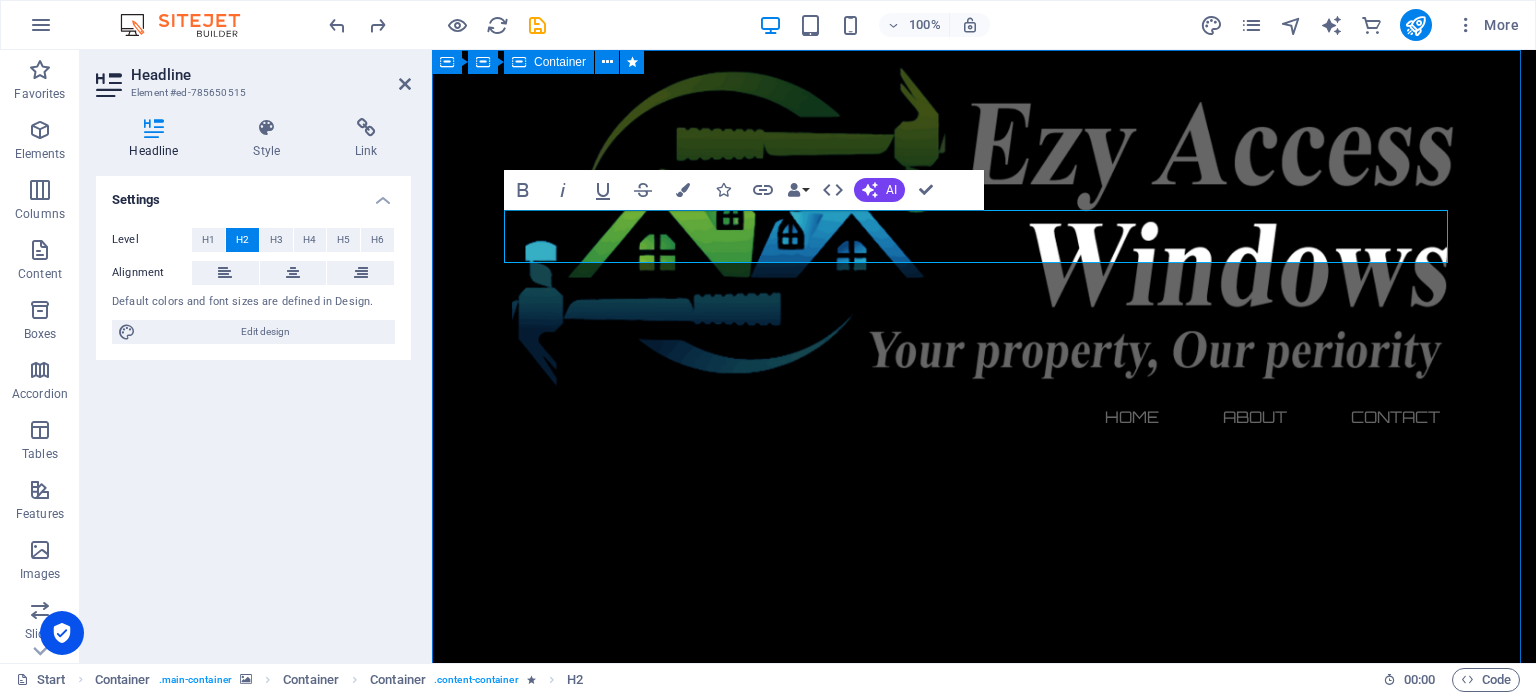 click on "The waiting is going to end soon... 0 Days 0 Hours 0 Minutes 0 Seconds Our website is under construction. We`ll be here soon with our new awesome site, subscribe to be notified.  Notify me   I have read and understand the privacy policy. Unreadable? Regenerate" at bounding box center [984, 2740] 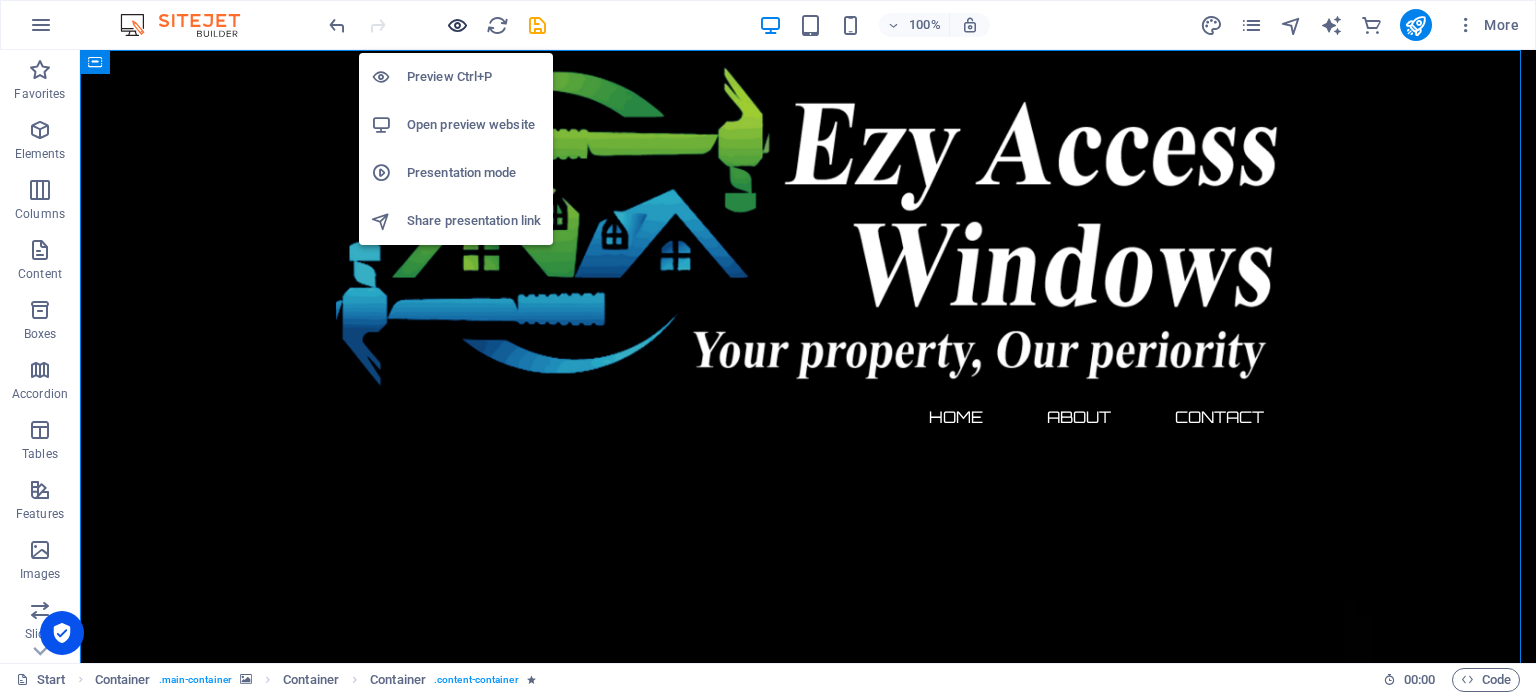 click at bounding box center [457, 25] 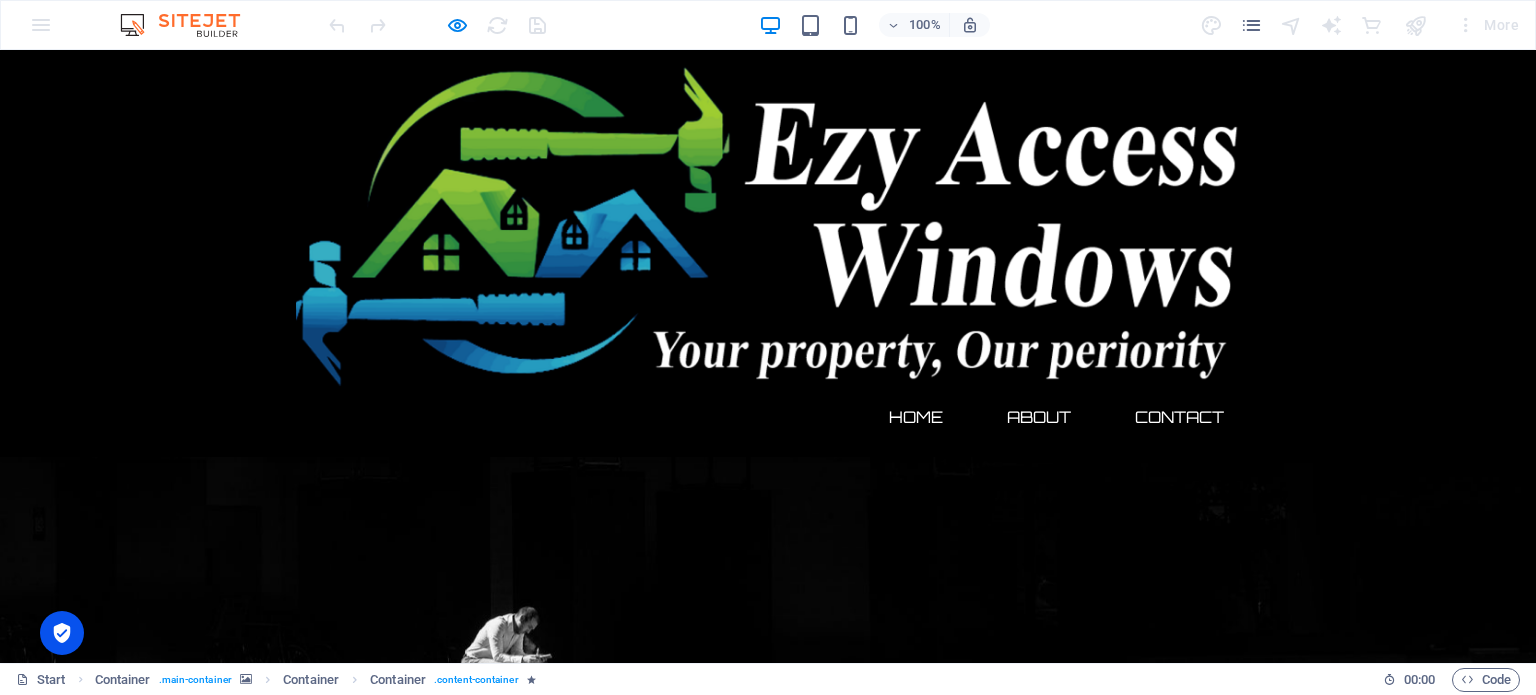 click on "The waiting is going to end soon..." at bounding box center (768, 925) 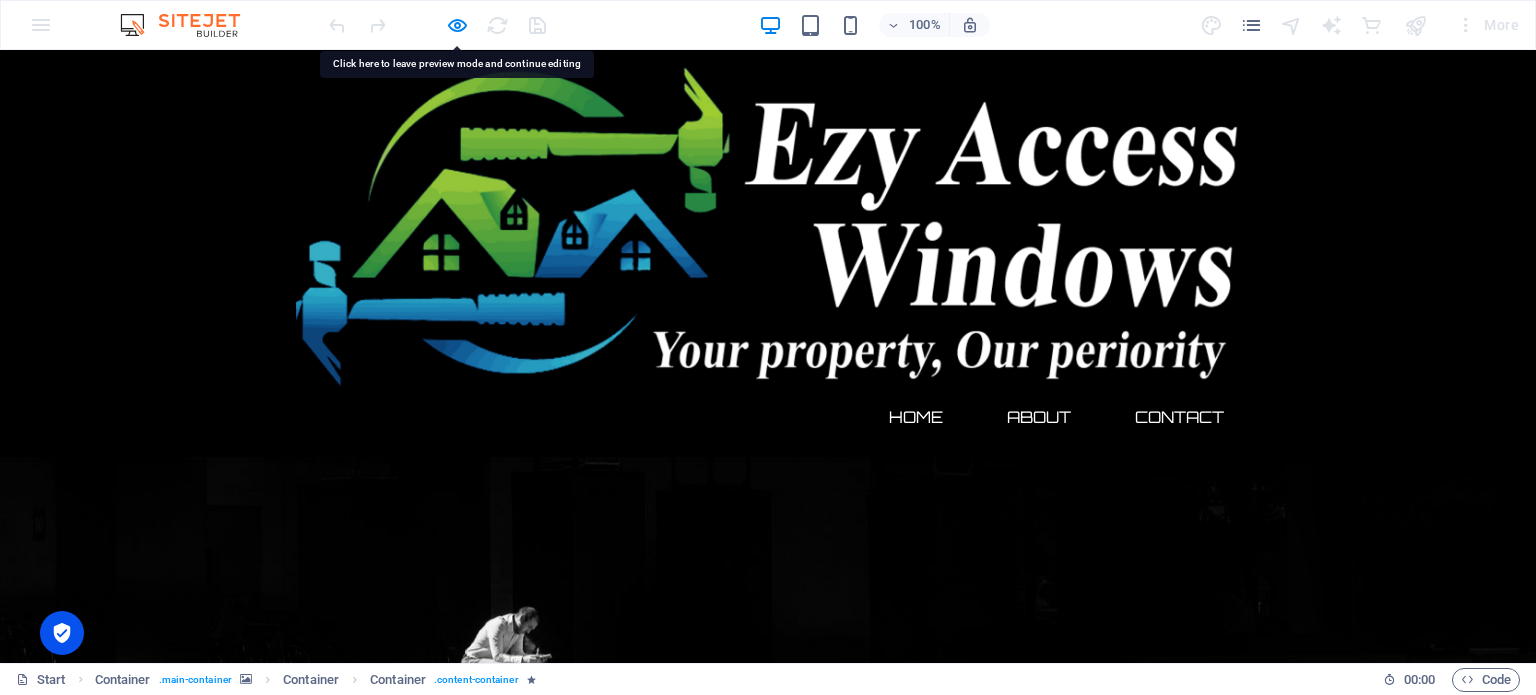 click on "The waiting is going to end soon..." at bounding box center [768, 925] 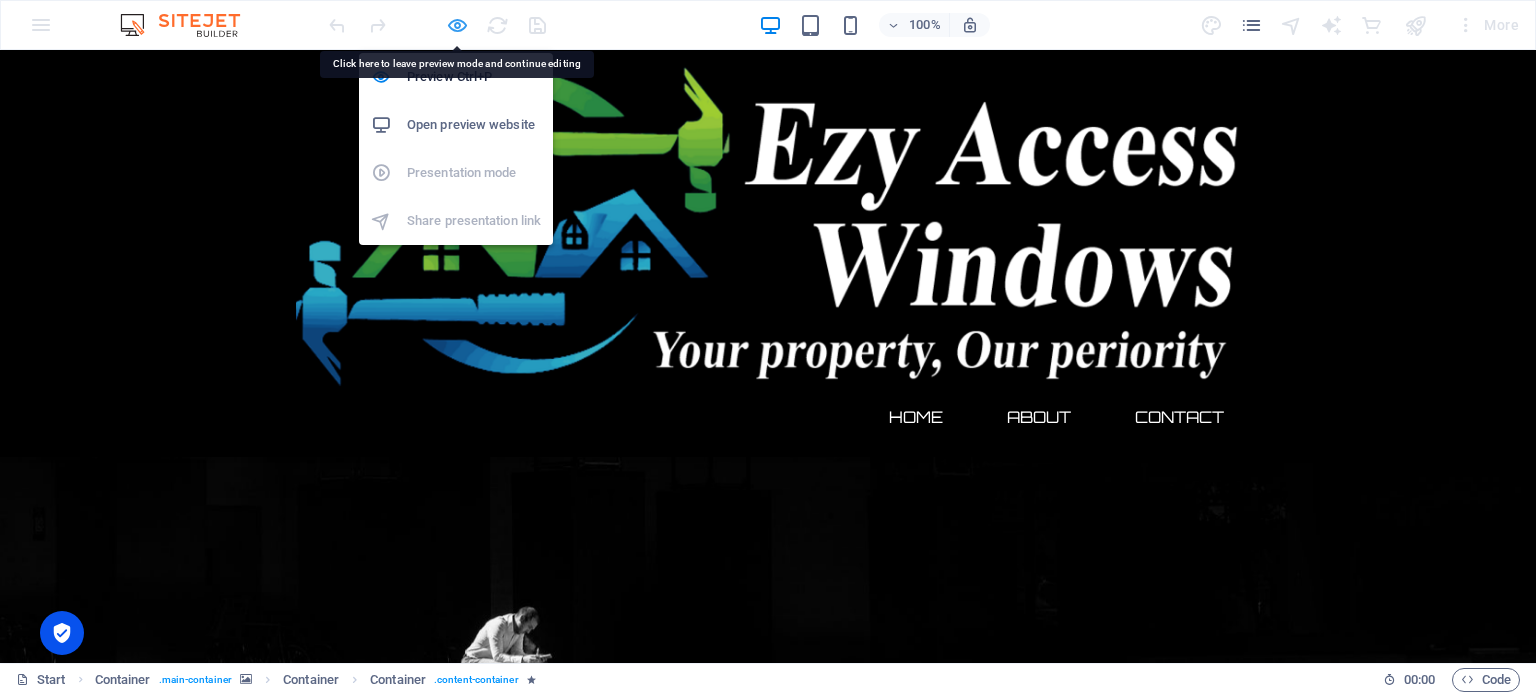 click at bounding box center (457, 25) 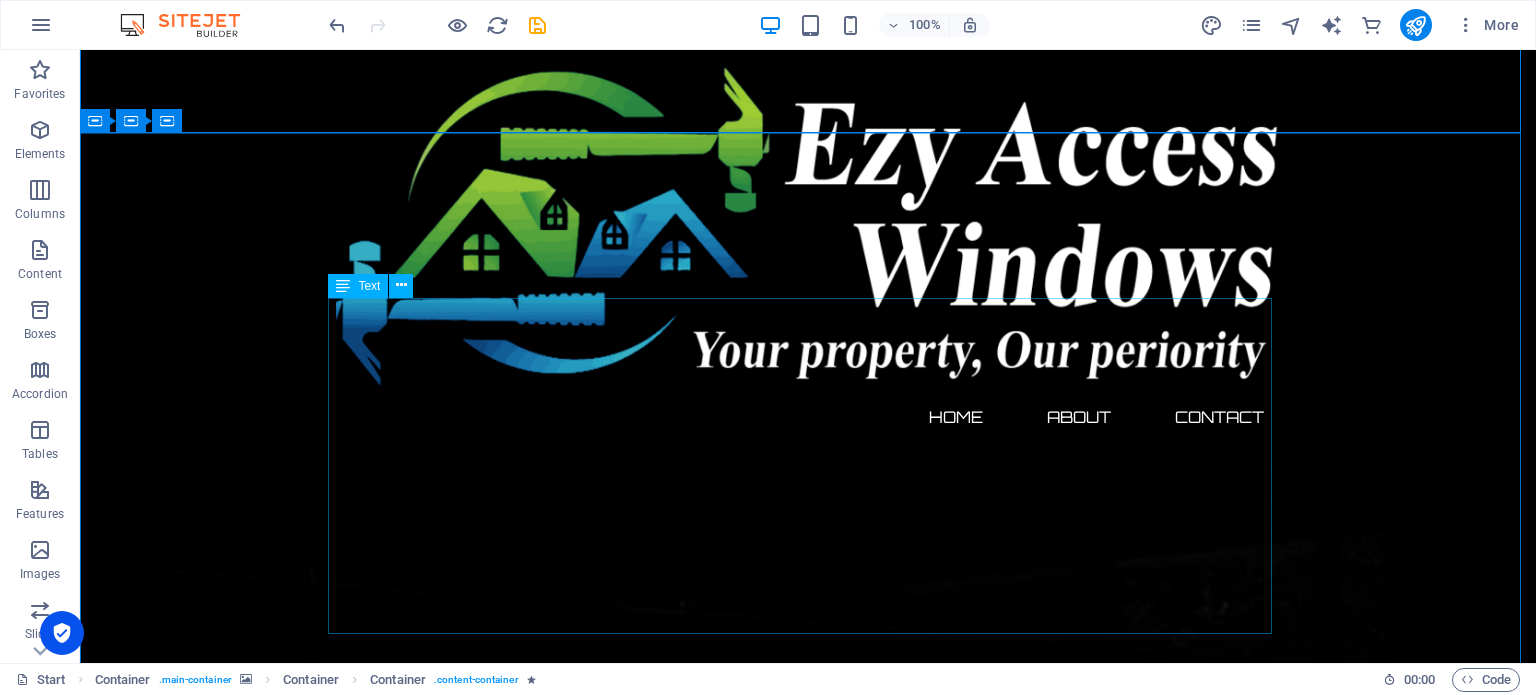 scroll, scrollTop: 686, scrollLeft: 0, axis: vertical 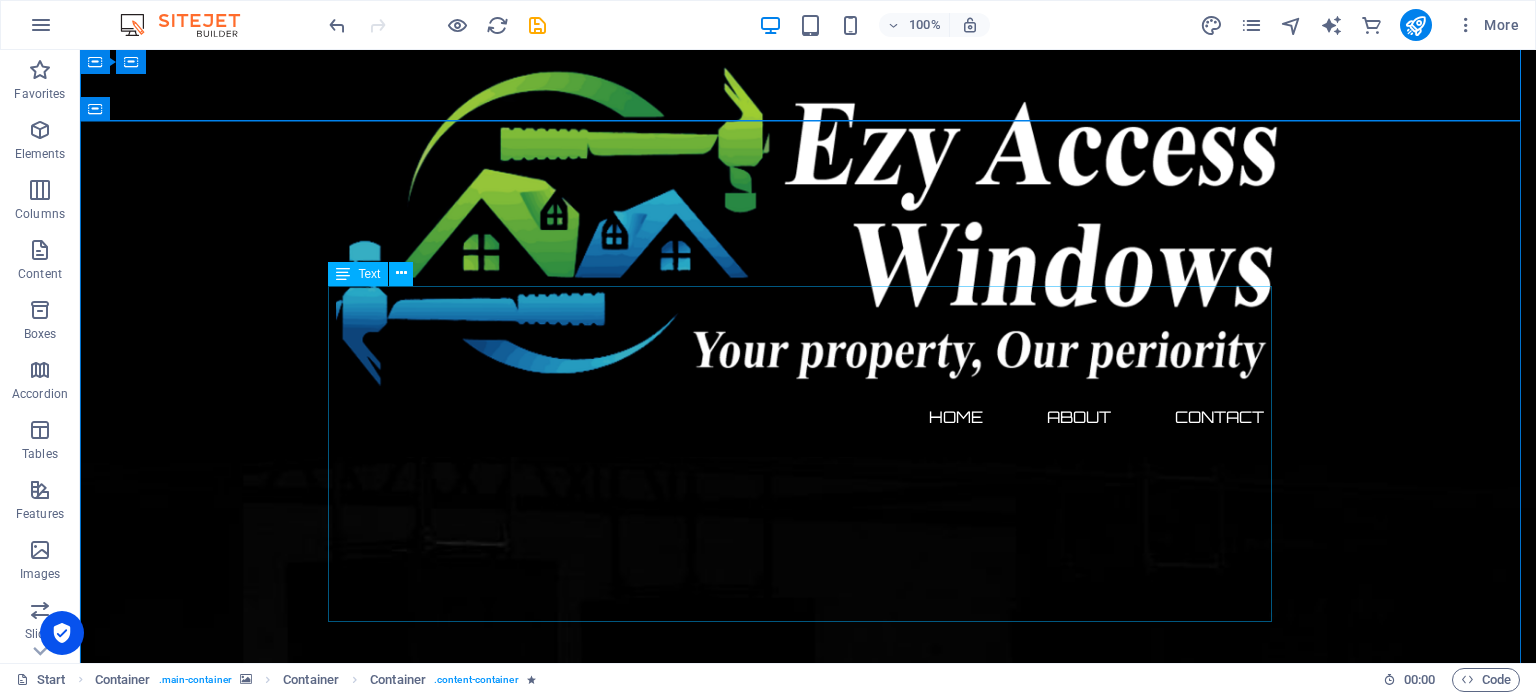 click on "Lorem ipsum dolor sit amet, consetetur sadipscing elitr, sed diam nonumy eirmod tempor invidunt ut labore et dolore magna aliquyam erat, sed diam voluptua. At vero eos et accusam et justo duo dolores et ea rebum. Stet clita kasd gubergren, no sea takimata sanctus est Lorem ipsum dolor sit amet. Lorem ipsum dolor sit amet, consetetur sadipscing elitr, sed diam nonumy eirmod tempor invidunt ut labore et dolore magna aliquyam erat, sed diam voluptua. At vero eos et accusam et justo duo dolores et ea rebum. Stet clita kasd gubergren, no sea takimata sanctus est Lorem ipsum dolor sit amet. Lorem ipsum dolor sit amet, consetetur sadipscing elitr, sed diam nonumy eirmod tempor invidunt ut labore et dolore magna aliquyam erat, sed diam voluptua. At vero eos et accusam et justo duo dolores et ea rebum. Stet clita kasd gubergren, no sea takimata sanctus est Lorem ipsum dolor sit amet." at bounding box center (808, 2997) 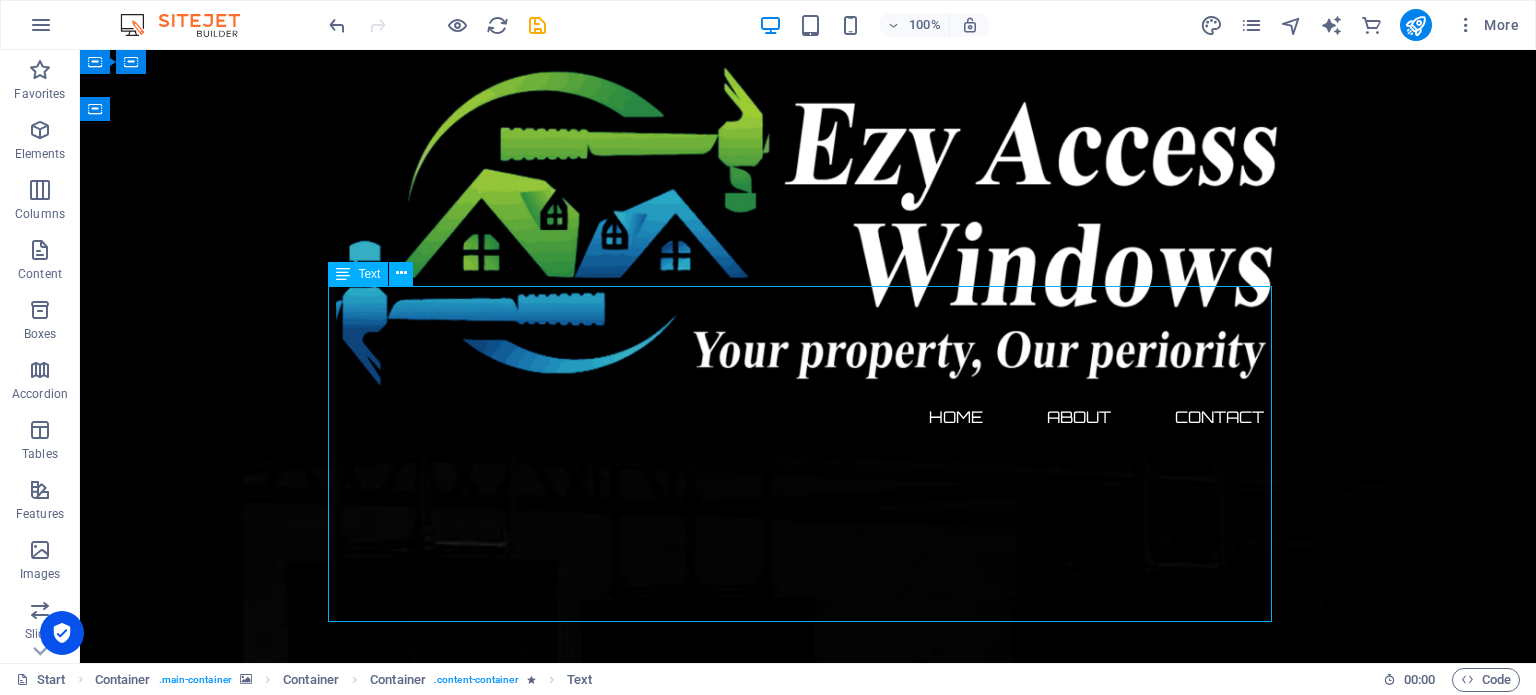 click on "Lorem ipsum dolor sit amet, consetetur sadipscing elitr, sed diam nonumy eirmod tempor invidunt ut labore et dolore magna aliquyam erat, sed diam voluptua. At vero eos et accusam et justo duo dolores et ea rebum. Stet clita kasd gubergren, no sea takimata sanctus est Lorem ipsum dolor sit amet. Lorem ipsum dolor sit amet, consetetur sadipscing elitr, sed diam nonumy eirmod tempor invidunt ut labore et dolore magna aliquyam erat, sed diam voluptua. At vero eos et accusam et justo duo dolores et ea rebum. Stet clita kasd gubergren, no sea takimata sanctus est Lorem ipsum dolor sit amet. Lorem ipsum dolor sit amet, consetetur sadipscing elitr, sed diam nonumy eirmod tempor invidunt ut labore et dolore magna aliquyam erat, sed diam voluptua. At vero eos et accusam et justo duo dolores et ea rebum. Stet clita kasd gubergren, no sea takimata sanctus est Lorem ipsum dolor sit amet." at bounding box center [808, 2997] 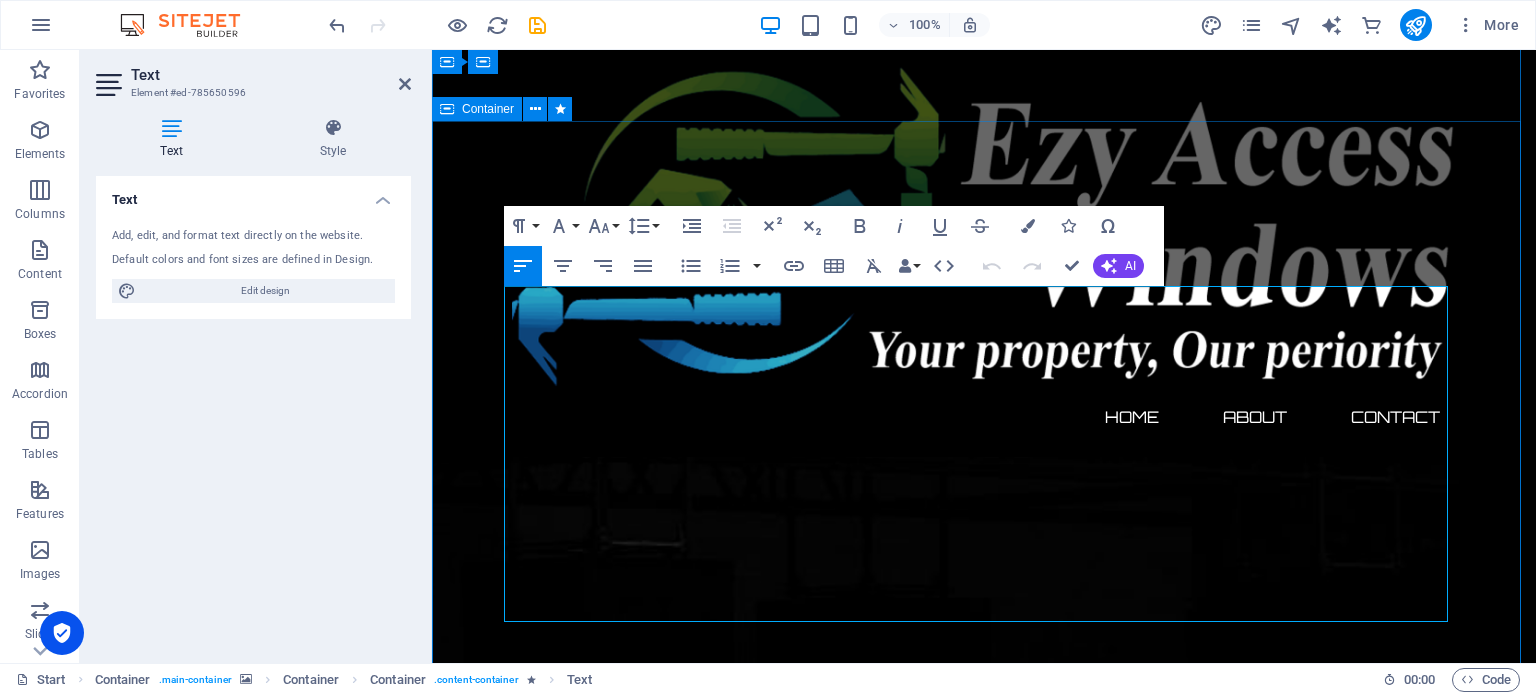 click on "About us Lorem ipsum dolor sit amet, consetetur sadipscing elitr, sed diam nonumy eirmod tempor invidunt ut labore et dolore magna aliquyam erat, sed diam voluptua. At vero eos et accusam et justo duo dolores et ea rebum. Stet clita kasd gubergren, no sea takimata sanctus est Lorem ipsum dolor sit amet. Lorem ipsum dolor sit amet, consetetur sadipscing elitr, sed diam nonumy eirmod tempor invidunt ut labore et dolore magna aliquyam erat, sed diam voluptua. At vero eos et accusam et justo duo dolores et ea rebum. Stet clita kasd gubergren, no sea takimata sanctus est Lorem ipsum dolor sit amet. Lorem ipsum dolor sit amet, consetetur sadipscing elitr, sed diam nonumy eirmod tempor invidunt ut labore et dolore magna aliquyam erat, sed diam voluptua. At vero eos et accusam et justo duo dolores et ea rebum. Stet clita kasd gubergren, no sea takimata sanctus est Lorem ipsum dolor sit amet." at bounding box center [984, 2954] 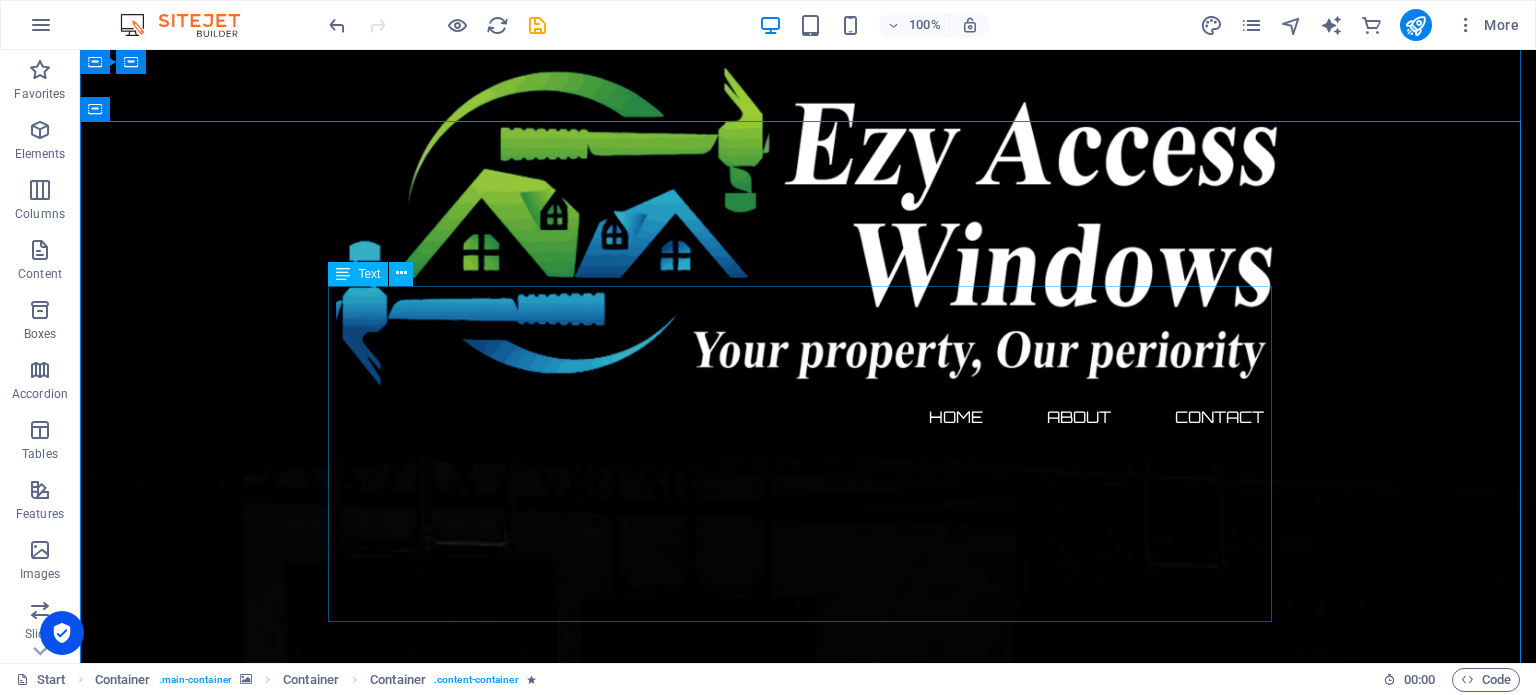 click on "Lorem ipsum dolor sit amet, consetetur sadipscing elitr, sed diam nonumy eirmod tempor invidunt ut labore et dolore magna aliquyam erat, sed diam voluptua. At vero eos et accusam et justo duo dolores et ea rebum. Stet clita kasd gubergren, no sea takimata sanctus est Lorem ipsum dolor sit amet. Lorem ipsum dolor sit amet, consetetur sadipscing elitr, sed diam nonumy eirmod tempor invidunt ut labore et dolore magna aliquyam erat, sed diam voluptua. At vero eos et accusam et justo duo dolores et ea rebum. Stet clita kasd gubergren, no sea takimata sanctus est Lorem ipsum dolor sit amet. Lorem ipsum dolor sit amet, consetetur sadipscing elitr, sed diam nonumy eirmod tempor invidunt ut labore et dolore magna aliquyam erat, sed diam voluptua. At vero eos et accusam et justo duo dolores et ea rebum. Stet clita kasd gubergren, no sea takimata sanctus est Lorem ipsum dolor sit amet." at bounding box center [808, 2997] 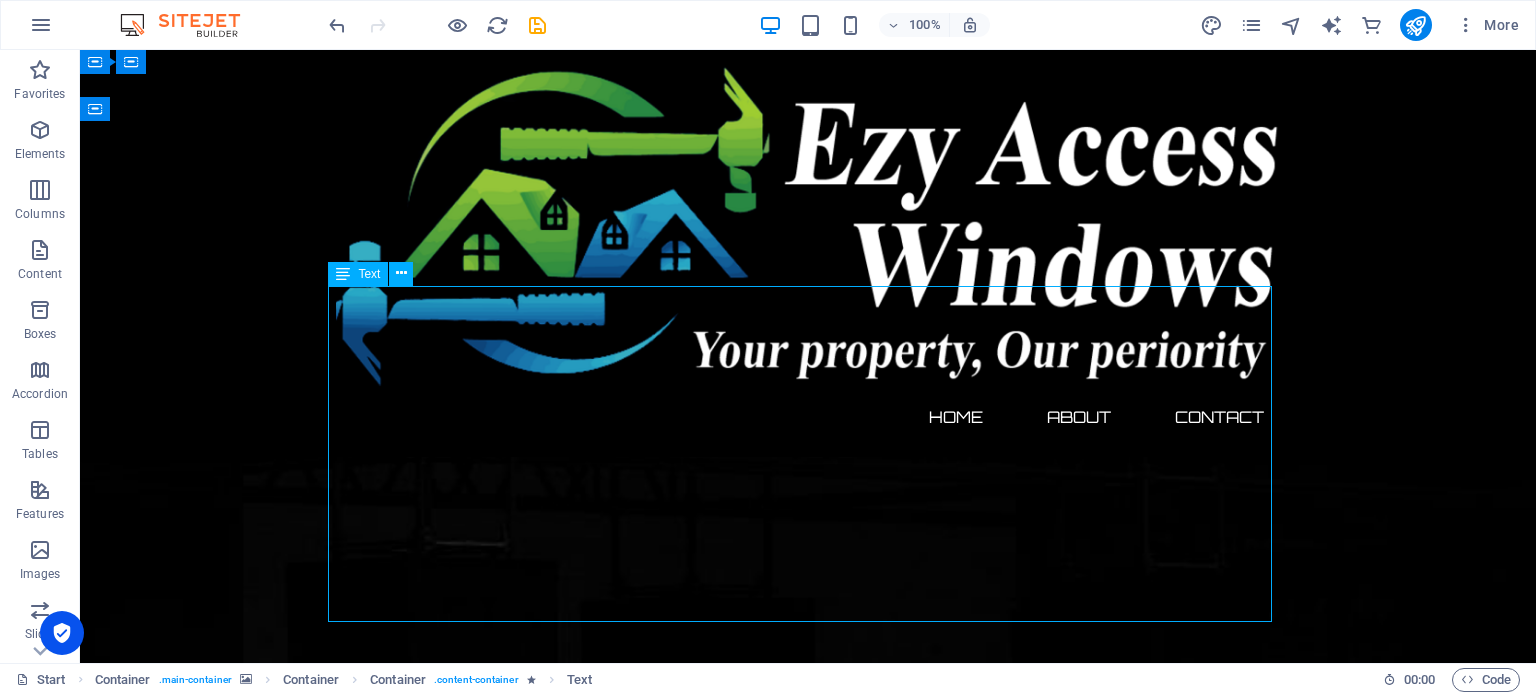click on "Lorem ipsum dolor sit amet, consetetur sadipscing elitr, sed diam nonumy eirmod tempor invidunt ut labore et dolore magna aliquyam erat, sed diam voluptua. At vero eos et accusam et justo duo dolores et ea rebum. Stet clita kasd gubergren, no sea takimata sanctus est Lorem ipsum dolor sit amet. Lorem ipsum dolor sit amet, consetetur sadipscing elitr, sed diam nonumy eirmod tempor invidunt ut labore et dolore magna aliquyam erat, sed diam voluptua. At vero eos et accusam et justo duo dolores et ea rebum. Stet clita kasd gubergren, no sea takimata sanctus est Lorem ipsum dolor sit amet. Lorem ipsum dolor sit amet, consetetur sadipscing elitr, sed diam nonumy eirmod tempor invidunt ut labore et dolore magna aliquyam erat, sed diam voluptua. At vero eos et accusam et justo duo dolores et ea rebum. Stet clita kasd gubergren, no sea takimata sanctus est Lorem ipsum dolor sit amet." at bounding box center [808, 2997] 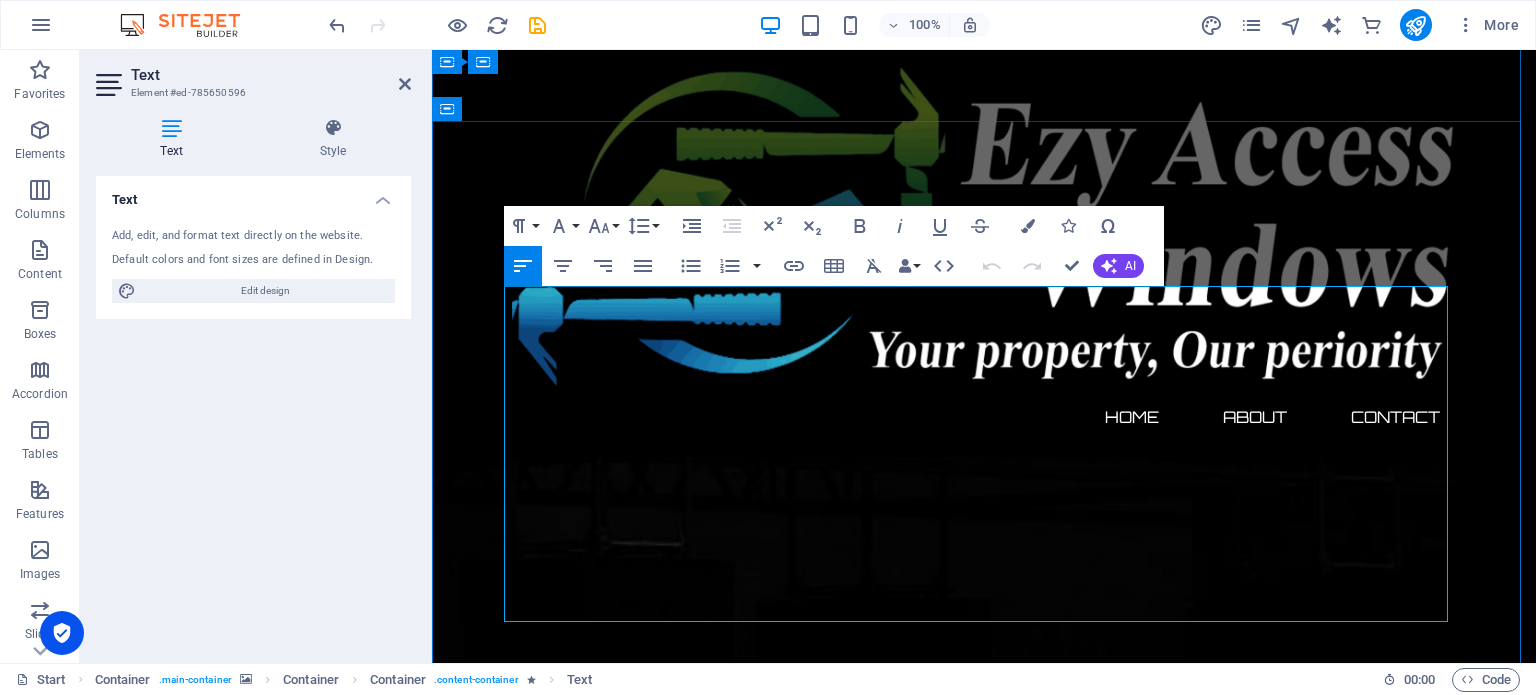 click on "Lorem ipsum dolor sit amet, consetetur sadipscing elitr, sed diam nonumy eirmod tempor invidunt ut labore et dolore magna aliquyam erat, sed diam voluptua. At vero eos et accusam et justo duo dolores et ea rebum. Stet clita kasd gubergren, no sea takimata sanctus est Lorem ipsum dolor sit amet. Lorem ipsum dolor sit amet, consetetur sadipscing elitr, sed diam nonumy eirmod tempor invidunt ut labore et dolore magna aliquyam erat, sed diam voluptua. At vero eos et accusam et justo duo dolores et ea rebum. Stet clita kasd gubergren, no sea takimata sanctus est Lorem ipsum dolor sit amet. Lorem ipsum dolor sit amet, consetetur sadipscing elitr, sed diam nonumy eirmod tempor invidunt ut labore et dolore magna aliquyam erat, sed diam voluptua. At vero eos et accusam et justo duo dolores et ea rebum. Stet clita kasd gubergren, no sea takimata sanctus est Lorem ipsum dolor sit amet." at bounding box center (984, 2925) 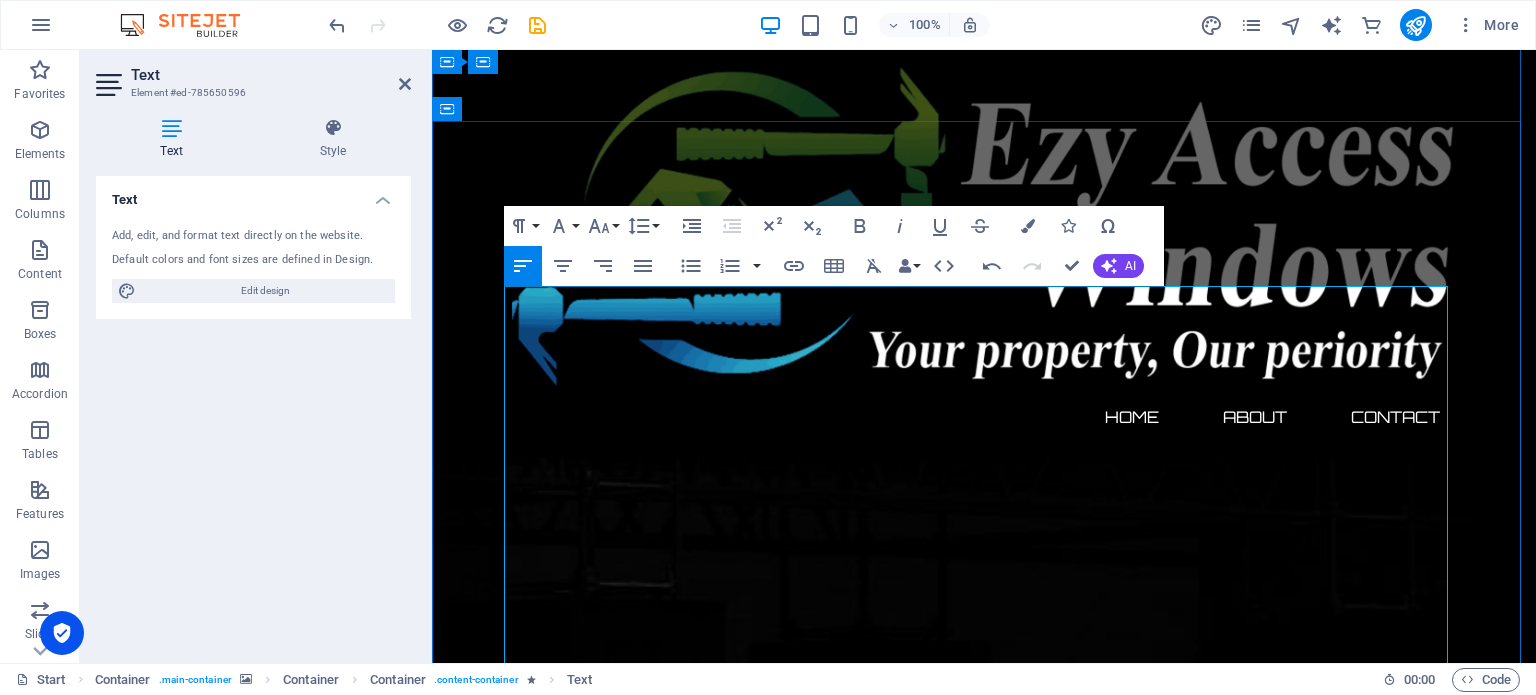 scroll, scrollTop: 17350, scrollLeft: 7, axis: both 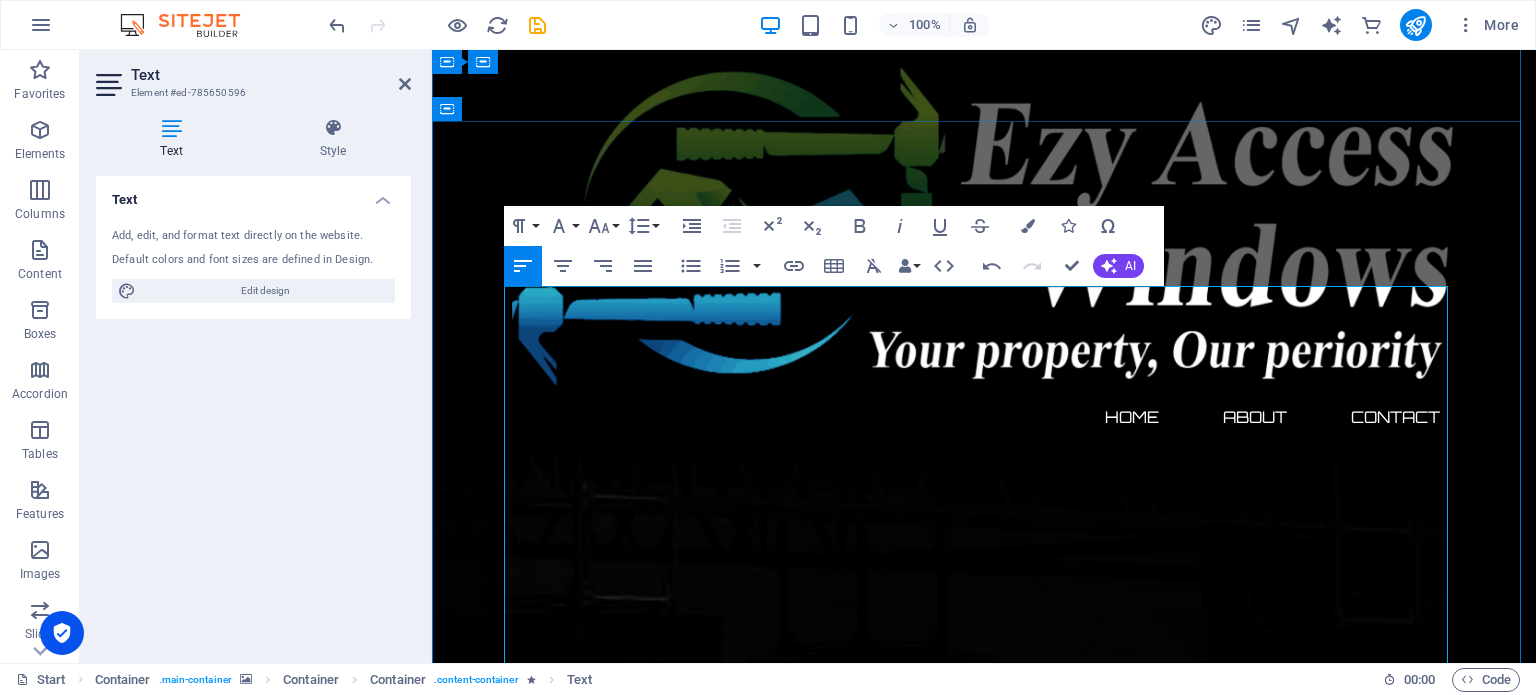 click on "EZY ACCESS WINDOWS" at bounding box center [984, 2937] 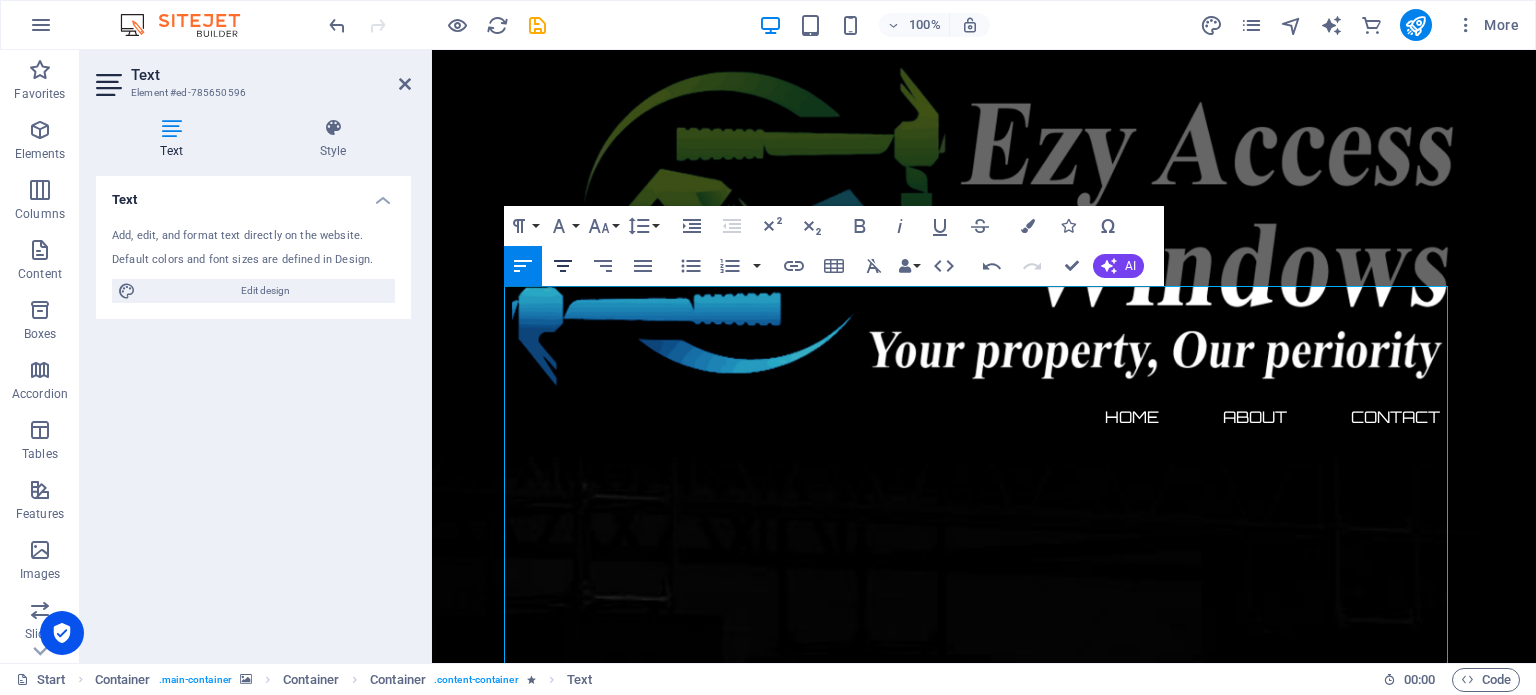 click 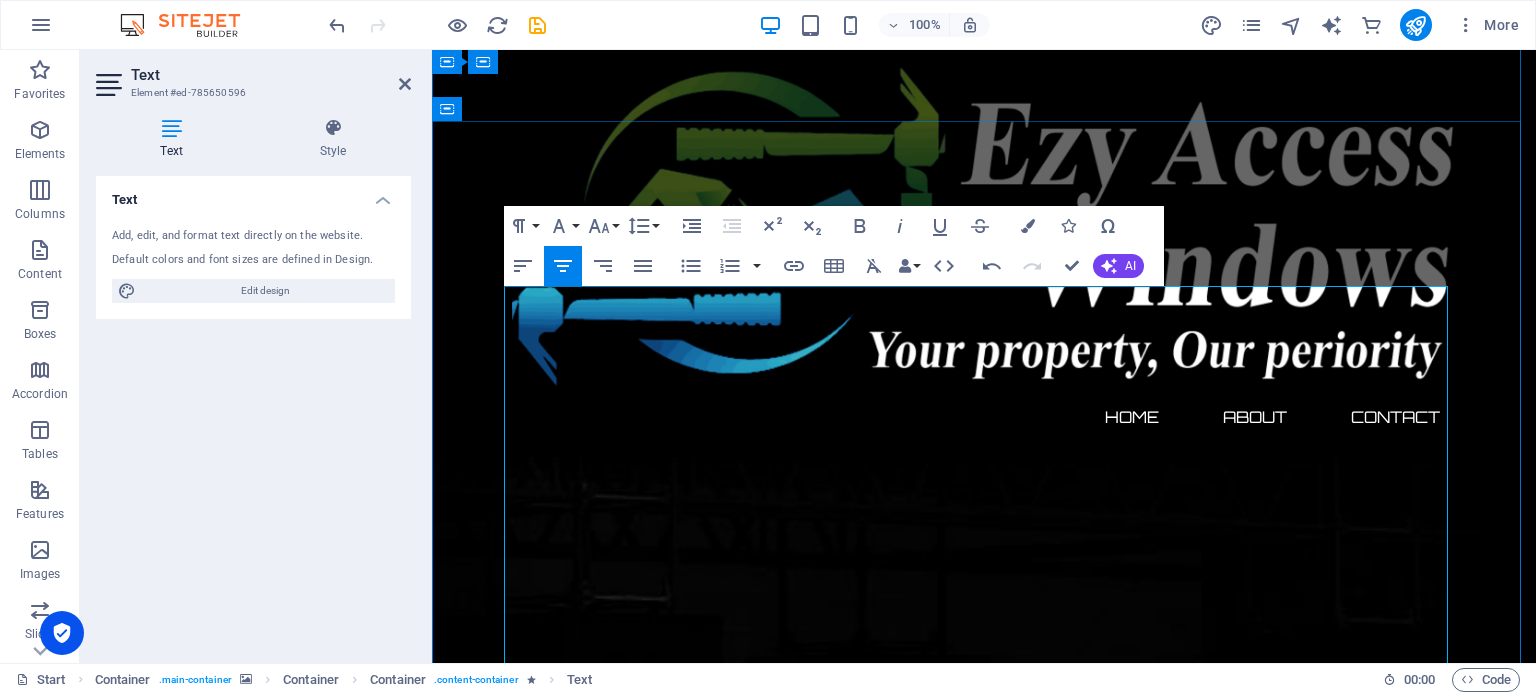 drag, startPoint x: 1059, startPoint y: 303, endPoint x: 892, endPoint y: 308, distance: 167.07483 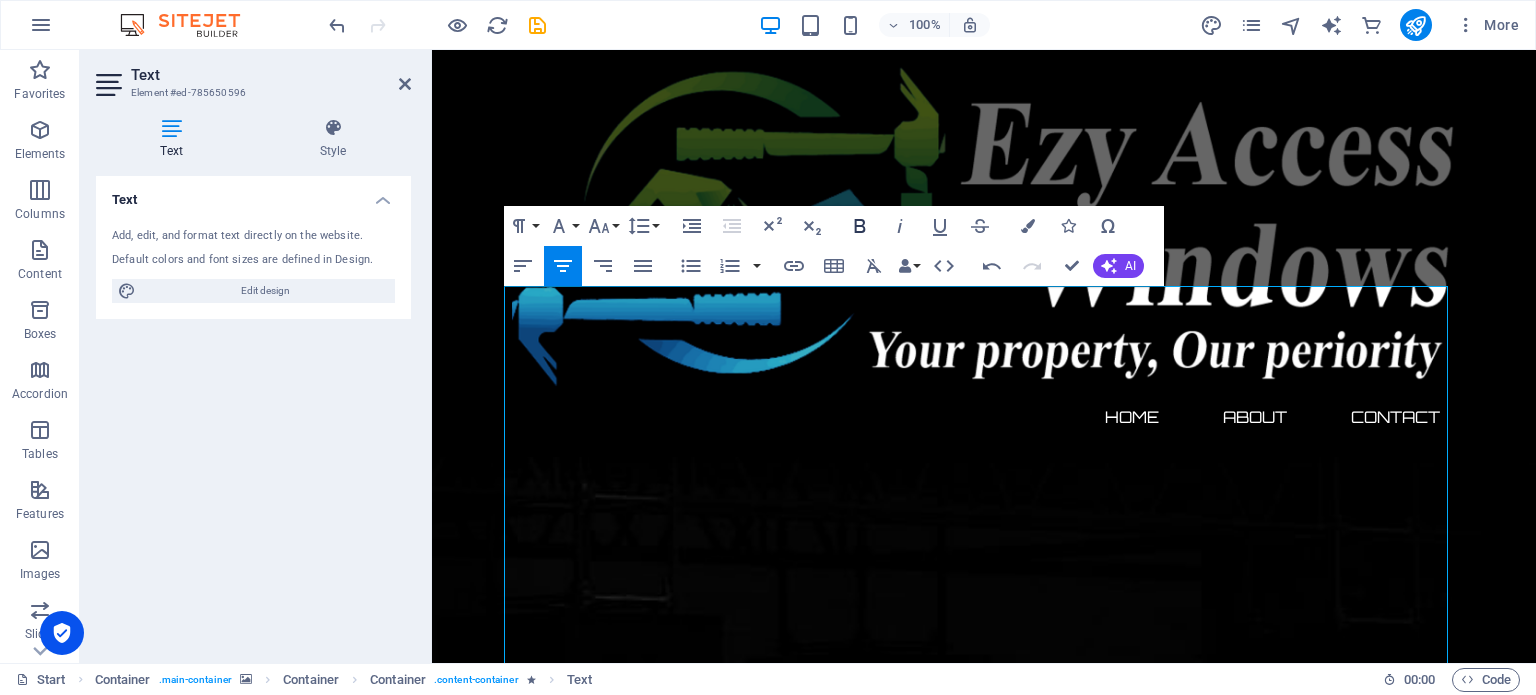 click 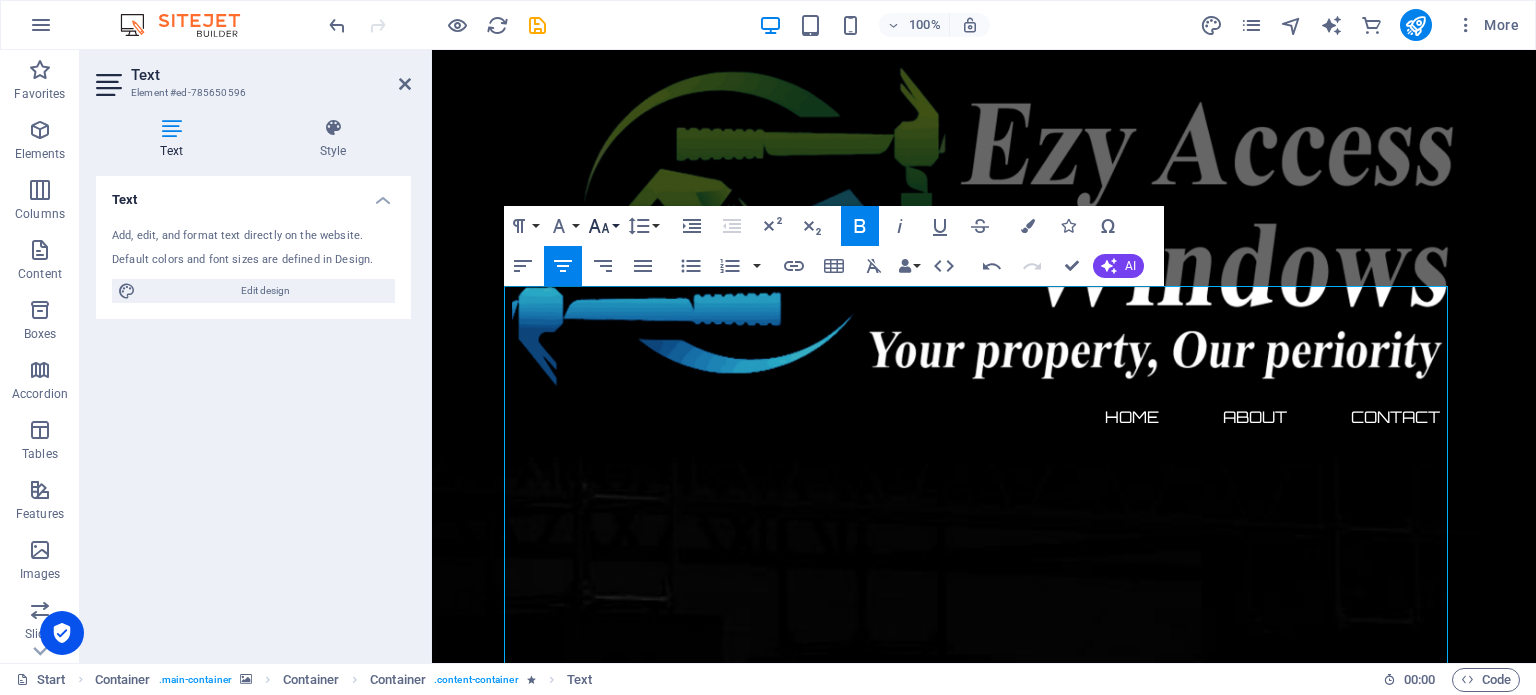 click on "Font Size" at bounding box center [603, 226] 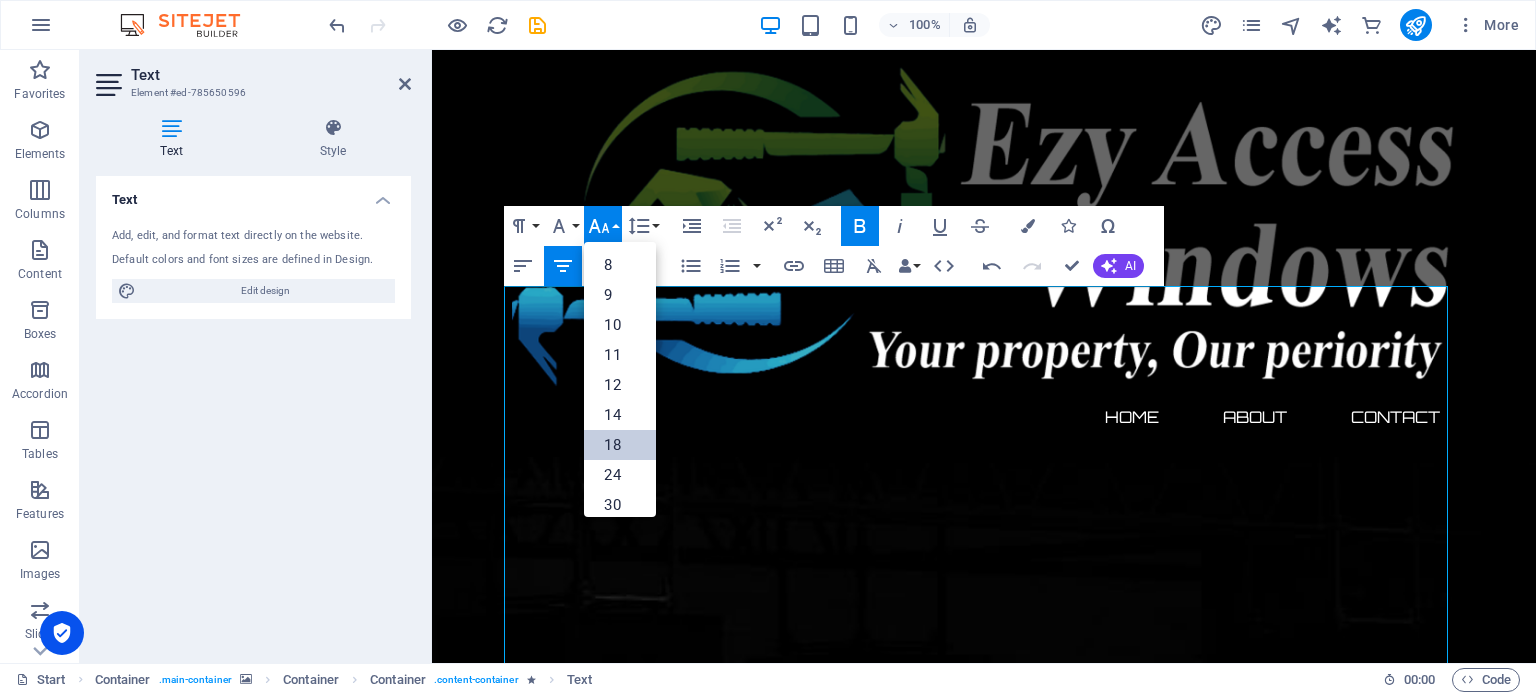 click on "18" at bounding box center (620, 445) 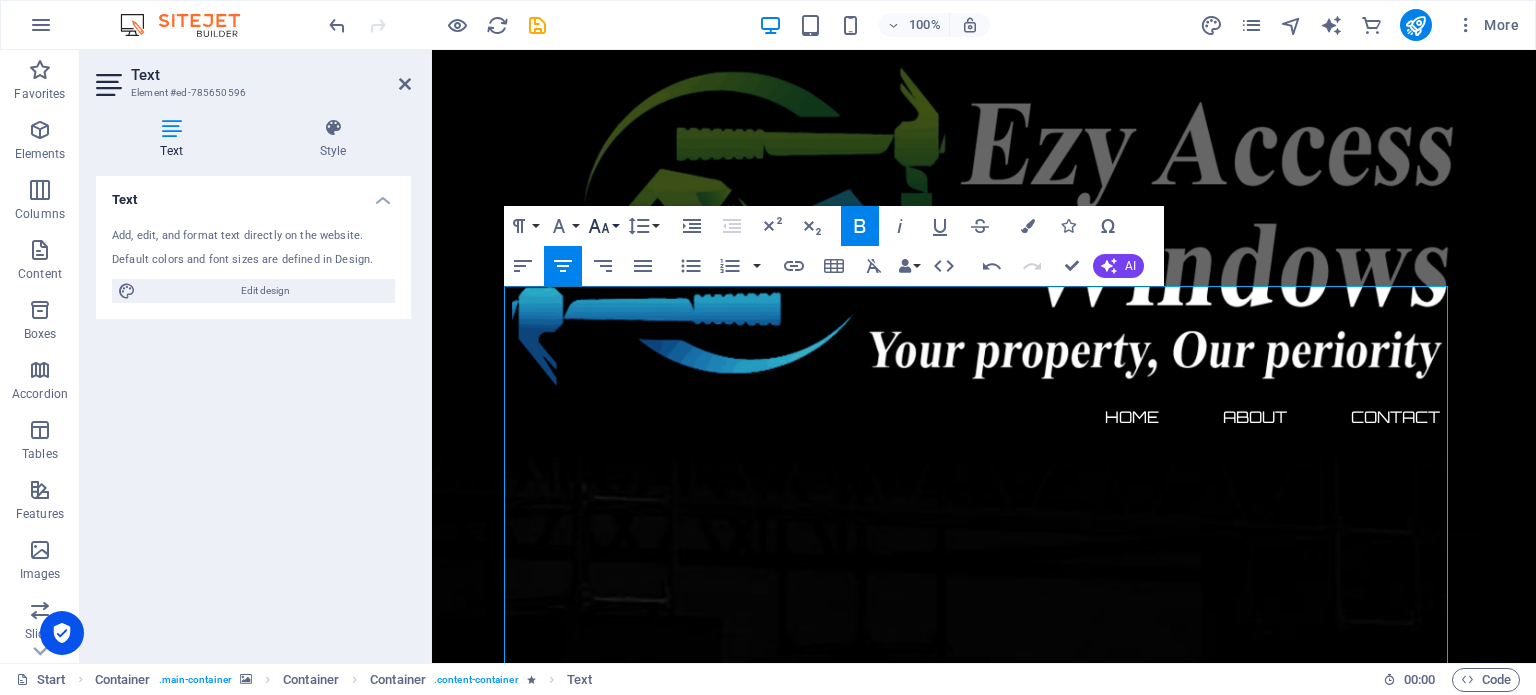click 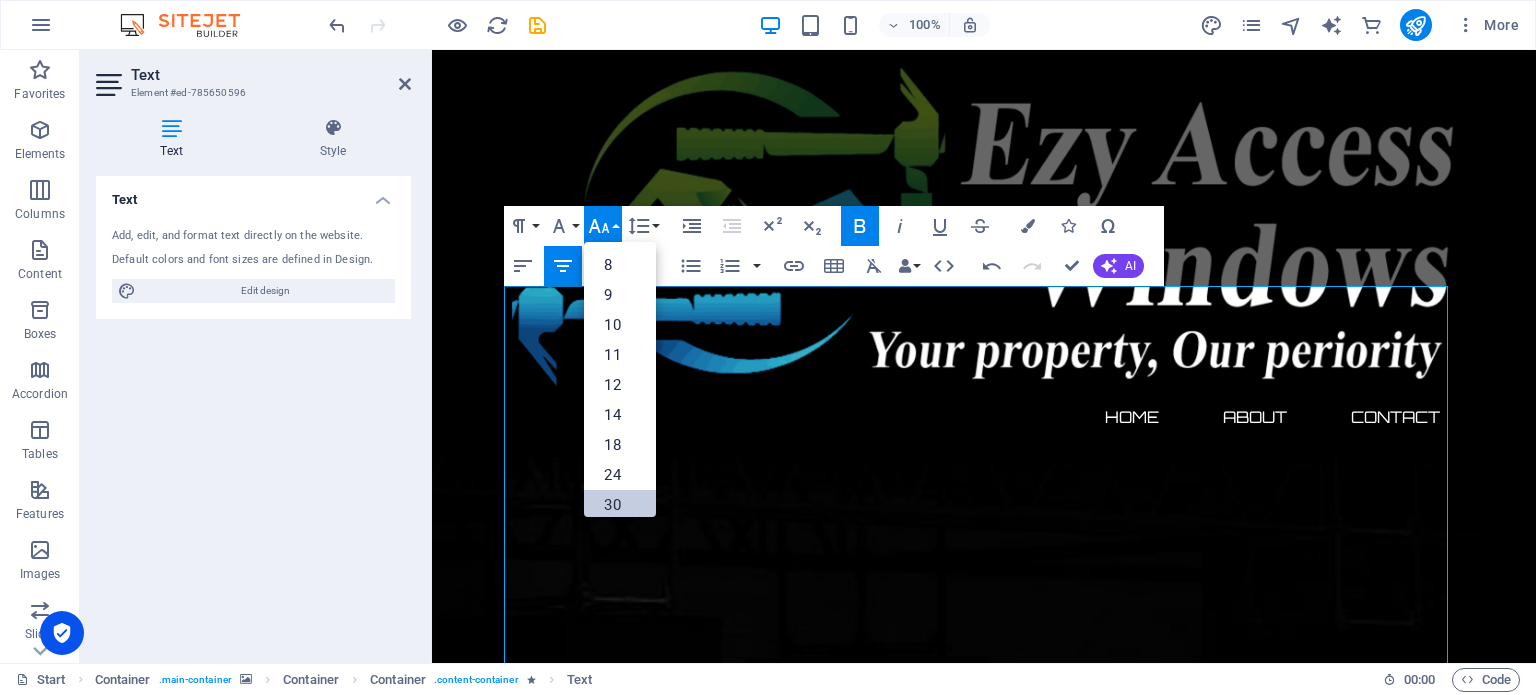 click on "30" at bounding box center [620, 505] 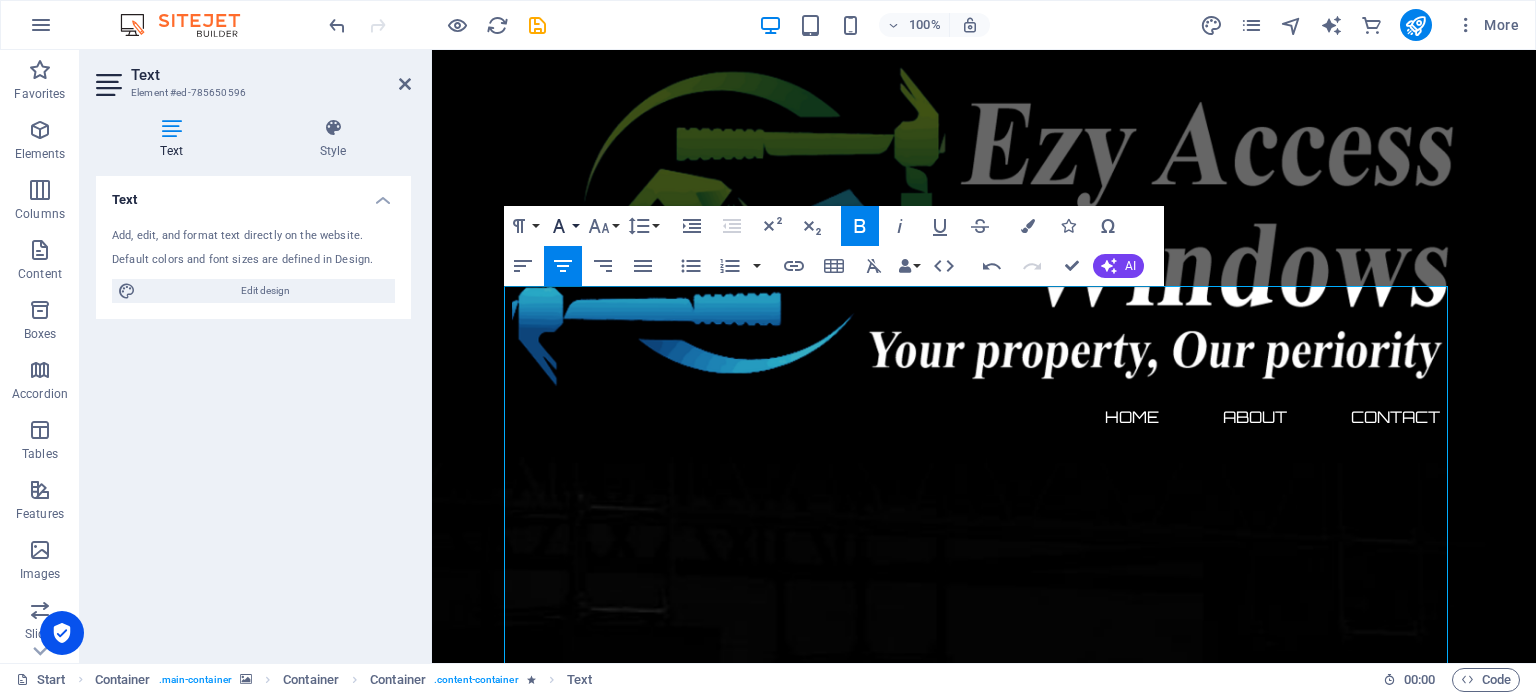 click on "Font Family" at bounding box center [563, 226] 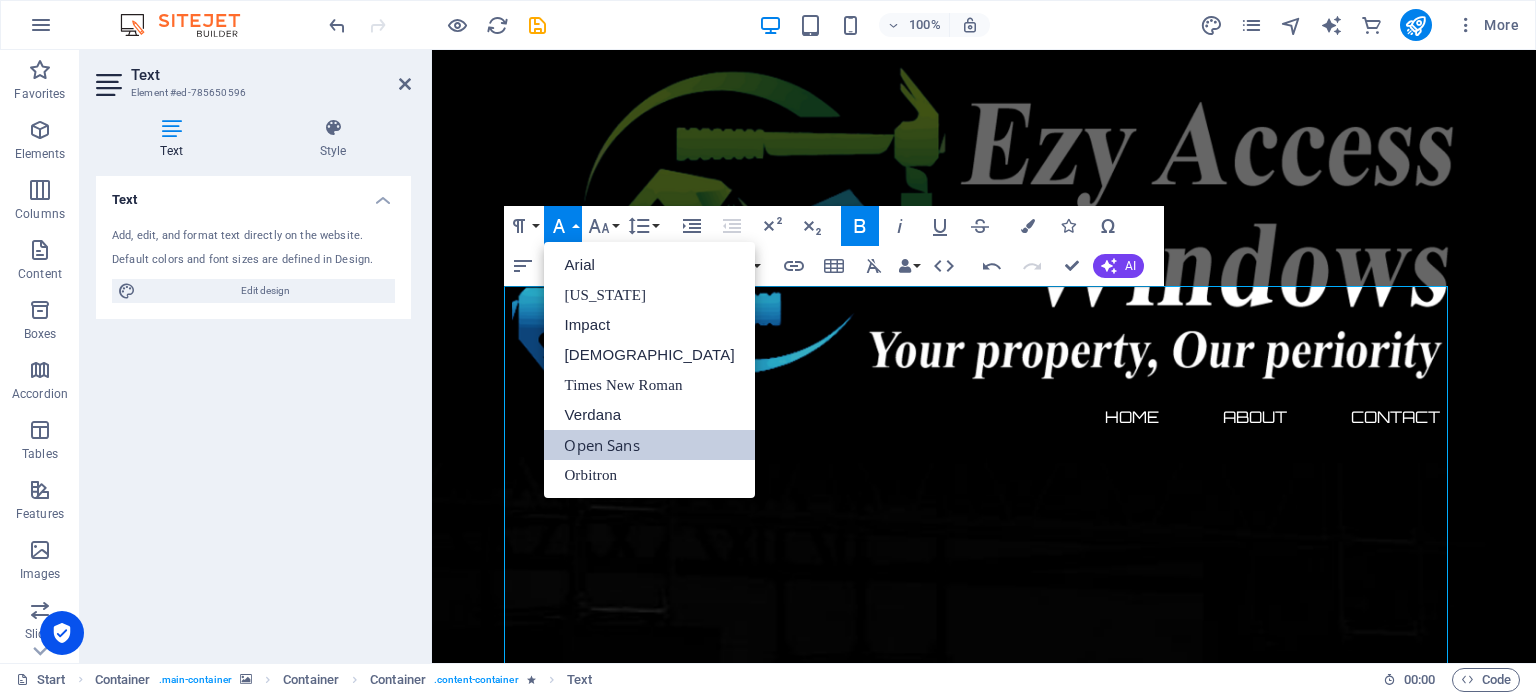 scroll, scrollTop: 0, scrollLeft: 0, axis: both 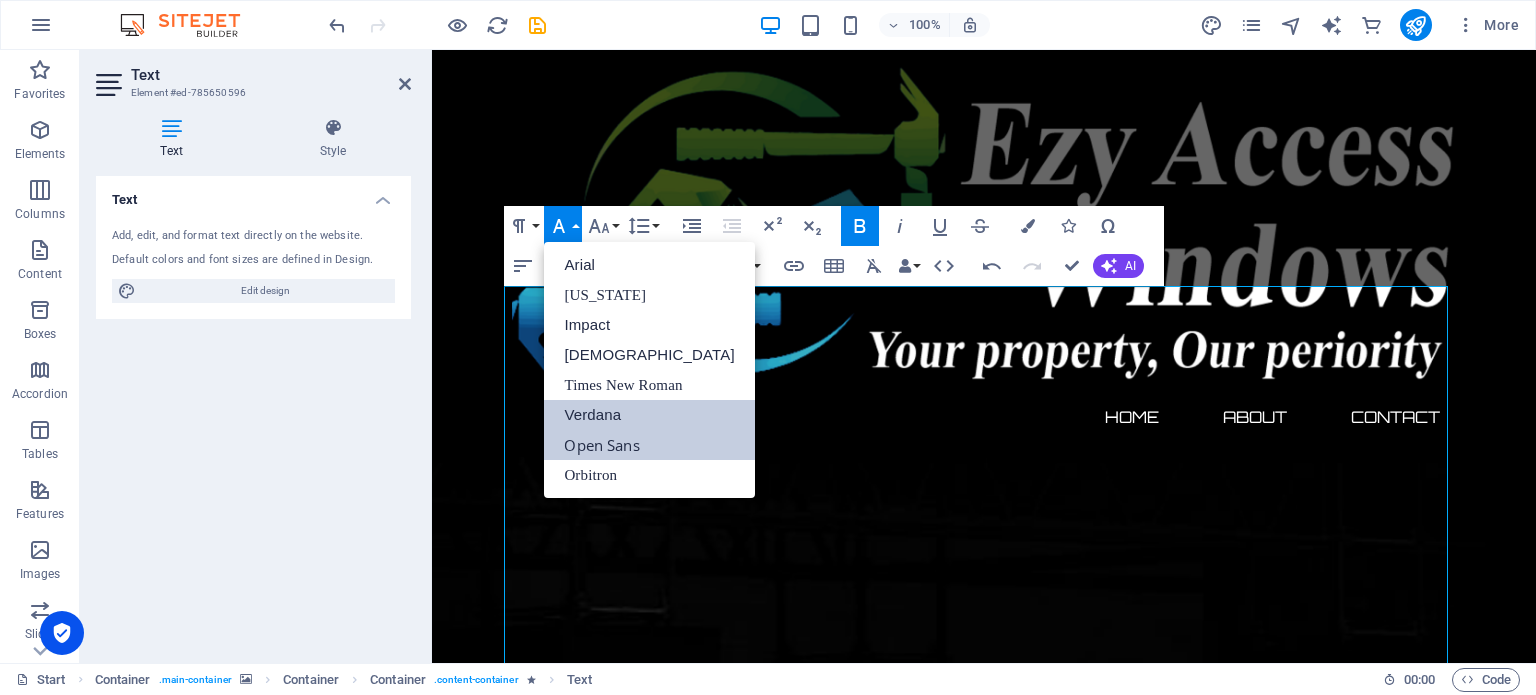 click on "Verdana" at bounding box center [649, 415] 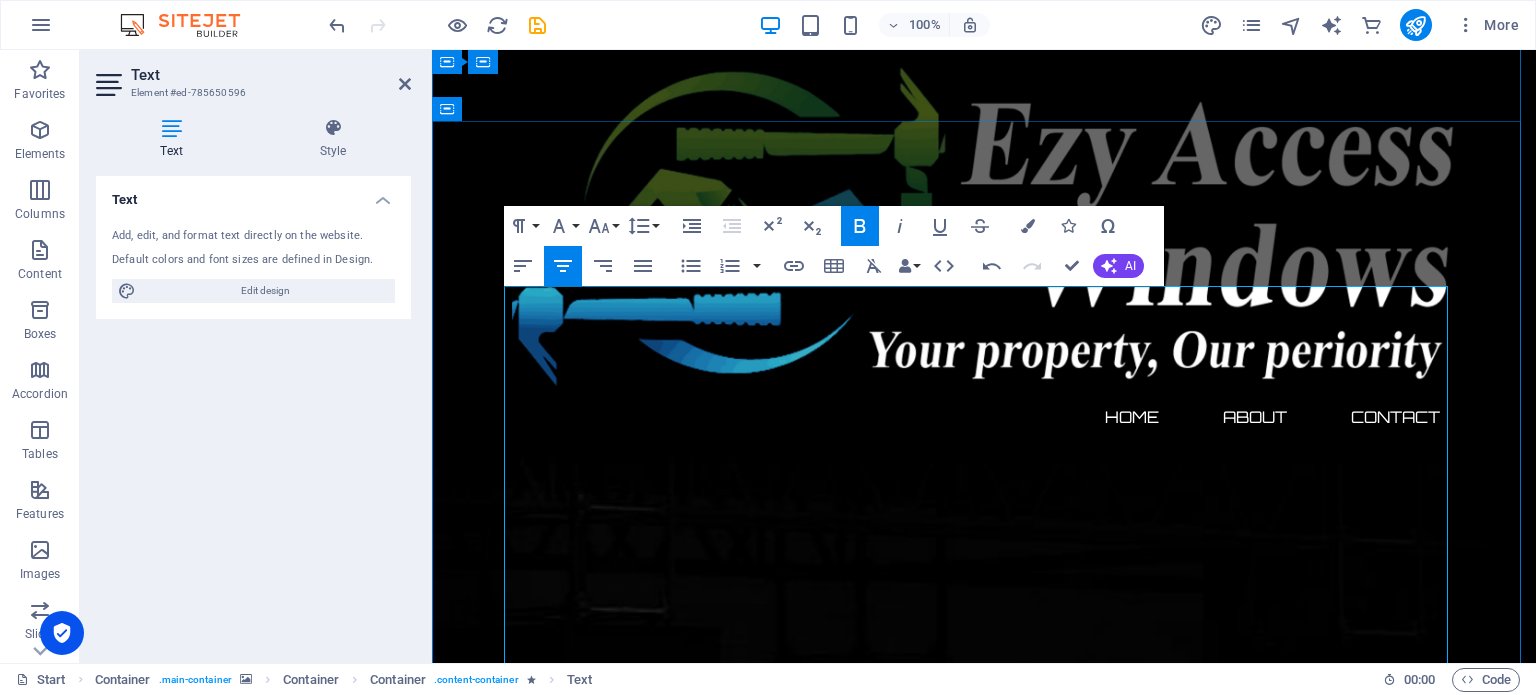 click on "At EZY ACCESS, we specialize in high-quality home improvement solutions, focusing on expertly fitted windows and uPVC doors designed to enhance the appearance, comfort, and value of your home. Whether you’re upgrading your existing property or planning a new project, our team is committed to delivering exceptional craftsmanship and reliable service every step of the way." at bounding box center [984, 3075] 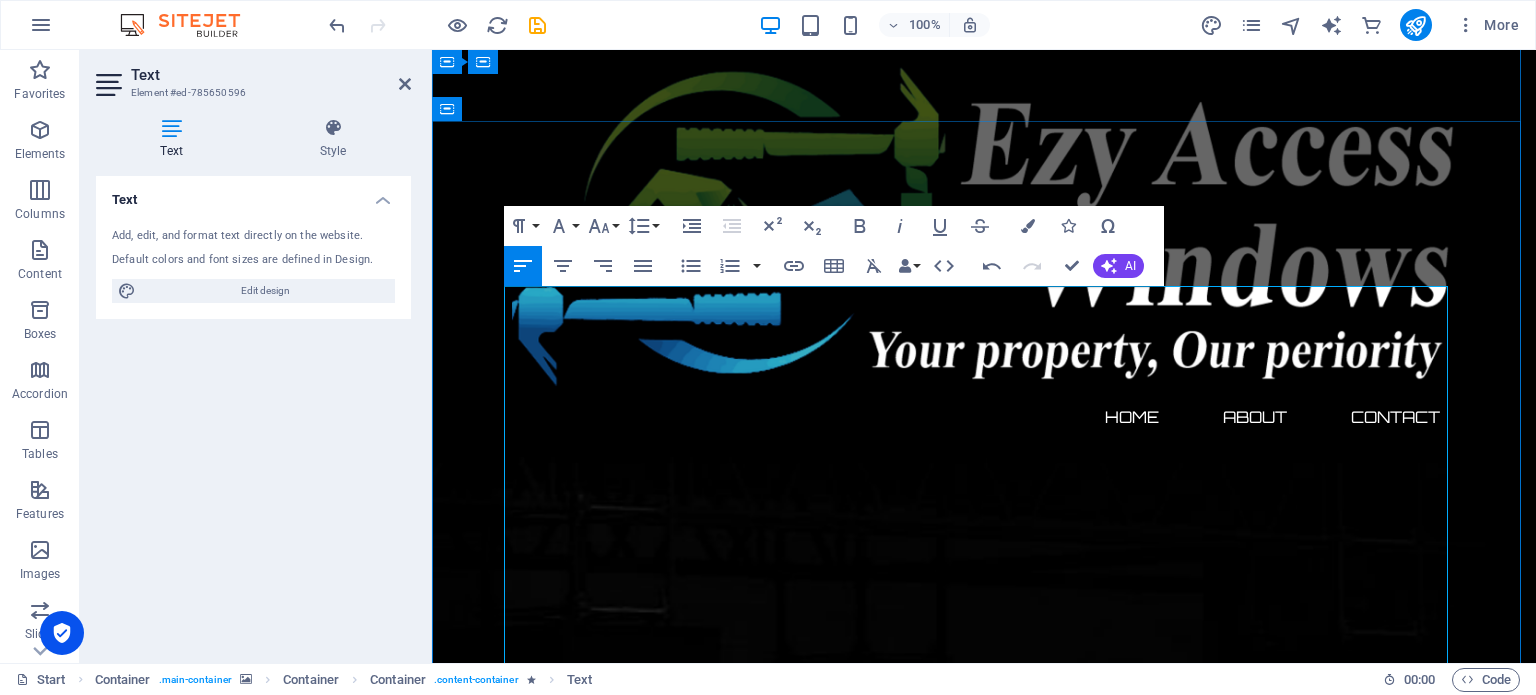 click at bounding box center [984, 3027] 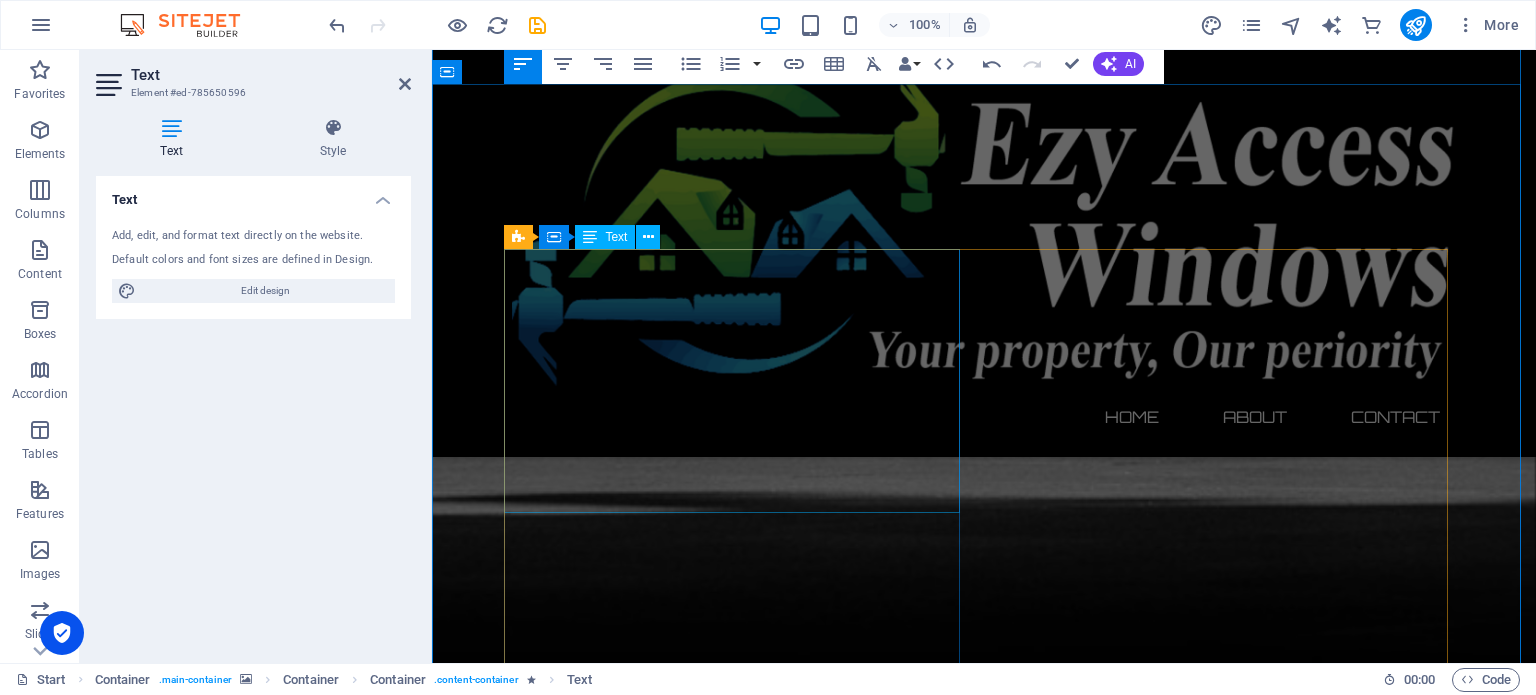 scroll, scrollTop: 1420, scrollLeft: 0, axis: vertical 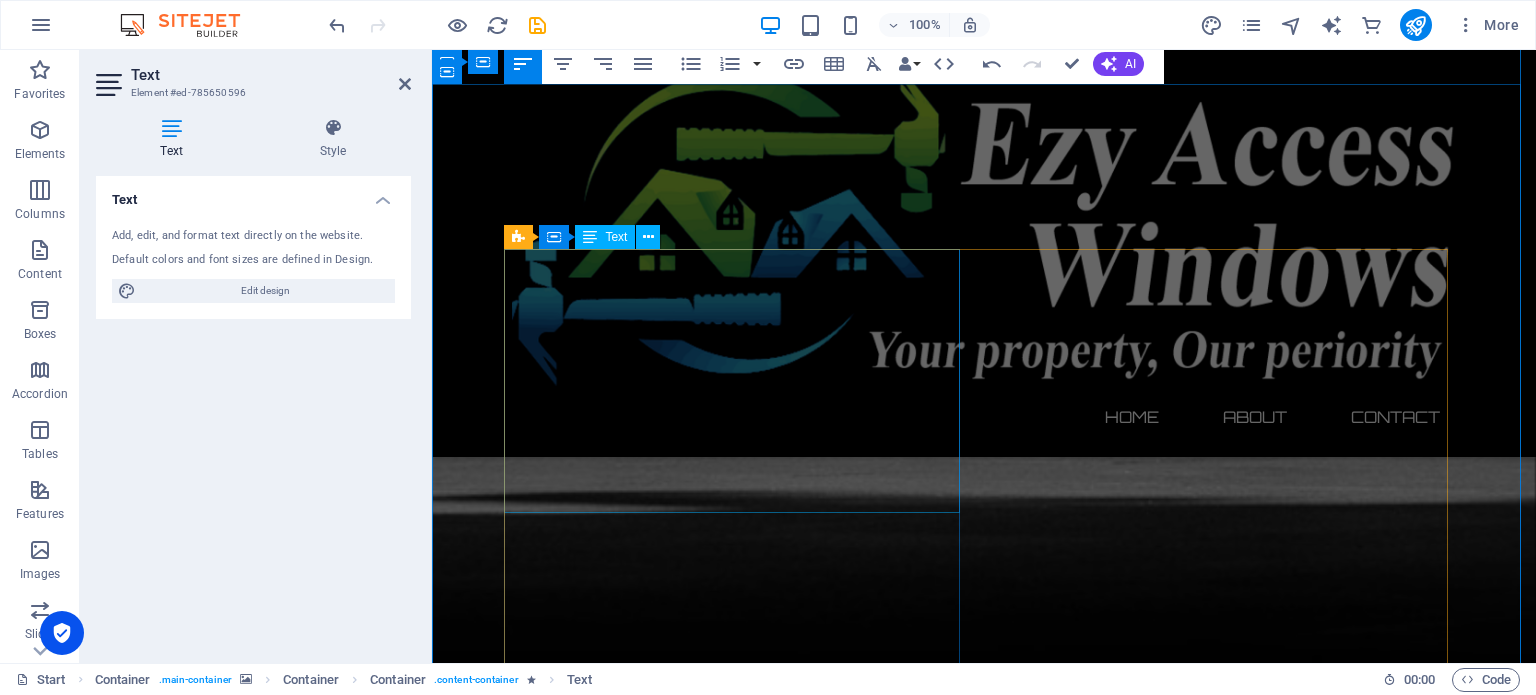 click on "Lorem ipsum dolor sit amet, consetetur sadipscing elitr, sed diam nonumy eirmod tempor invidunt ut labore et dolore magna aliquyam erat, sed diam voluptua. At vero eos et accusam et justo duo dolores et ea rebum. Stet clita kasd gubergren, no sea takimata sanctus est Lorem ipsum dolor sit amet. Lorem ipsum dolor sit amet, consetetur sadipscing elitr, sed diam nonumy eirmod tempor invidunt ut labore et dolore magna aliquyam erat, sed diam voluptua. At vero eos et accusam et justo duo dolores et ea rebum. Stet clita kasd gubergren, no sea takimata sanctus est Lorem ipsum dolor sit amet." at bounding box center (984, 2981) 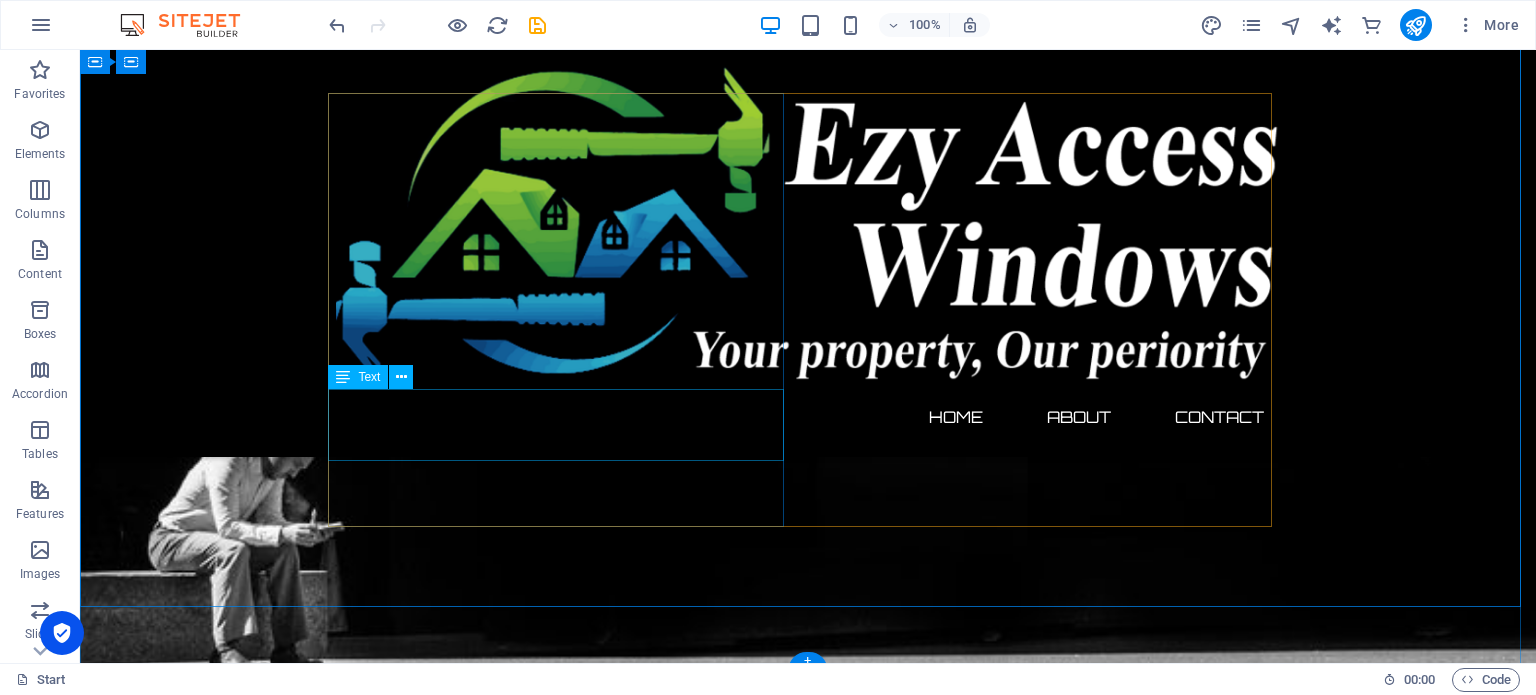 scroll, scrollTop: 1577, scrollLeft: 0, axis: vertical 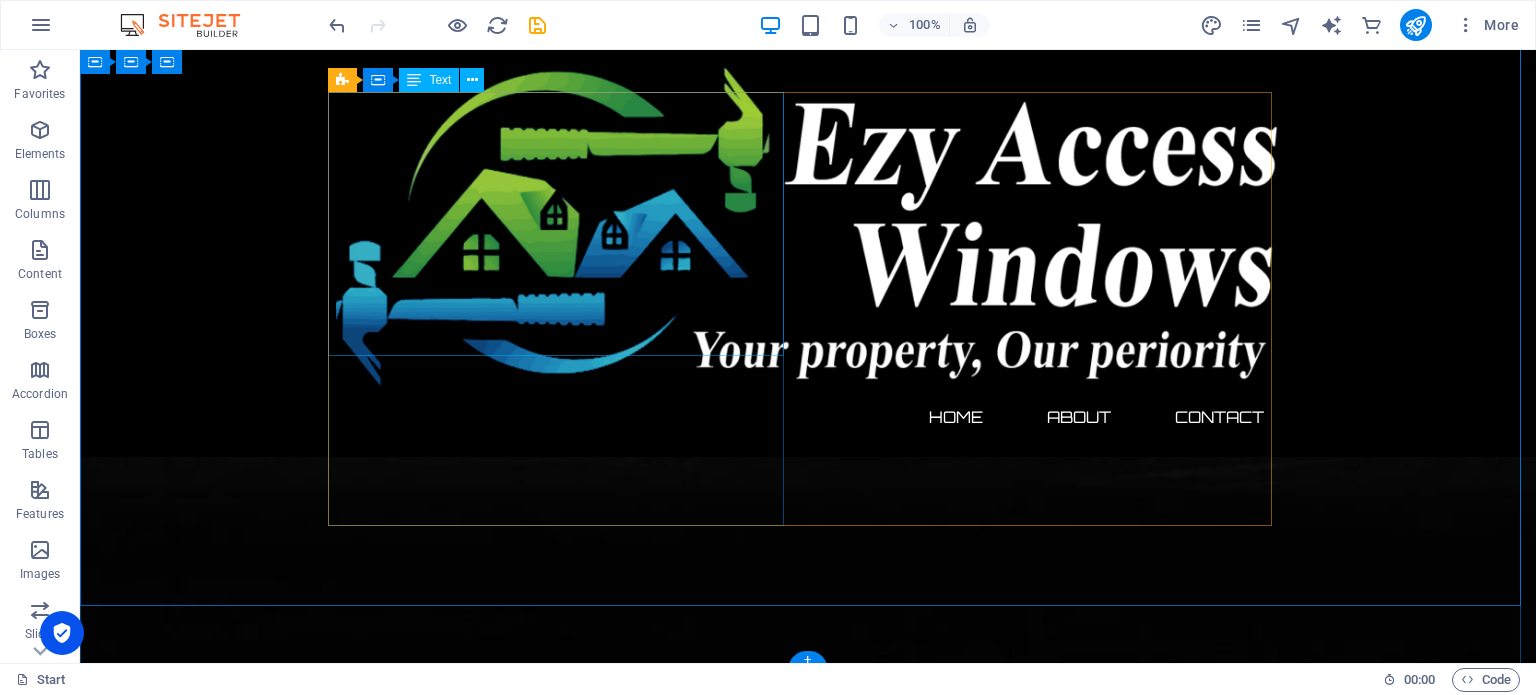 click on "Lorem ipsum dolor sit amet, consetetur sadipscing elitr, sed diam nonumy eirmod tempor invidunt ut labore et dolore magna aliquyam erat, sed diam voluptua. At vero eos et accusam et justo duo dolores et ea rebum. Stet clita kasd gubergren, no sea takimata sanctus est Lorem ipsum dolor sit amet. Lorem ipsum dolor sit amet, consetetur sadipscing elitr, sed diam nonumy eirmod tempor invidunt ut labore et dolore magna aliquyam erat, sed diam voluptua. At vero eos et accusam et justo duo dolores et ea rebum. Stet clita kasd gubergren, no sea takimata sanctus est Lorem ipsum dolor sit amet." at bounding box center (808, 2824) 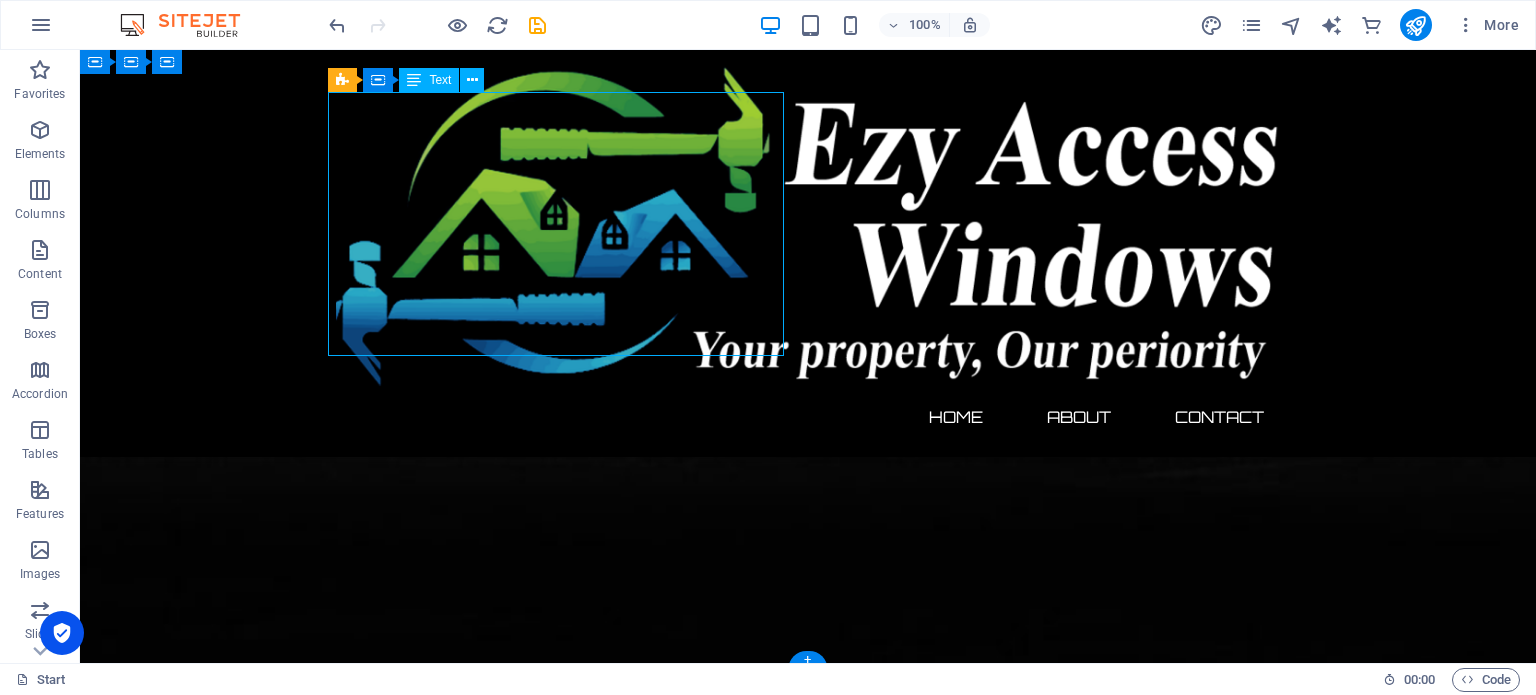 click on "Lorem ipsum dolor sit amet, consetetur sadipscing elitr, sed diam nonumy eirmod tempor invidunt ut labore et dolore magna aliquyam erat, sed diam voluptua. At vero eos et accusam et justo duo dolores et ea rebum. Stet clita kasd gubergren, no sea takimata sanctus est Lorem ipsum dolor sit amet. Lorem ipsum dolor sit amet, consetetur sadipscing elitr, sed diam nonumy eirmod tempor invidunt ut labore et dolore magna aliquyam erat, sed diam voluptua. At vero eos et accusam et justo duo dolores et ea rebum. Stet clita kasd gubergren, no sea takimata sanctus est Lorem ipsum dolor sit amet." at bounding box center [808, 2824] 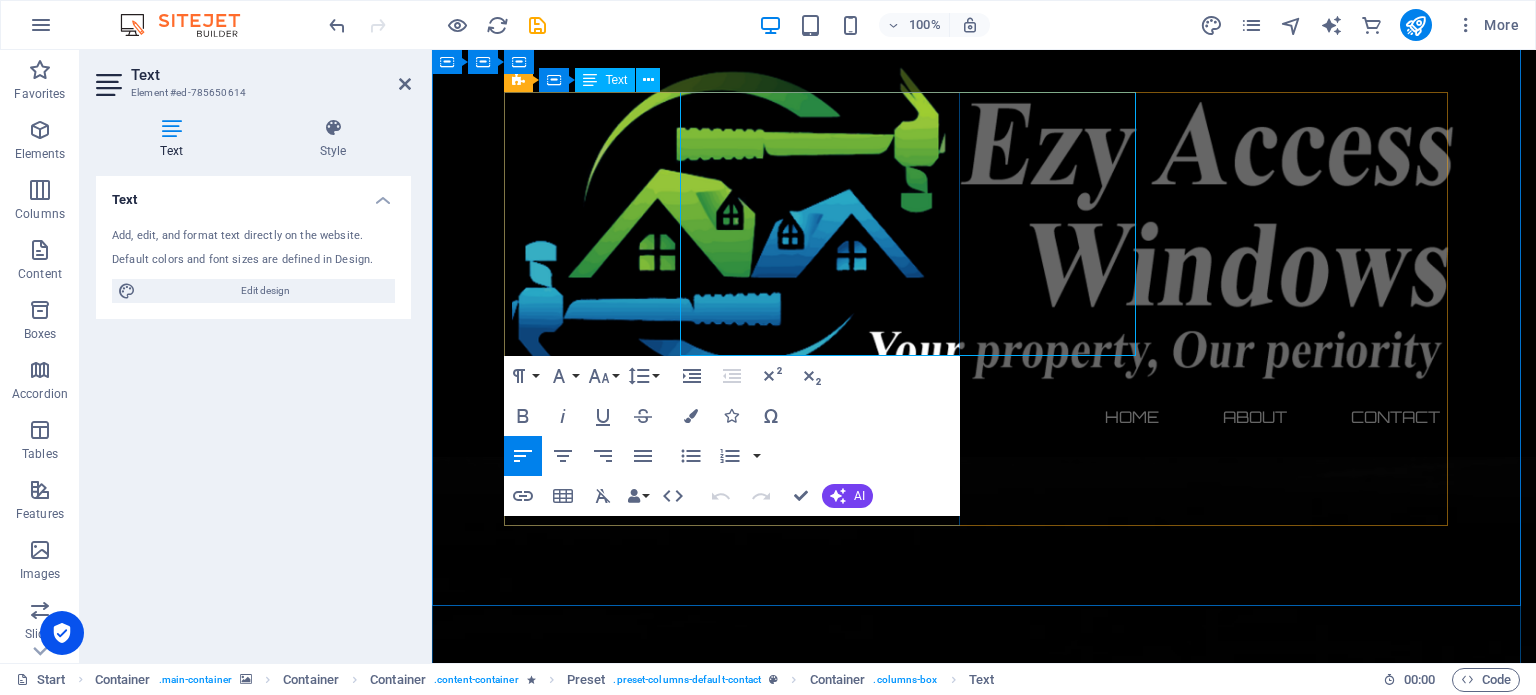 click on "Lorem ipsum dolor sit amet, consetetur sadipscing elitr, sed diam nonumy eirmod tempor invidunt ut labore et dolore magna aliquyam erat, sed diam voluptua. At vero eos et accusam et justo duo dolores et ea rebum. Stet clita kasd gubergren, no sea takimata sanctus est Lorem ipsum dolor sit amet. Lorem ipsum dolor sit amet, consetetur sadipscing elitr, sed diam nonumy eirmod tempor invidunt ut labore et dolore magna aliquyam erat, sed diam voluptua. At vero eos et accusam et justo duo dolores et ea rebum. Stet clita kasd gubergren, no sea takimata sanctus est Lorem ipsum dolor sit amet." at bounding box center (984, 2824) 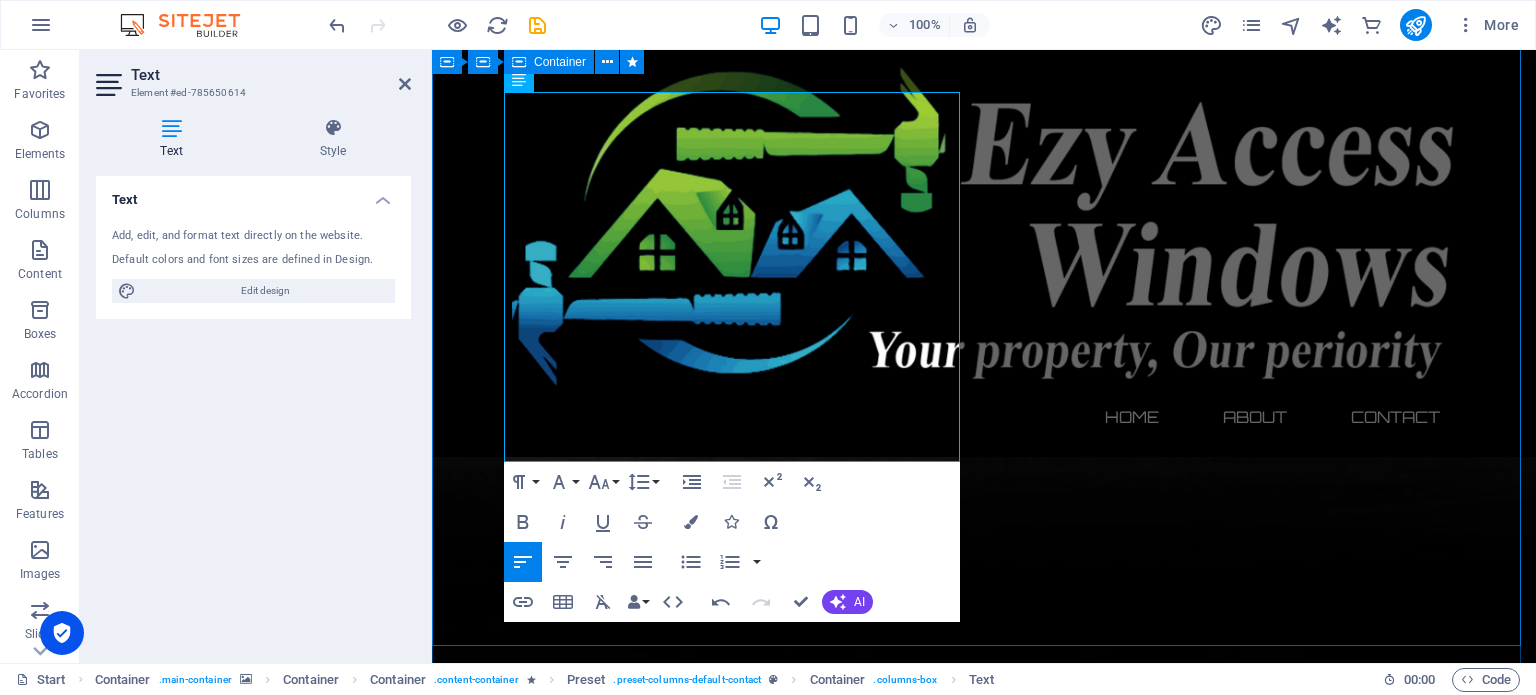 click on "Contact us Contact Us We’d love to hear from you! Whether you’re ready to start your home improvement project or simply exploring your options, our friendly team is here to help. At  EZY ACCESS WINDOWS , we’re committed to providing expert advice, tailored solutions, and prompt service. 📞  Phone:  [Your phone number] 📧  Email: Info@ezyaccesswindows.com 📍  Location:   EZY ACCESS WINDOWS 123 High Street Sutton Coldfield Birmingham B75 6PR United Kingdom Use the form below or get in touch directly to book your  free consultation and quote . Let’s transform your home with style, comfort, and confidence. Address :  Brooklyn Bridge   New York, NY   10038 Phone :  + 1-123-456-7890 Email :  5c9f38590c902241e9084c10e66aaa@cpanel.local   I have read and understand the privacy policy. Unreadable? Regenerate Submit" at bounding box center [984, 3187] 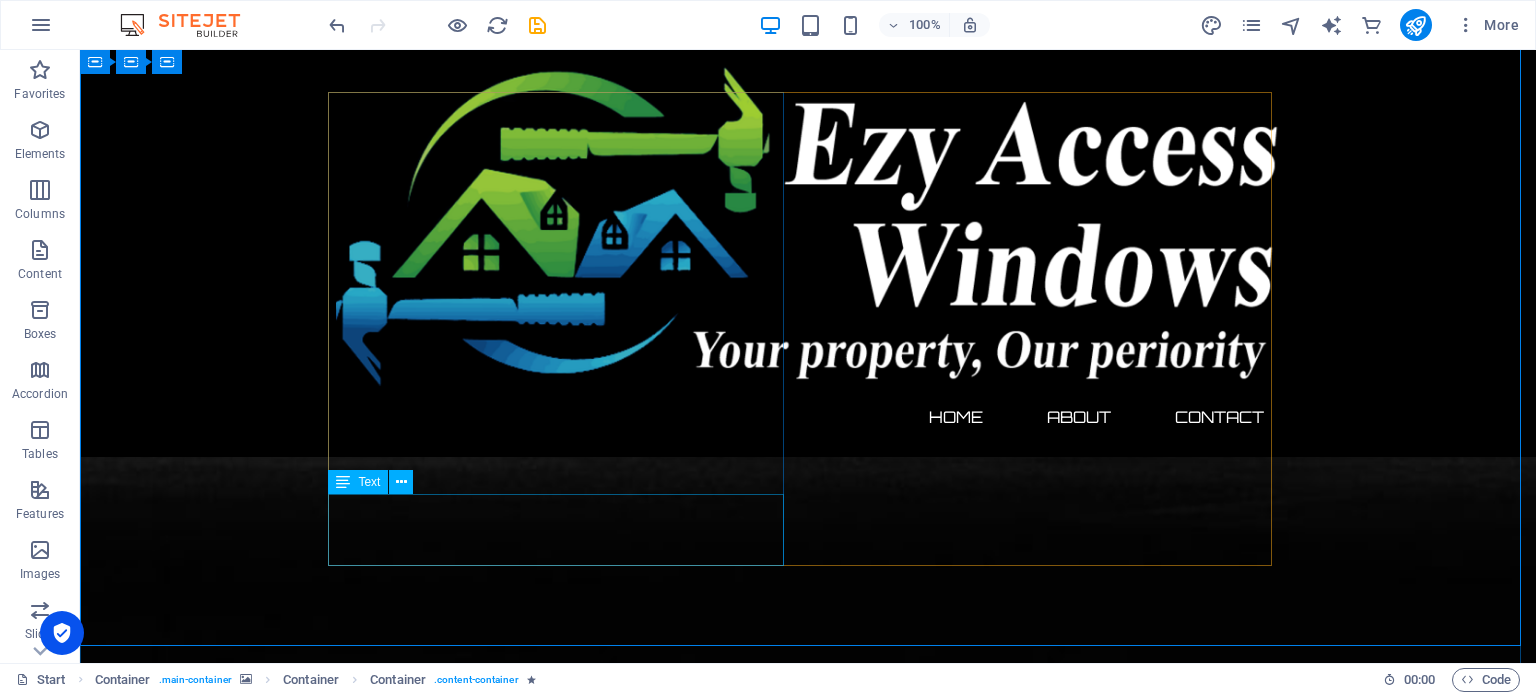 click on "Address :  Brooklyn Bridge   New York, NY   10038 Phone :  + 1-123-456-7890 Email :  5c9f38590c902241e9084c10e66aaa@cpanel.local" at bounding box center (808, 3168) 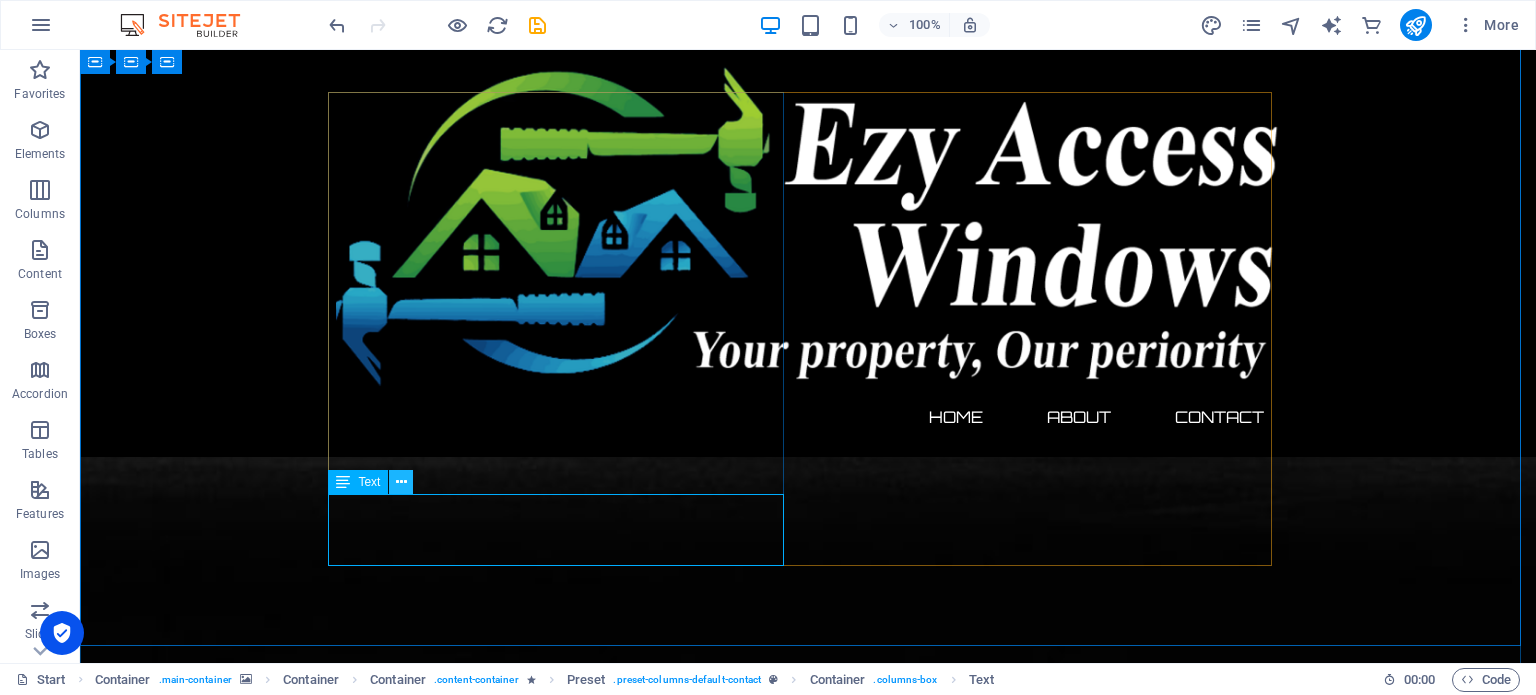 click at bounding box center [401, 482] 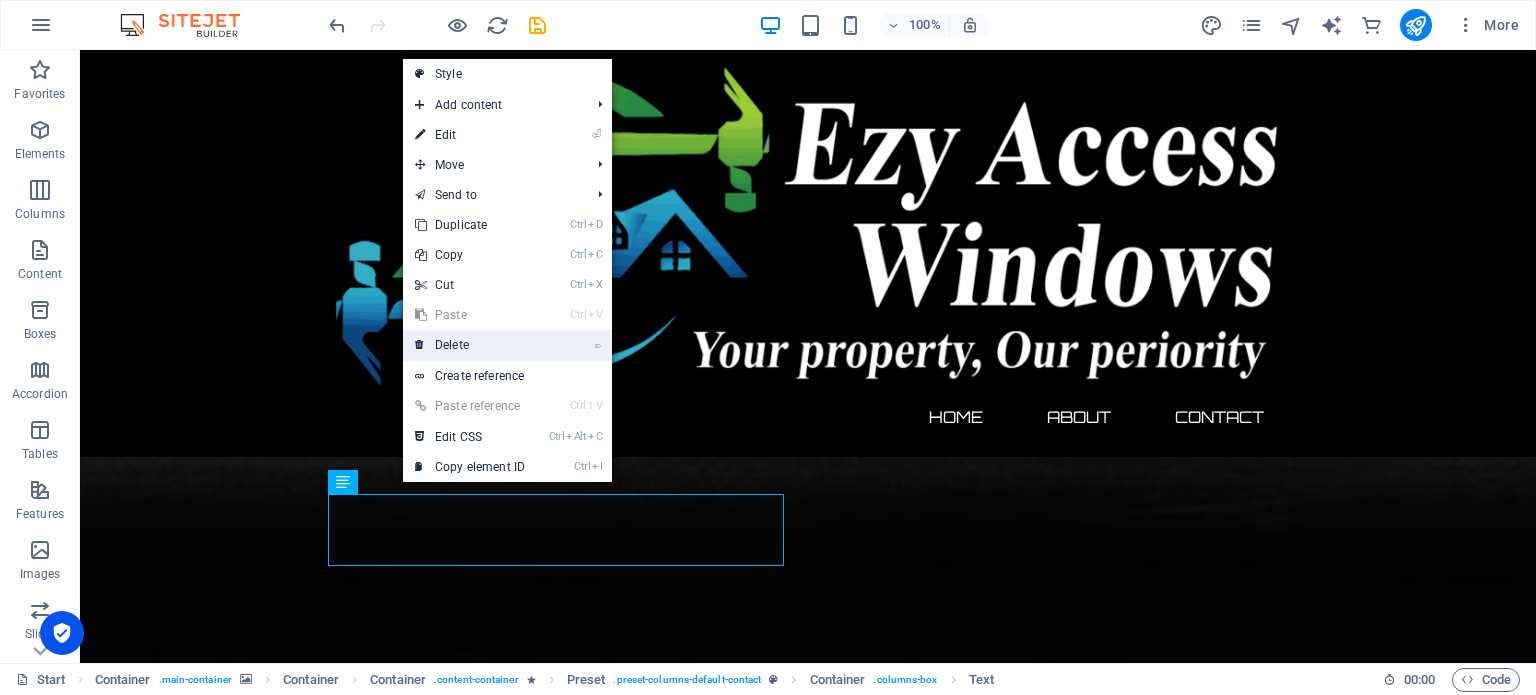 click on "⌦  Delete" at bounding box center (470, 345) 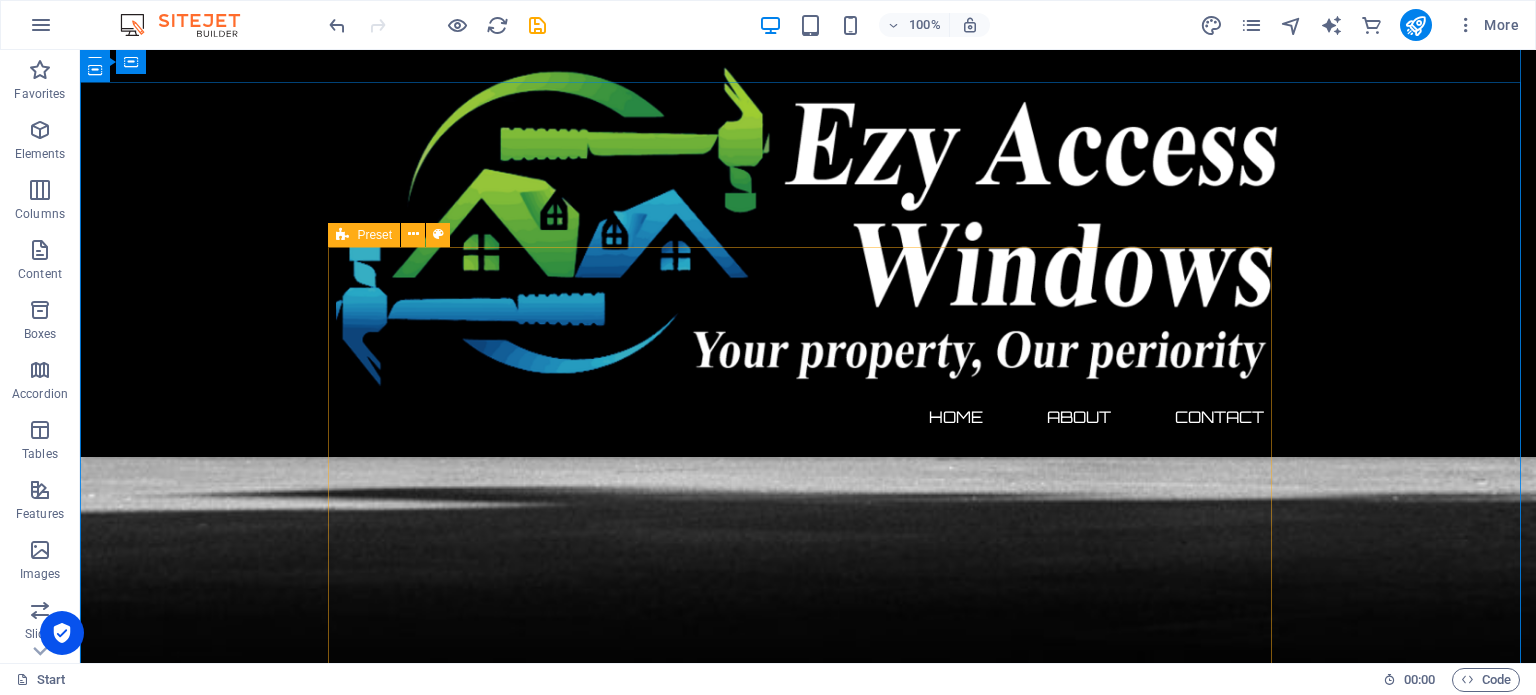 scroll, scrollTop: 1423, scrollLeft: 0, axis: vertical 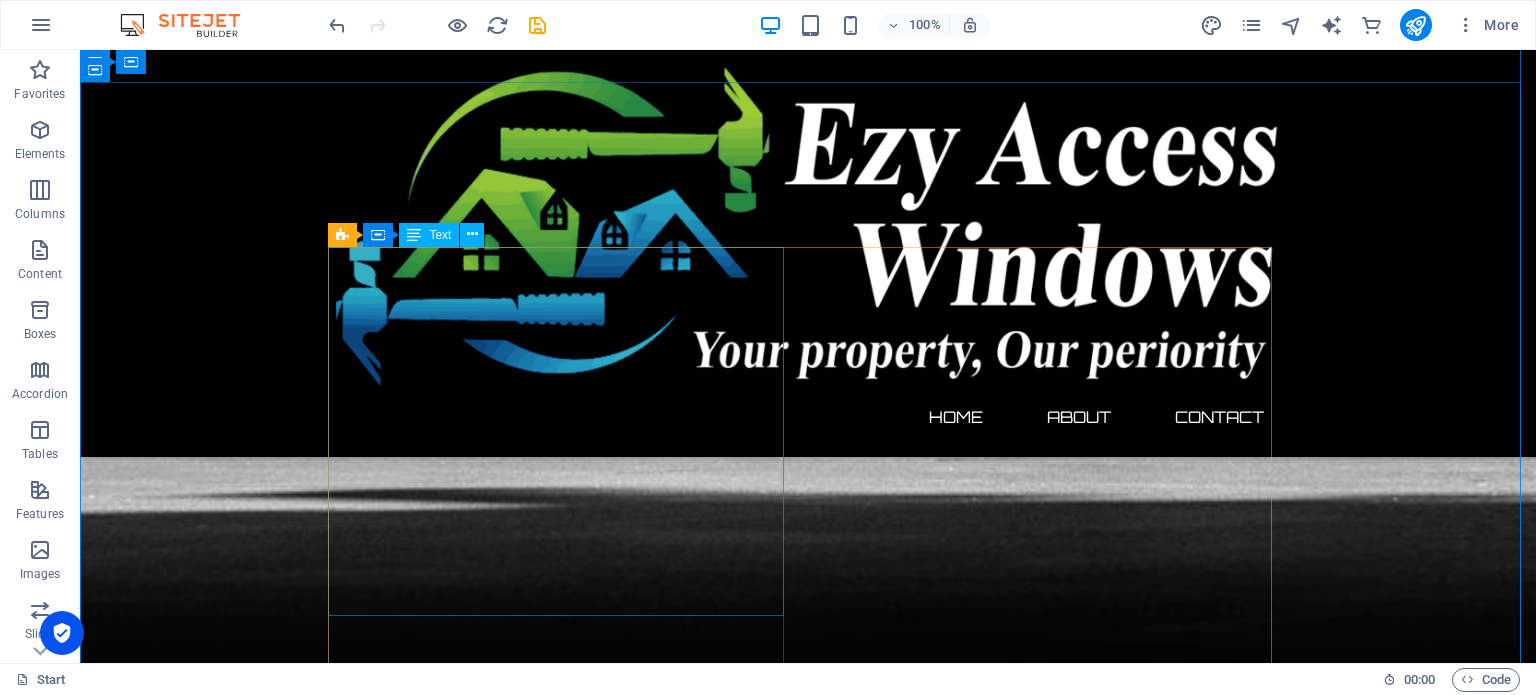 click on "Contact Us We’d love to hear from you! Whether you’re ready to start your home improvement project or simply exploring your options, our friendly team is here to help. At  EZY ACCESS WINDOWS , we’re committed to providing expert advice, tailored solutions, and prompt service. 📞  Phone:  [Your phone number] 📧  Email: Info@ezyaccesswindows.com 📍  Location:   EZY ACCESS WINDOWS 123 High Street Sutton Coldfield Birmingham B75 6PR United Kingdom Use the form below or get in touch directly to book your  free consultation and quote . Let’s transform your home with style, comfort, and confidence." at bounding box center [808, 3060] 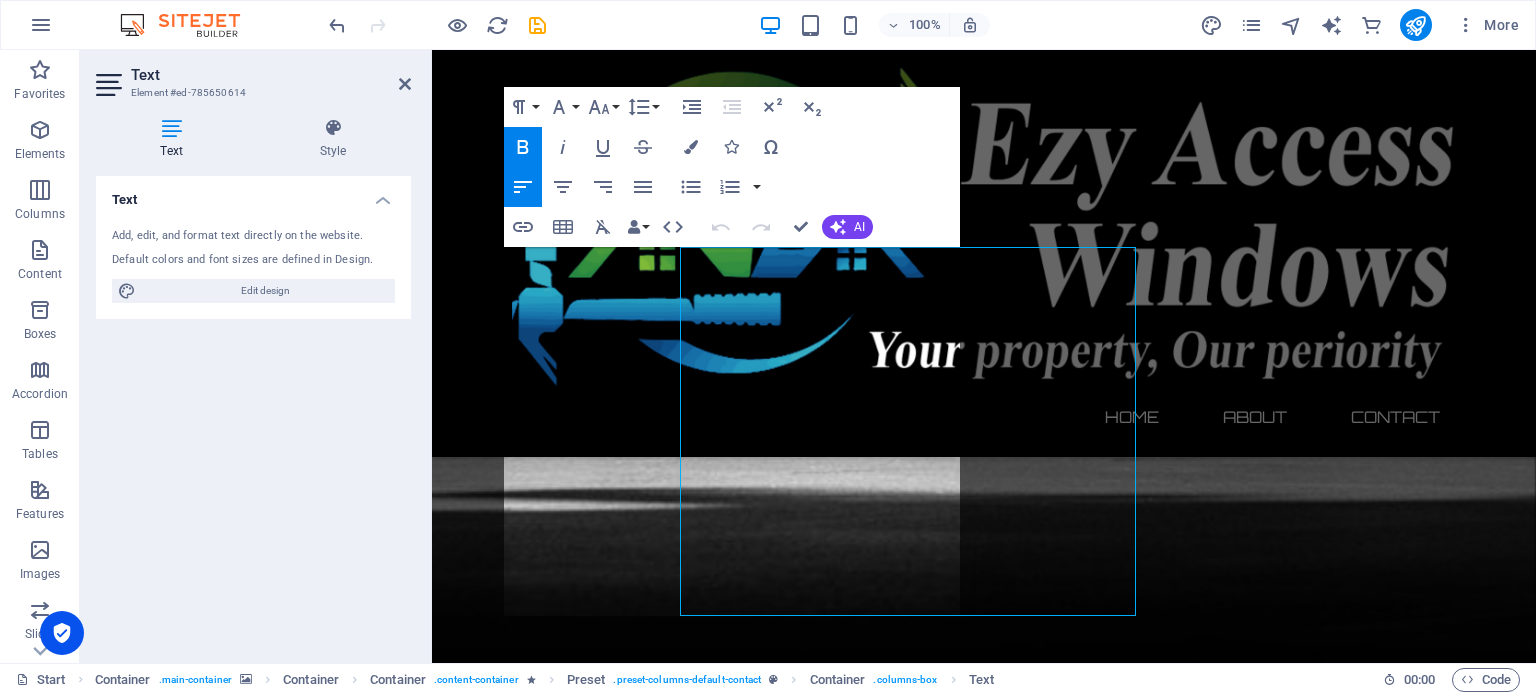 click on "Add, edit, and format text directly on the website. Default colors and font sizes are defined in Design. Edit design" at bounding box center (253, 265) 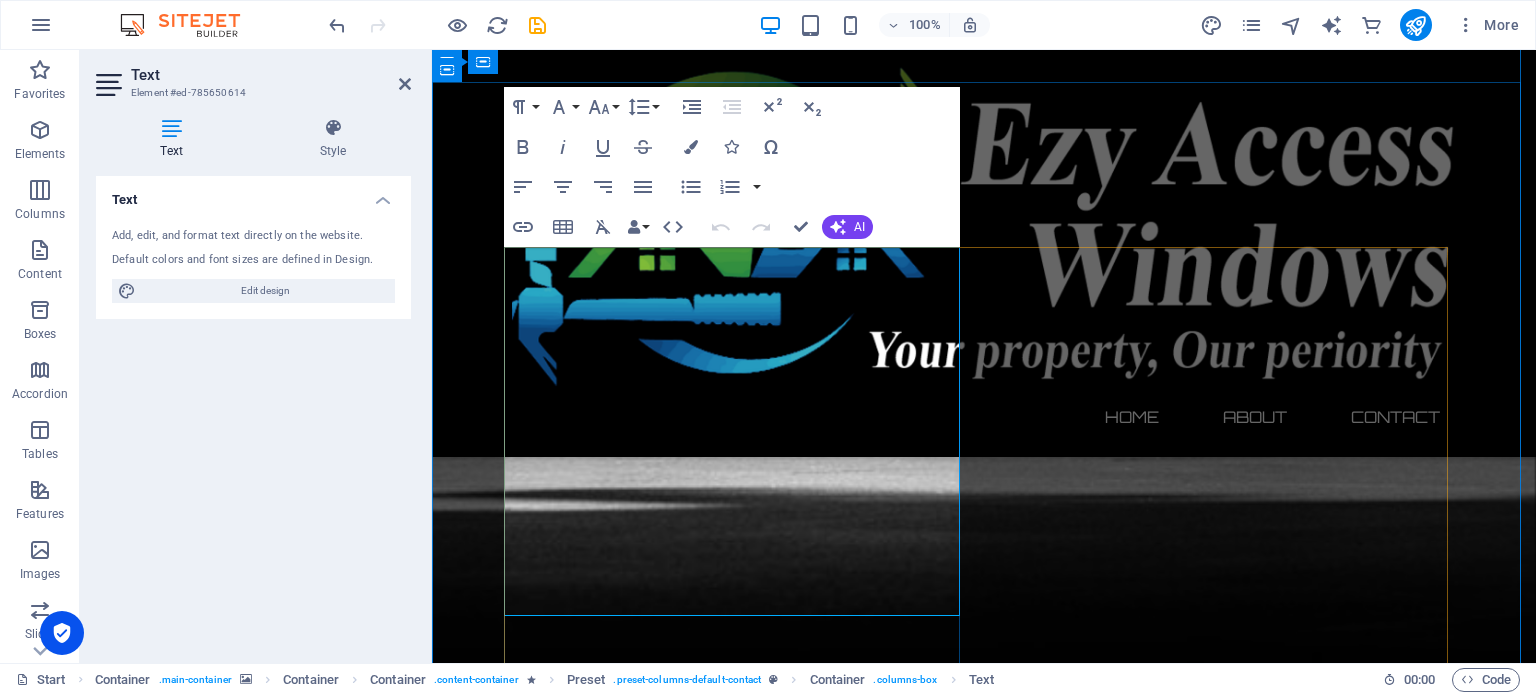 click on "Contact Us" at bounding box center (550, 2917) 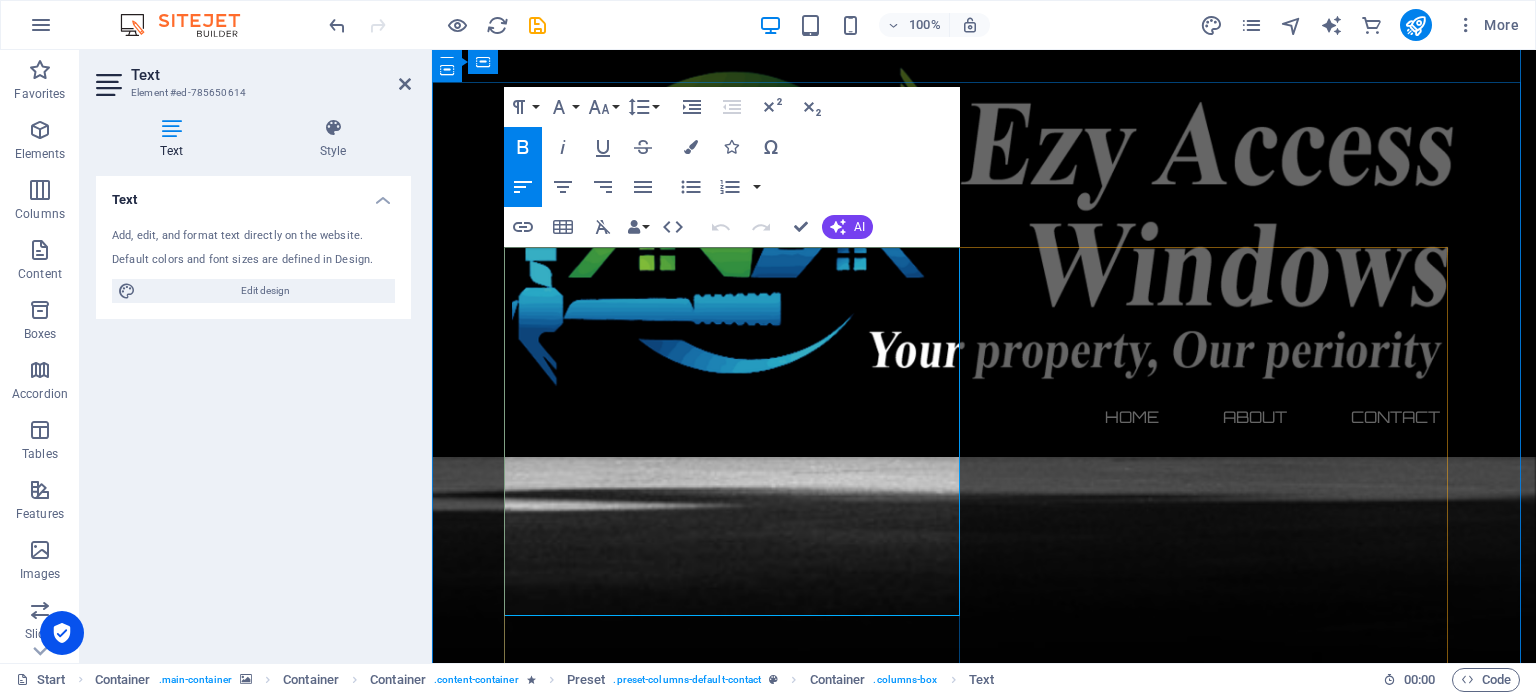 click on "Contact Us" at bounding box center (550, 2917) 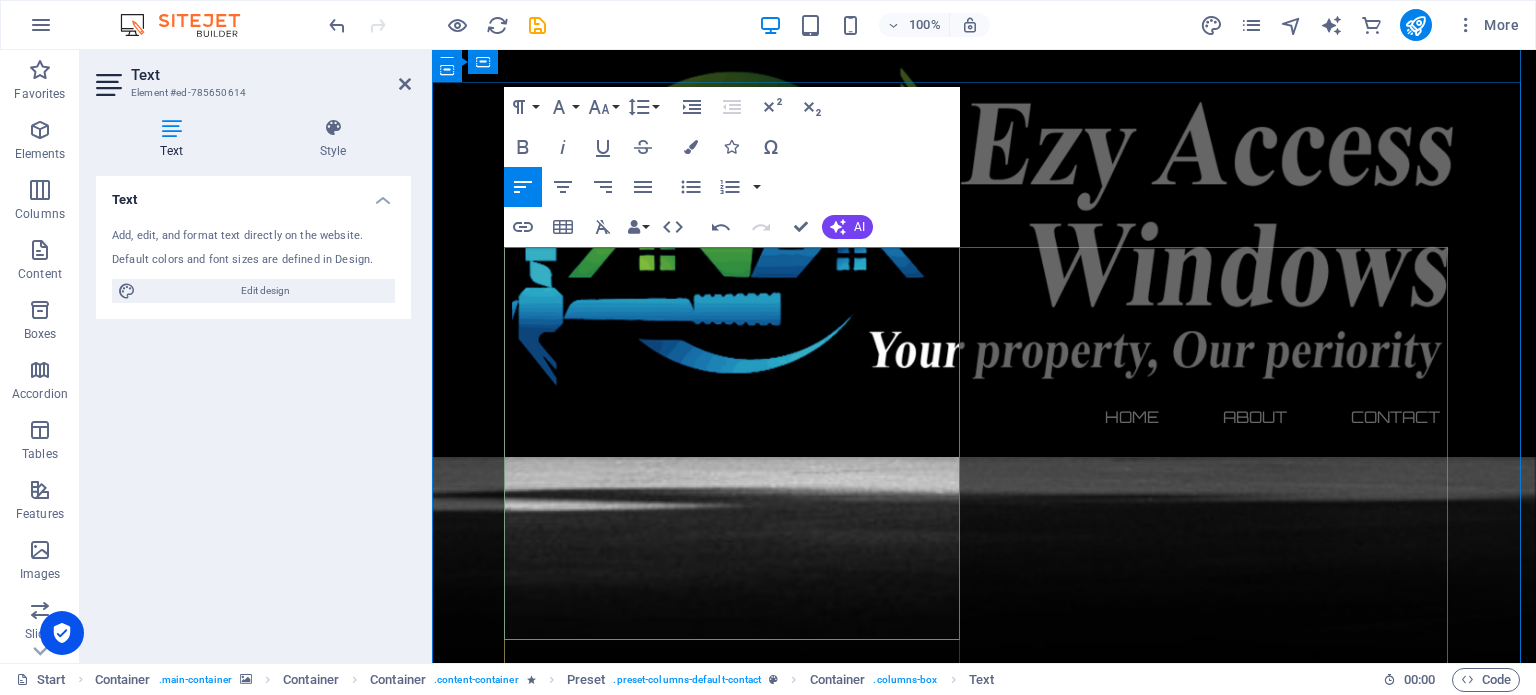 click on "We’d love to hear from you!" at bounding box center [984, 2939] 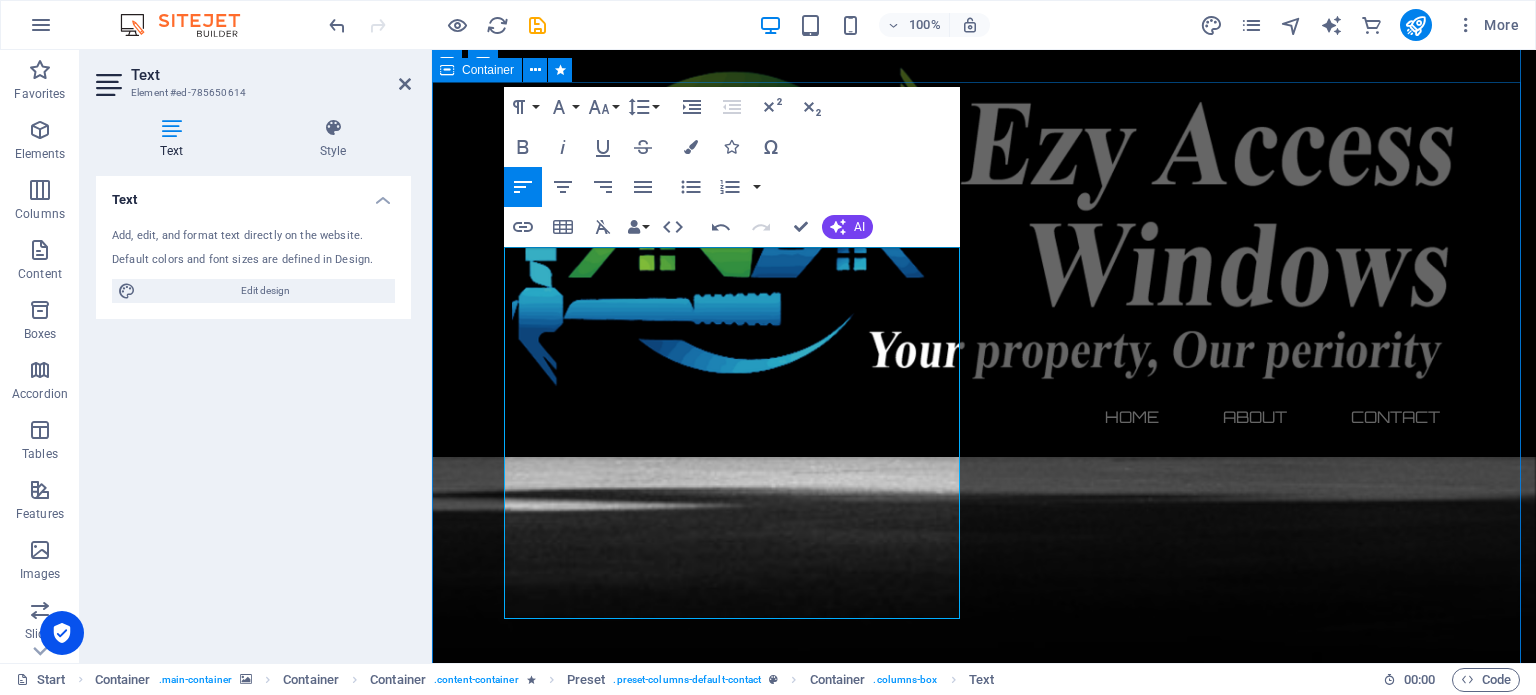 click on "Contact us We’d love to hear from you! Whether you’re ready to start your home improvement project or simply exploring your options, our friendly team is here to help. At  EZY ACCESS WINDOWS , we’re committed to providing expert advice, tailored solutions, and prompt service. 📞  Phone:  [Your phone number] 📧  Email: Info@ezyaccesswindows.com 📍  Location:   EZY ACCESS WINDOWS 123 High Street Sutton Coldfield Birmingham B75 6PR United Kingdom Use the form below or get in touch directly to book your  free consultation and quote . Let’s transform your home with style, comfort, and confidence.   I have read and understand the privacy policy. Unreadable? Regenerate Submit" at bounding box center [984, 3266] 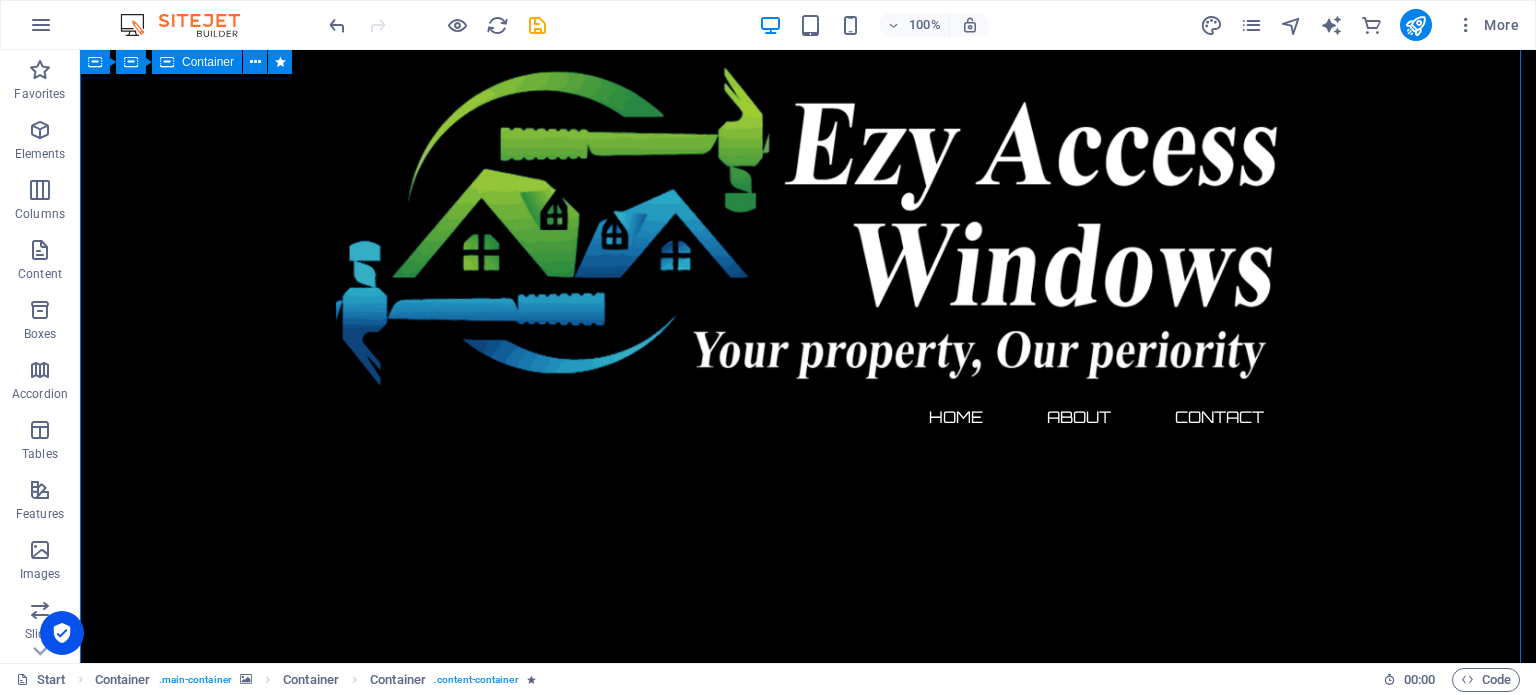 scroll, scrollTop: 0, scrollLeft: 0, axis: both 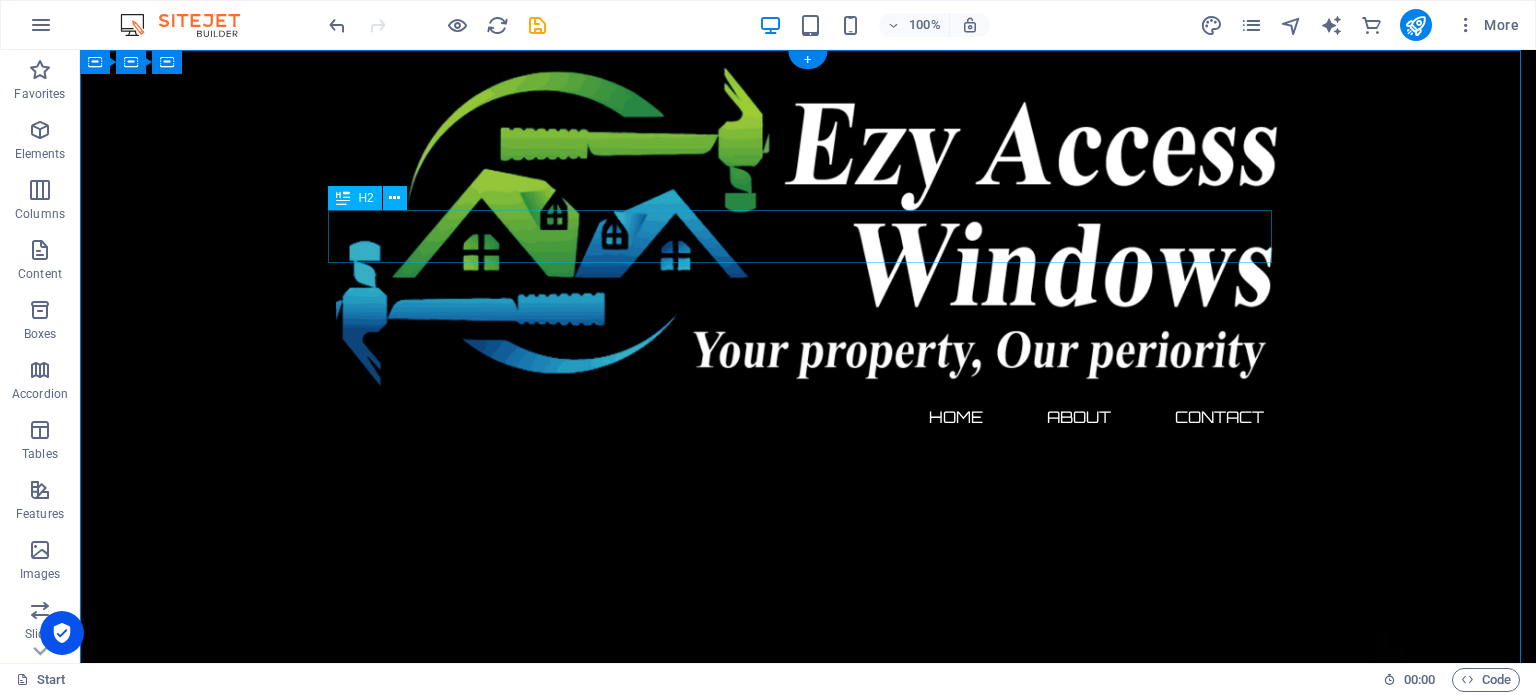 click on "The waiting is going to end soon..." at bounding box center [808, 2434] 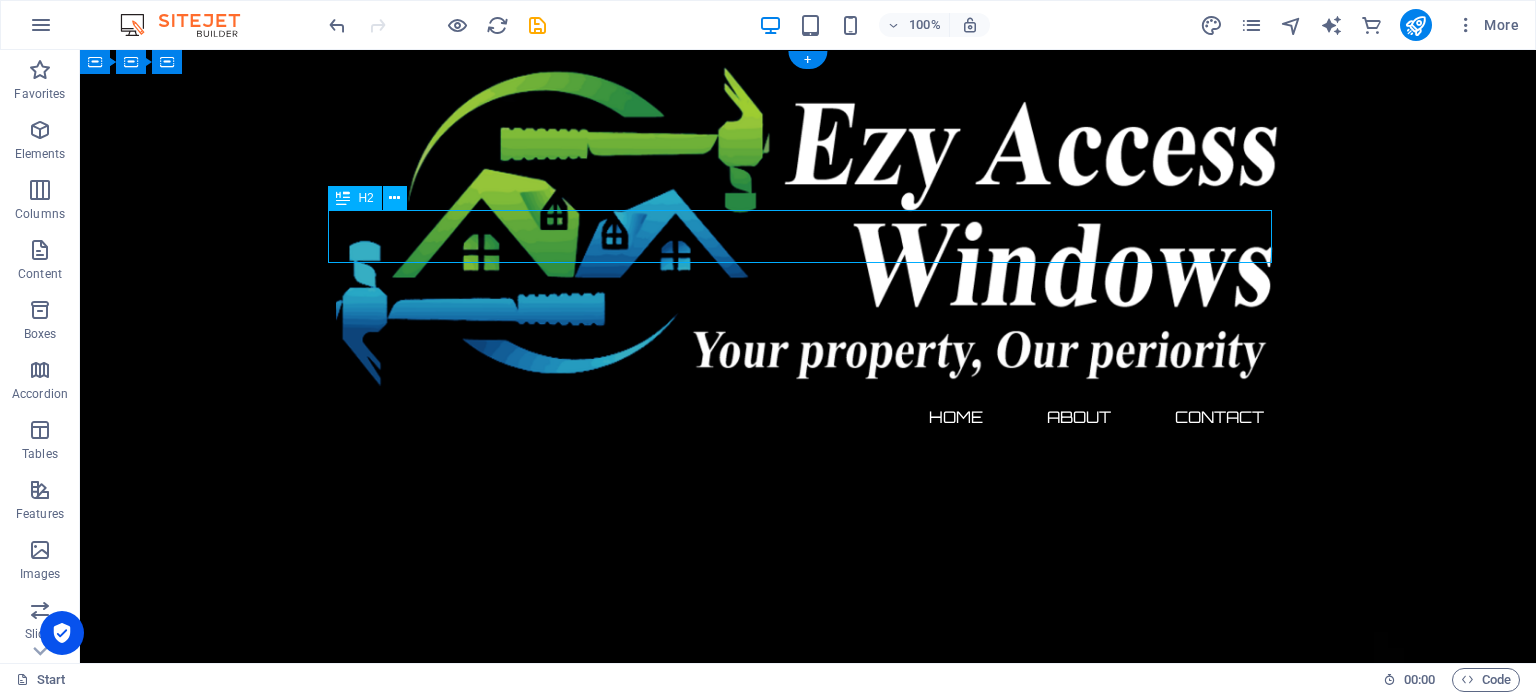 click on "The waiting is going to end soon..." at bounding box center [808, 2434] 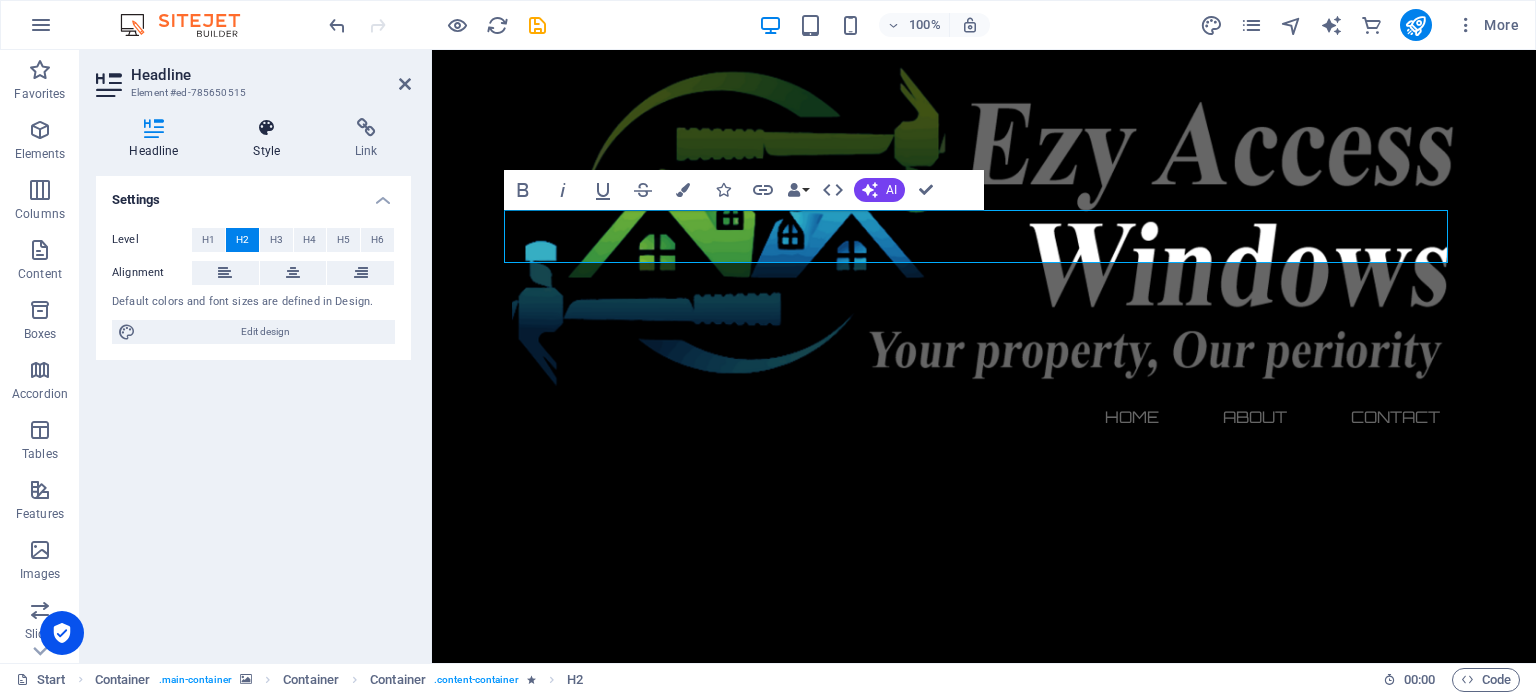 click on "Style" at bounding box center (271, 139) 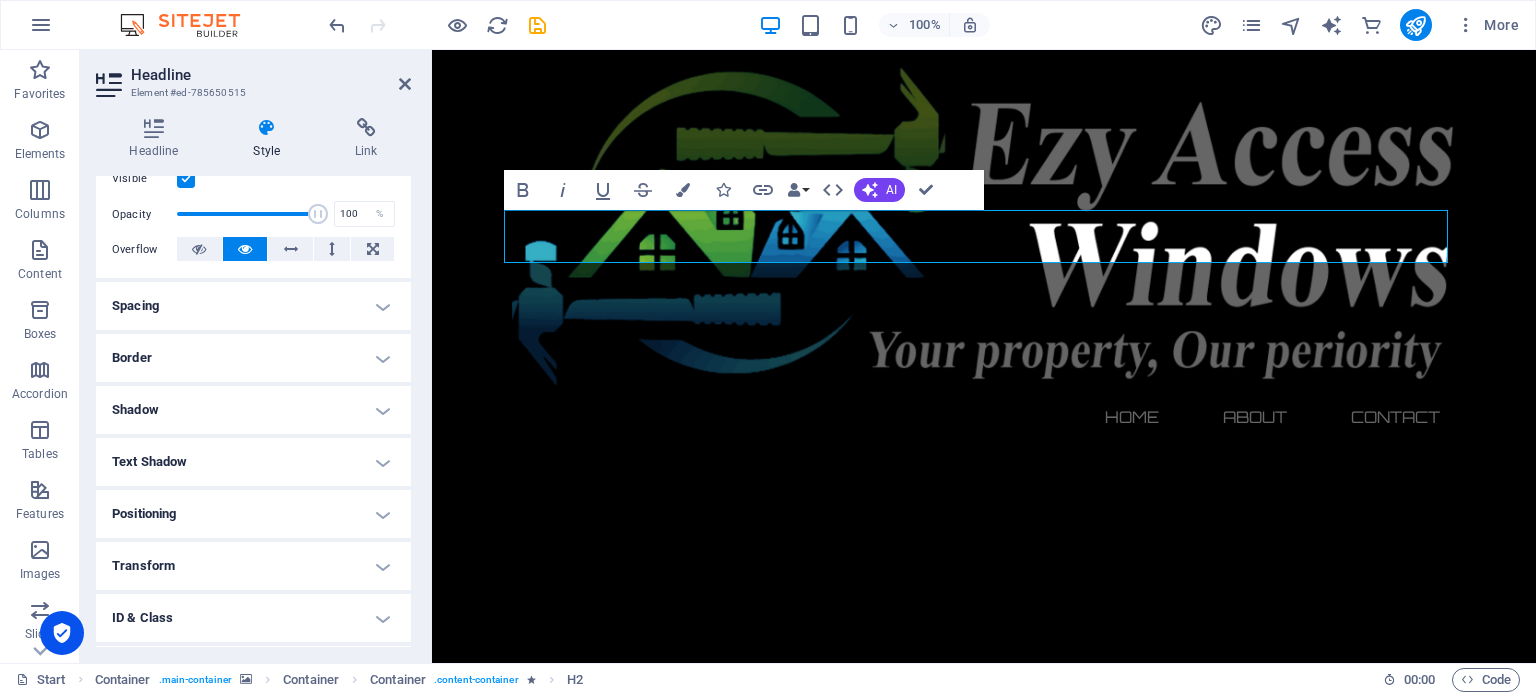scroll, scrollTop: 276, scrollLeft: 0, axis: vertical 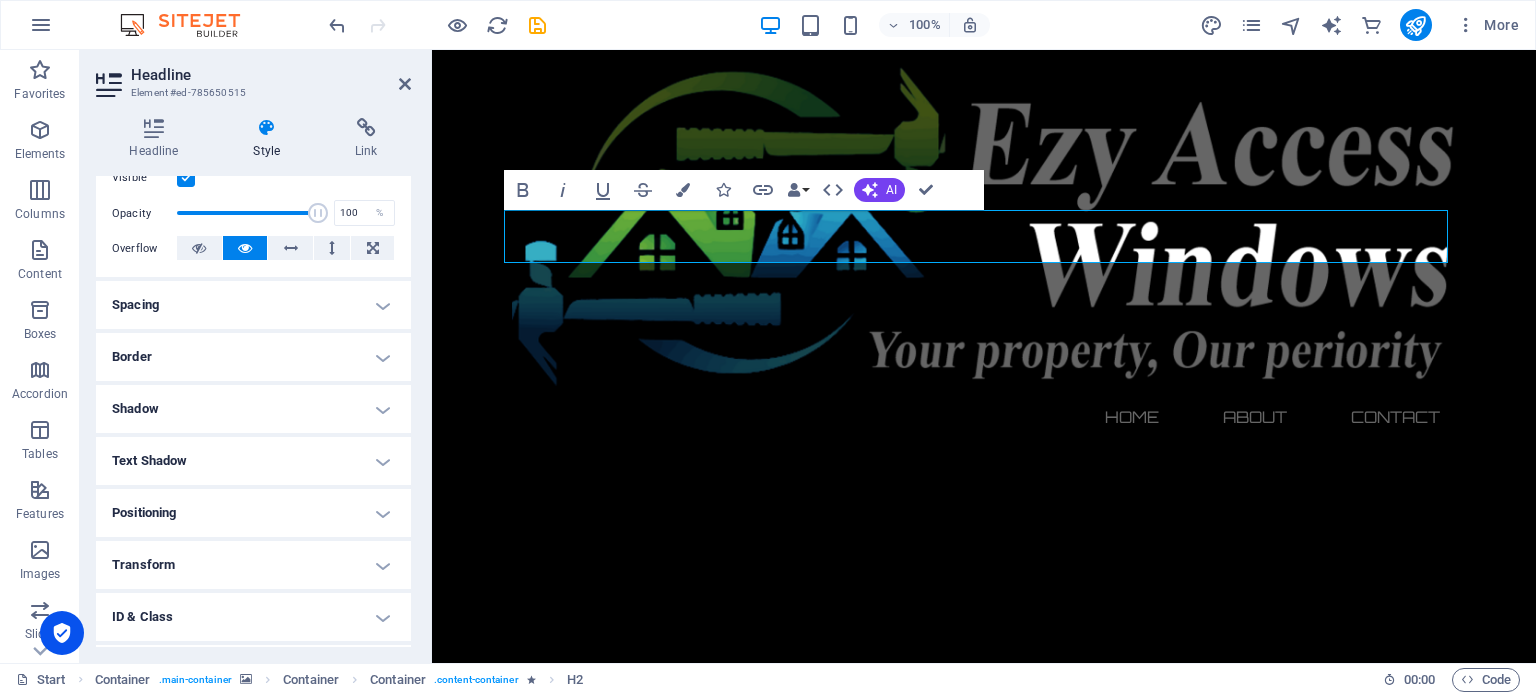 click on "Shadow" at bounding box center (253, 409) 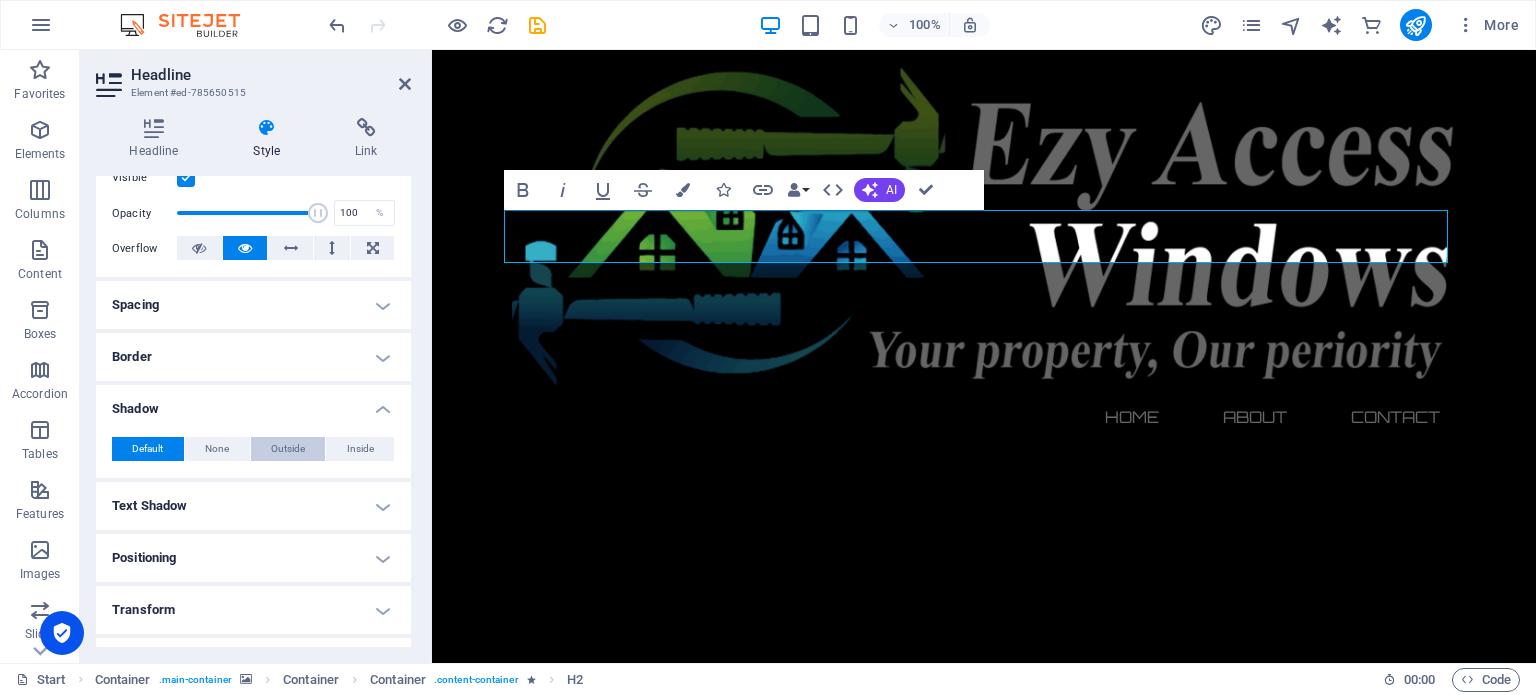 click on "Outside" at bounding box center (288, 449) 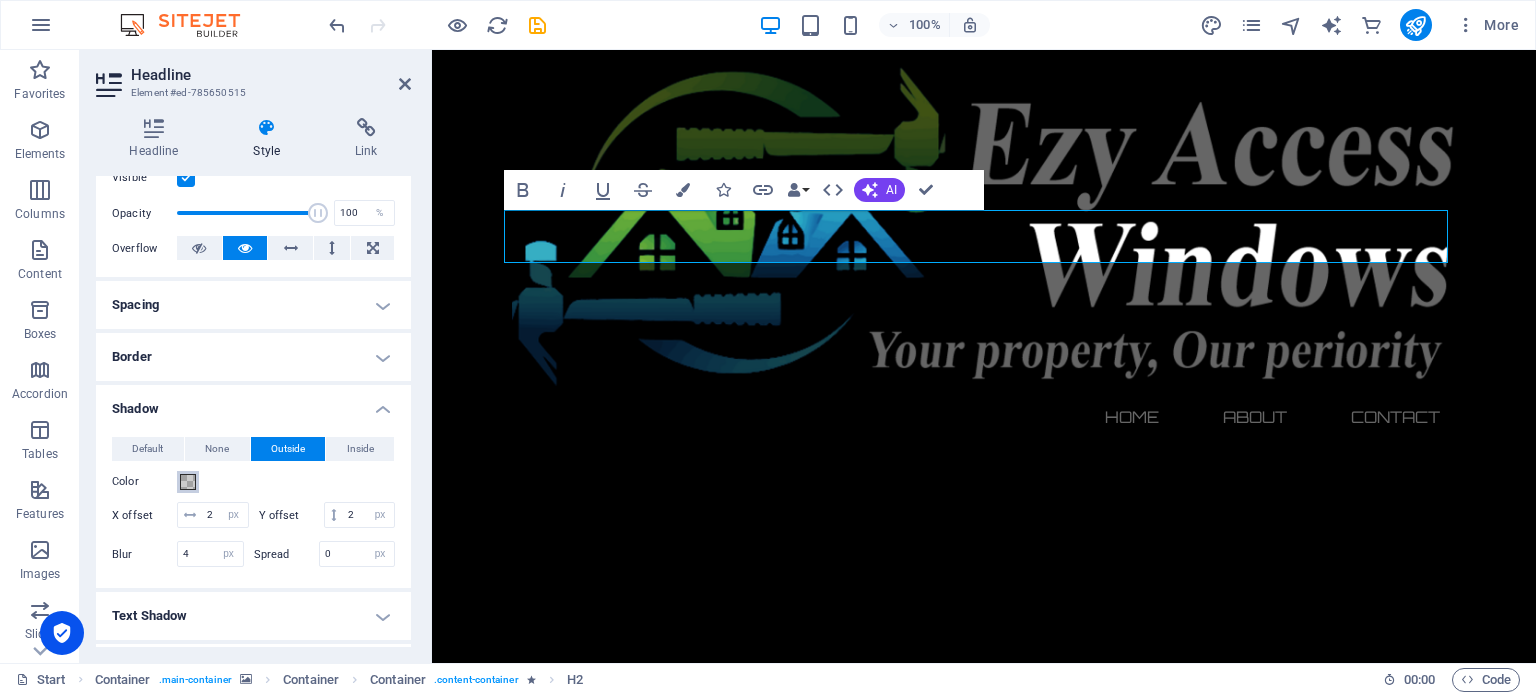 click at bounding box center [188, 482] 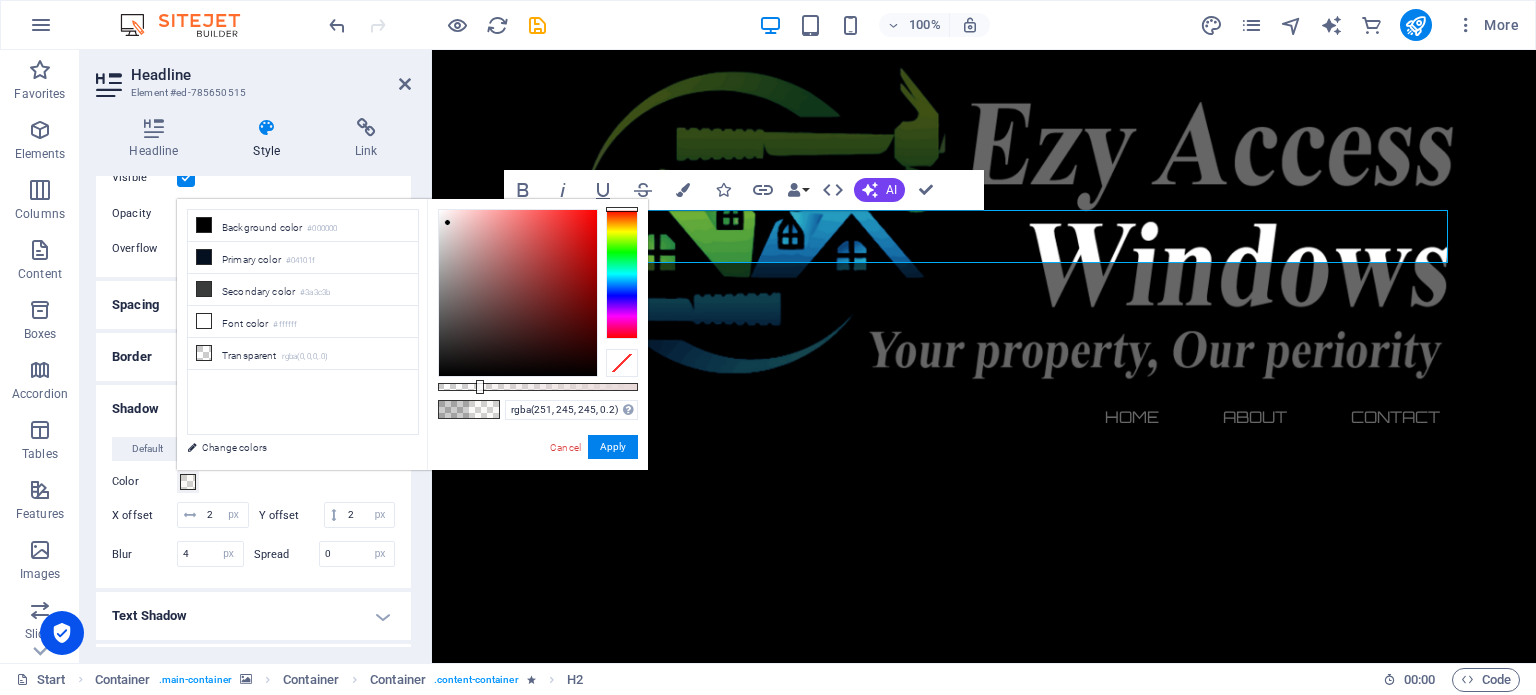 type on "rgba(253, 246, 246, 0.2)" 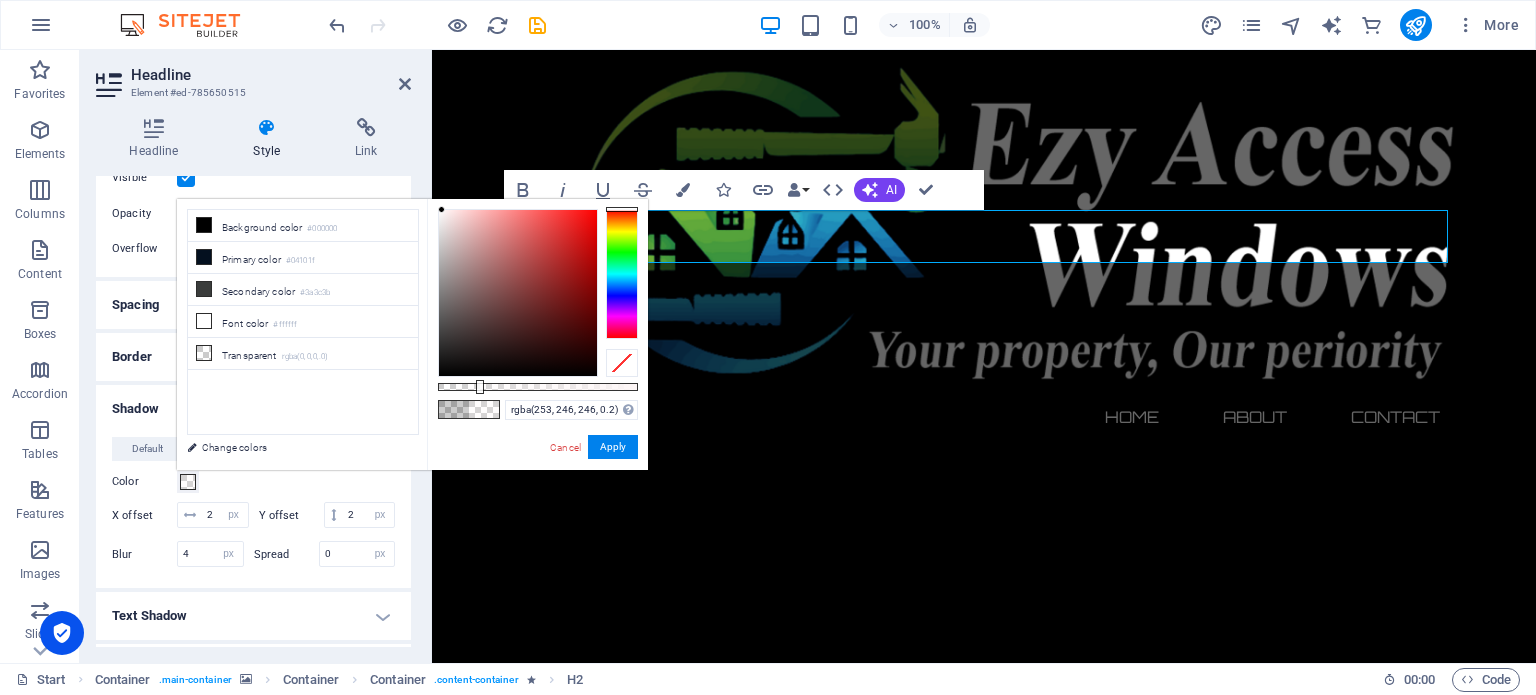 drag, startPoint x: 468, startPoint y: 261, endPoint x: 442, endPoint y: 210, distance: 57.245087 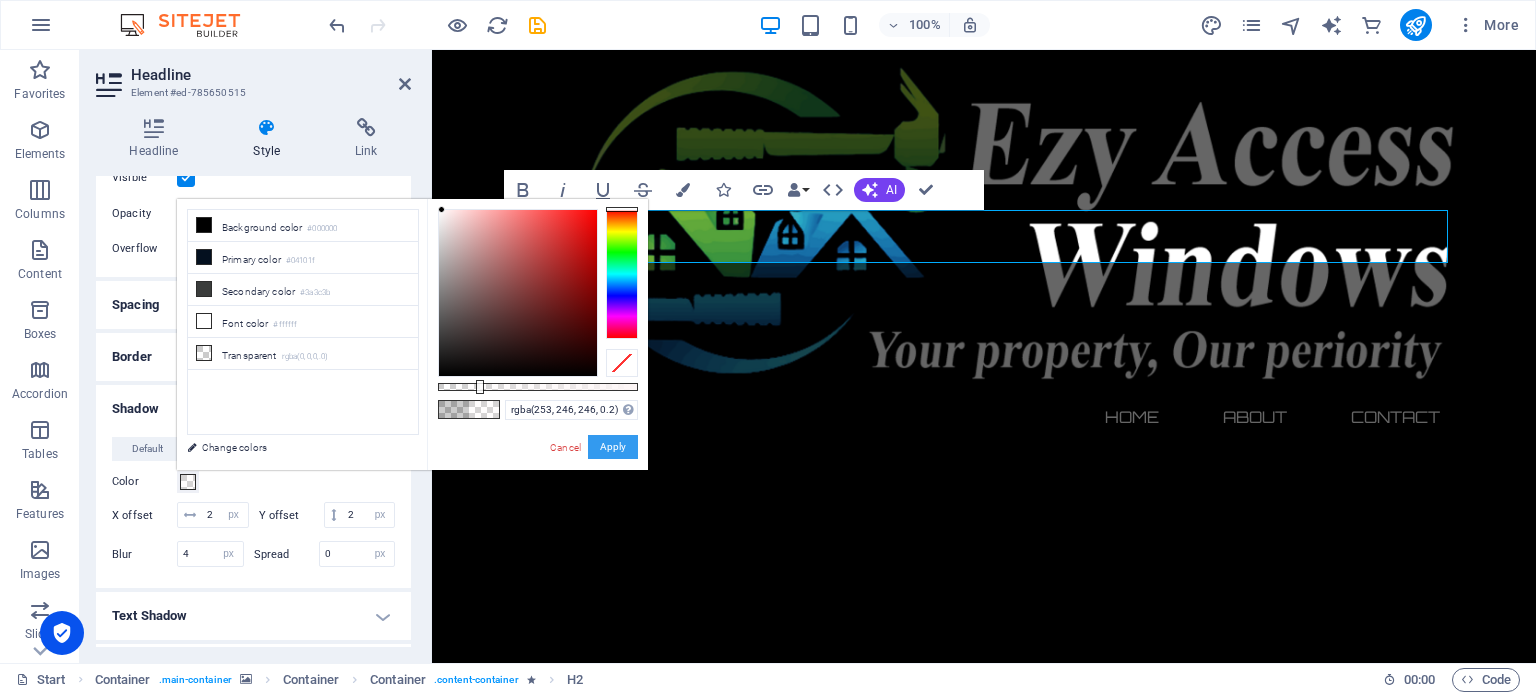 click on "Apply" at bounding box center [613, 447] 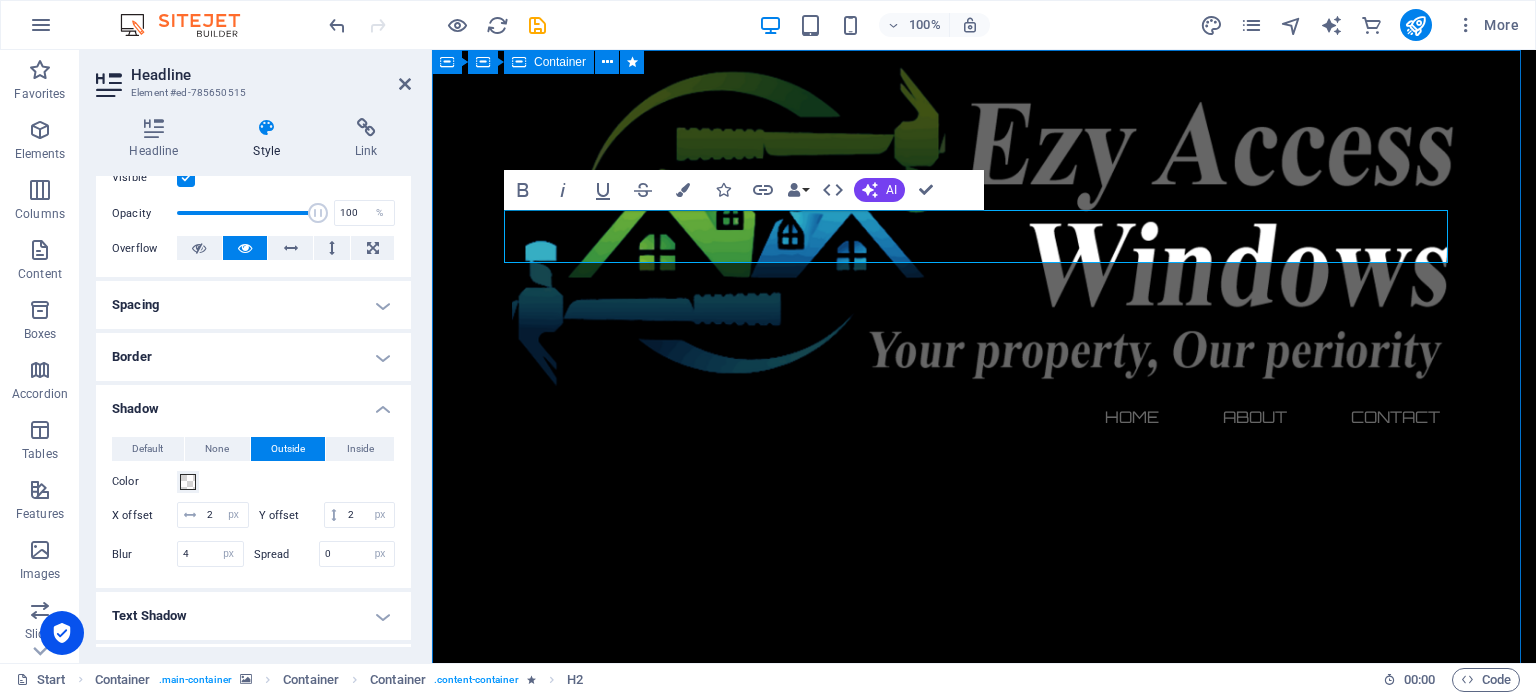 click on "The waiting is going to end soon... 547 Days 03 Hours 53 Minutes 12 Seconds Our website is under construction. We`ll be here soon with our new awesome site, subscribe to be notified.  Notify me   I have read and understand the privacy policy. Unreadable? Regenerate" at bounding box center [984, 2857] 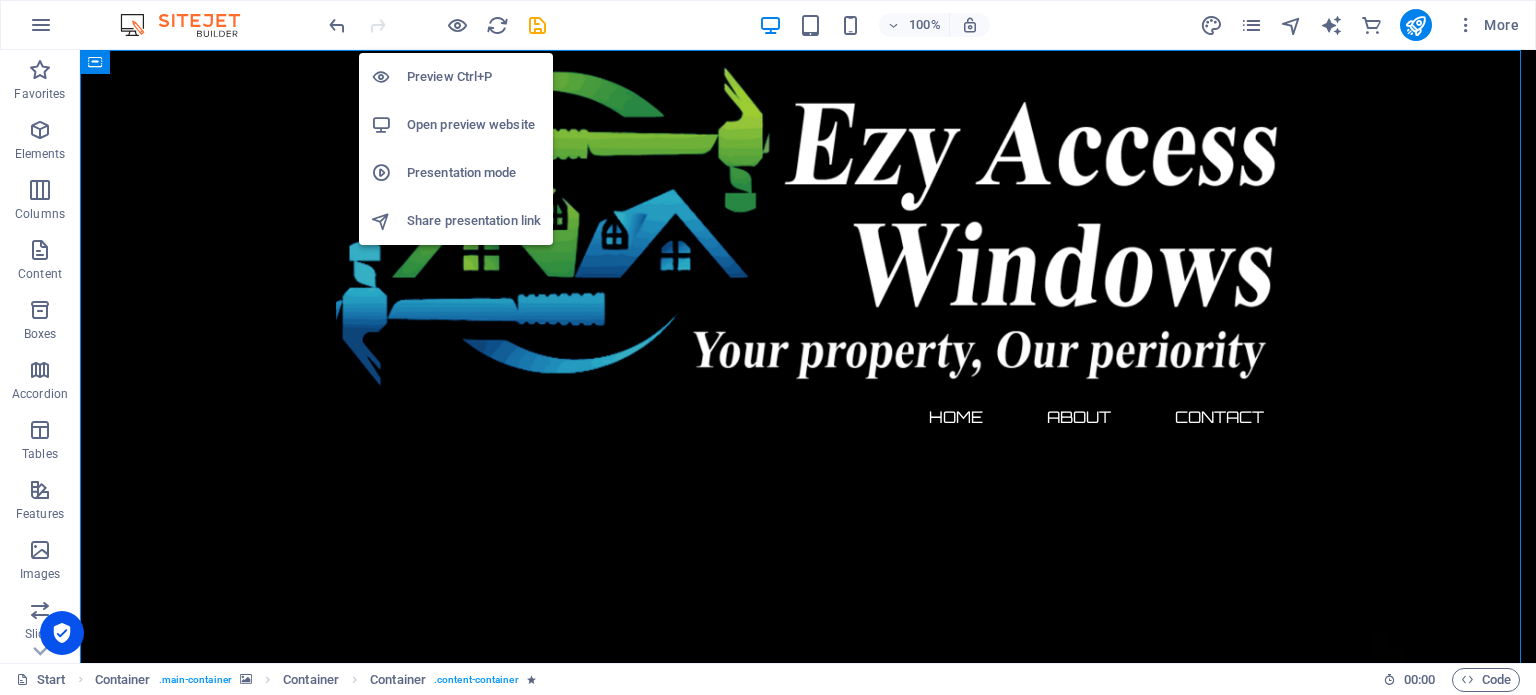 click on "Open preview website" at bounding box center (474, 125) 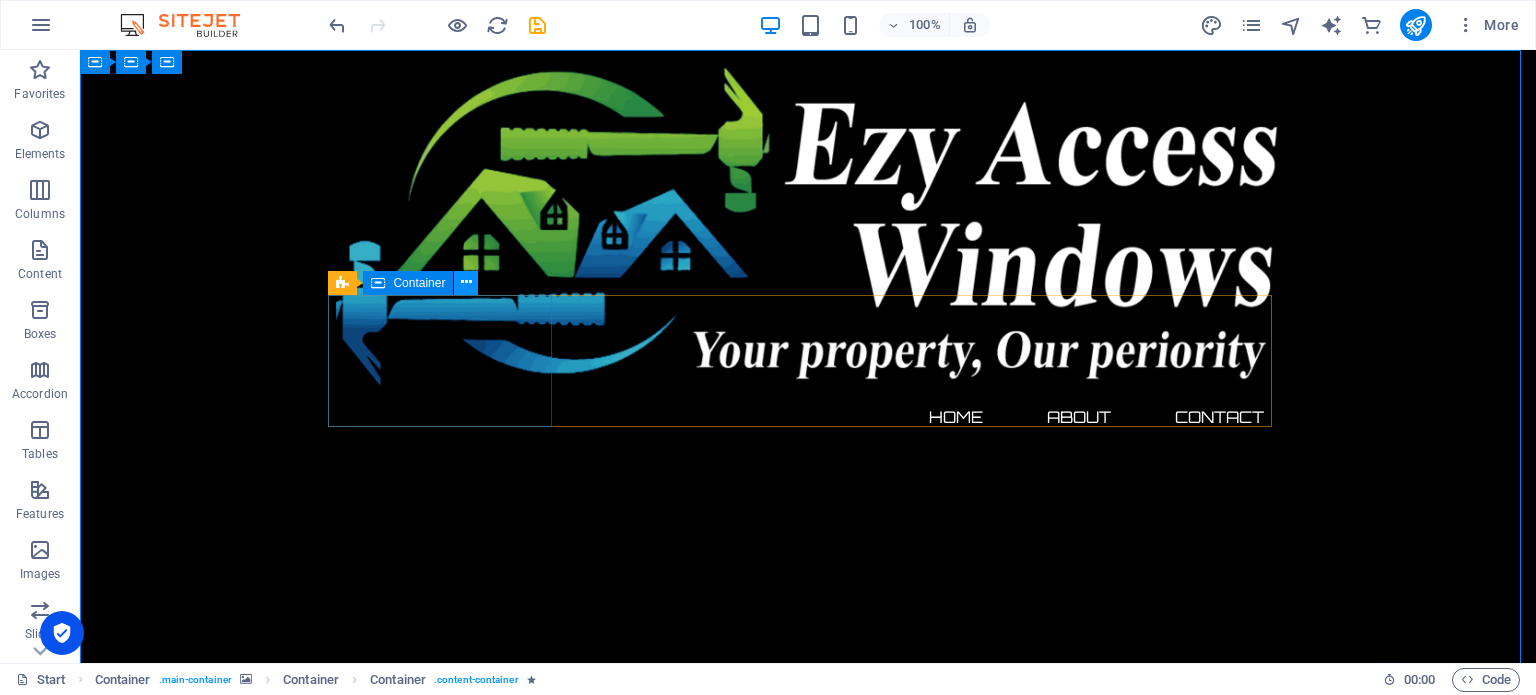 click at bounding box center [466, 282] 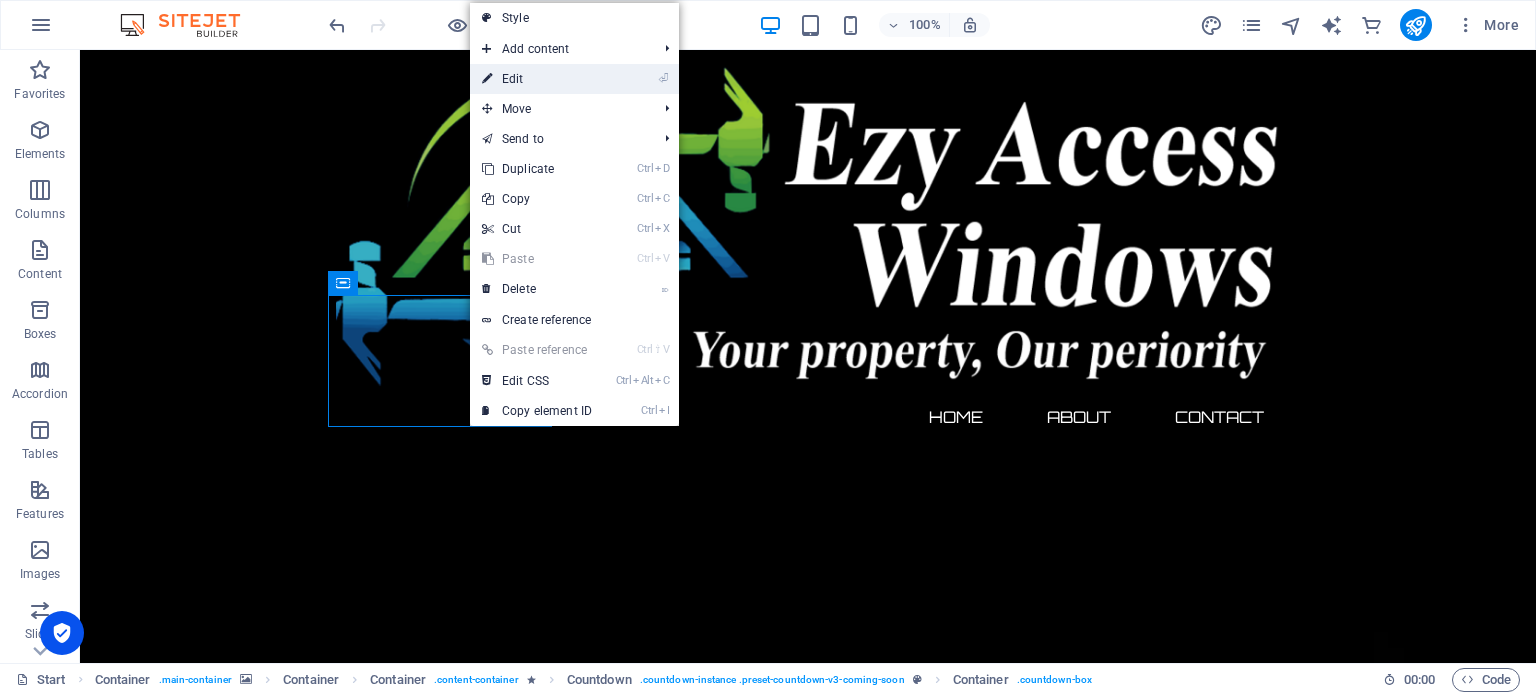 click on "⏎  Edit" at bounding box center [574, 79] 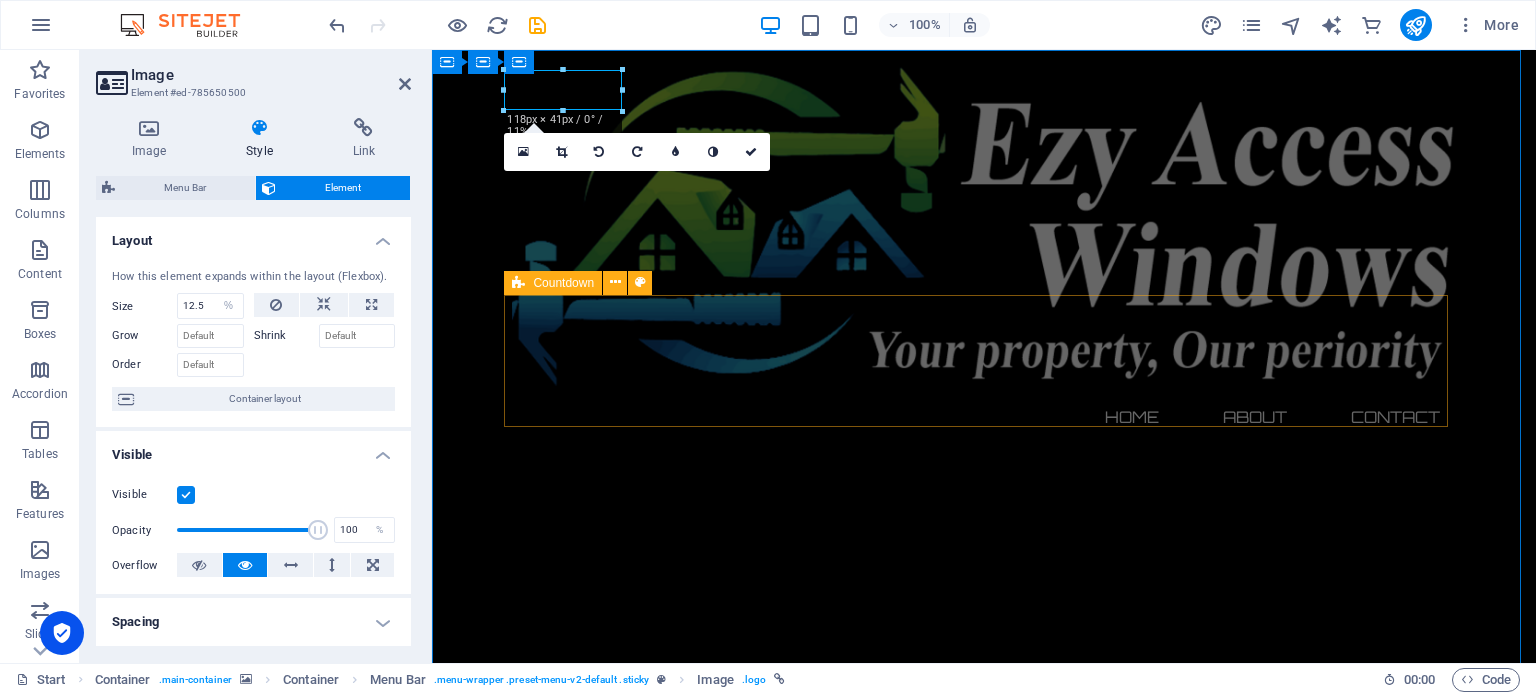 click on "Countdown" at bounding box center (563, 283) 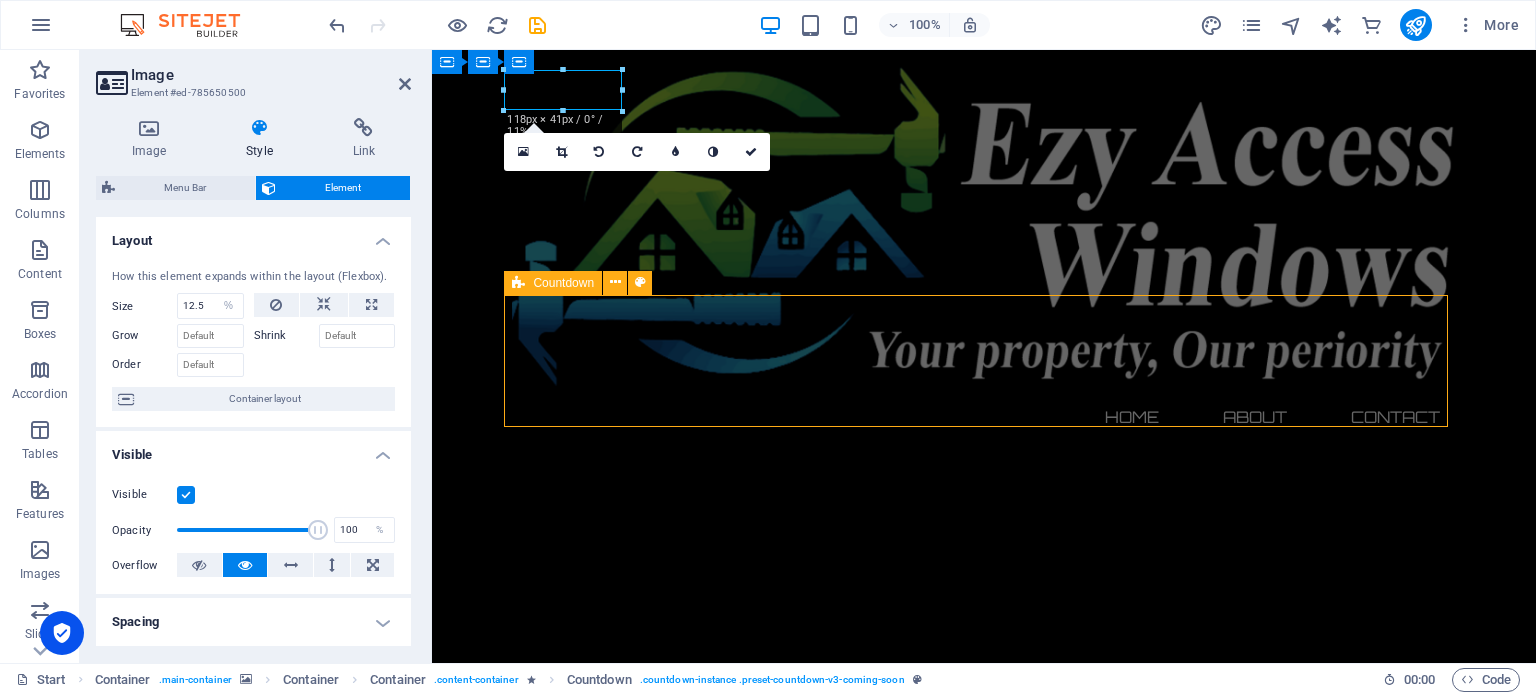 click on "Countdown" at bounding box center [563, 283] 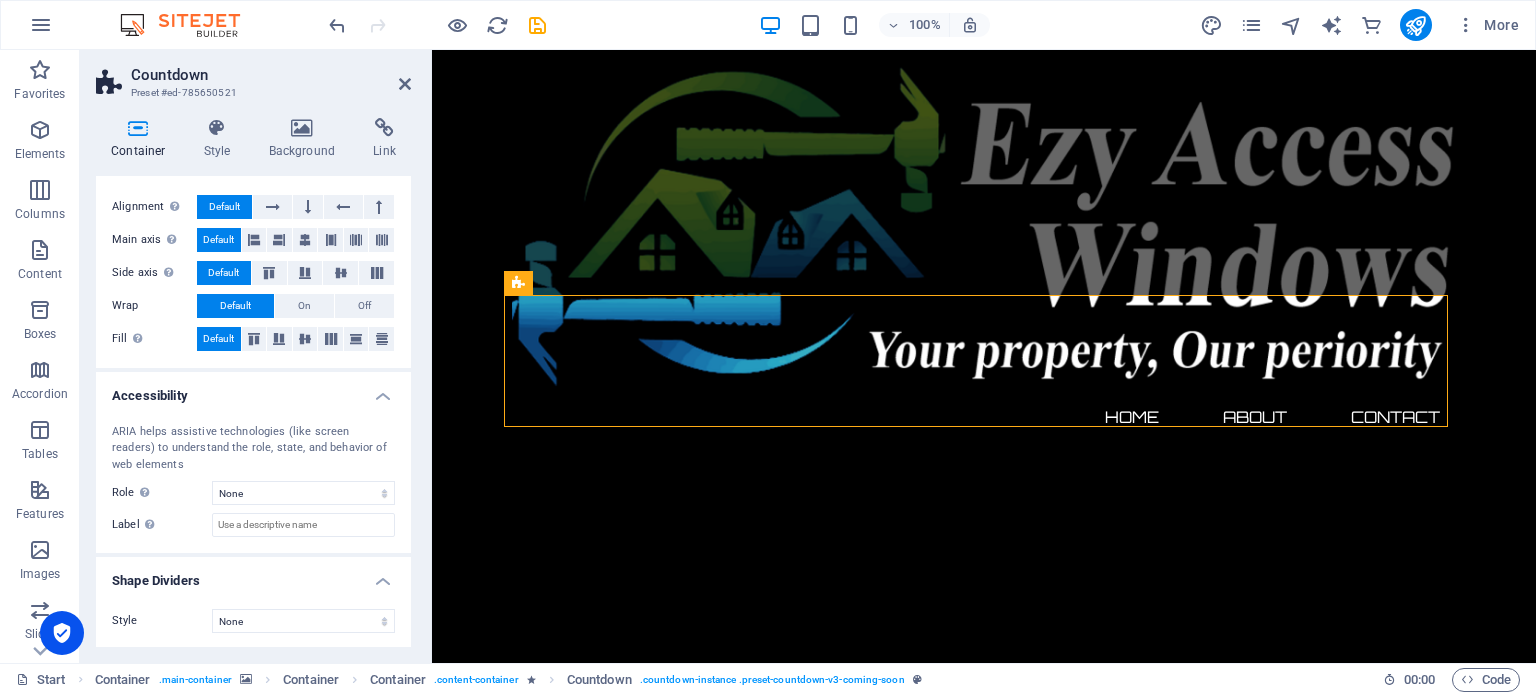 scroll, scrollTop: 0, scrollLeft: 0, axis: both 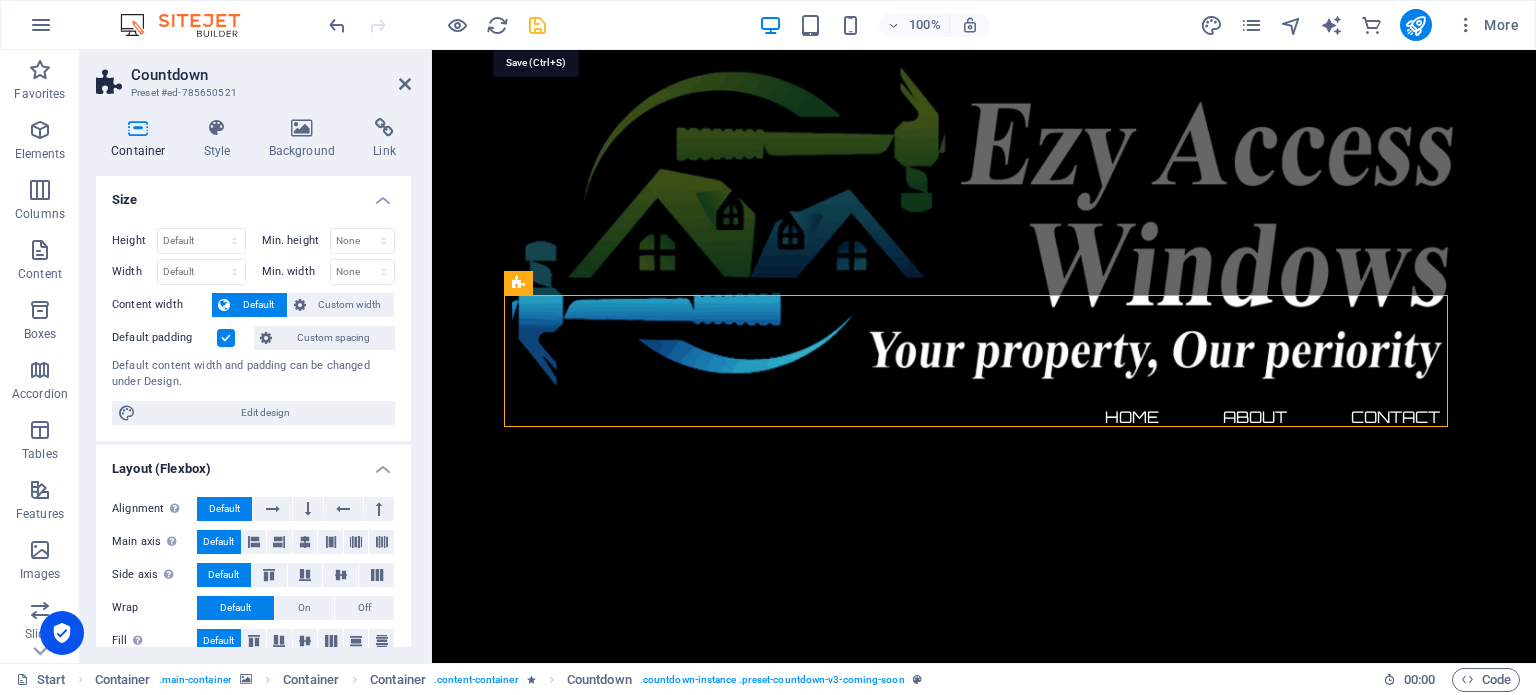 click at bounding box center (537, 25) 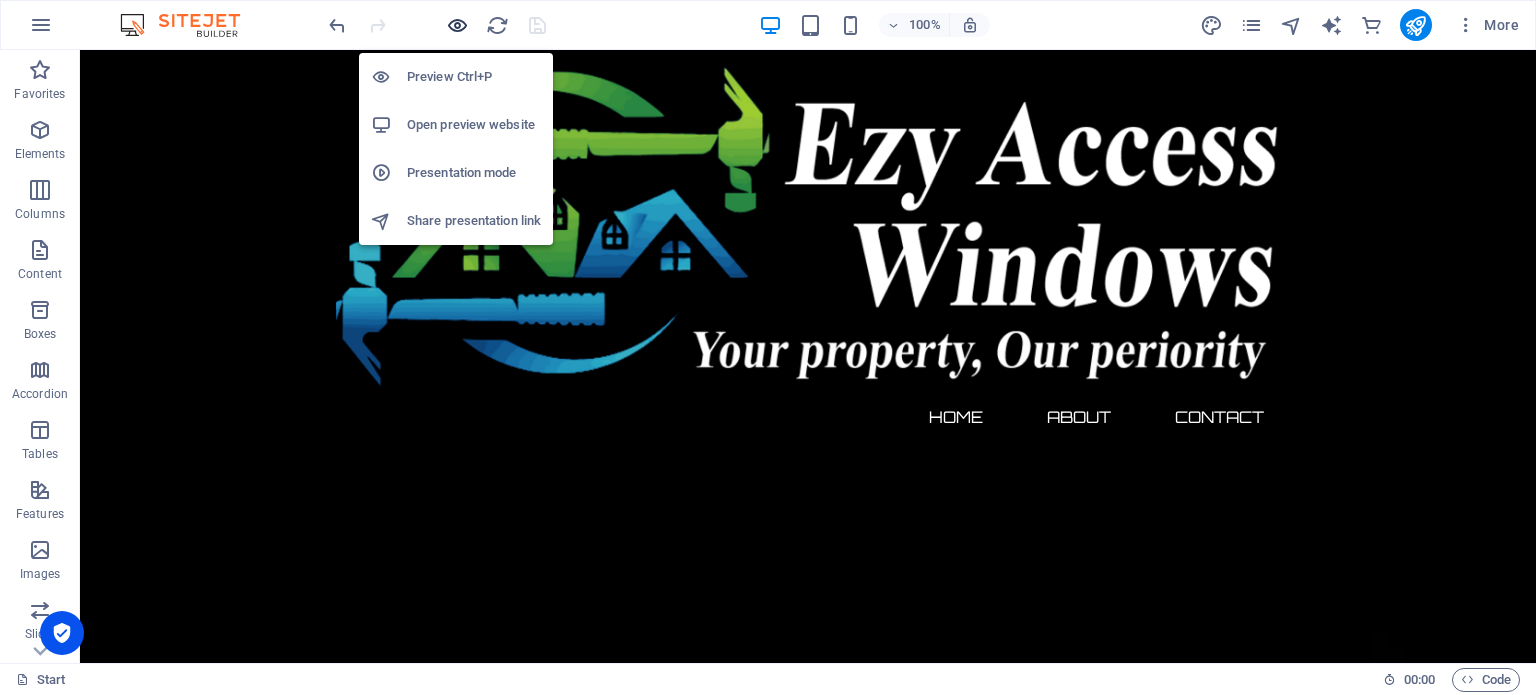 click at bounding box center [437, 25] 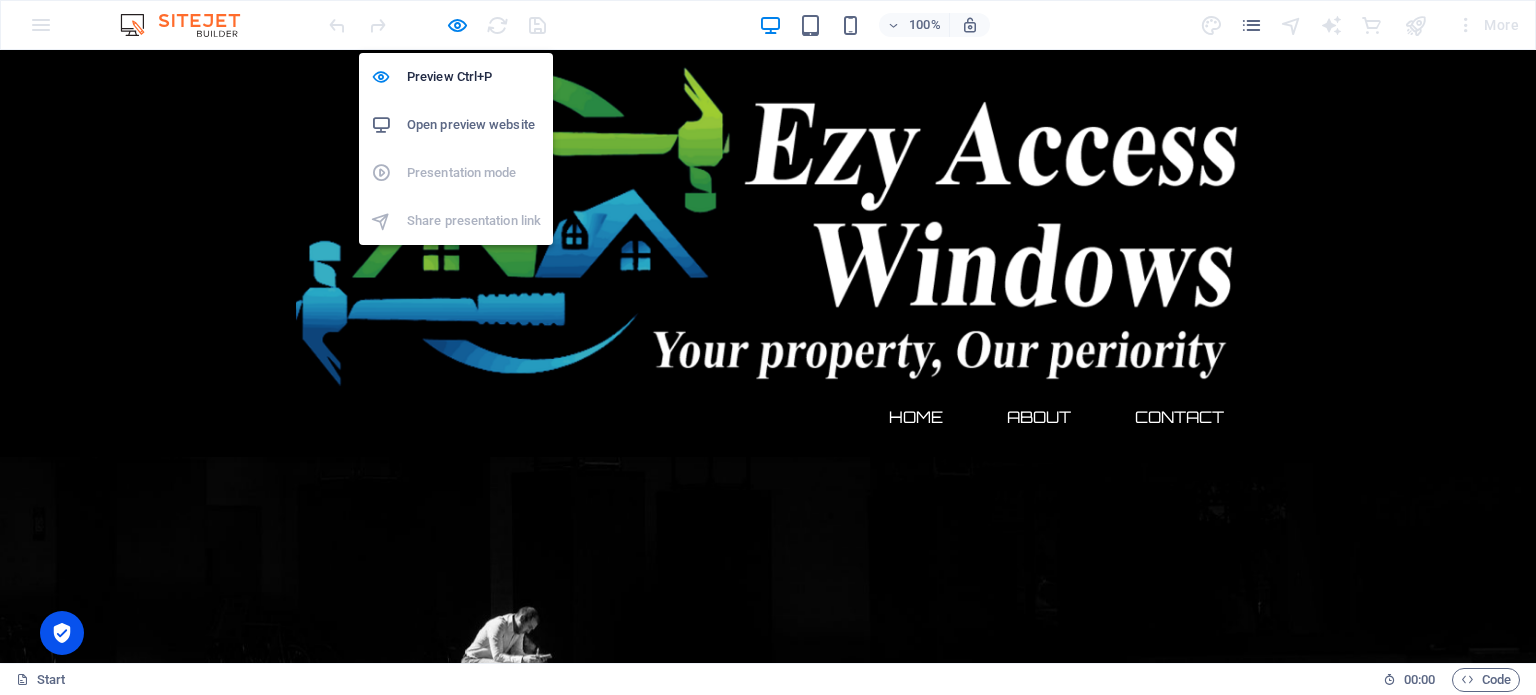 click on "Open preview website" at bounding box center [474, 125] 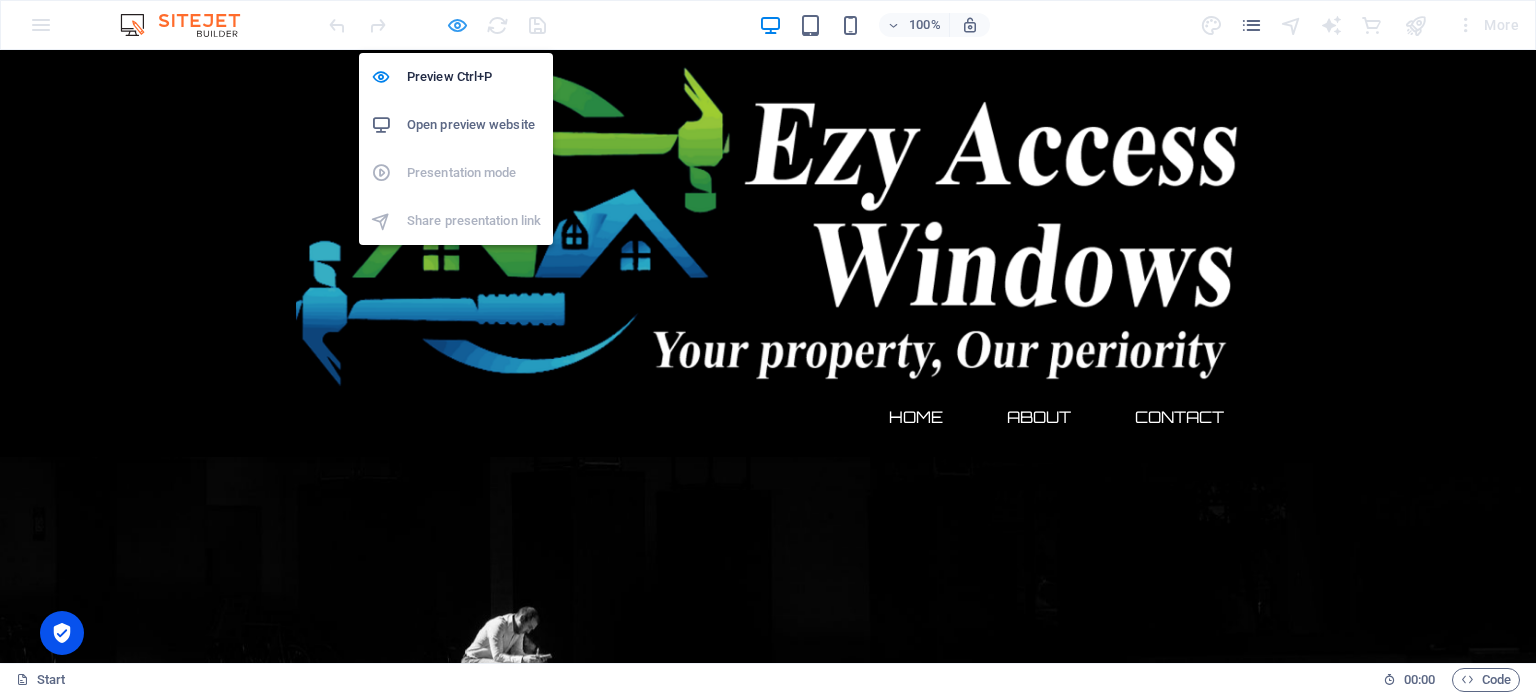 click at bounding box center (457, 25) 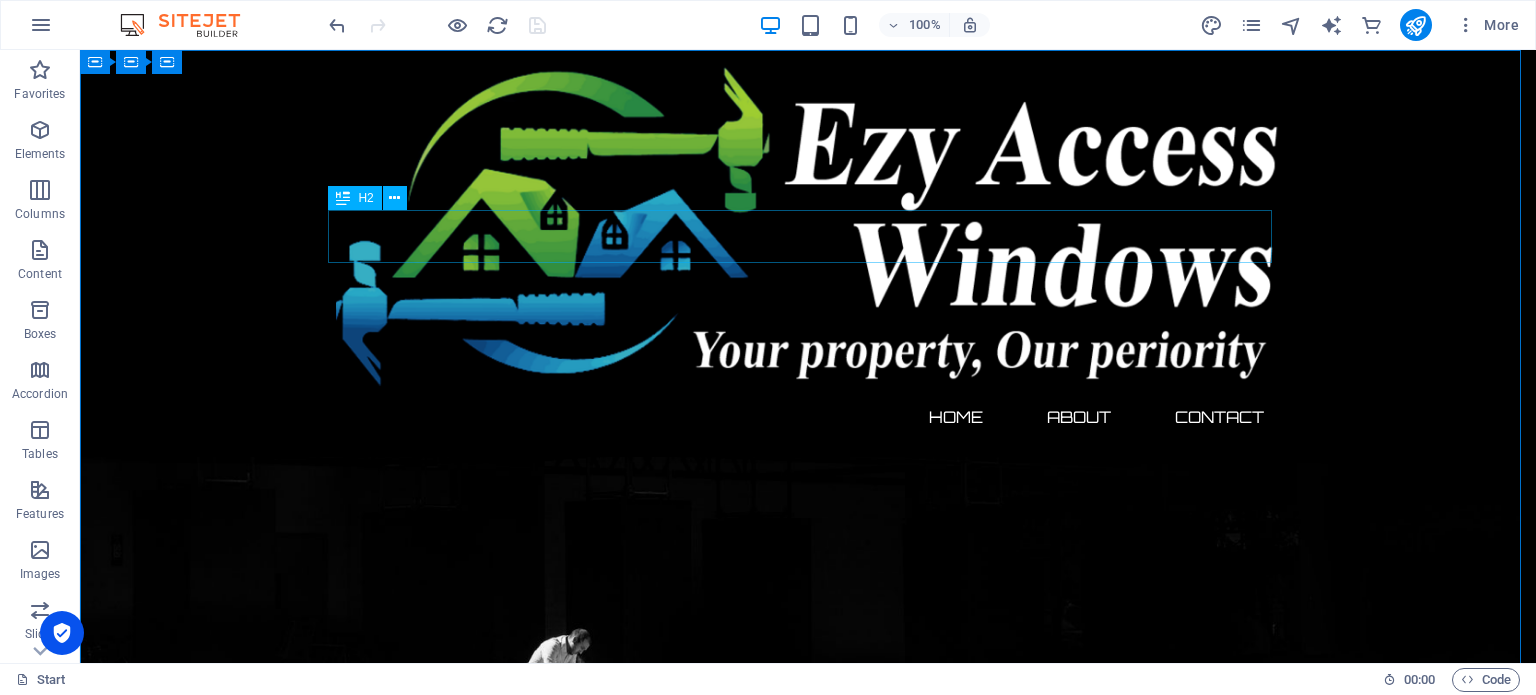 click on "The waiting is going to end soon..." at bounding box center (808, 992) 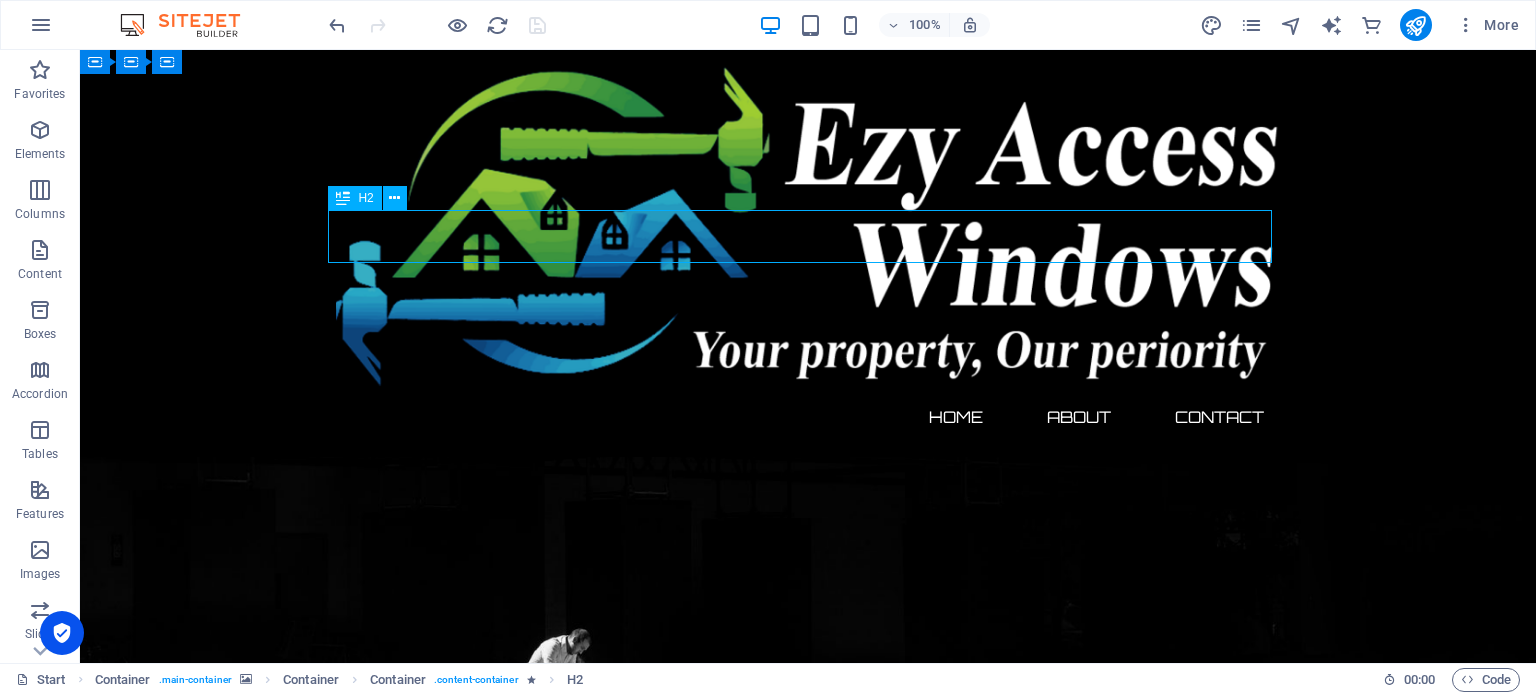 click on "The waiting is going to end soon..." at bounding box center (808, 992) 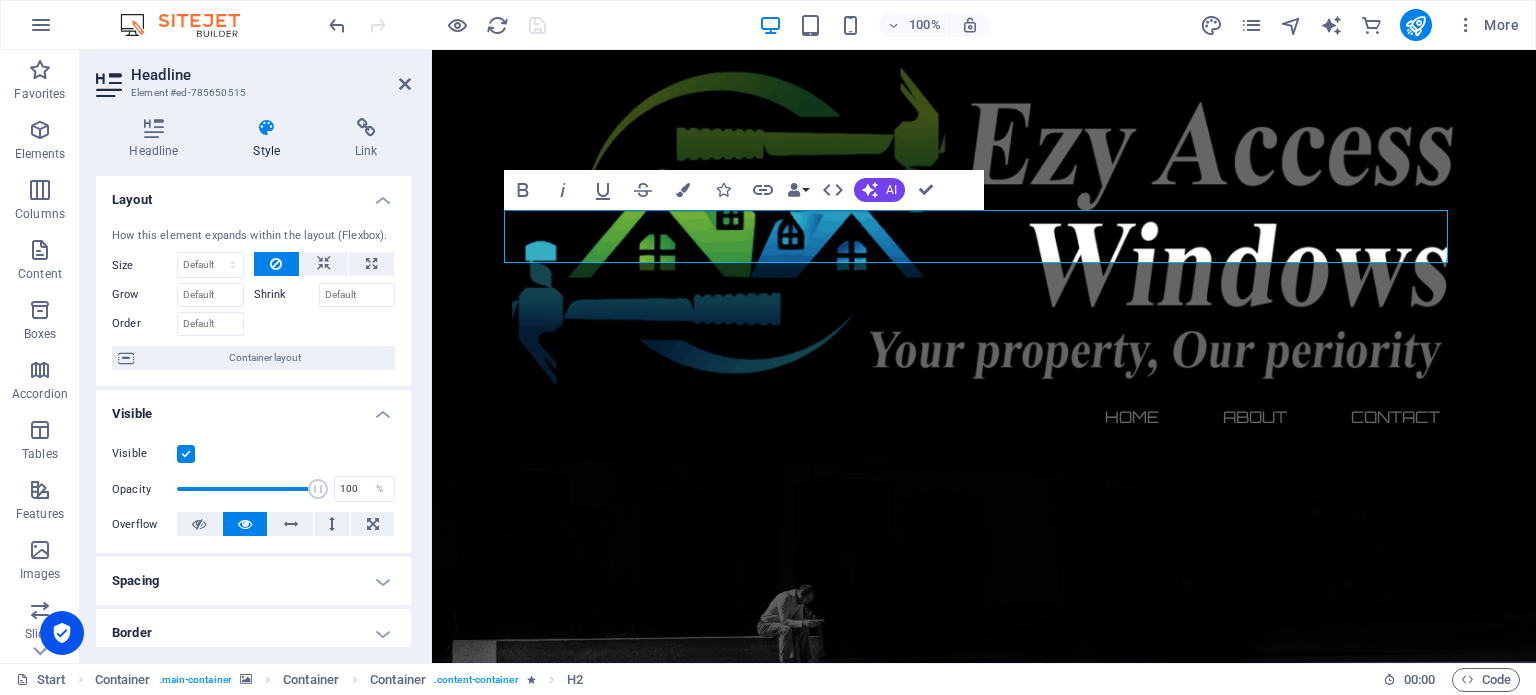 click at bounding box center (267, 128) 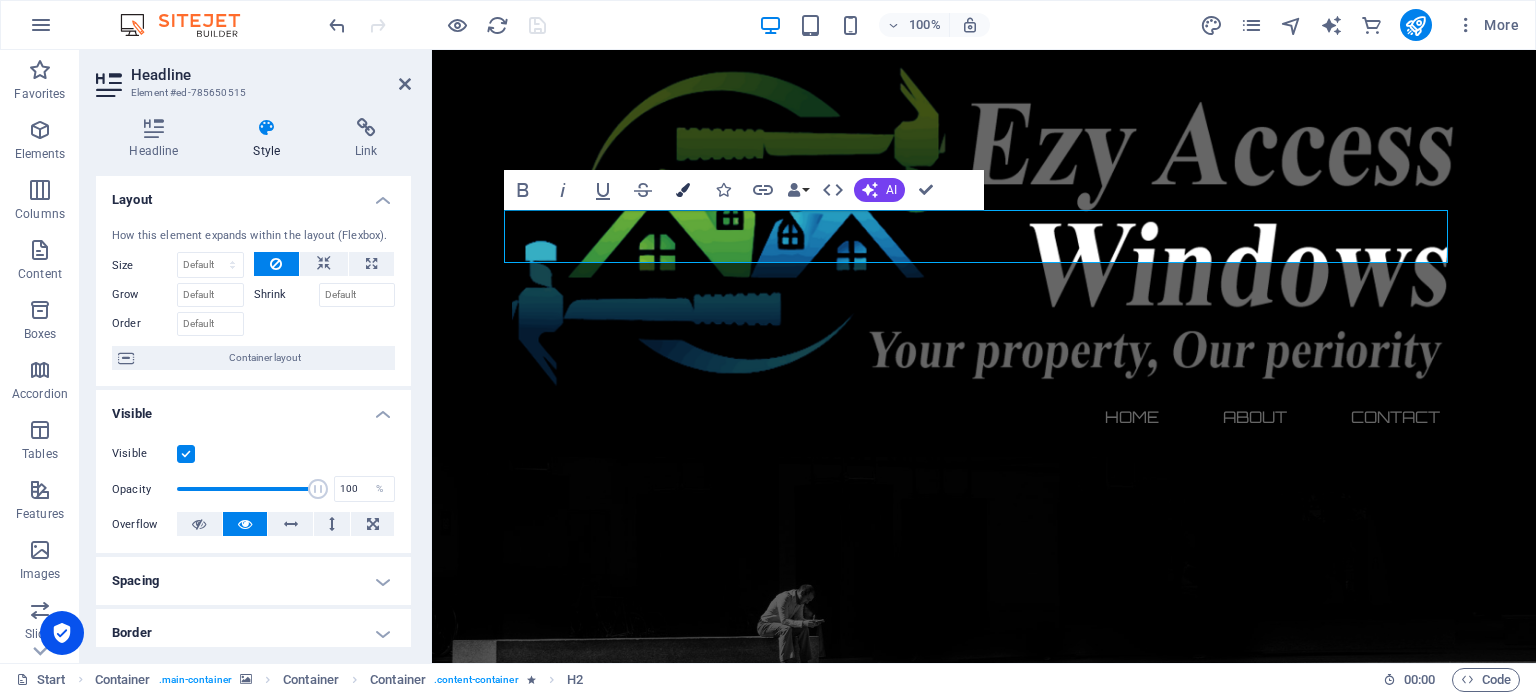 click on "Colors" at bounding box center (683, 190) 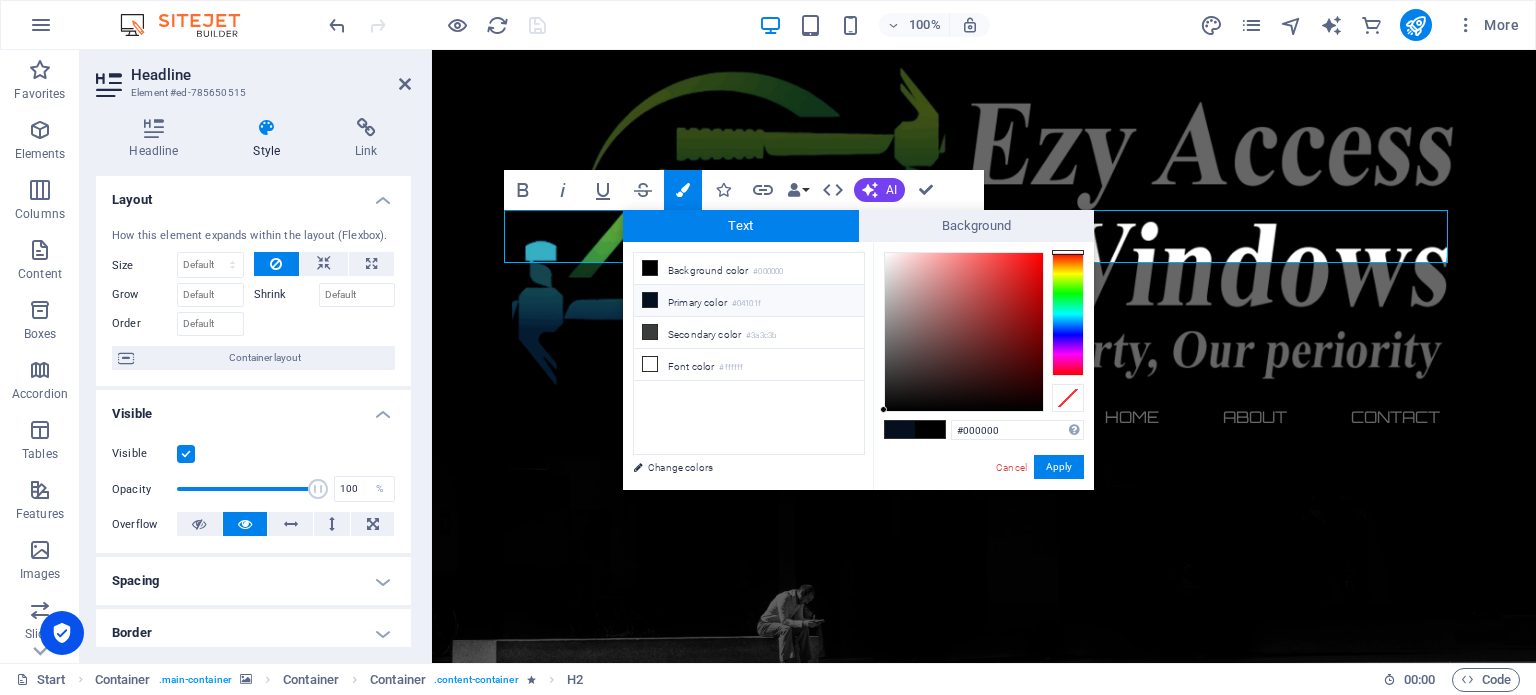 click at bounding box center (650, 300) 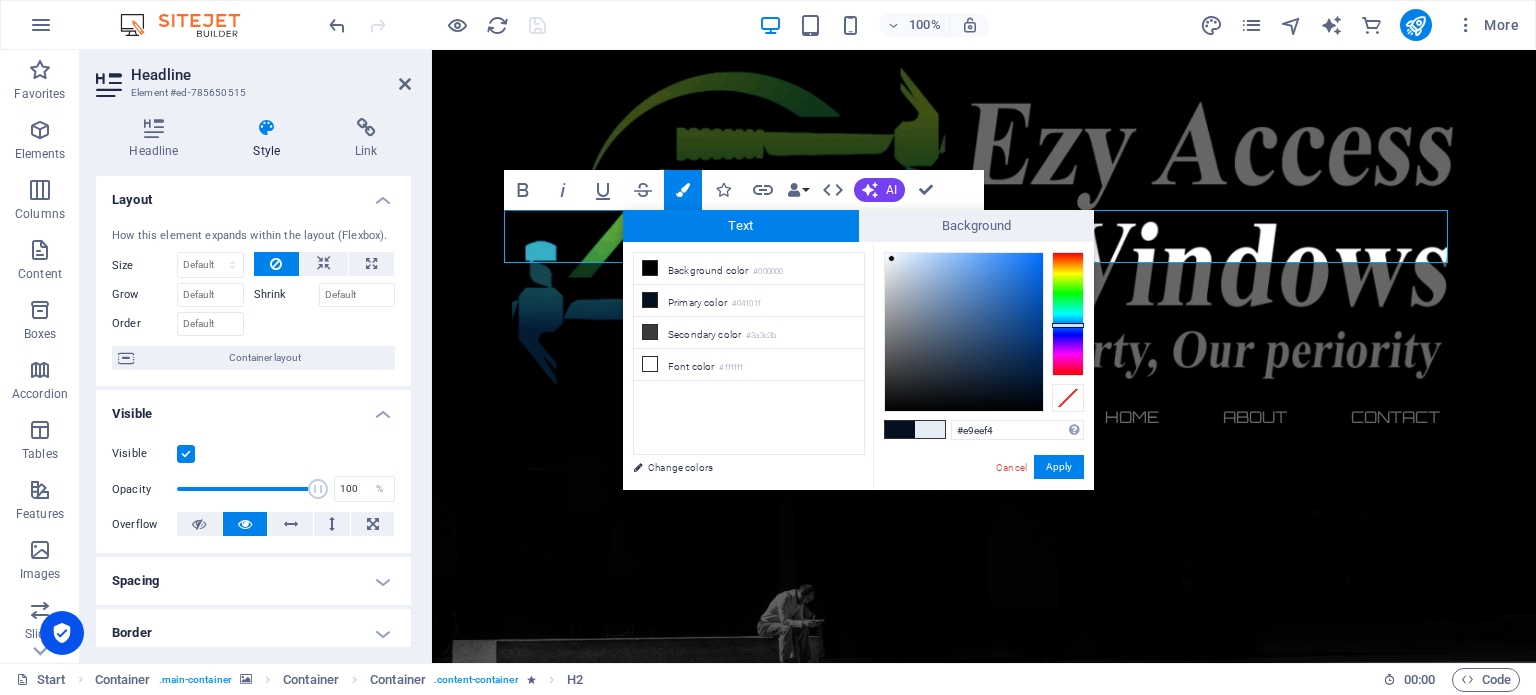 drag, startPoint x: 965, startPoint y: 329, endPoint x: 891, endPoint y: 259, distance: 101.862656 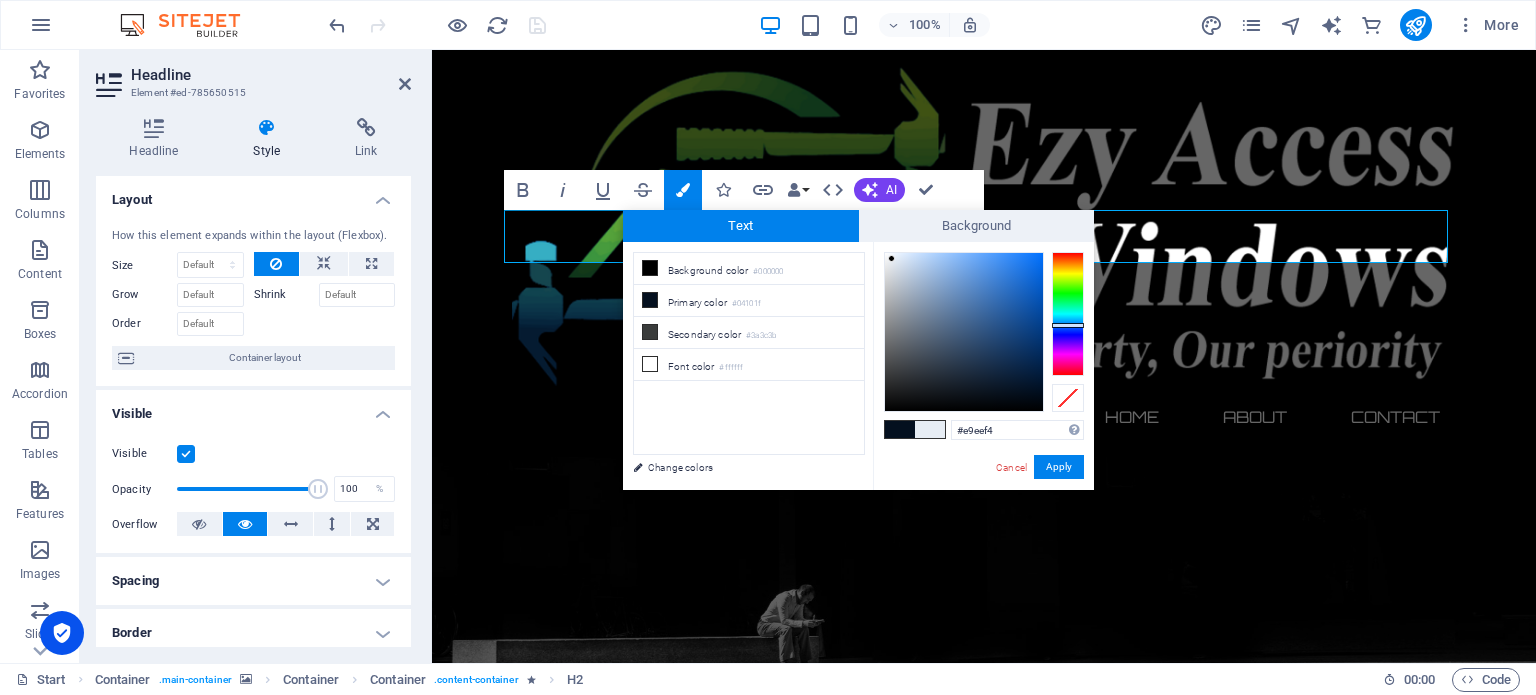 click at bounding box center (964, 332) 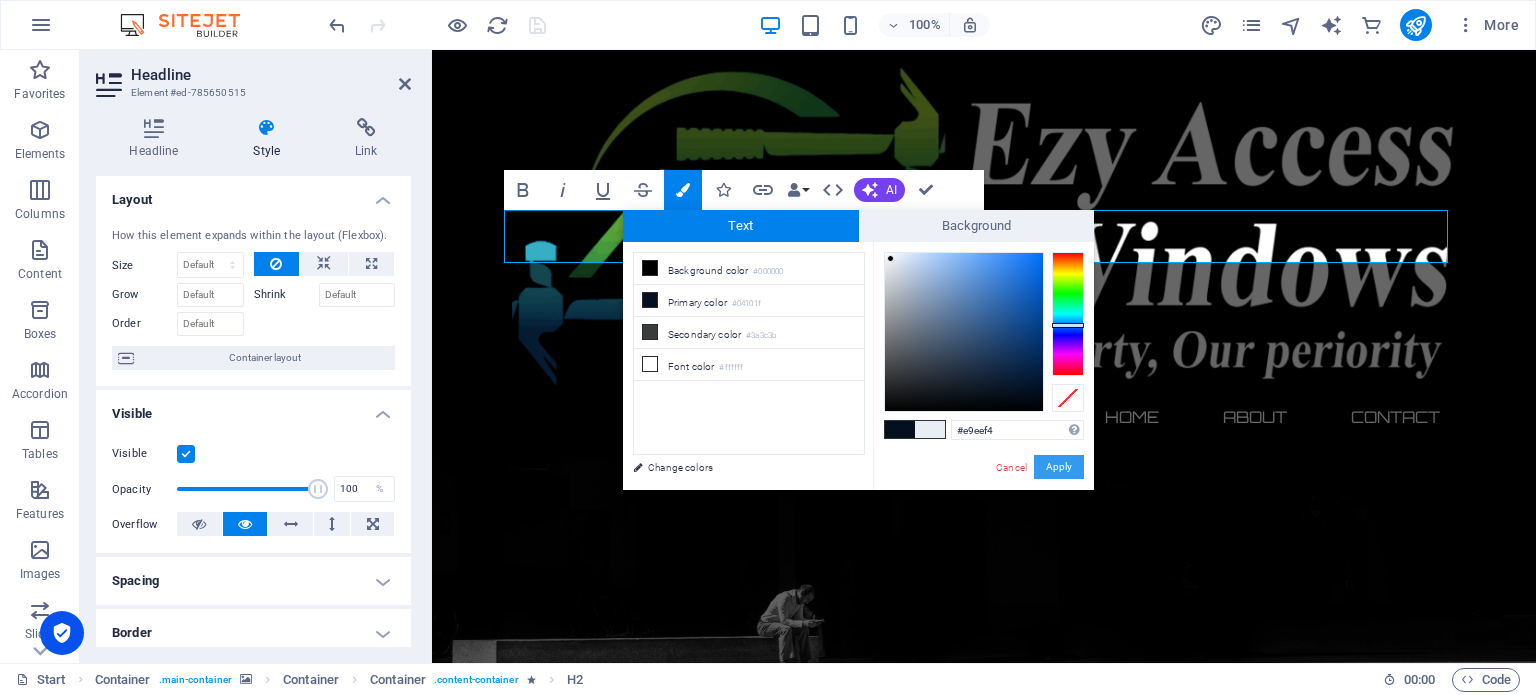 click on "Apply" at bounding box center (1059, 467) 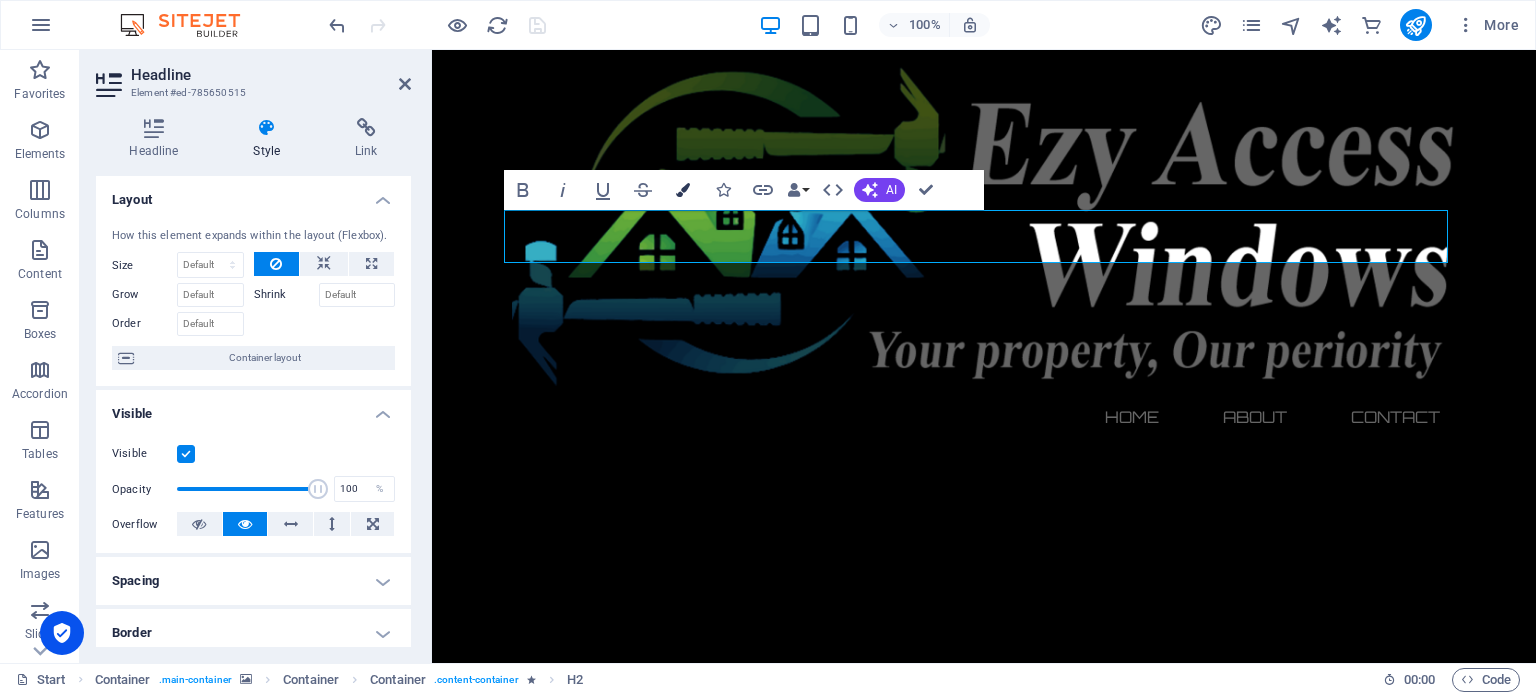 click at bounding box center [683, 190] 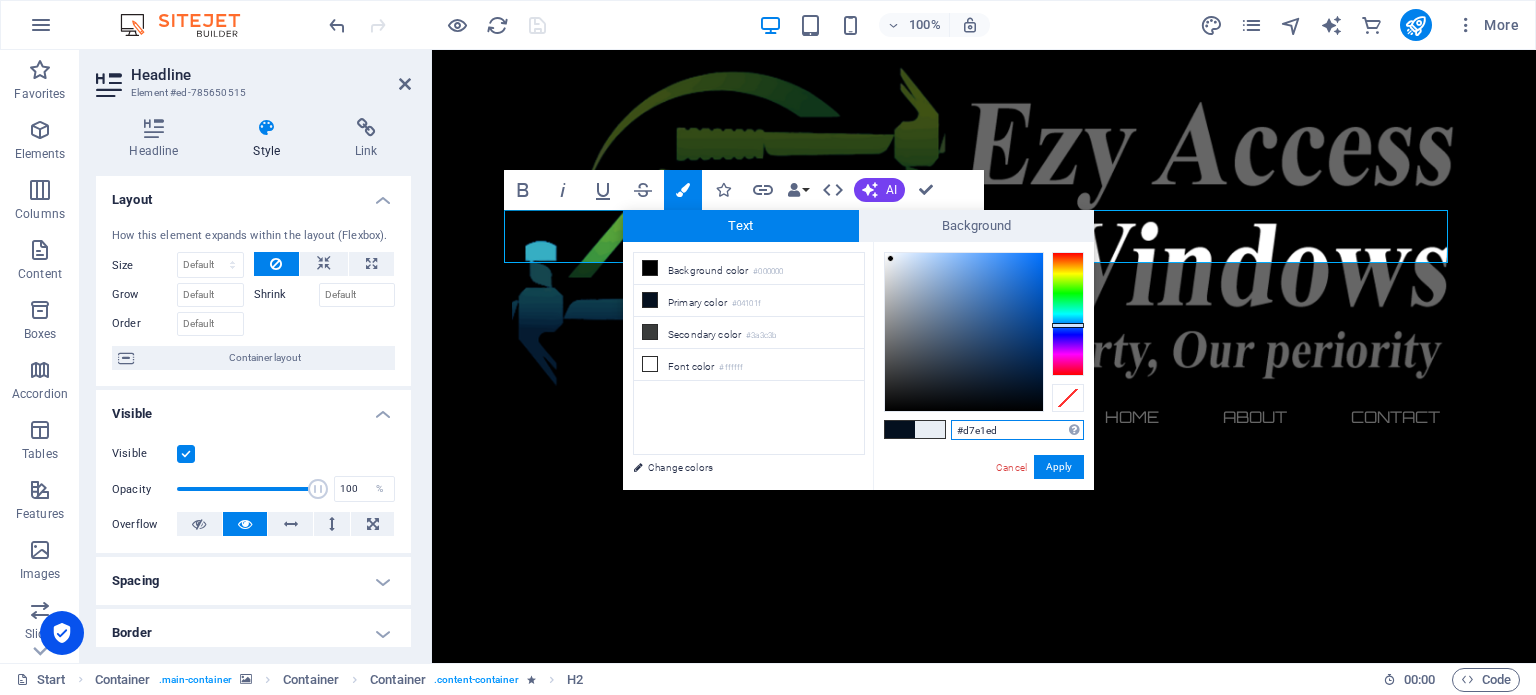 click at bounding box center [964, 332] 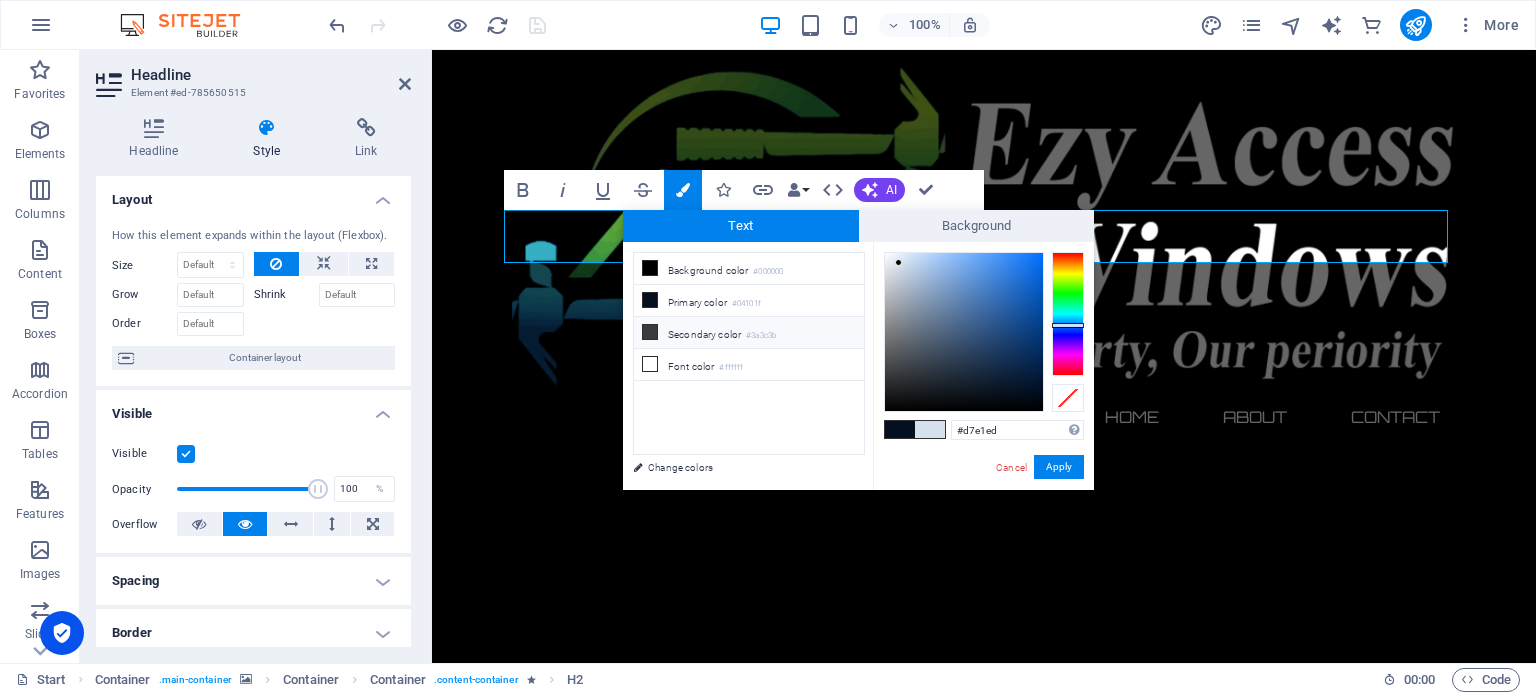 click at bounding box center [650, 332] 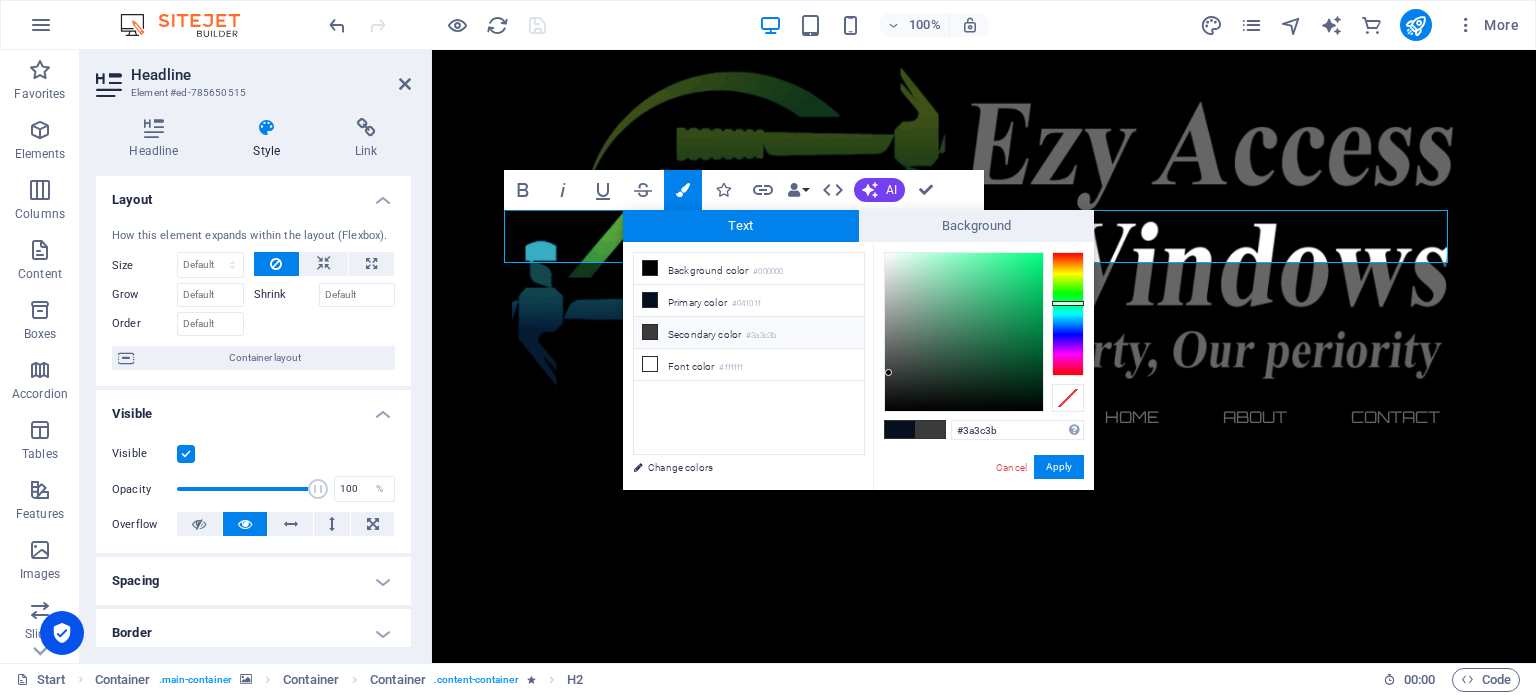 type on "#ceecdd" 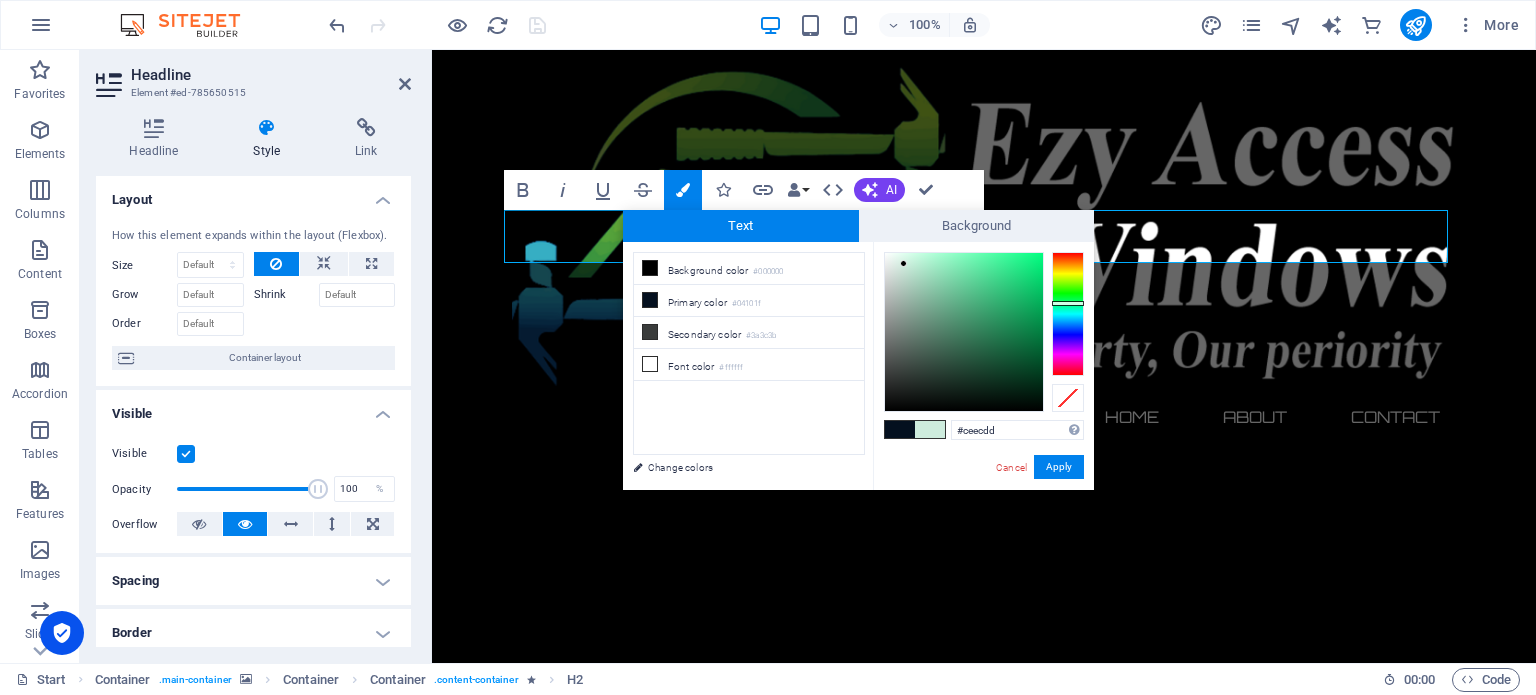 click at bounding box center [964, 332] 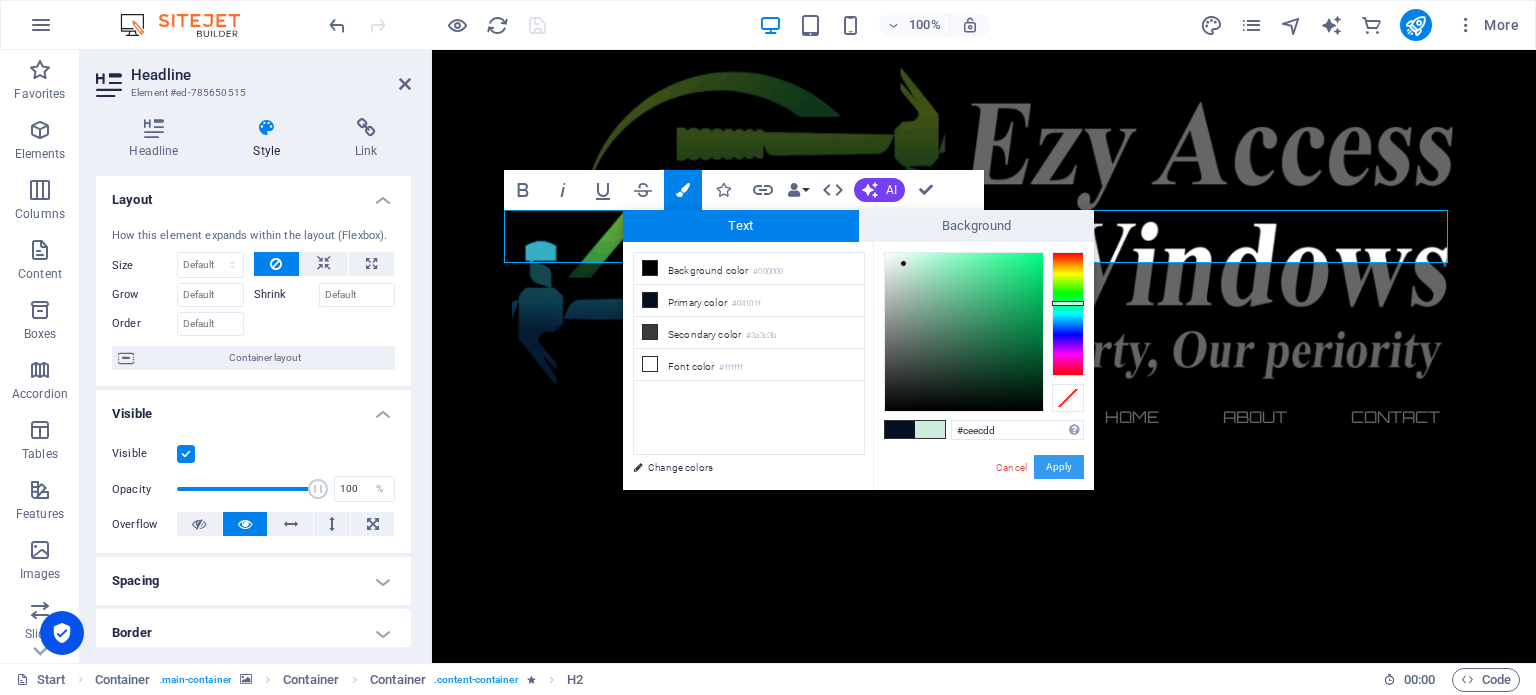 click on "Apply" at bounding box center (1059, 467) 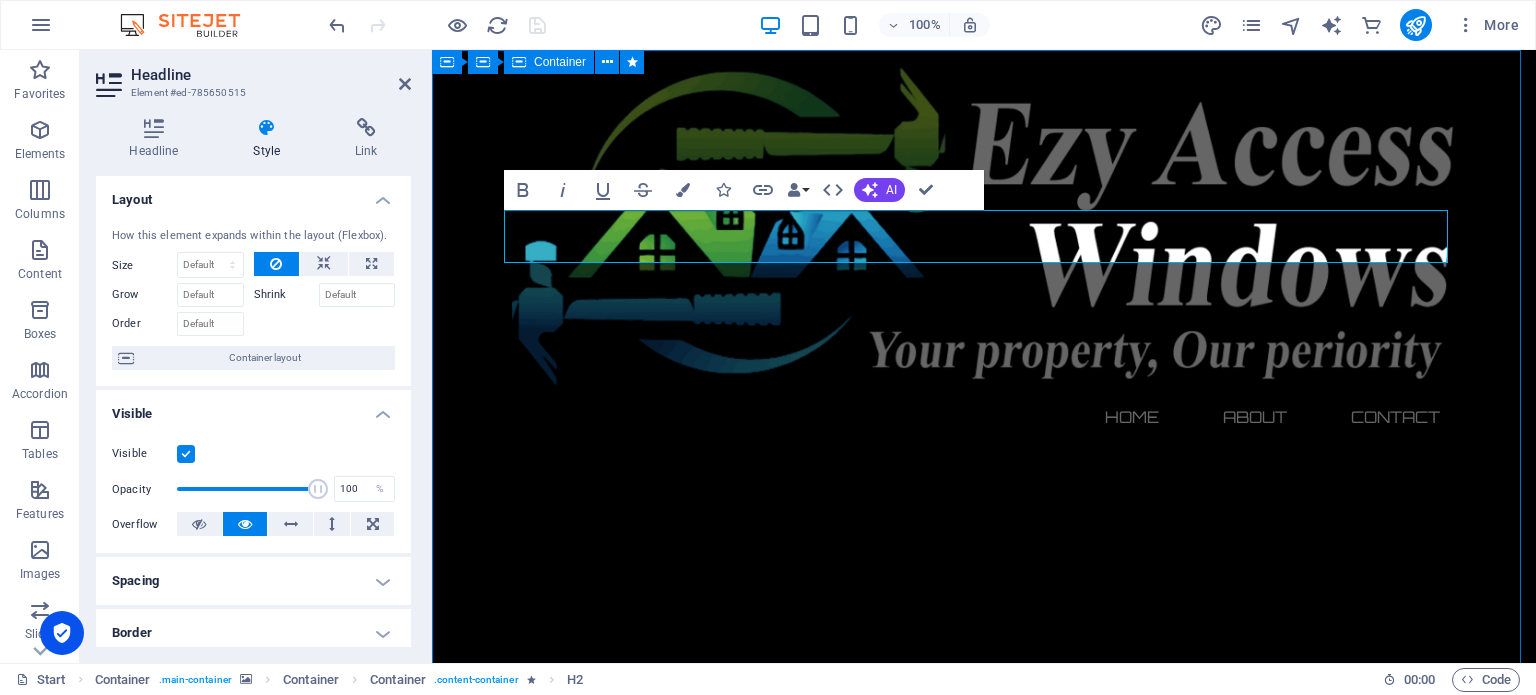 click on "The waiting is going to end soon... 547 Days 03 Hours 51 Minutes 02 Seconds Our website is under construction. We`ll be here soon with our new awesome site, subscribe to be notified.  Notify me   I have read and understand the privacy policy. Unreadable? Regenerate" at bounding box center (984, 2857) 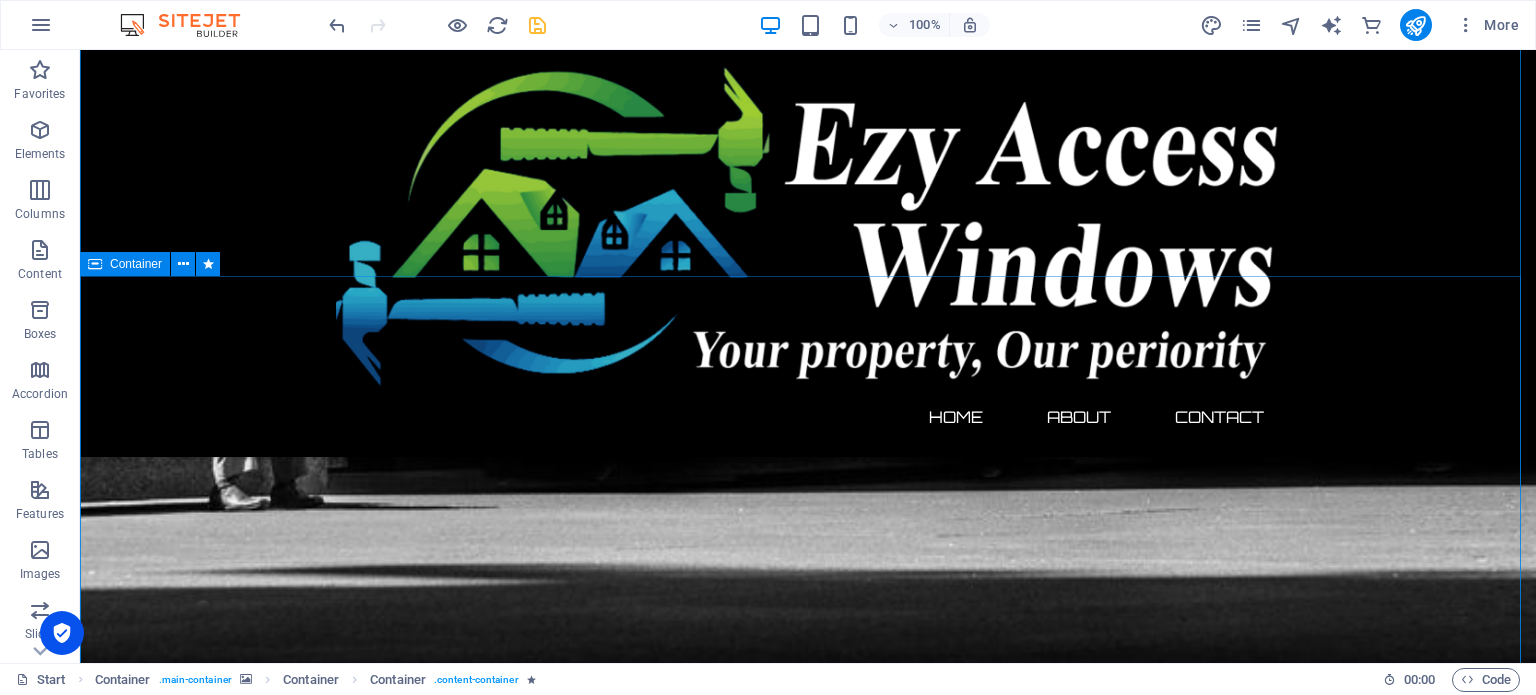 scroll, scrollTop: 1371, scrollLeft: 0, axis: vertical 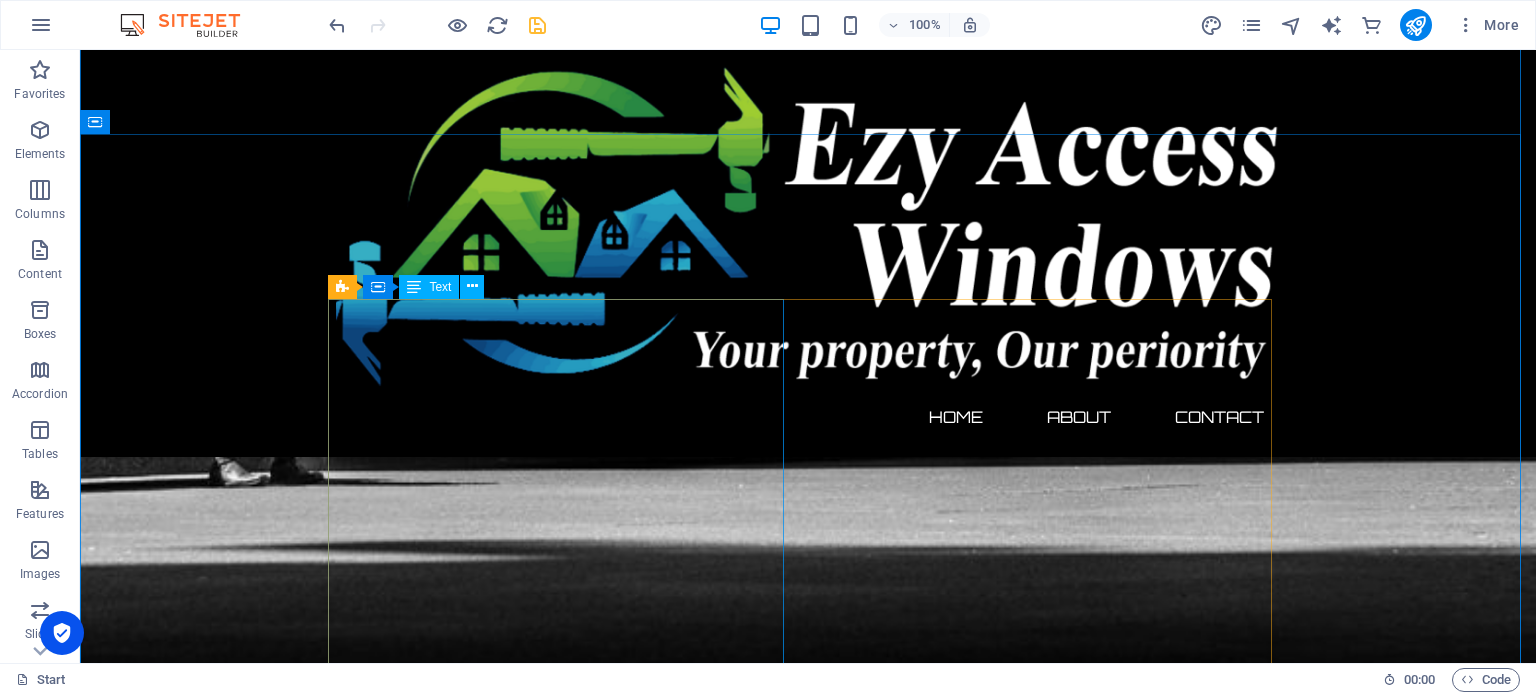click on "We’d love to hear from you! Whether you’re ready to start your home improvement project or simply exploring your options, our friendly team is here to help. At  EZY ACCESS WINDOWS , we’re committed to providing expert advice, tailored solutions, and prompt service. 📞  Phone:  [Your phone number] 📧  Email: Info@ezyaccesswindows.com 📍  Location:   EZY ACCESS WINDOWS 123 High Street Sutton Coldfield Birmingham B75 6PR United Kingdom Use the form below or get in touch directly to book your  free consultation and quote . Let’s transform your home with style, comfort, and confidence." at bounding box center (808, 3113) 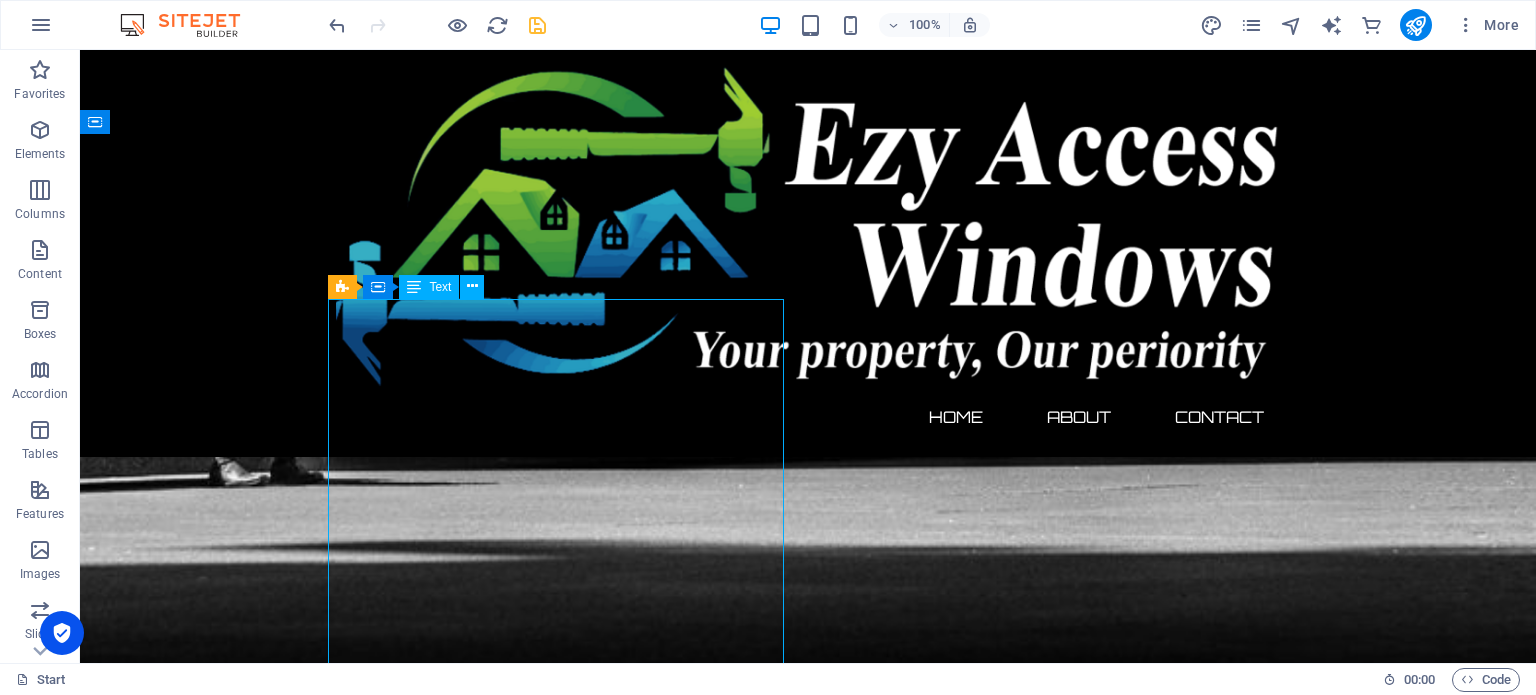 click on "We’d love to hear from you! Whether you’re ready to start your home improvement project or simply exploring your options, our friendly team is here to help. At  EZY ACCESS WINDOWS , we’re committed to providing expert advice, tailored solutions, and prompt service. 📞  Phone:  [Your phone number] 📧  Email: Info@ezyaccesswindows.com 📍  Location:   EZY ACCESS WINDOWS 123 High Street Sutton Coldfield Birmingham B75 6PR United Kingdom Use the form below or get in touch directly to book your  free consultation and quote . Let’s transform your home with style, comfort, and confidence." at bounding box center (808, 3113) 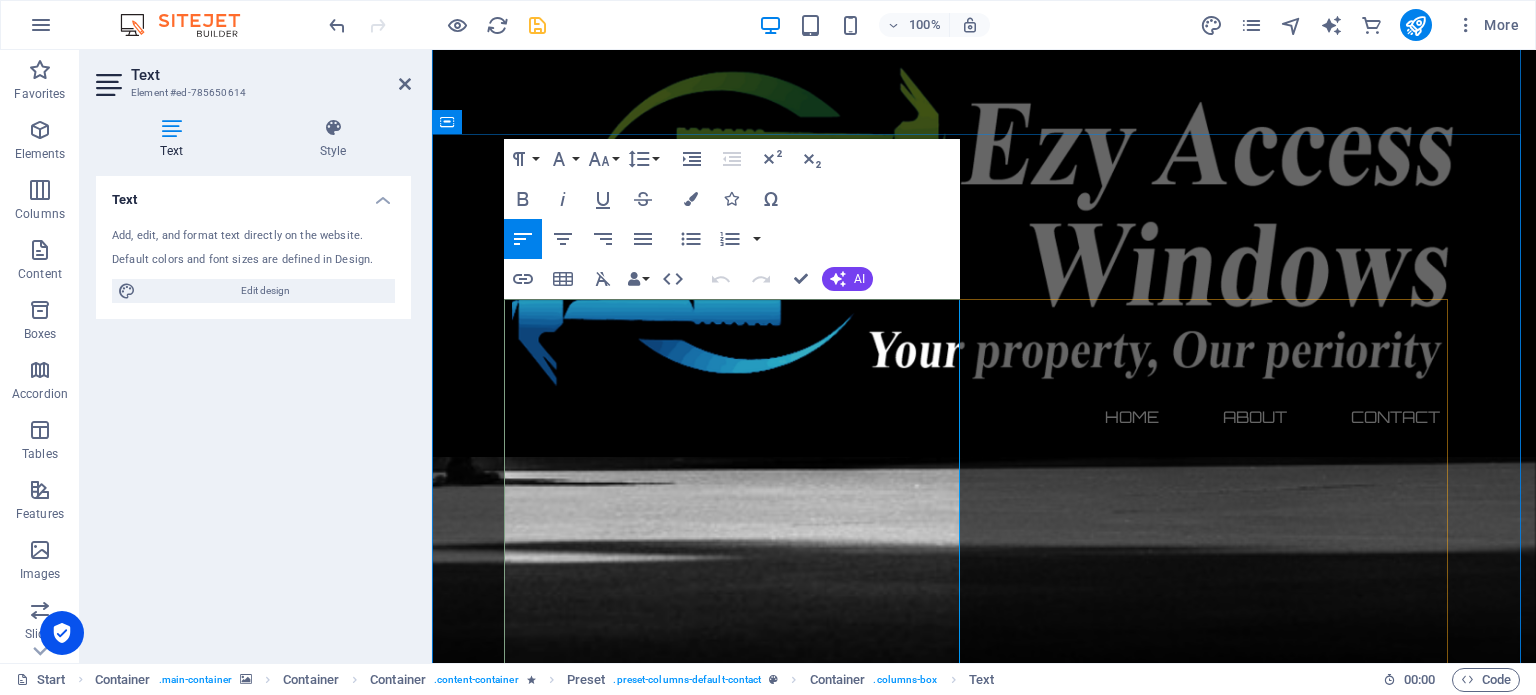 click on "We’d love to hear from you!" at bounding box center (984, 2969) 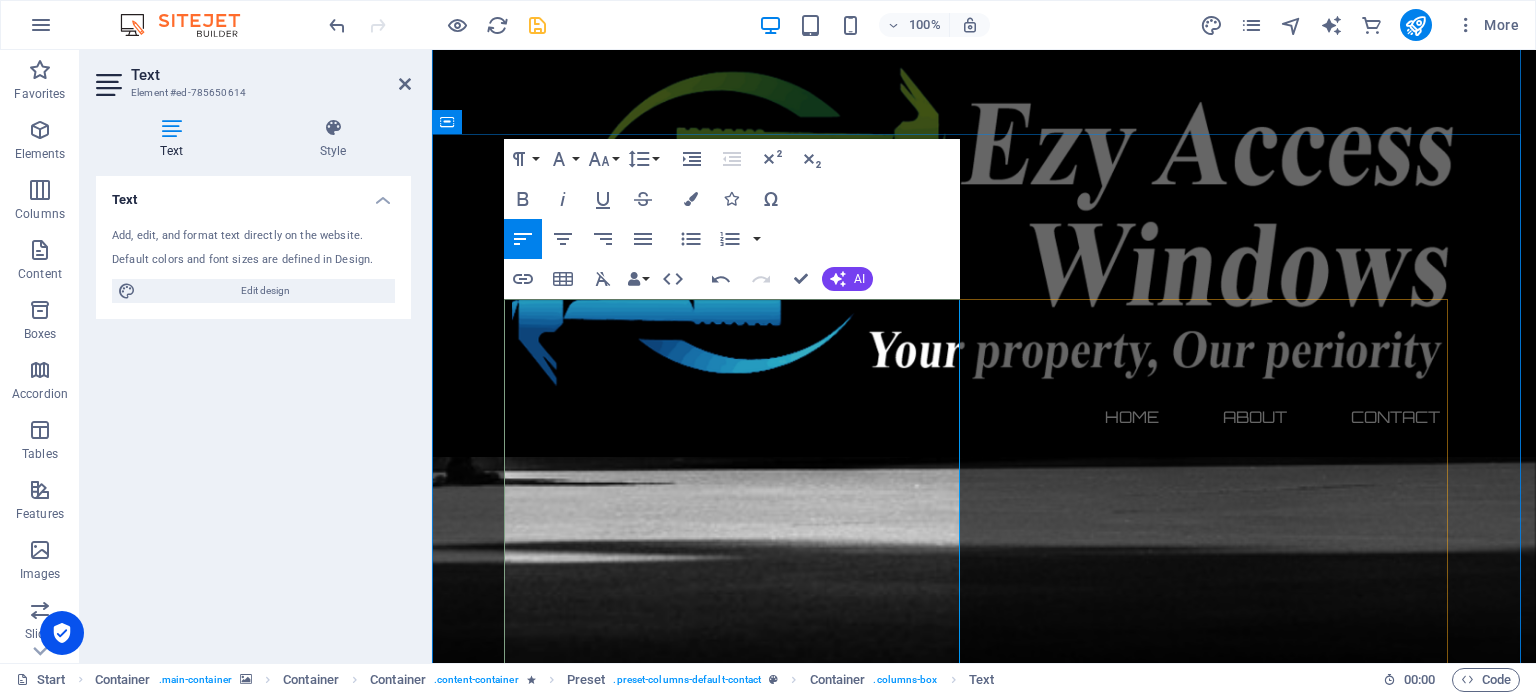 type 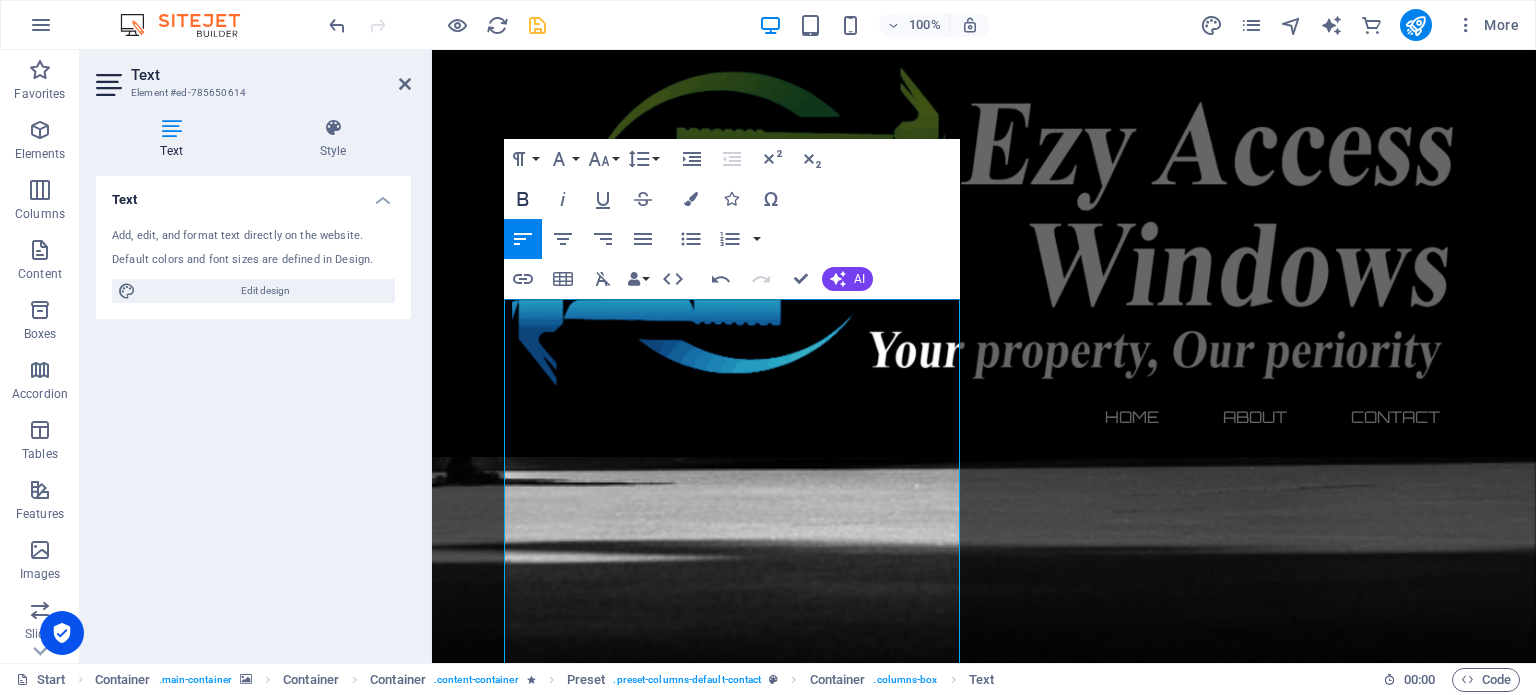 click 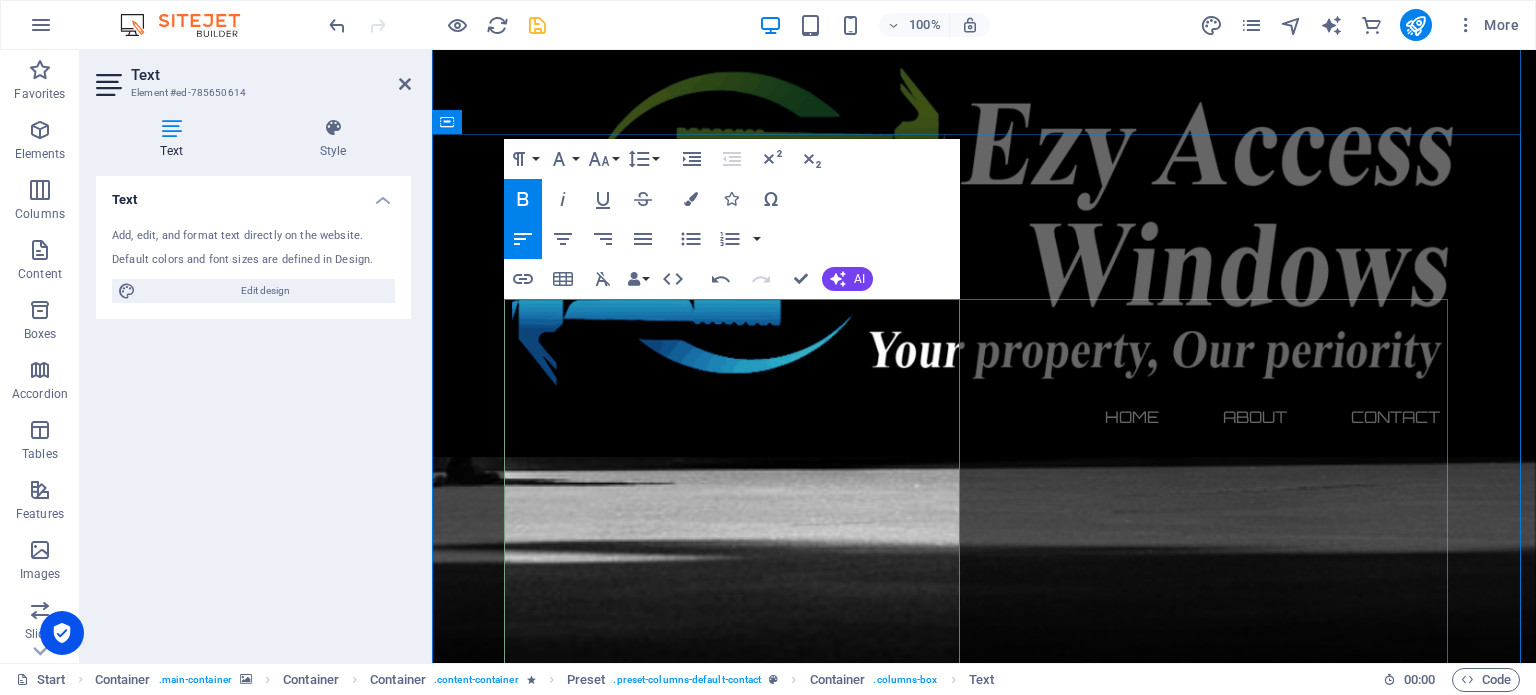 click on "EZY ACCESS WINDOWS" at bounding box center (610, 3035) 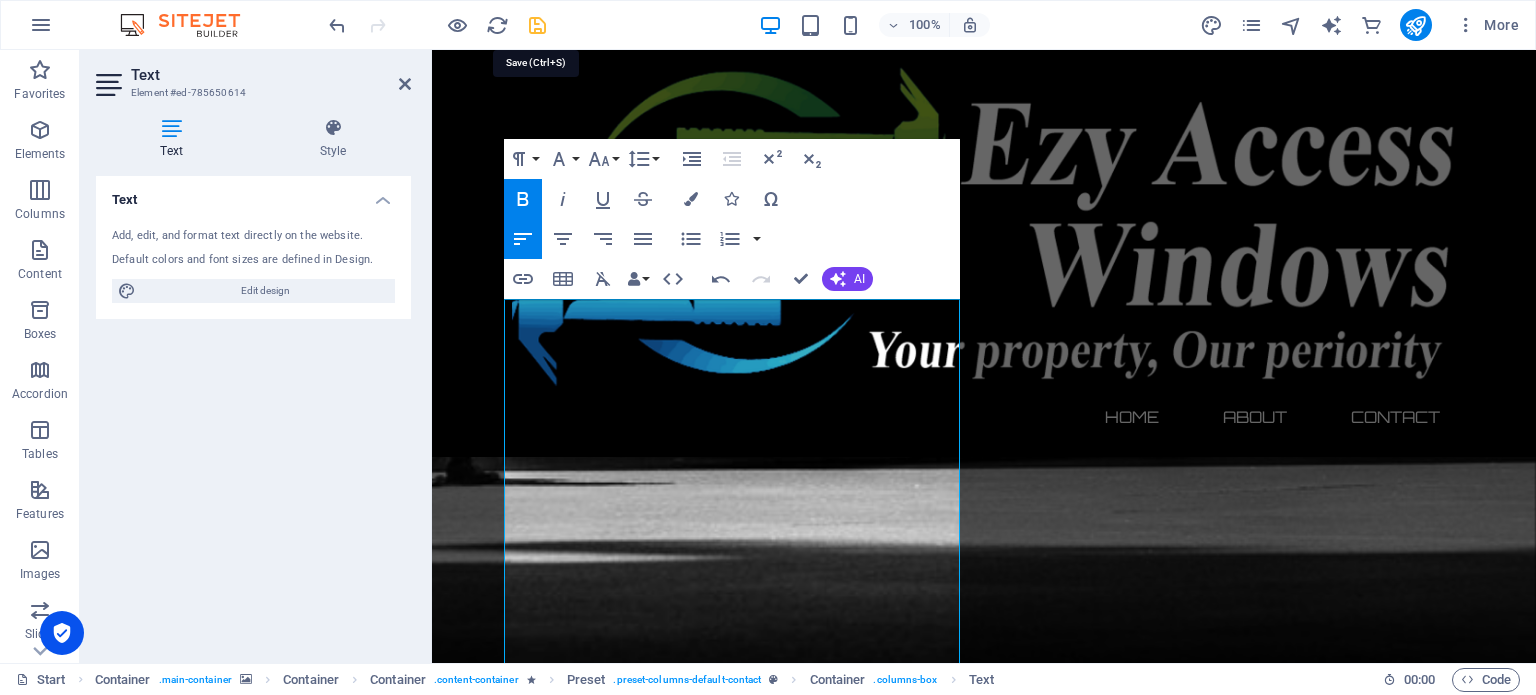 click at bounding box center (537, 25) 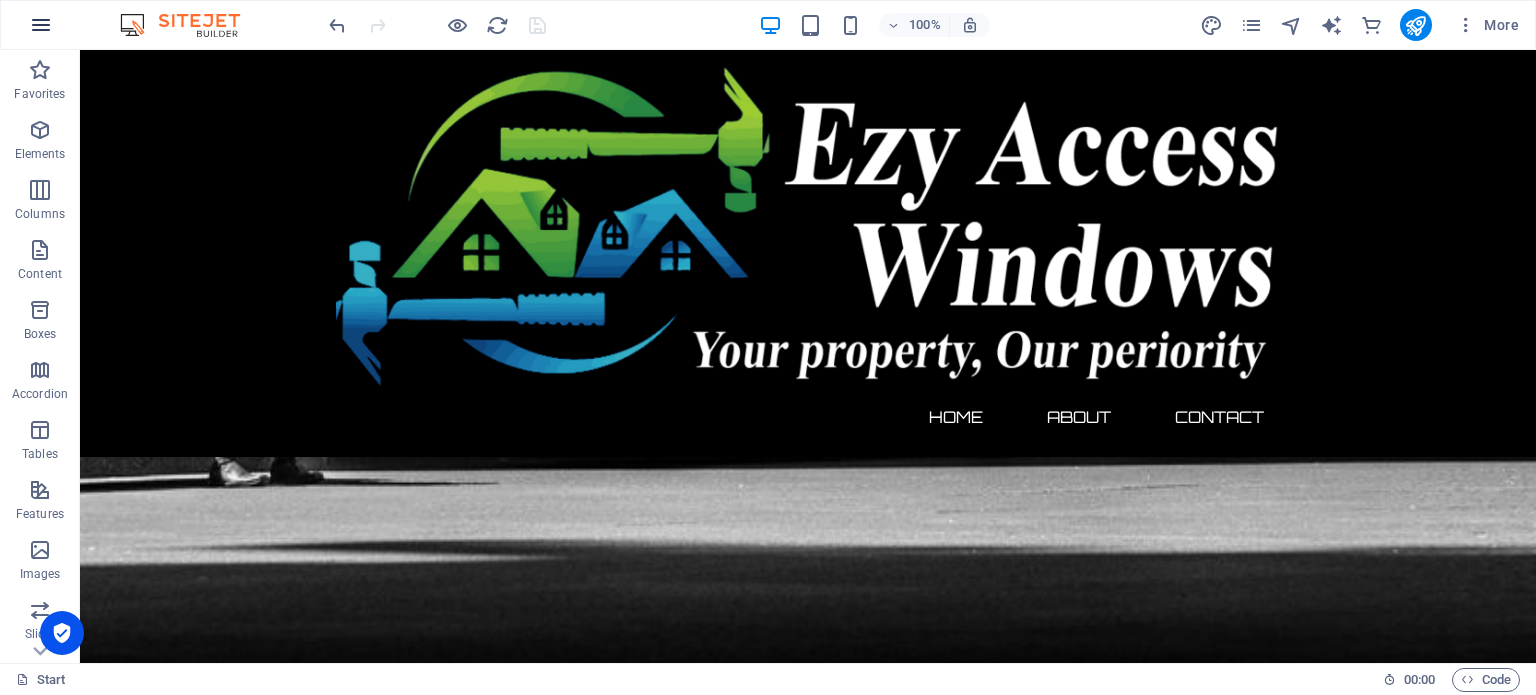 click at bounding box center [41, 25] 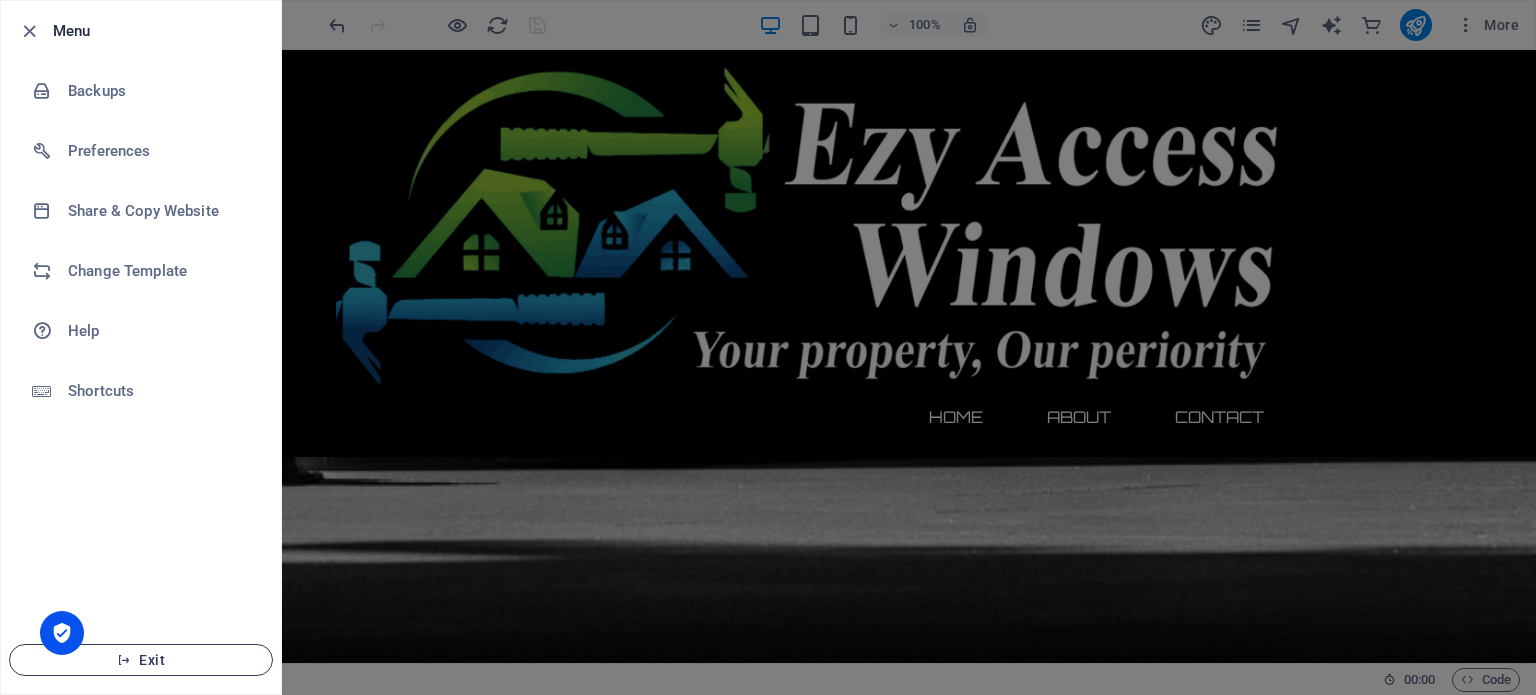 click on "Exit" at bounding box center (141, 660) 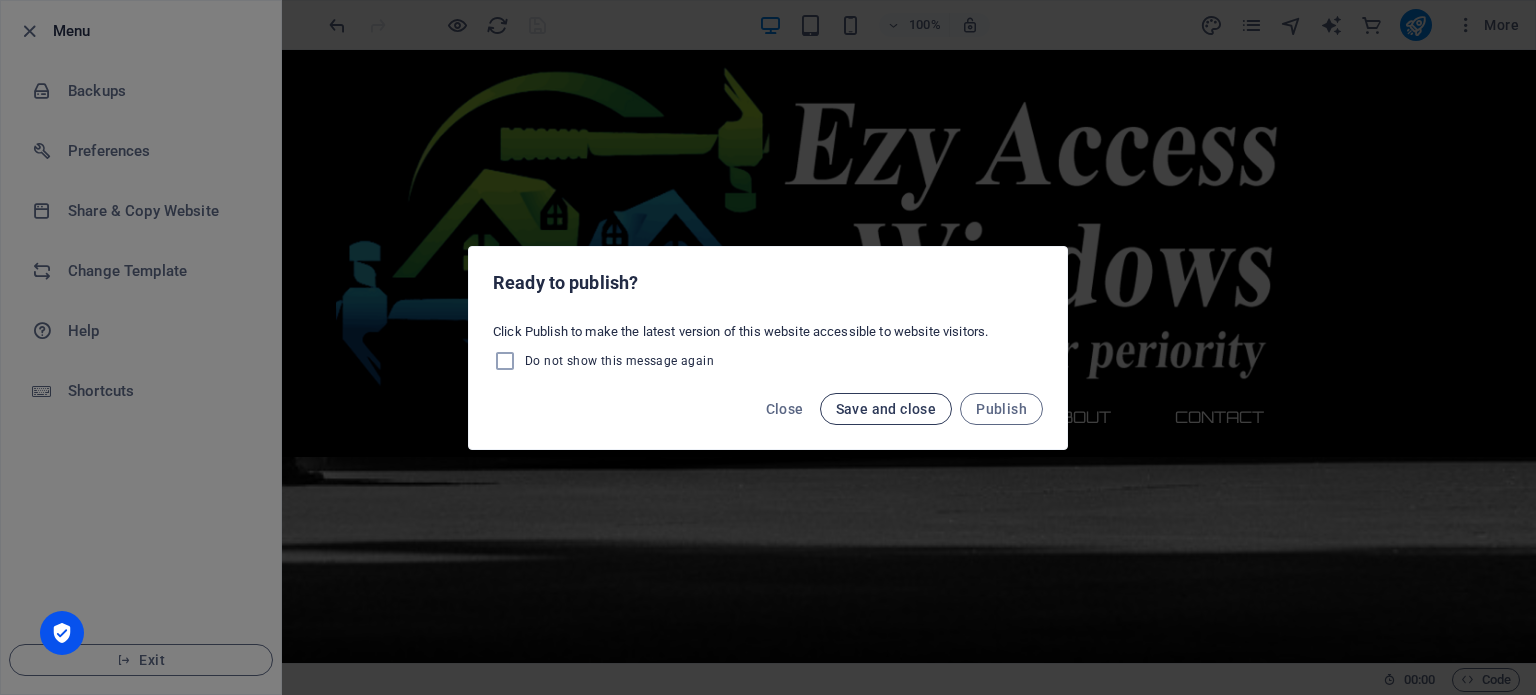 click on "Save and close" at bounding box center (886, 409) 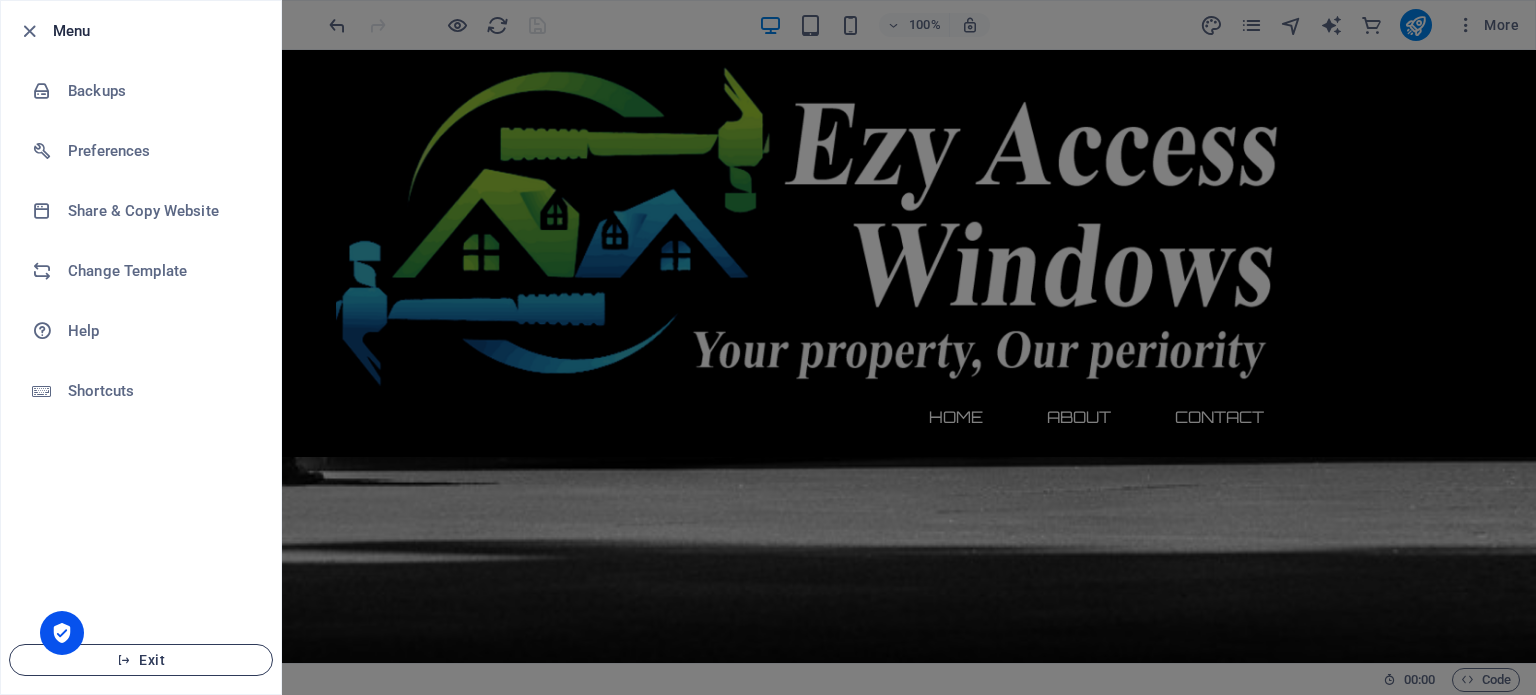 click on "Exit" at bounding box center (141, 660) 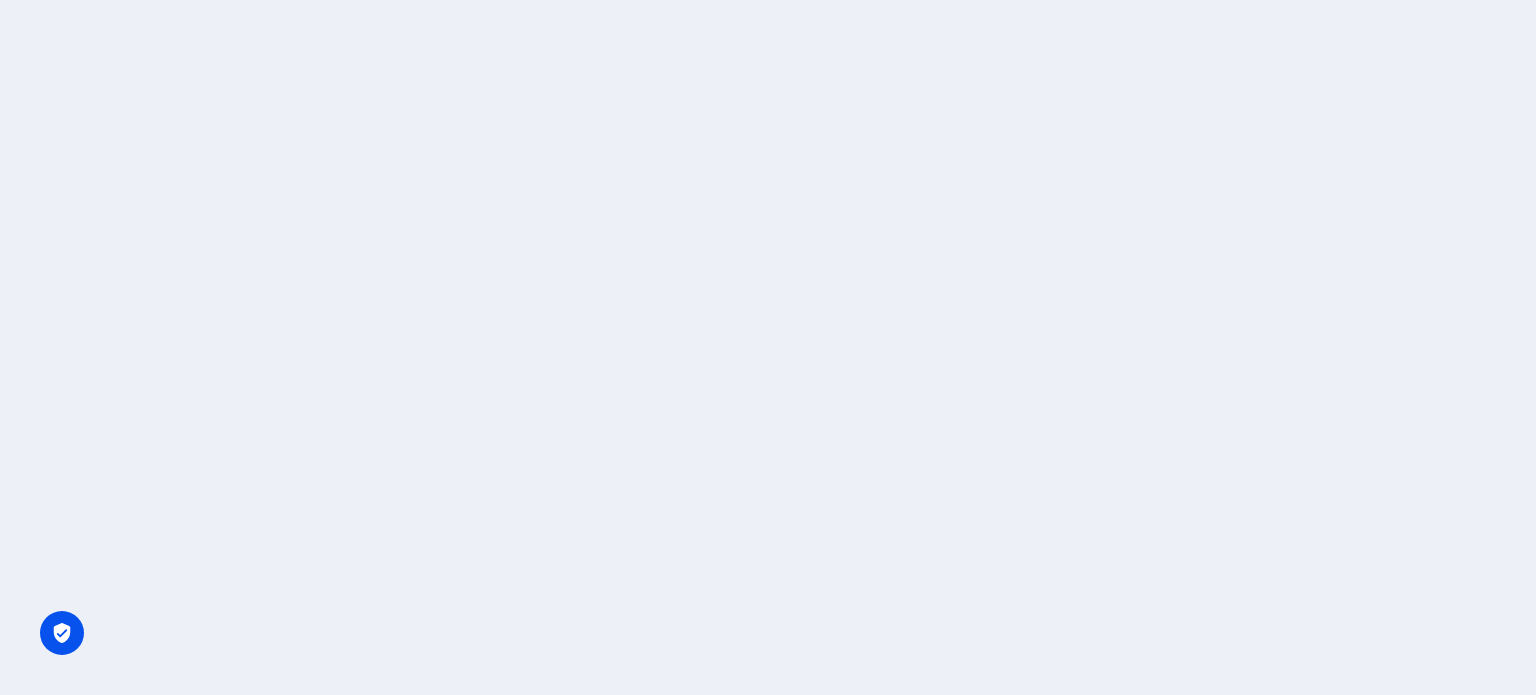 scroll, scrollTop: 0, scrollLeft: 0, axis: both 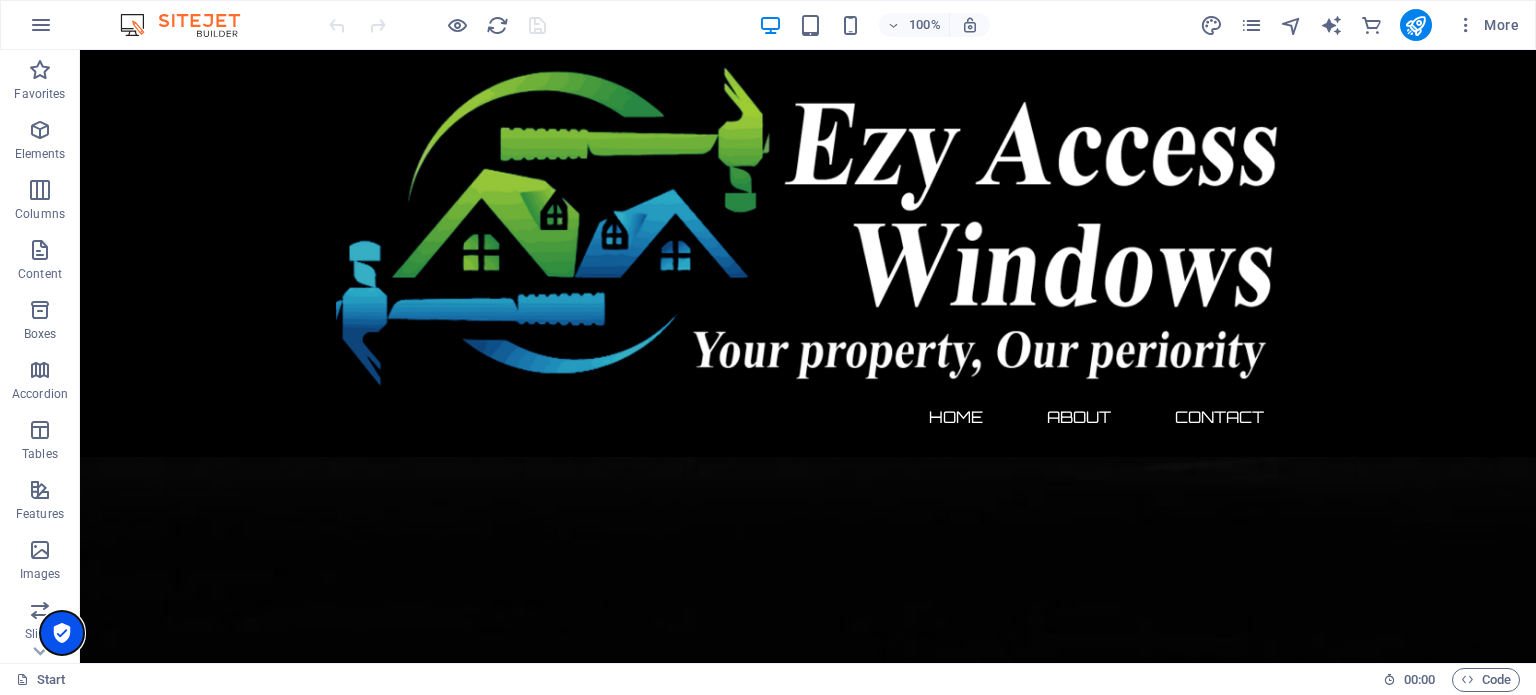 click at bounding box center (62, 633) 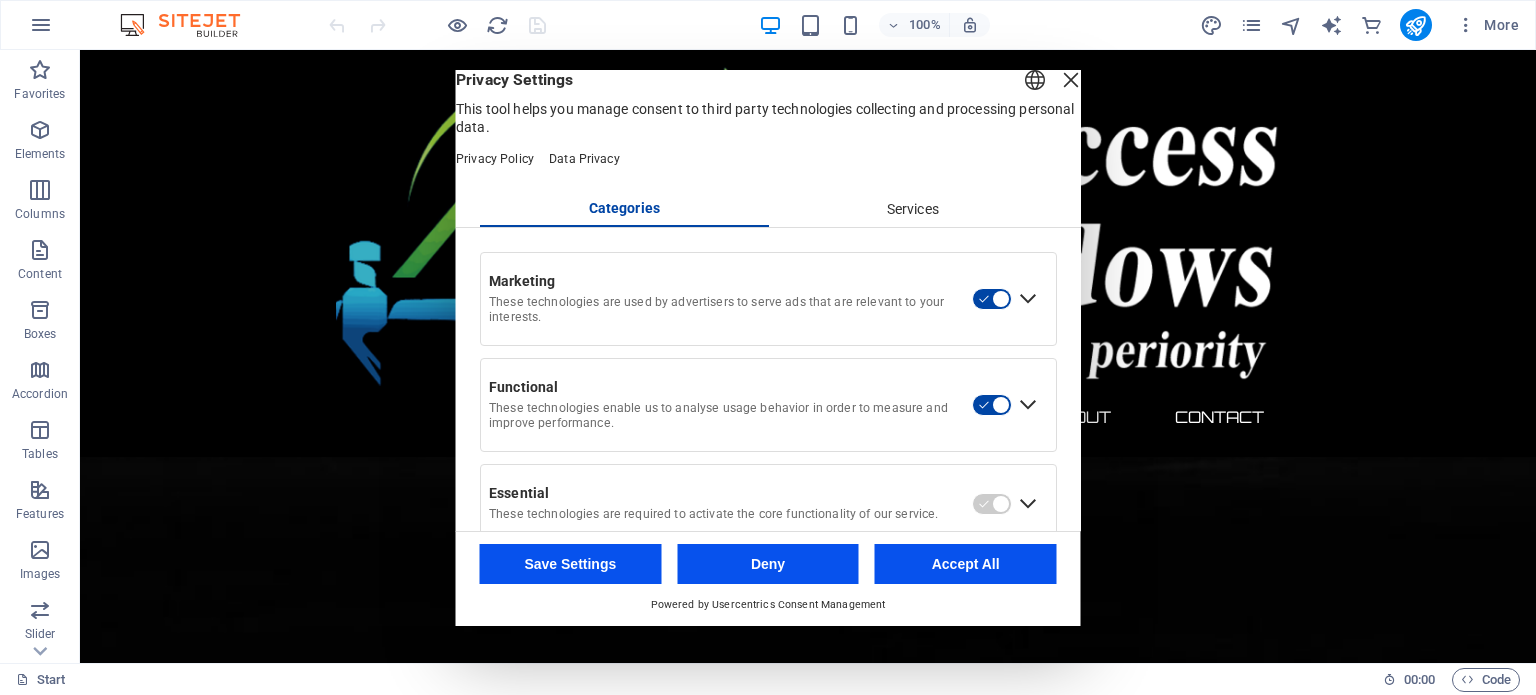 scroll, scrollTop: 0, scrollLeft: 0, axis: both 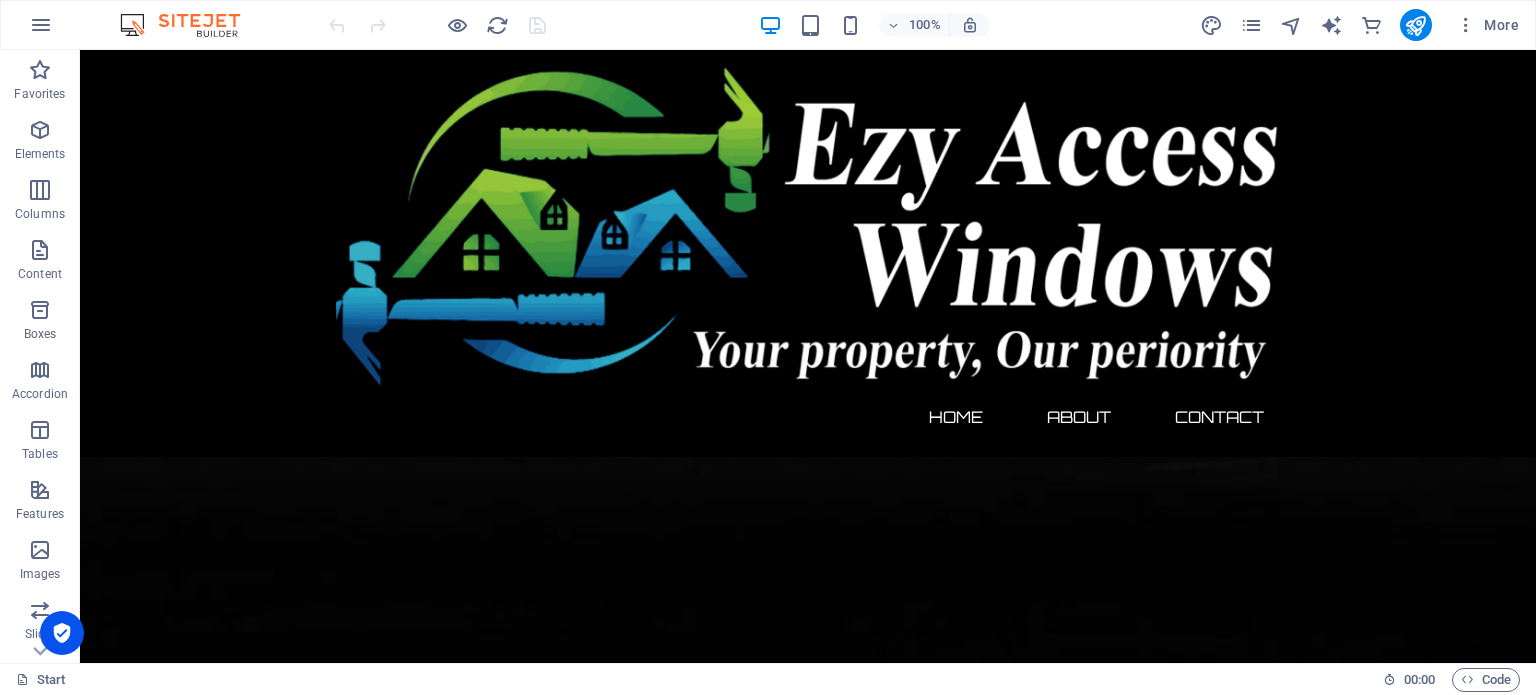 click at bounding box center (190, 25) 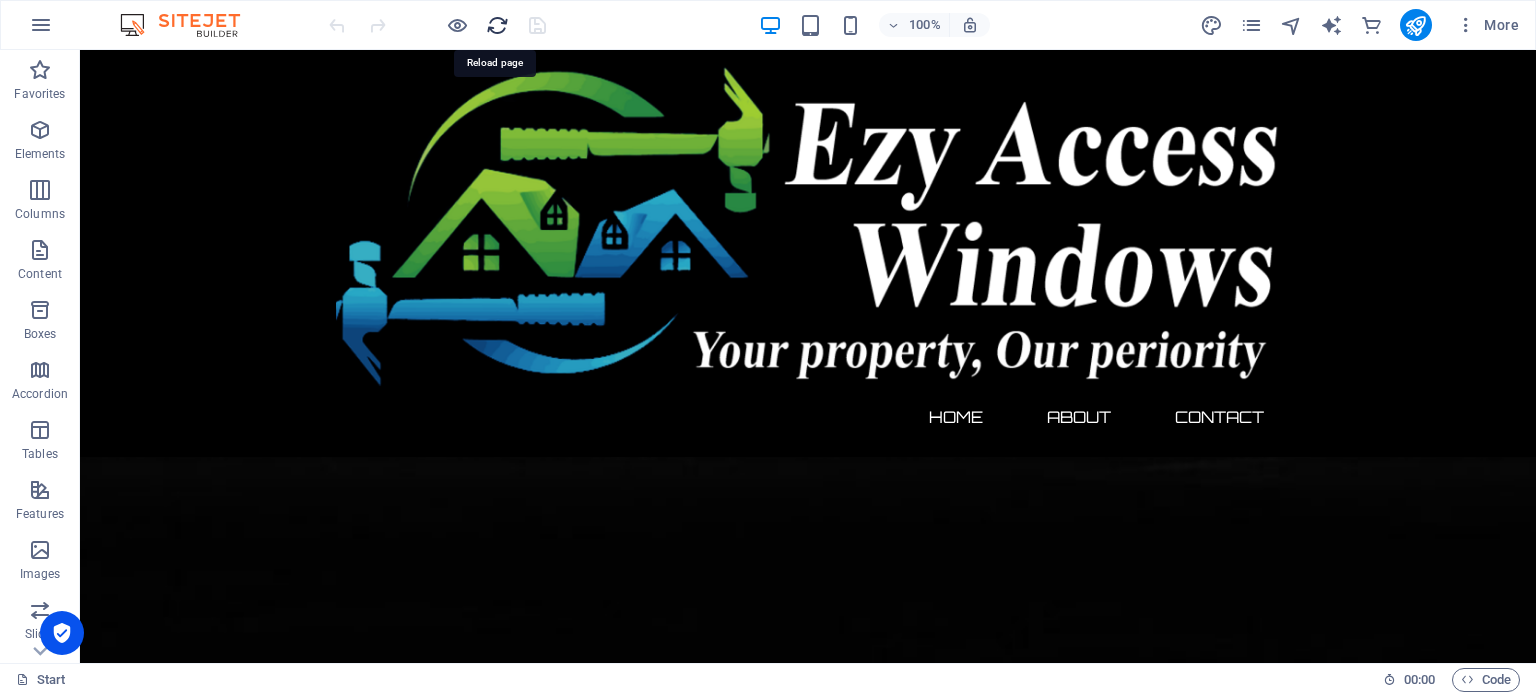 click at bounding box center (497, 25) 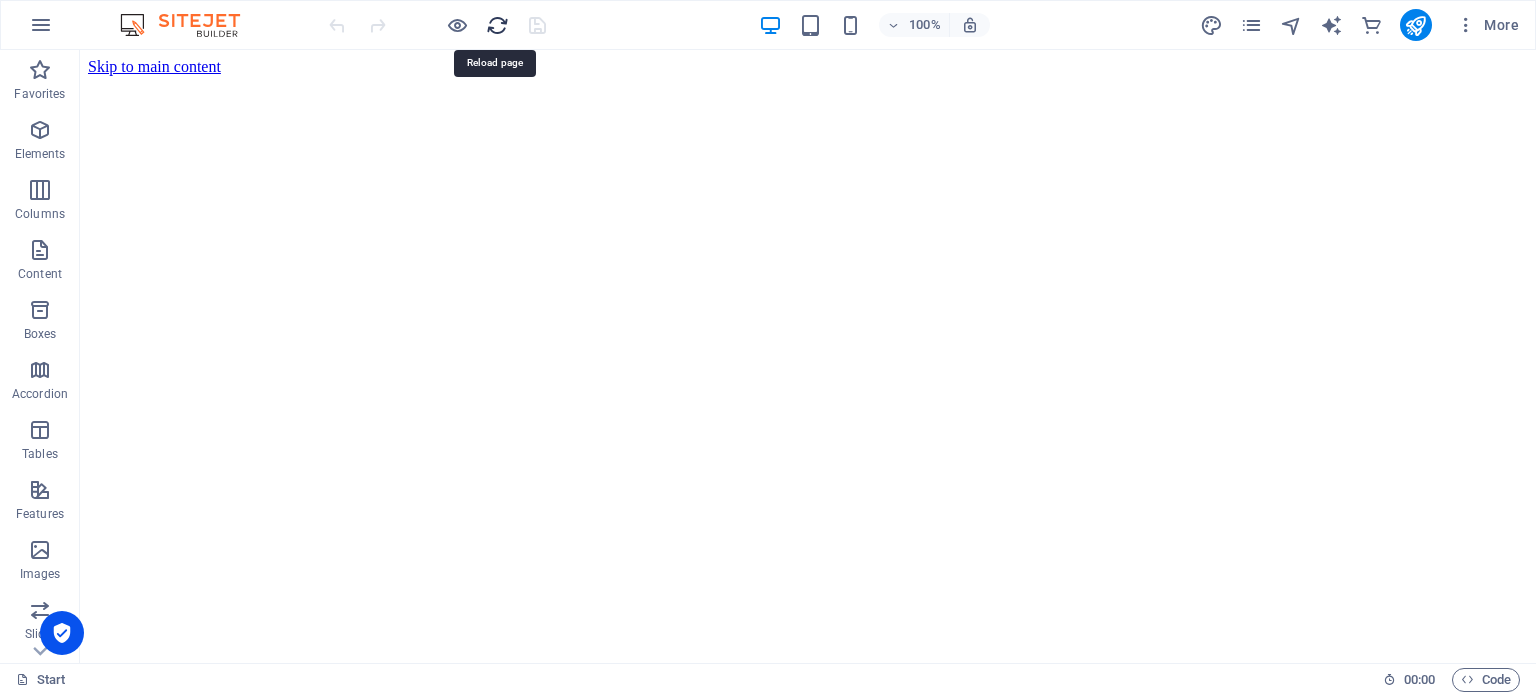 scroll, scrollTop: 0, scrollLeft: 0, axis: both 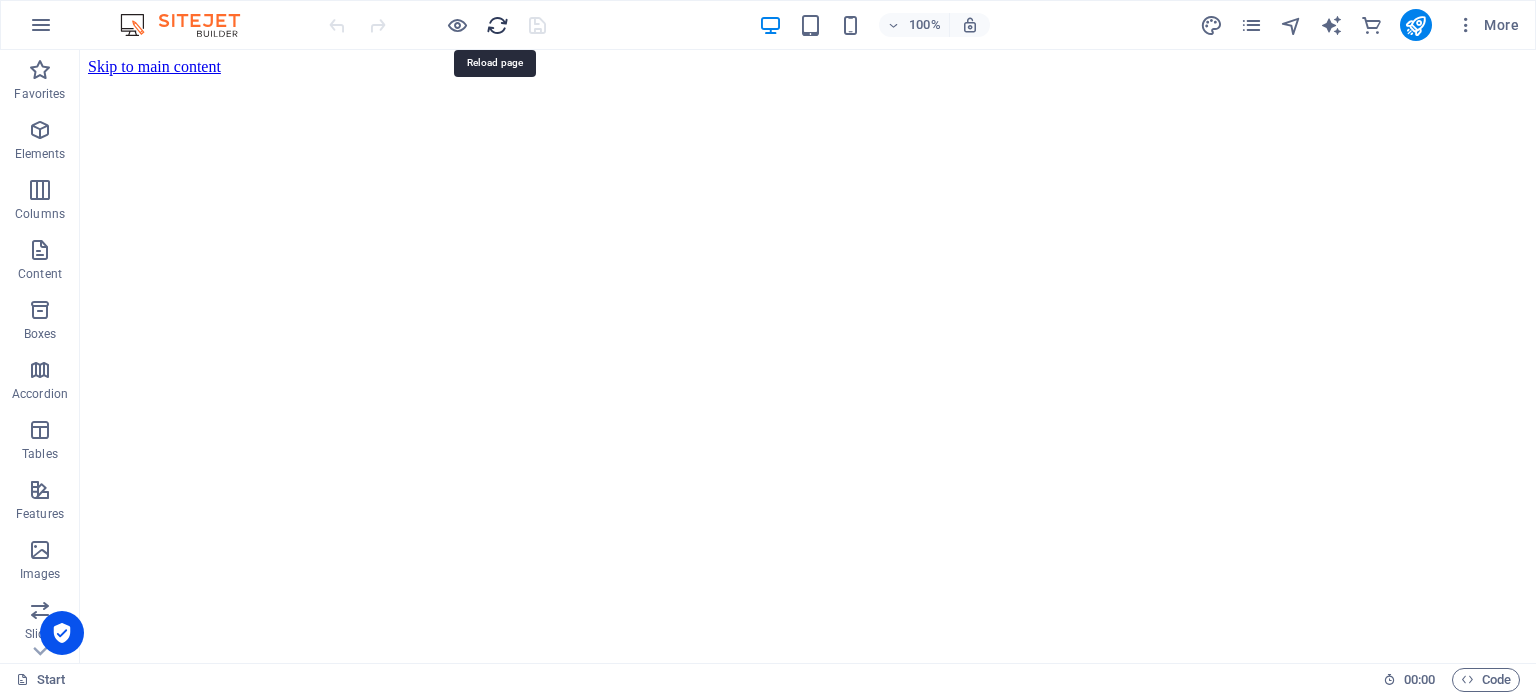 click at bounding box center (497, 25) 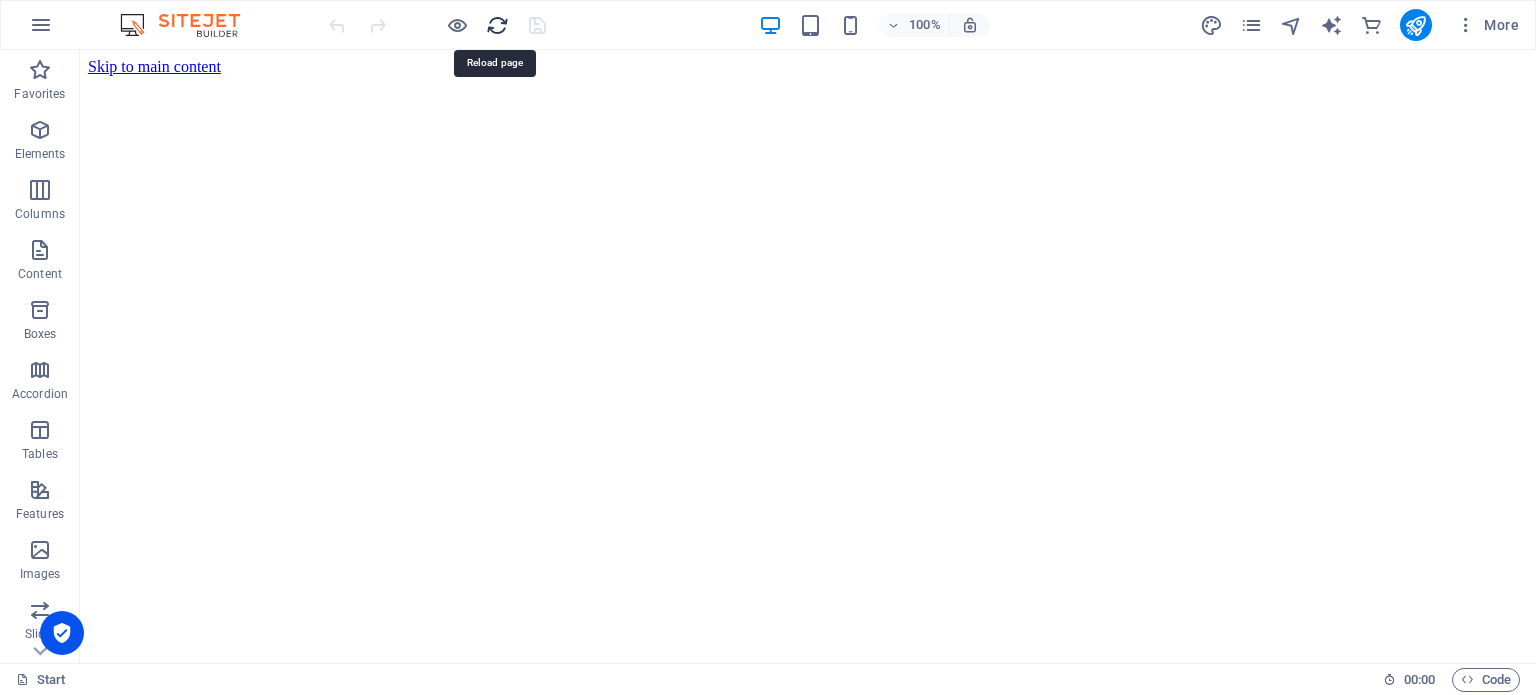 scroll, scrollTop: 0, scrollLeft: 0, axis: both 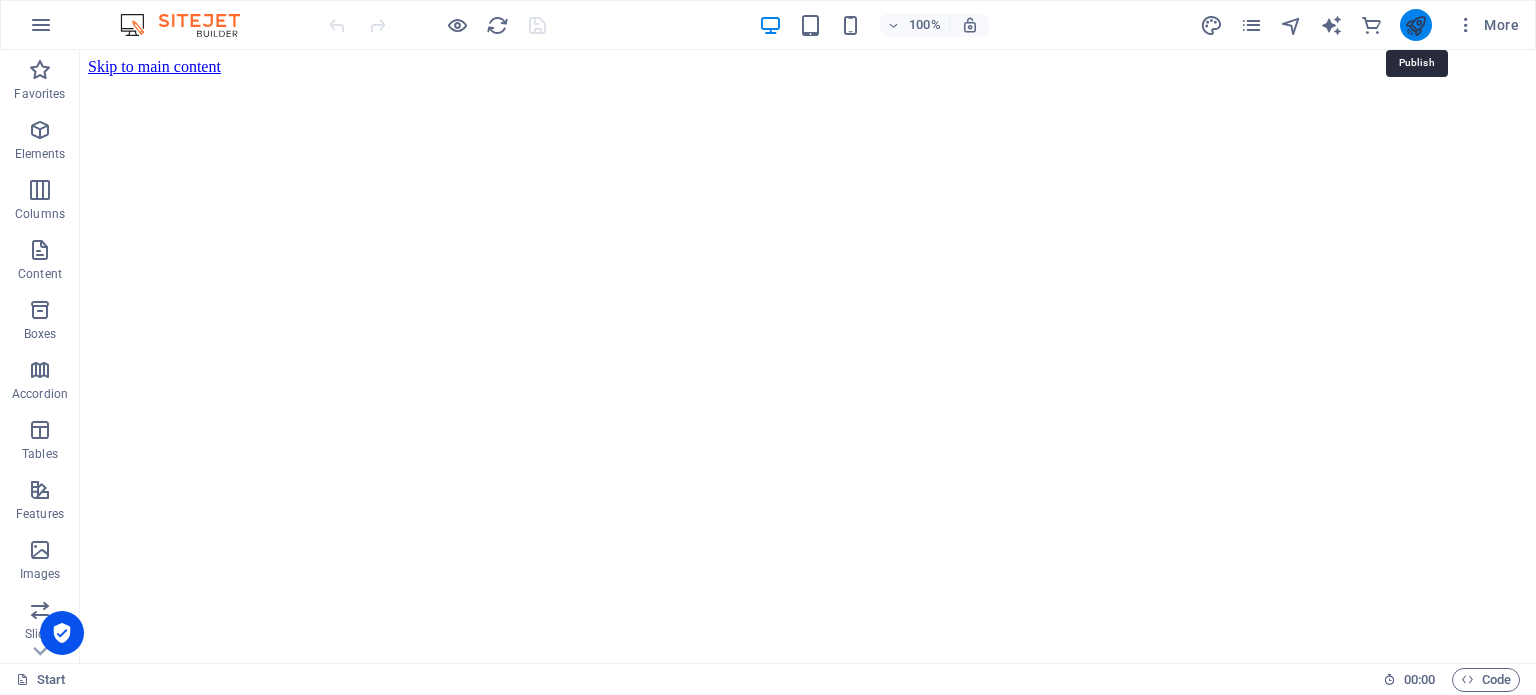 click at bounding box center (1415, 25) 